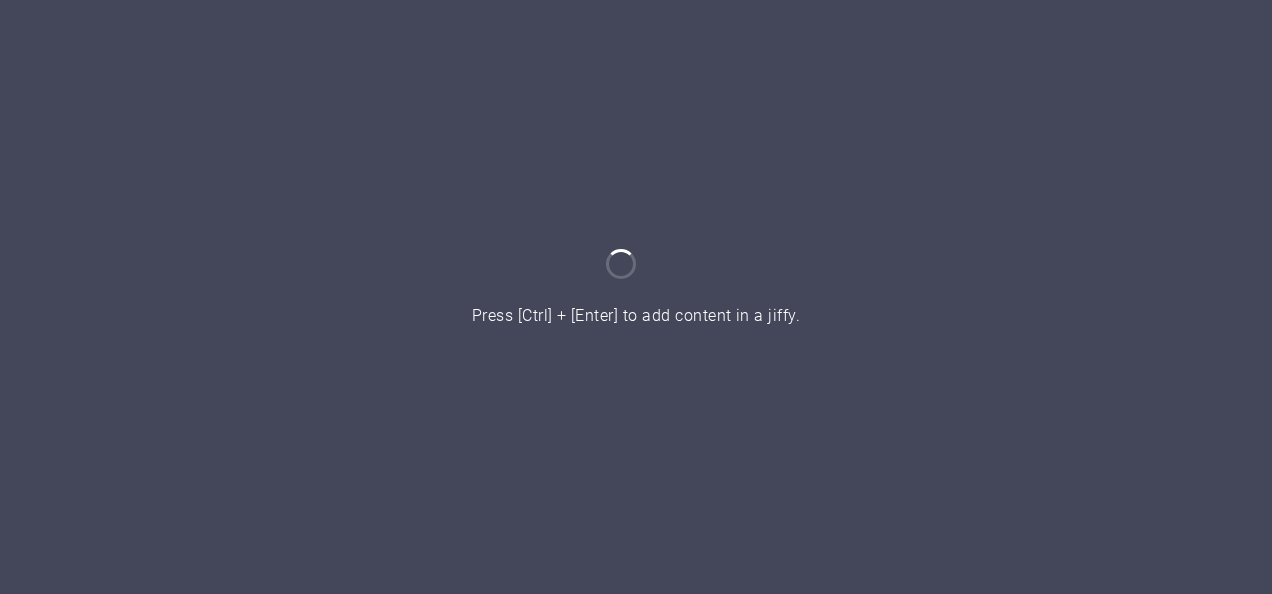 scroll, scrollTop: 0, scrollLeft: 0, axis: both 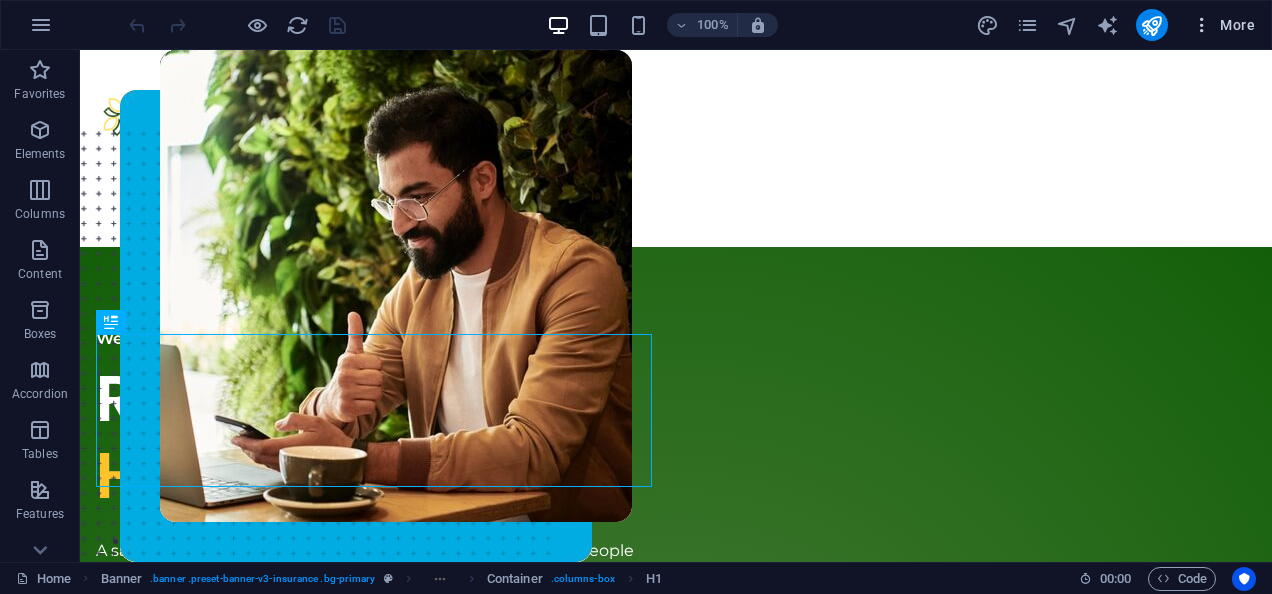 click at bounding box center [1202, 25] 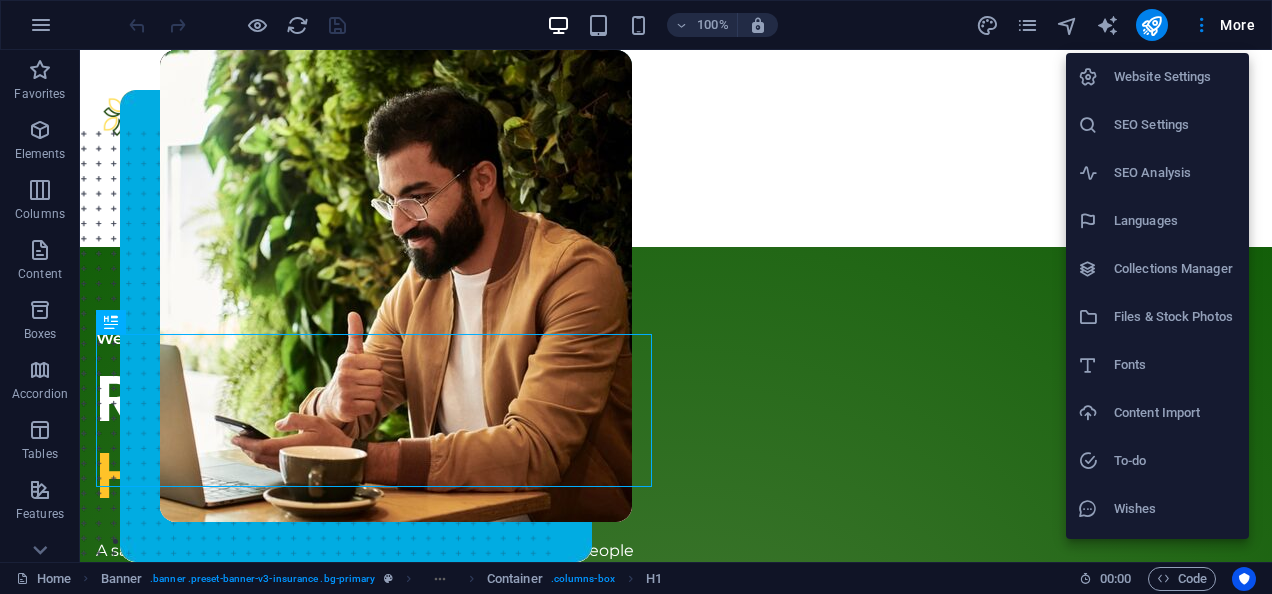click at bounding box center [636, 297] 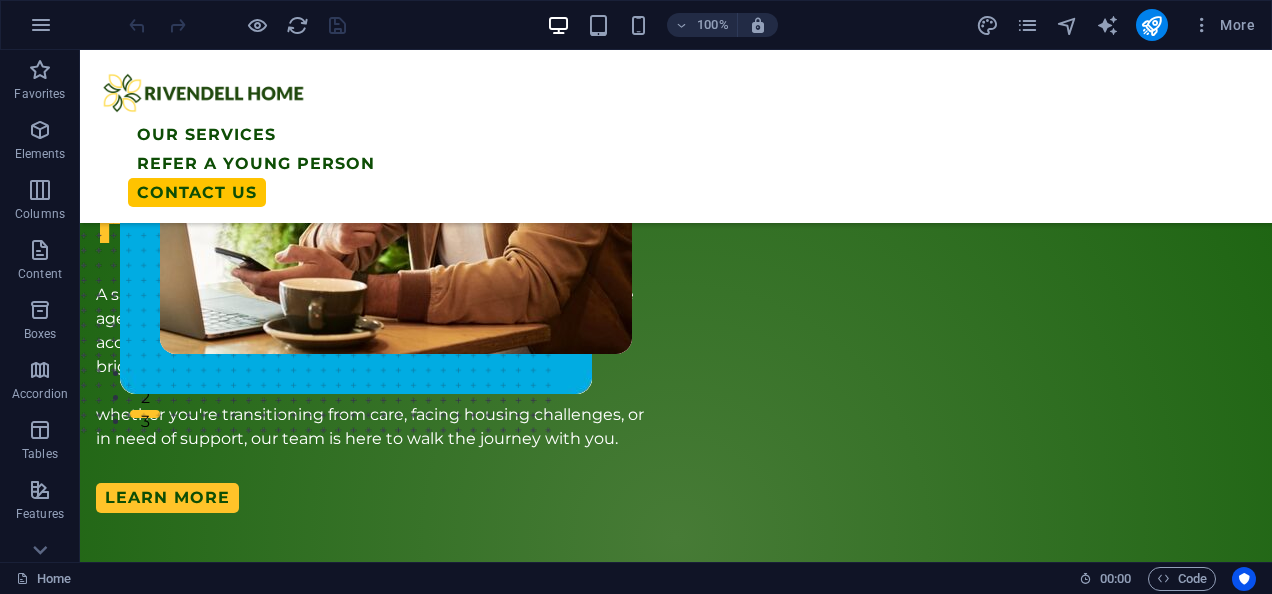 scroll, scrollTop: 0, scrollLeft: 0, axis: both 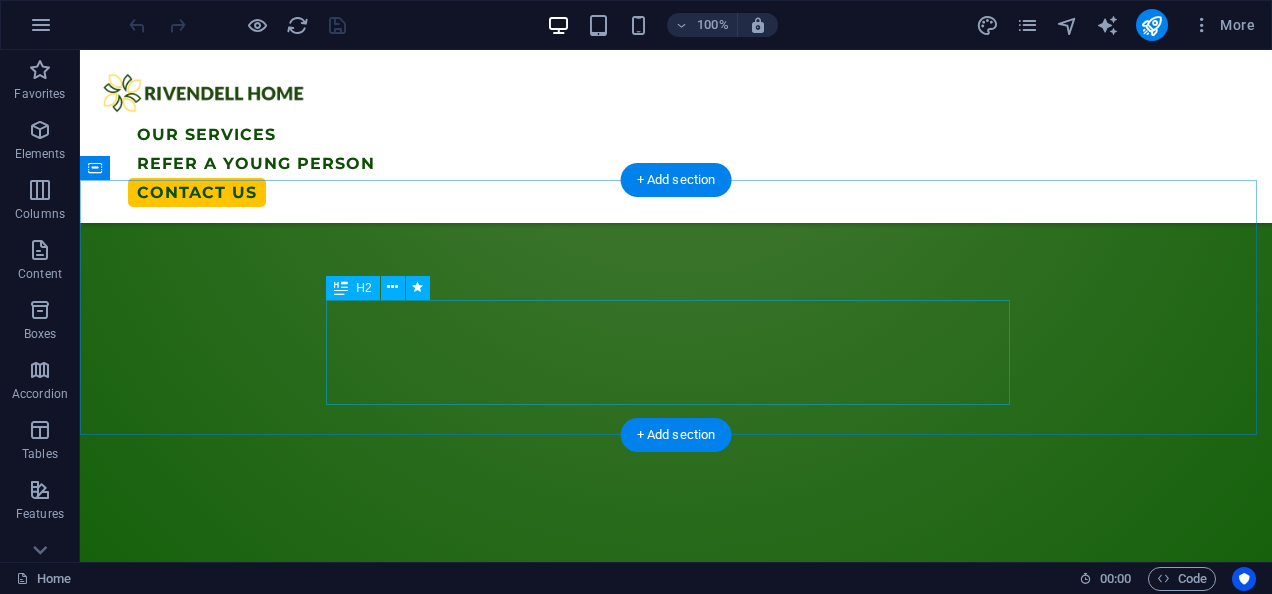 click on "What you should know  About Us" at bounding box center (676, 810) 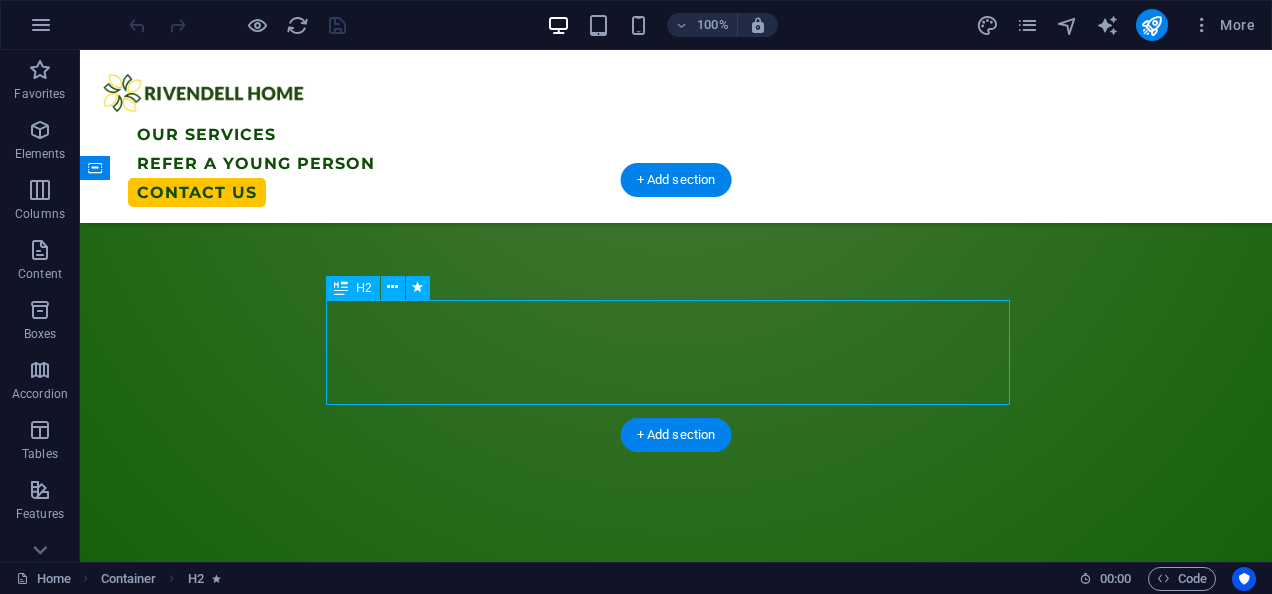drag, startPoint x: 598, startPoint y: 346, endPoint x: 246, endPoint y: 347, distance: 352.00143 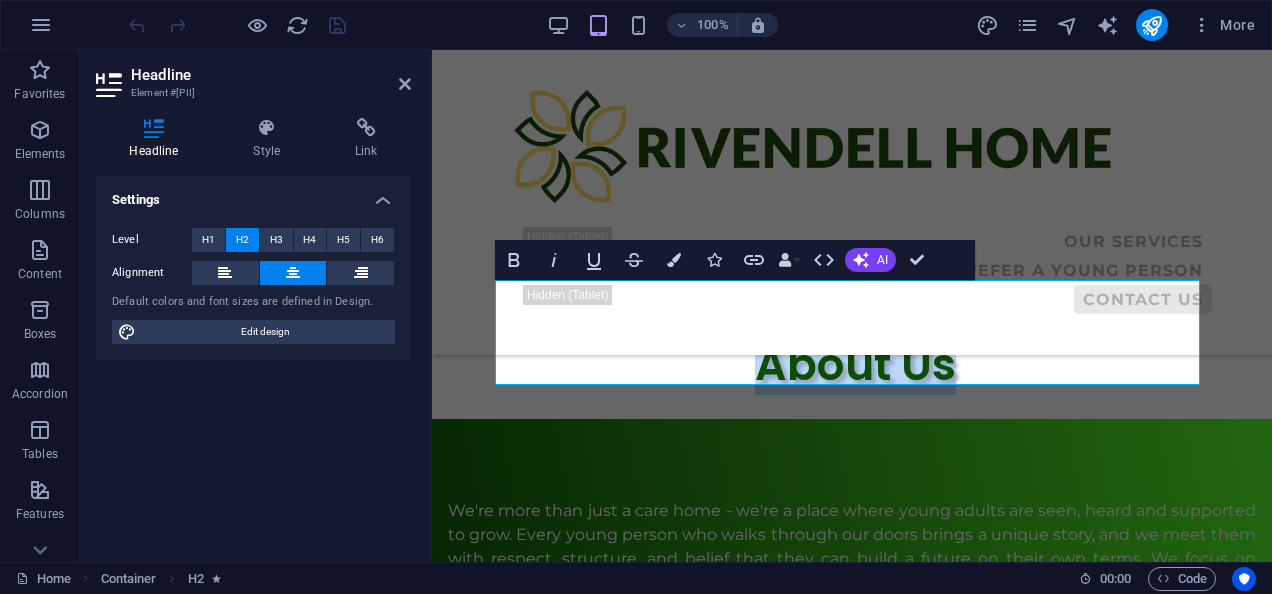 scroll, scrollTop: 1293, scrollLeft: 0, axis: vertical 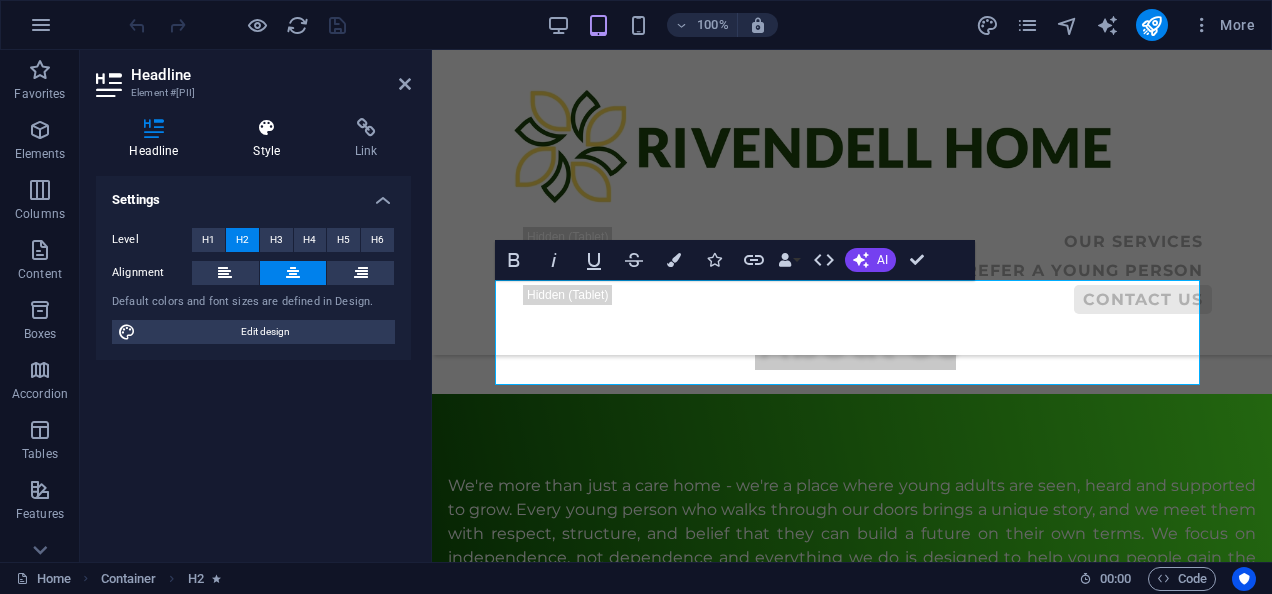 click on "Style" at bounding box center (271, 139) 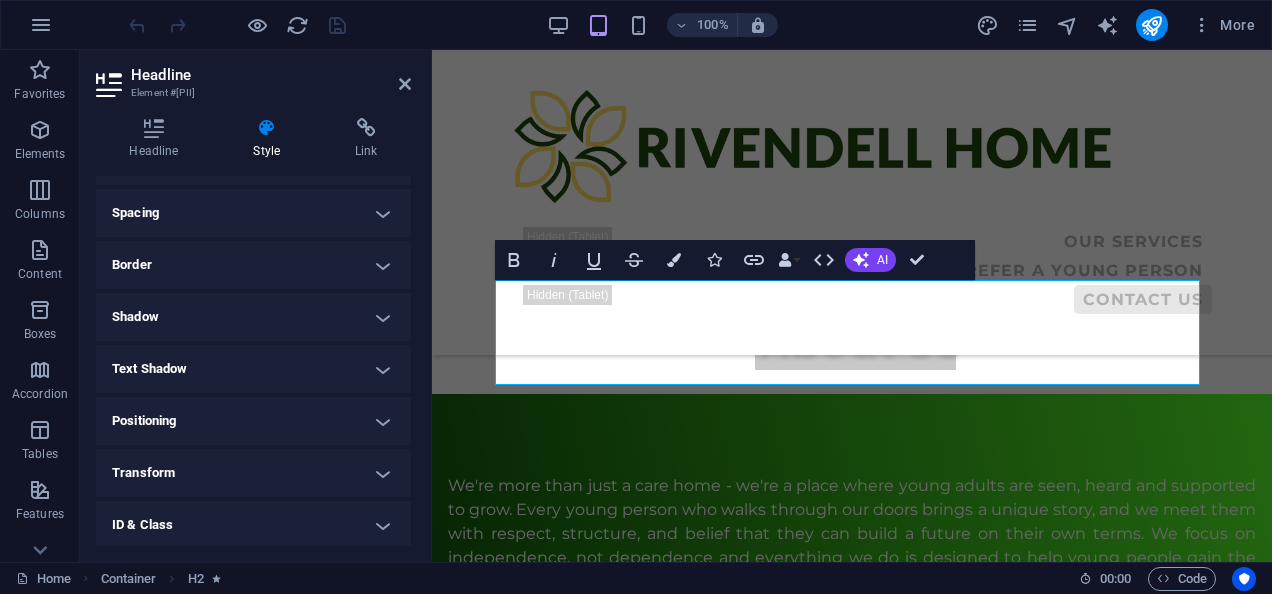 scroll, scrollTop: 400, scrollLeft: 0, axis: vertical 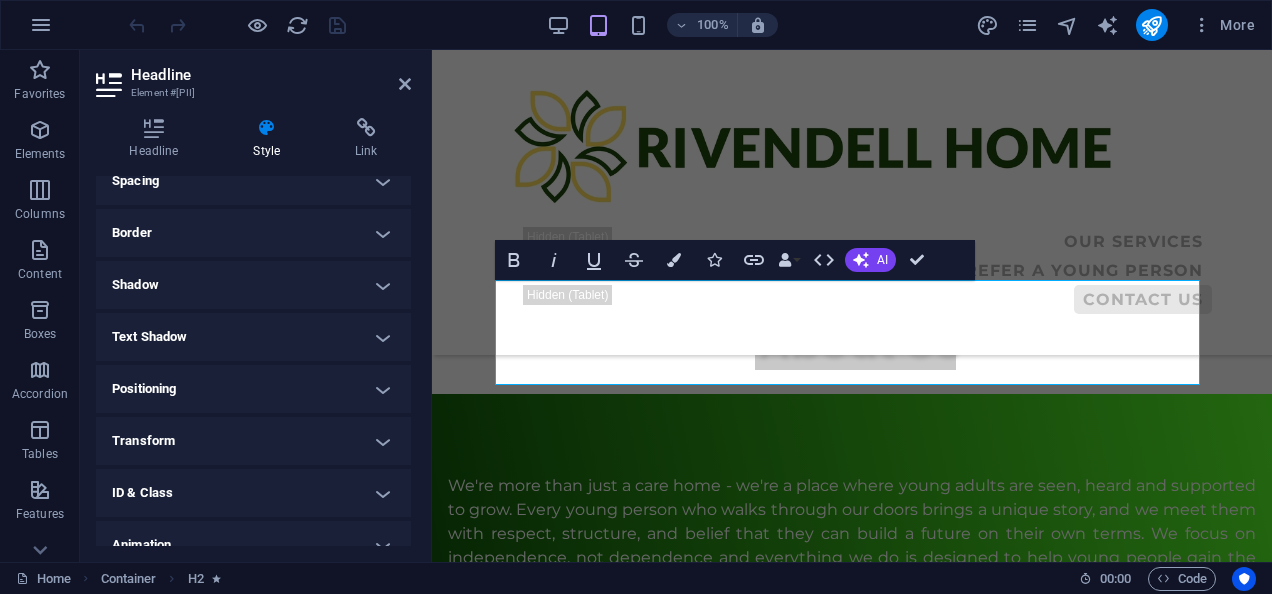 click on "Text Shadow" at bounding box center (253, 337) 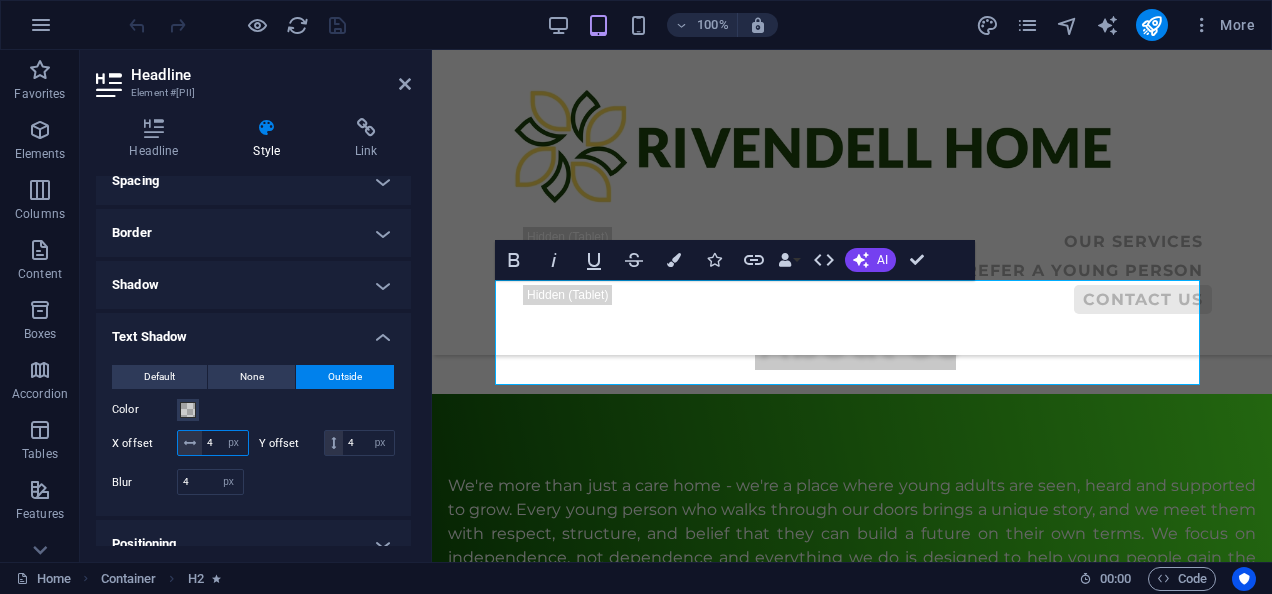 drag, startPoint x: 234, startPoint y: 448, endPoint x: 194, endPoint y: 442, distance: 40.4475 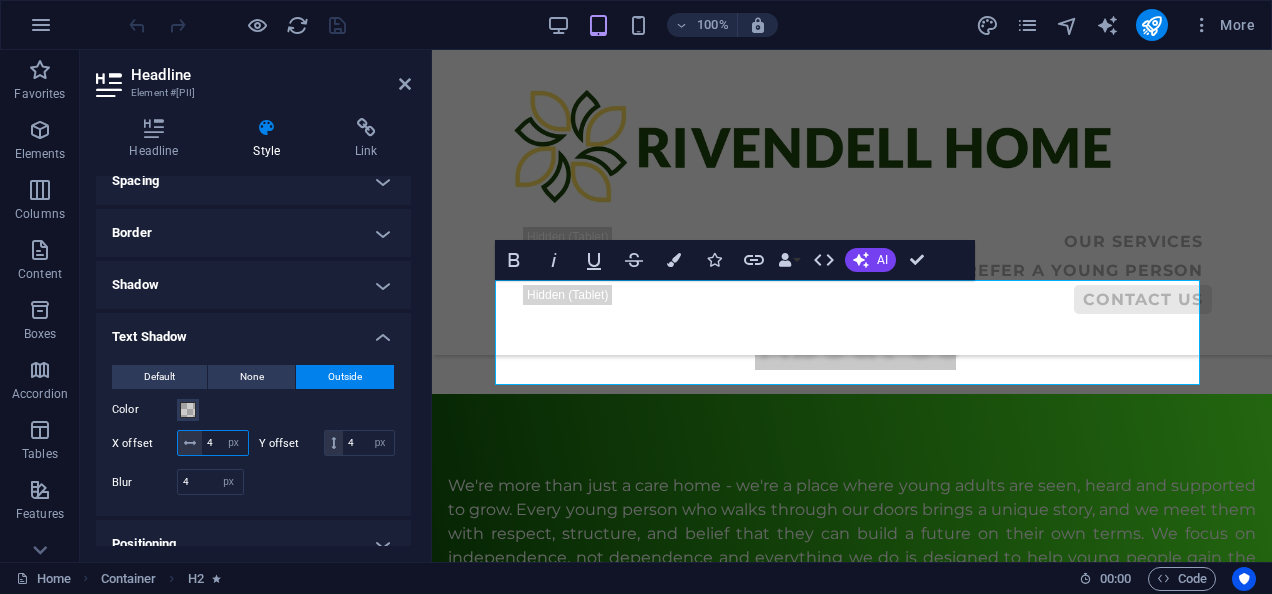 click on "4 px rem vh vw" at bounding box center (213, 443) 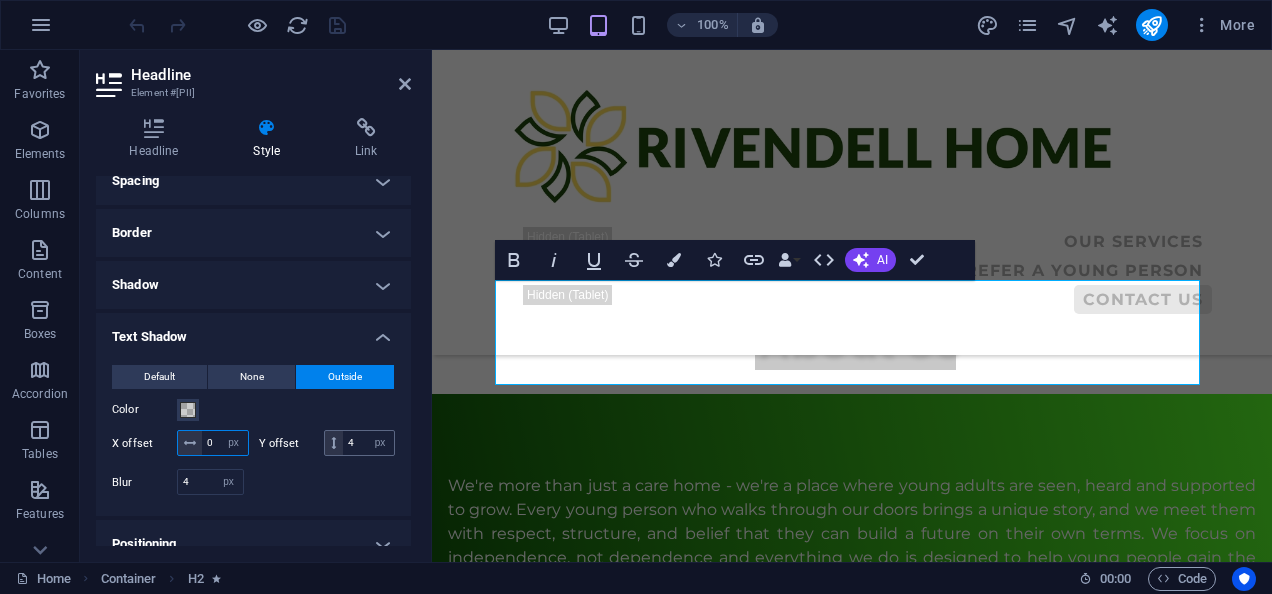 type on "0" 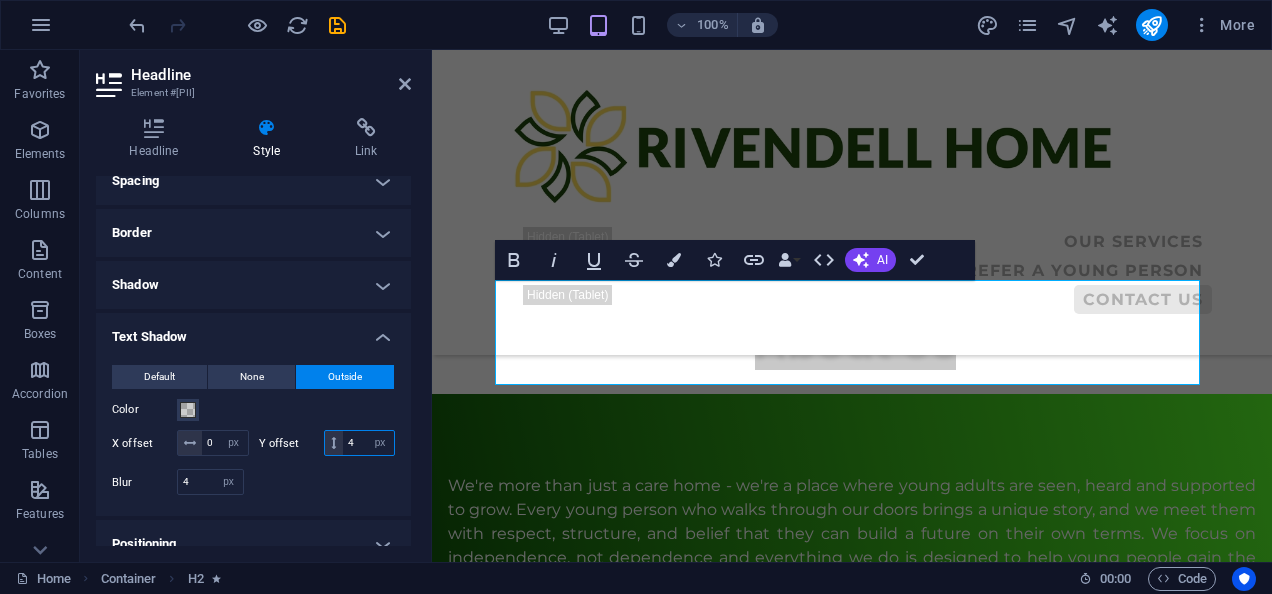 drag, startPoint x: 216, startPoint y: 468, endPoint x: 196, endPoint y: 462, distance: 20.880613 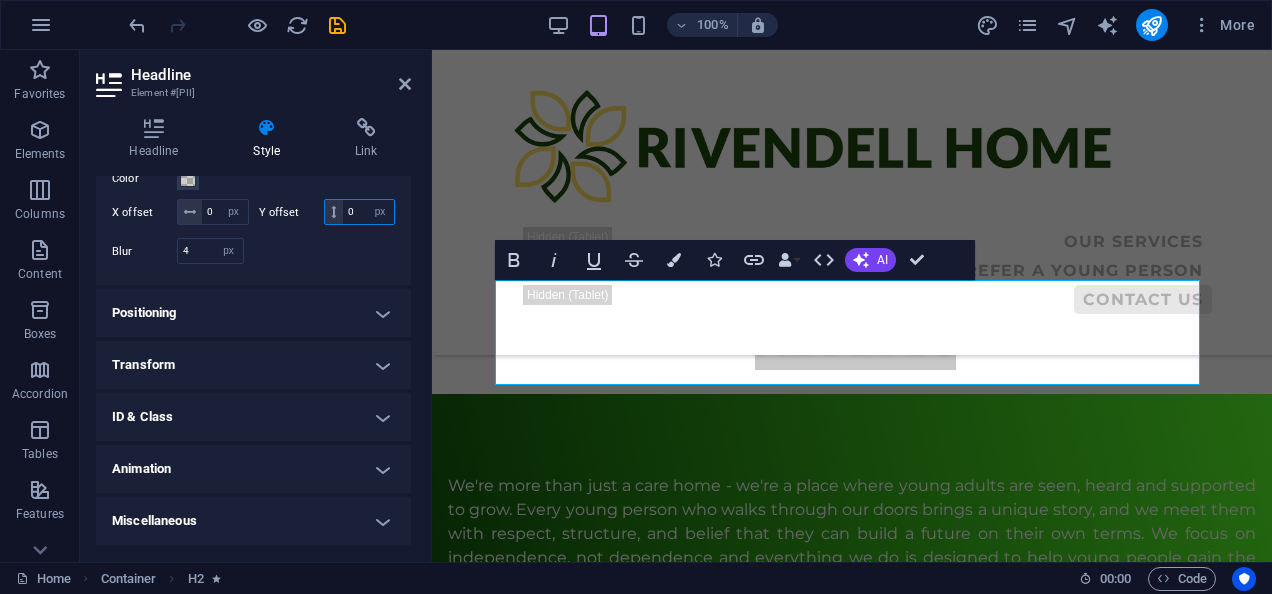 scroll, scrollTop: 653, scrollLeft: 0, axis: vertical 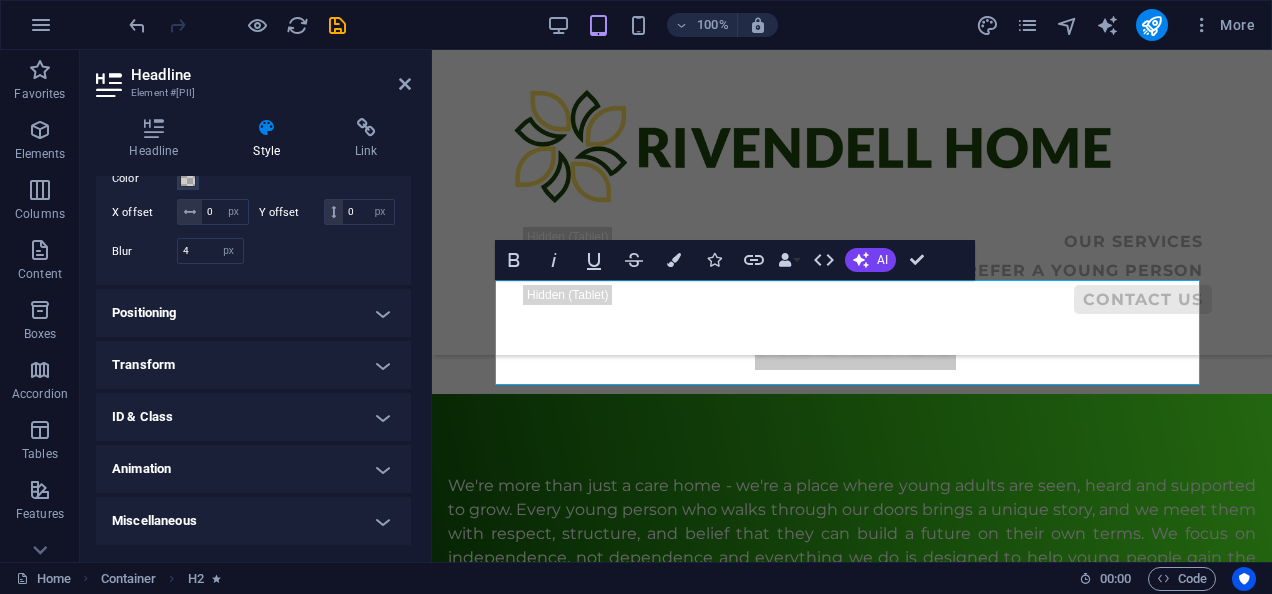 click on "Positioning" at bounding box center (253, 313) 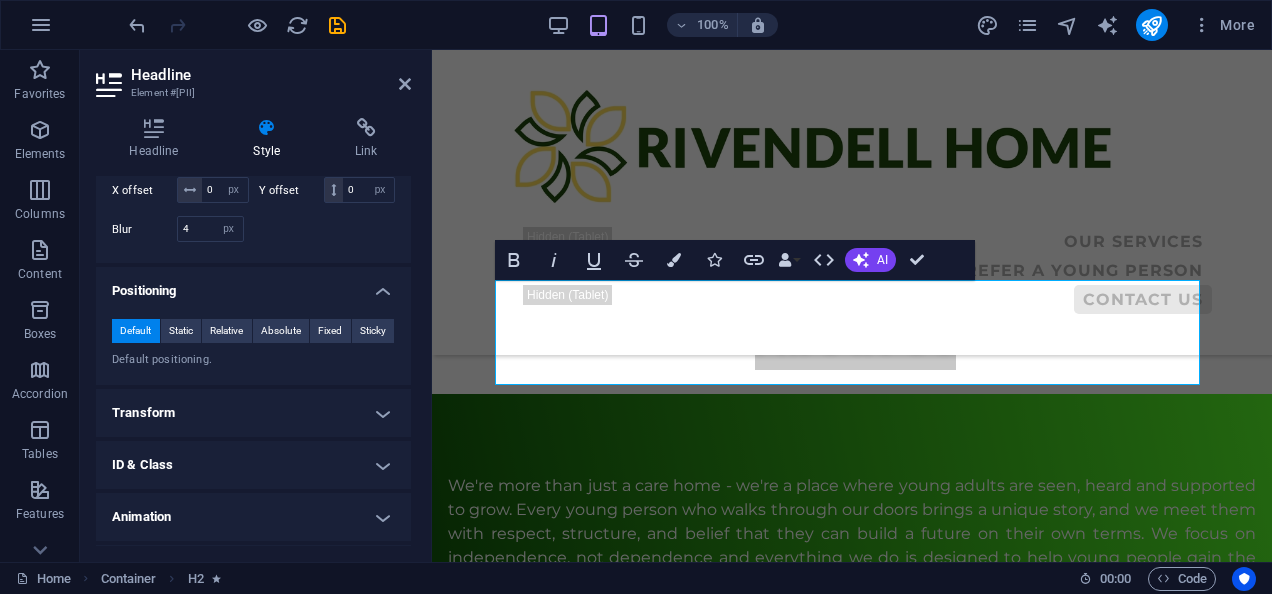 click on "Positioning" at bounding box center [253, 285] 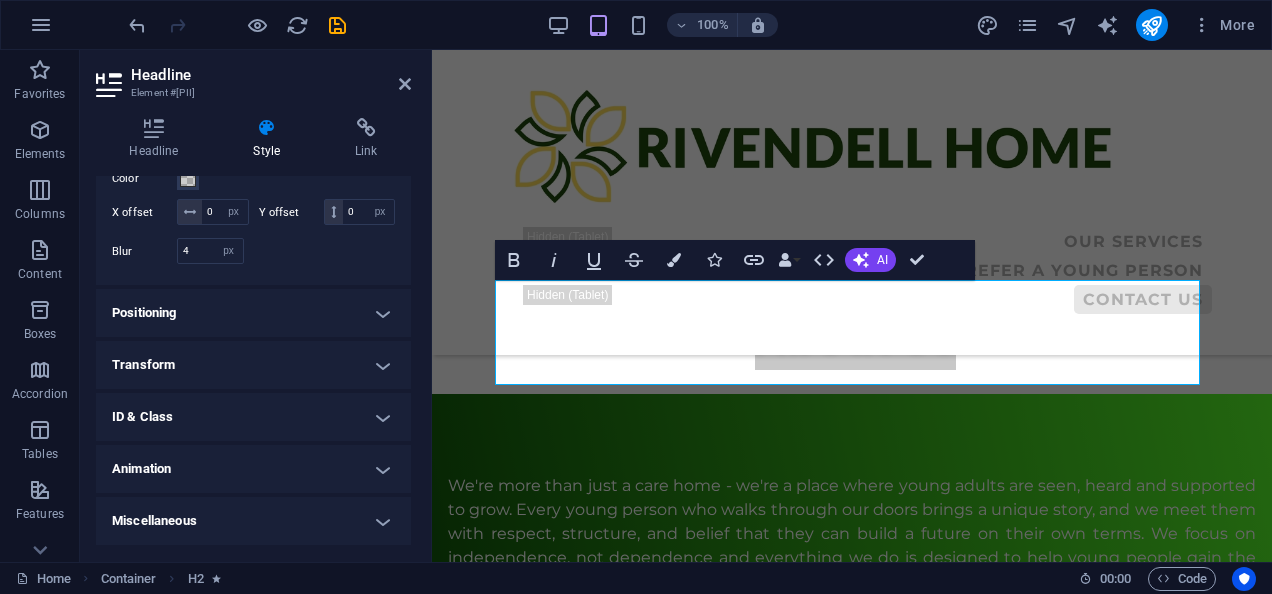 click on "Transform" at bounding box center (253, 365) 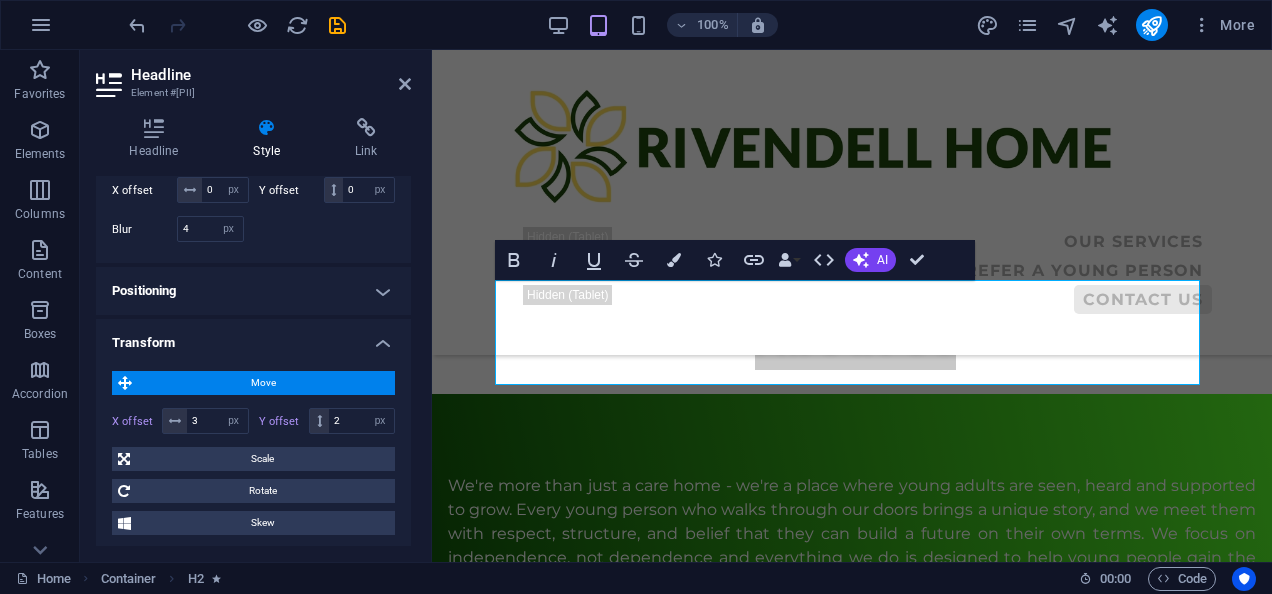 click on "Transform" at bounding box center [253, 337] 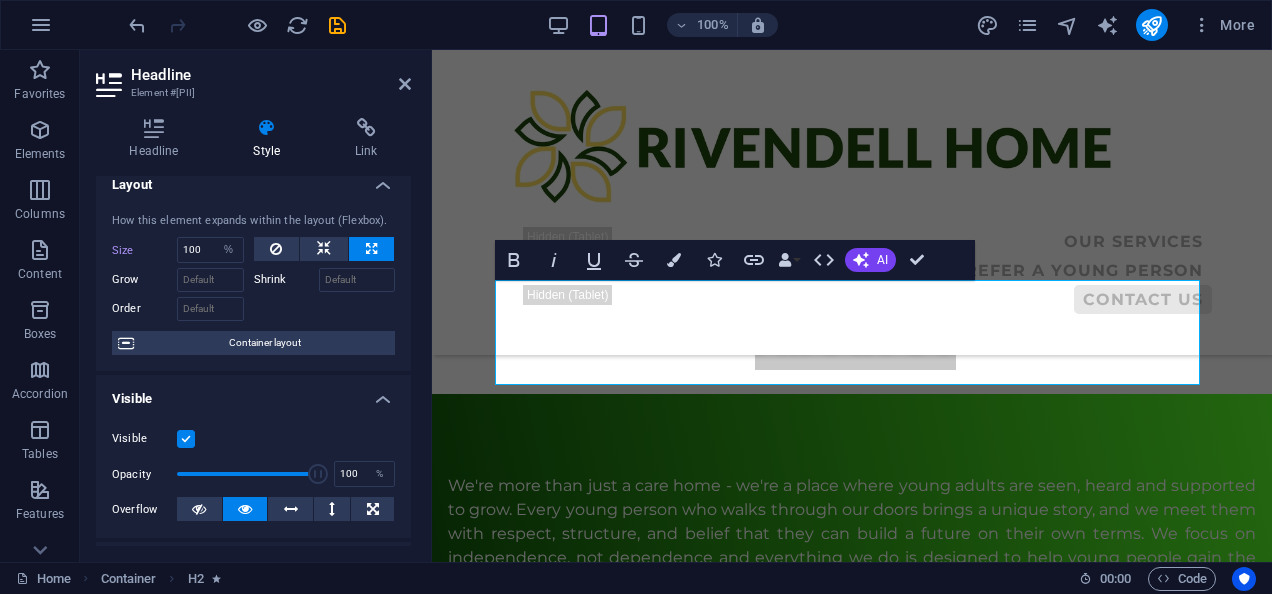 scroll, scrollTop: 0, scrollLeft: 0, axis: both 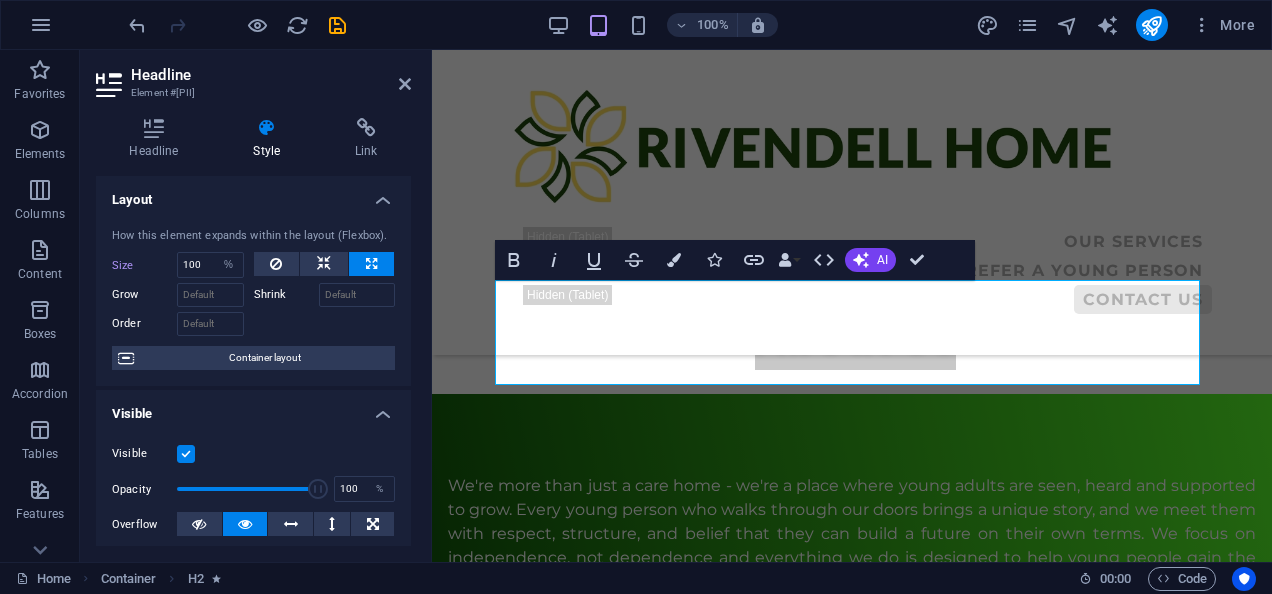 click on "Layout" at bounding box center (253, 194) 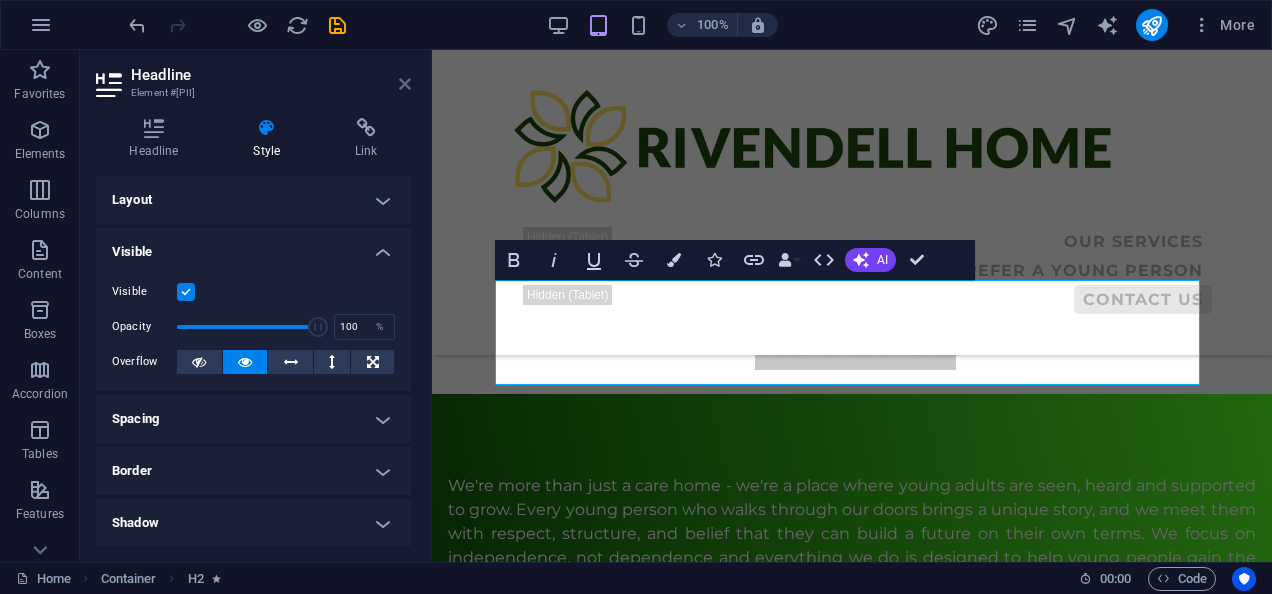 click at bounding box center (405, 84) 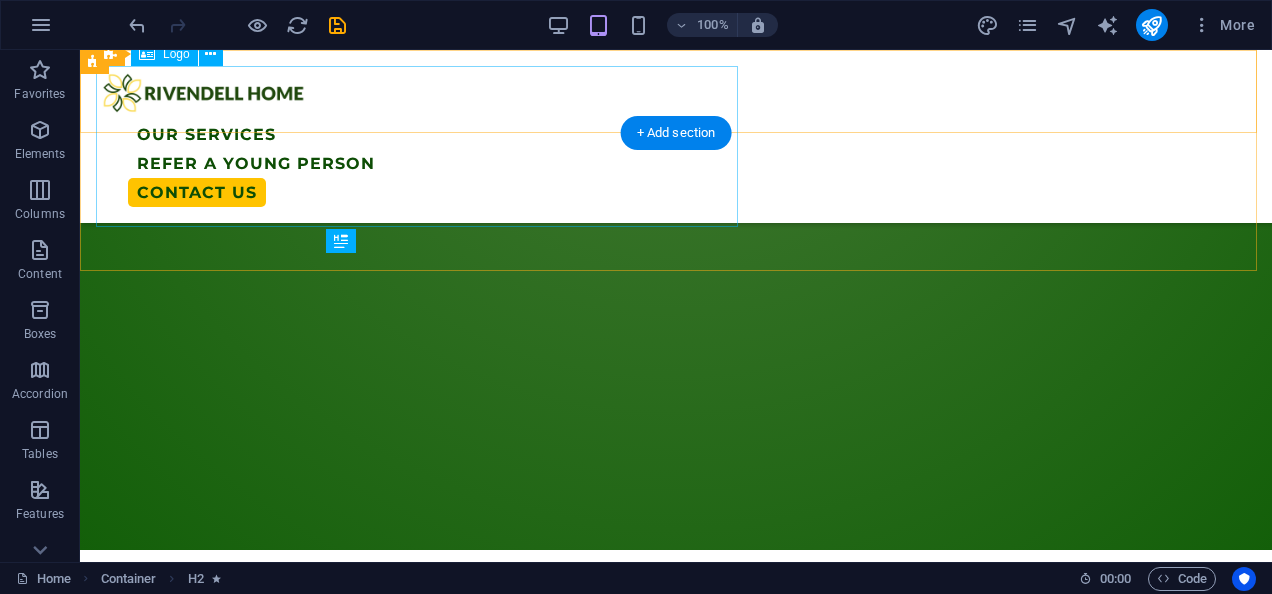 scroll, scrollTop: 746, scrollLeft: 0, axis: vertical 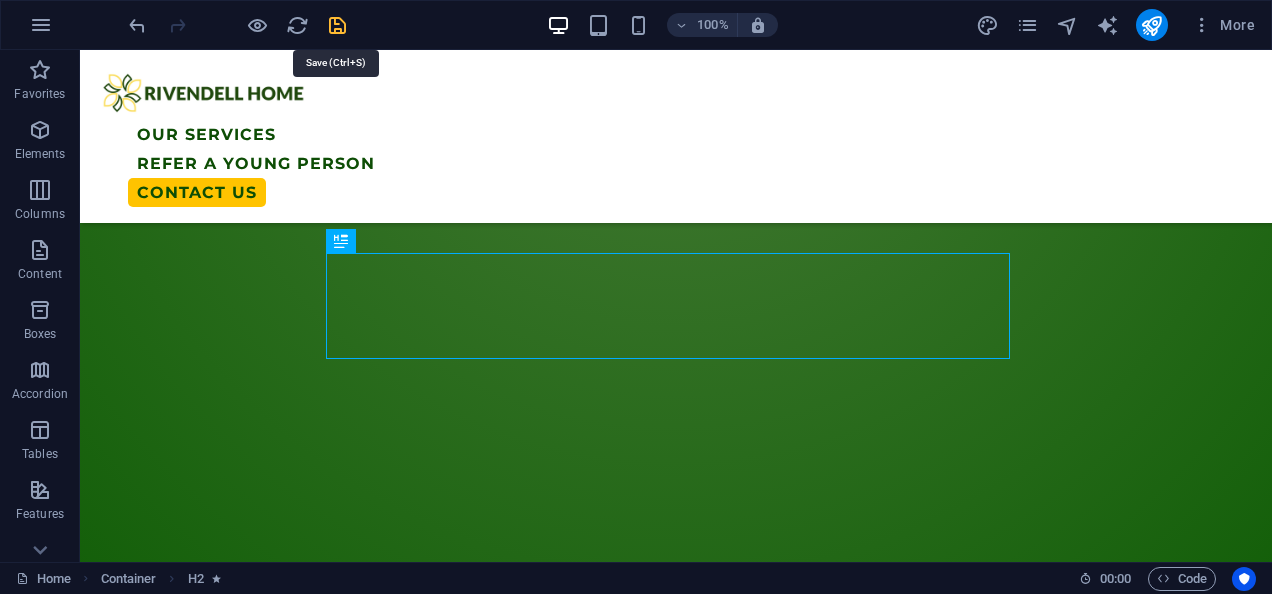 click at bounding box center [337, 25] 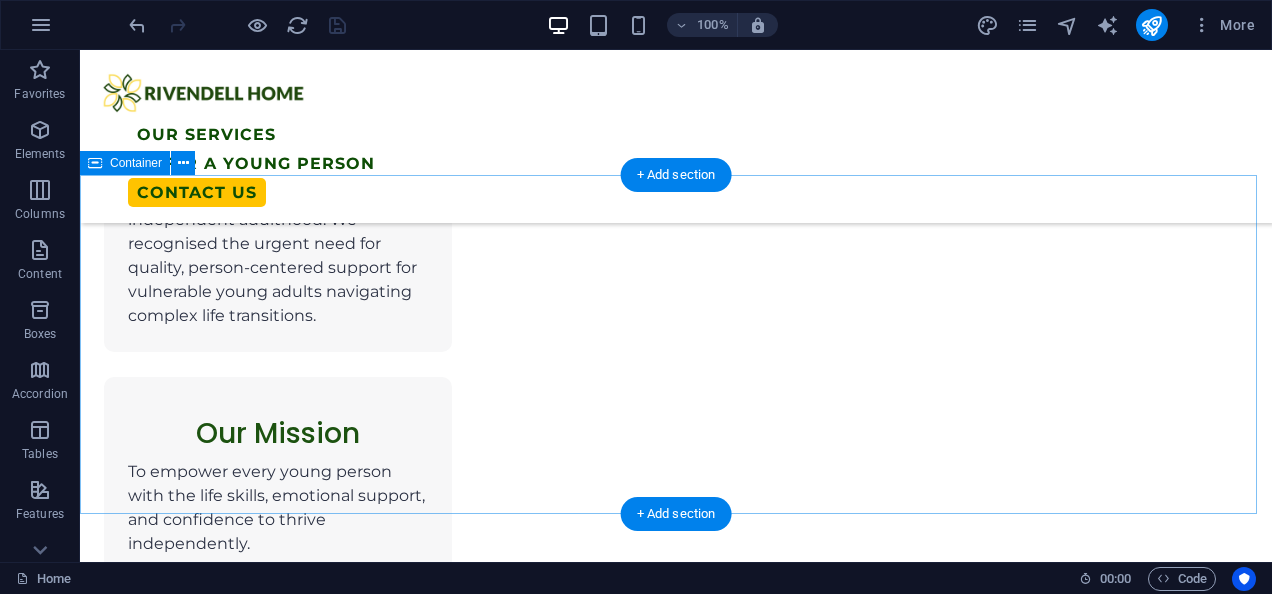 scroll, scrollTop: 1900, scrollLeft: 0, axis: vertical 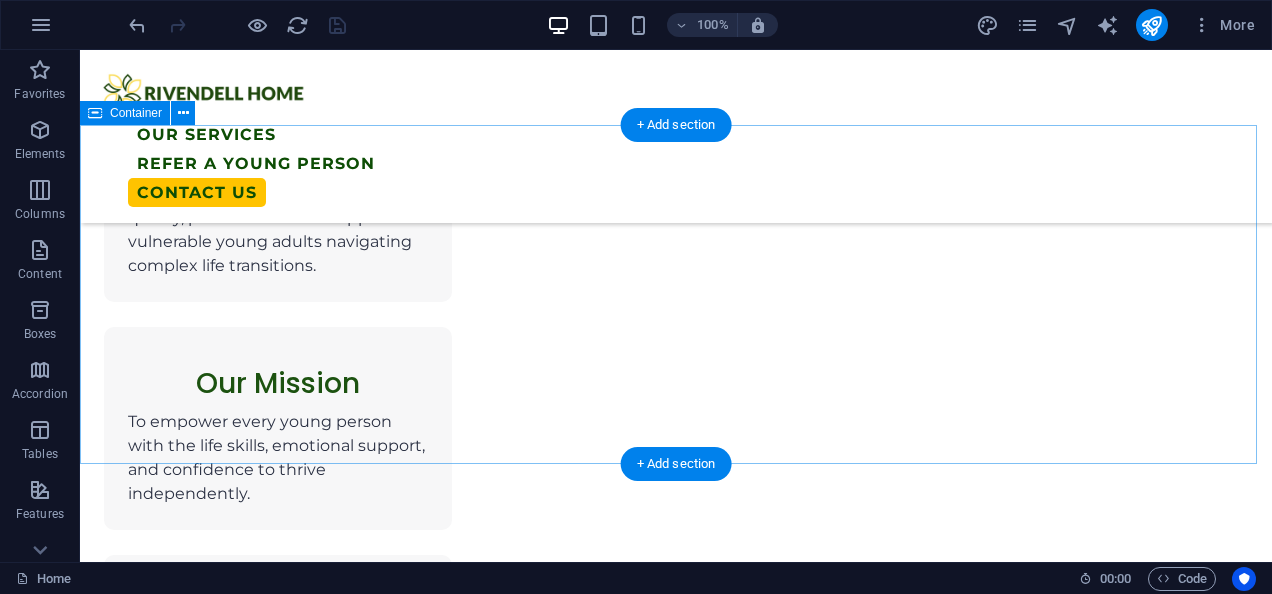 click on "Your  Concerns  & Where We  Stand We understand that placing a young person in supported accommodation comes with serious concerns-about safety, stability, influence, and the quality of care. At Rivendell Home, we don't take that trust lightly. We maintain clear boundaries, consistent routines, and a strong safeguarding culture to ensure every young person is supported in a structured, nurturing environment. we're transparent in our approach and committed to working closely with families, professionals, and the young persons themselves to ensure that no concern is overlooked and every voice is heard." at bounding box center [676, 1301] 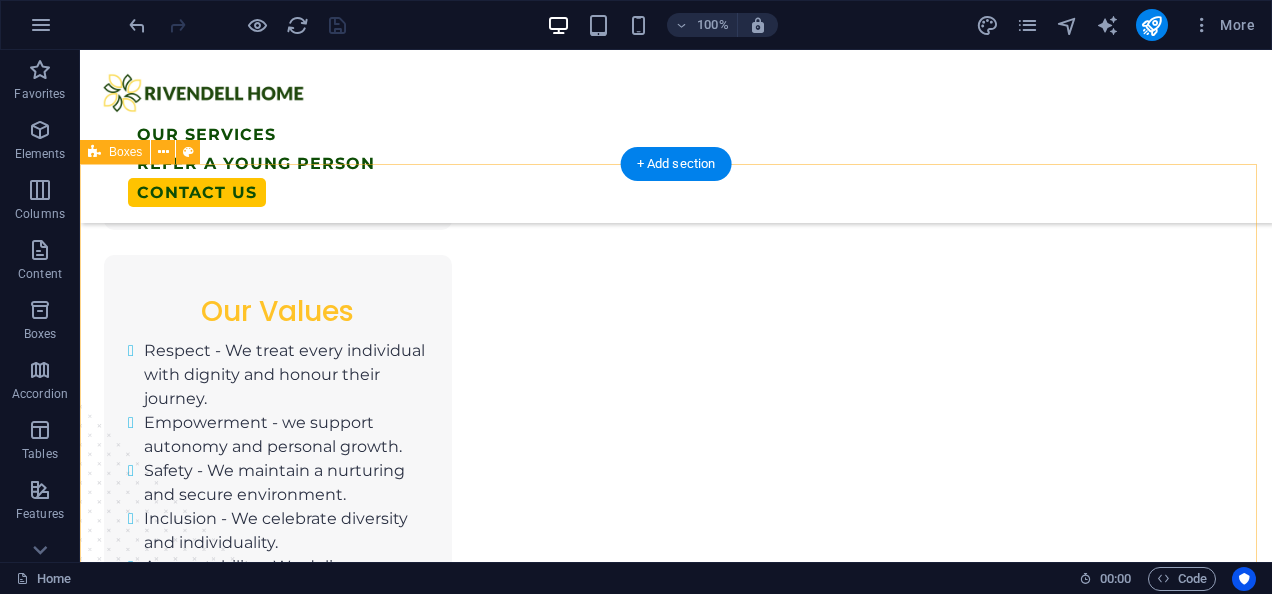 scroll, scrollTop: 1800, scrollLeft: 0, axis: vertical 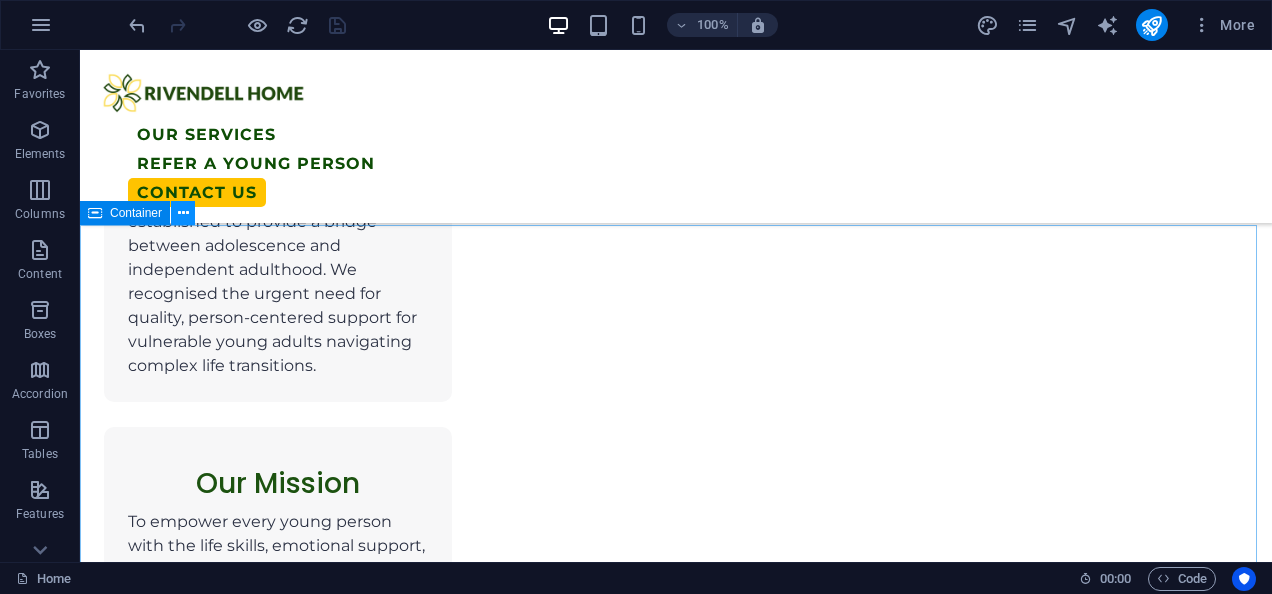 click at bounding box center (183, 213) 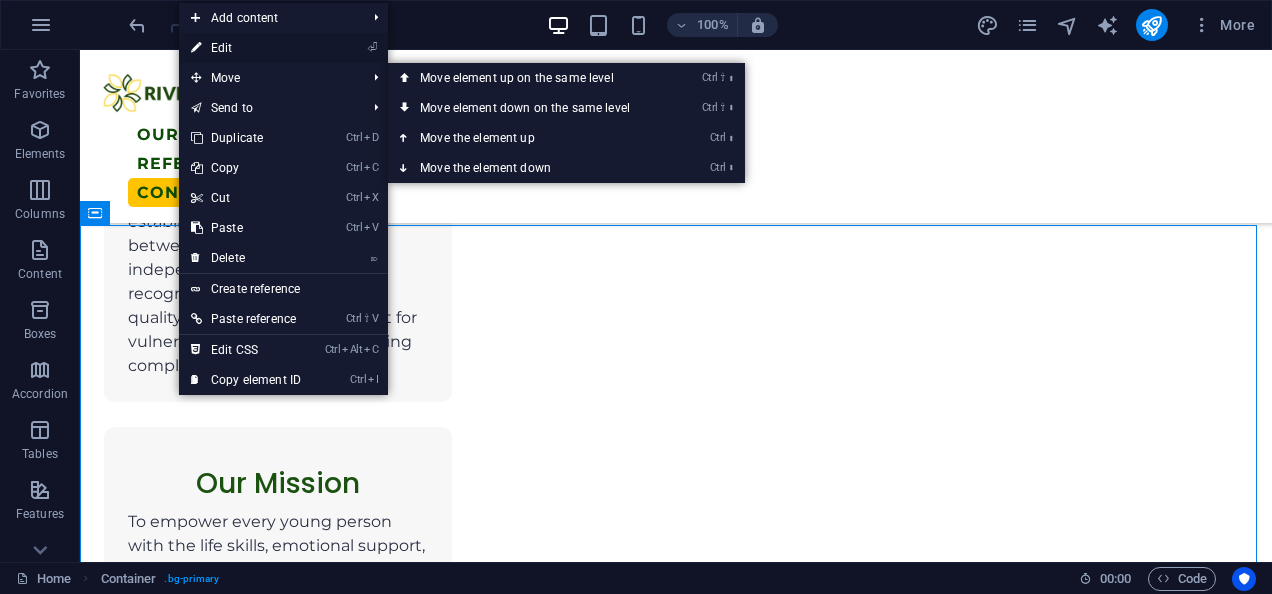 click on "⏎  Edit" at bounding box center (246, 48) 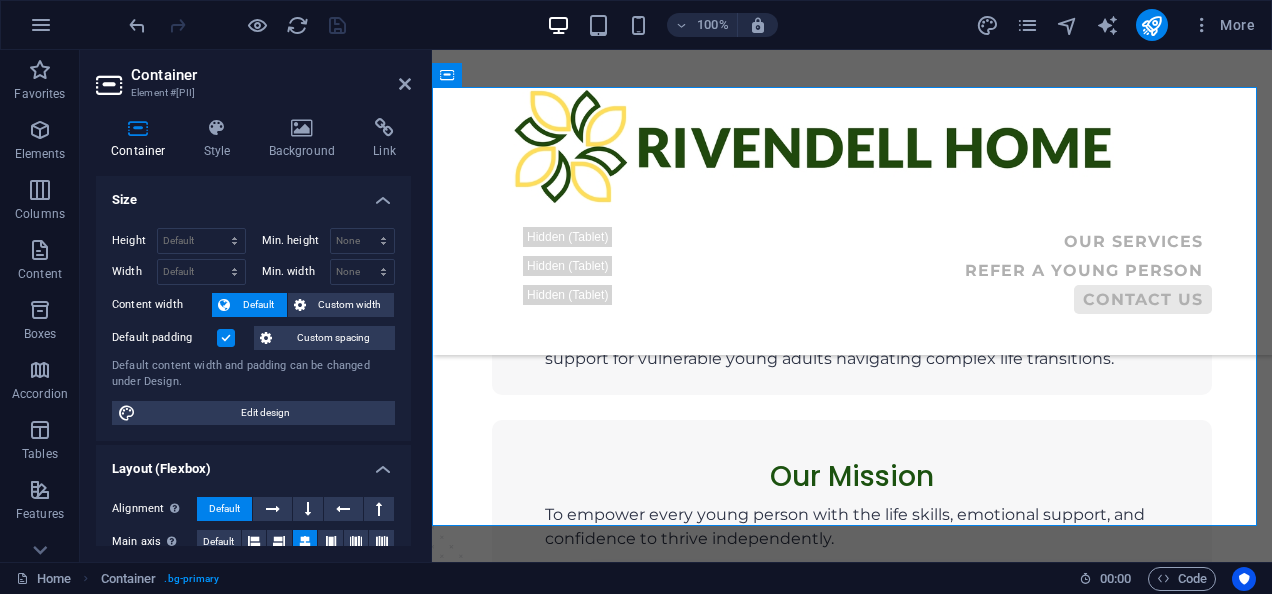 scroll, scrollTop: 3130, scrollLeft: 0, axis: vertical 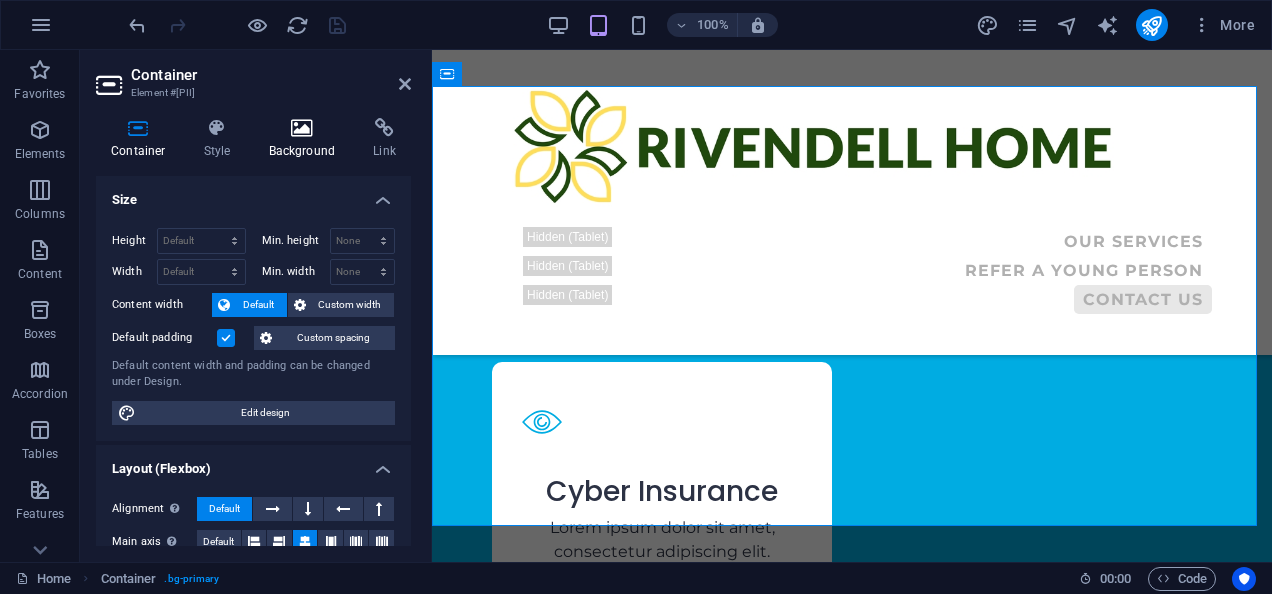 click on "Background" at bounding box center [306, 139] 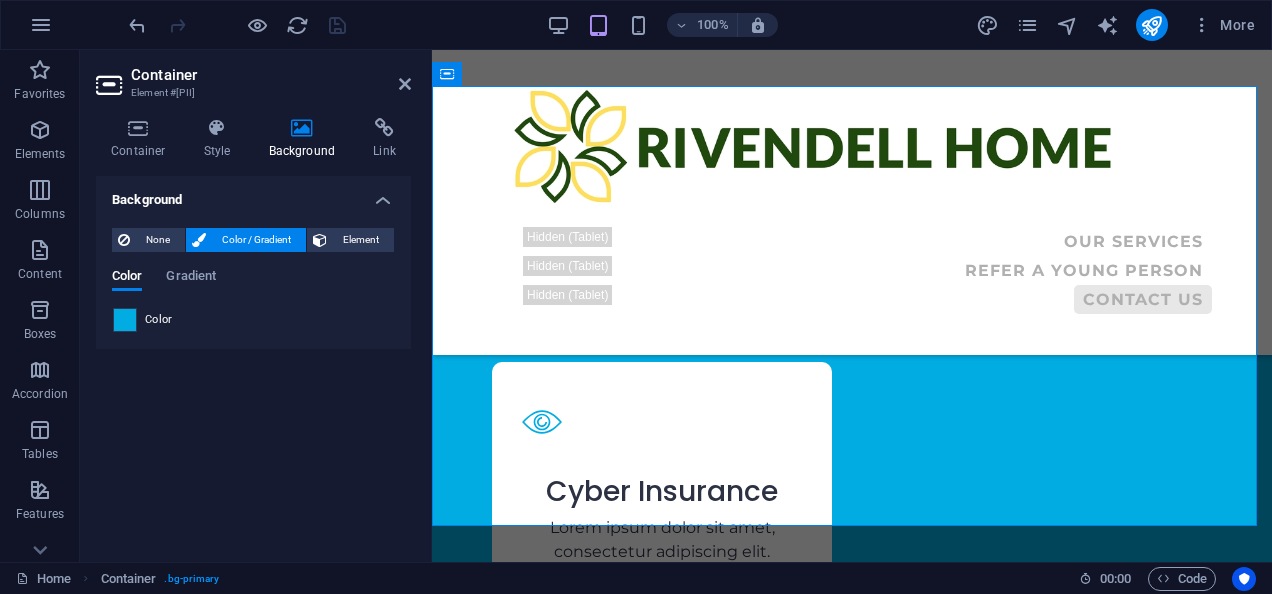 click at bounding box center [125, 320] 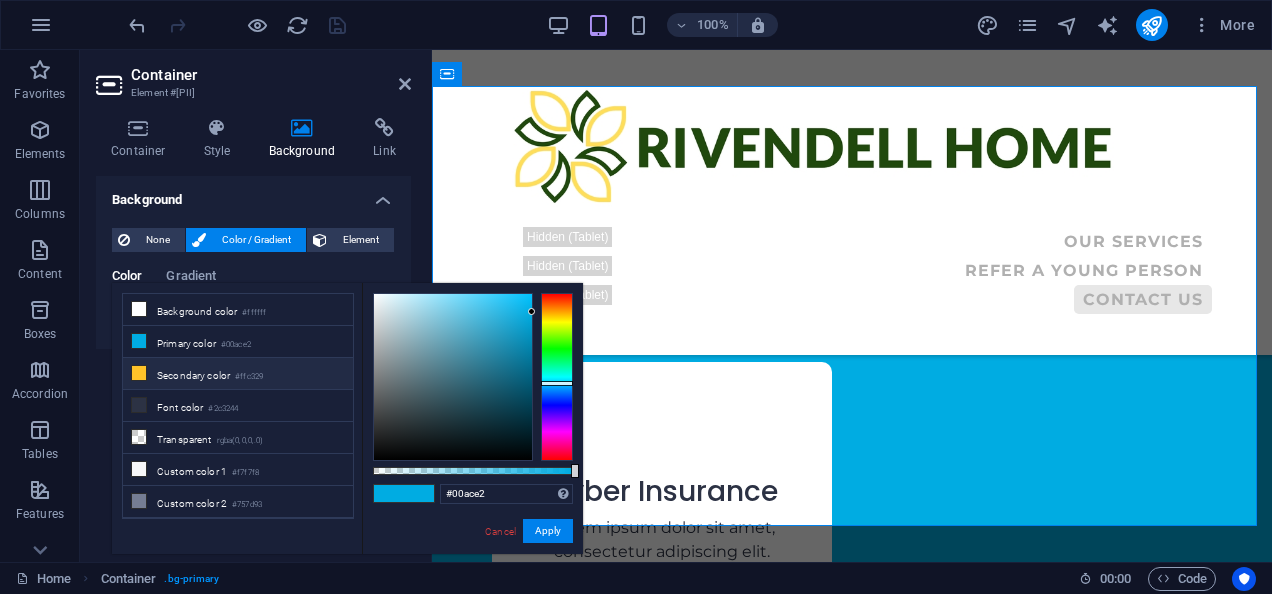 click at bounding box center (139, 373) 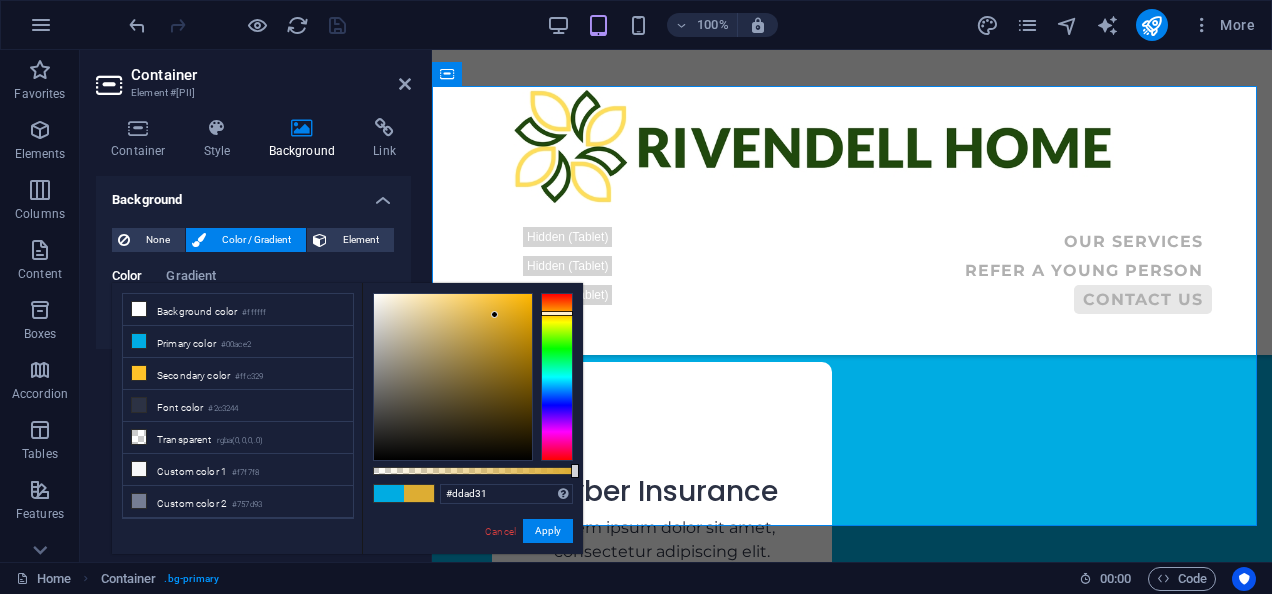 click at bounding box center [453, 377] 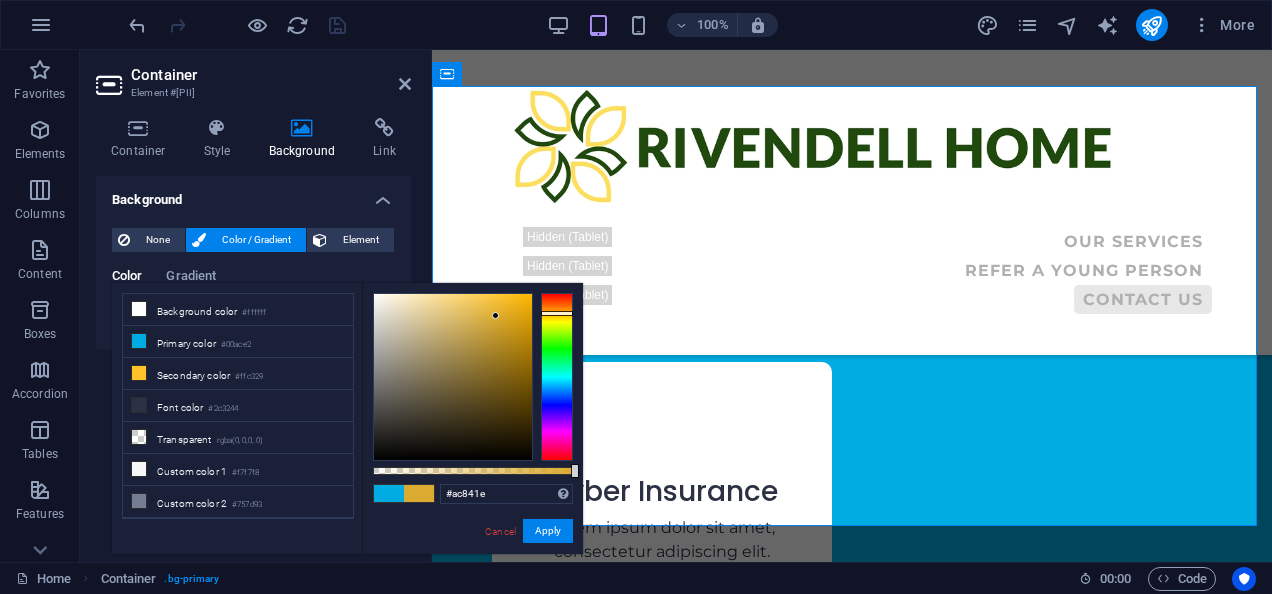 drag, startPoint x: 504, startPoint y: 347, endPoint x: 514, endPoint y: 354, distance: 12.206555 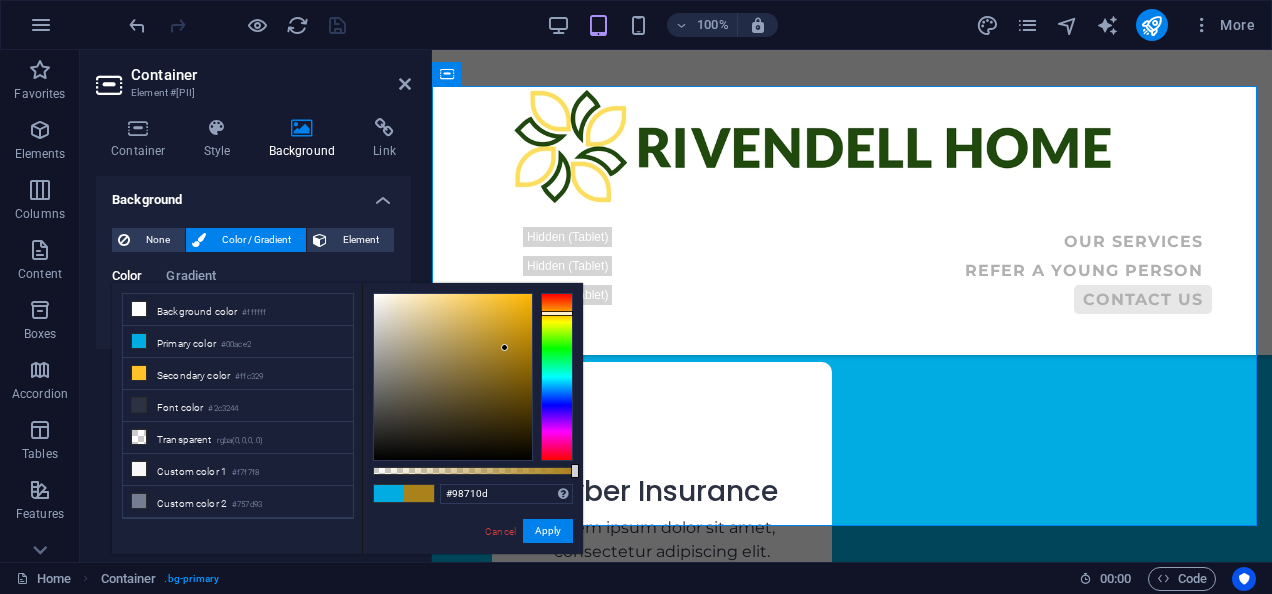 click at bounding box center [453, 377] 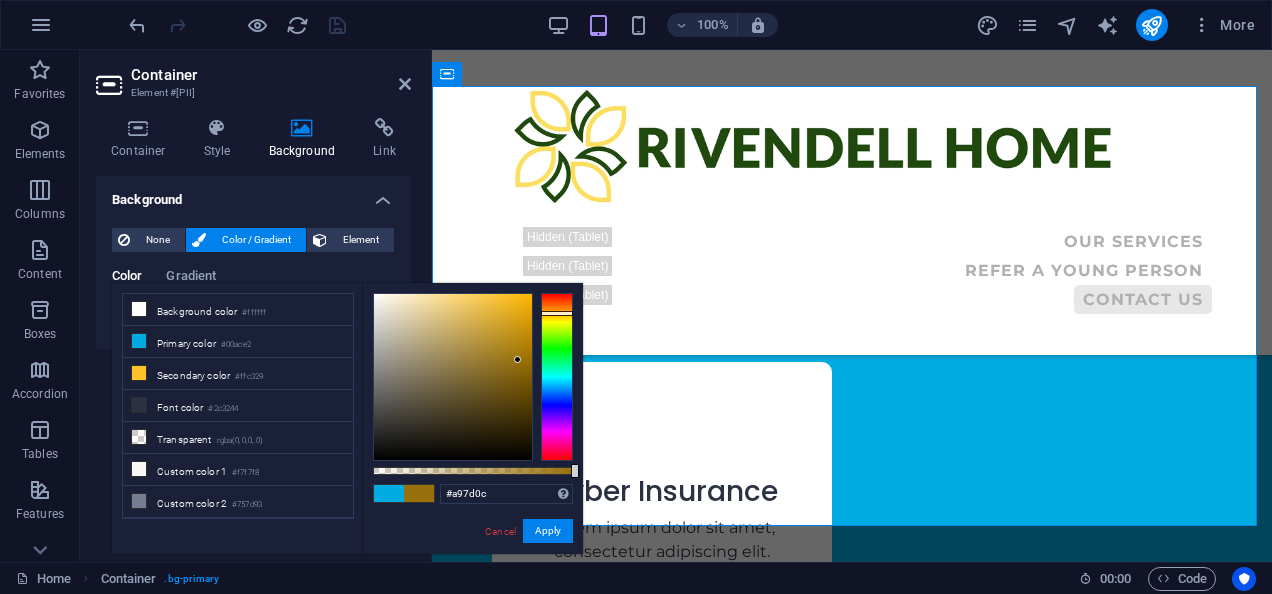 click at bounding box center (453, 377) 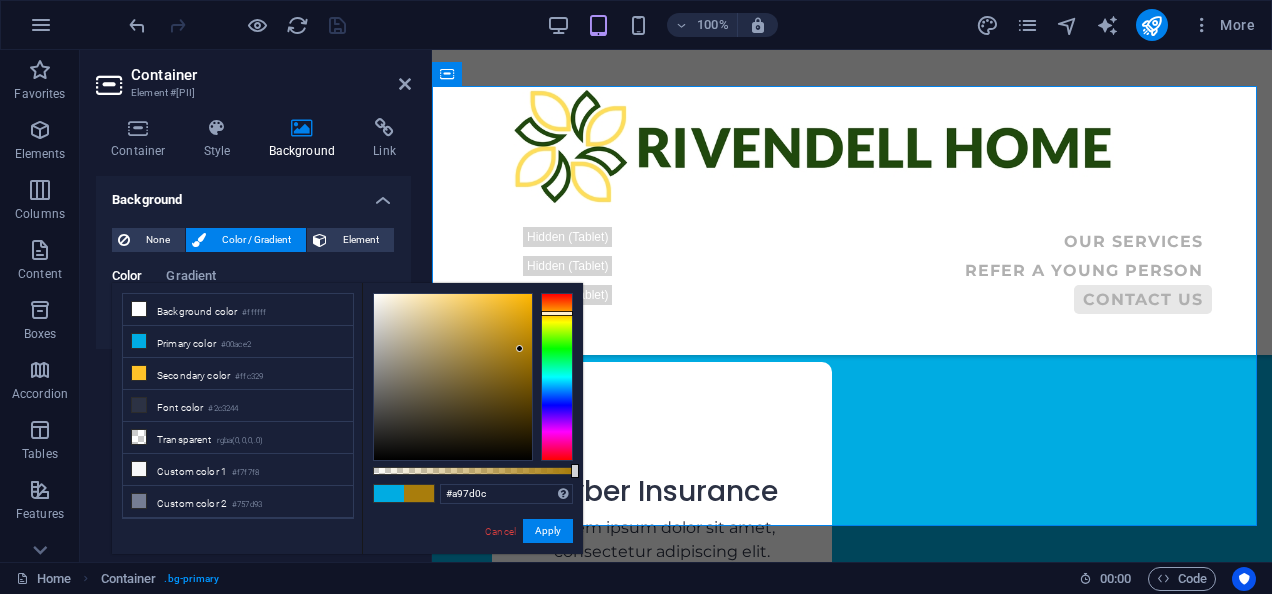type on "#c08e0e" 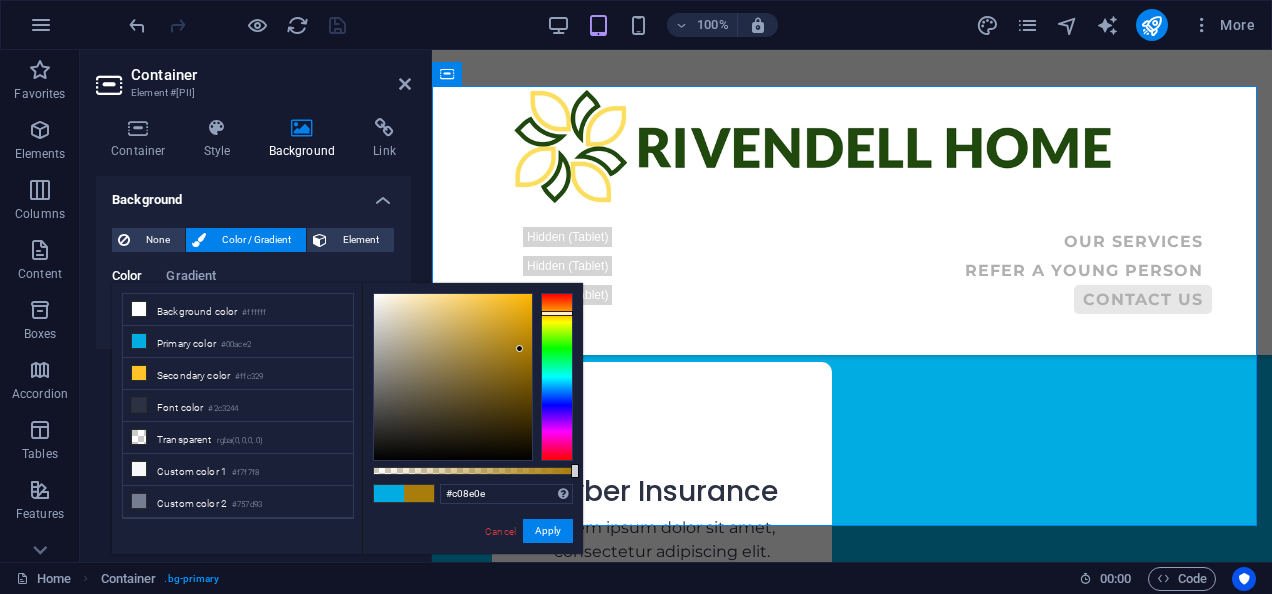 click at bounding box center [453, 377] 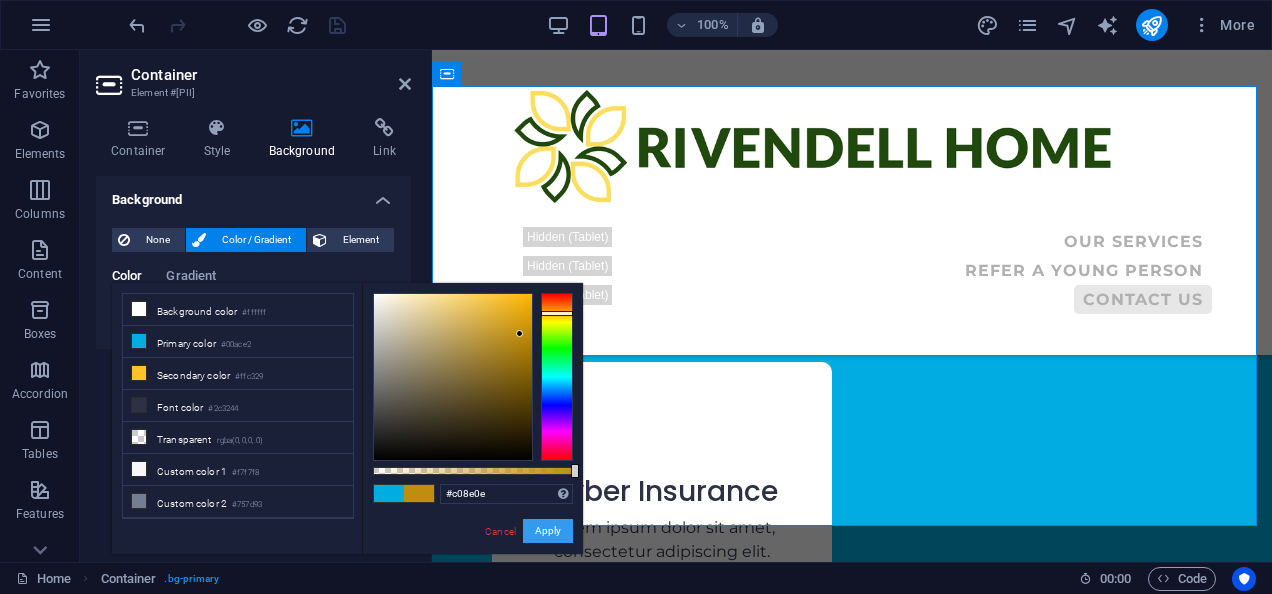 click on "Apply" at bounding box center (548, 531) 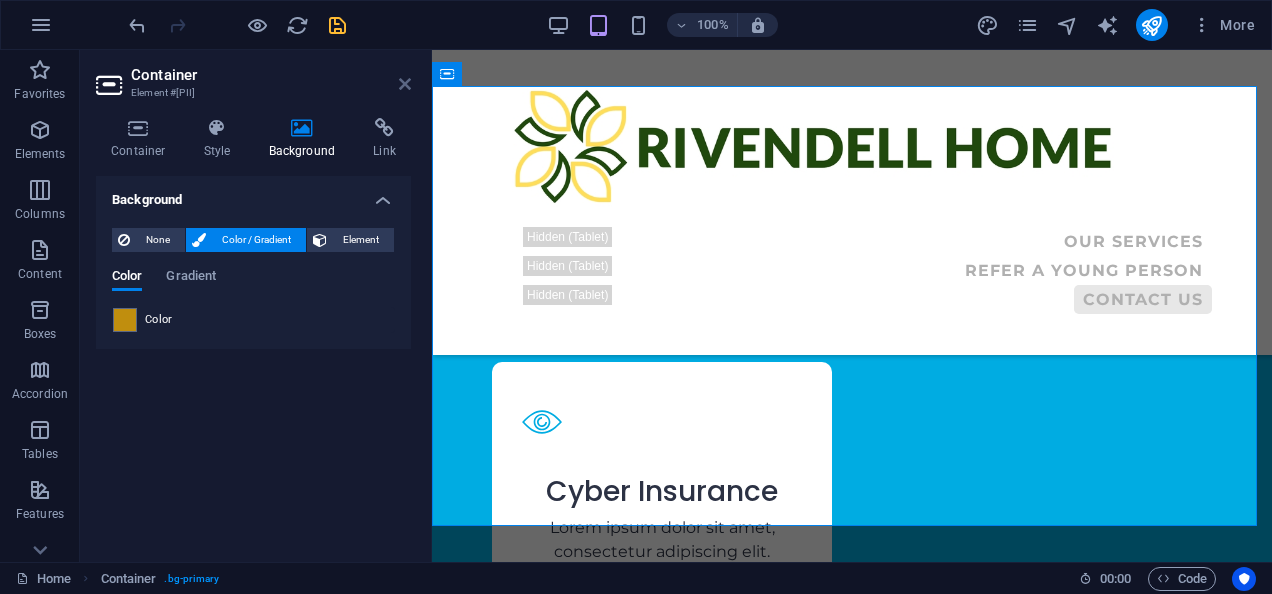 click at bounding box center (405, 84) 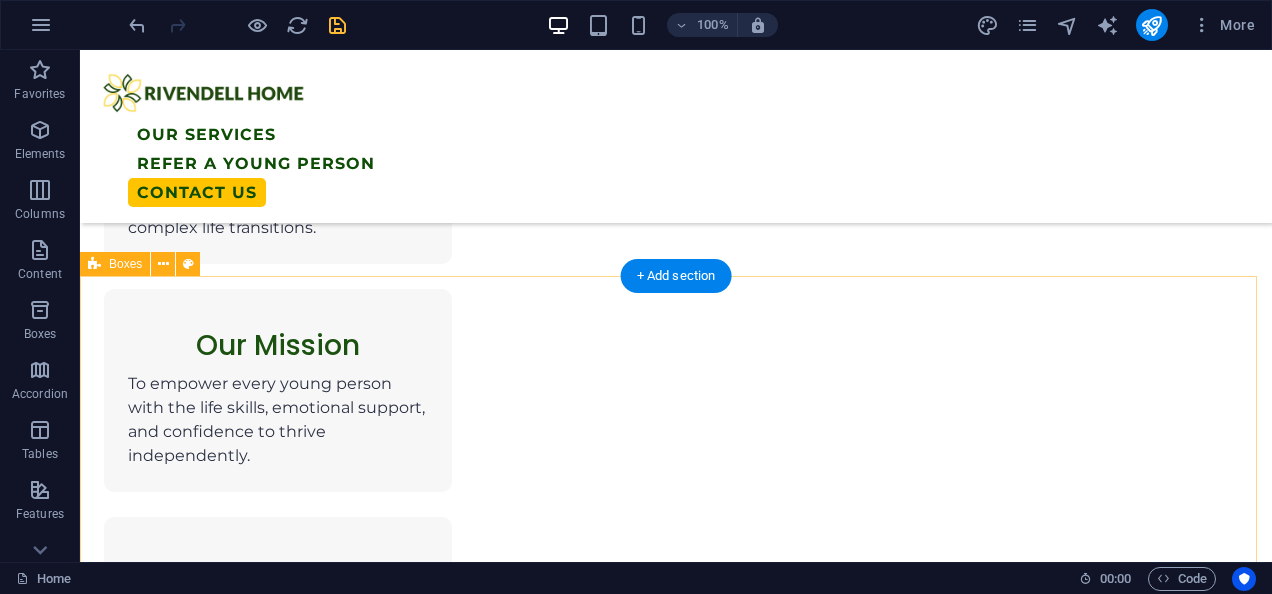 scroll, scrollTop: 1889, scrollLeft: 0, axis: vertical 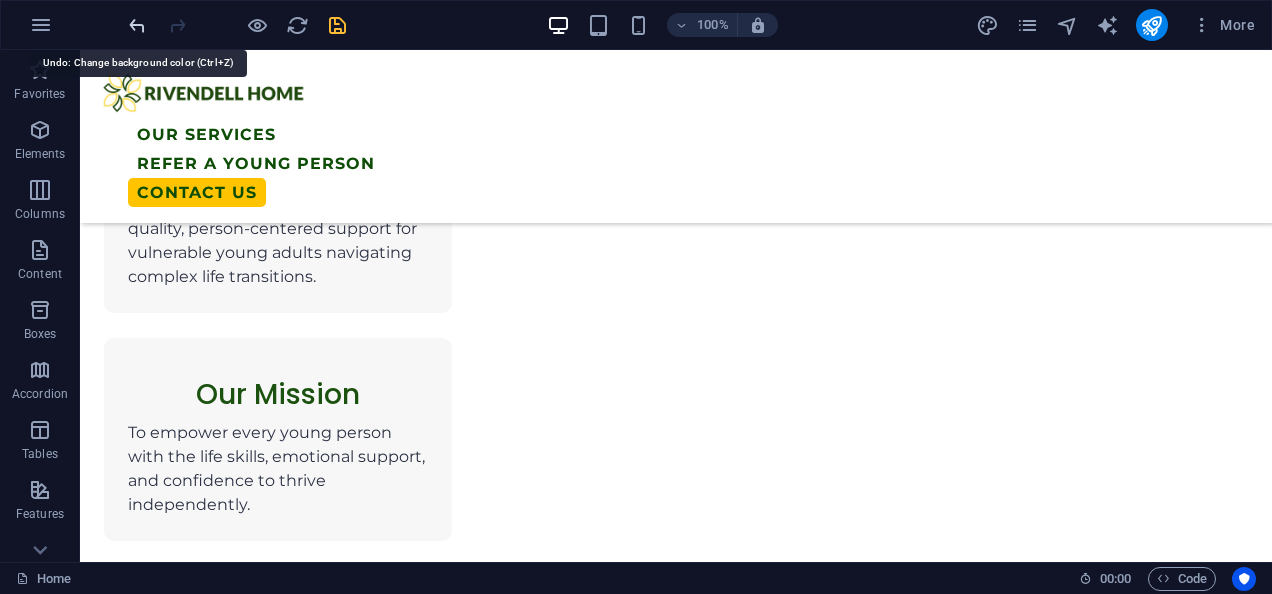 click at bounding box center [137, 25] 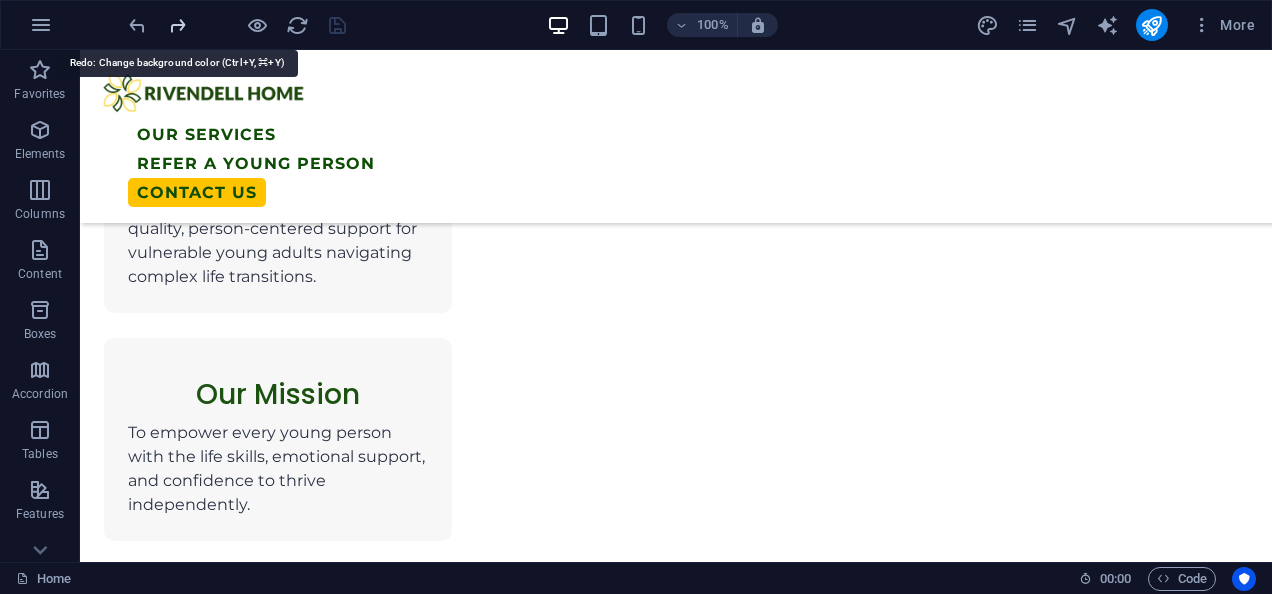 click at bounding box center [177, 25] 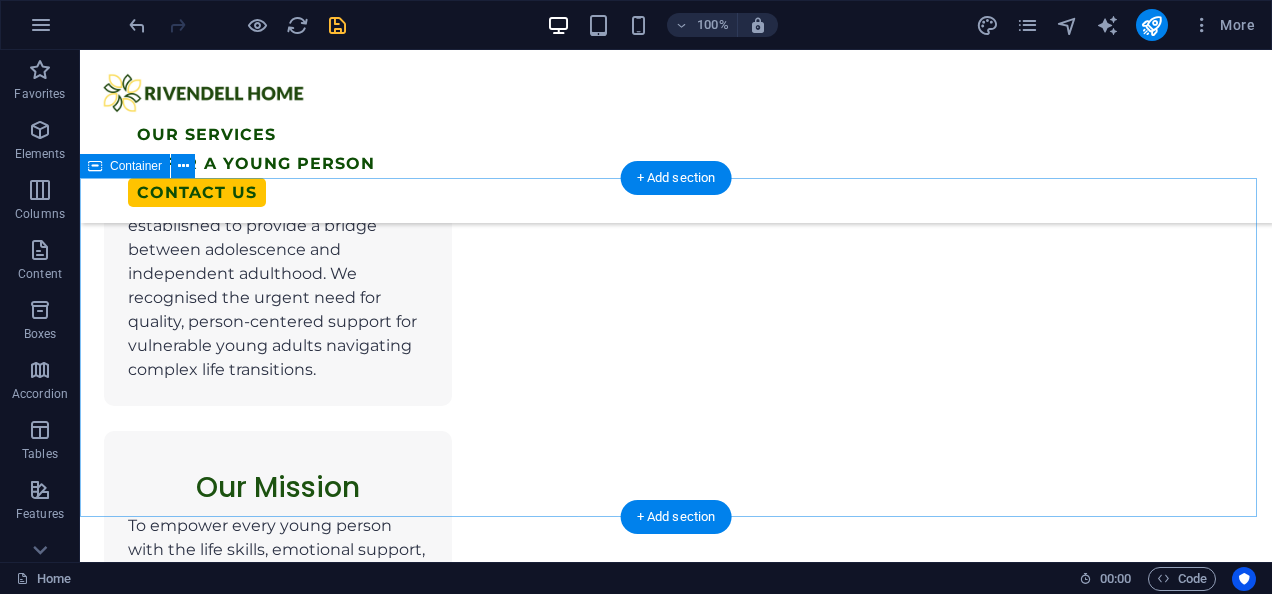 scroll, scrollTop: 1789, scrollLeft: 0, axis: vertical 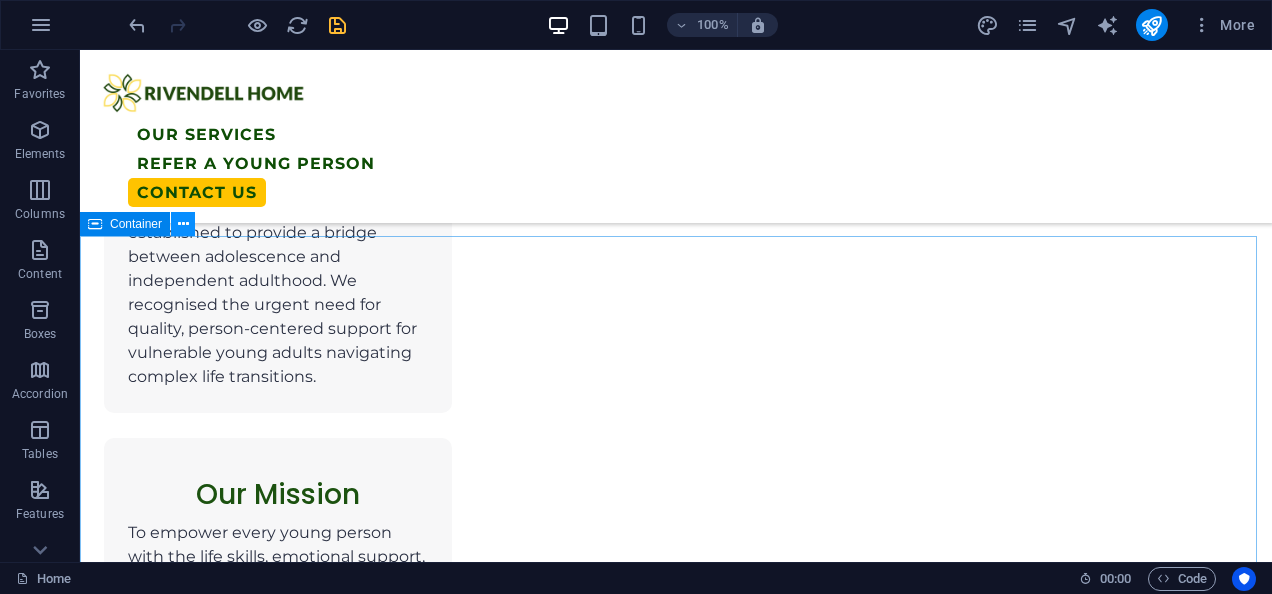 click at bounding box center (183, 224) 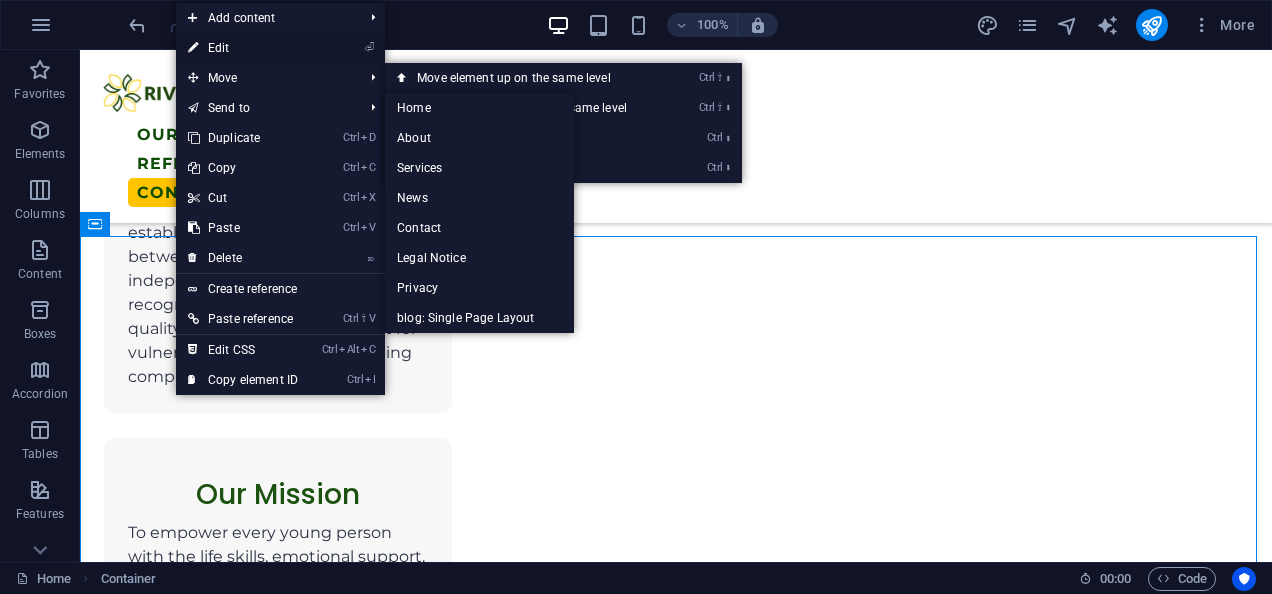 click on "⏎  Edit" at bounding box center [243, 48] 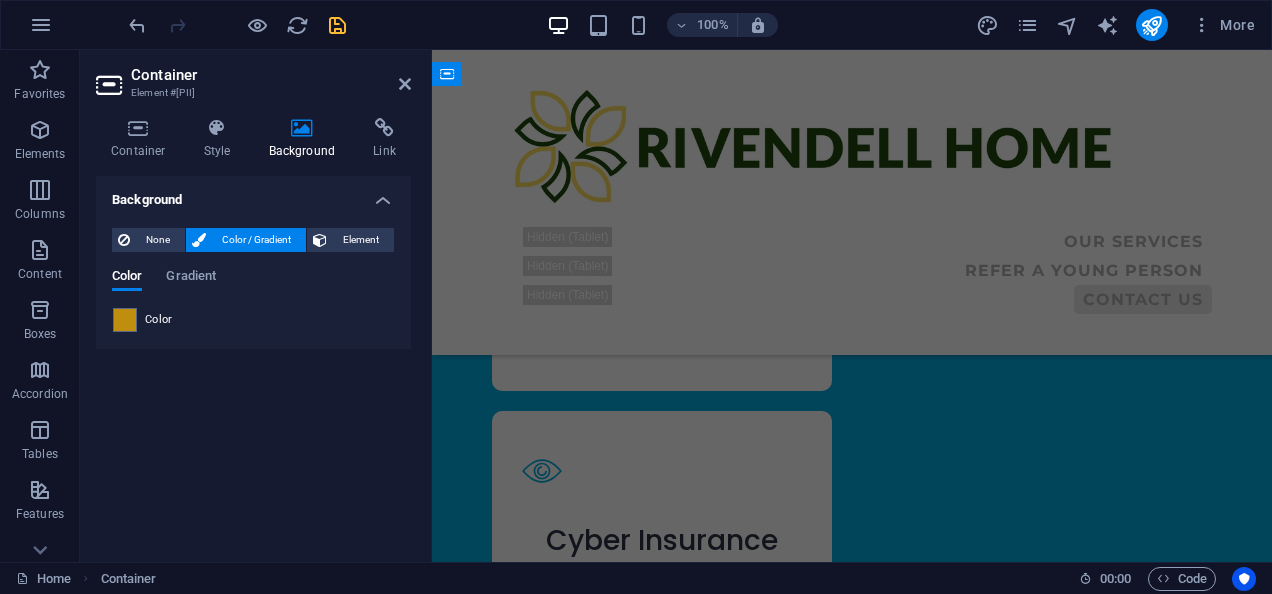 scroll, scrollTop: 3130, scrollLeft: 0, axis: vertical 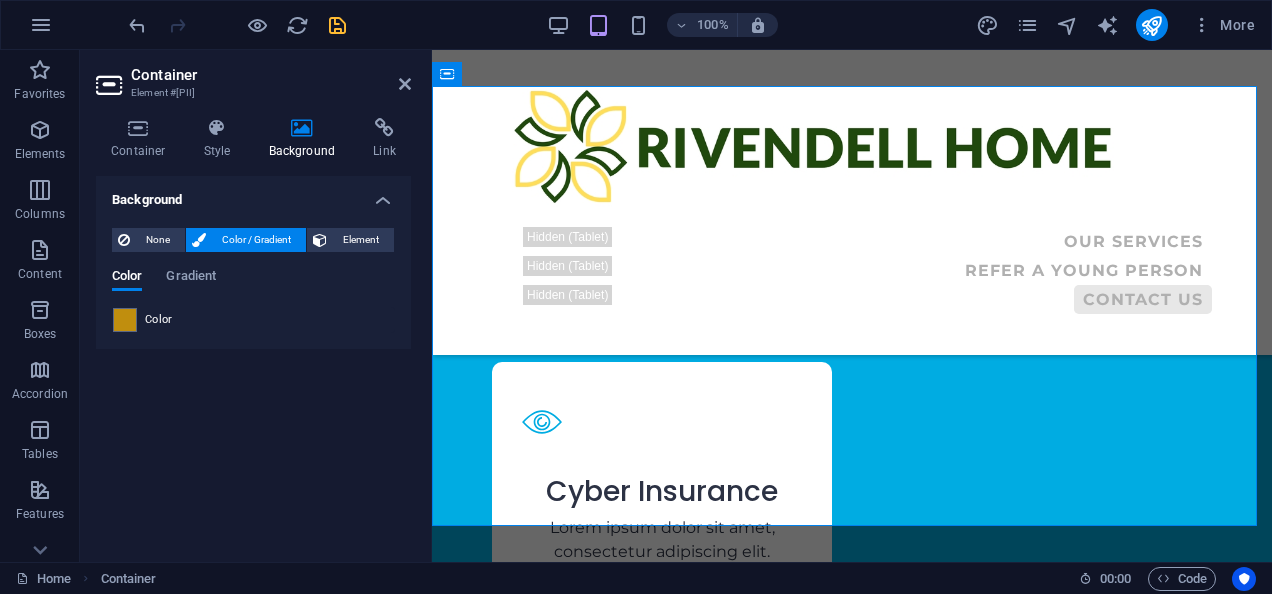 click on "Color" at bounding box center (159, 320) 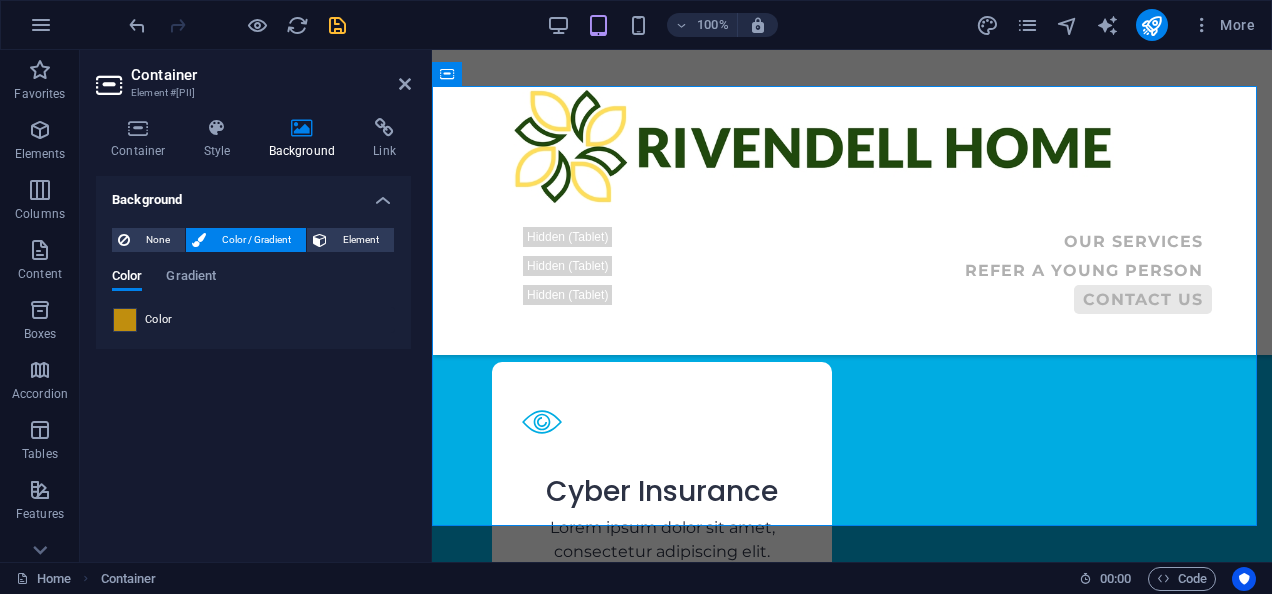 click at bounding box center [125, 320] 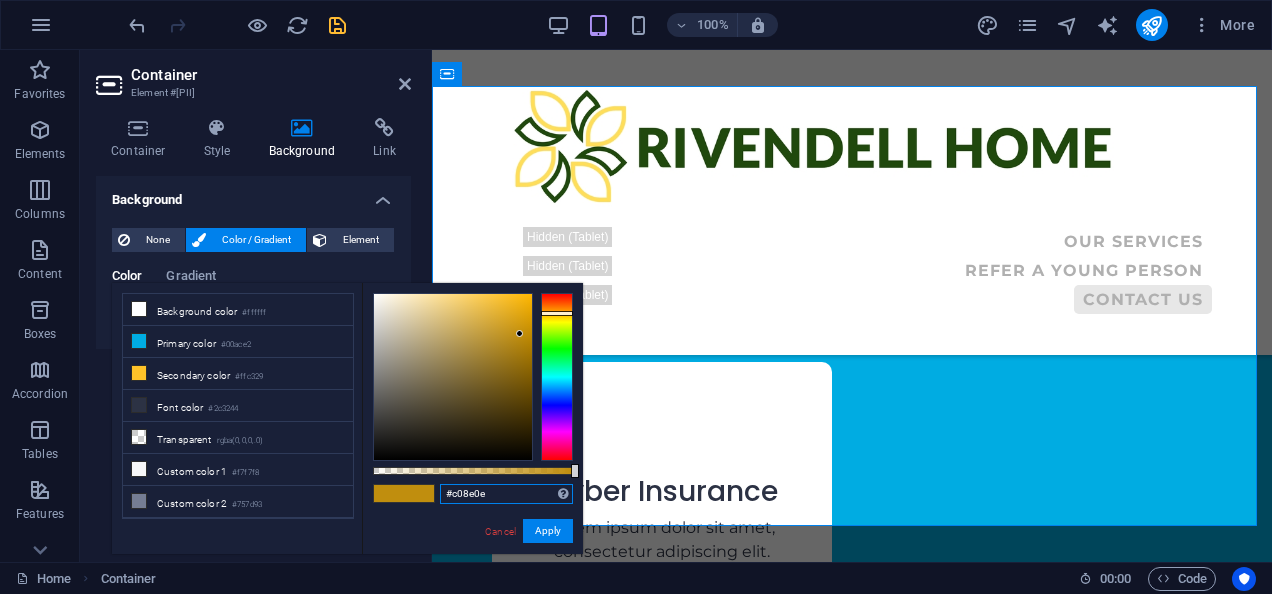 drag, startPoint x: 488, startPoint y: 497, endPoint x: 445, endPoint y: 491, distance: 43.416588 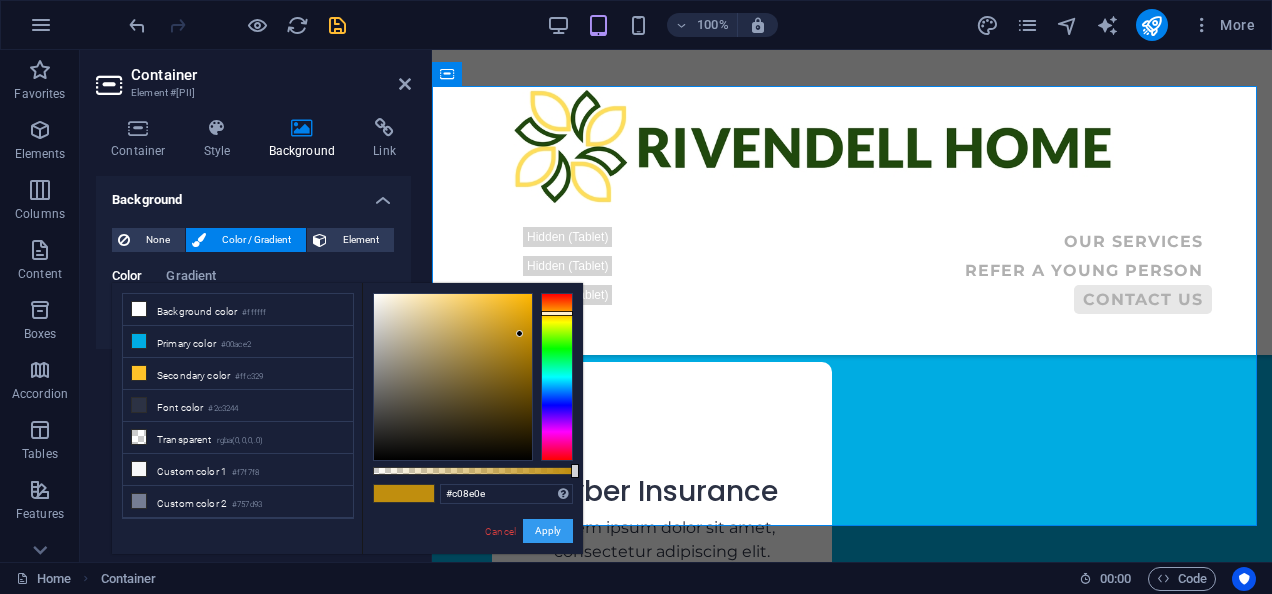 click on "Apply" at bounding box center (548, 531) 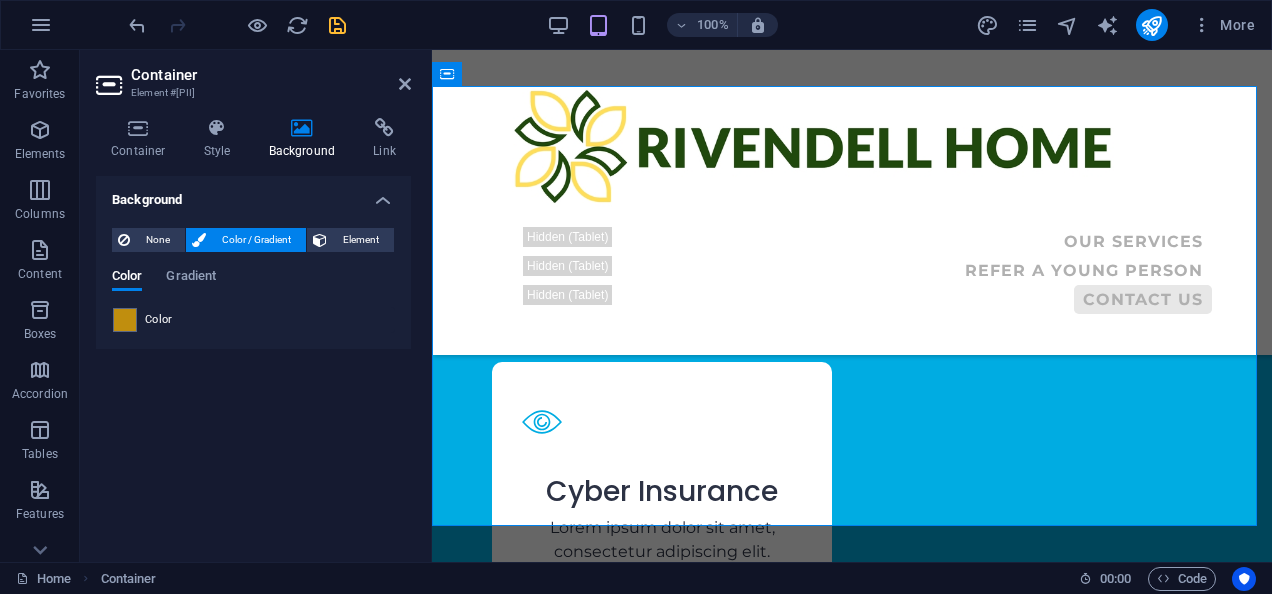 click on "Container Element #ed-813674085" at bounding box center [253, 76] 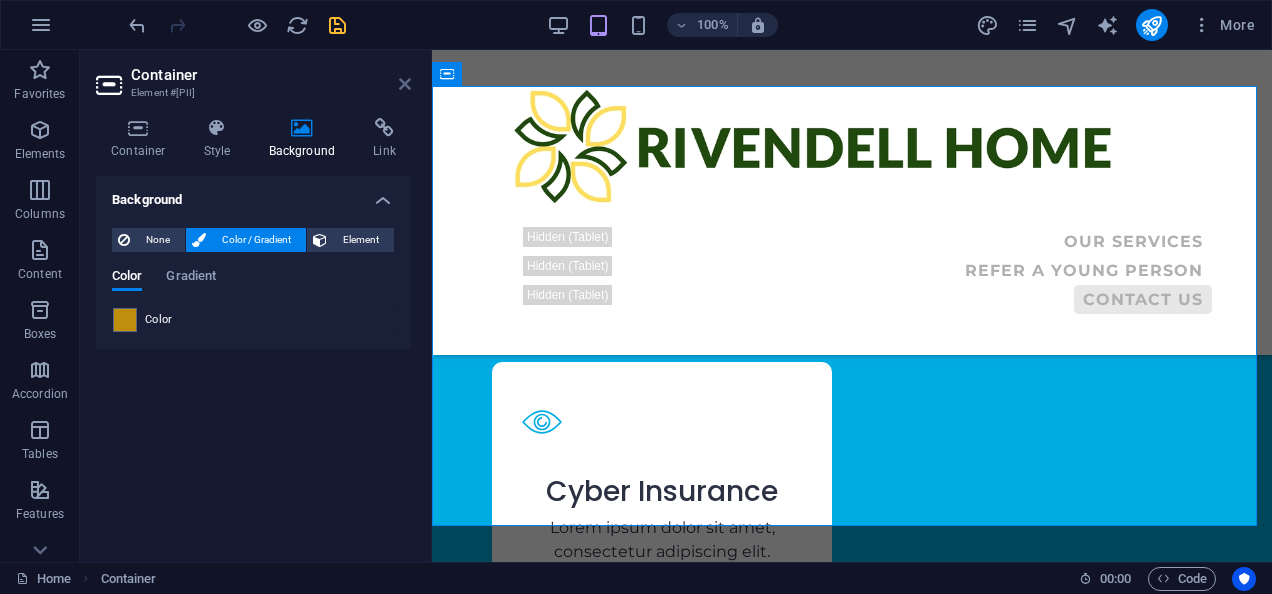 click at bounding box center [405, 84] 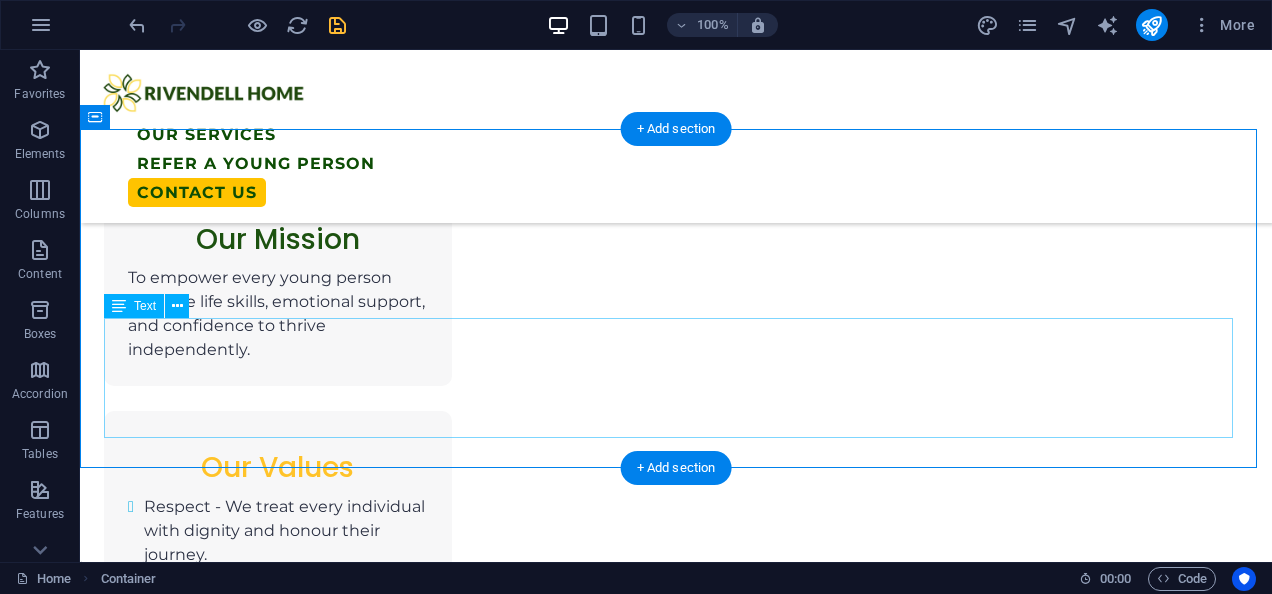scroll, scrollTop: 2089, scrollLeft: 0, axis: vertical 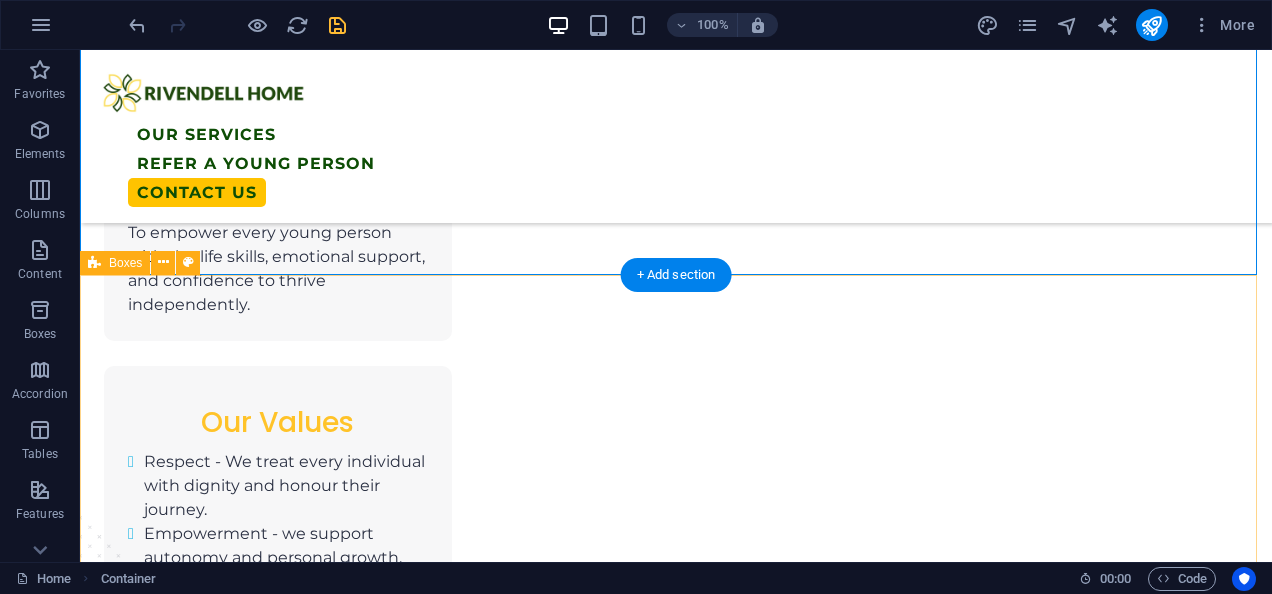 click on "General Liability Lorem ipsum dolor sit amet, consectetur adipiscing elit. Cyber Insurance Lorem ipsum dolor sit amet, consectetur adipiscing elit. Fidelity Bond Lorem ipsum dolor sit amet, consectetur adipiscing elit. Contents Cover Lorem ipsum dolor sit amet, consectetur adipiscing elit. Office Indemnity Lorem ipsum dolor sit amet, consectetur adipiscing elit. Health Insurance Lorem ipsum dolor sit amet, consectetur adipiscing elit." at bounding box center [676, 2152] 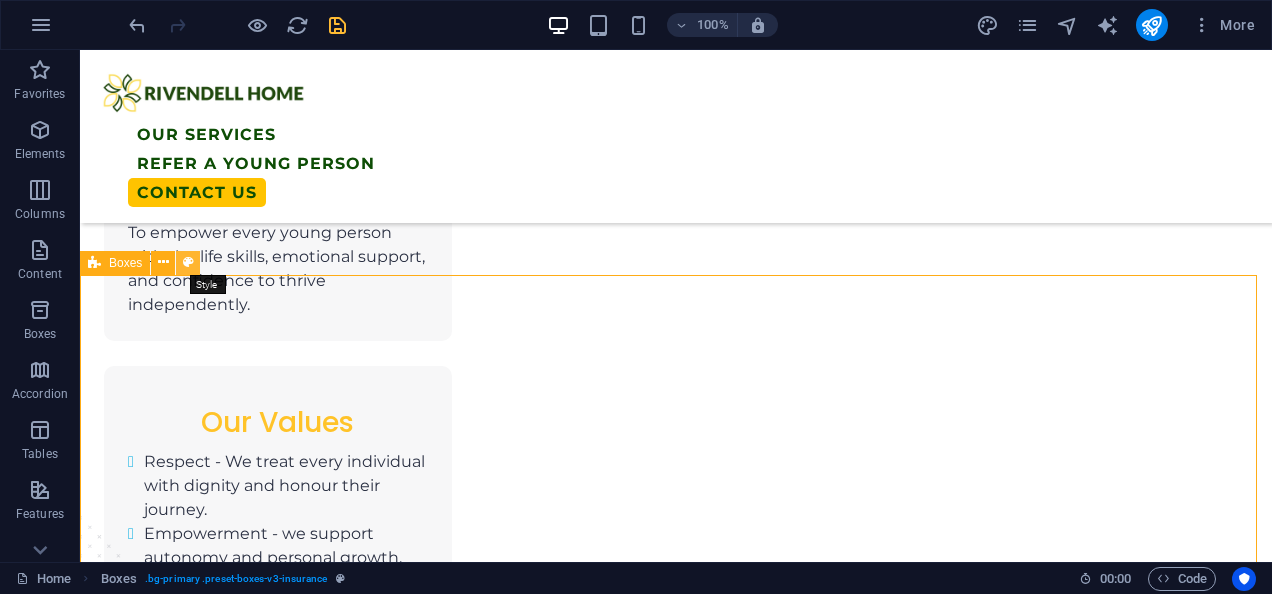 click at bounding box center (188, 262) 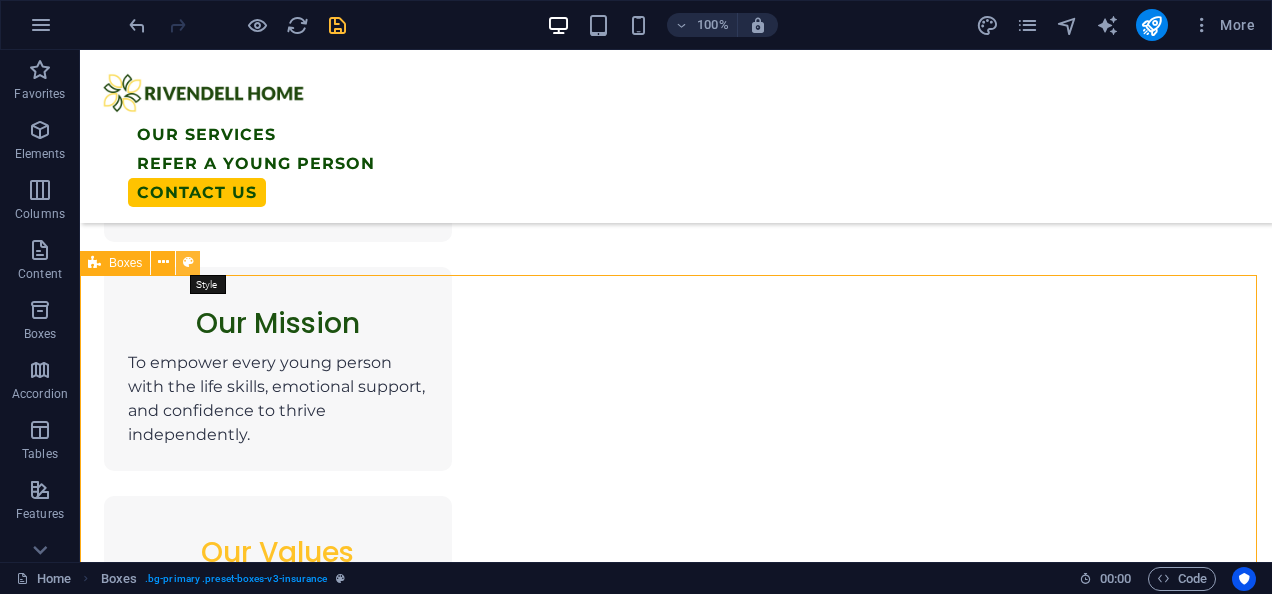 select on "px" 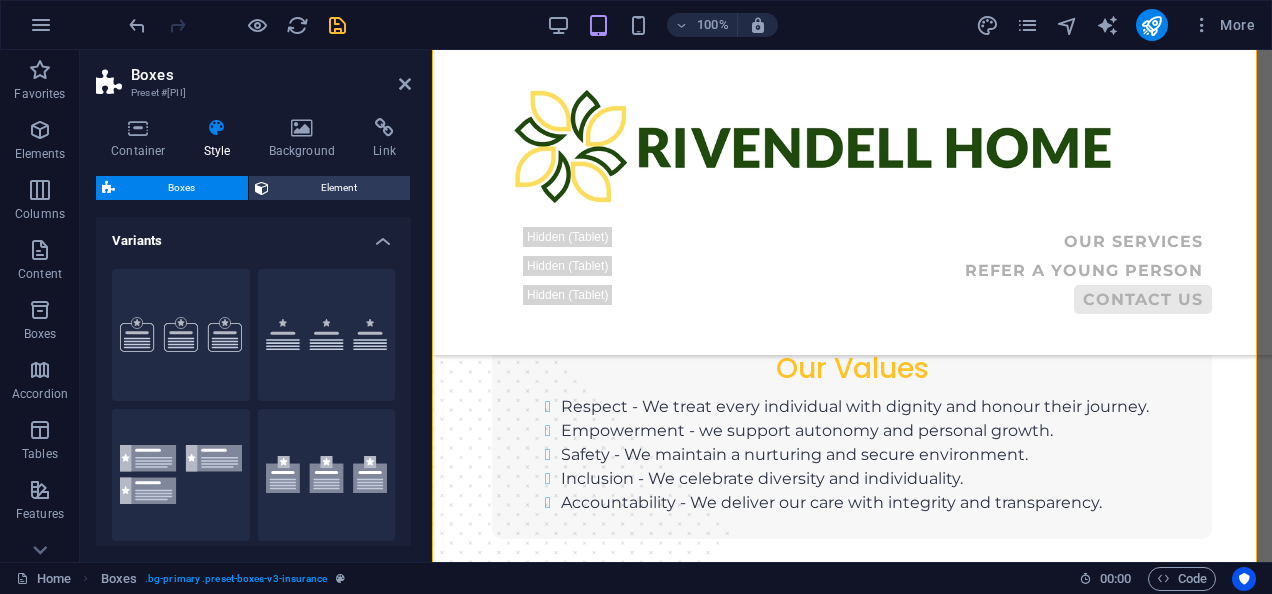 scroll, scrollTop: 3808, scrollLeft: 0, axis: vertical 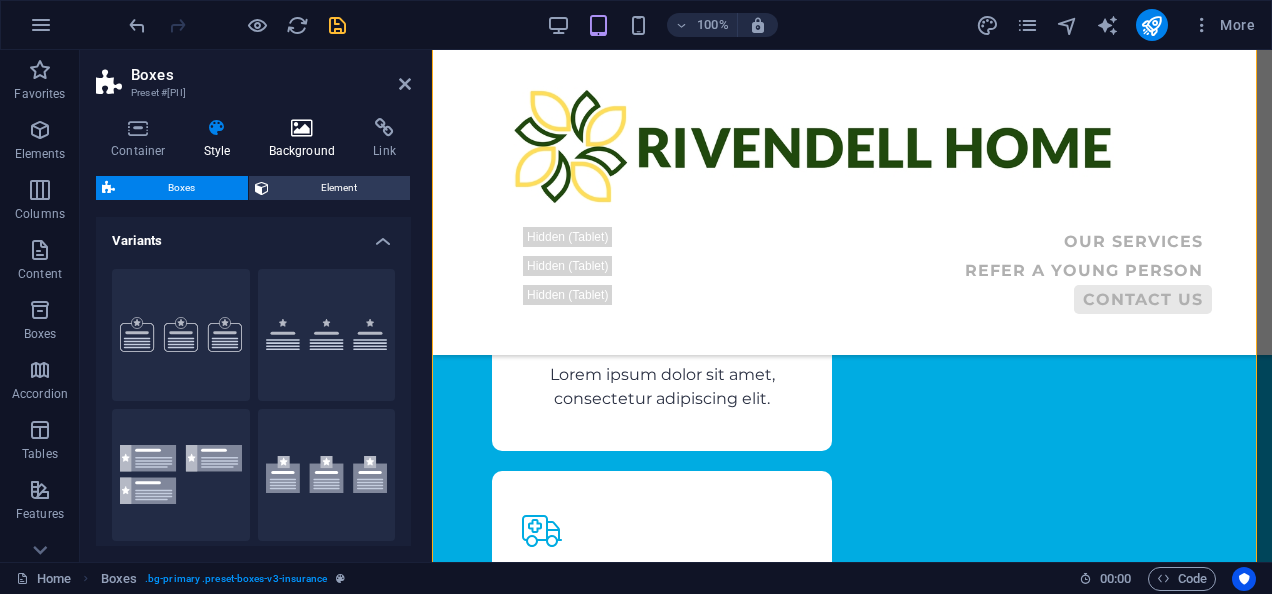 click on "Background" at bounding box center [306, 139] 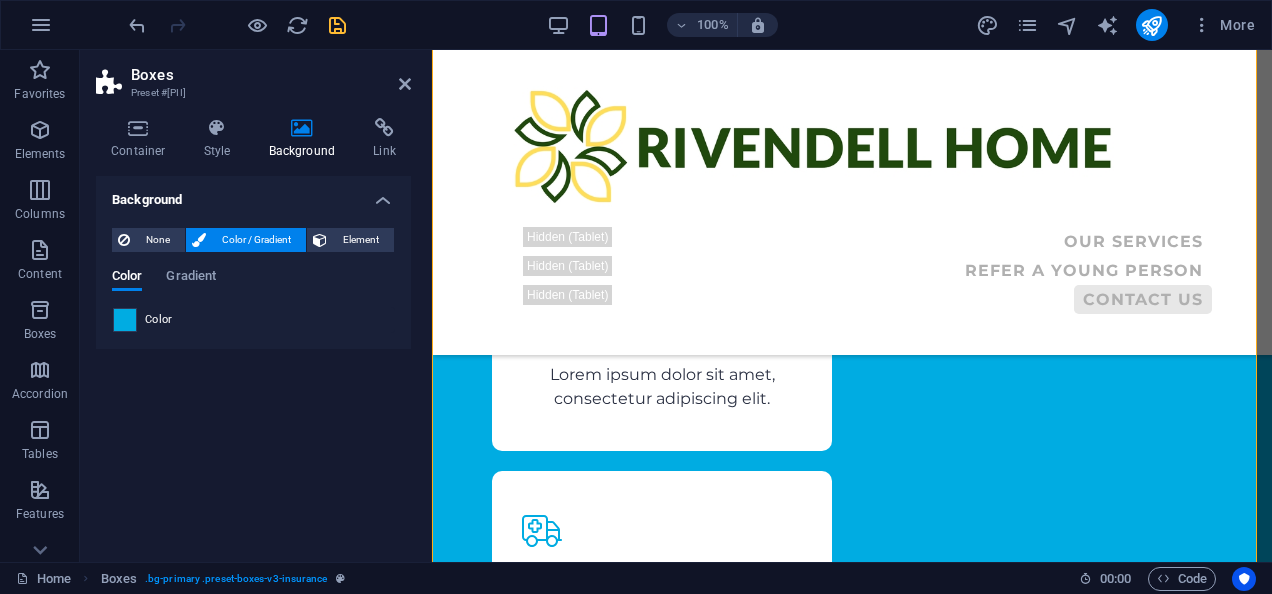 click at bounding box center [125, 320] 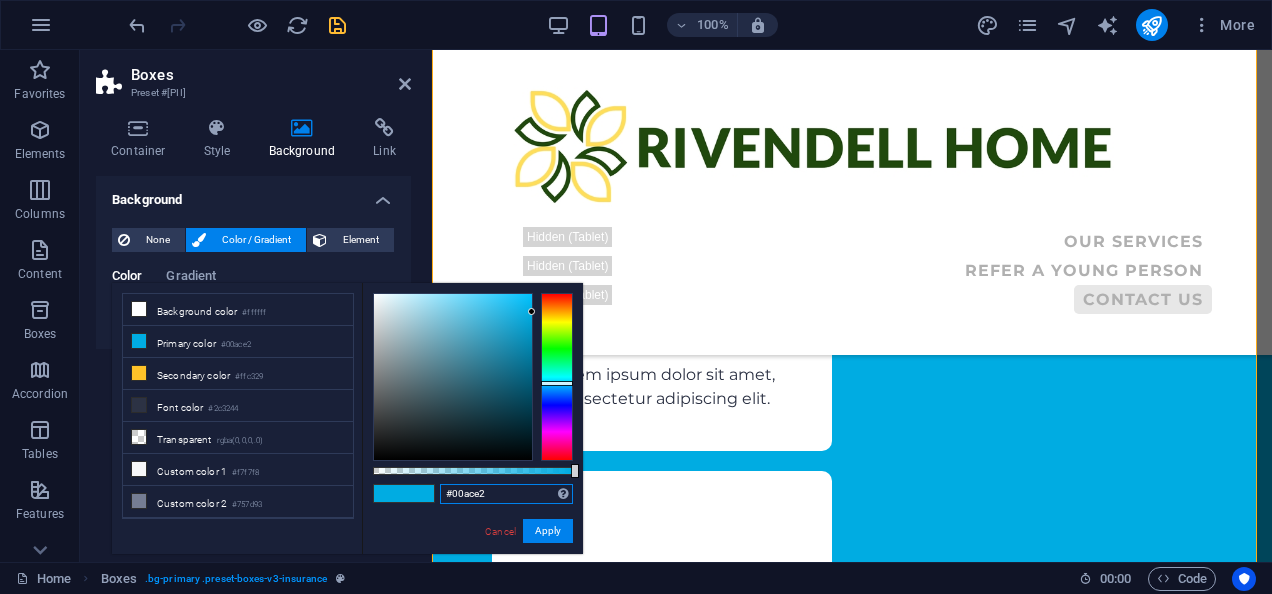 drag, startPoint x: 494, startPoint y: 492, endPoint x: 436, endPoint y: 489, distance: 58.077534 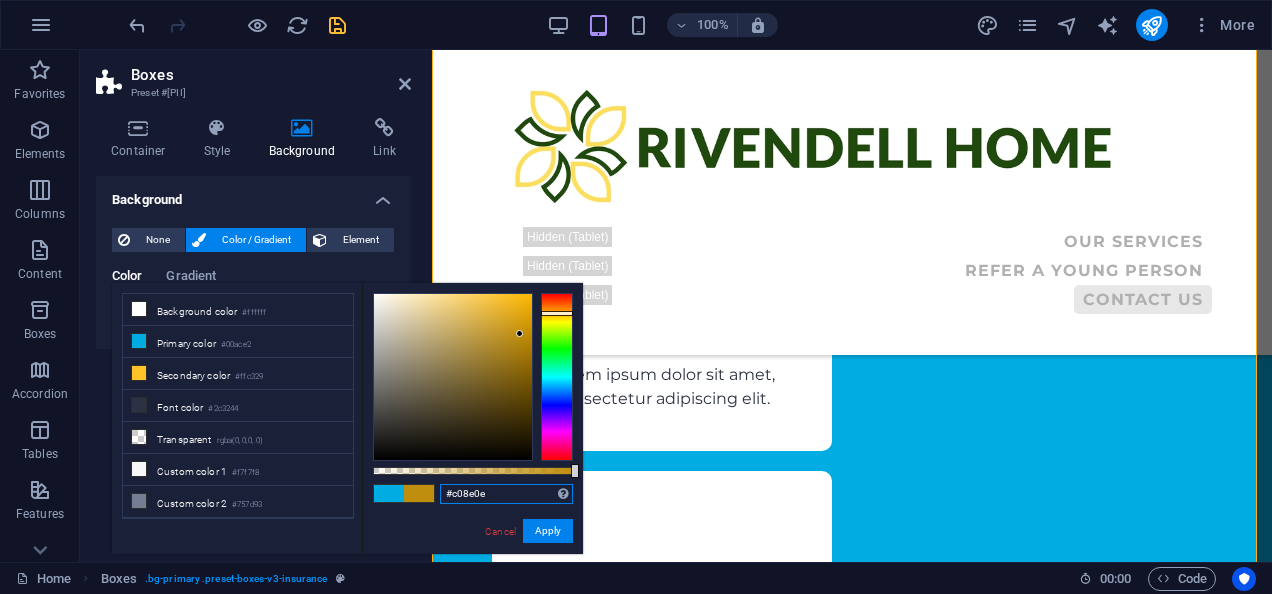 type on "#c08e0e" 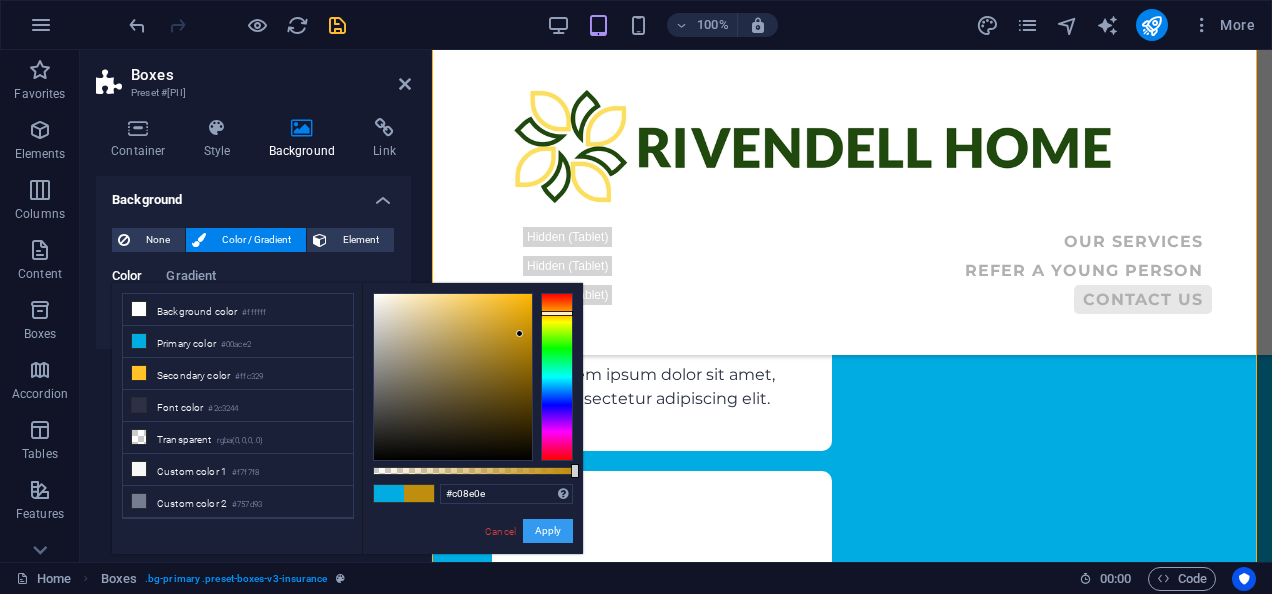 click on "Apply" at bounding box center (548, 531) 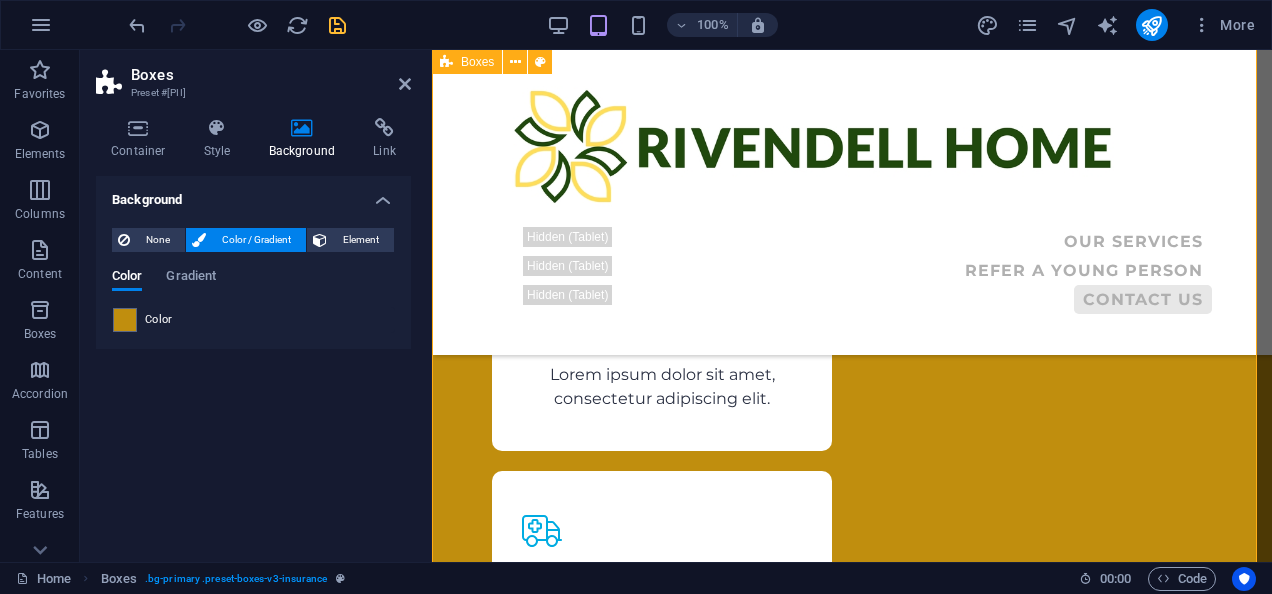 click on "General Liability Lorem ipsum dolor sit amet, consectetur adipiscing elit. Cyber Insurance Lorem ipsum dolor sit amet, consectetur adipiscing elit. Fidelity Bond Lorem ipsum dolor sit amet, consectetur adipiscing elit. Contents Cover Lorem ipsum dolor sit amet, consectetur adipiscing elit. Office Indemnity Lorem ipsum dolor sit amet, consectetur adipiscing elit. Health Insurance Lorem ipsum dolor sit amet, consectetur adipiscing elit." at bounding box center (852, 224) 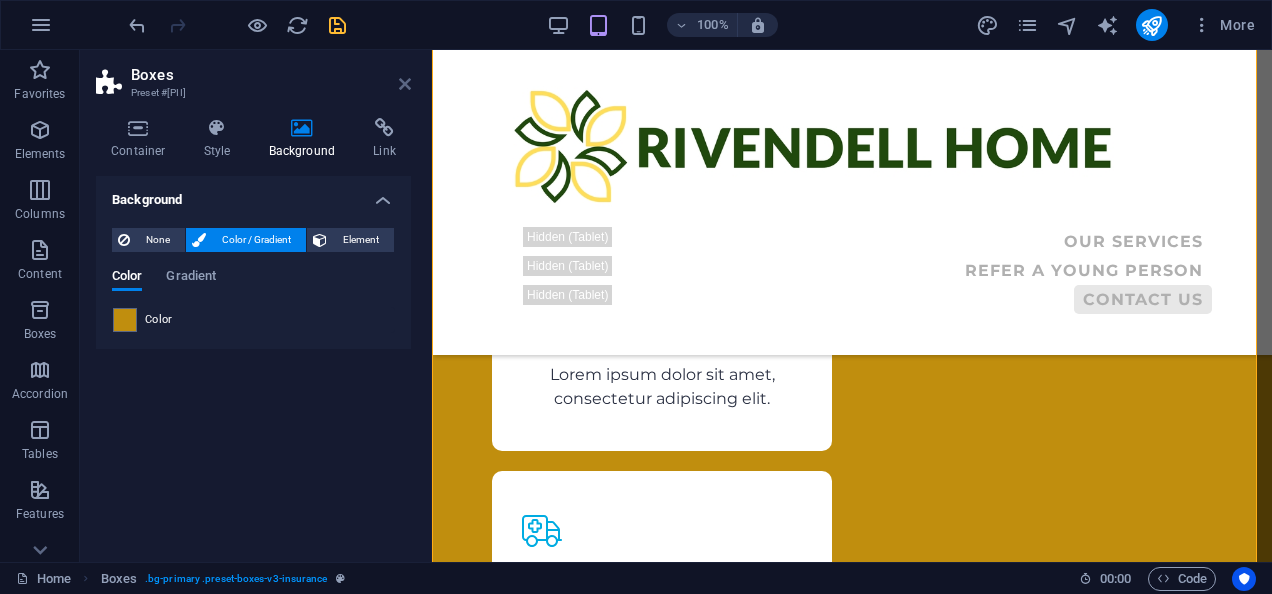 drag, startPoint x: 405, startPoint y: 79, endPoint x: 324, endPoint y: 28, distance: 95.71834 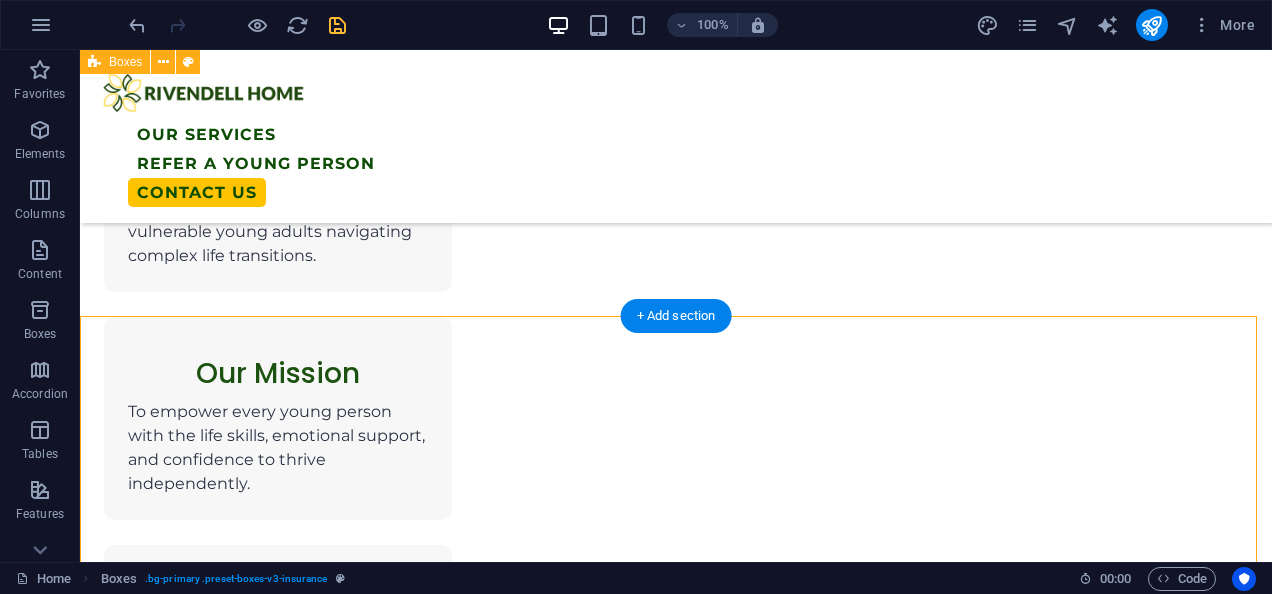 scroll, scrollTop: 1906, scrollLeft: 0, axis: vertical 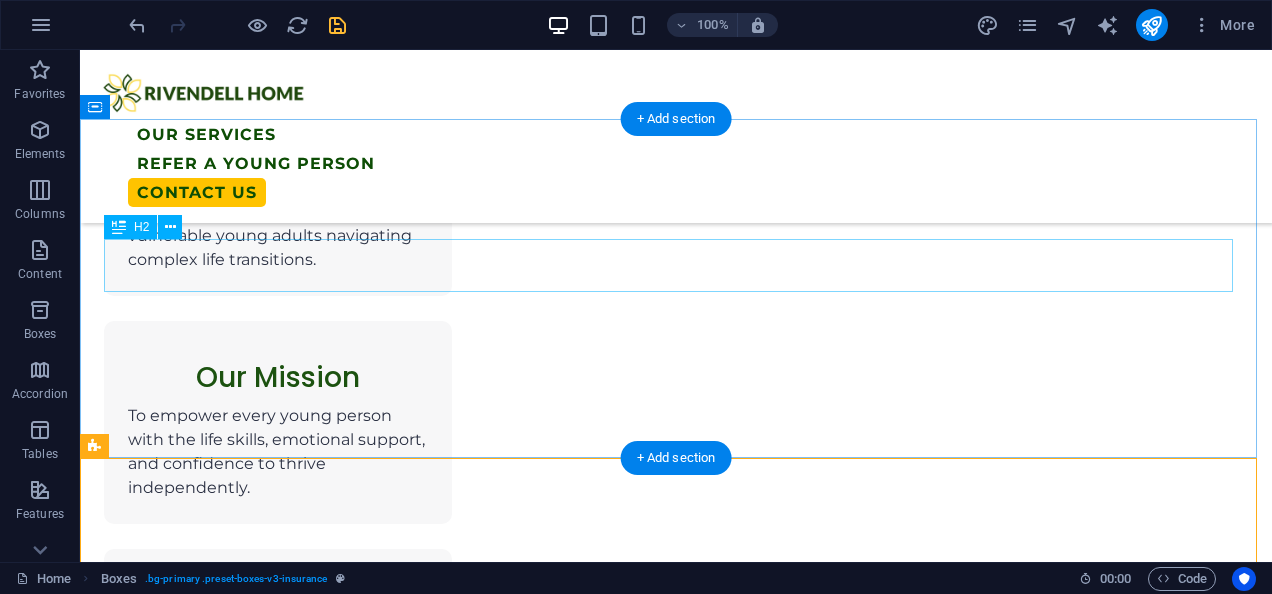 click on "Your  Concerns  & Where We  Stand" at bounding box center [676, 1272] 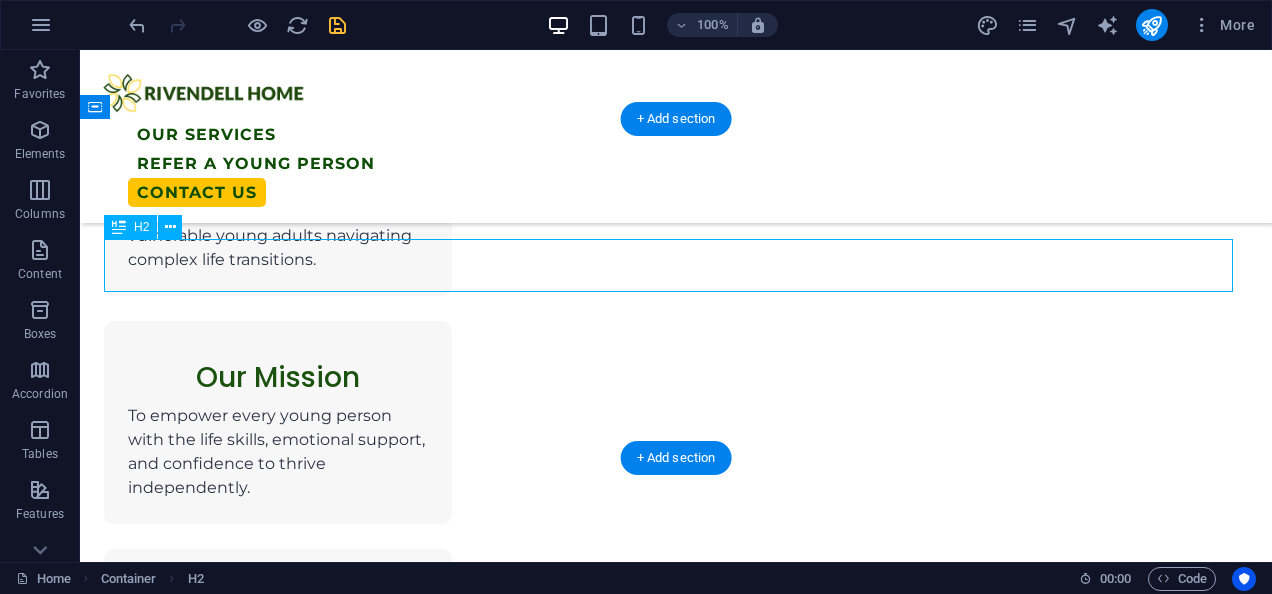 click on "Your  Concerns  & Where We  Stand" at bounding box center (676, 1272) 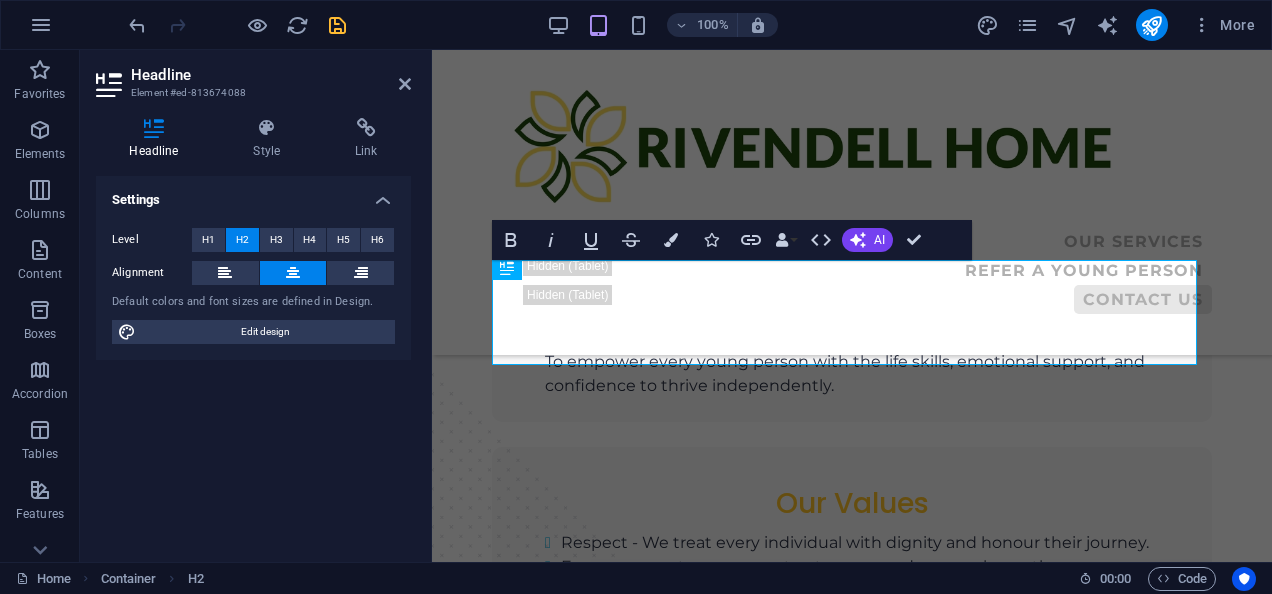 scroll, scrollTop: 3056, scrollLeft: 0, axis: vertical 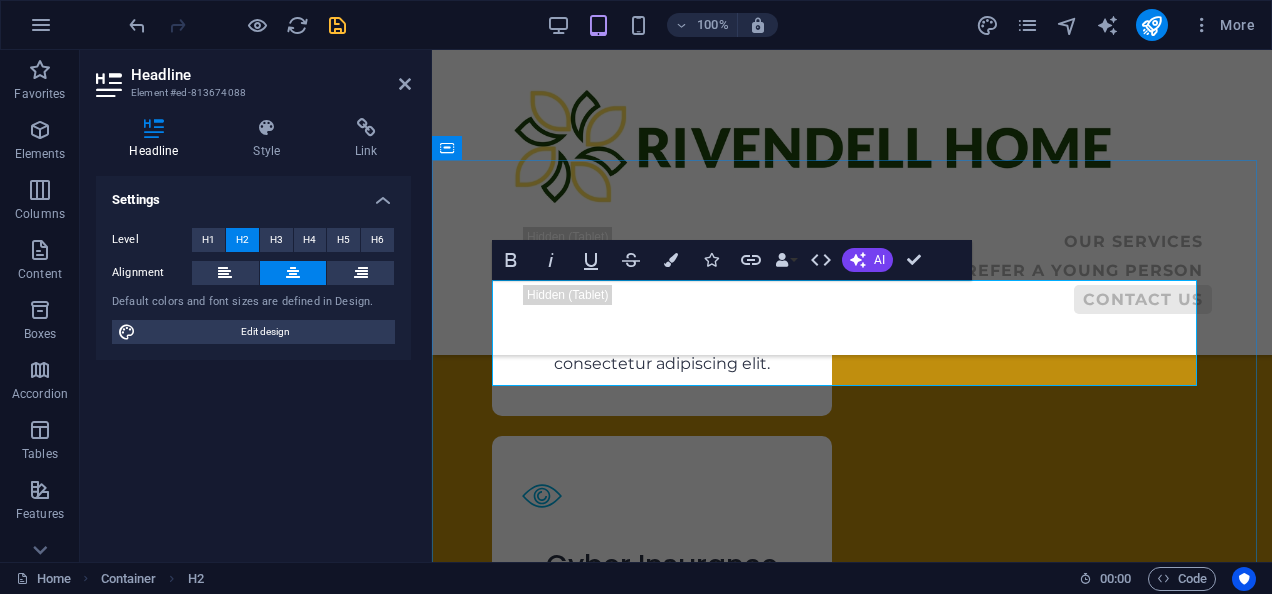click on "Concerns" at bounding box center (808, -152) 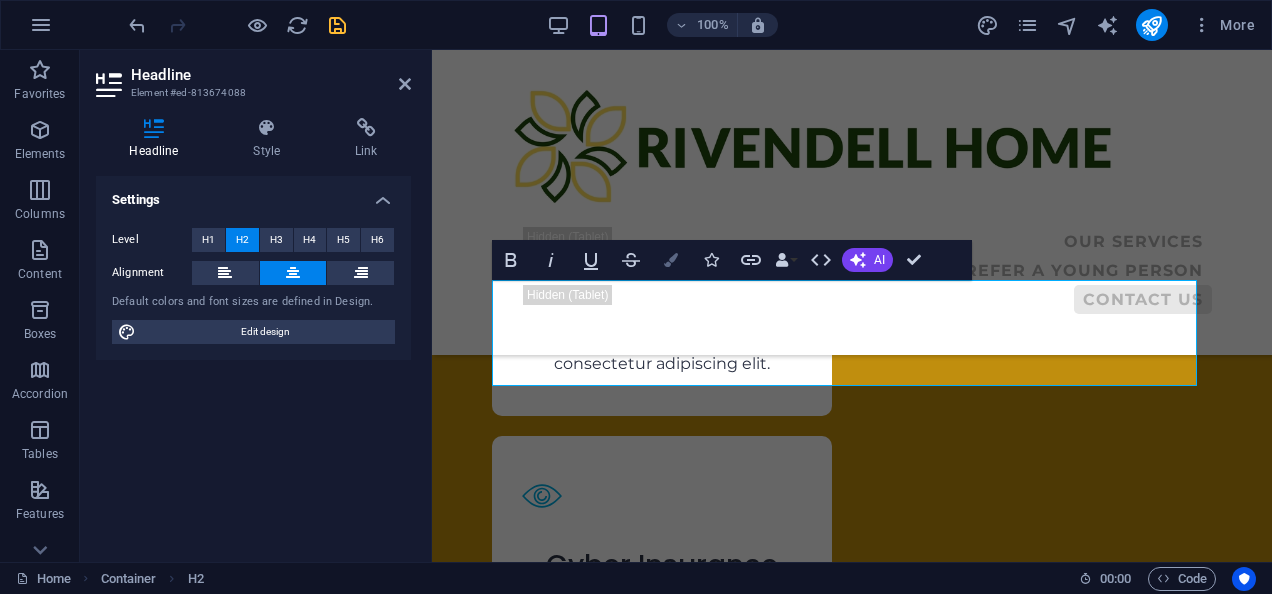 click at bounding box center (671, 260) 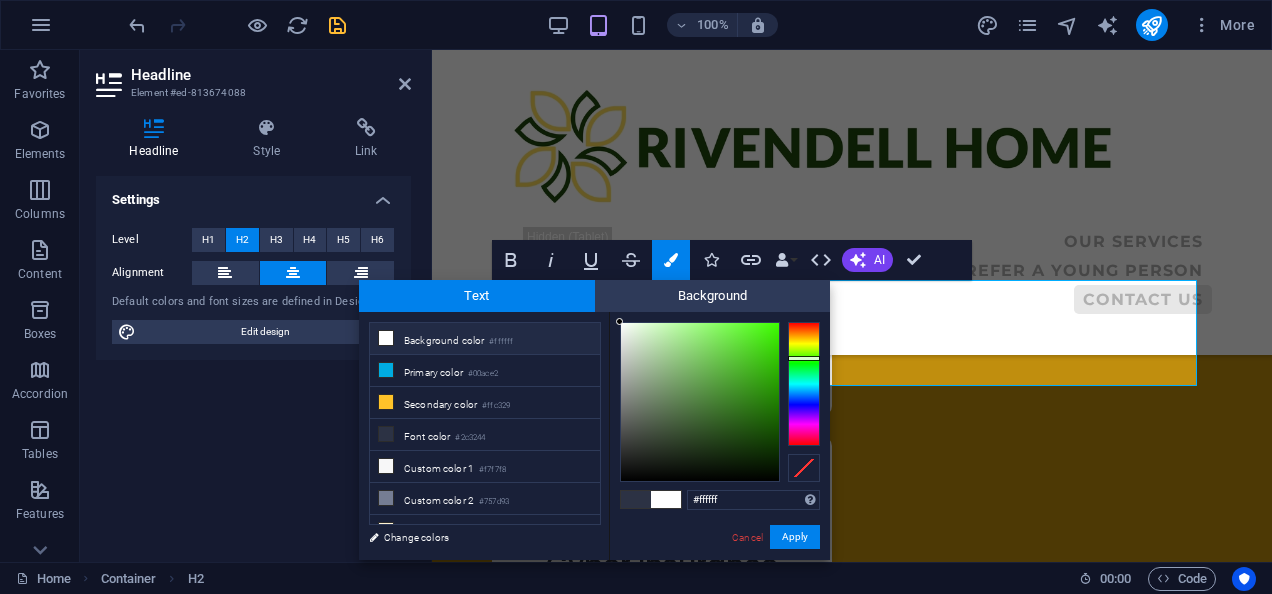 click at bounding box center (804, 384) 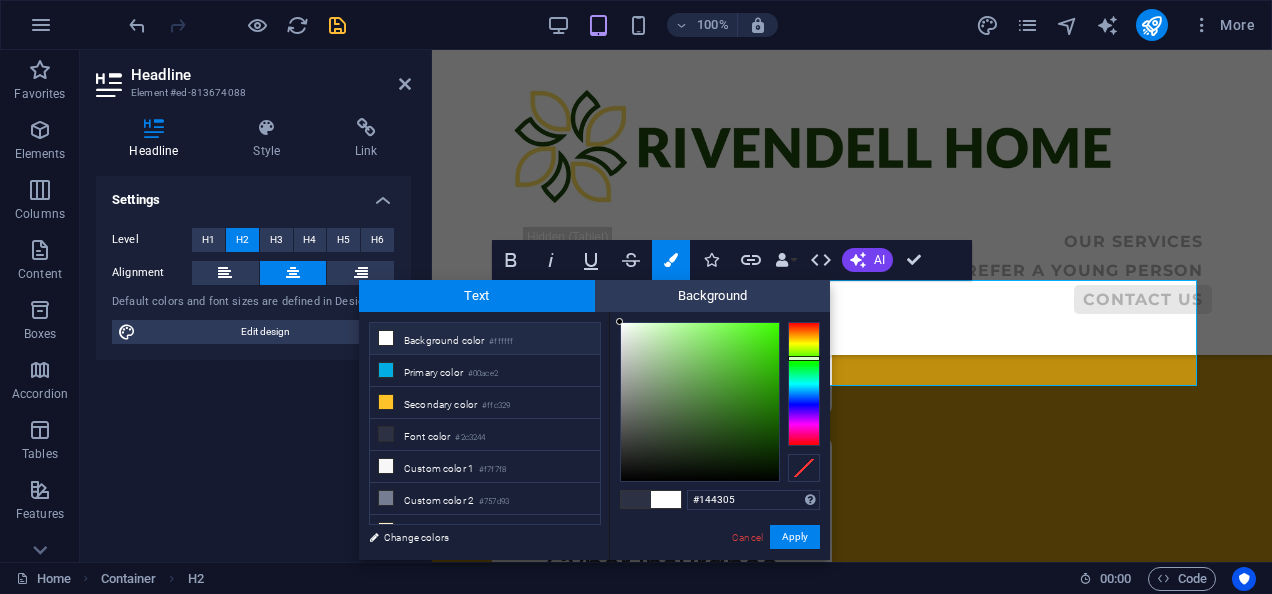 click at bounding box center (700, 402) 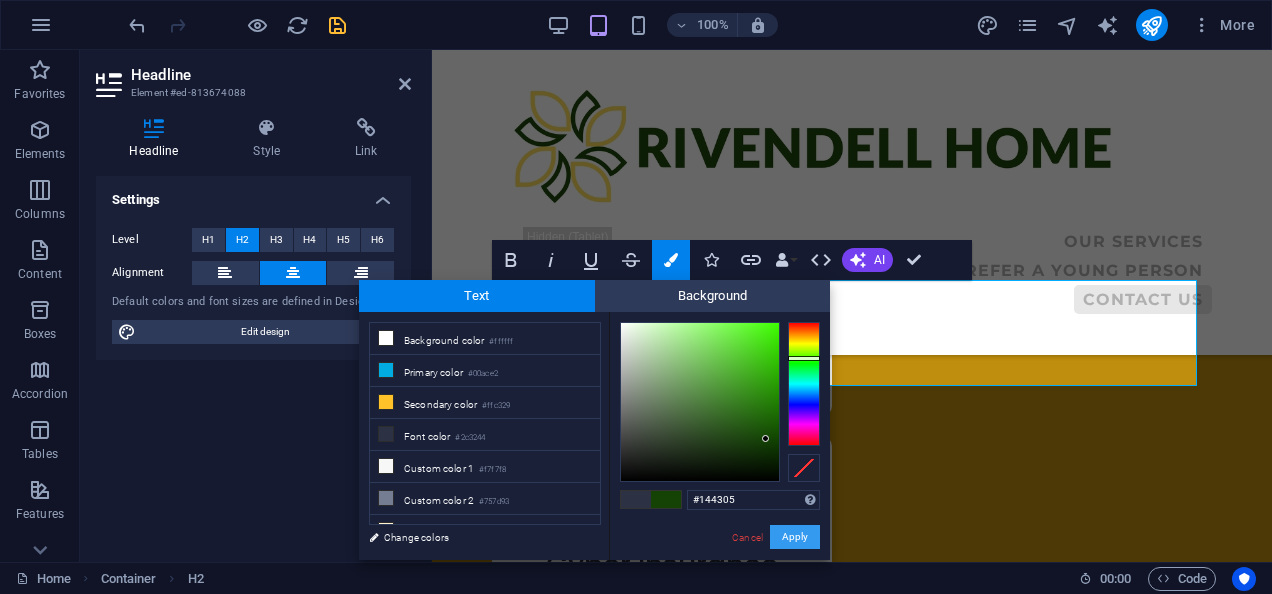 click on "Apply" at bounding box center (795, 537) 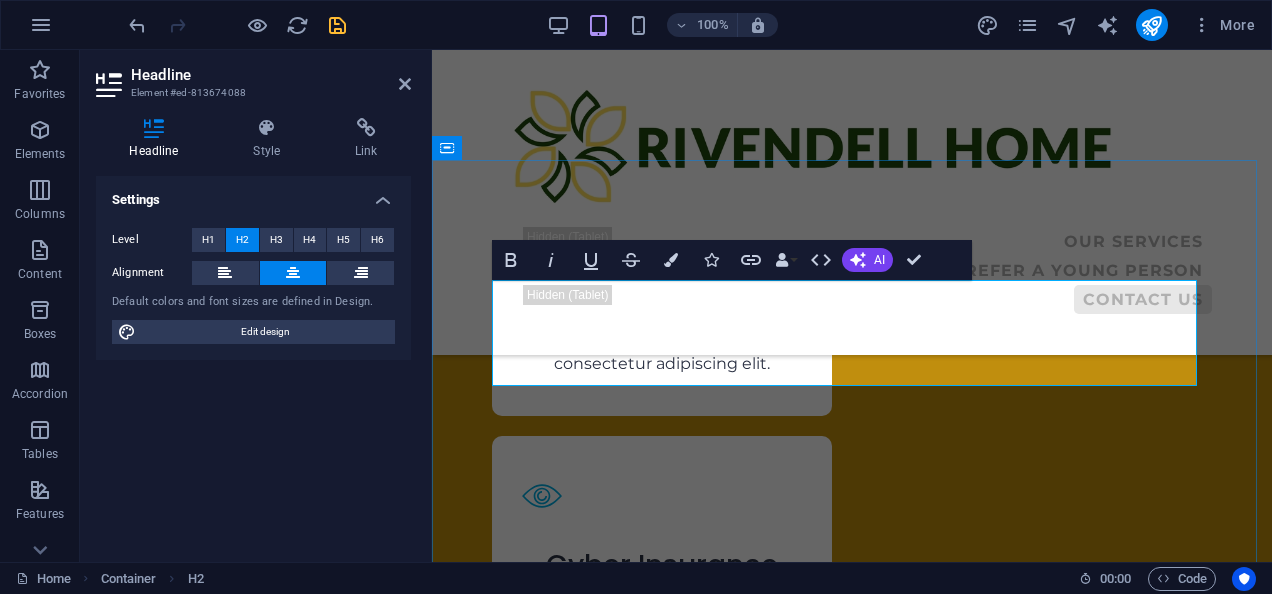 click on "Your  Concerns  & Where We Stand" at bounding box center (852, -125) 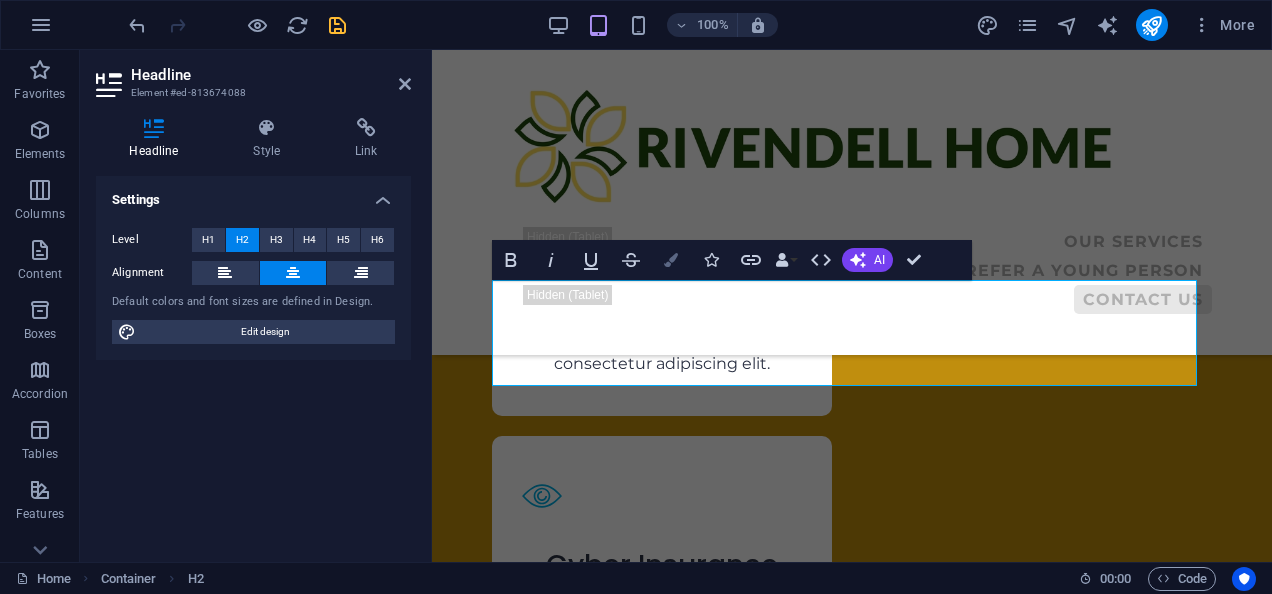 click at bounding box center [671, 260] 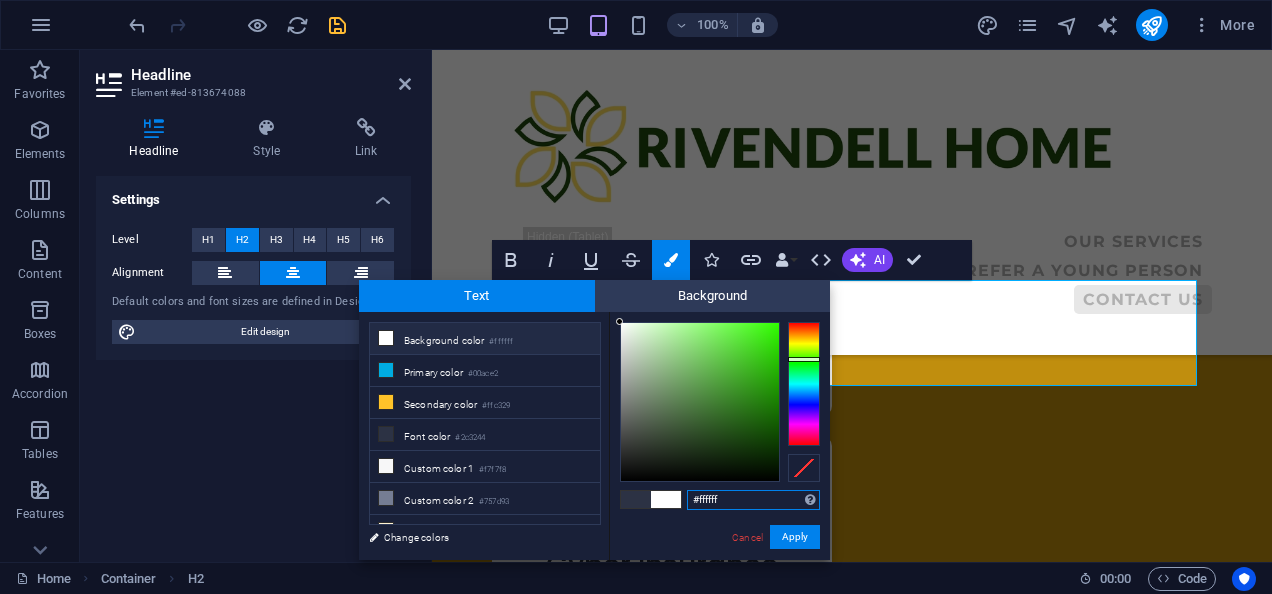 click at bounding box center (804, 384) 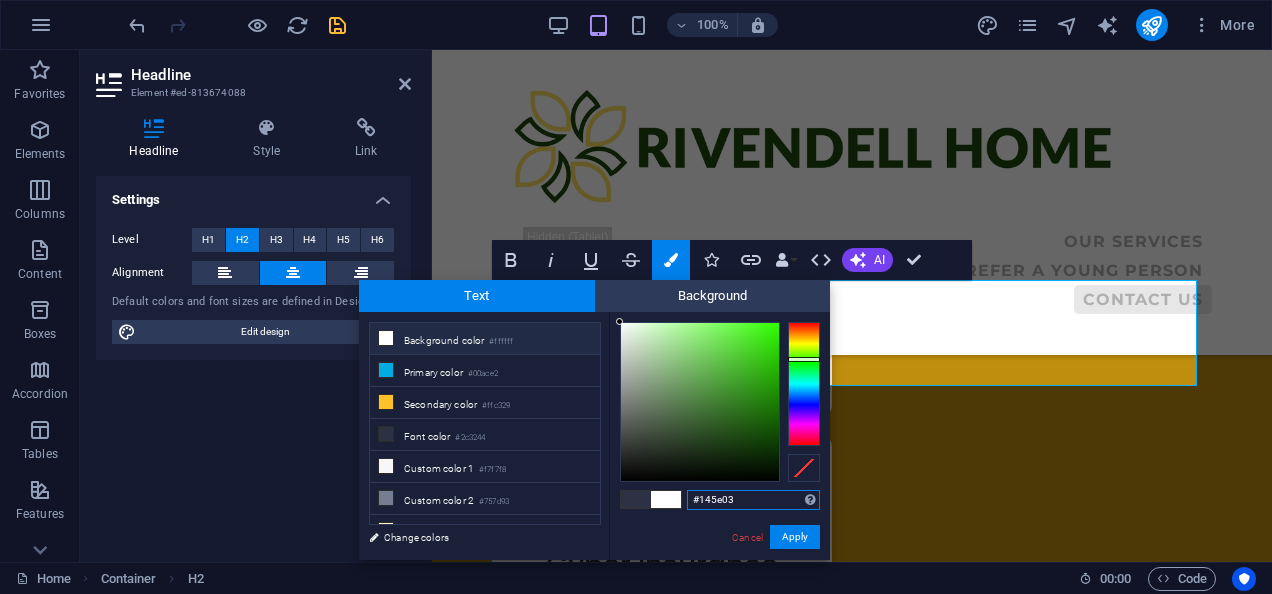 click at bounding box center [700, 402] 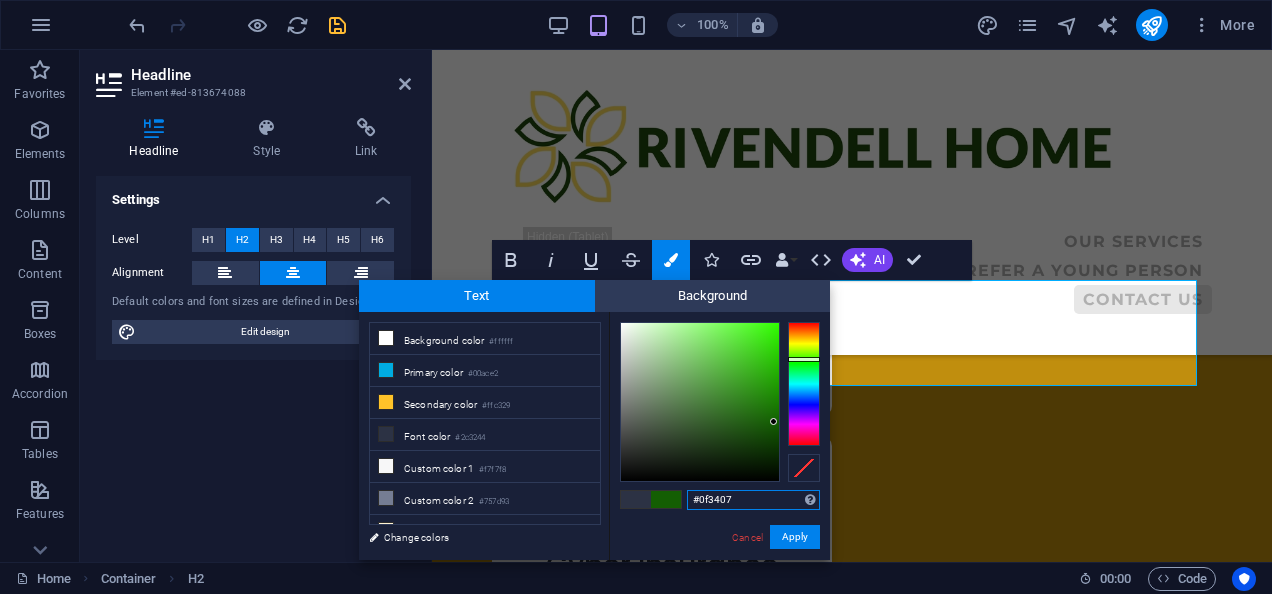 click at bounding box center (700, 402) 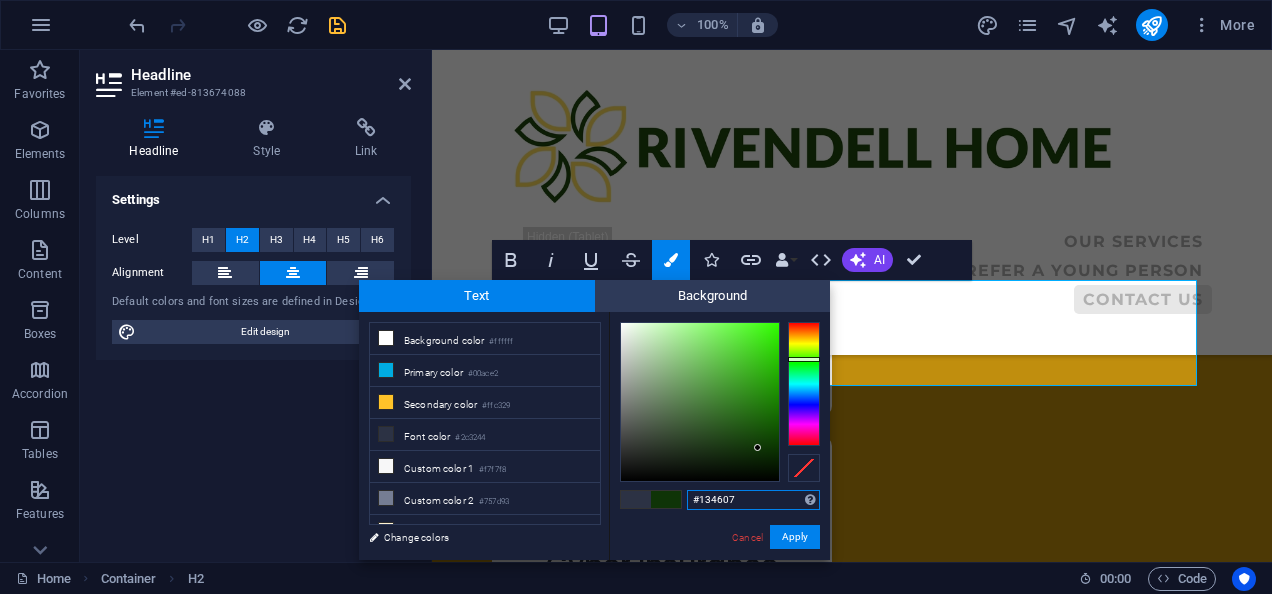 click at bounding box center (700, 402) 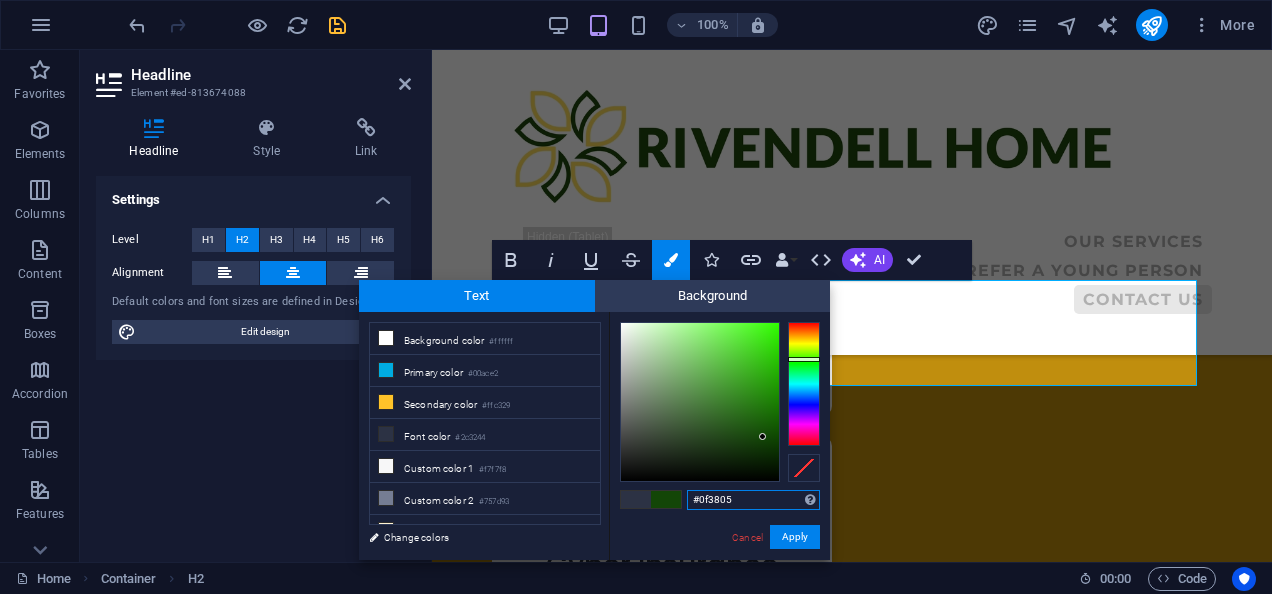 click at bounding box center (700, 402) 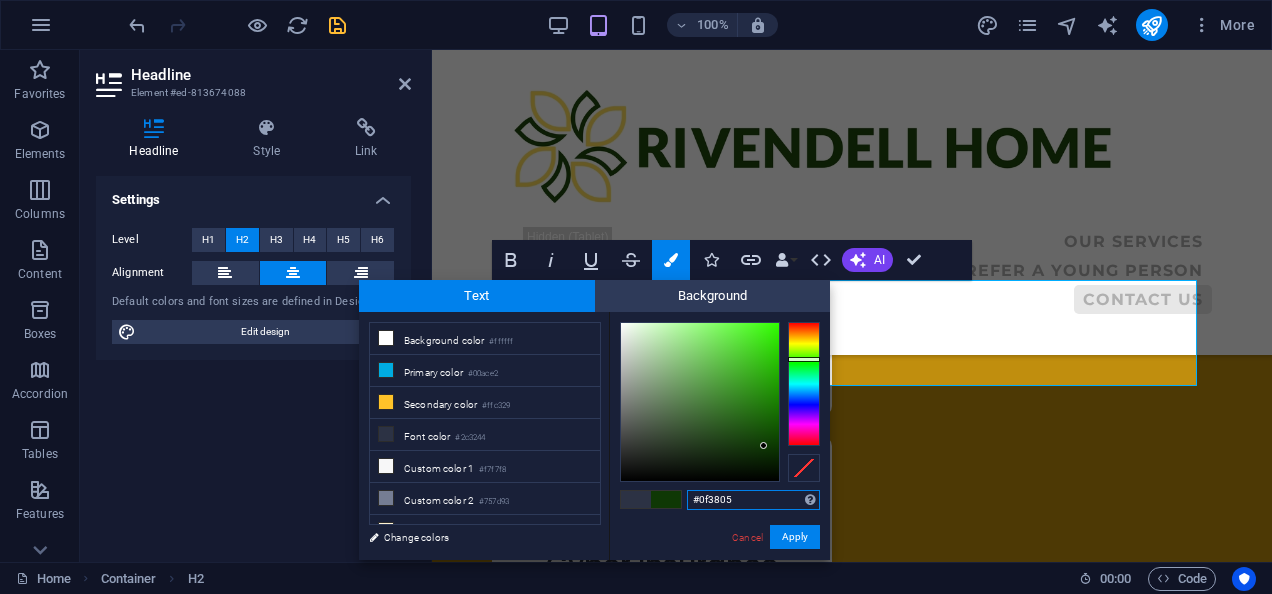type on "#144908" 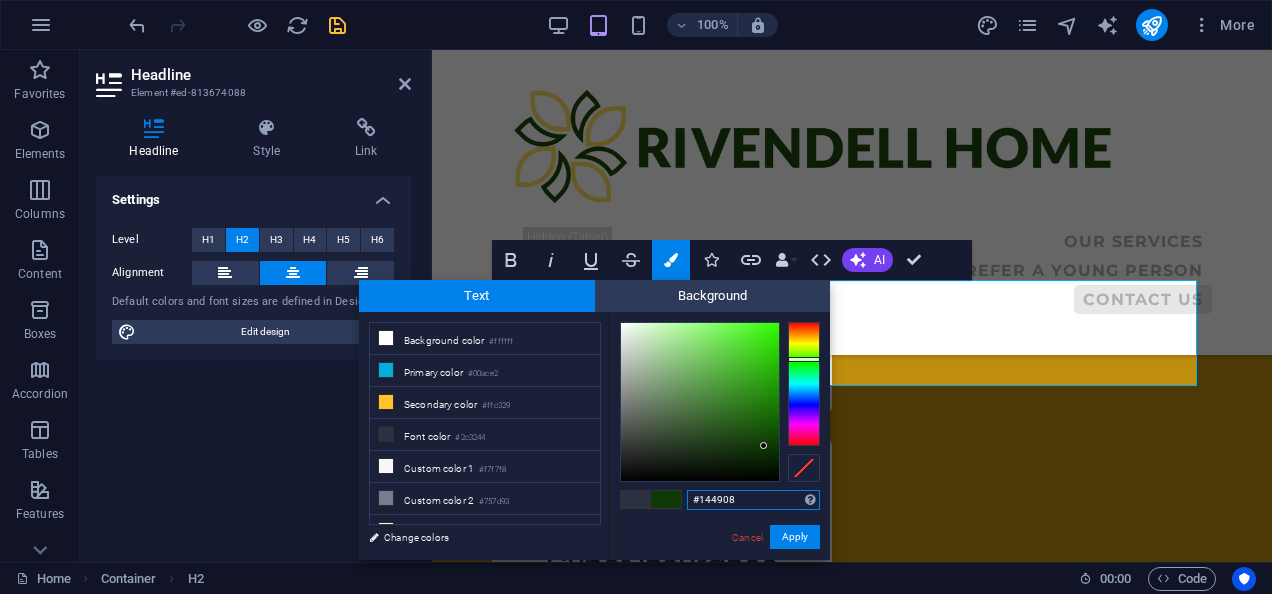 click at bounding box center (700, 402) 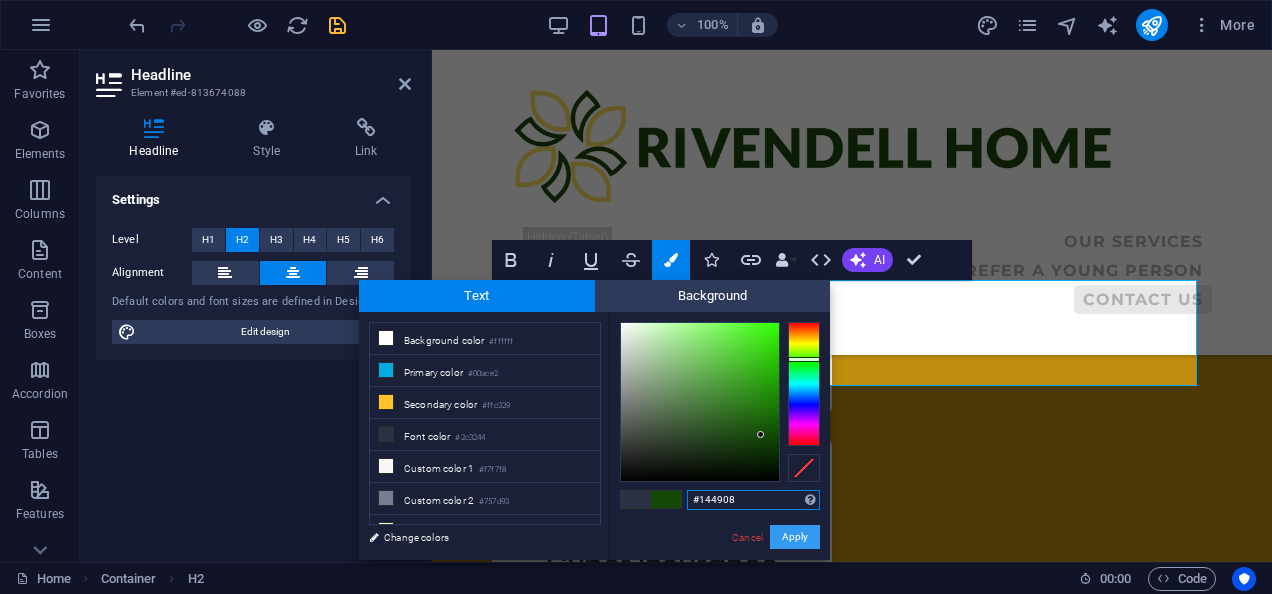 drag, startPoint x: 796, startPoint y: 540, endPoint x: 365, endPoint y: 490, distance: 433.89053 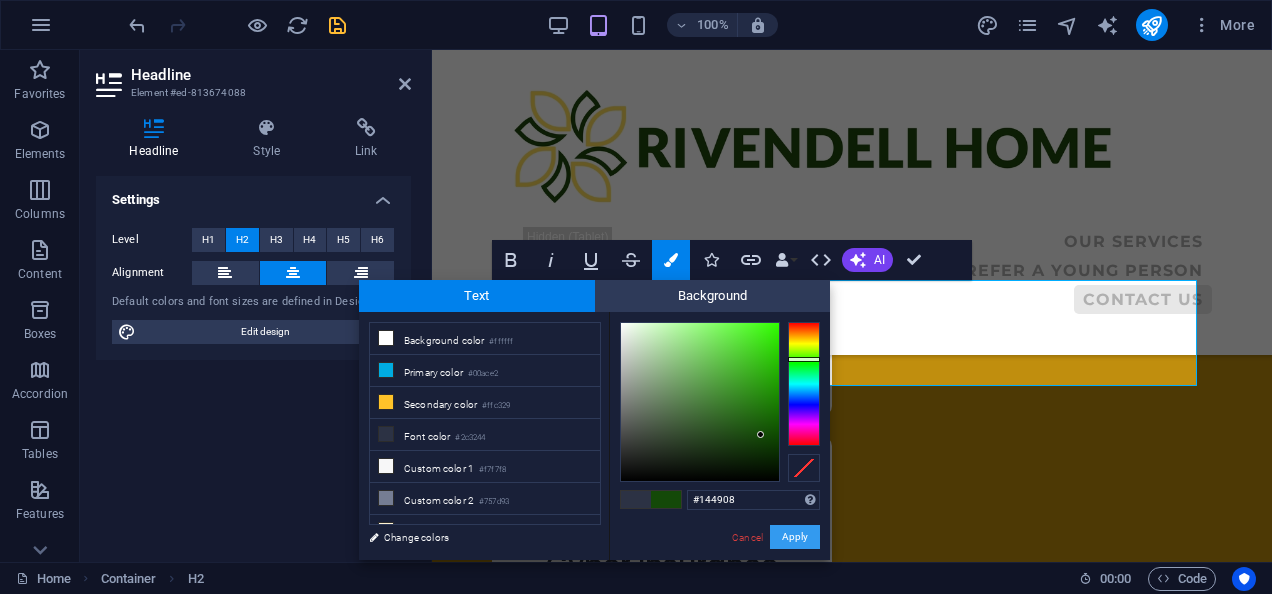 click on "Apply" at bounding box center [795, 537] 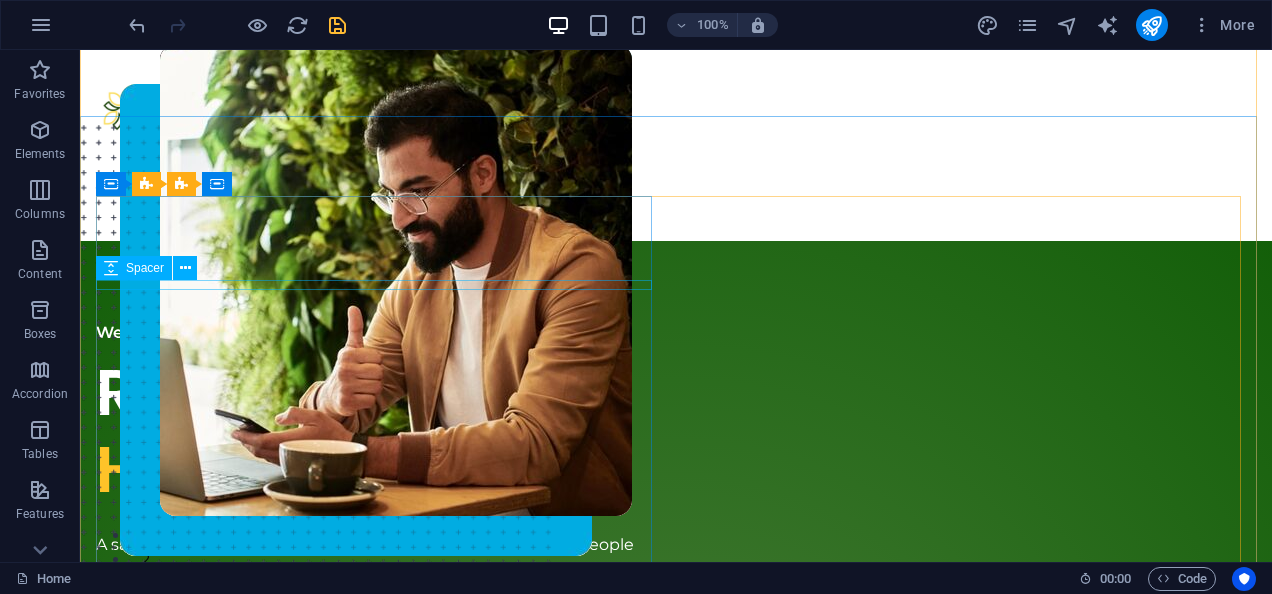 scroll, scrollTop: 0, scrollLeft: 0, axis: both 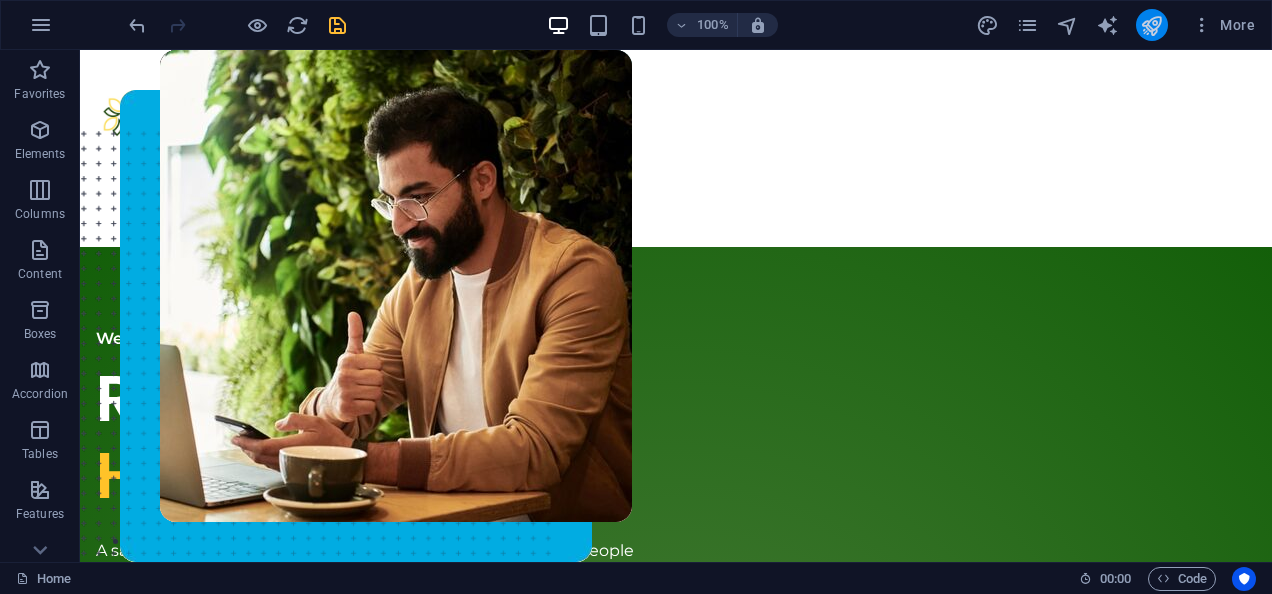 click at bounding box center (1151, 25) 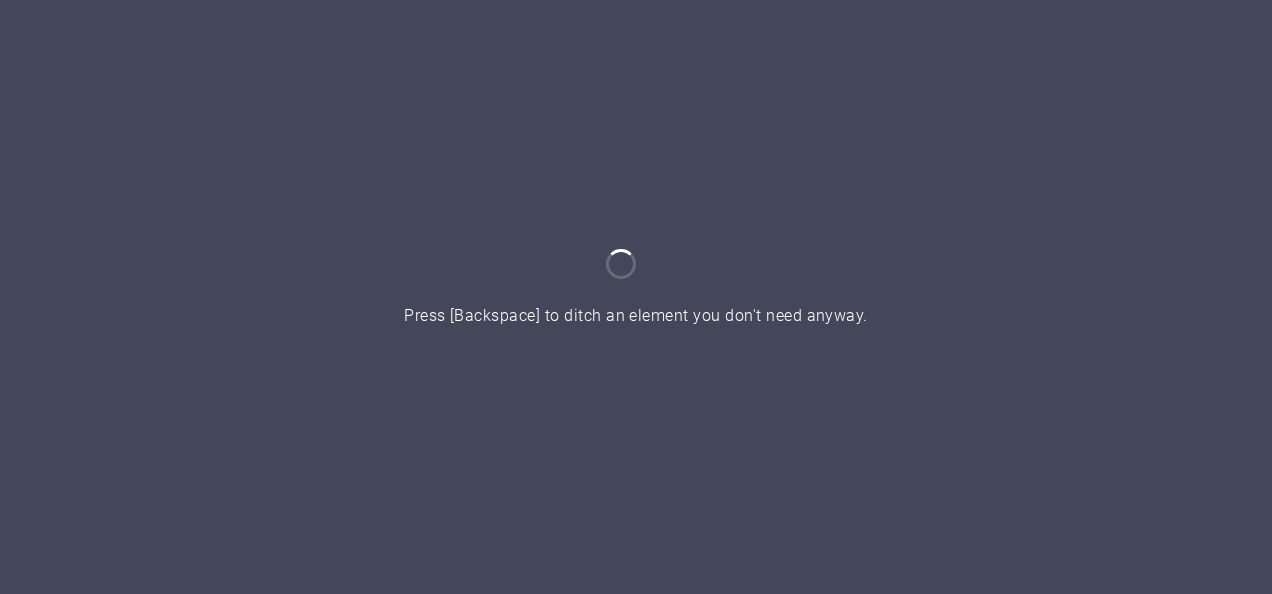 scroll, scrollTop: 0, scrollLeft: 0, axis: both 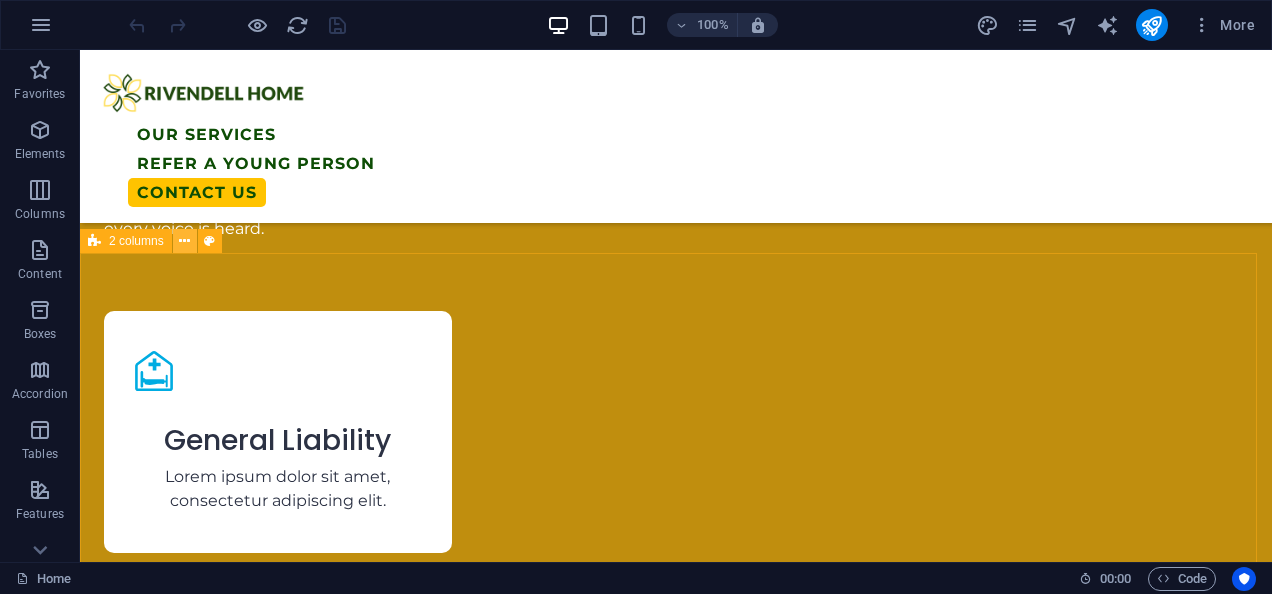 click at bounding box center [184, 241] 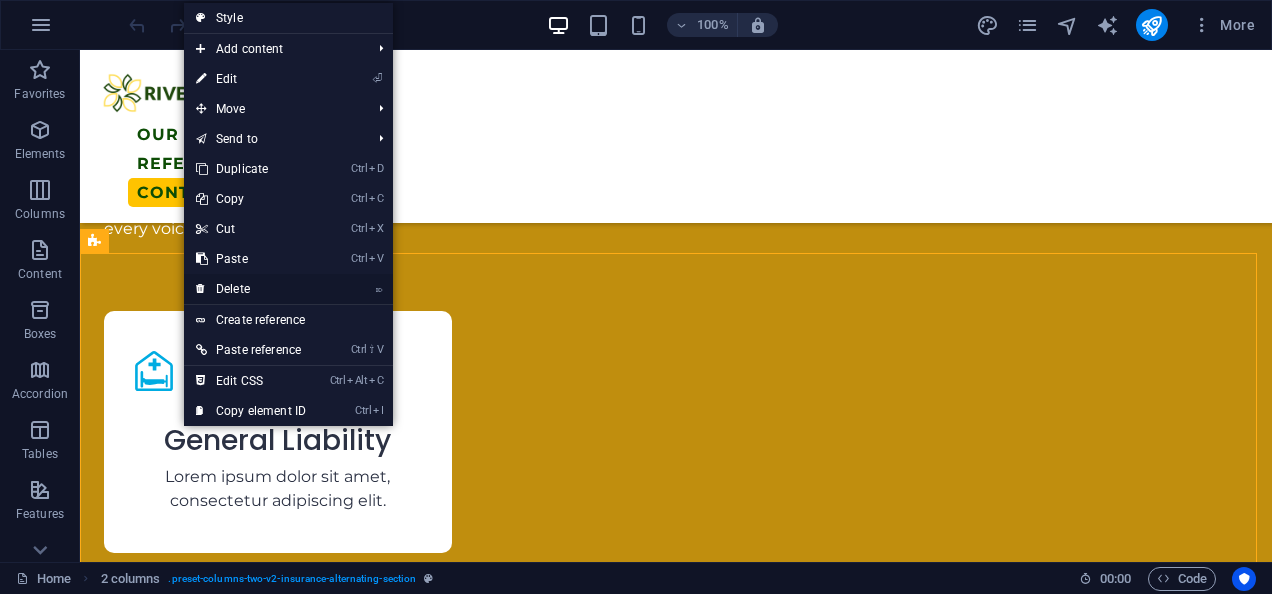 click on "⌦  Delete" at bounding box center [251, 289] 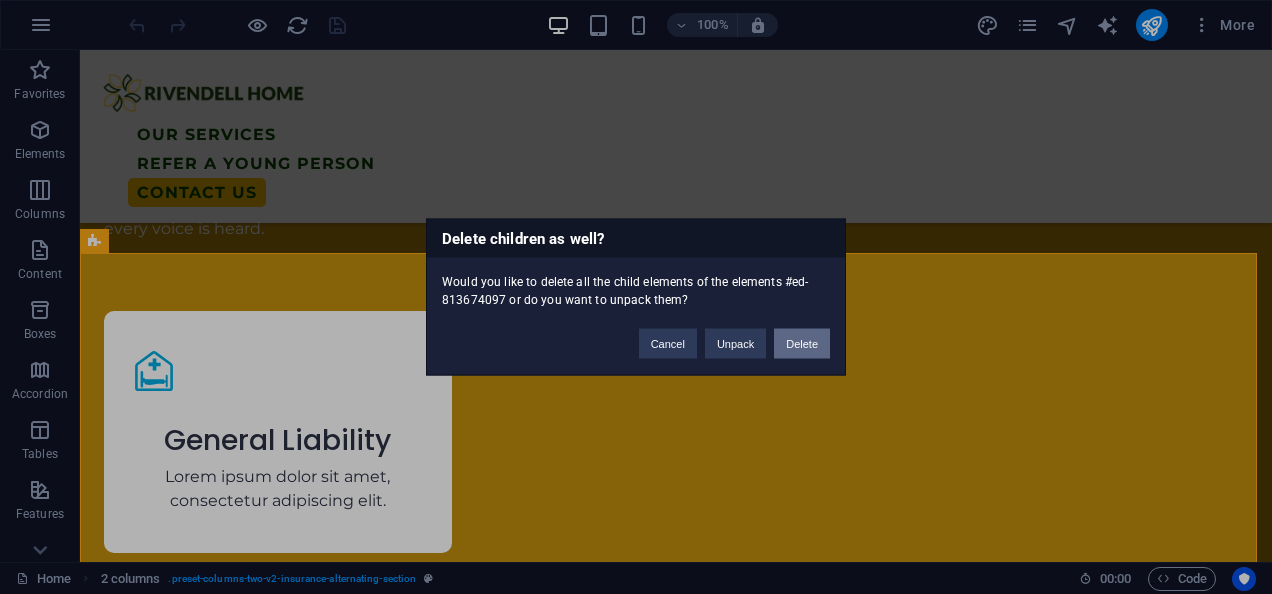 click on "Delete" at bounding box center [802, 344] 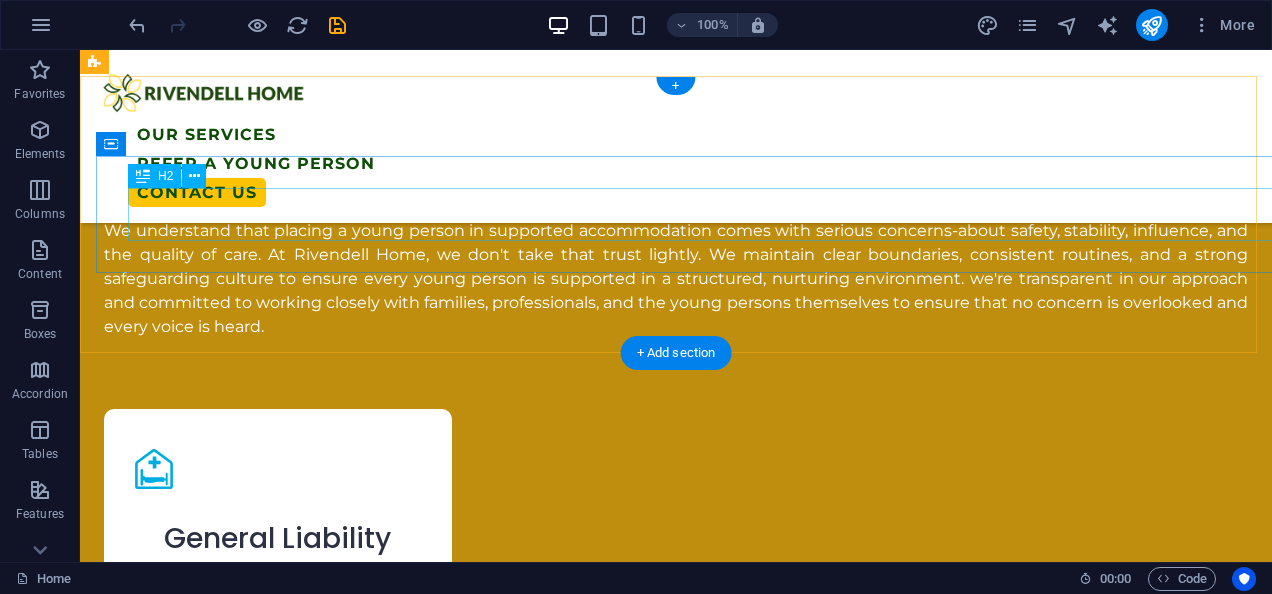 scroll, scrollTop: 3000, scrollLeft: 0, axis: vertical 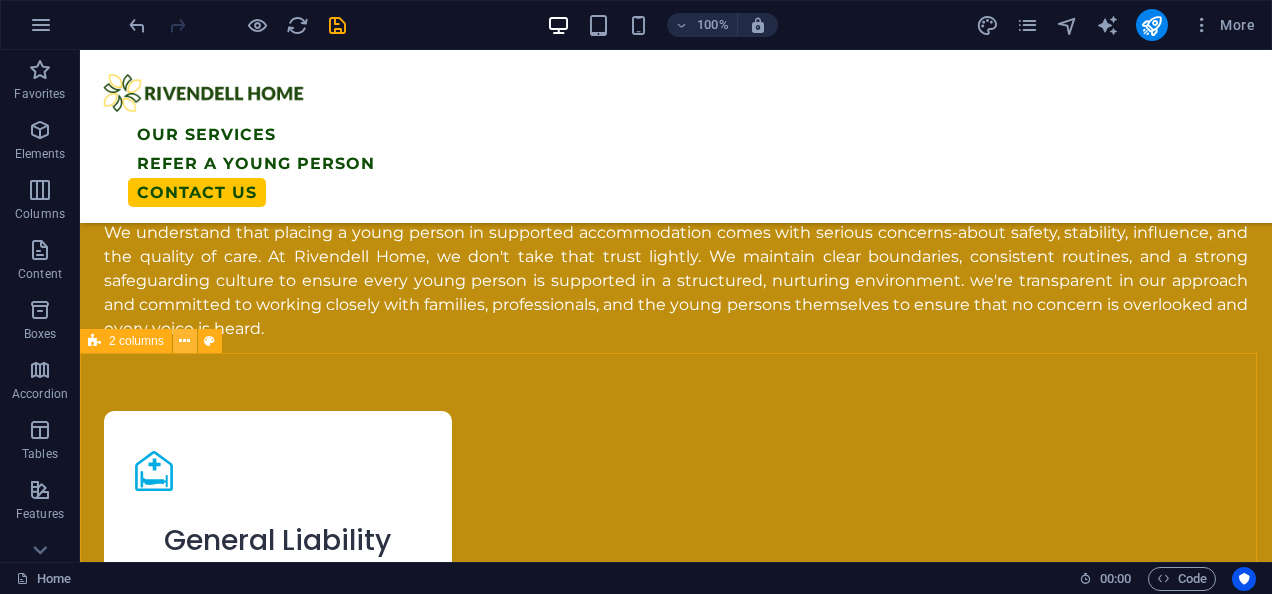click at bounding box center [184, 341] 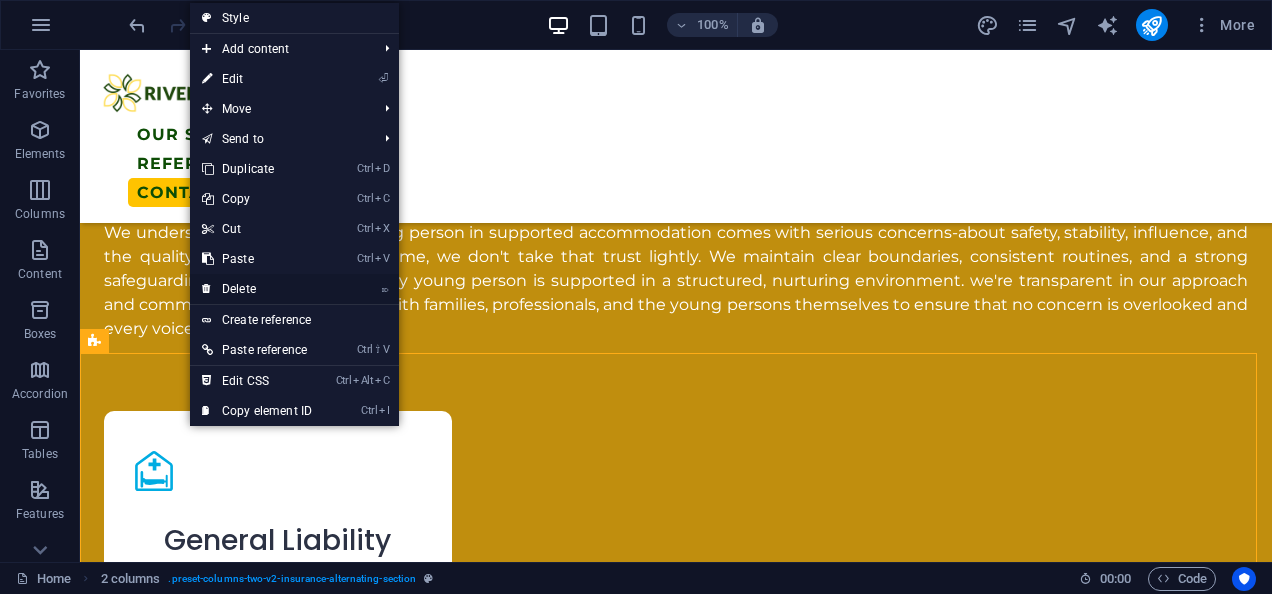 click on "⌦  Delete" at bounding box center (257, 289) 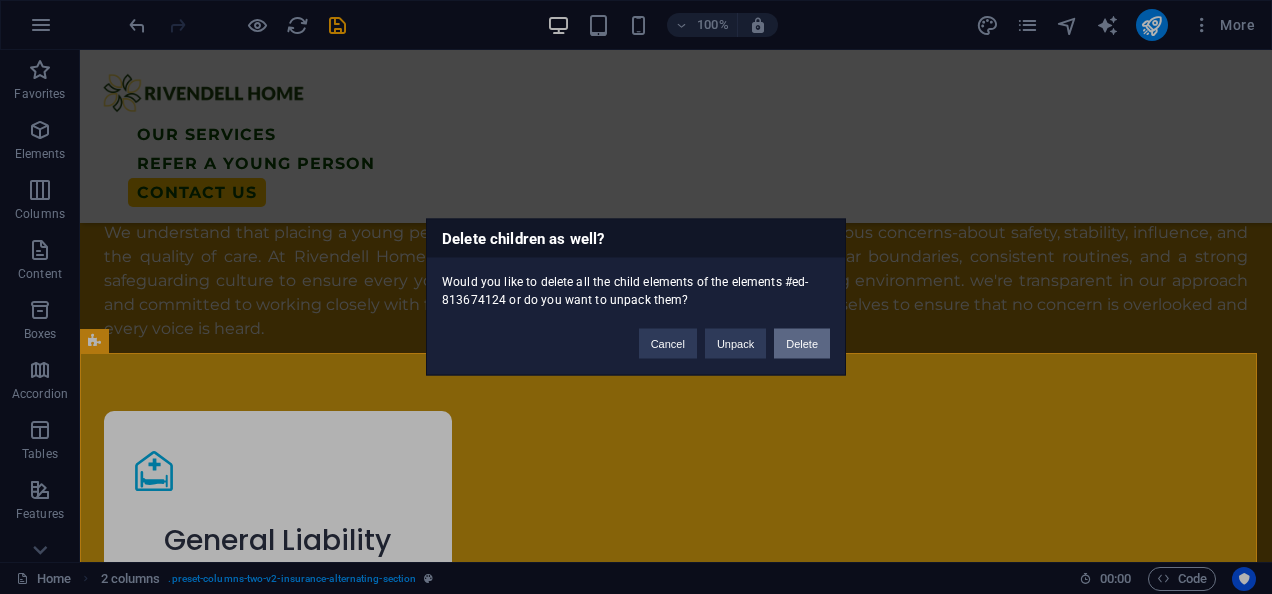 drag, startPoint x: 788, startPoint y: 349, endPoint x: 708, endPoint y: 298, distance: 94.873604 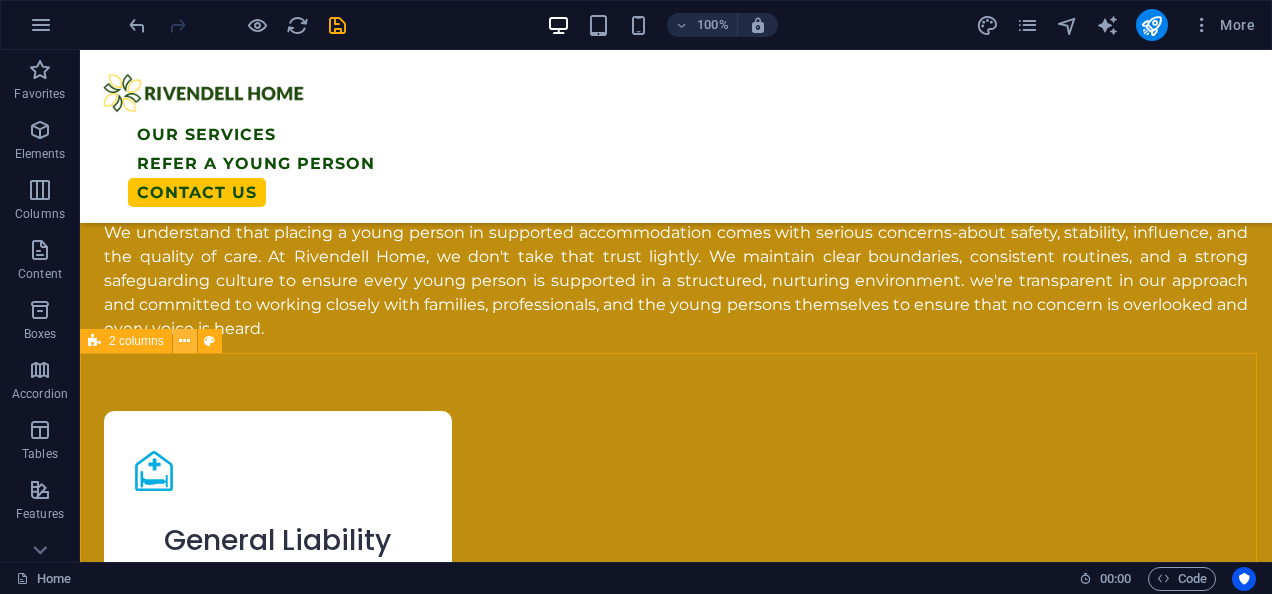 click at bounding box center [184, 341] 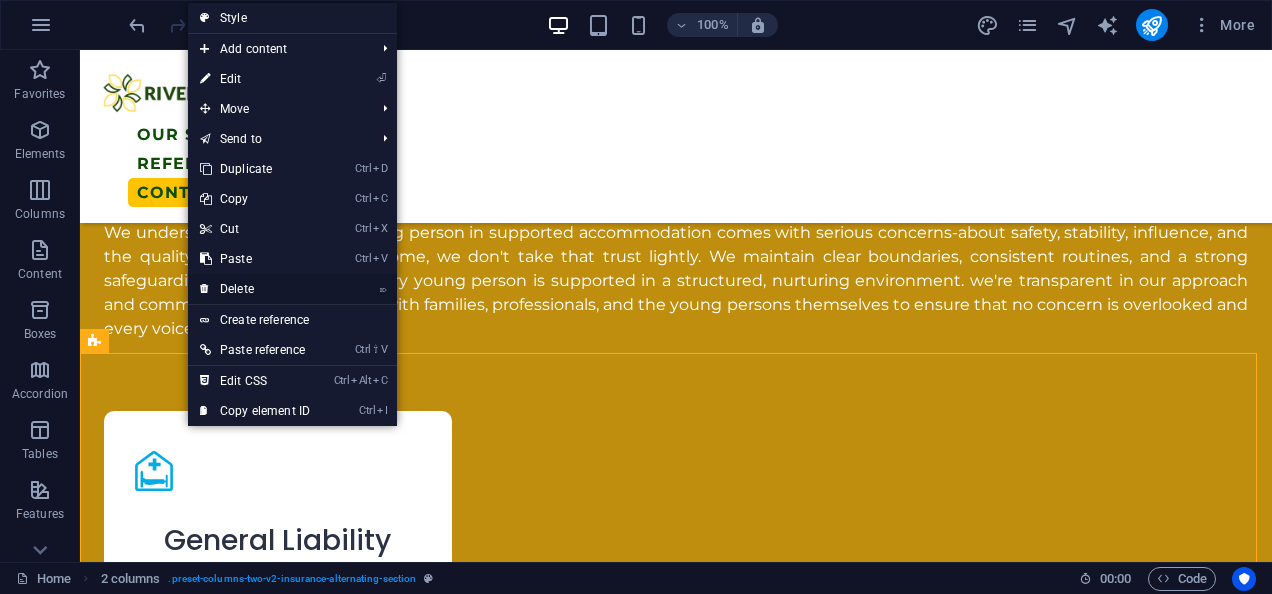 click on "⌦  Delete" at bounding box center (255, 289) 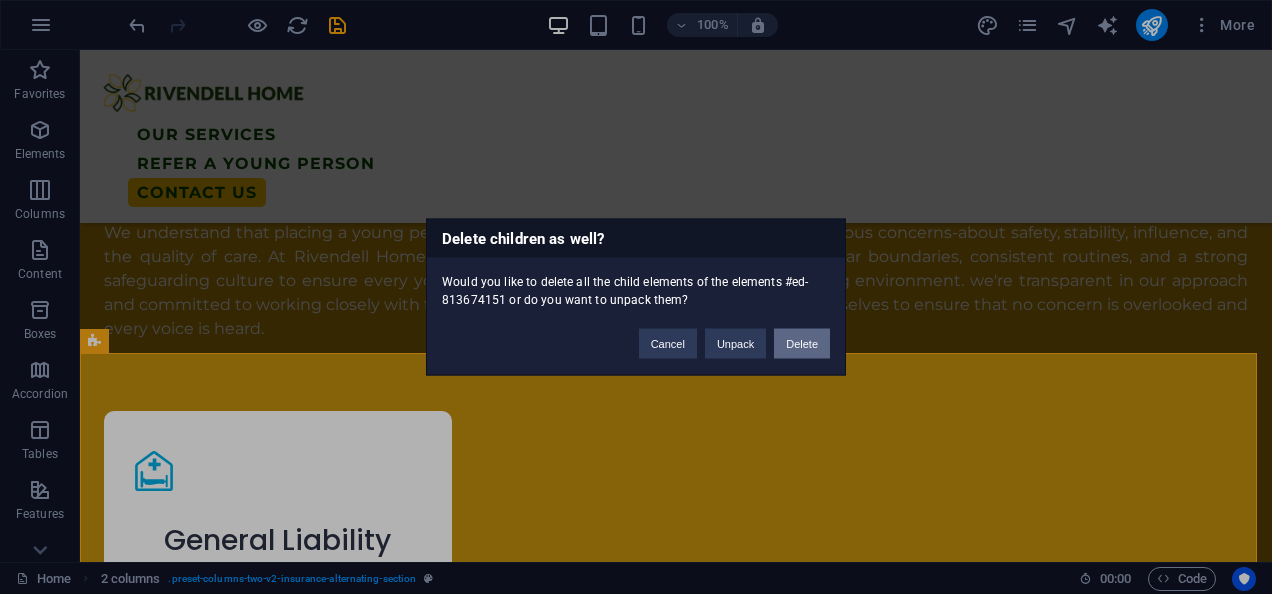 drag, startPoint x: 810, startPoint y: 345, endPoint x: 729, endPoint y: 295, distance: 95.189285 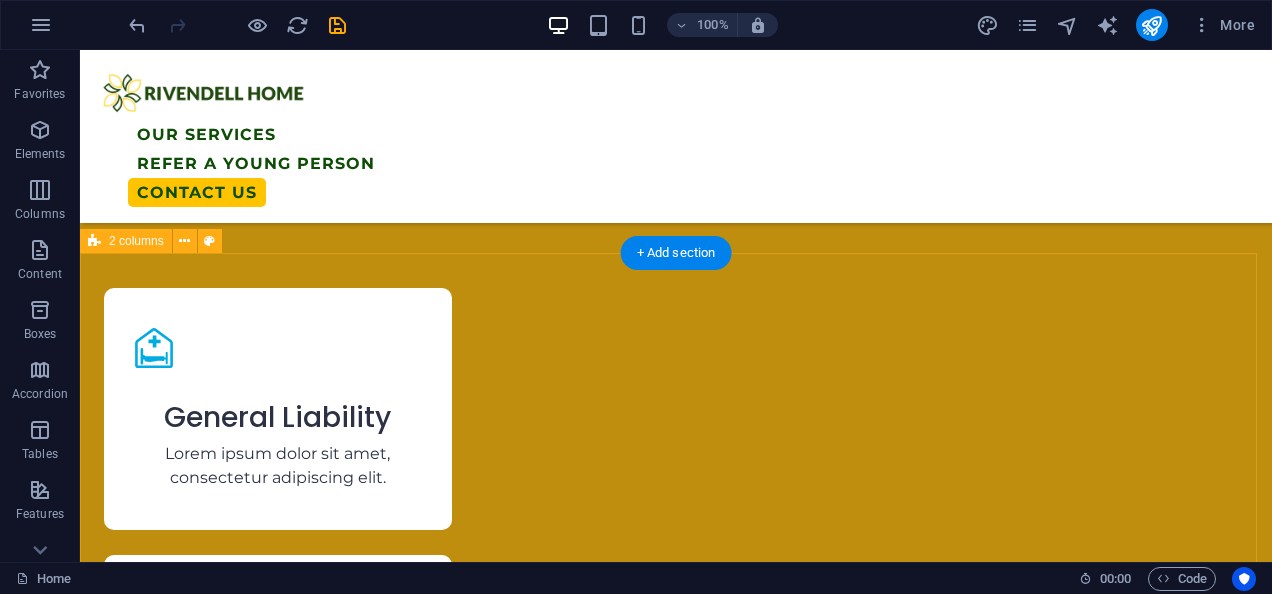 scroll, scrollTop: 3100, scrollLeft: 0, axis: vertical 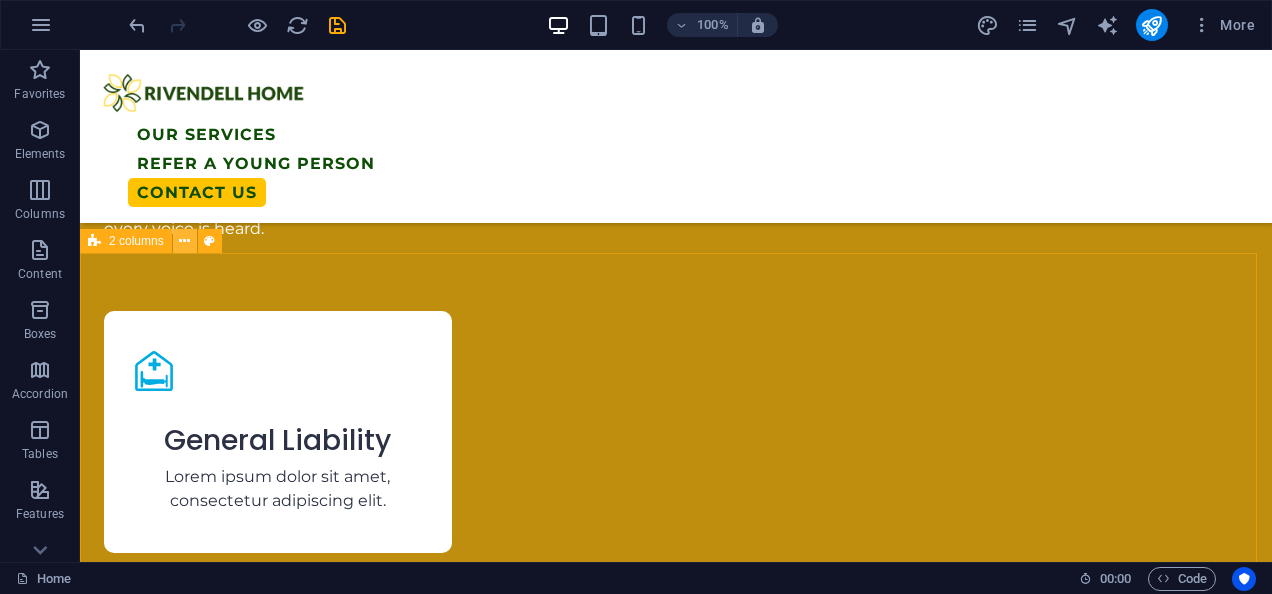 click at bounding box center (184, 241) 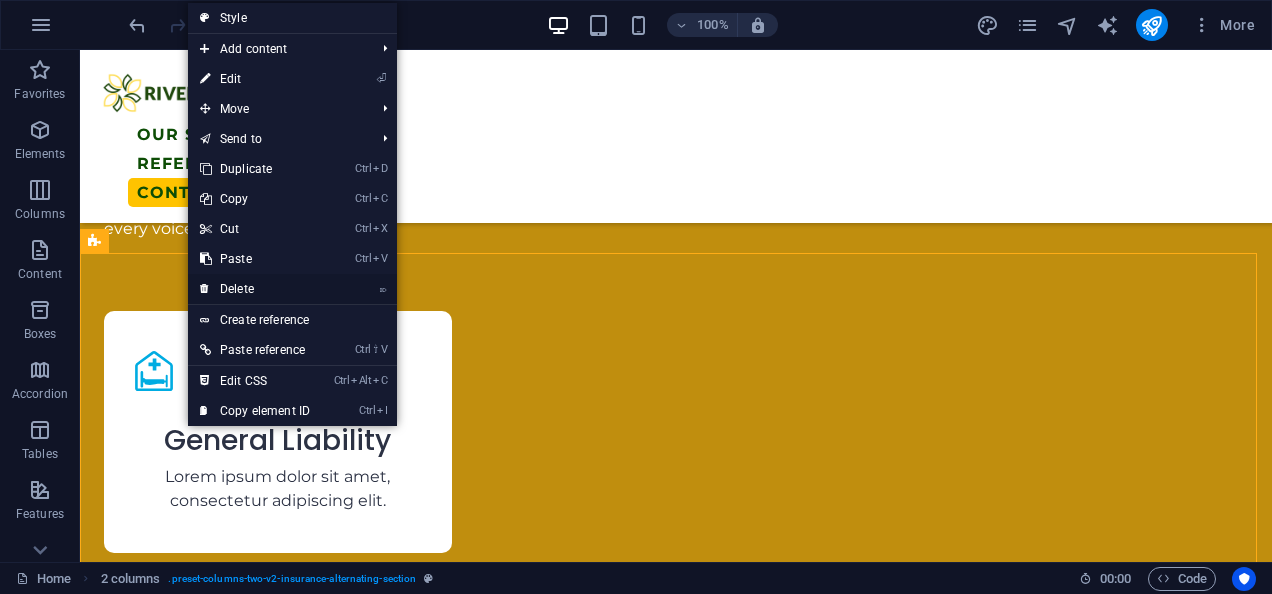 click on "⌦  Delete" at bounding box center [255, 289] 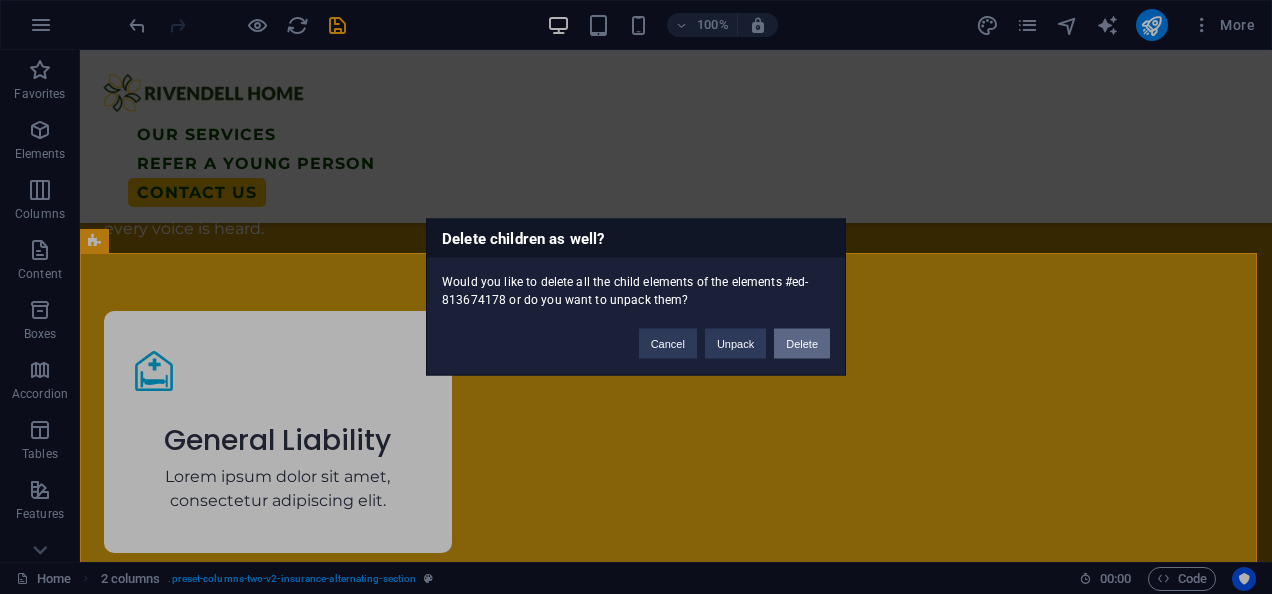 click on "Delete" at bounding box center (802, 344) 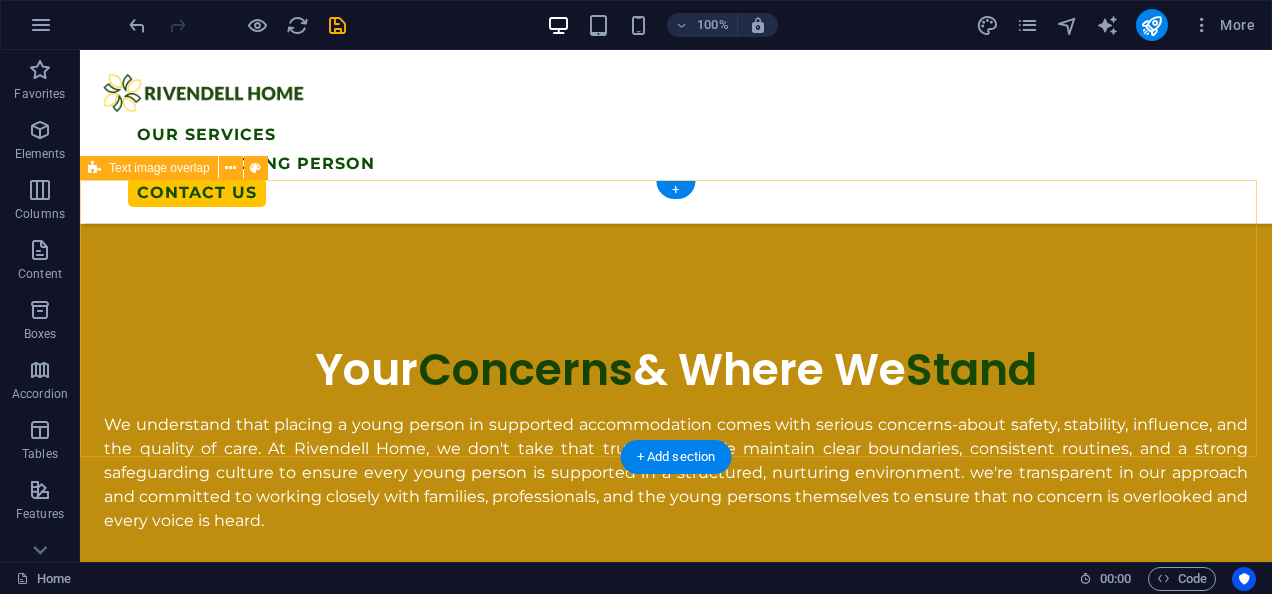scroll, scrollTop: 2800, scrollLeft: 0, axis: vertical 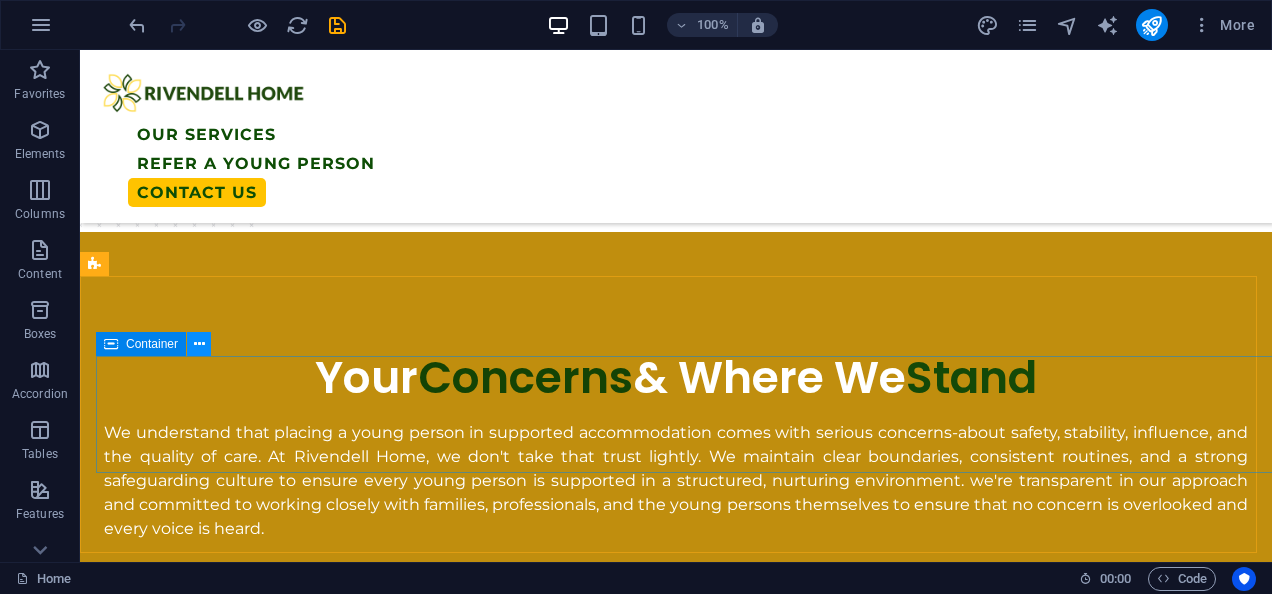 click at bounding box center (199, 344) 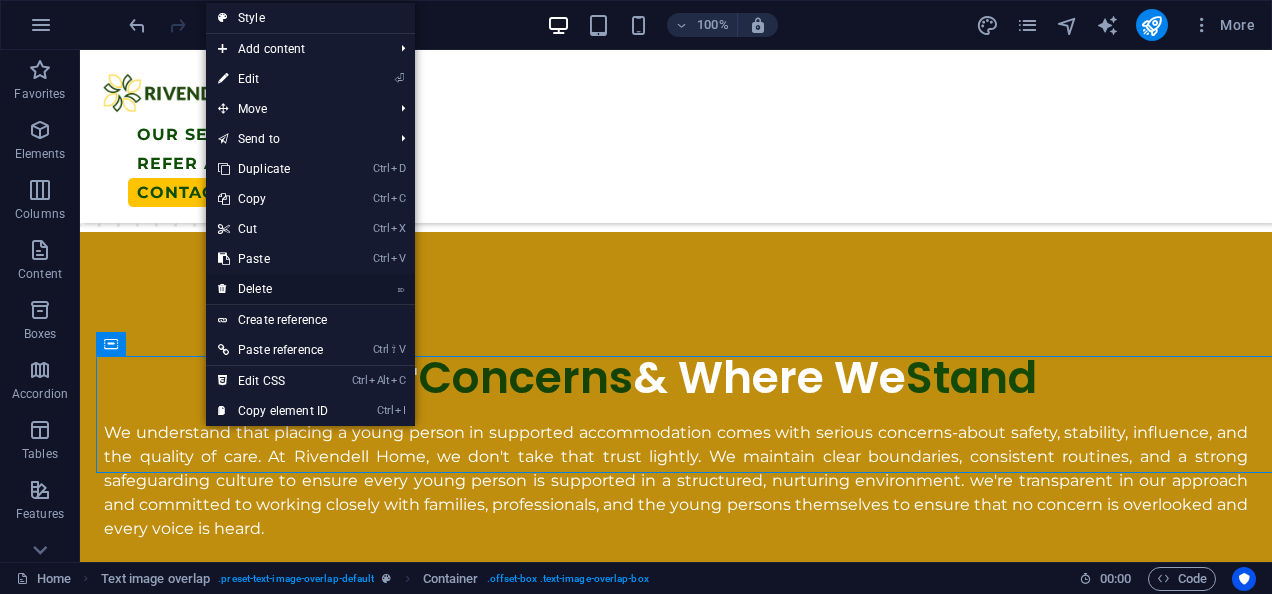click on "⌦  Delete" at bounding box center (273, 289) 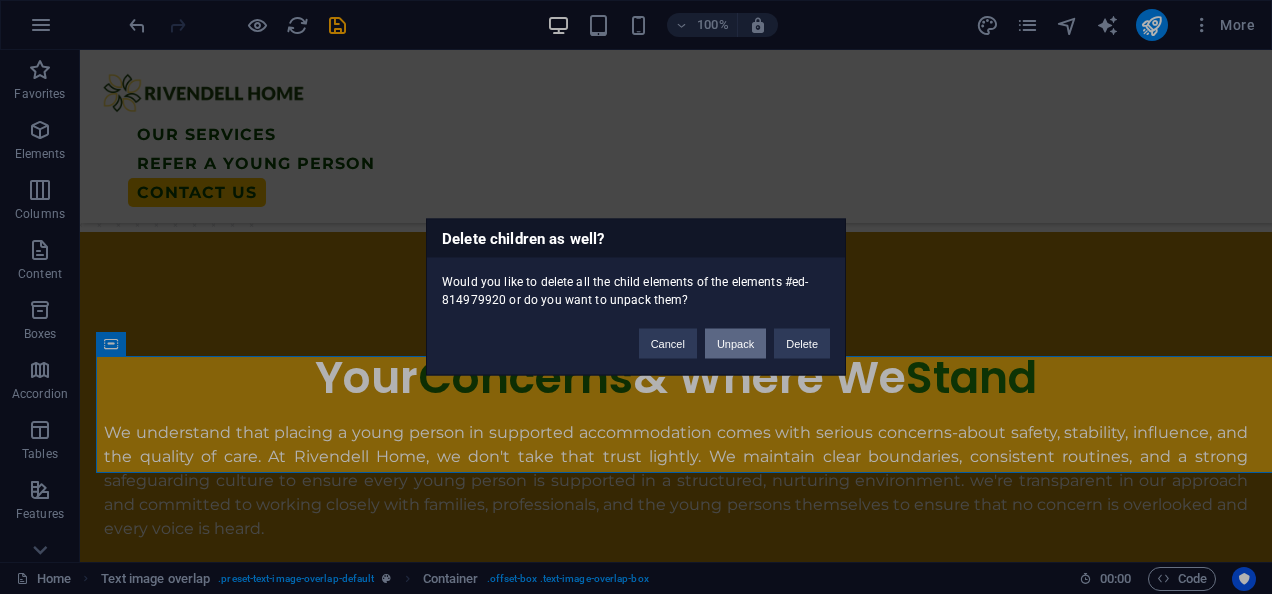 click on "Unpack" at bounding box center [735, 344] 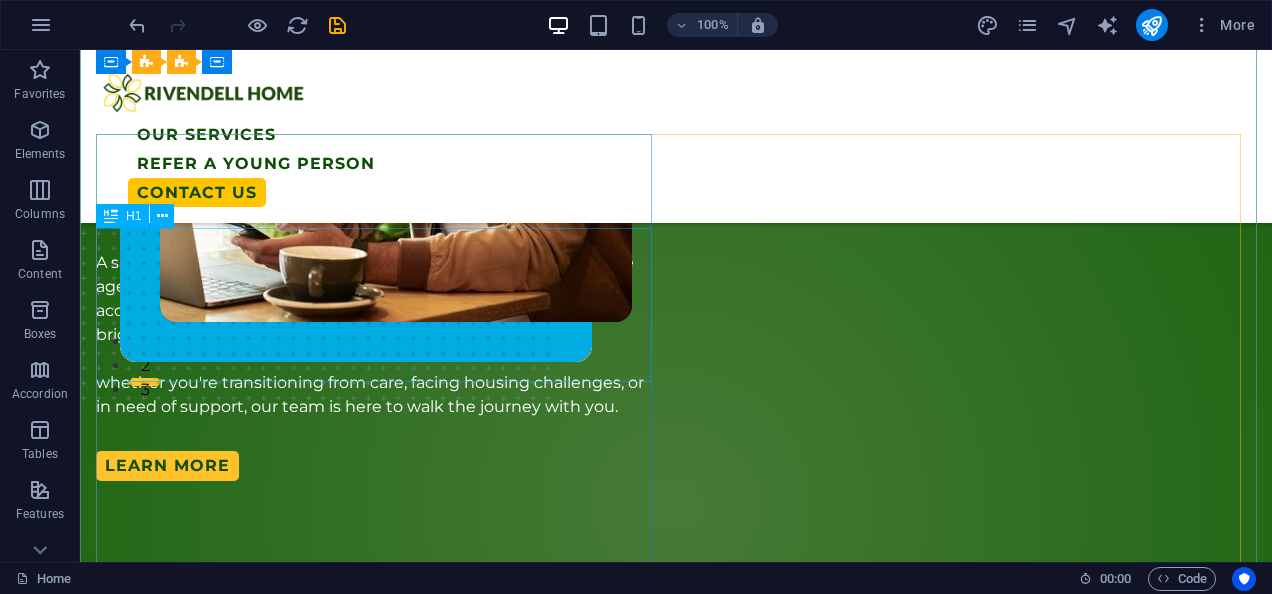 scroll, scrollTop: 0, scrollLeft: 0, axis: both 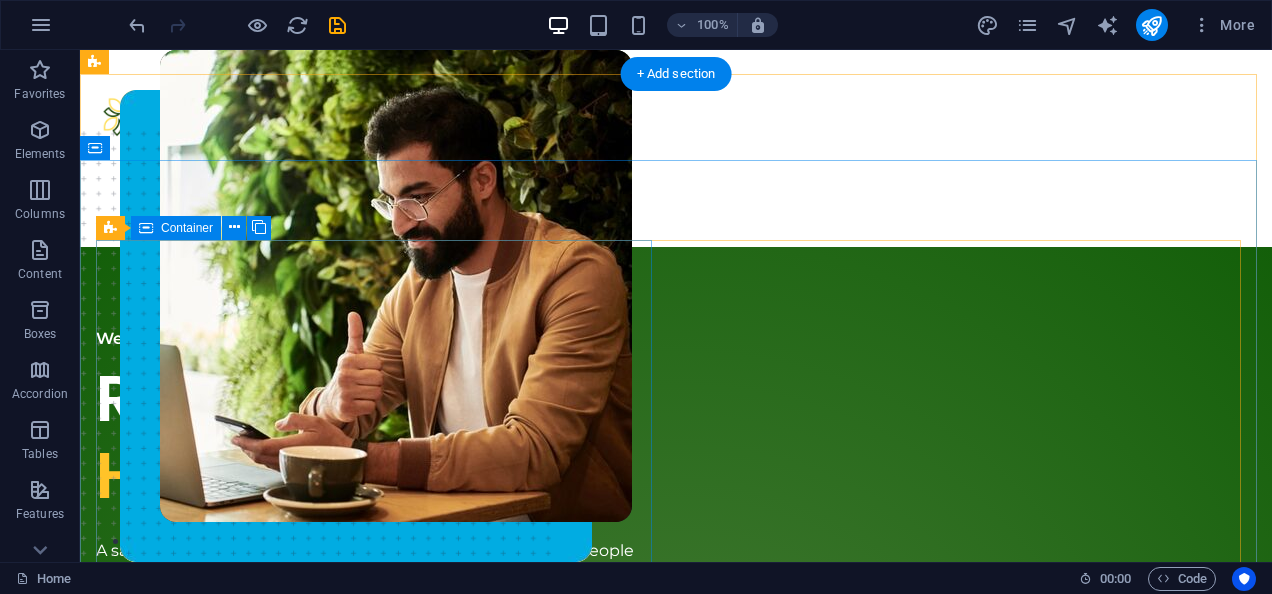 click on "Welcome To Rivendell Home A safe, supportive, and empowering environment for young people aged 16-25. At Rivendell Home, we provide more than just accomodation - we offer guidance, stability, and the tools to build a brighter future. whether you're transitioning from care, facing housing challenges, or in need of support, our team is here to walk the journey with you. Learn MORE" at bounding box center [378, 547] 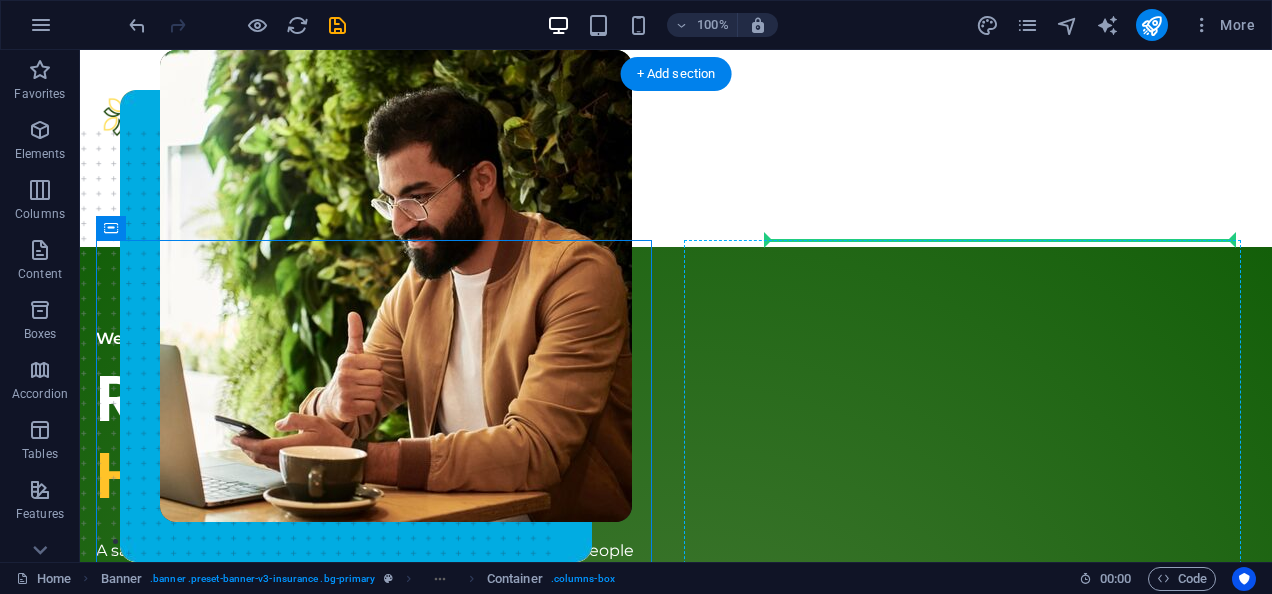 drag, startPoint x: 558, startPoint y: 279, endPoint x: 831, endPoint y: 288, distance: 273.14832 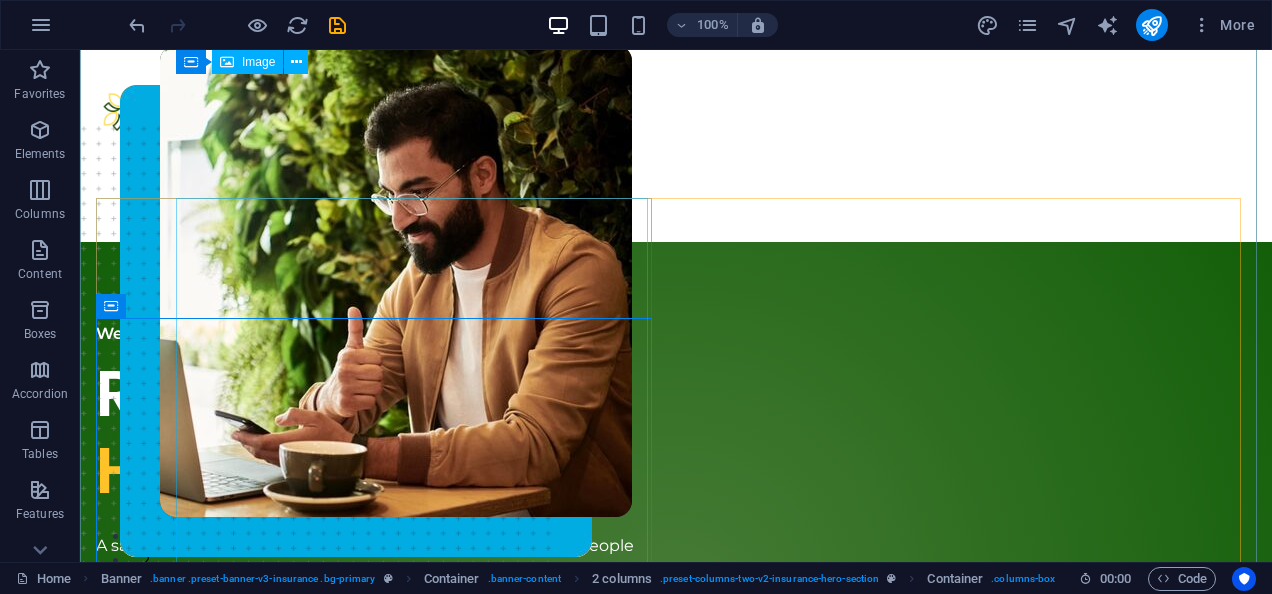 scroll, scrollTop: 0, scrollLeft: 0, axis: both 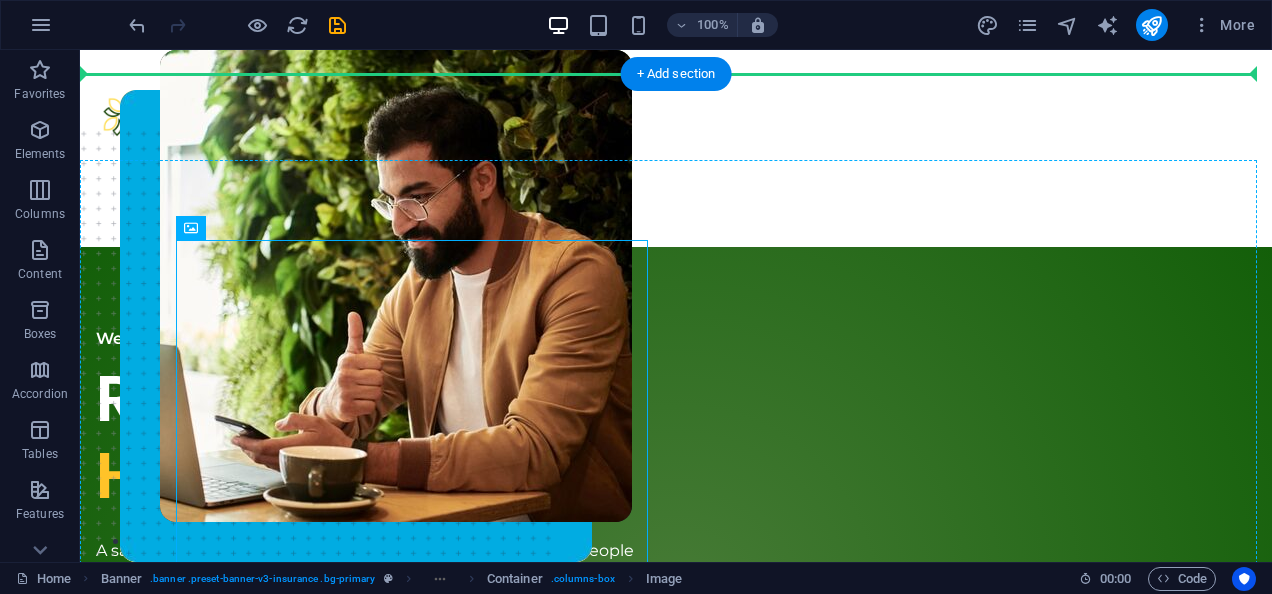 drag, startPoint x: 254, startPoint y: 250, endPoint x: 845, endPoint y: 330, distance: 596.38995 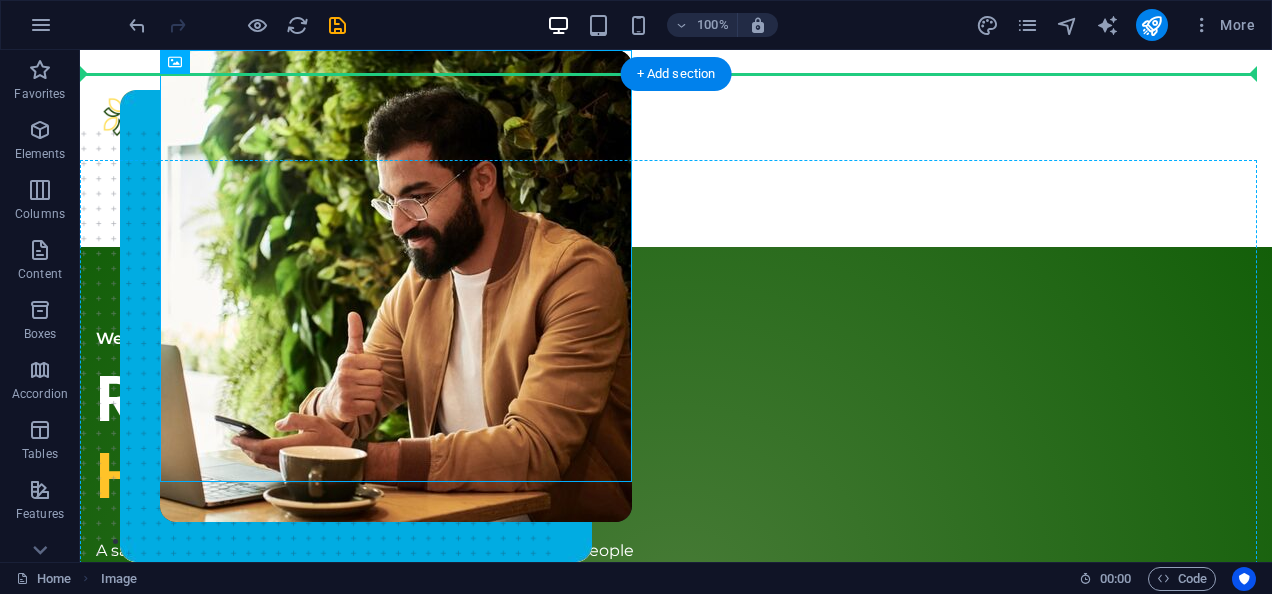 drag, startPoint x: 553, startPoint y: 338, endPoint x: 760, endPoint y: 467, distance: 243.90572 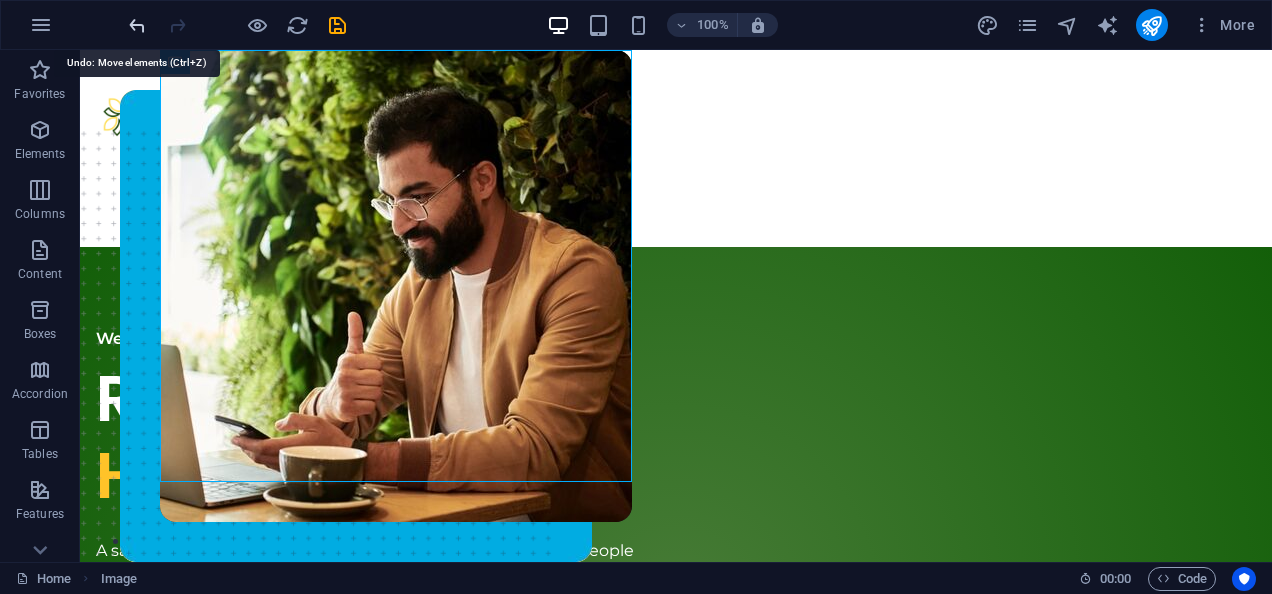 click at bounding box center (137, 25) 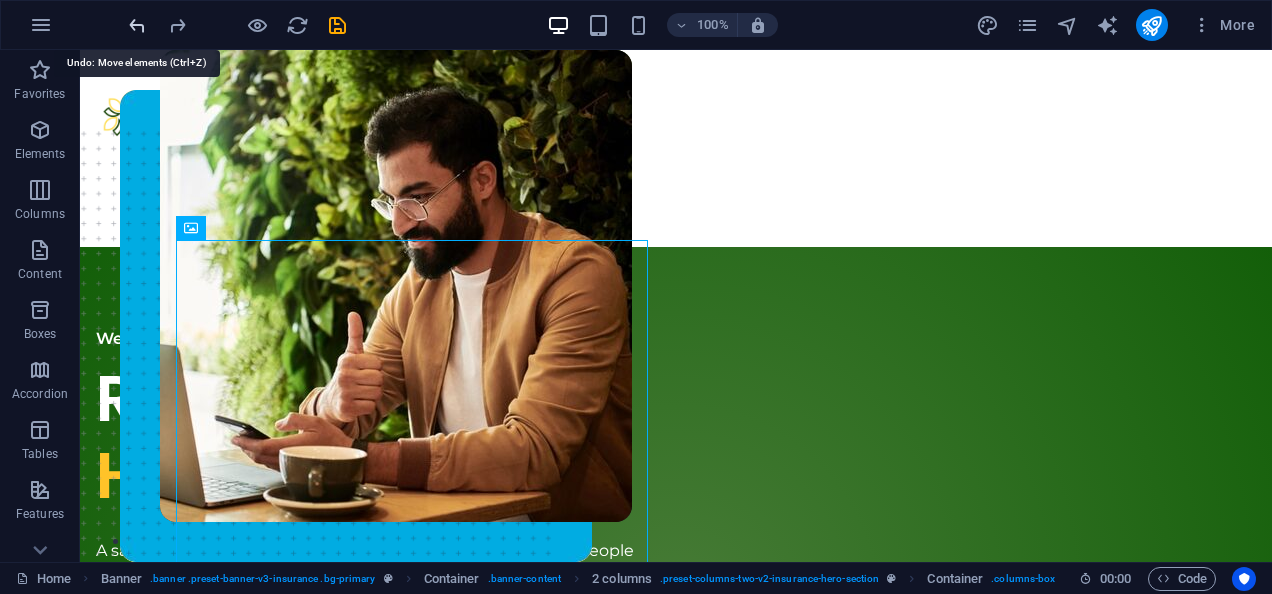 click at bounding box center [137, 25] 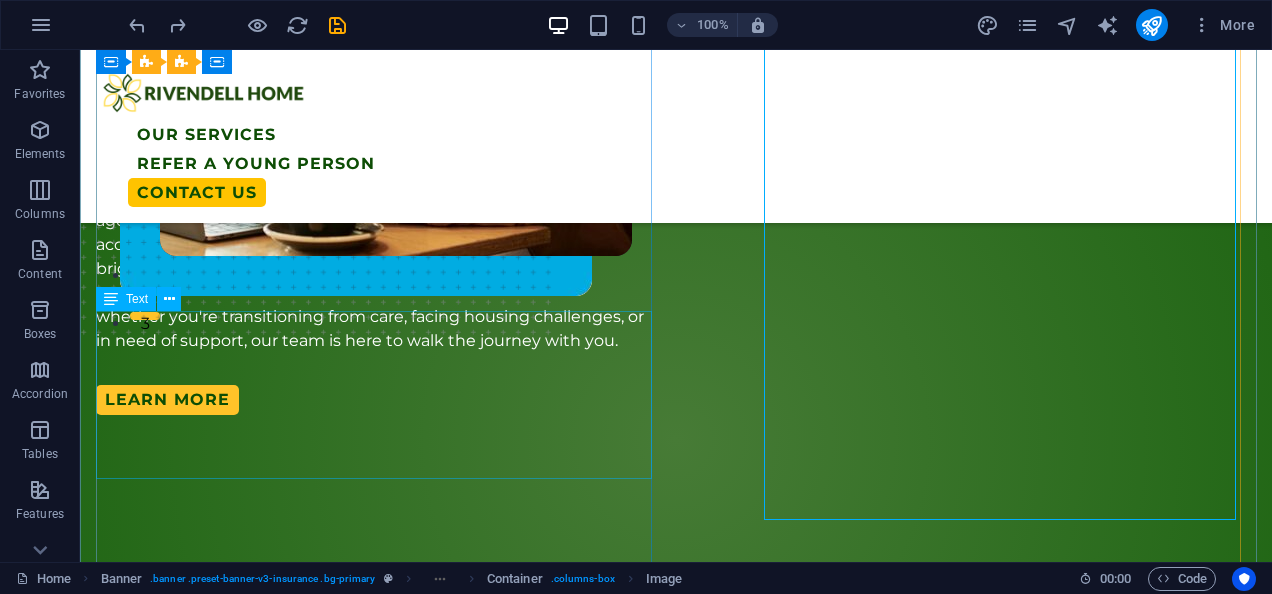 scroll, scrollTop: 300, scrollLeft: 0, axis: vertical 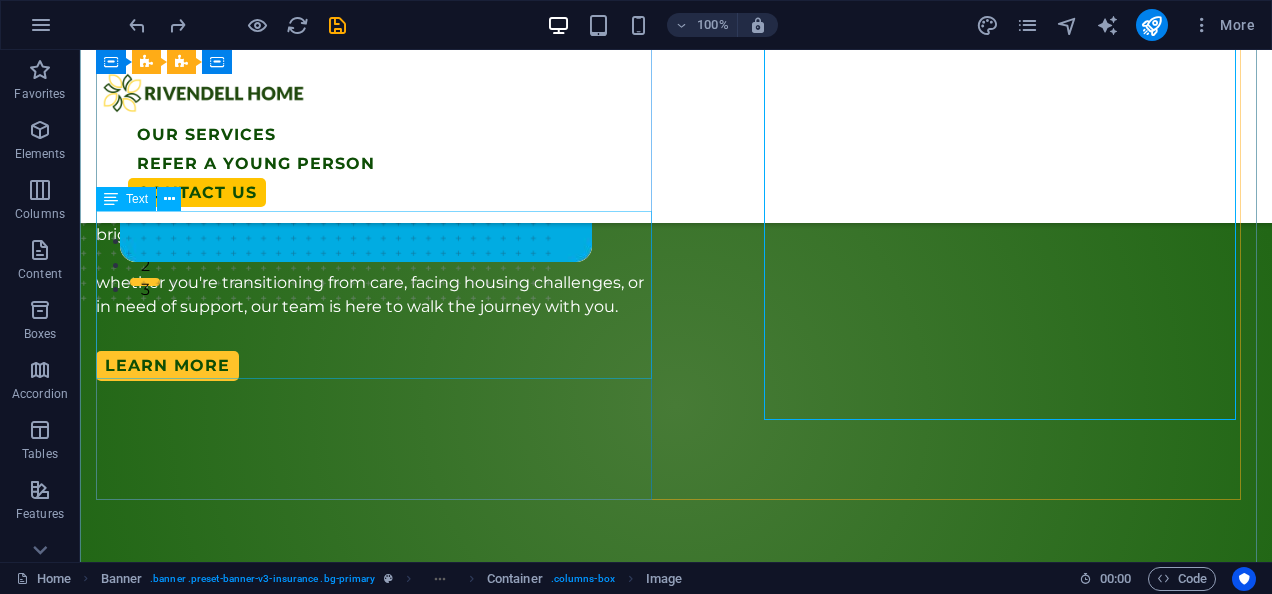 click on "A safe, supportive, and empowering environment for young people aged 16-25. At Rivendell Home, we provide more than just accomodation - we offer guidance, stability, and the tools to build a brighter future. whether you're transitioning from care, facing housing challenges, or in need of support, our team is here to walk the journey with you." at bounding box center [378, 235] 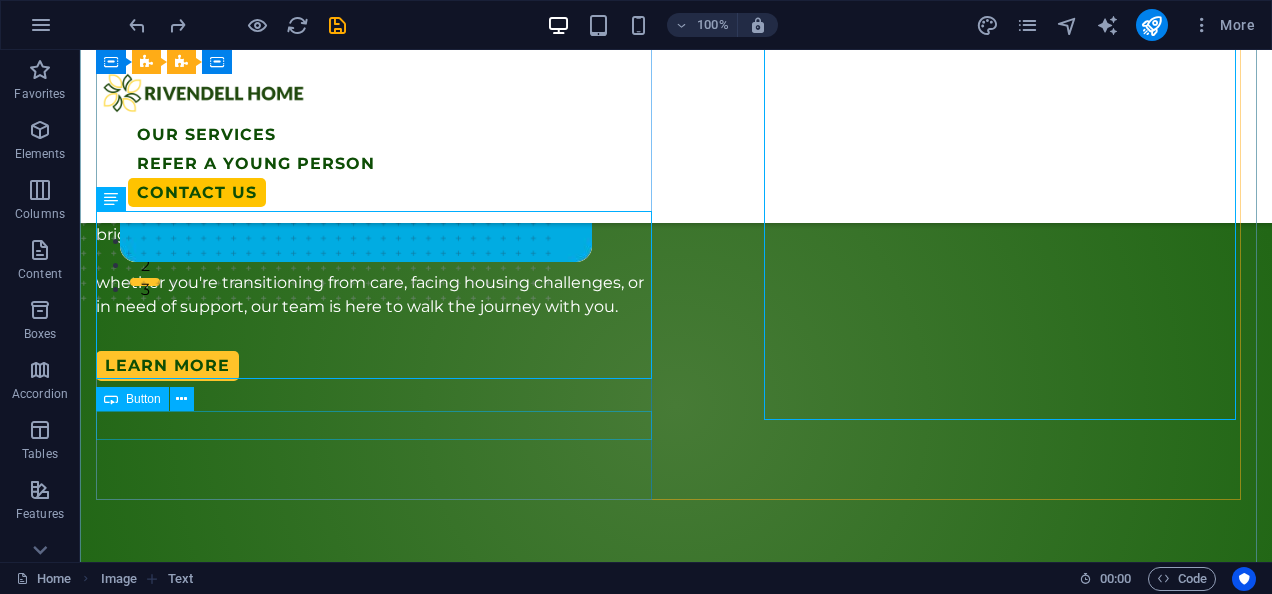 click on "Learn MORE" at bounding box center (378, 365) 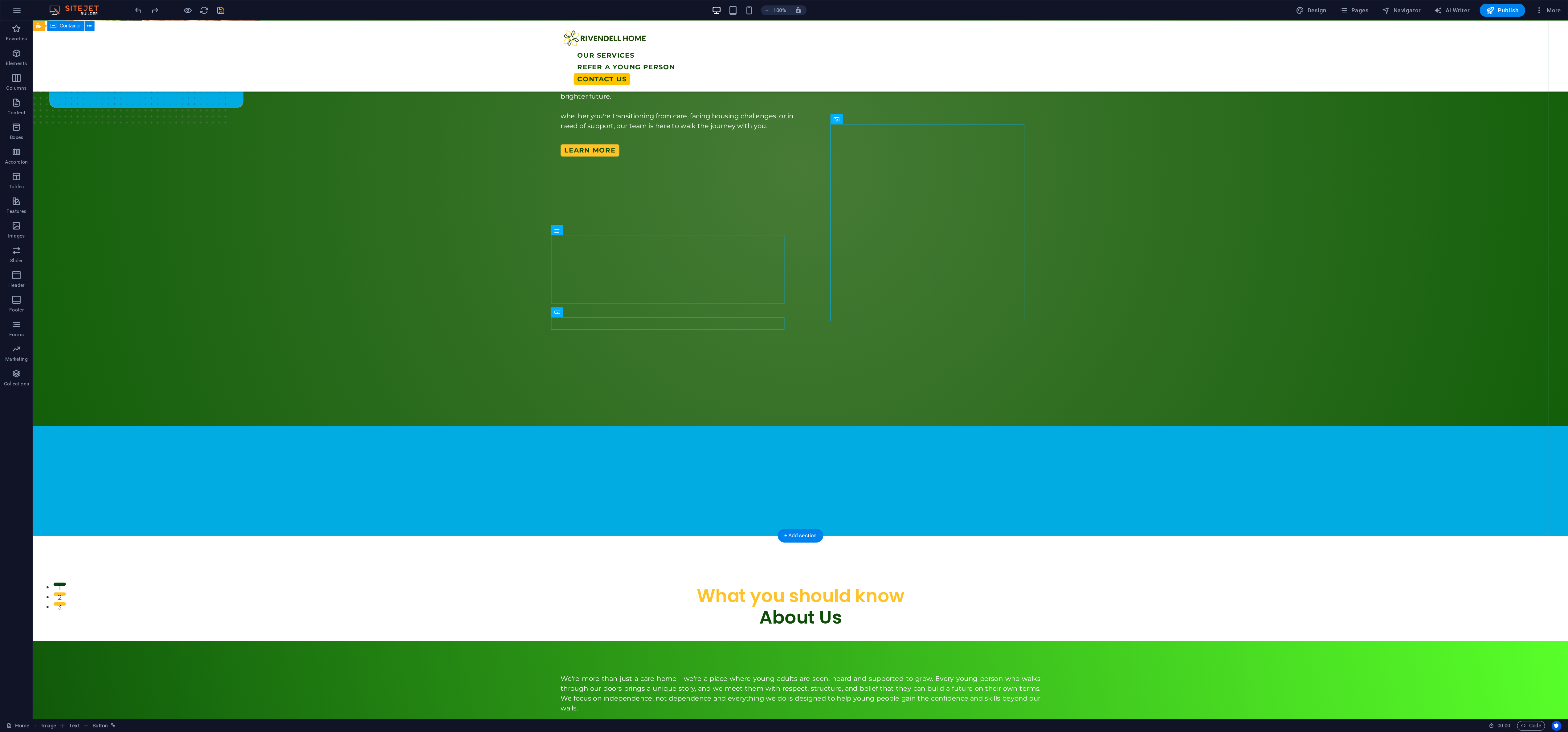 scroll, scrollTop: 93, scrollLeft: 0, axis: vertical 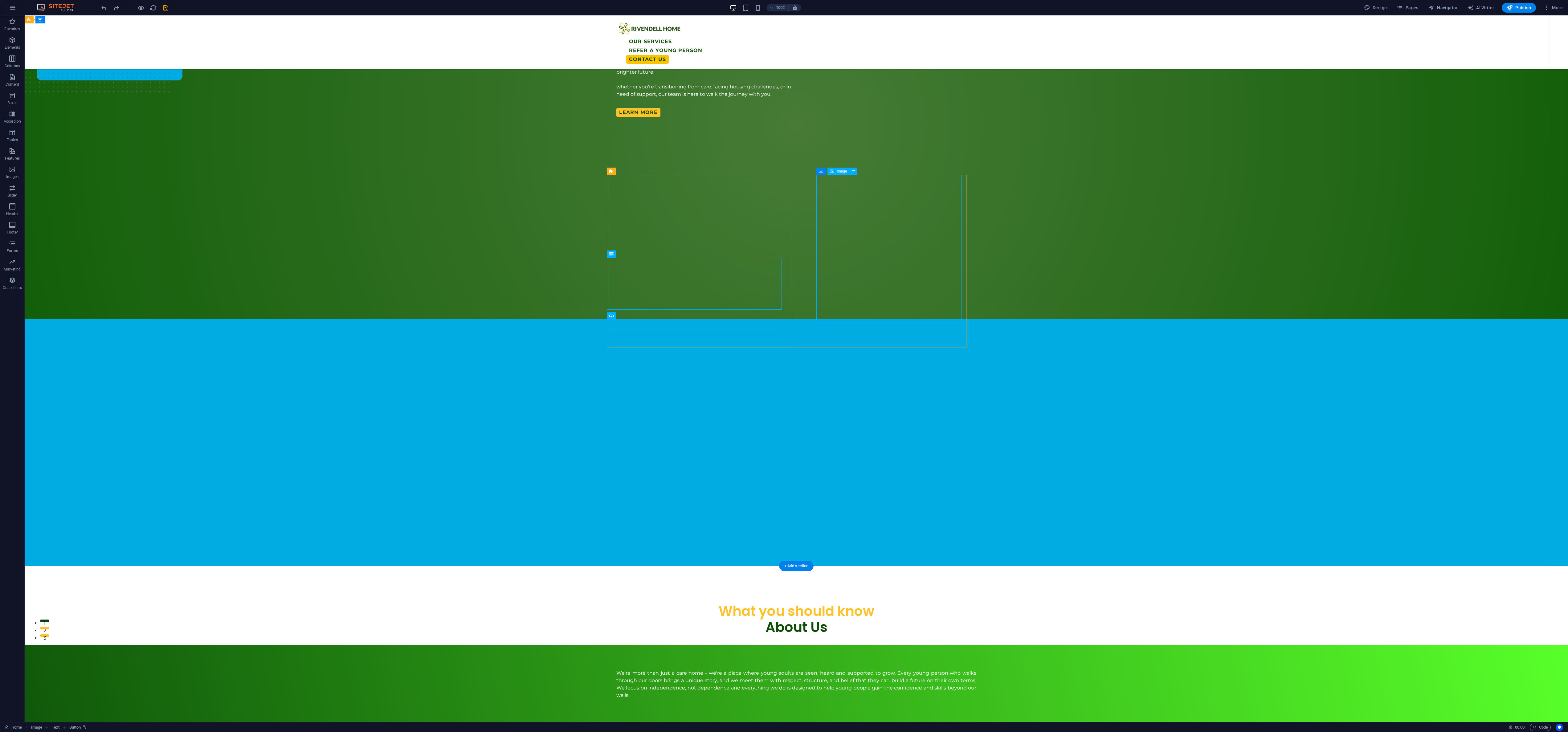 click at bounding box center (122, 264) 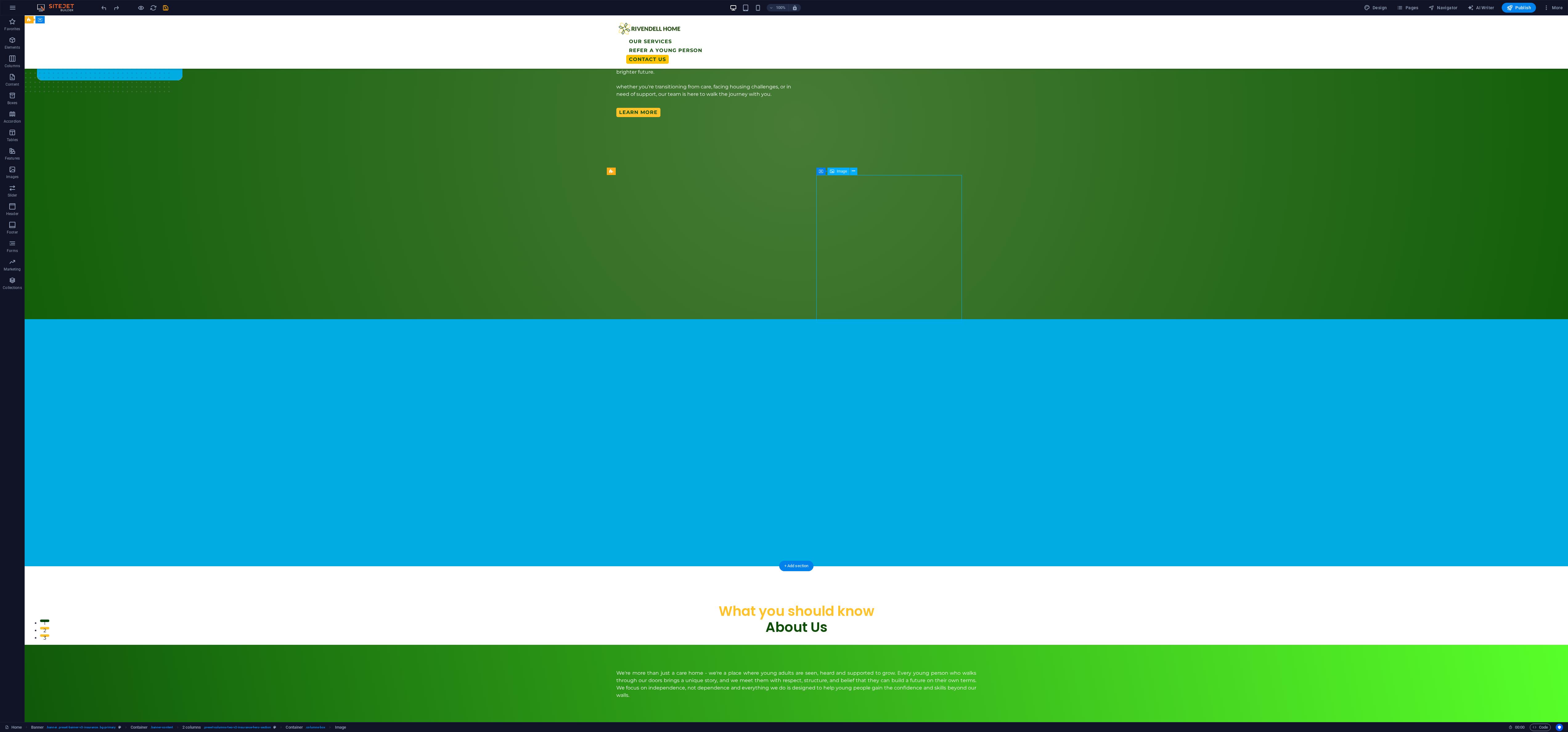 click at bounding box center [122, 264] 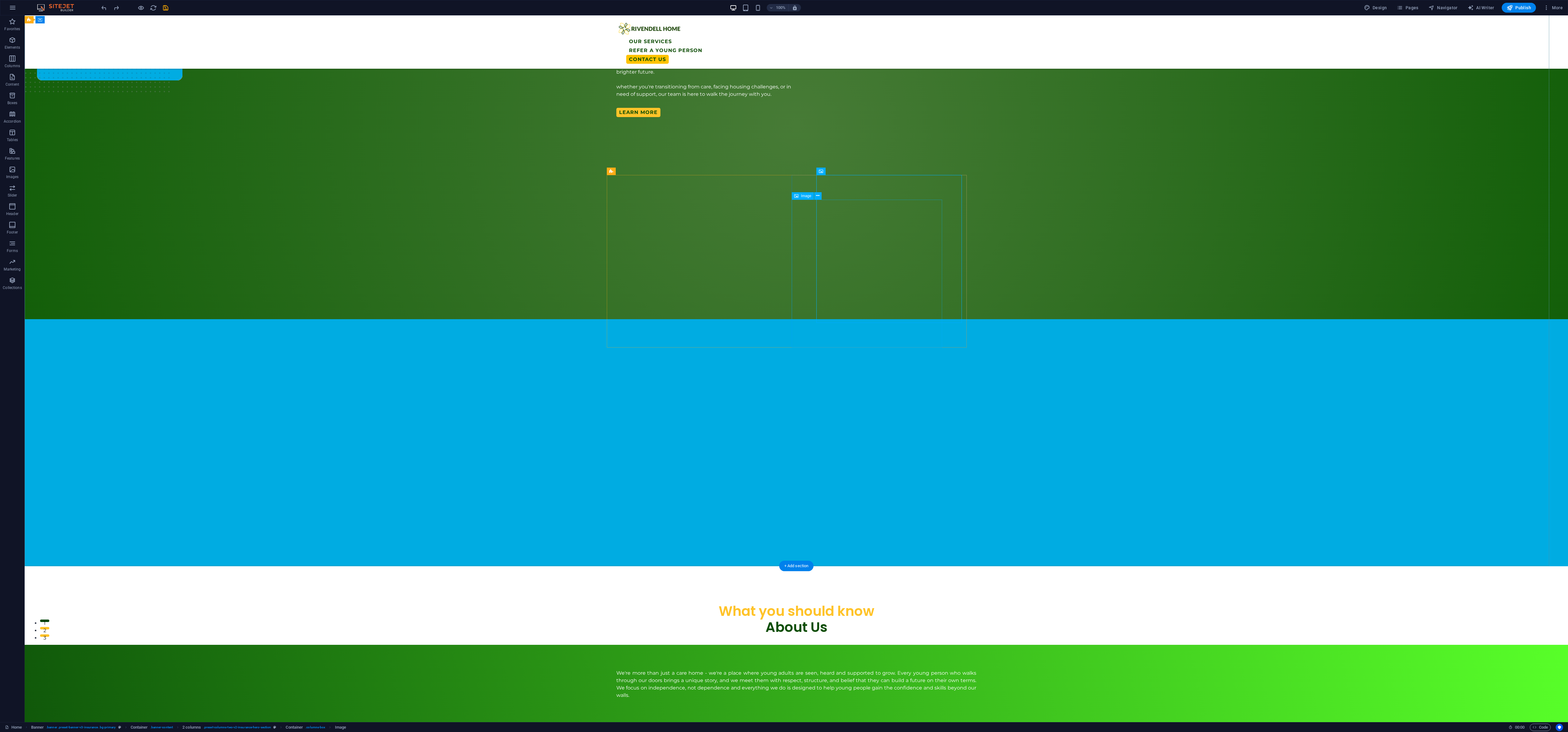 click at bounding box center (784, 288) 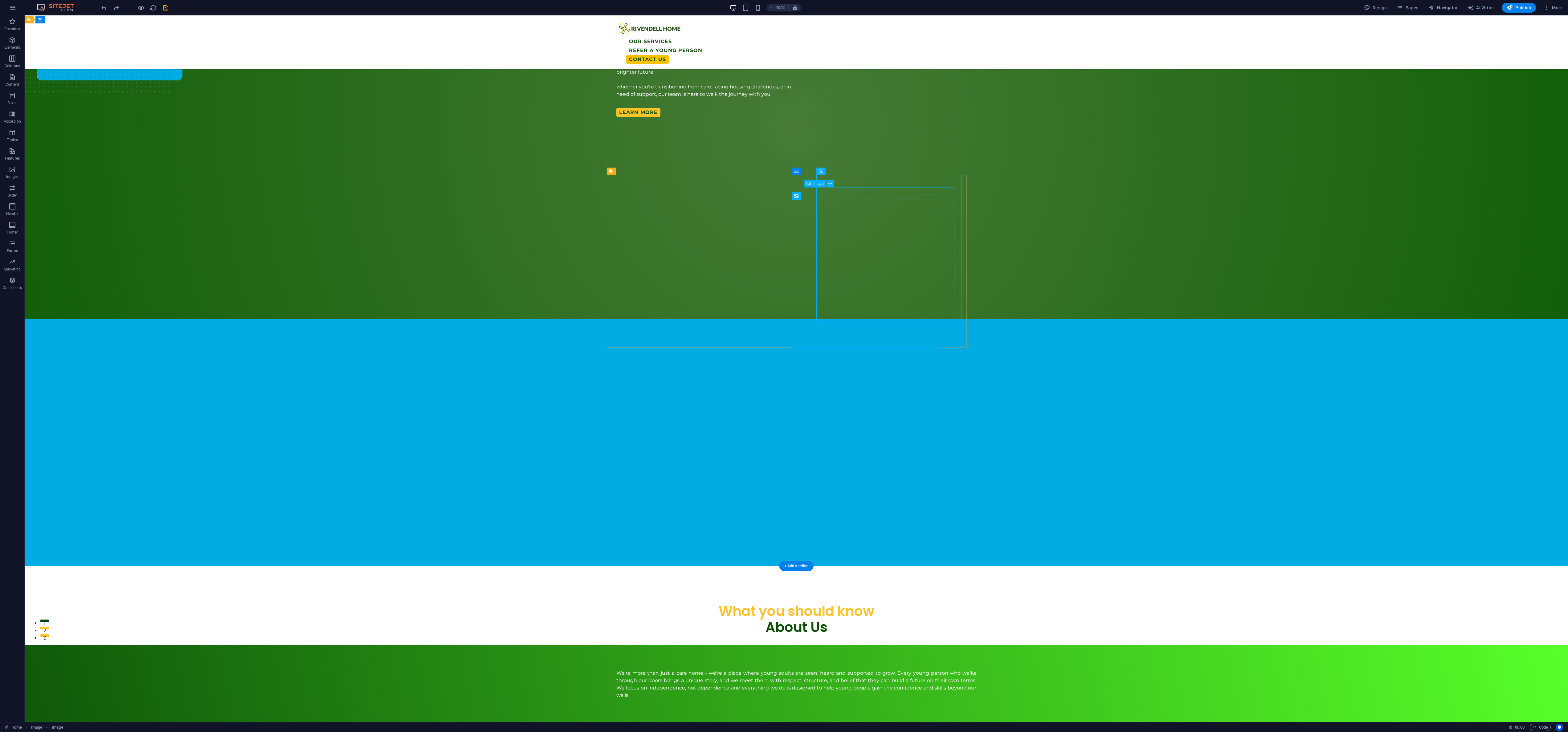 click at bounding box center [796, 276] 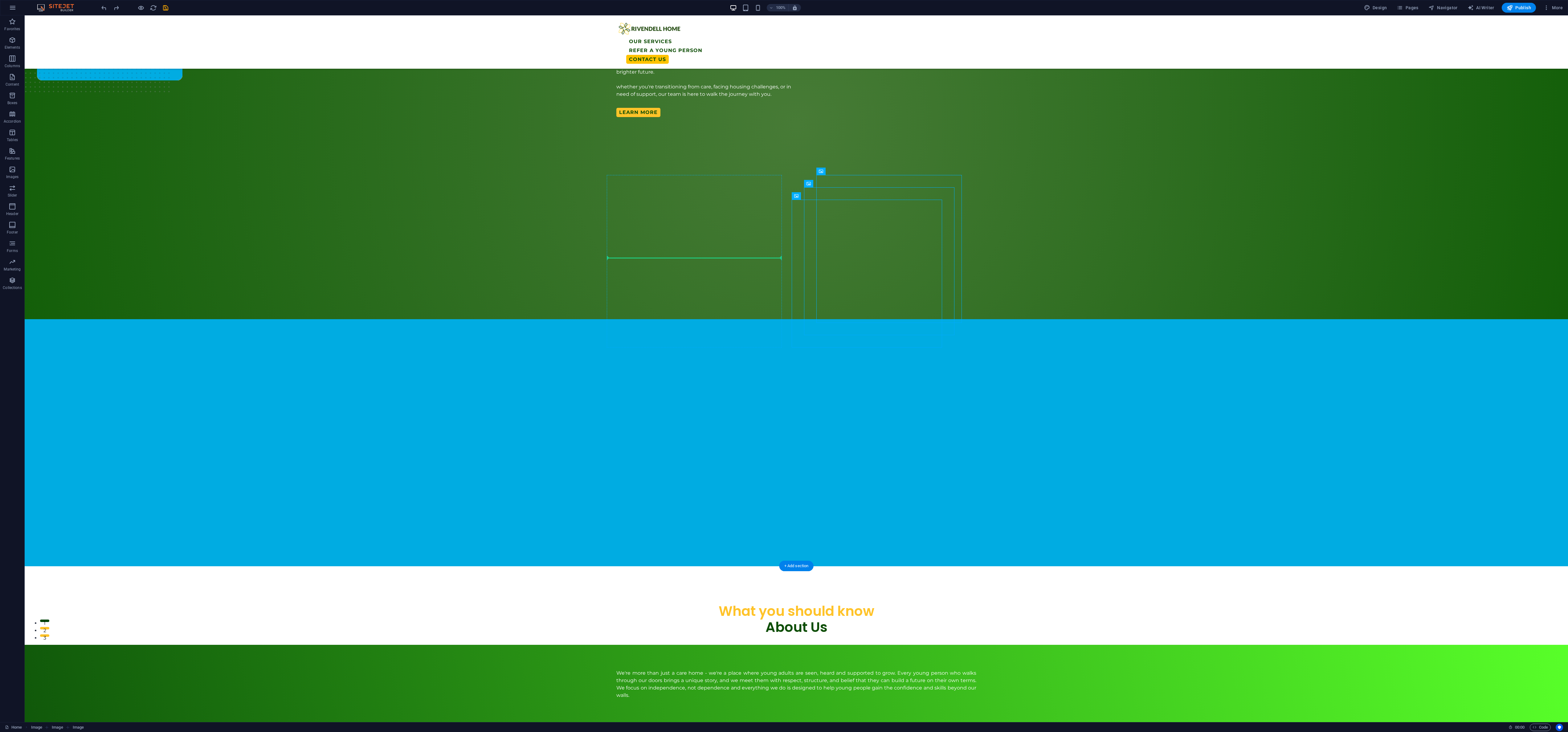 drag, startPoint x: 925, startPoint y: 232, endPoint x: 607, endPoint y: 254, distance: 318.7601 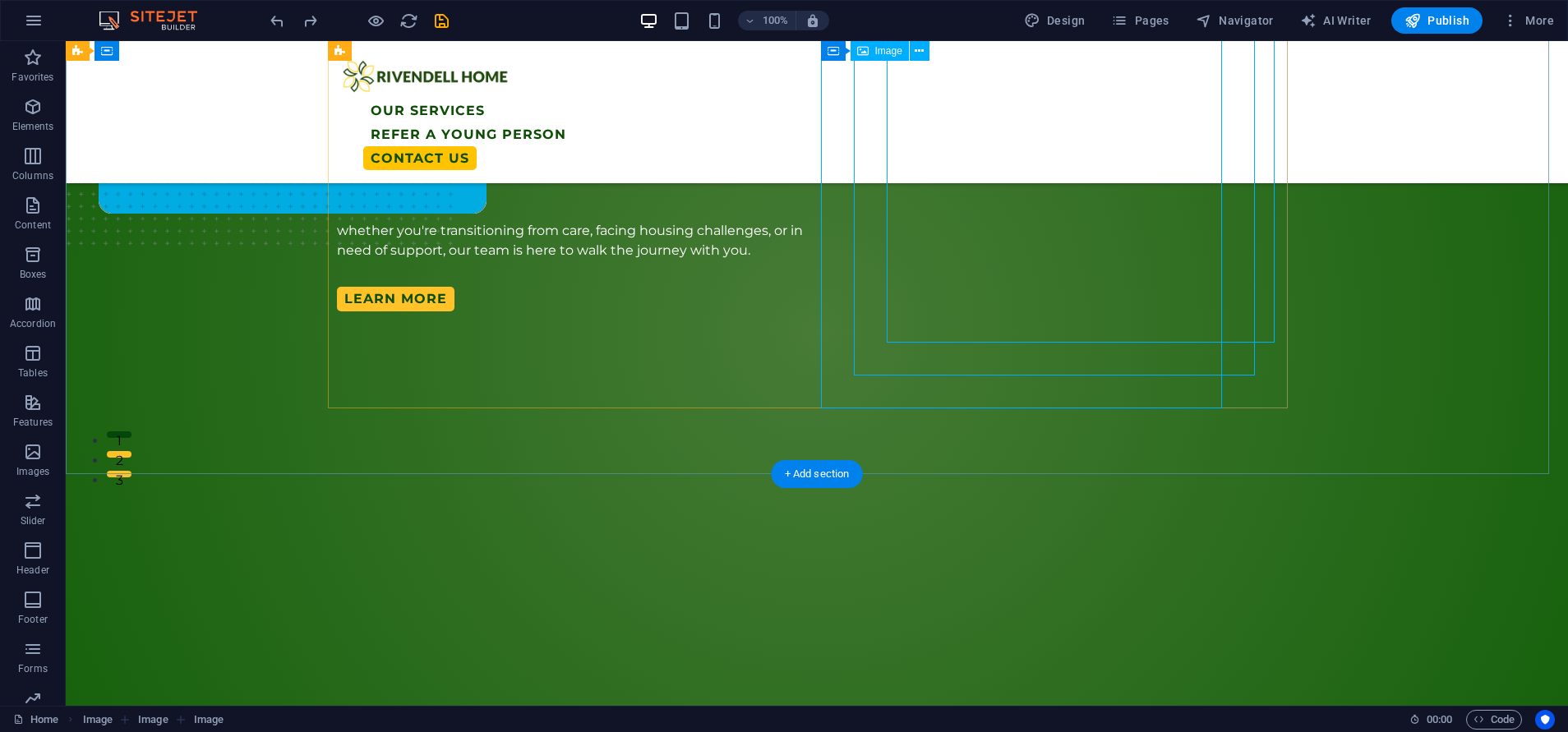 scroll, scrollTop: 249, scrollLeft: 0, axis: vertical 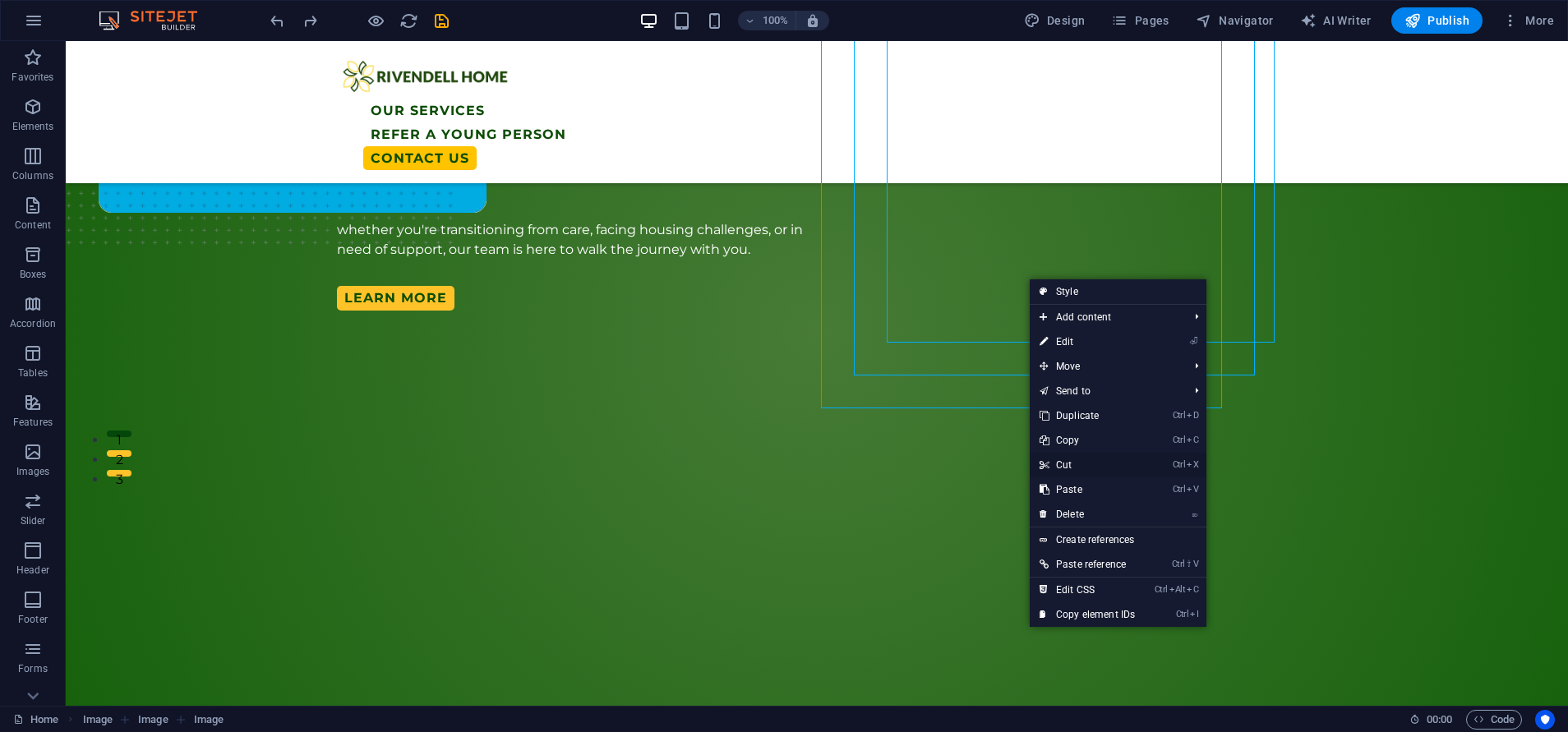 click on "Ctrl X  Cut" at bounding box center [1087, 465] 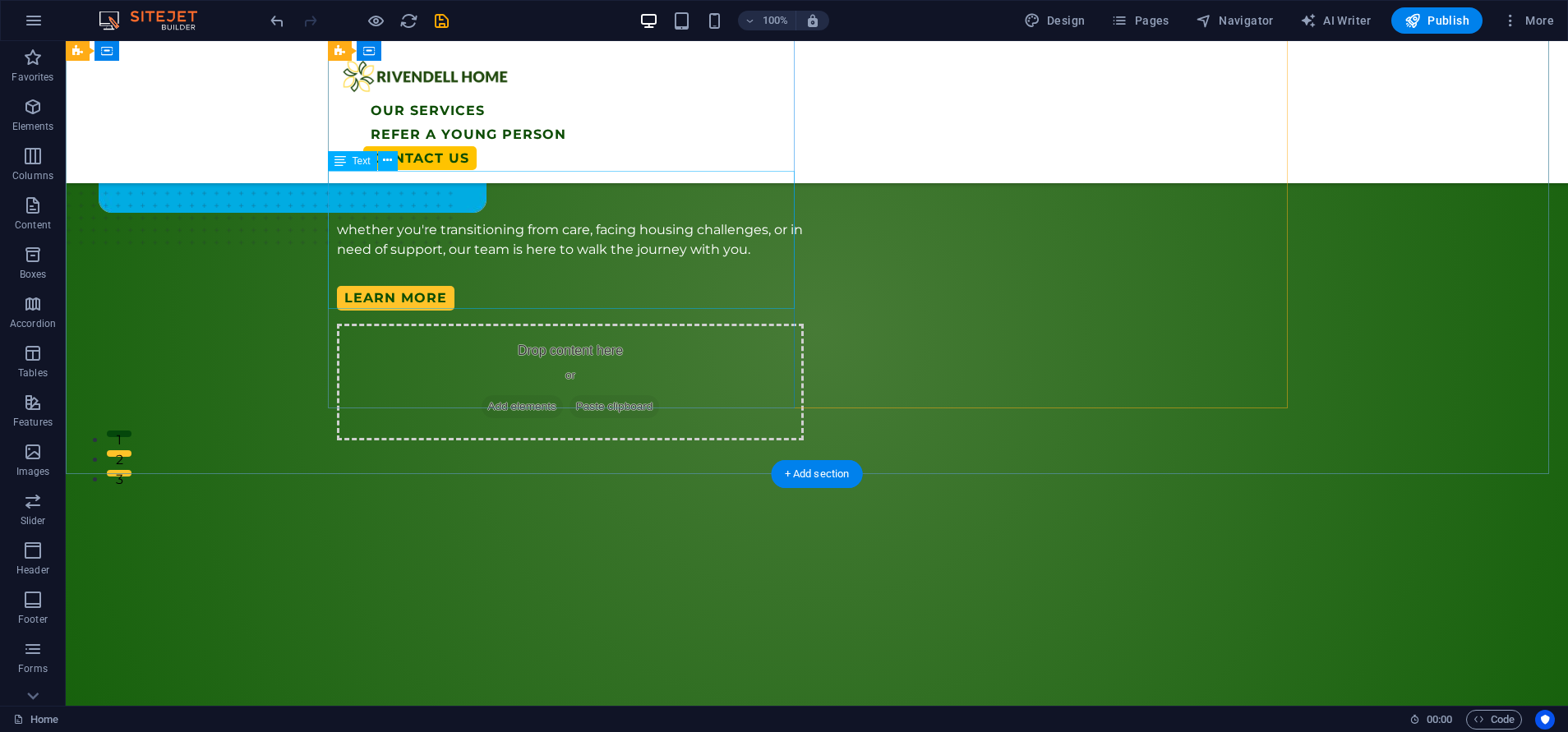 click on "A safe, supportive, and empowering environment for young people aged 16-25. At Rivendell Home, we provide more than just accomodation - we offer guidance, stability, and the tools to build a brighter future. whether you're transitioning from care, facing housing challenges, or in need of support, our team is here to walk the journey with you." at bounding box center [570, 191] 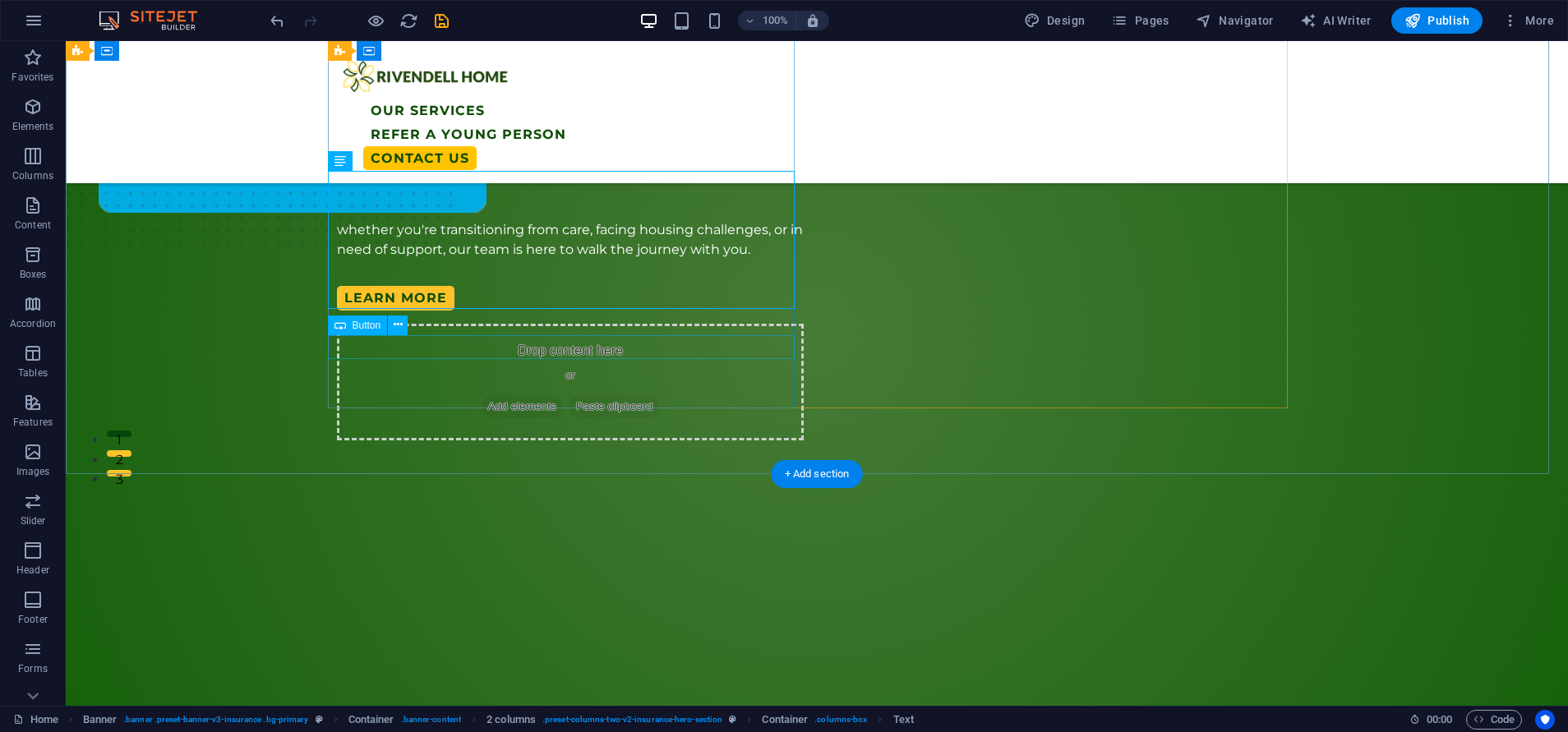 click on "Learn MORE" at bounding box center [570, 297] 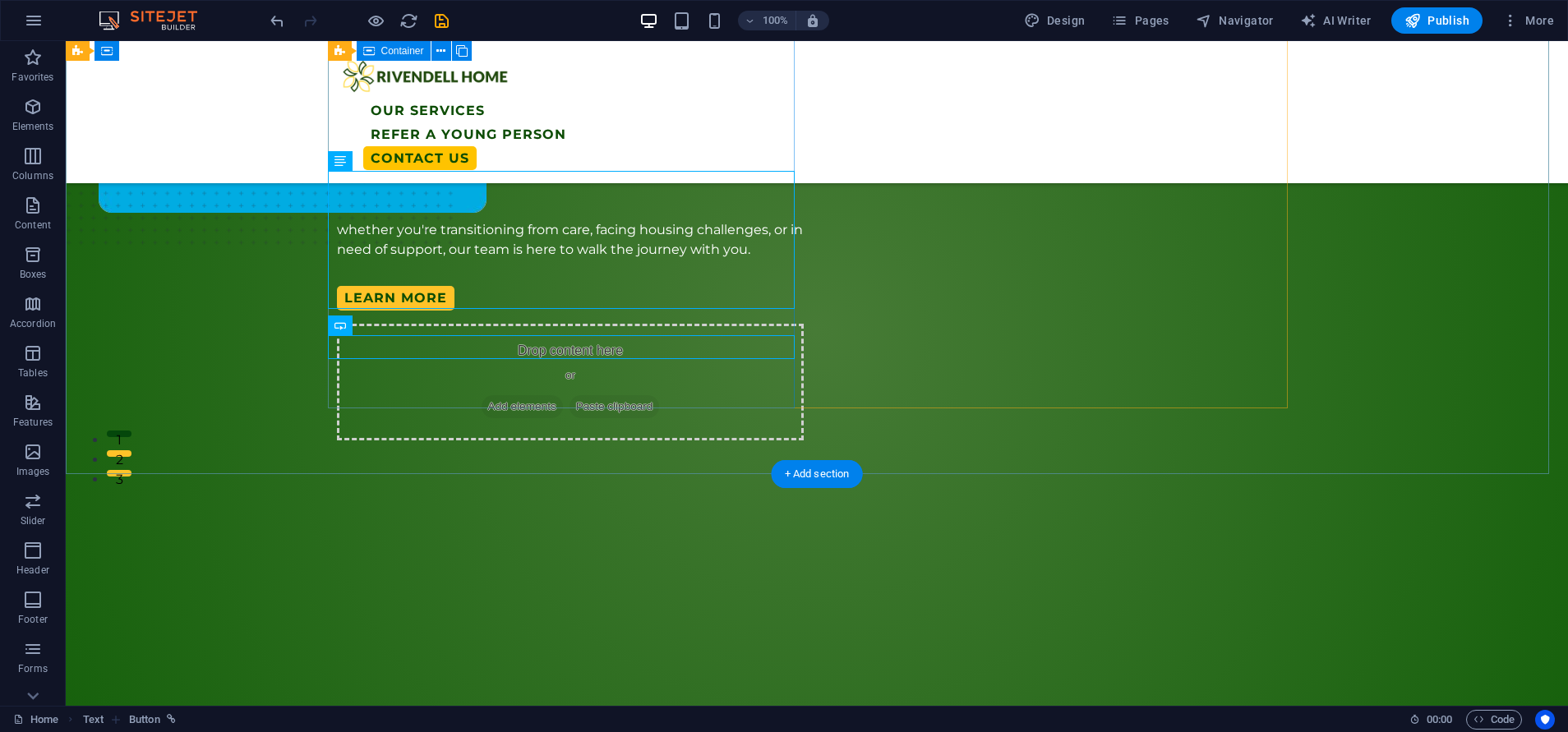 click on "Welcome To Rivendell Home A safe, supportive, and empowering environment for young people aged 16-25. At Rivendell Home, we provide more than just accomodation - we offer guidance, stability, and the tools to build a brighter future. whether you're transitioning from care, facing housing challenges, or in need of support, our team is here to walk the journey with you. Learn MORE" at bounding box center (570, 129) 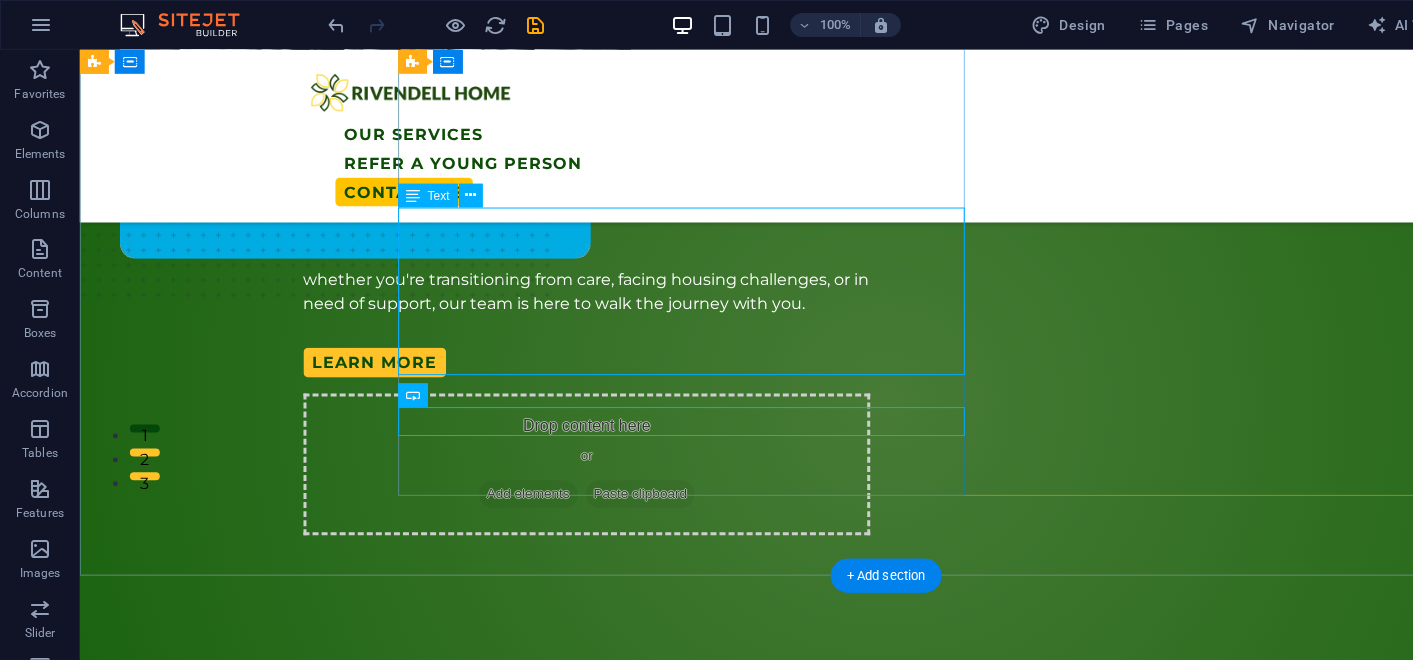 scroll, scrollTop: 302, scrollLeft: 0, axis: vertical 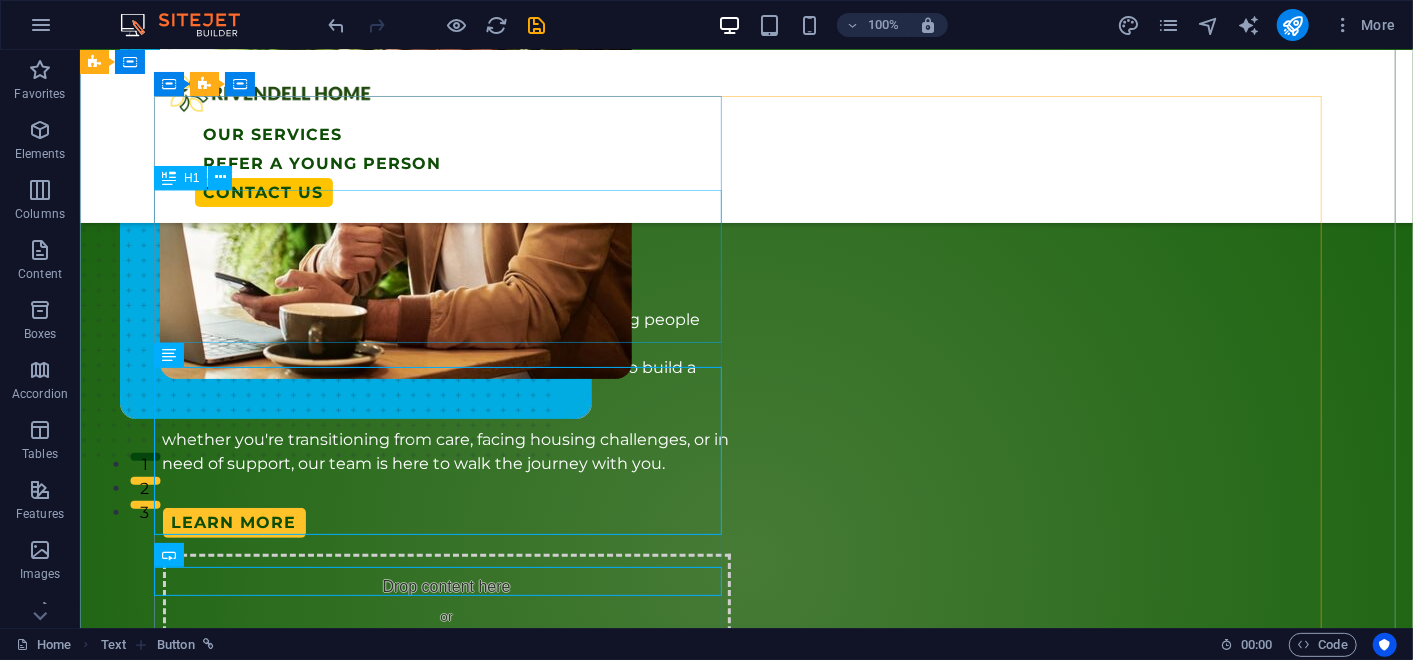 click on "Rivendell Home" at bounding box center [446, 207] 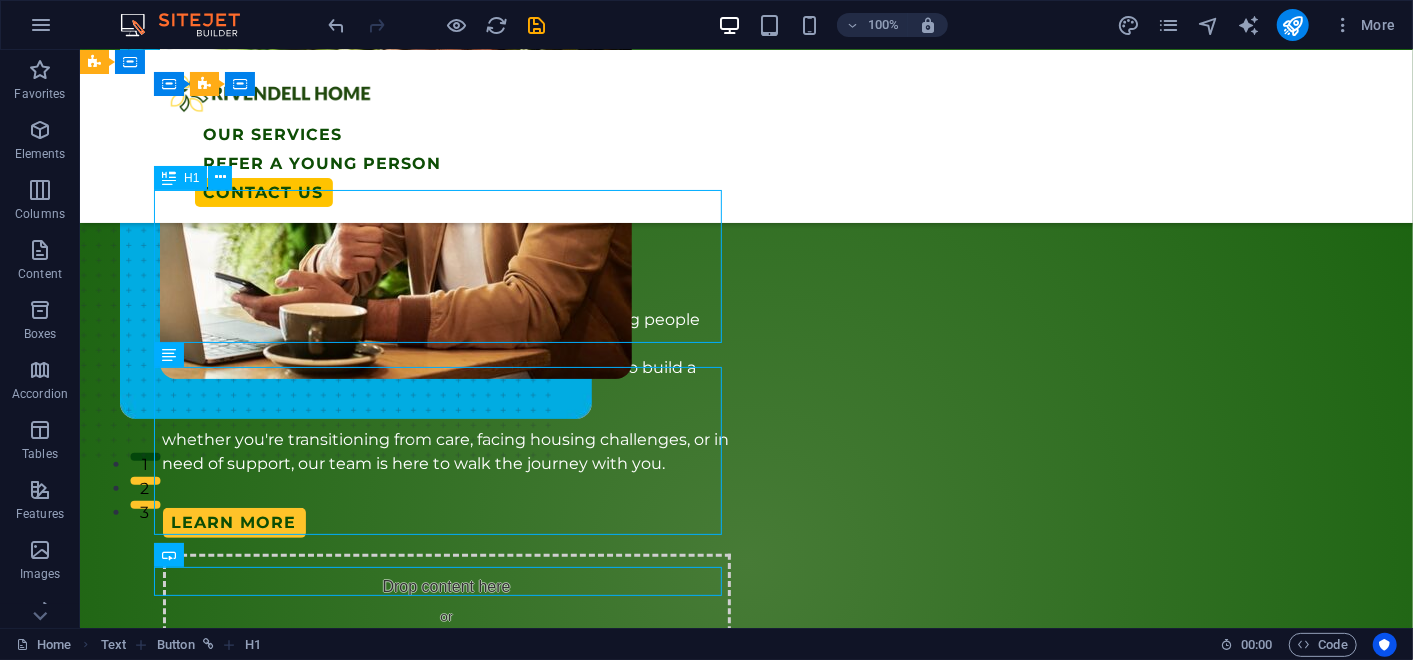 click on "Rivendell Home" at bounding box center [446, 207] 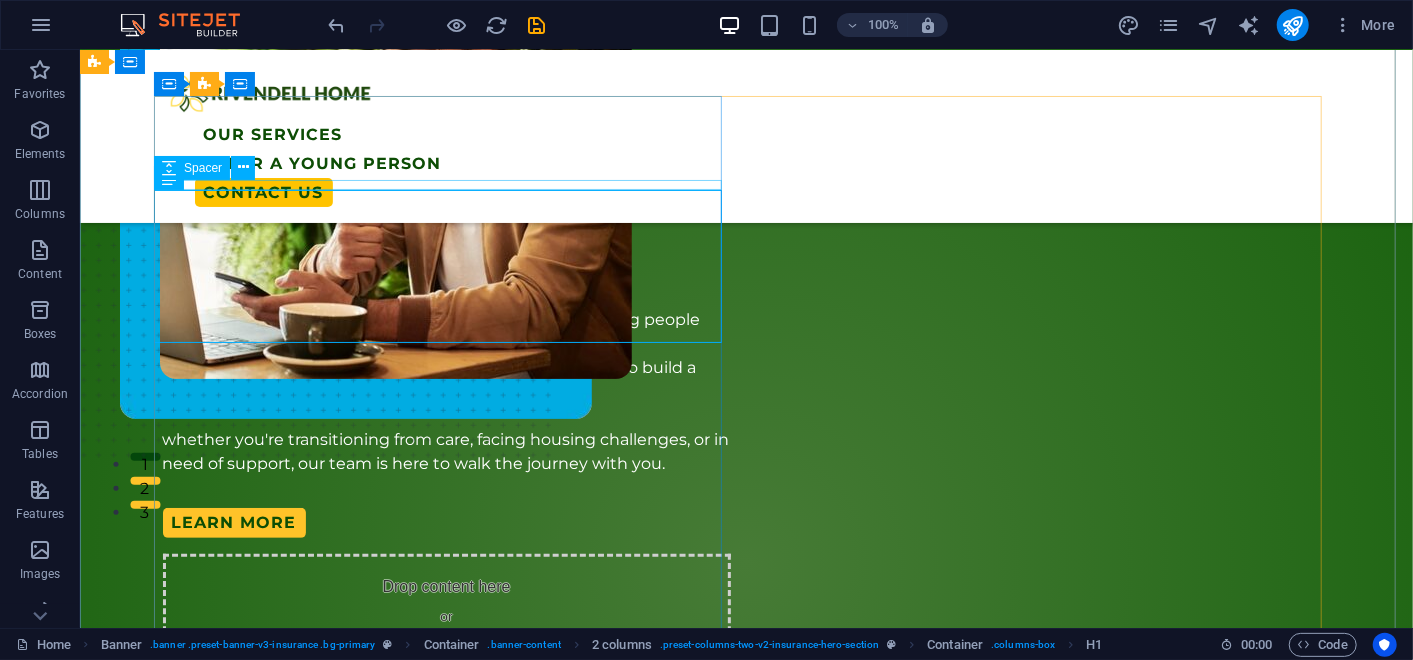 click on "Spacer" at bounding box center (211, 168) 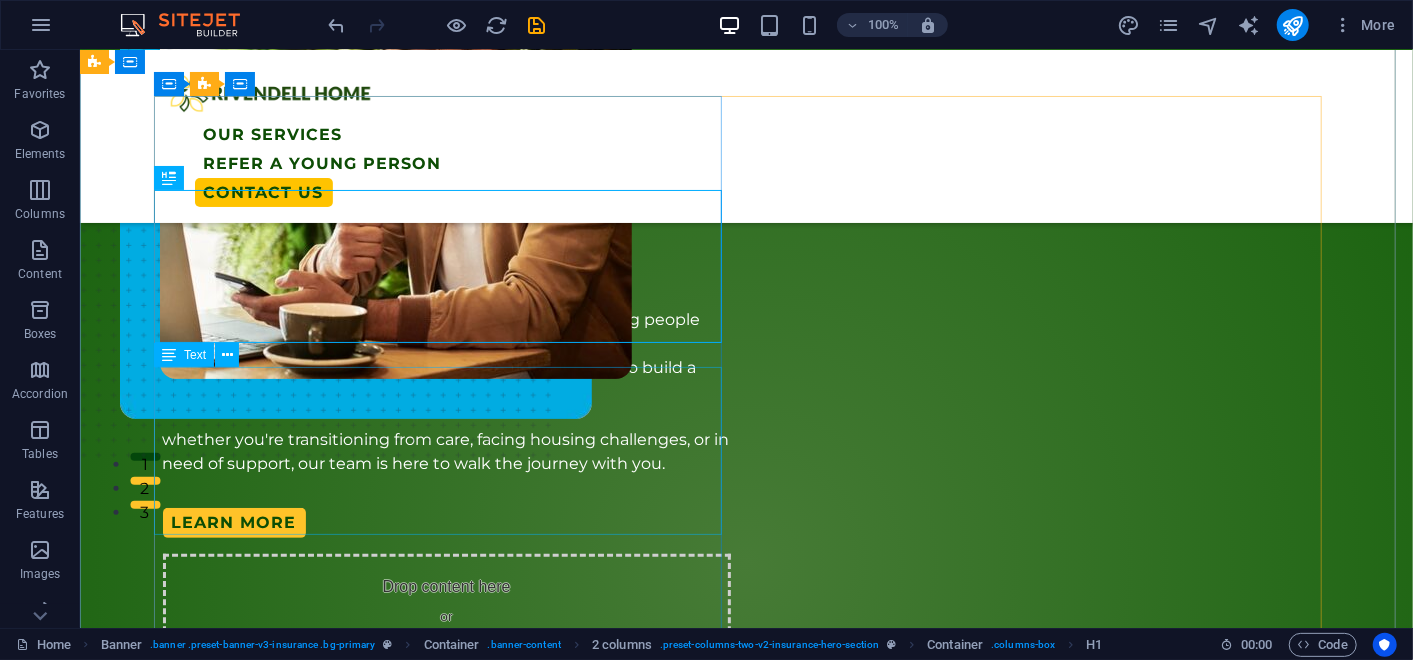 click on "A safe, supportive, and empowering environment for young people aged 16-25. At Rivendell Home, we provide more than just accomodation - we offer guidance, stability, and the tools to build a brighter future. whether you're transitioning from care, facing housing challenges, or in need of support, our team is here to walk the journey with you." at bounding box center [446, 391] 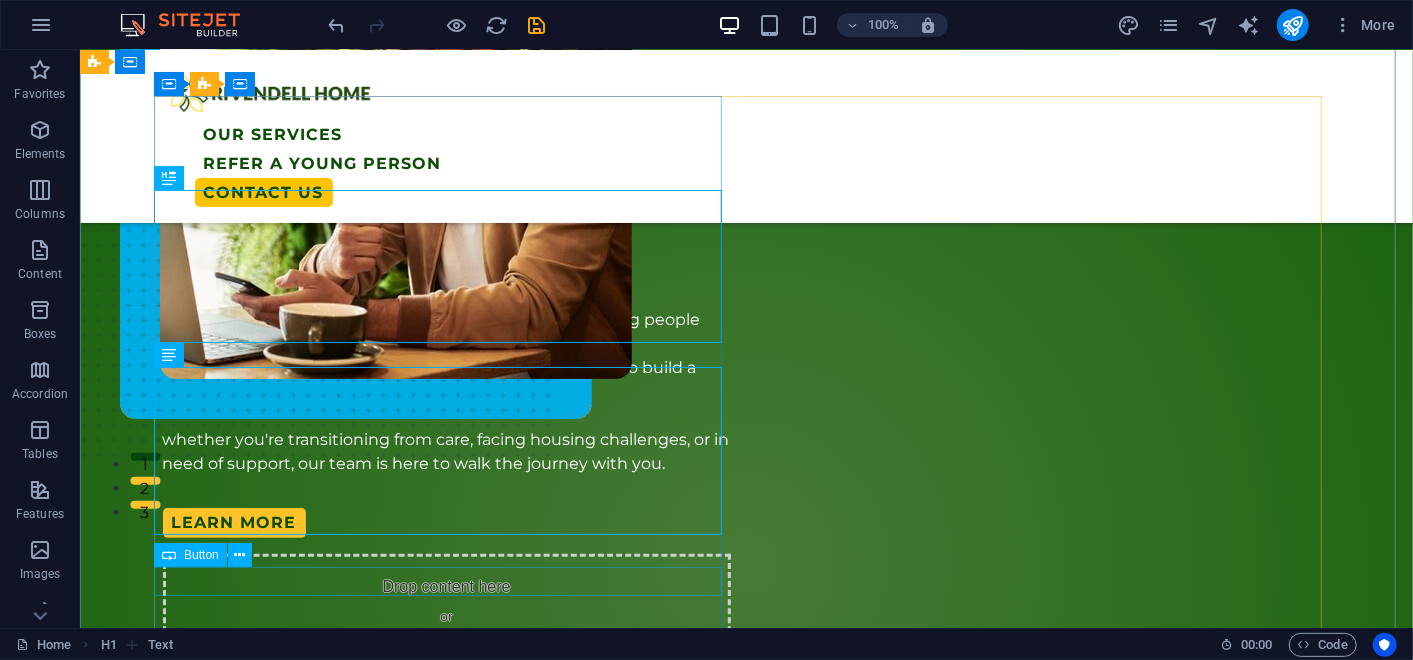click on "Learn MORE" at bounding box center [446, 521] 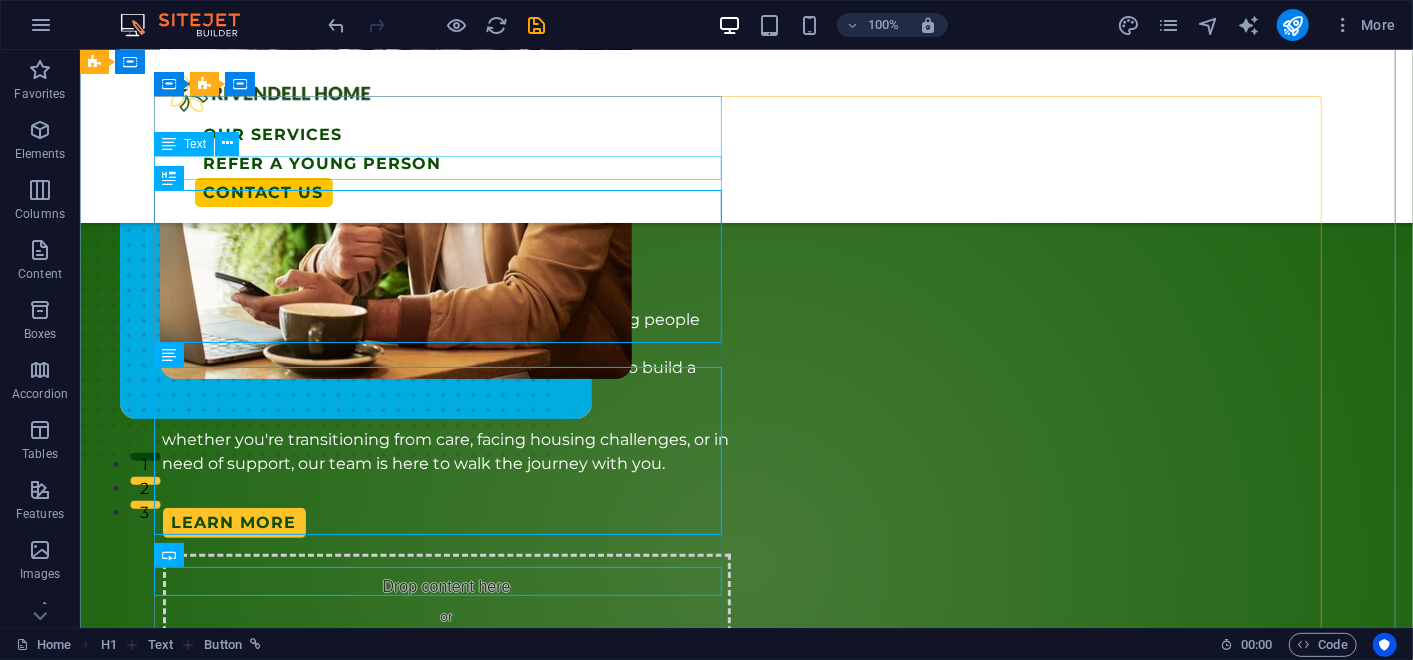 click on "Welcome To" at bounding box center [446, 108] 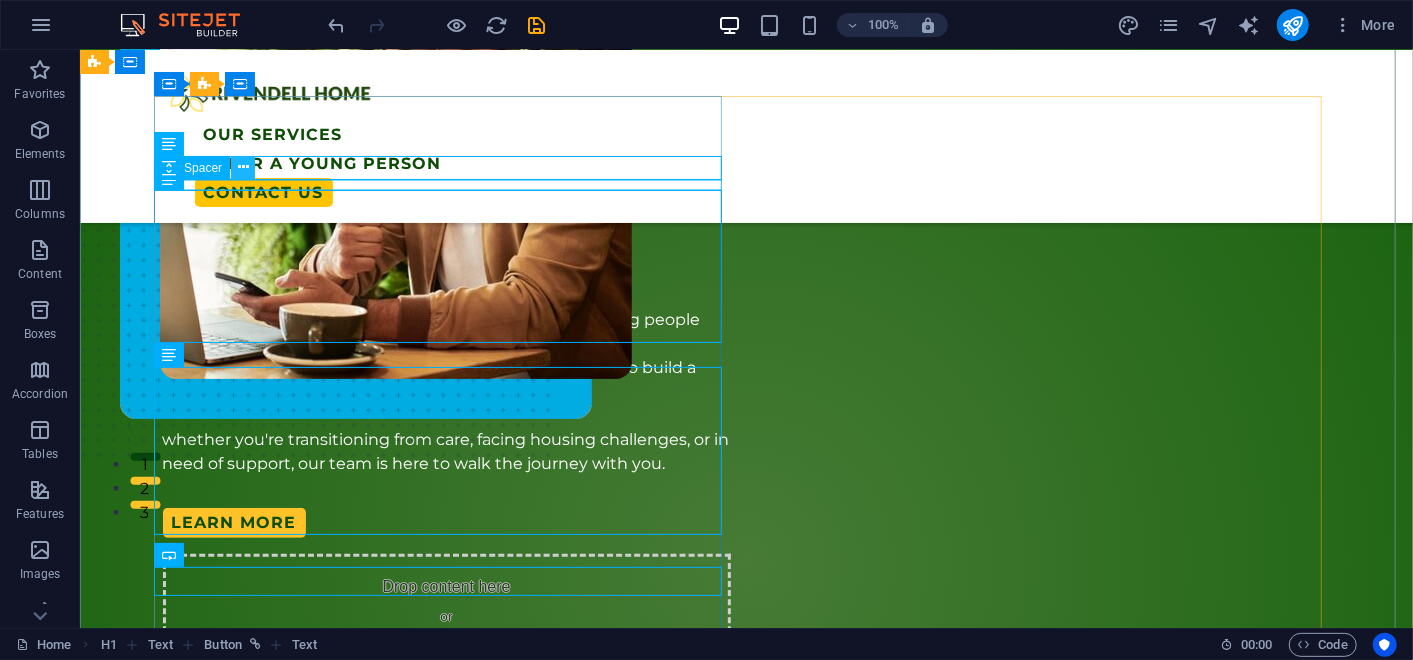 type 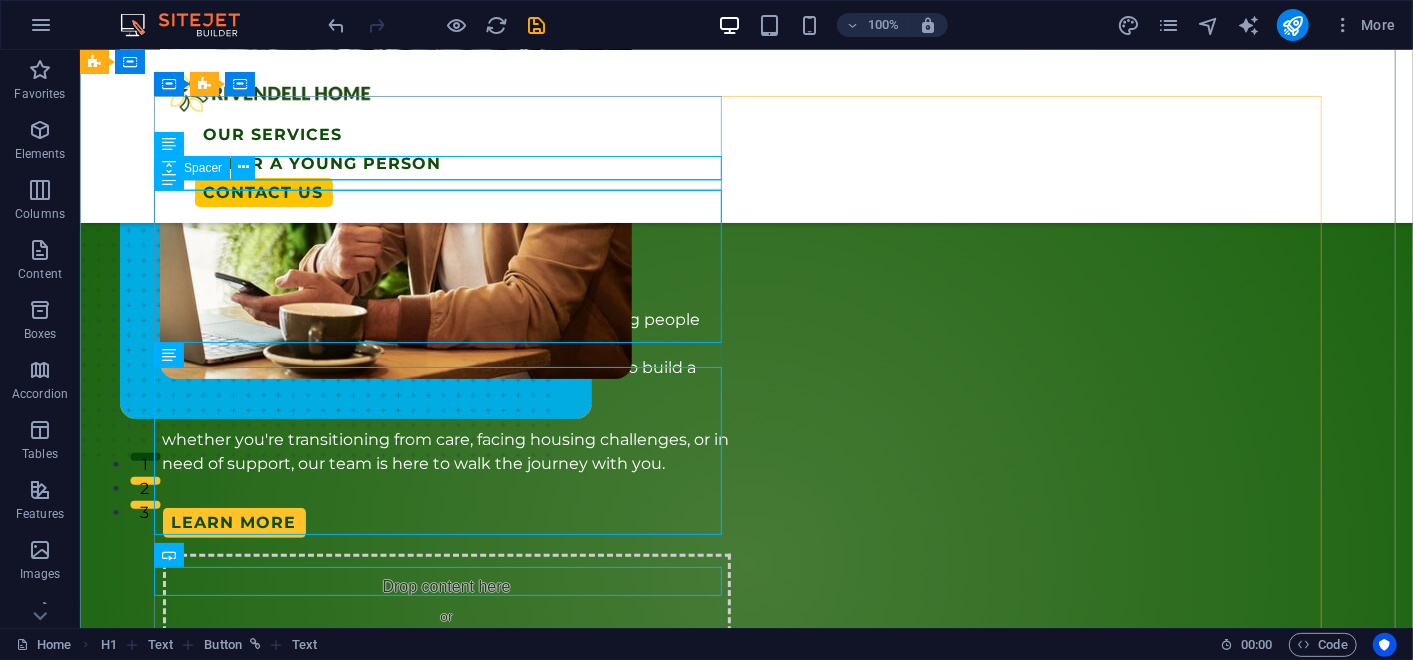 drag, startPoint x: 333, startPoint y: 214, endPoint x: 296, endPoint y: 180, distance: 50.24938 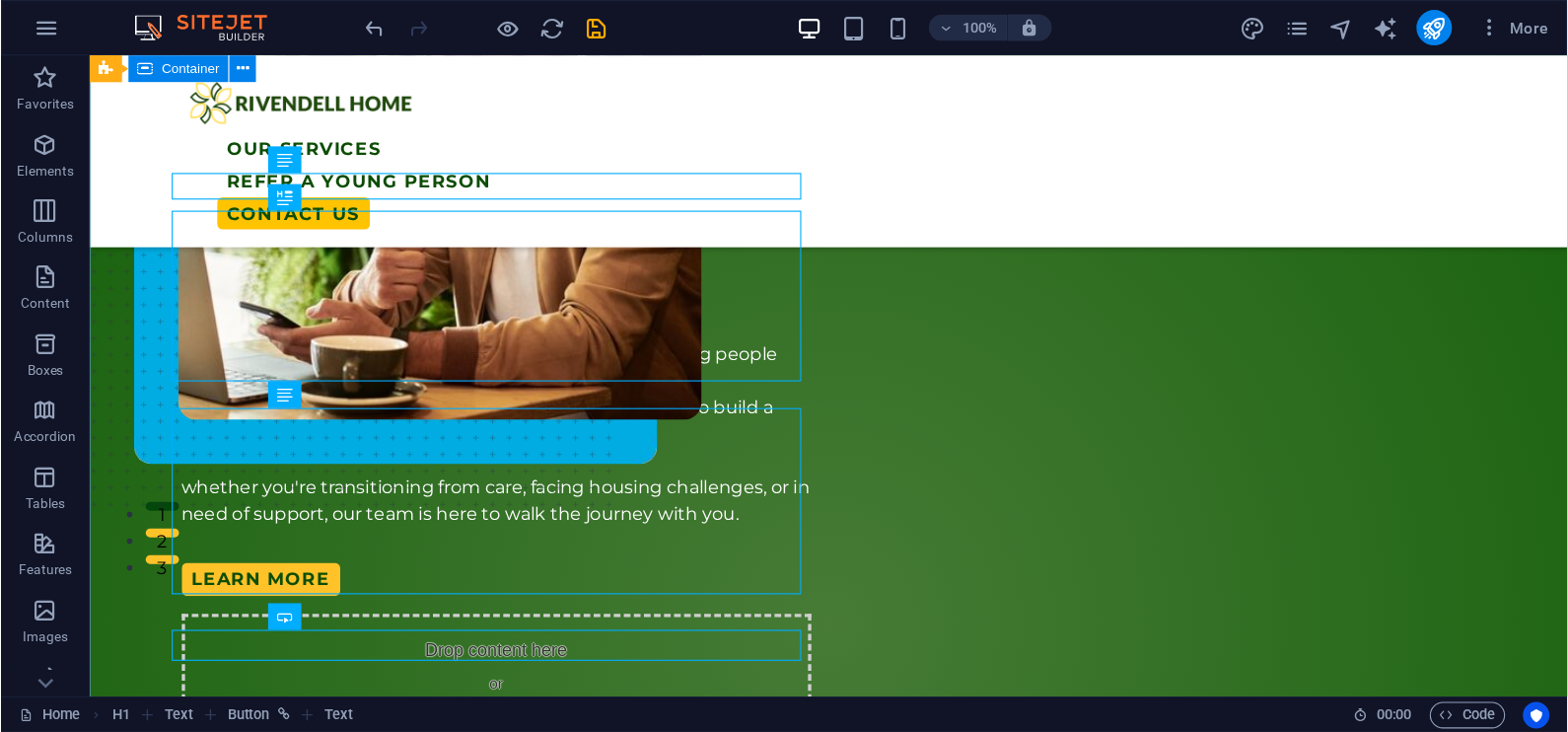 scroll, scrollTop: 141, scrollLeft: 0, axis: vertical 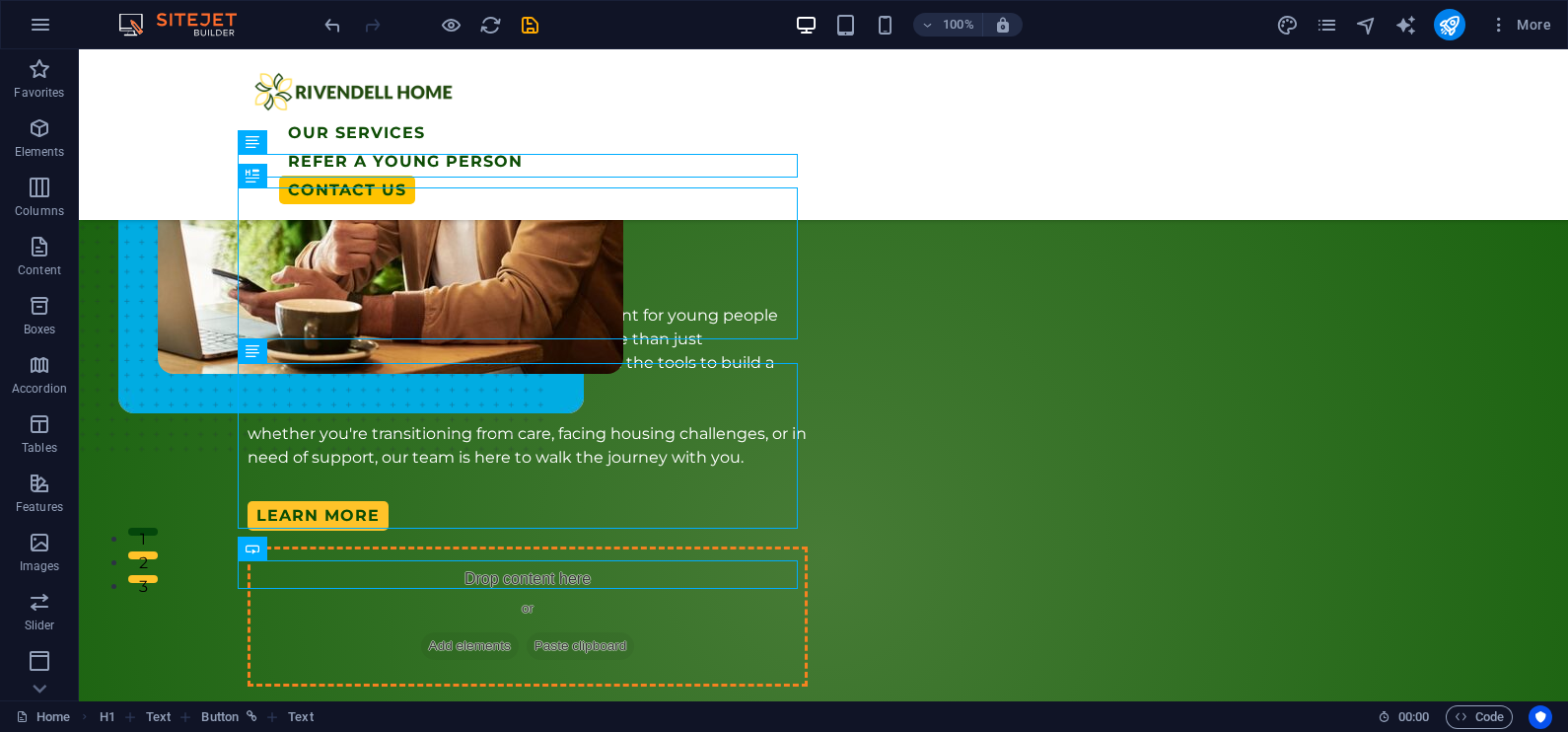 drag, startPoint x: 756, startPoint y: 587, endPoint x: 1020, endPoint y: 548, distance: 266.8651 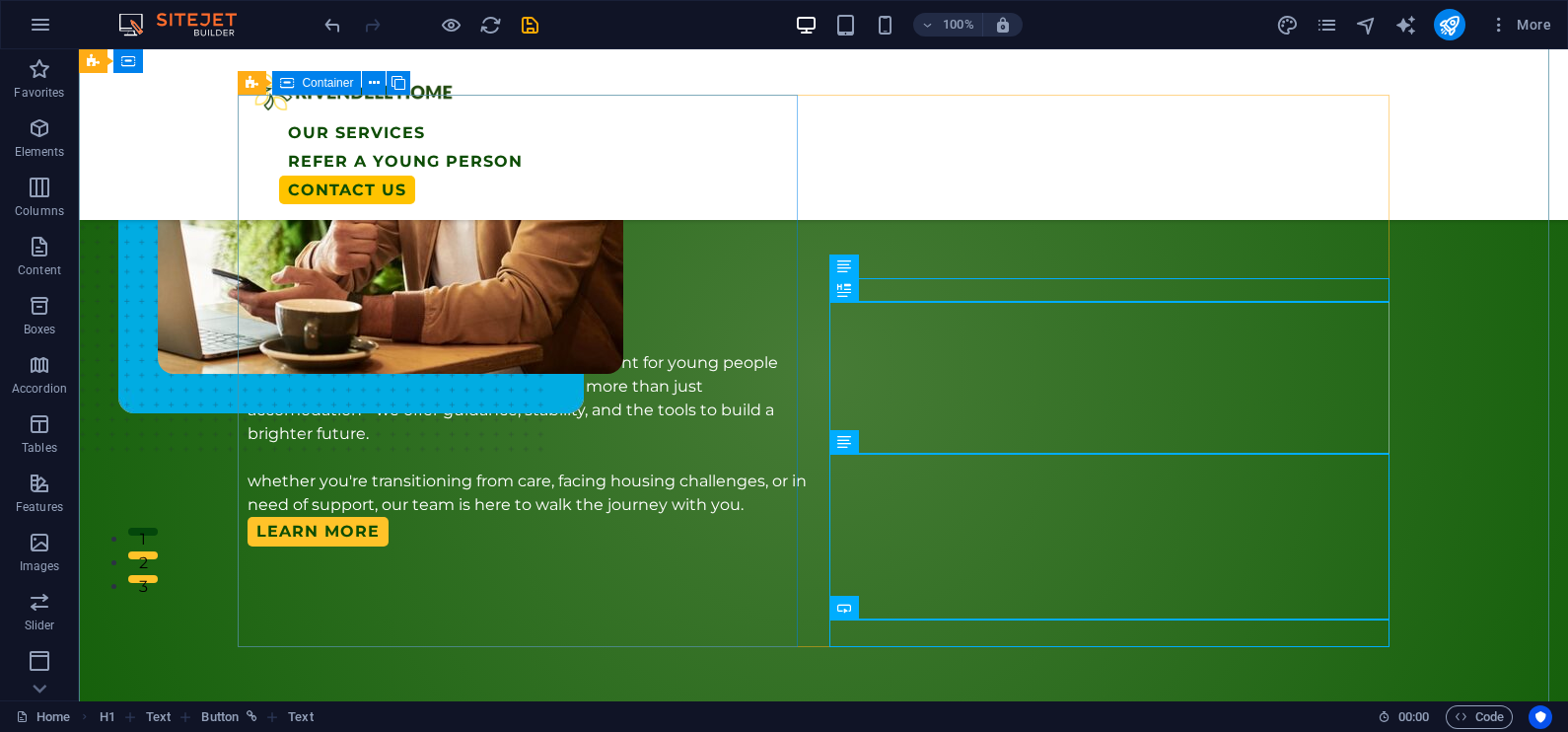 click at bounding box center [528, 128] 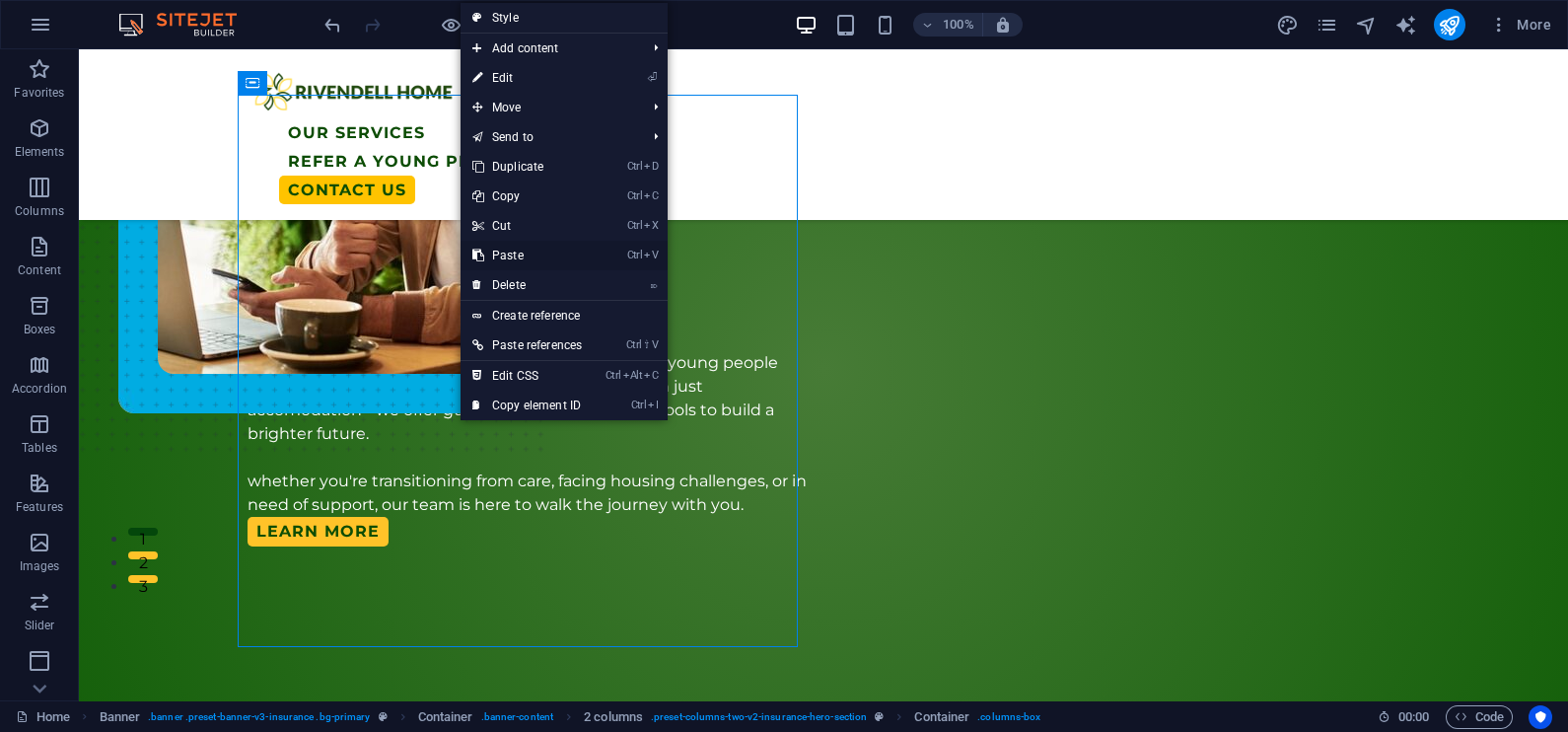 click on "Ctrl V  Paste" at bounding box center (527, 256) 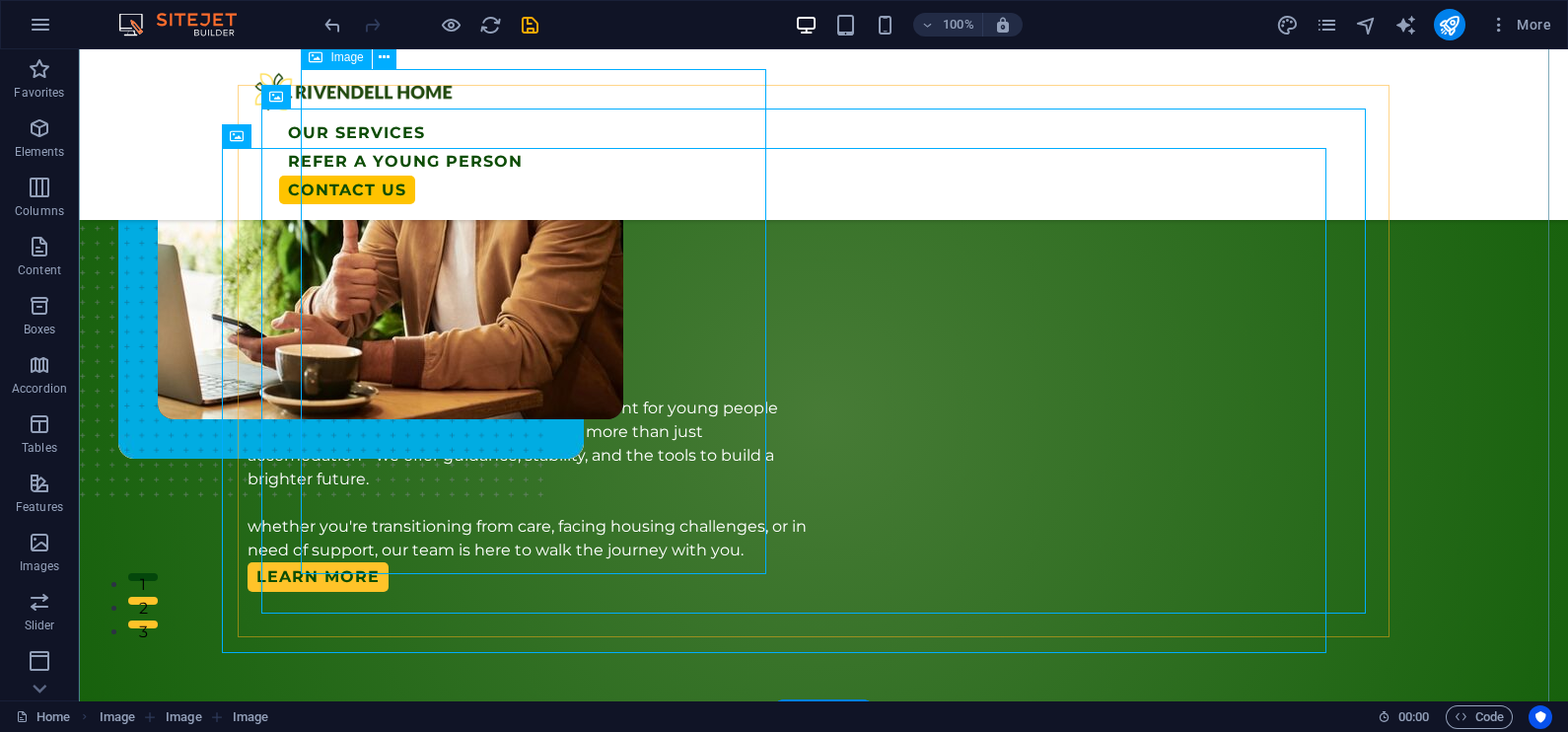 scroll, scrollTop: 246, scrollLeft: 0, axis: vertical 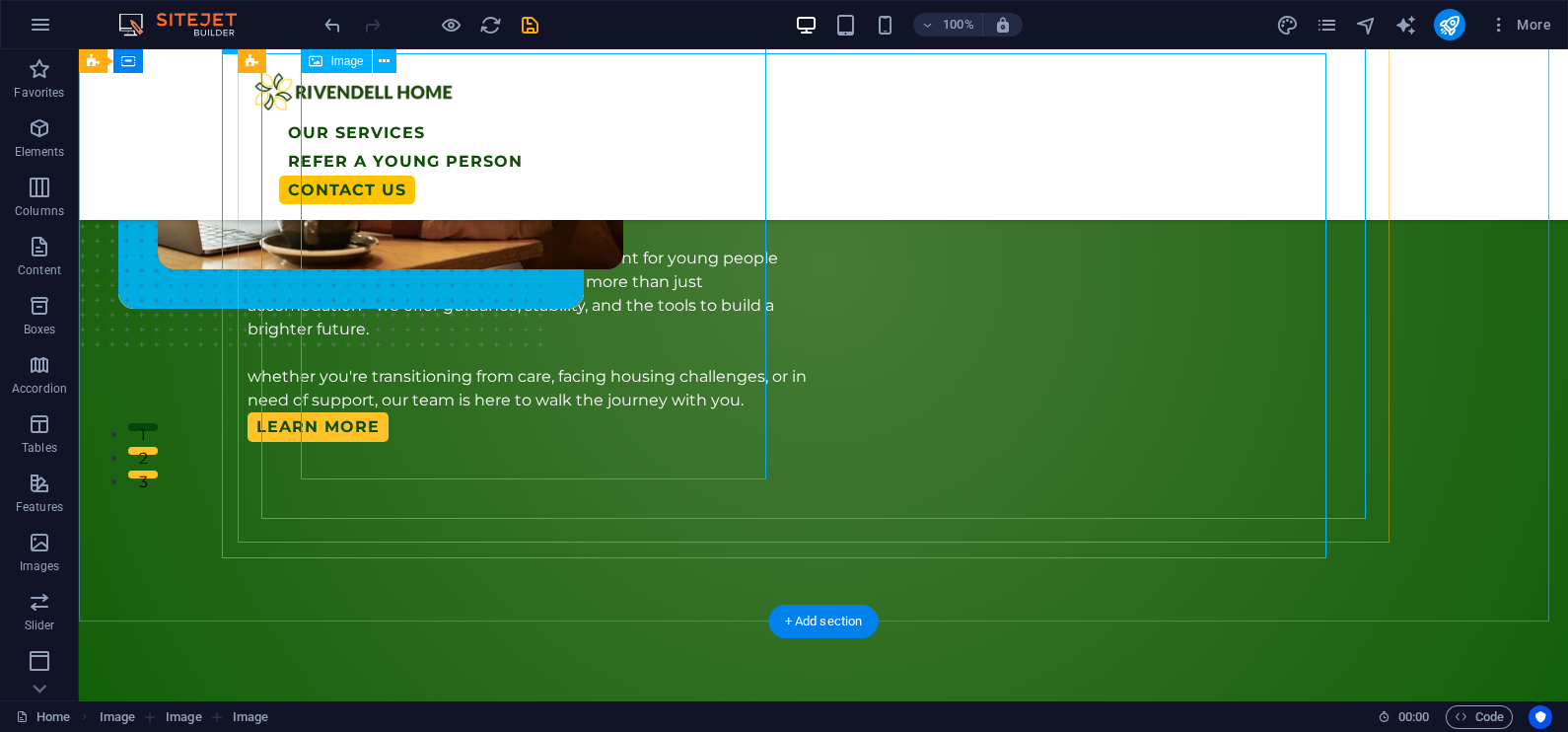 click at bounding box center (391, 90) 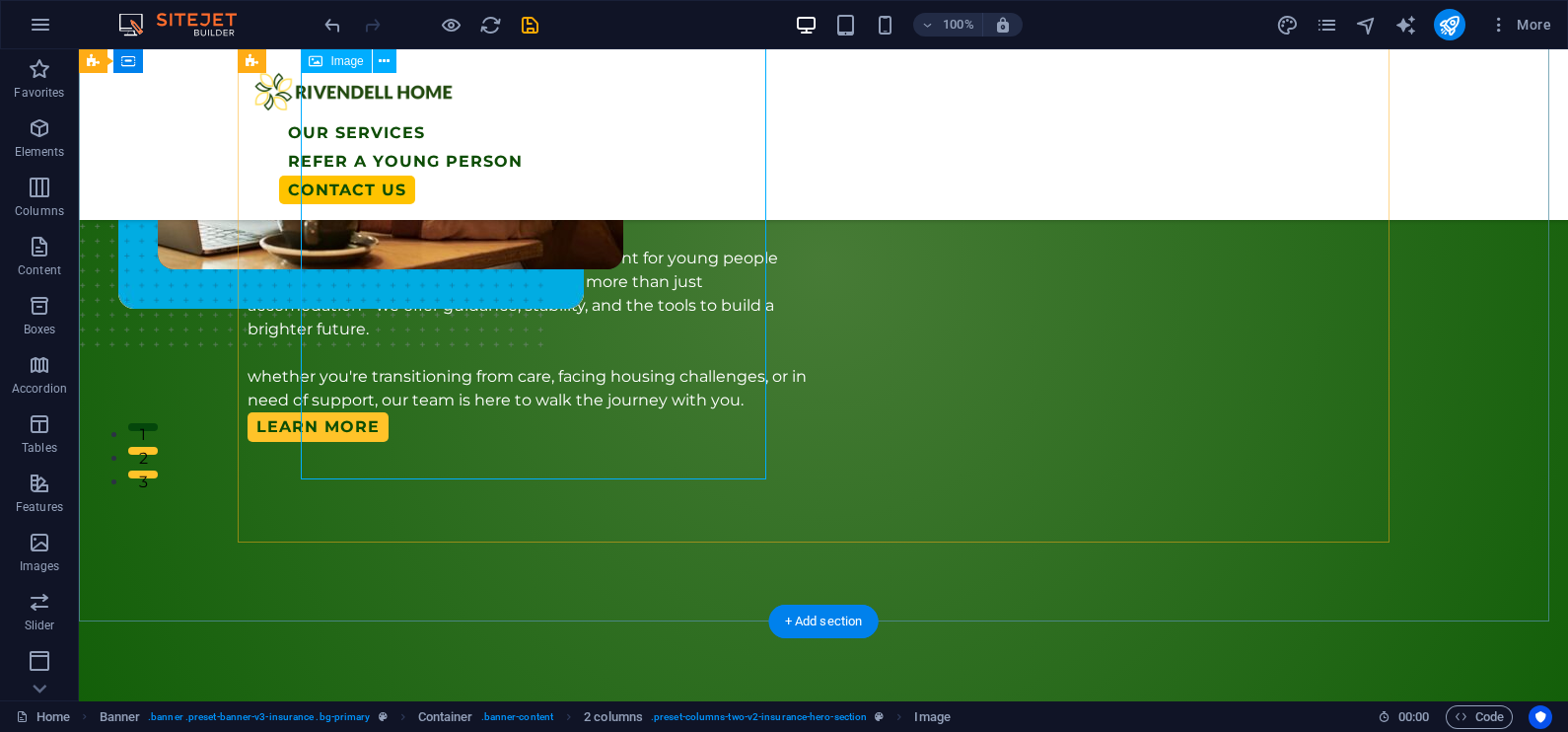 click at bounding box center [391, 90] 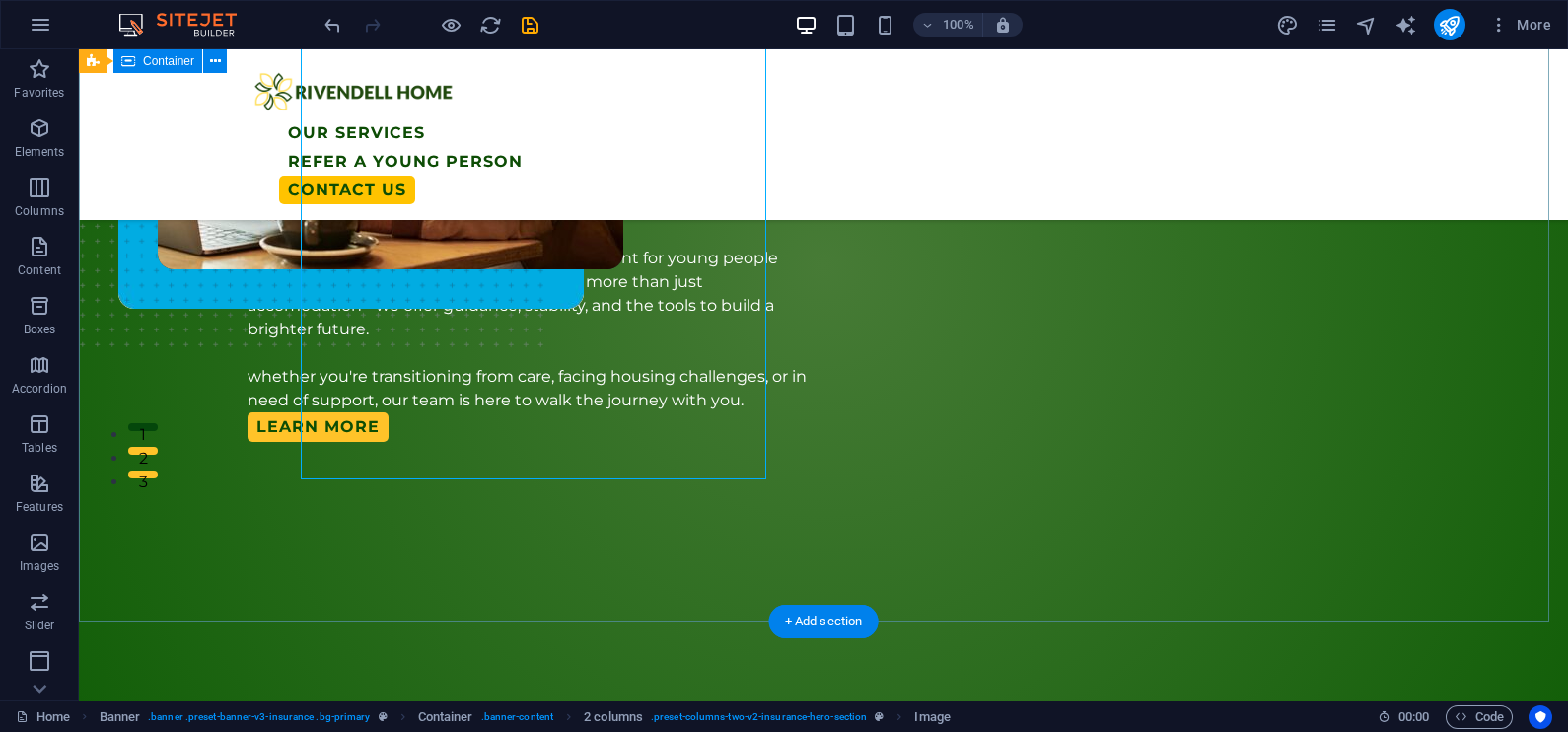 click on "Welcome To Rivendell Home A safe, supportive, and empowering environment for young people aged 16-25. At Rivendell Home, we provide more than just accomodation - we offer guidance, stability, and the tools to build a brighter future. whether you're transitioning from care, facing housing challenges, or in need of support, our team is here to walk the journey with you. Learn MORE" at bounding box center [823, 265] 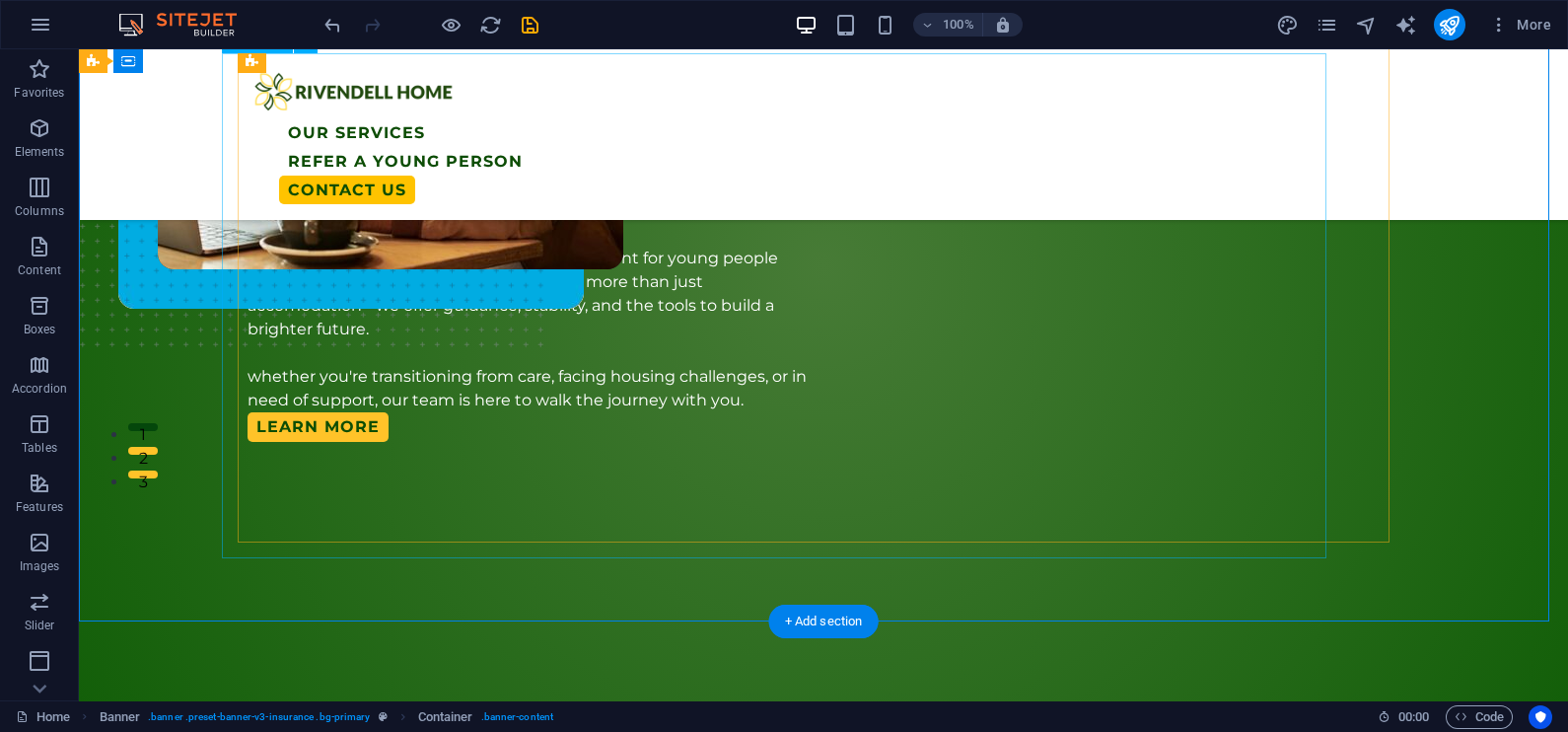 click at bounding box center (784, 169) 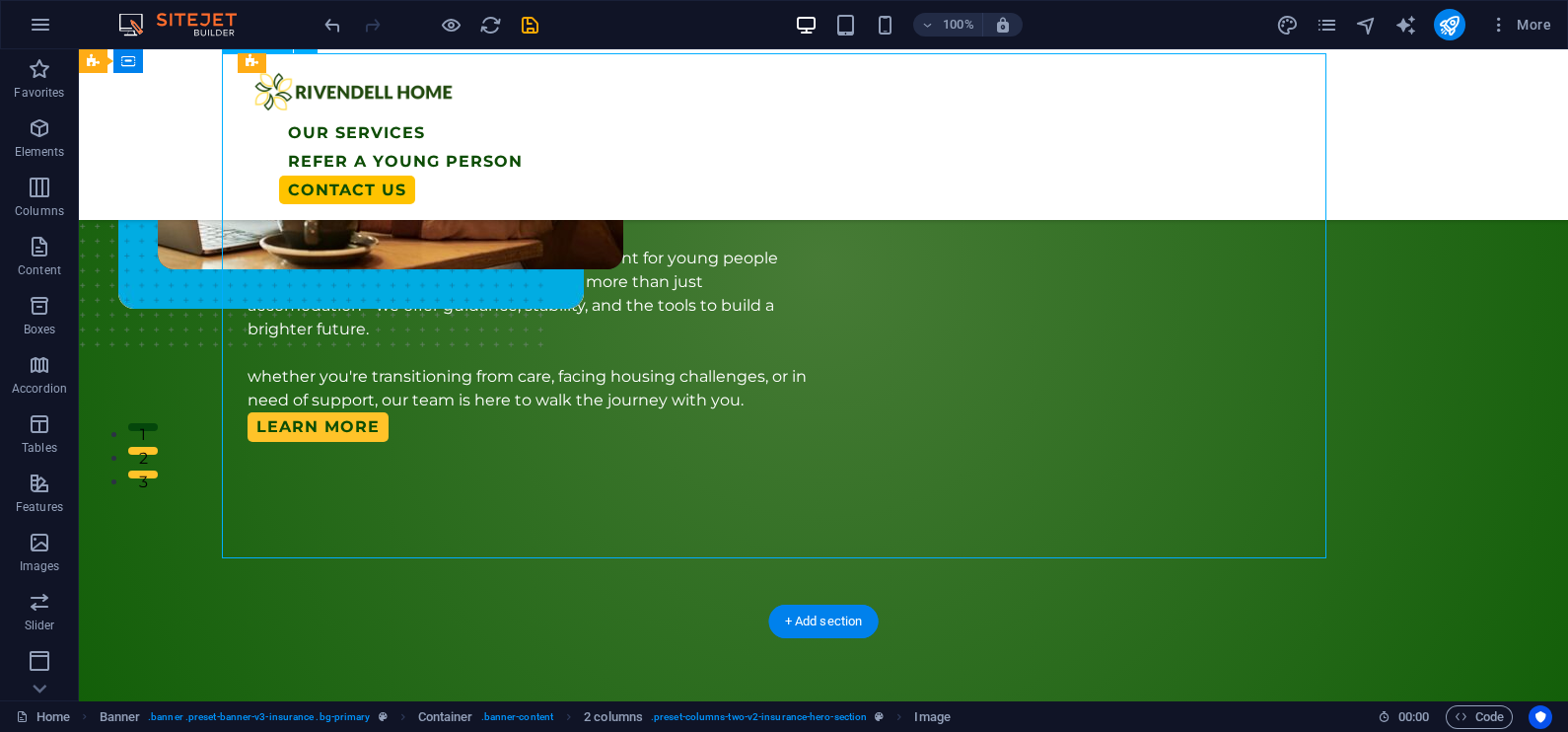 click at bounding box center [784, 169] 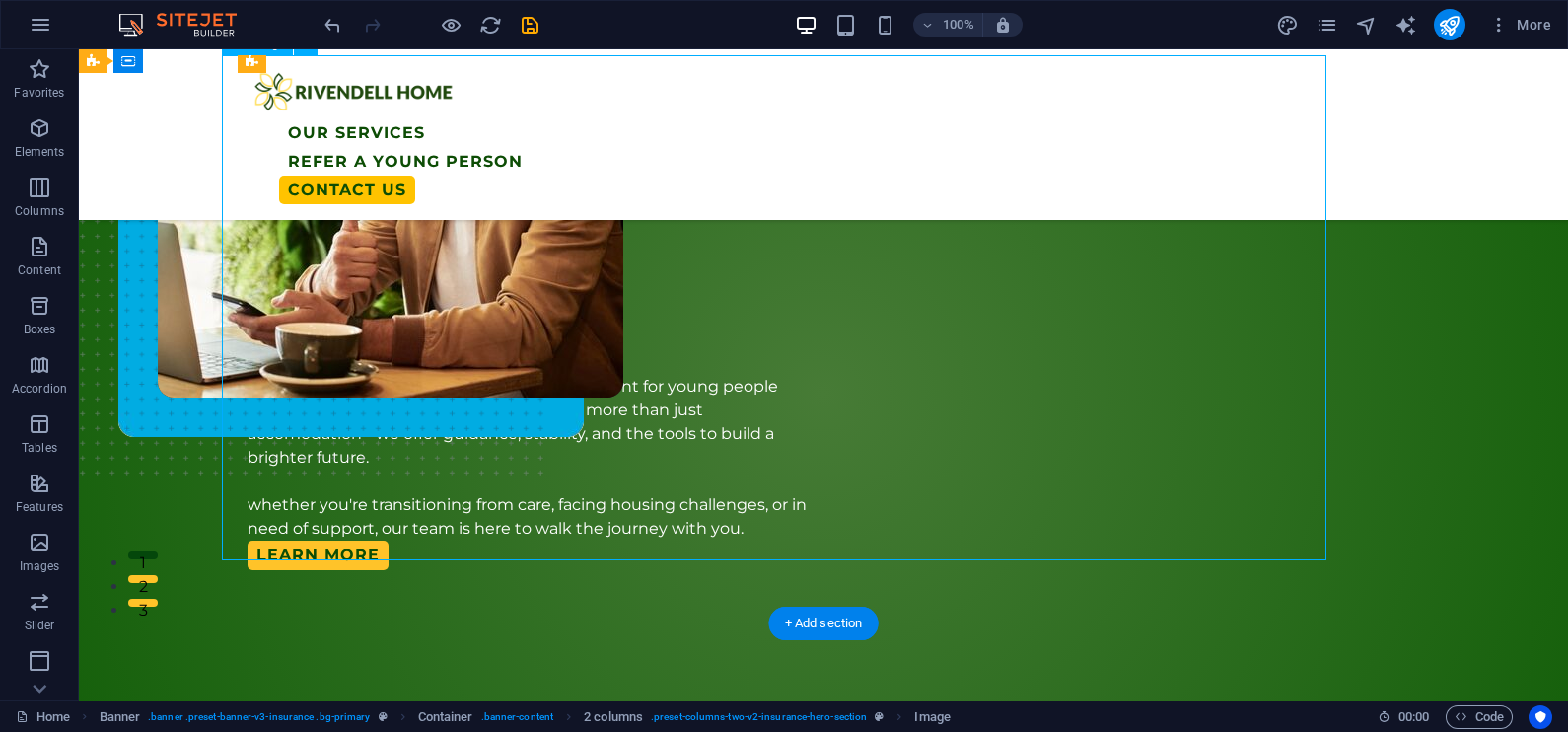 scroll, scrollTop: 0, scrollLeft: 0, axis: both 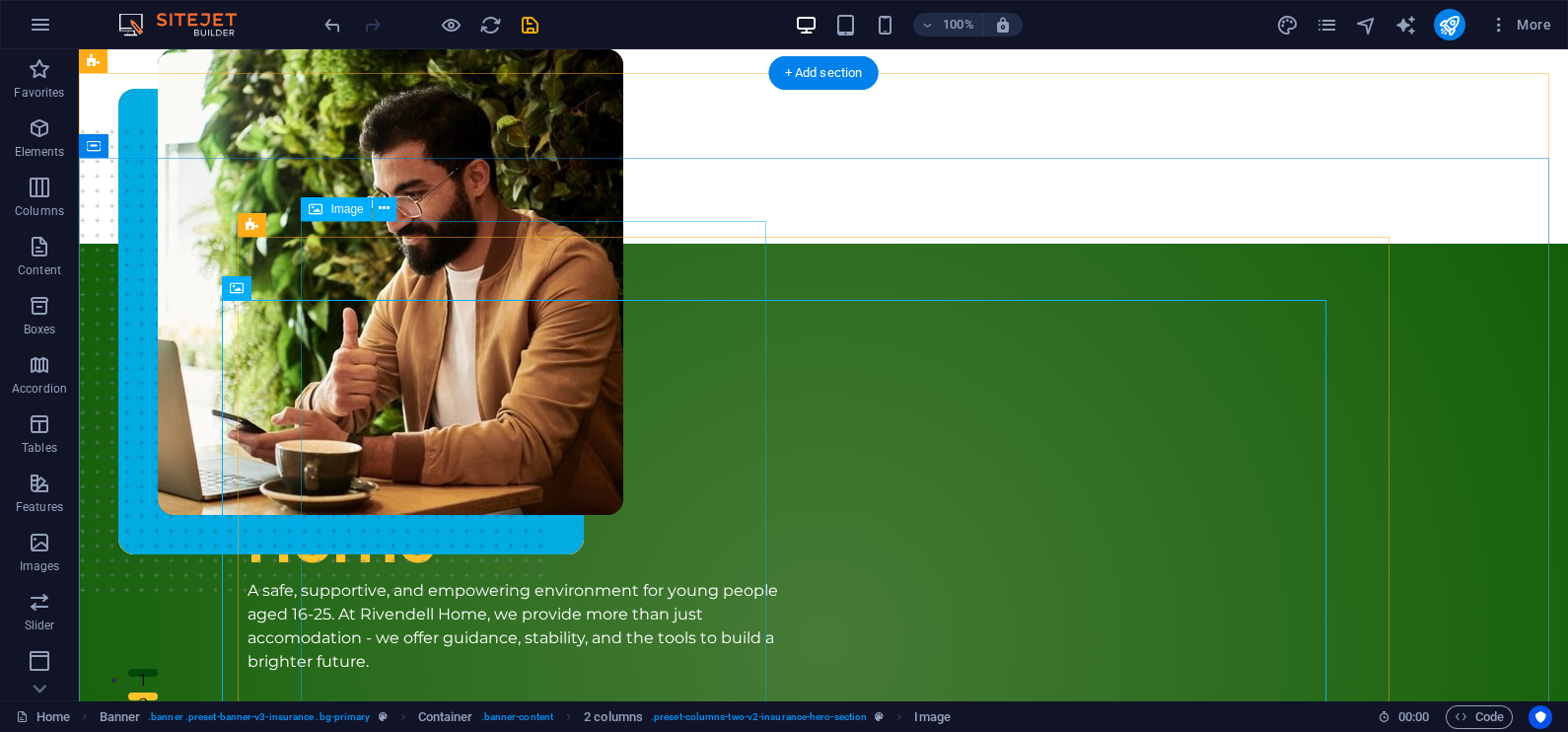 click at bounding box center (391, 335) 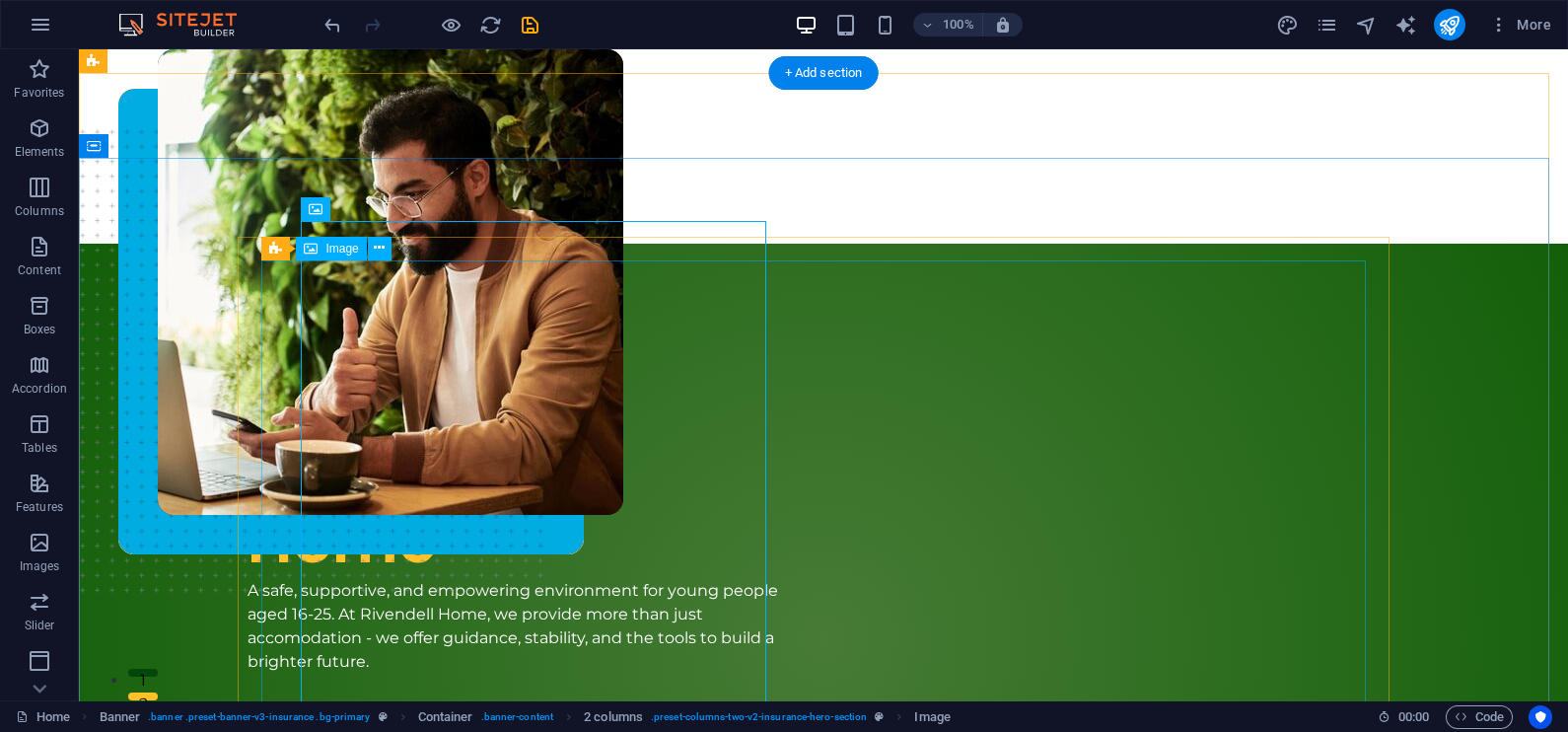 click at bounding box center (823, 375) 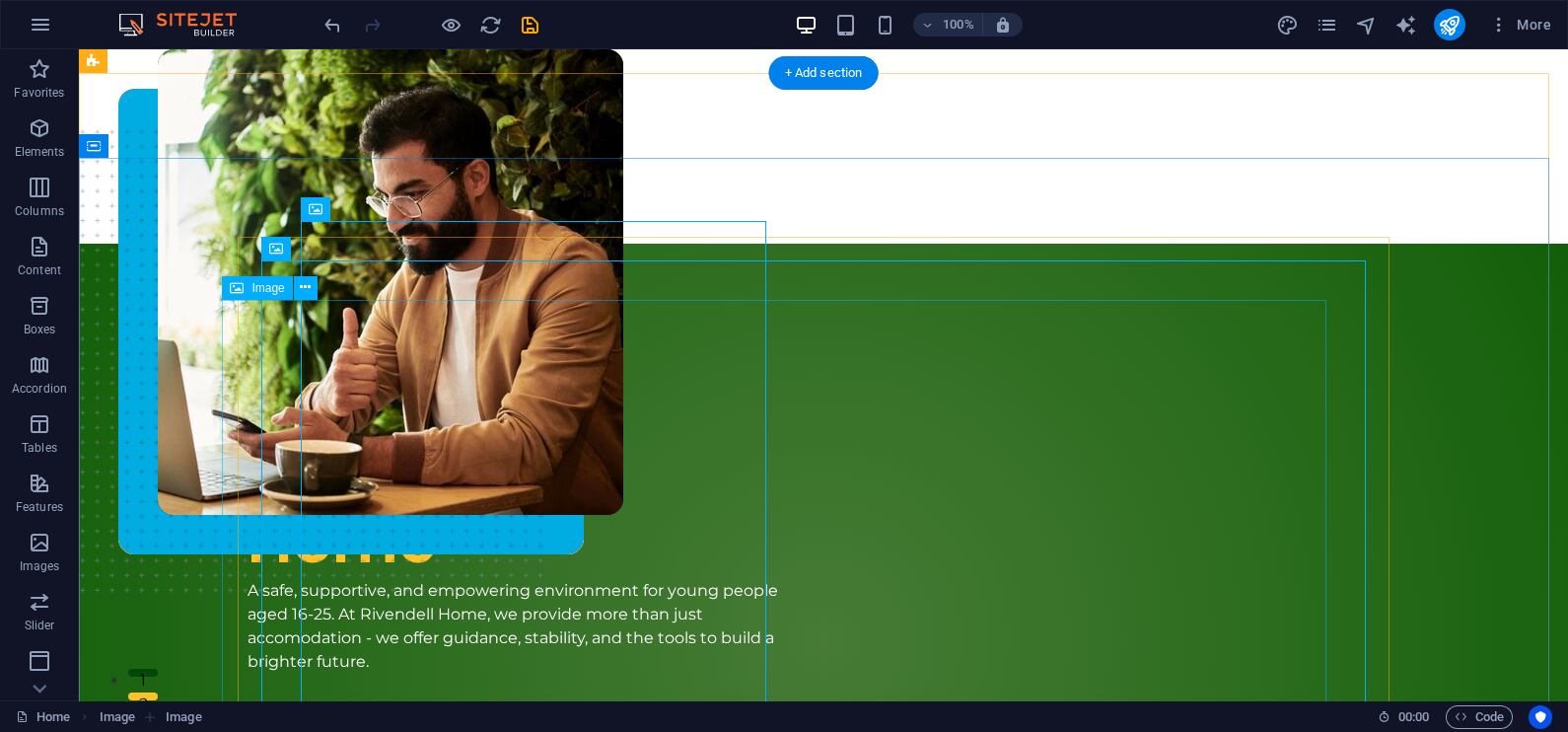 click at bounding box center [784, 414] 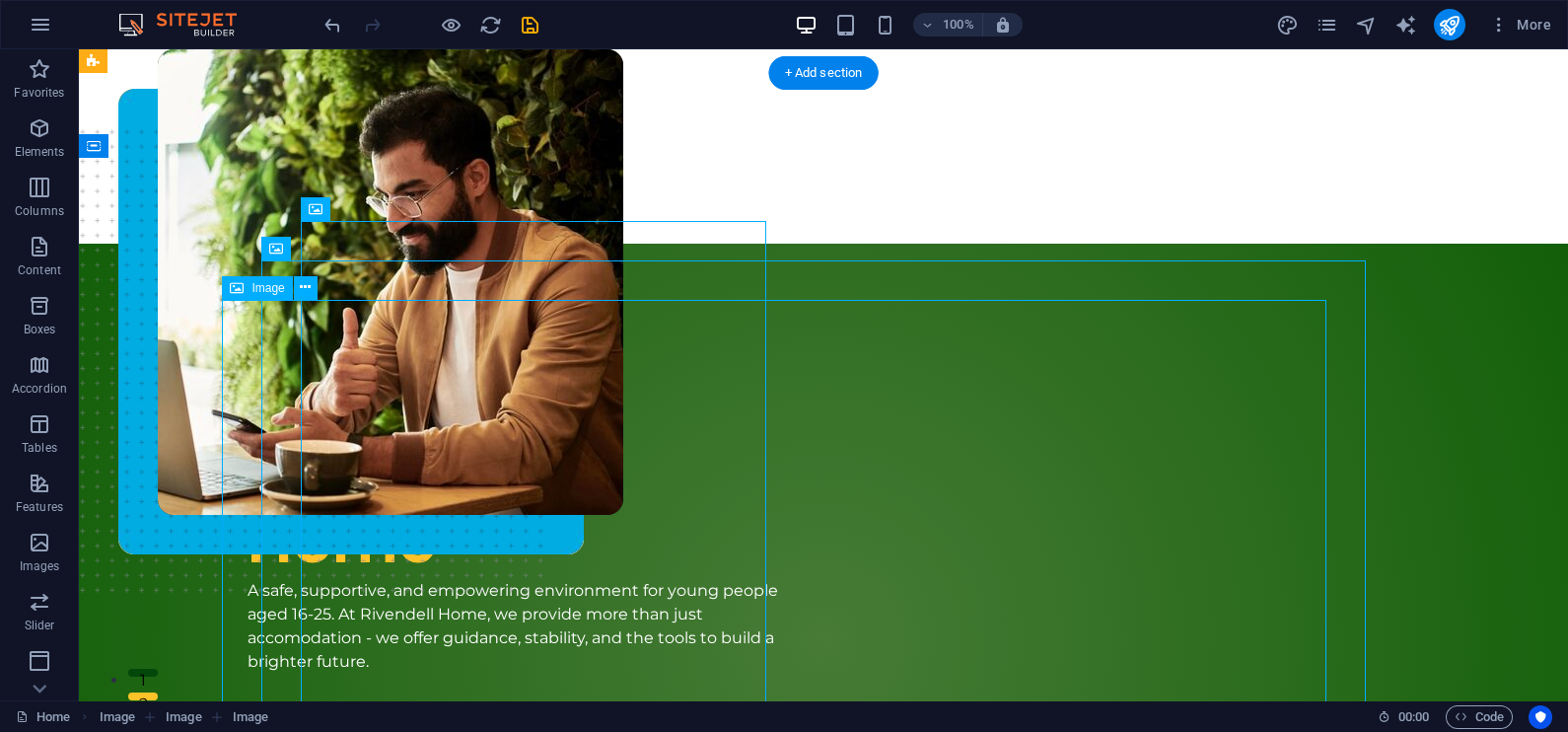 drag, startPoint x: 276, startPoint y: 340, endPoint x: 281, endPoint y: 432, distance: 92.13577 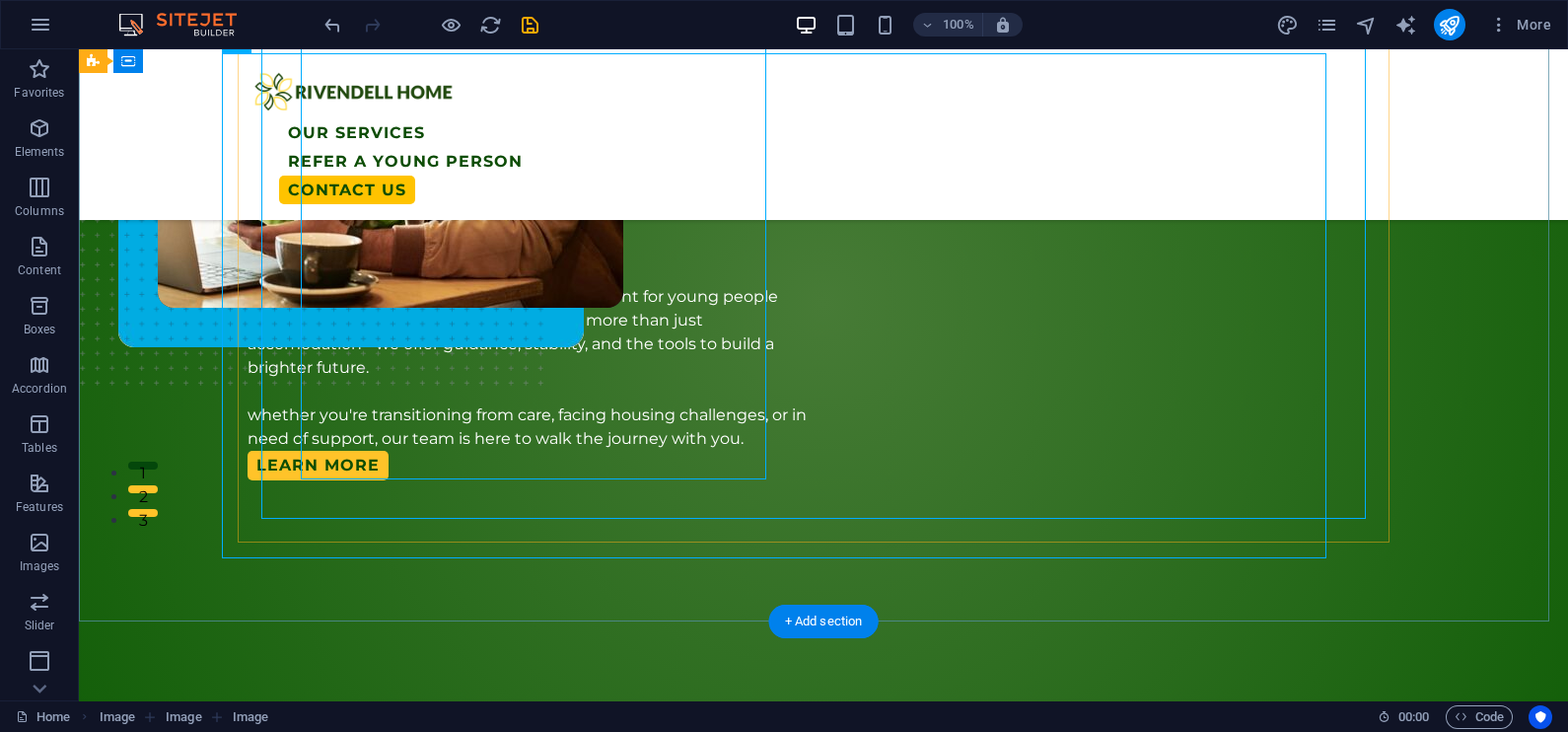 scroll, scrollTop: 246, scrollLeft: 0, axis: vertical 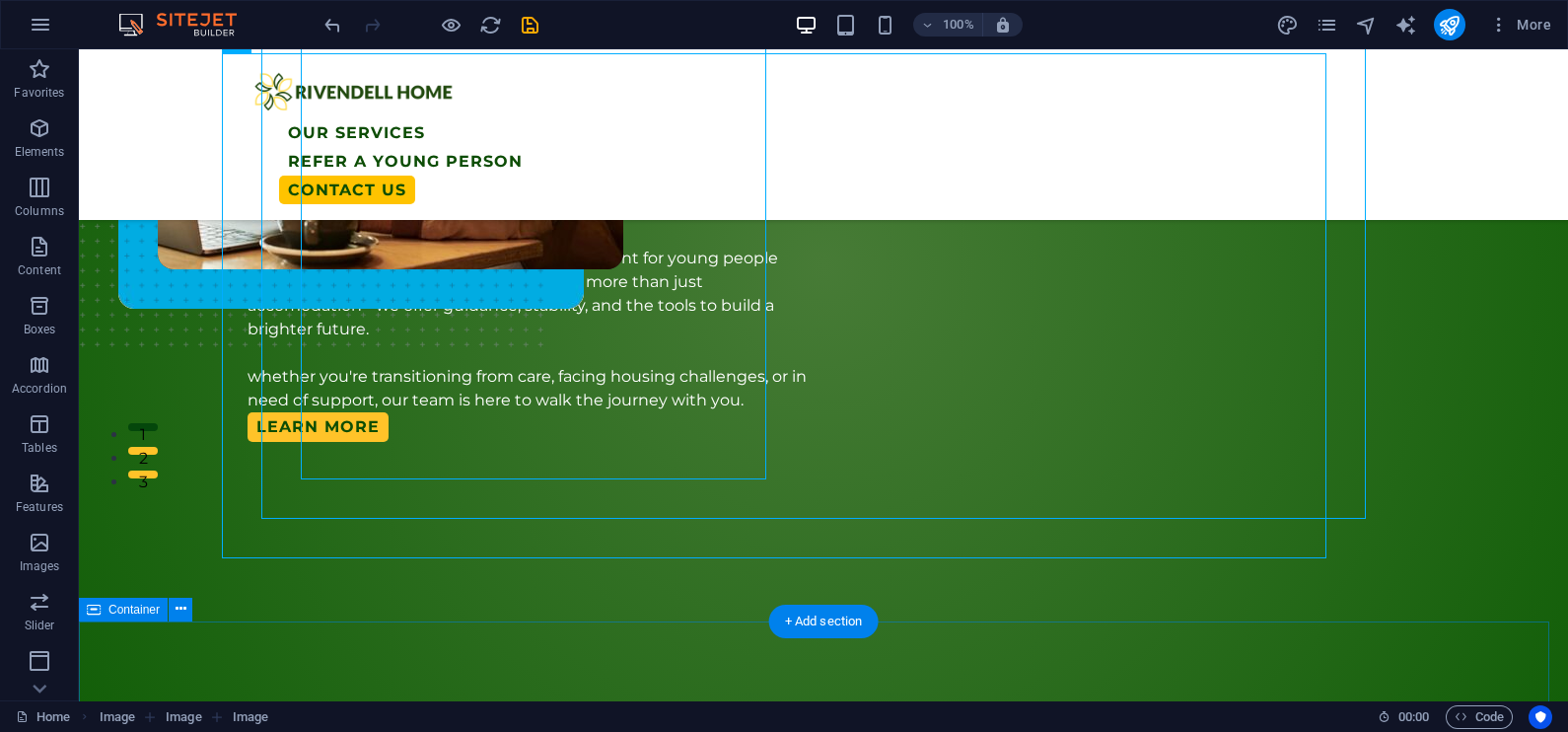 click on "What you should know  About Us" at bounding box center [823, 830] 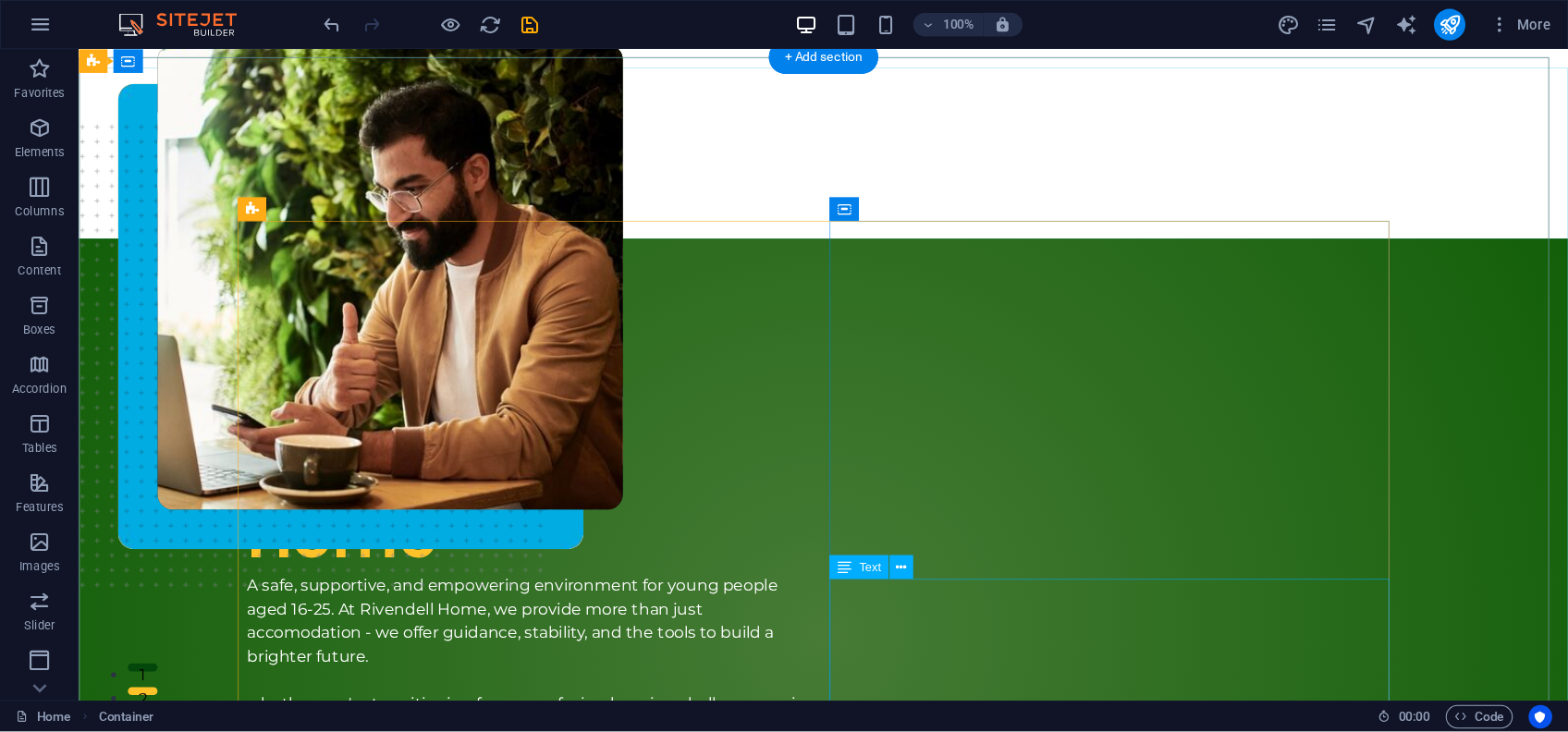 scroll, scrollTop: 0, scrollLeft: 0, axis: both 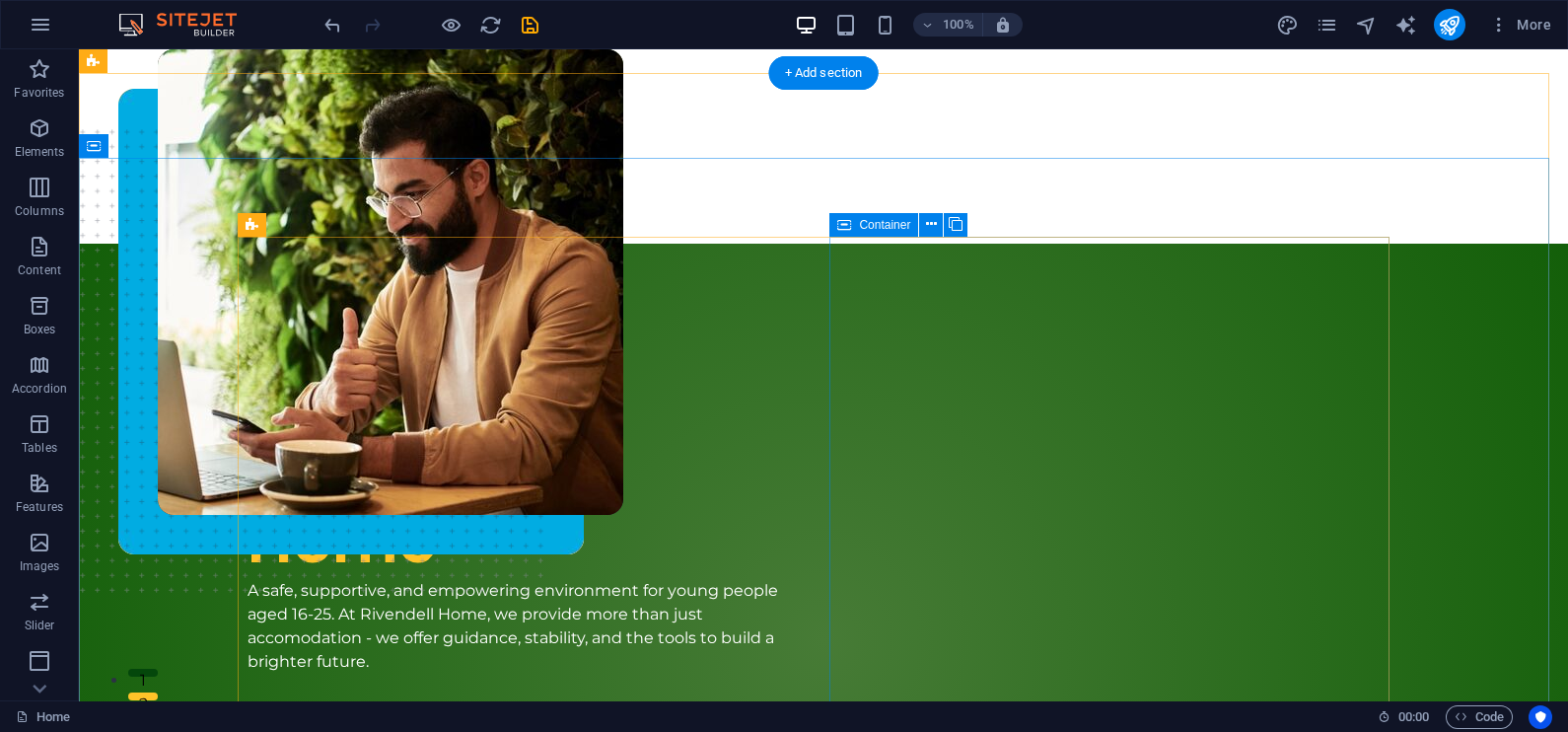 click on "Welcome To Rivendell Home A safe, supportive, and empowering environment for young people aged 16-25. At Rivendell Home, we provide more than just accomodation - we offer guidance, stability, and the tools to build a brighter future. whether you're transitioning from care, facing housing challenges, or in need of support, our team is here to walk the journey with you. Learn MORE" at bounding box center (528, 680) 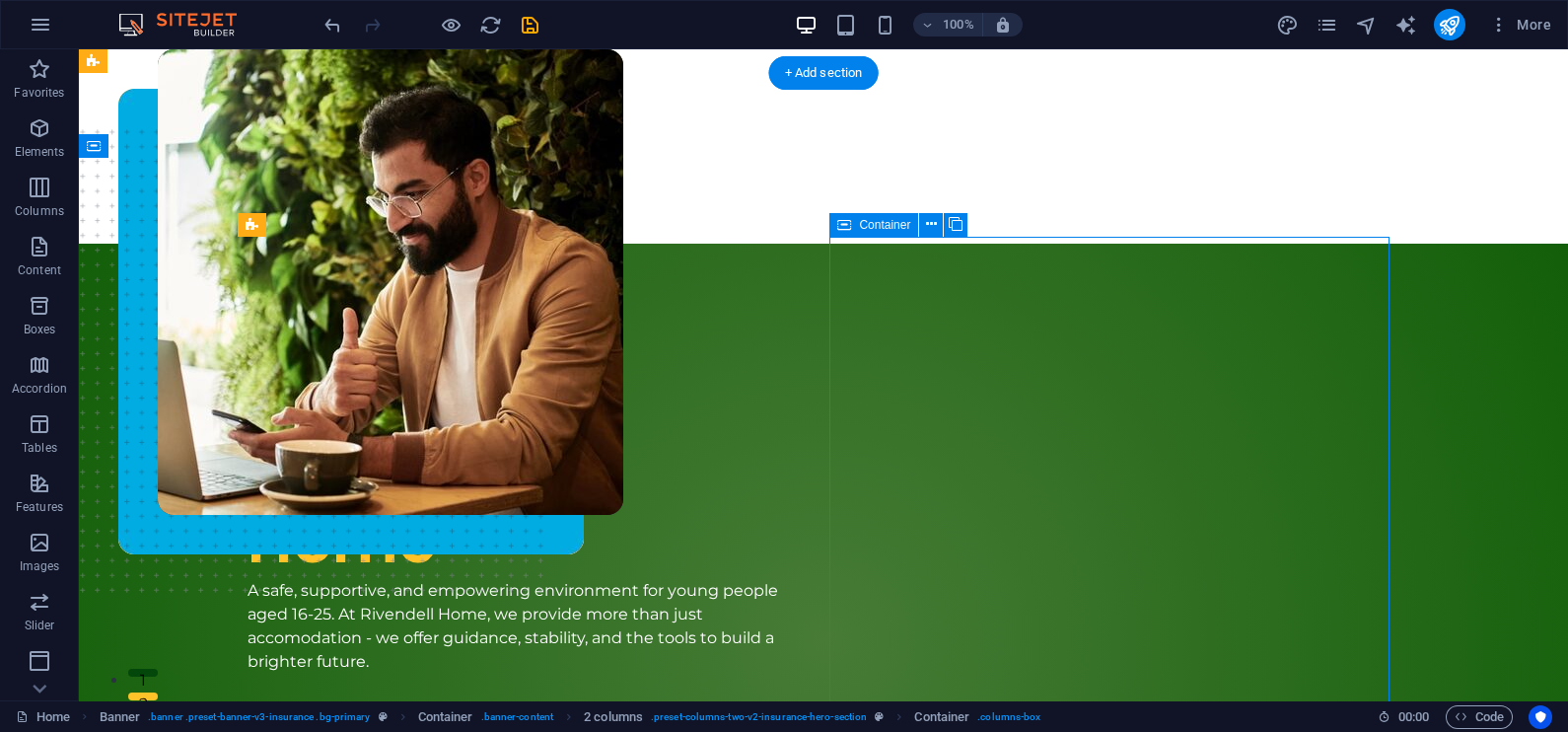 click on "Welcome To Rivendell Home A safe, supportive, and empowering environment for young people aged 16-25. At Rivendell Home, we provide more than just accomodation - we offer guidance, stability, and the tools to build a brighter future. whether you're transitioning from care, facing housing challenges, or in need of support, our team is here to walk the journey with you. Learn MORE" at bounding box center (528, 680) 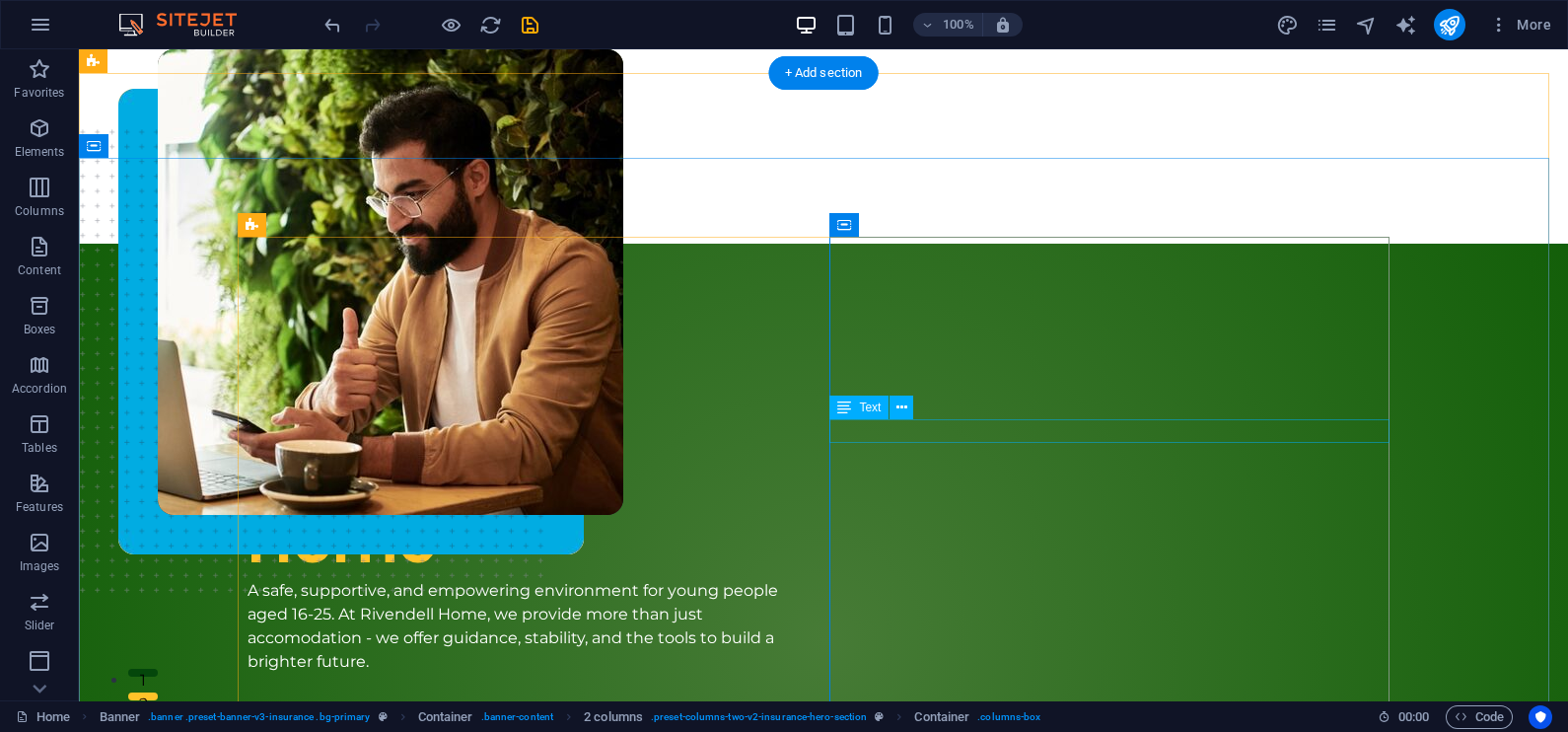 click on "Welcome To" at bounding box center [528, 415] 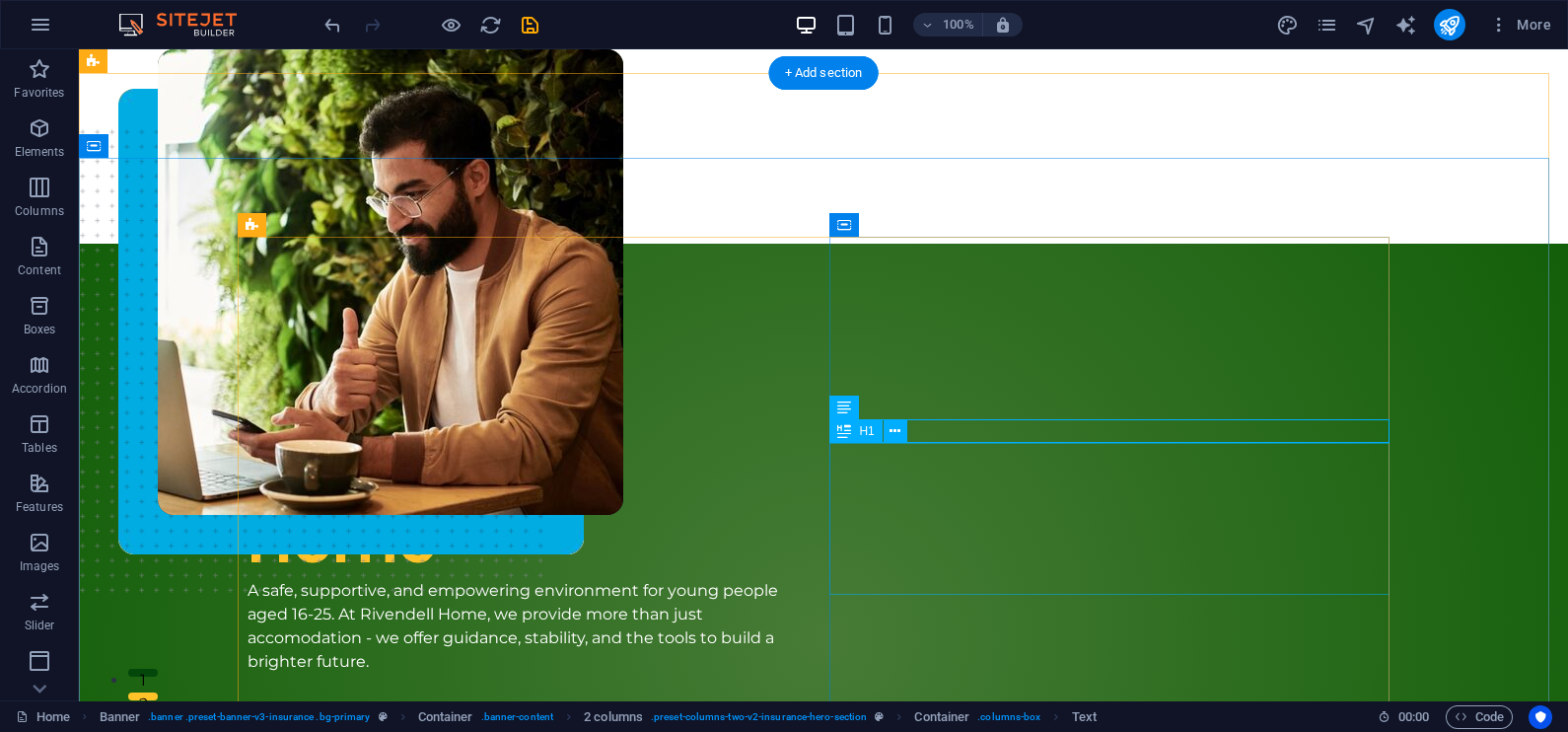 click on "Rivendell Home" at bounding box center (528, 503) 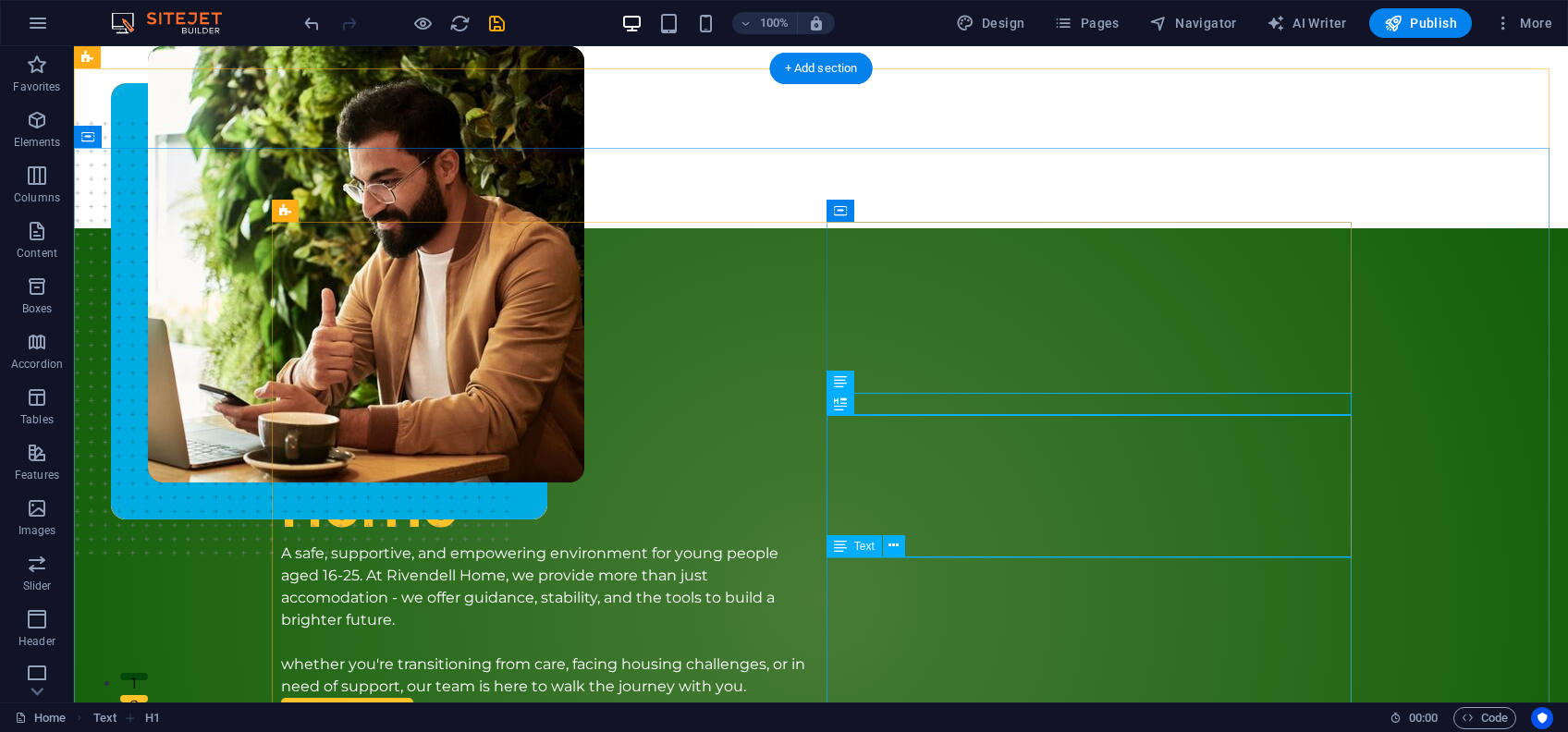 click on "A safe, supportive, and empowering environment for young people aged 16-25. At Rivendell Home, we provide more than just accomodation - we offer guidance, stability, and the tools to build a brighter future. whether you're transitioning from care, facing housing challenges, or in need of support, our team is here to walk the journey with you." at bounding box center [544, 620] 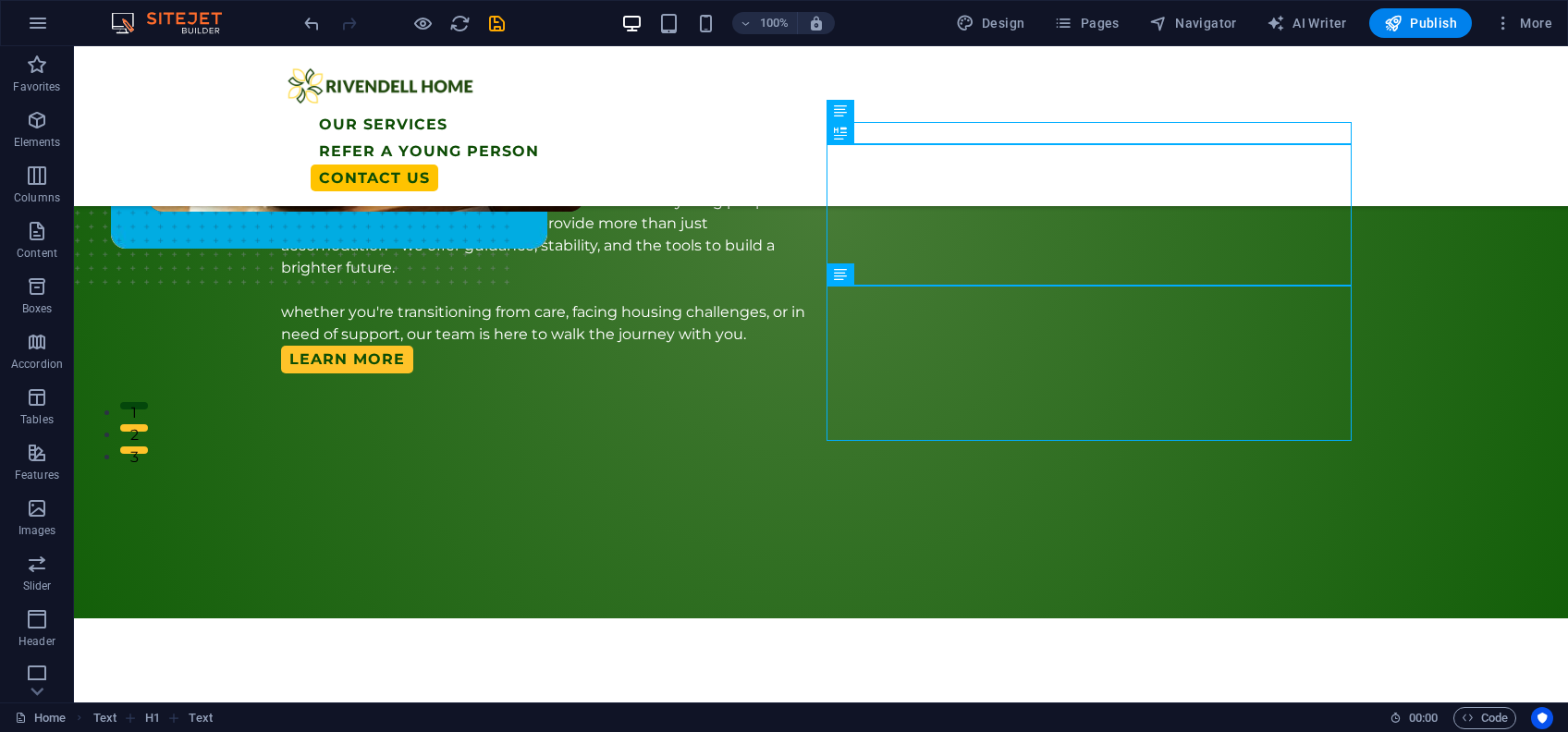 scroll, scrollTop: 251, scrollLeft: 0, axis: vertical 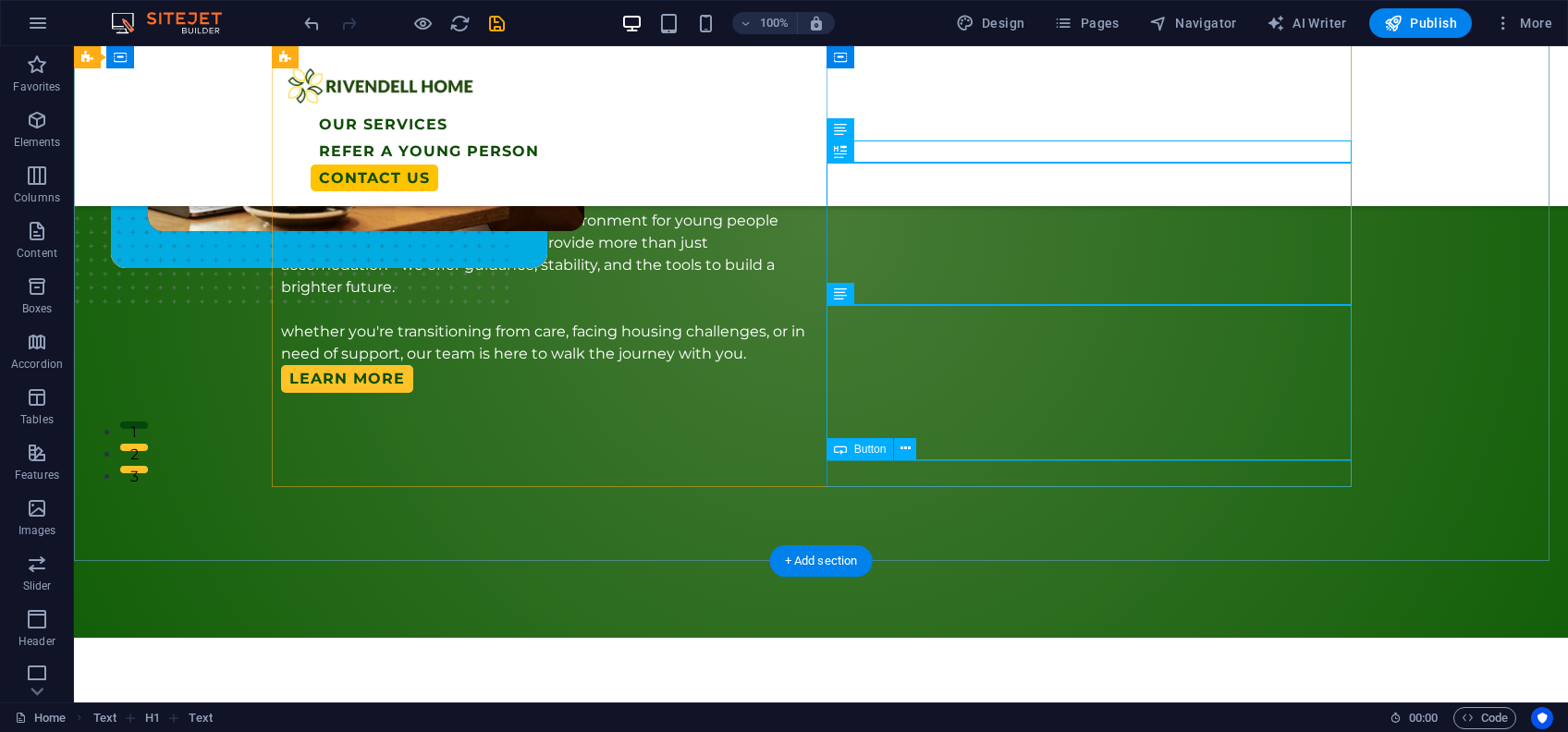 click on "Learn MORE" at bounding box center (544, 378) 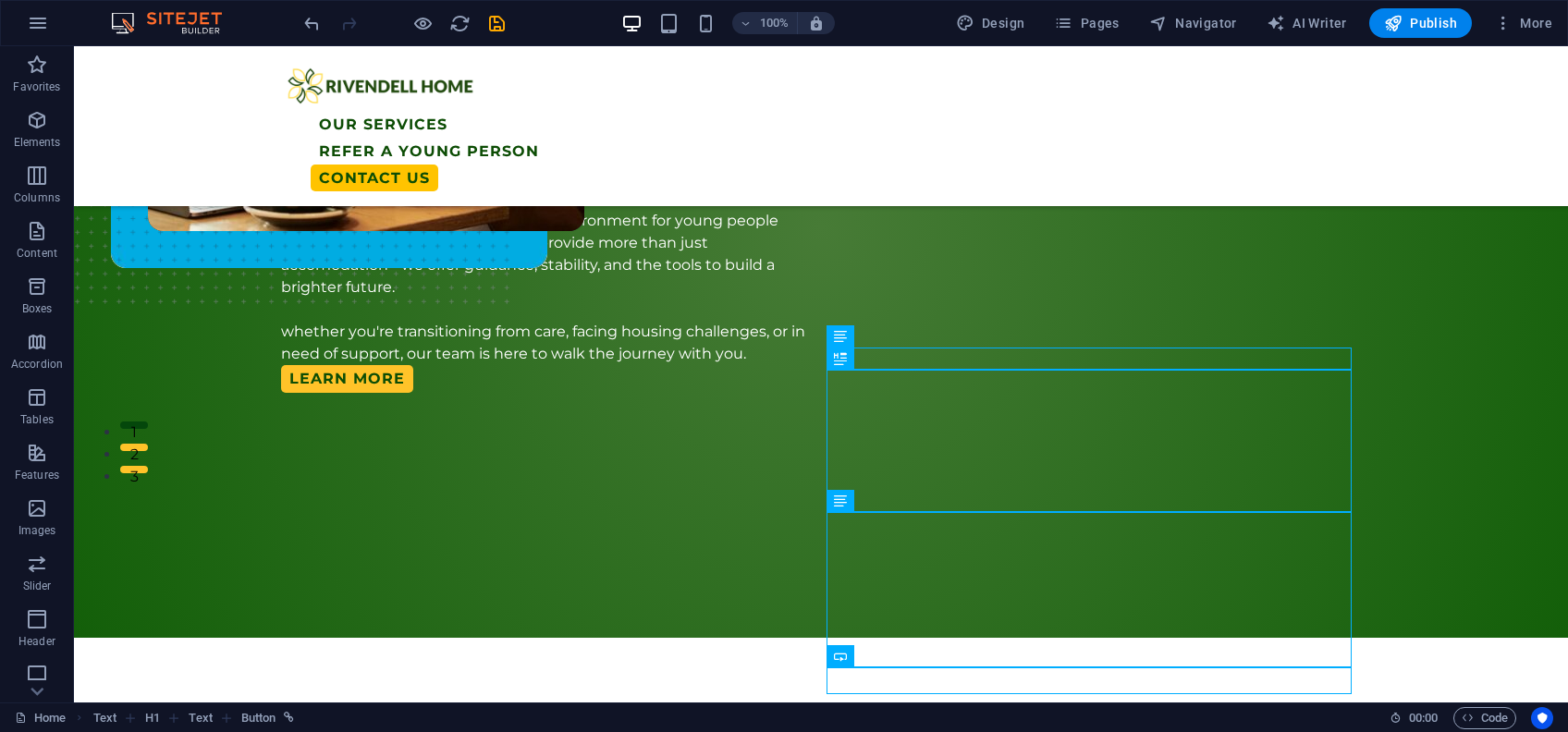scroll, scrollTop: 44, scrollLeft: 0, axis: vertical 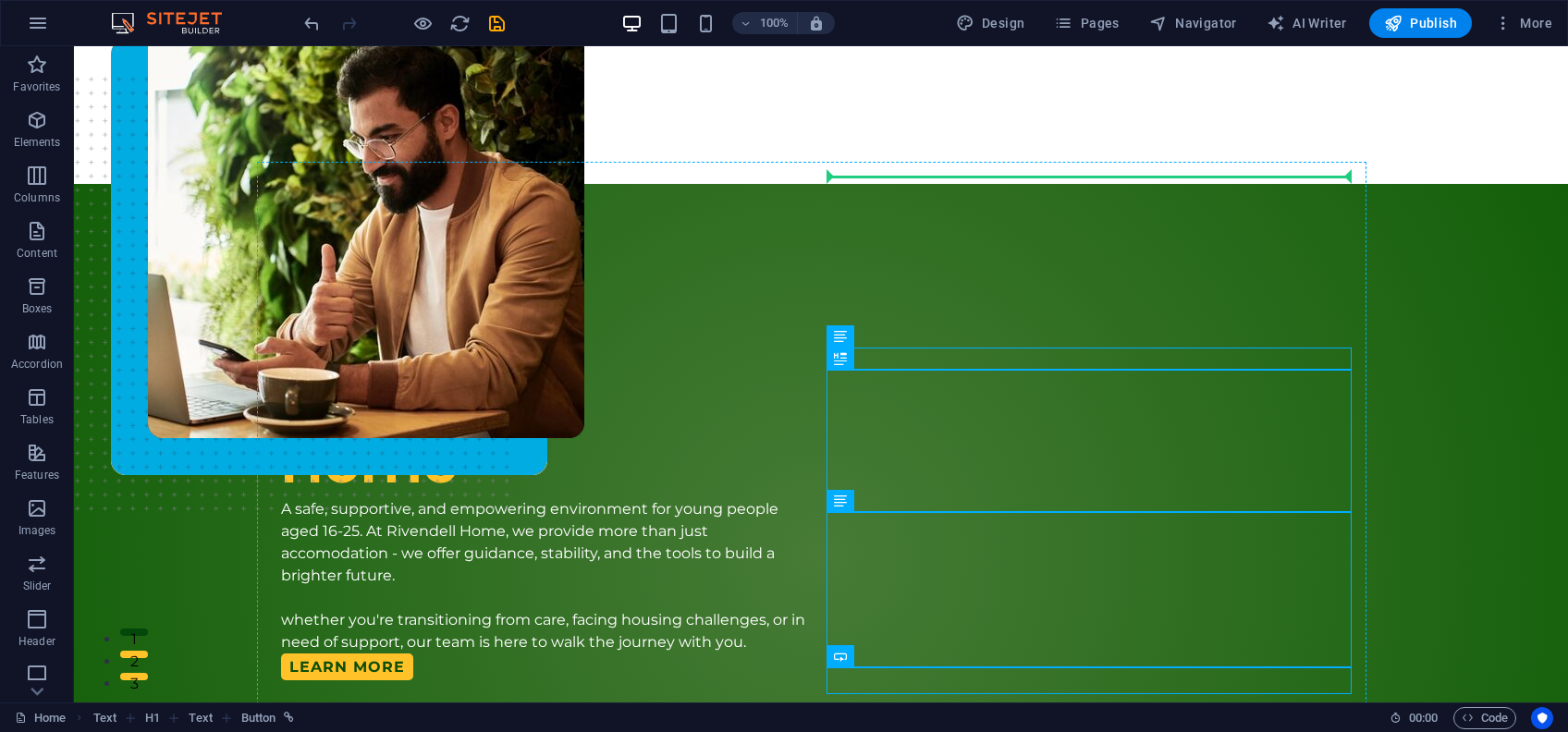 drag, startPoint x: 1317, startPoint y: 405, endPoint x: 1293, endPoint y: 281, distance: 126.30123 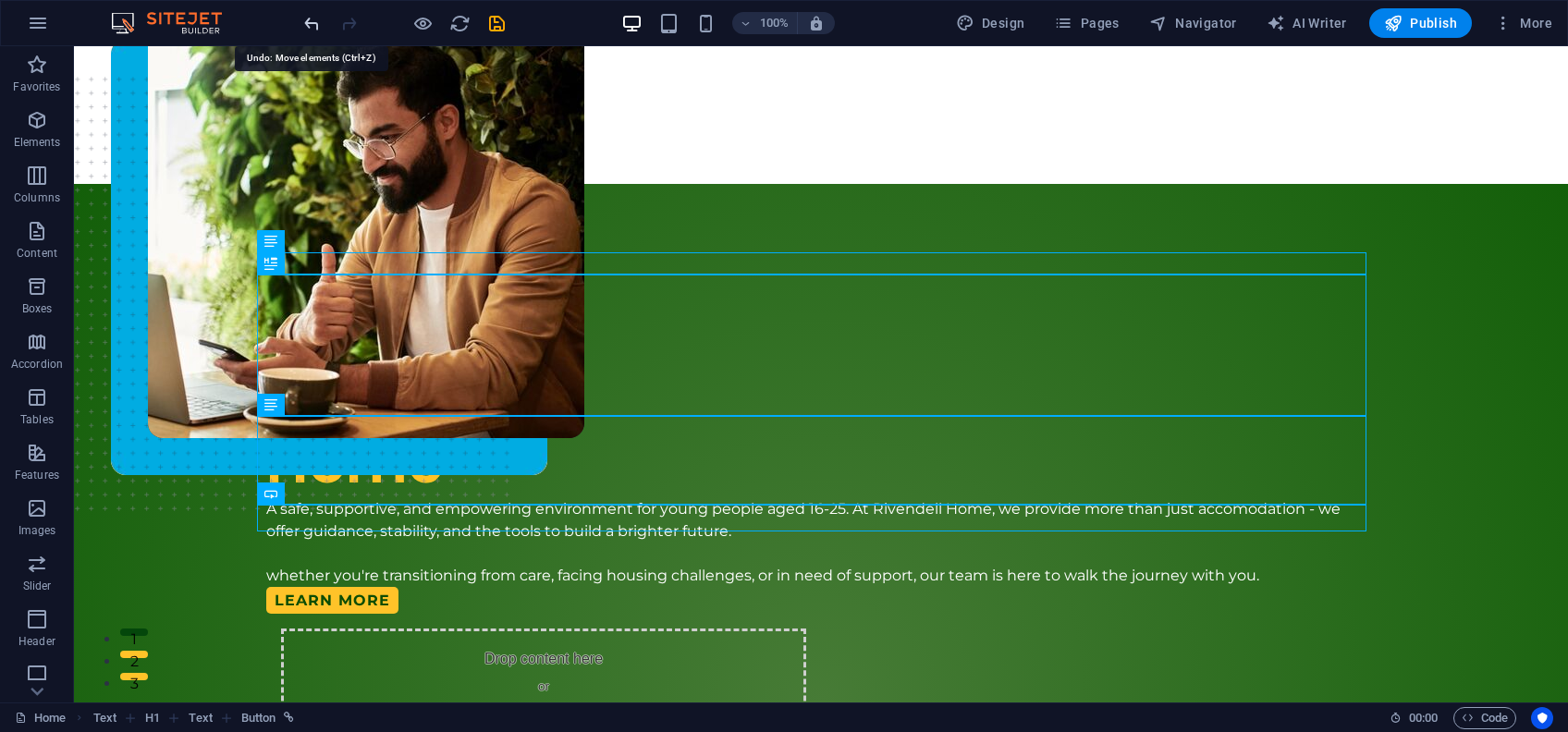 type 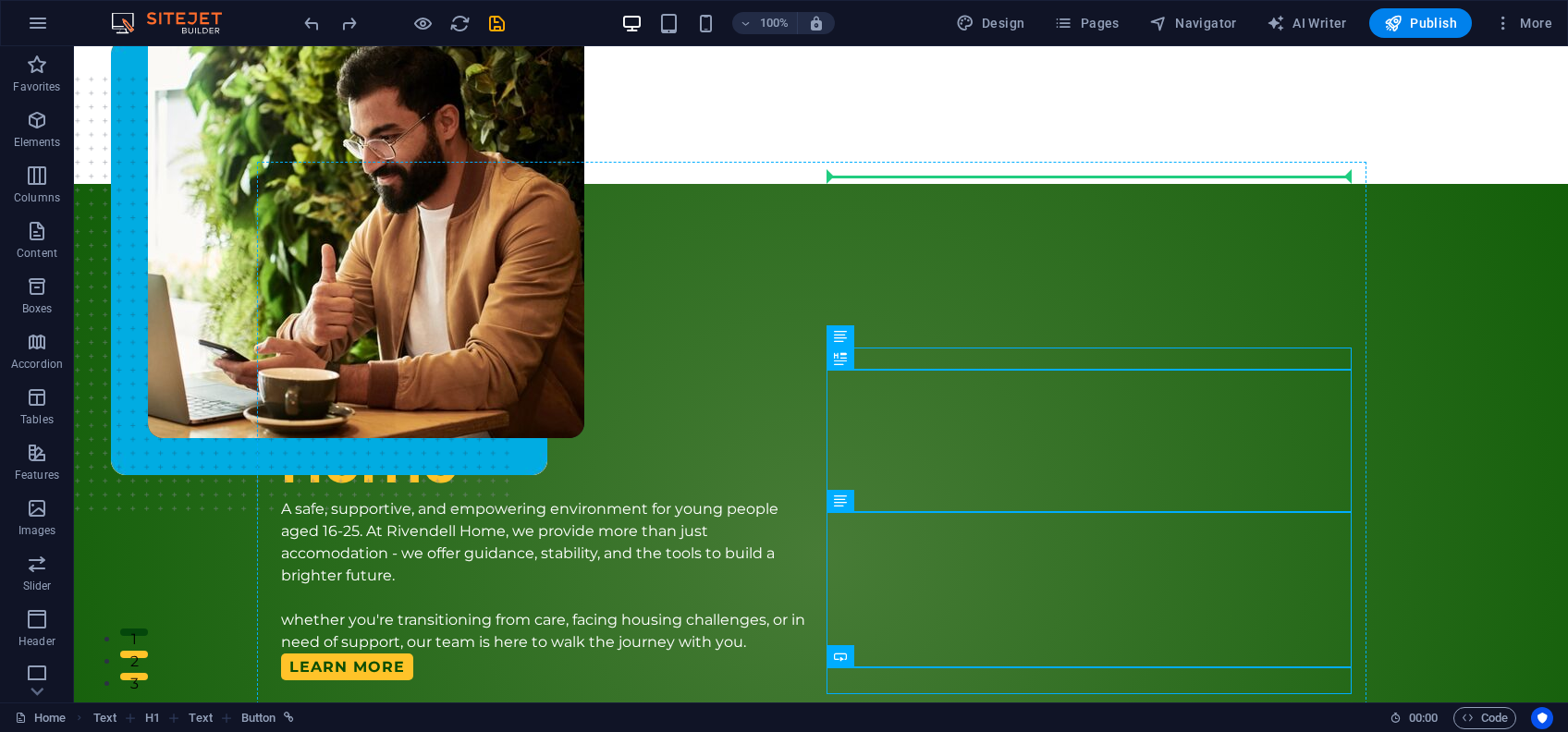 drag, startPoint x: 1006, startPoint y: 399, endPoint x: 1000, endPoint y: 336, distance: 63.28507 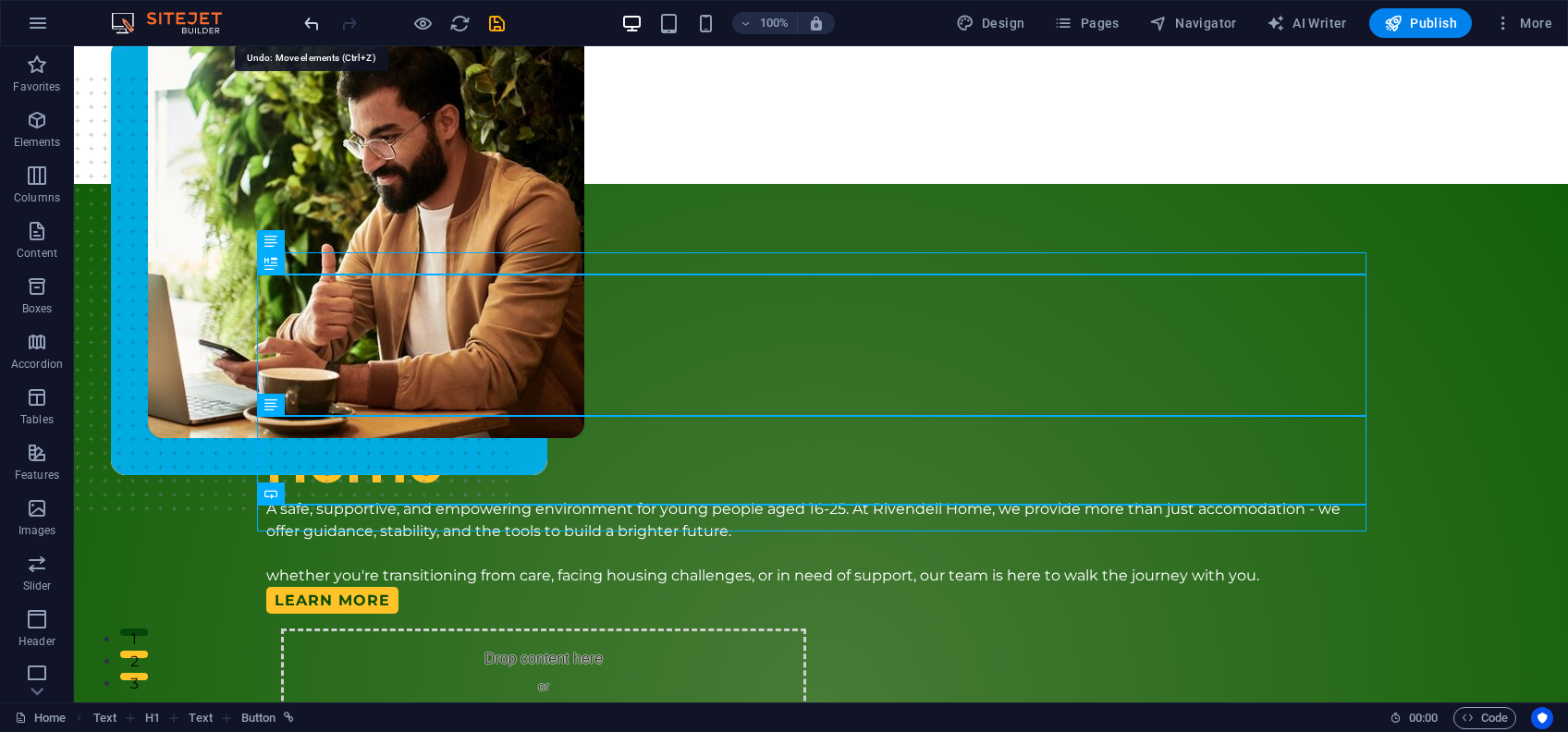 click at bounding box center (312, 23) 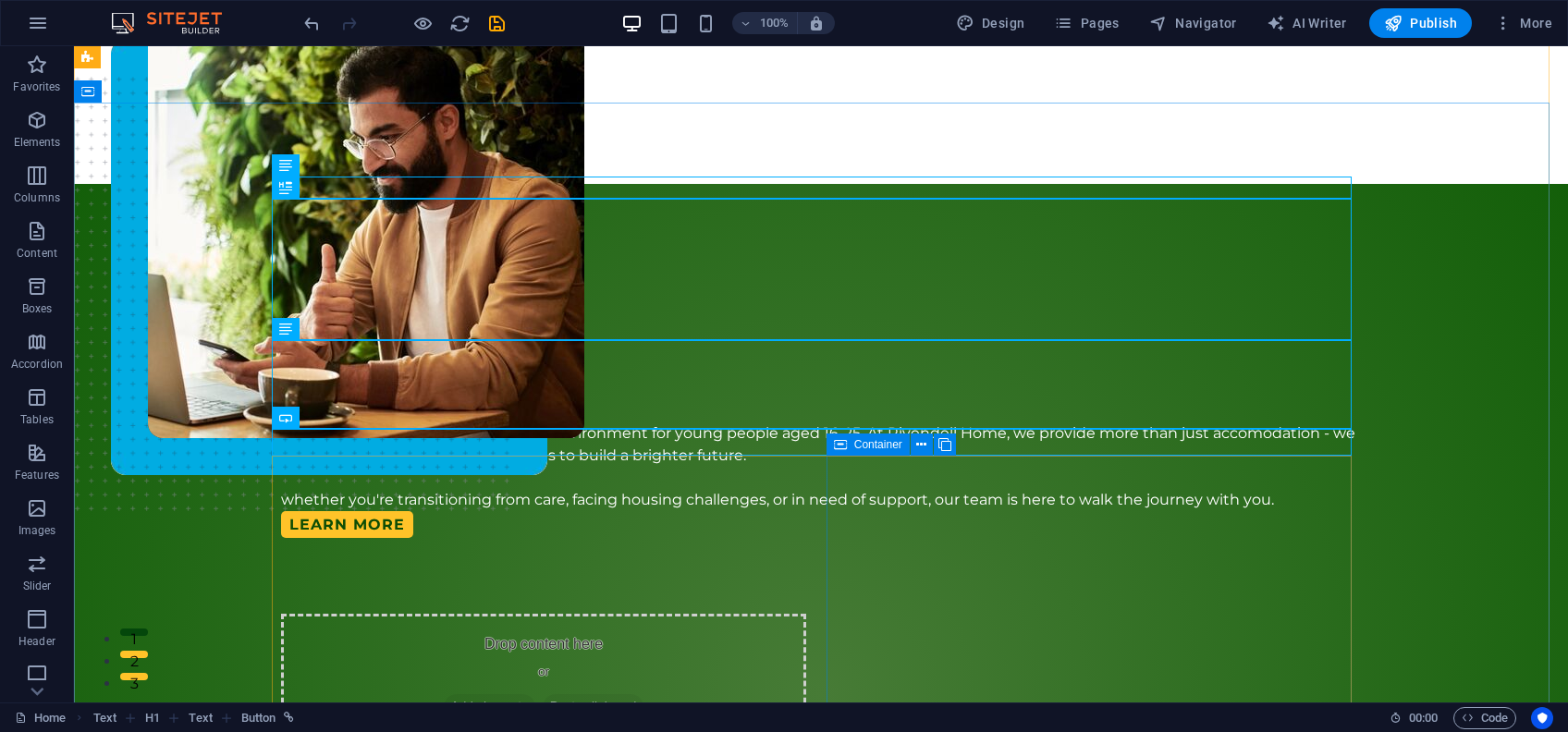 click on "Drop content here or  Add elements  Paste clipboard" at bounding box center [544, 872] 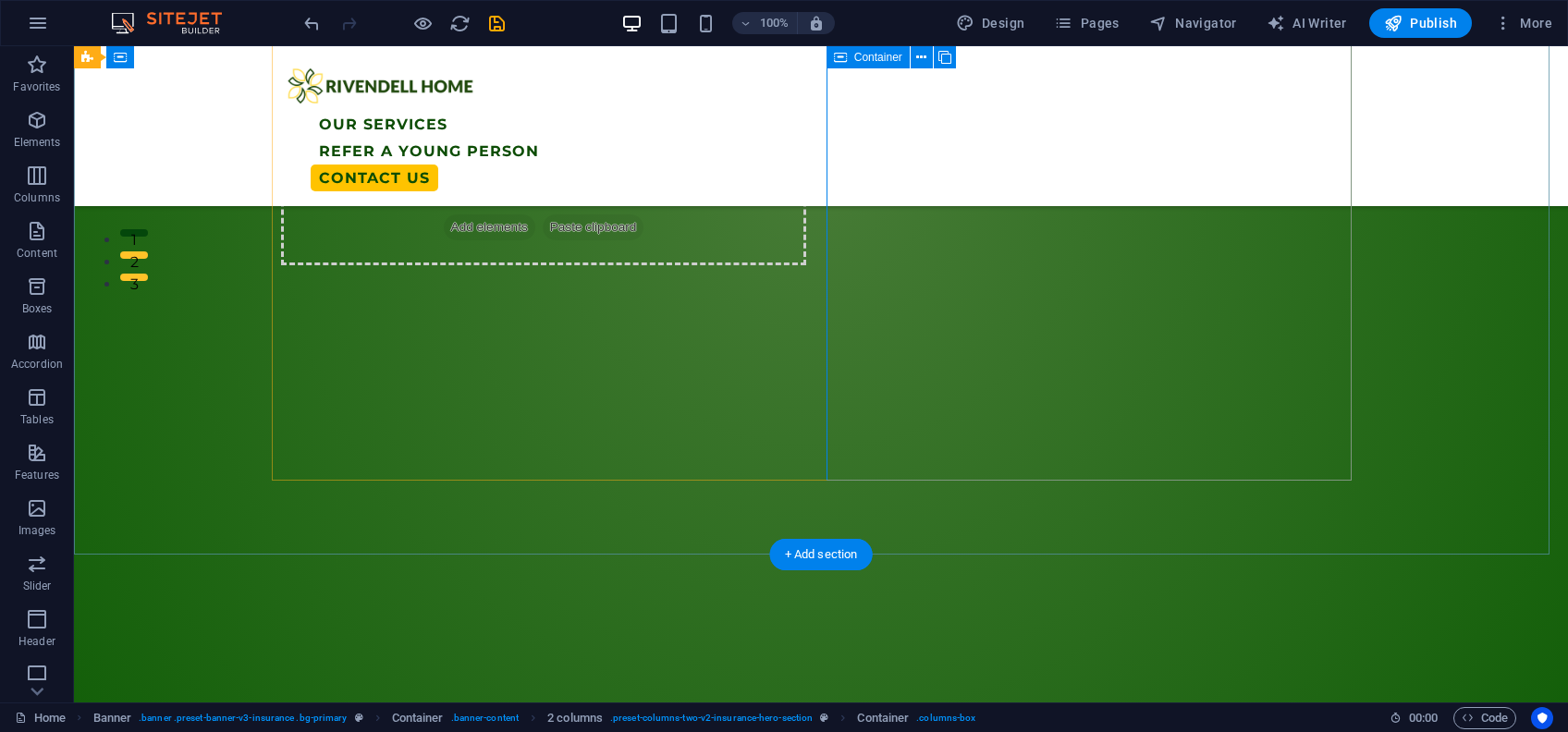 scroll, scrollTop: 291, scrollLeft: 0, axis: vertical 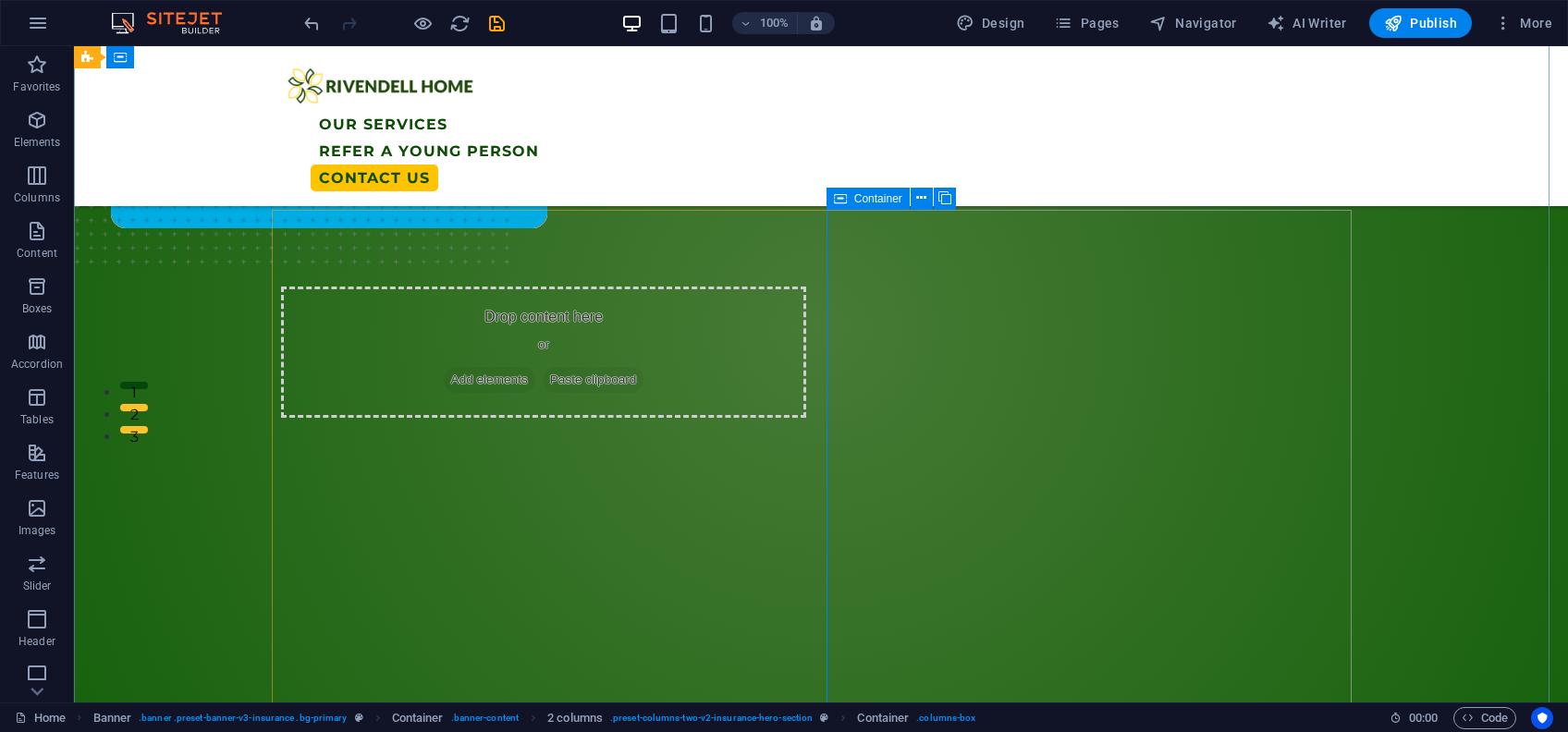 click on "Drop content here or  Add elements  Paste clipboard" at bounding box center (544, 352) 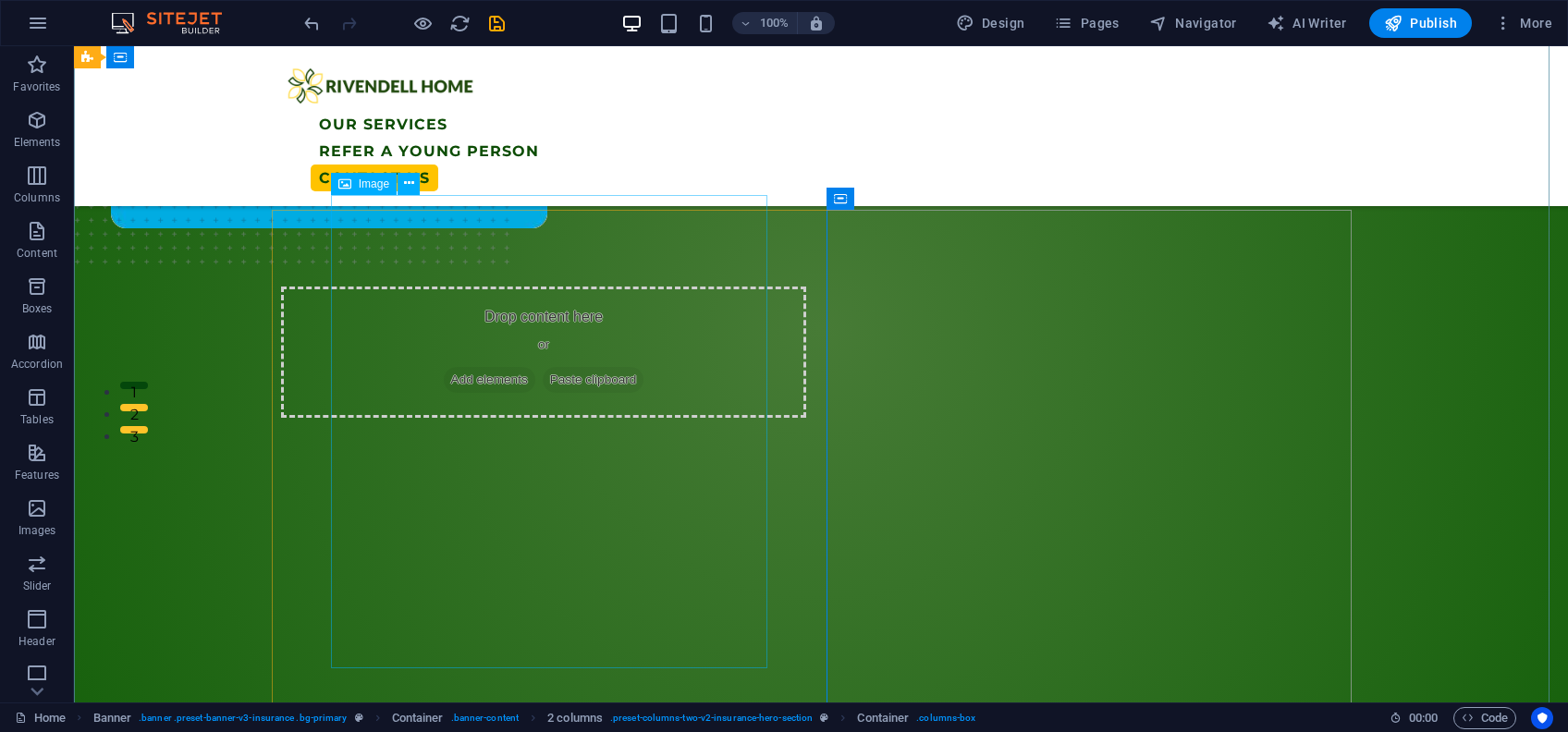 click at bounding box center [366, 46] 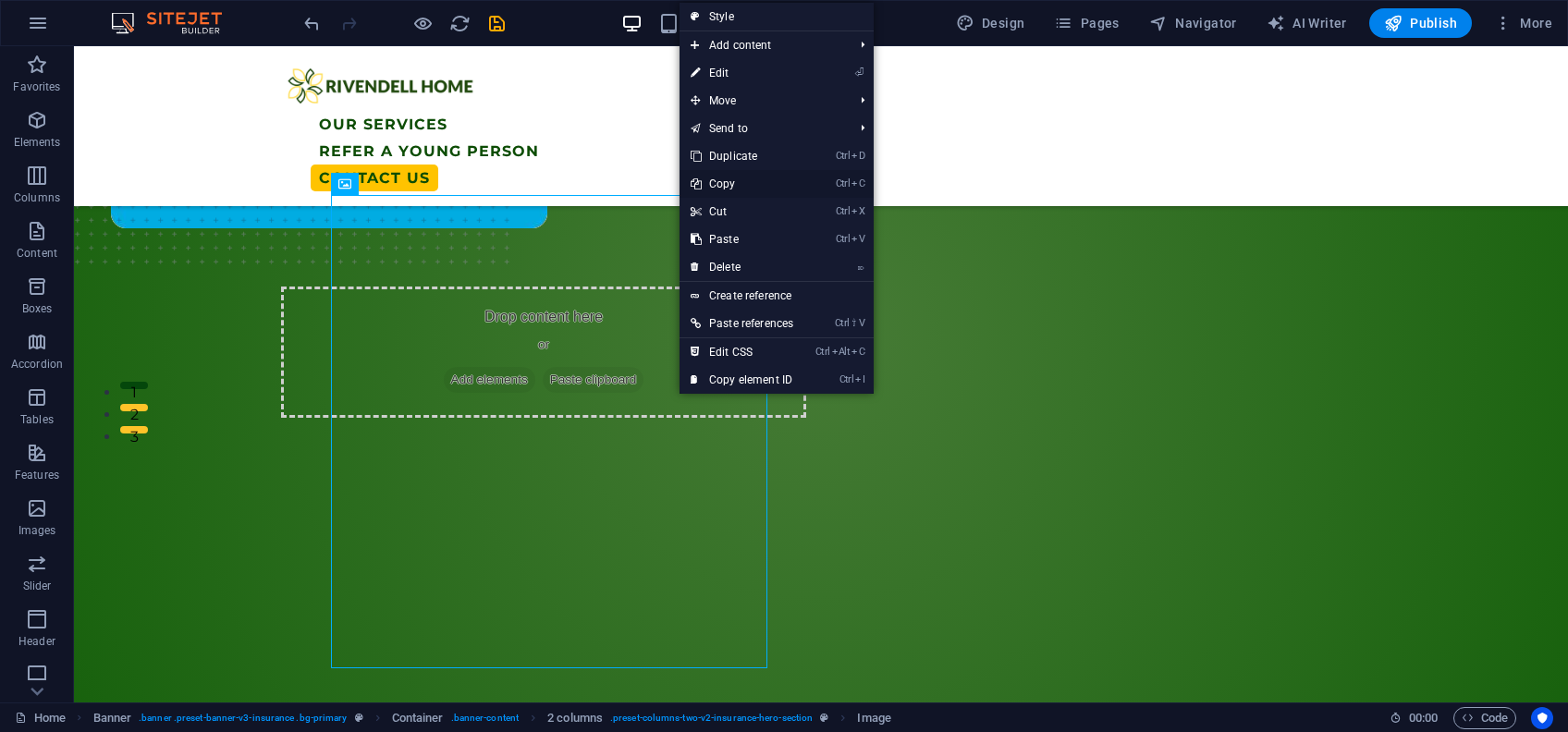click on "Ctrl C  Copy" at bounding box center [741, 184] 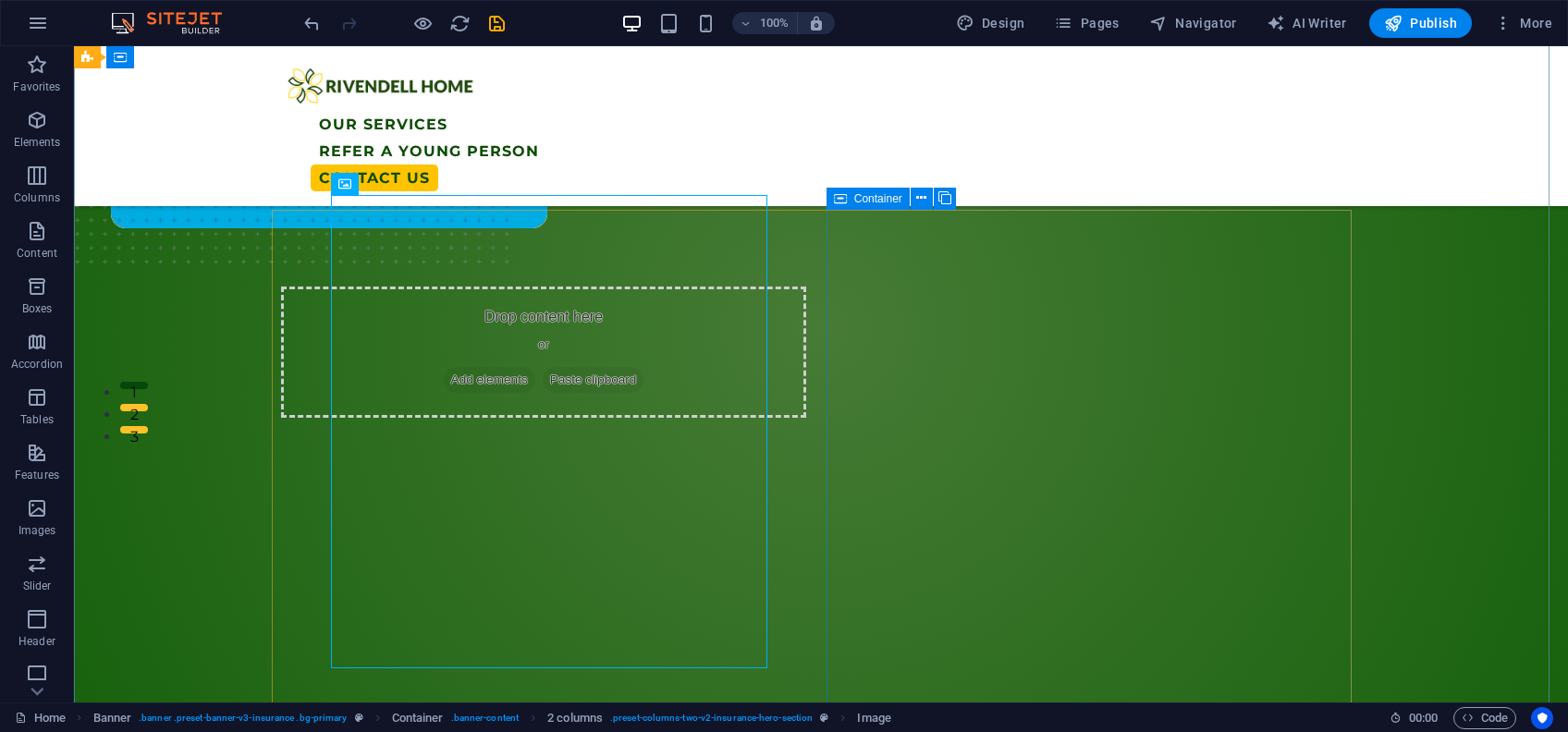 click on "Drop content here or  Add elements  Paste clipboard" at bounding box center (544, 545) 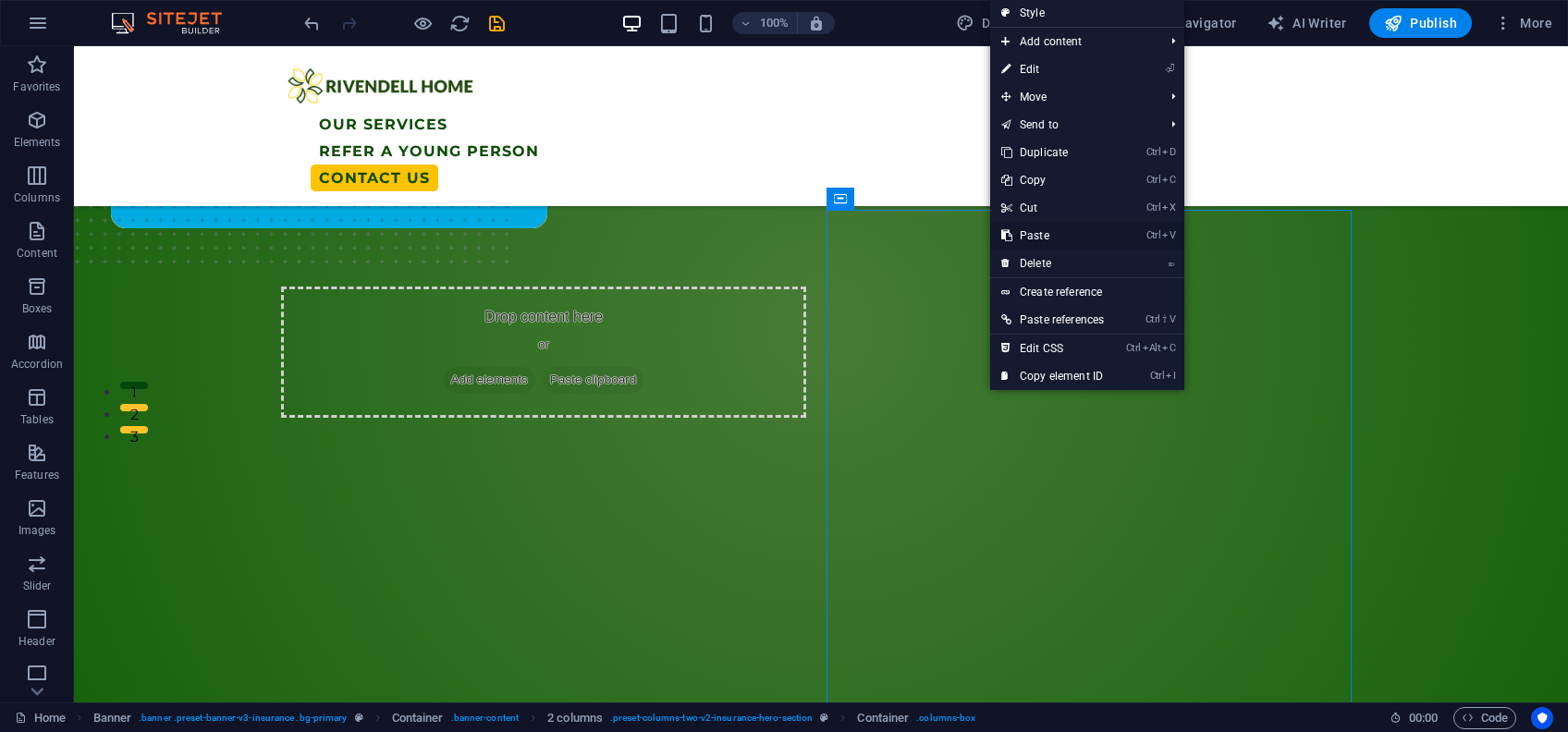 click on "Ctrl V  Paste" at bounding box center (1052, 236) 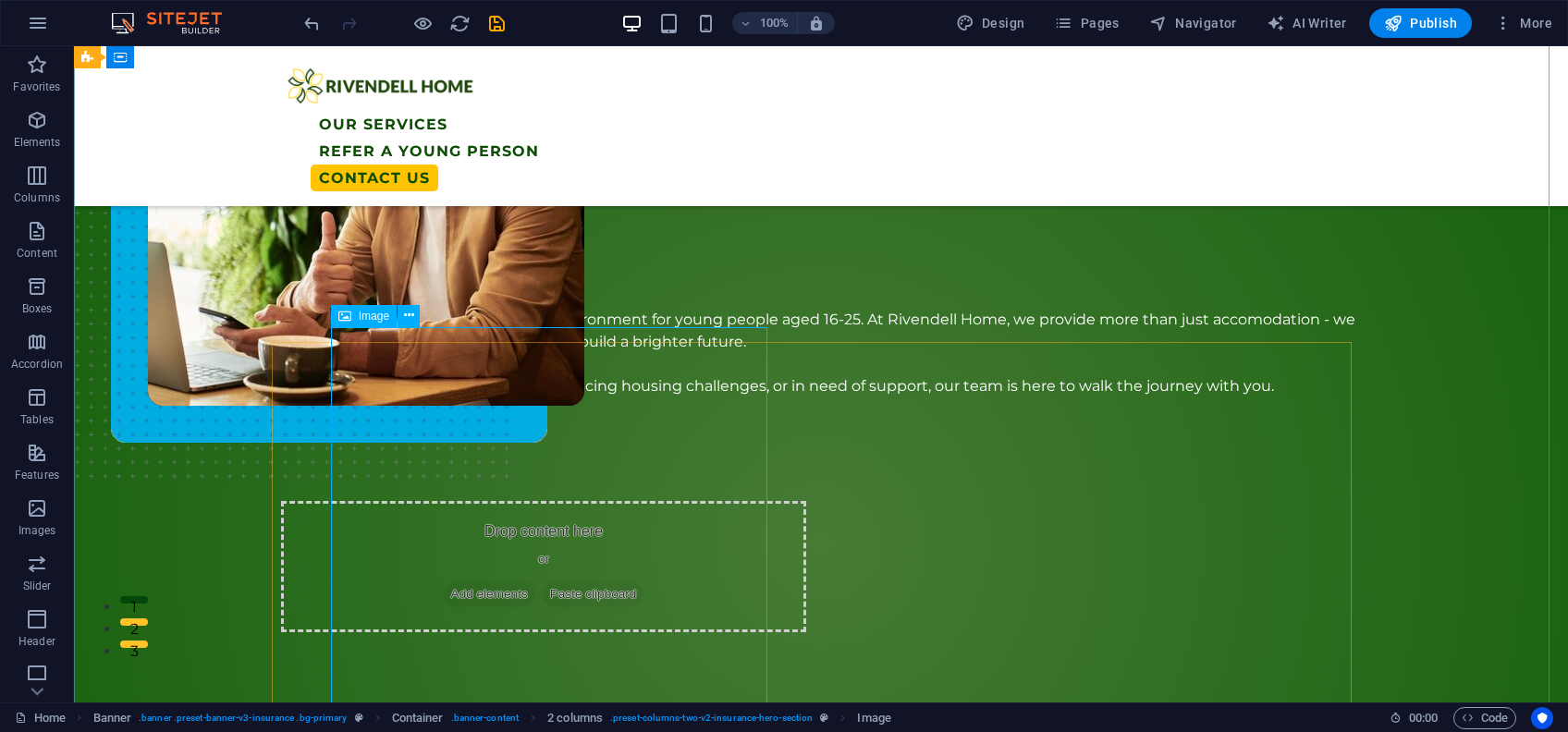 scroll, scrollTop: 44, scrollLeft: 0, axis: vertical 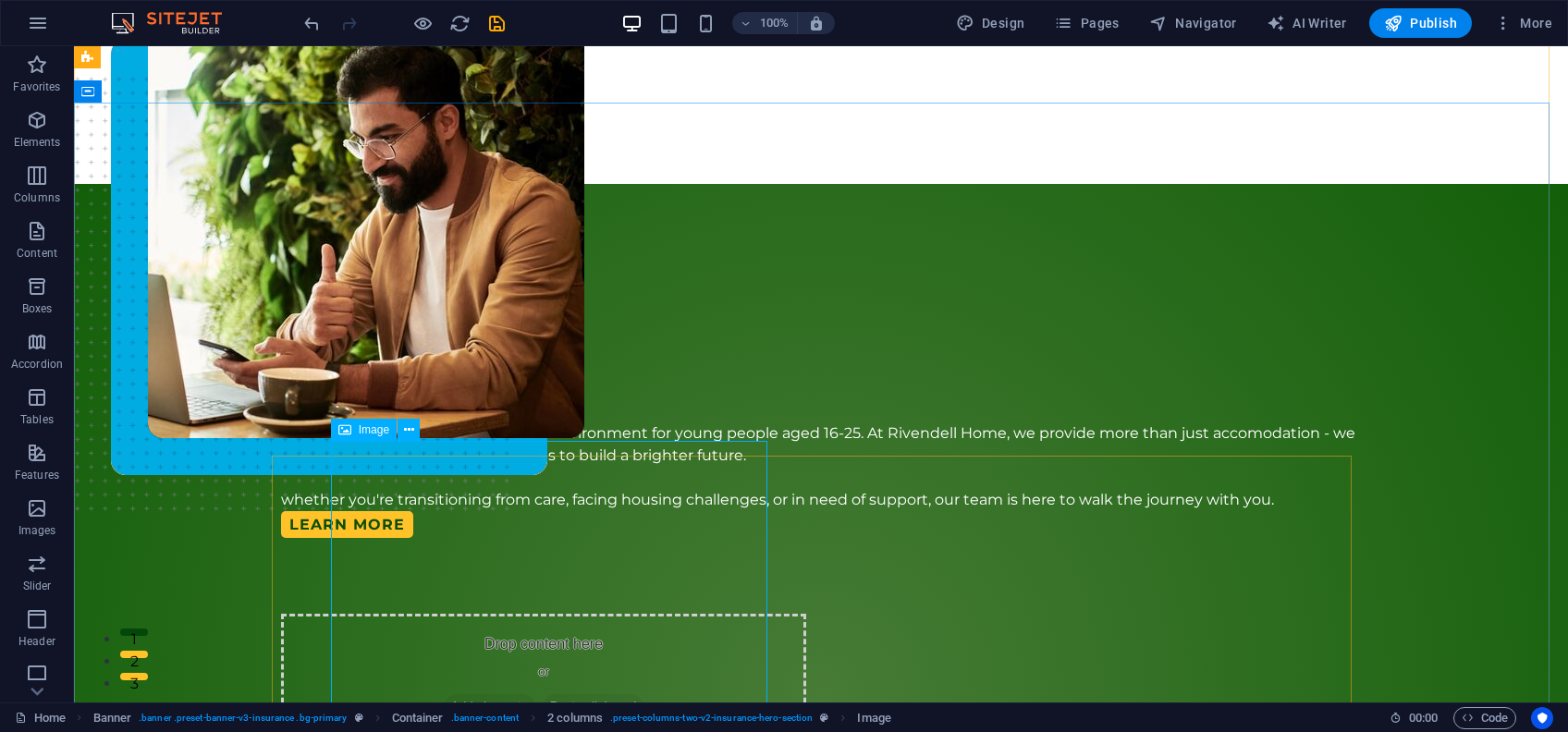 click at bounding box center [366, 293] 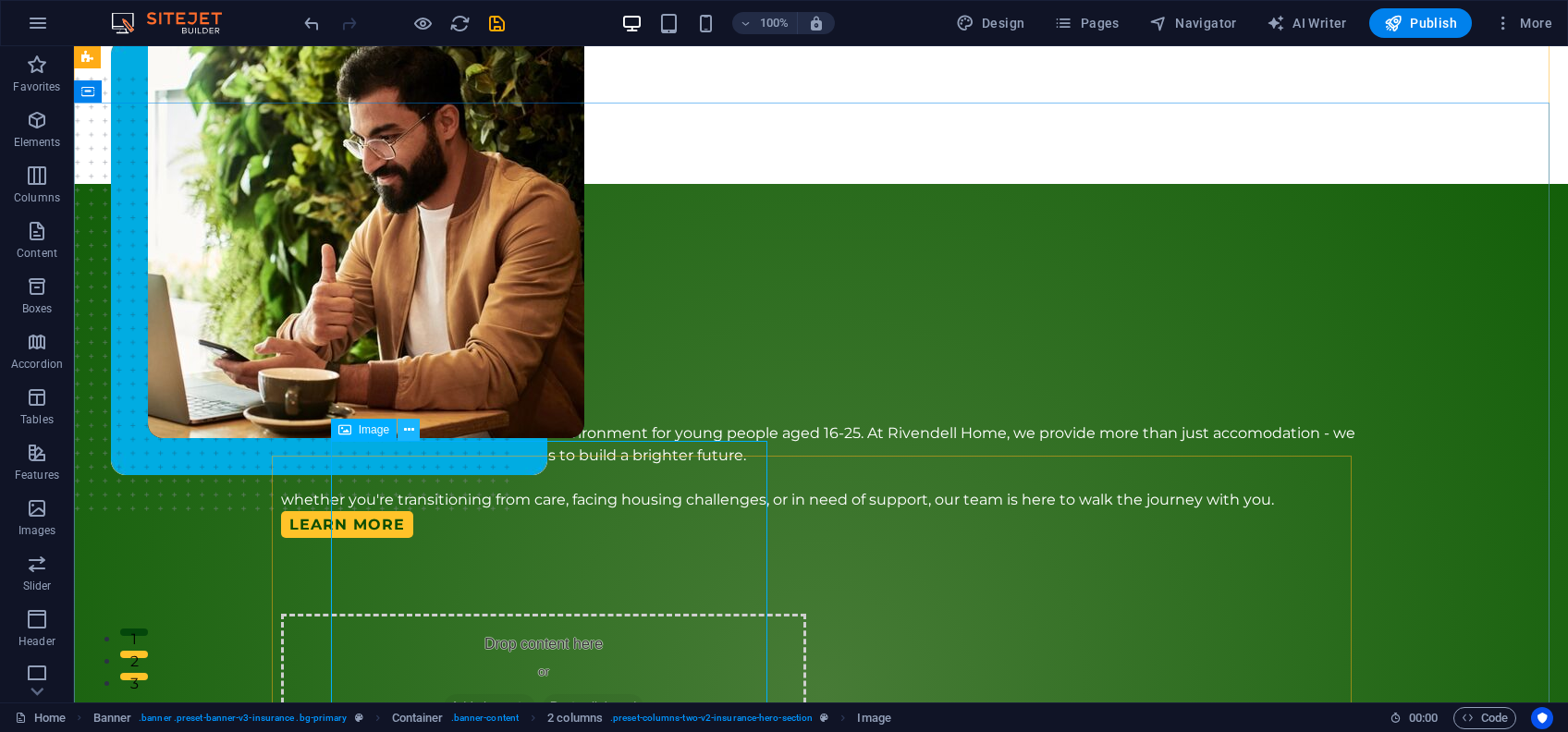 click at bounding box center [409, 430] 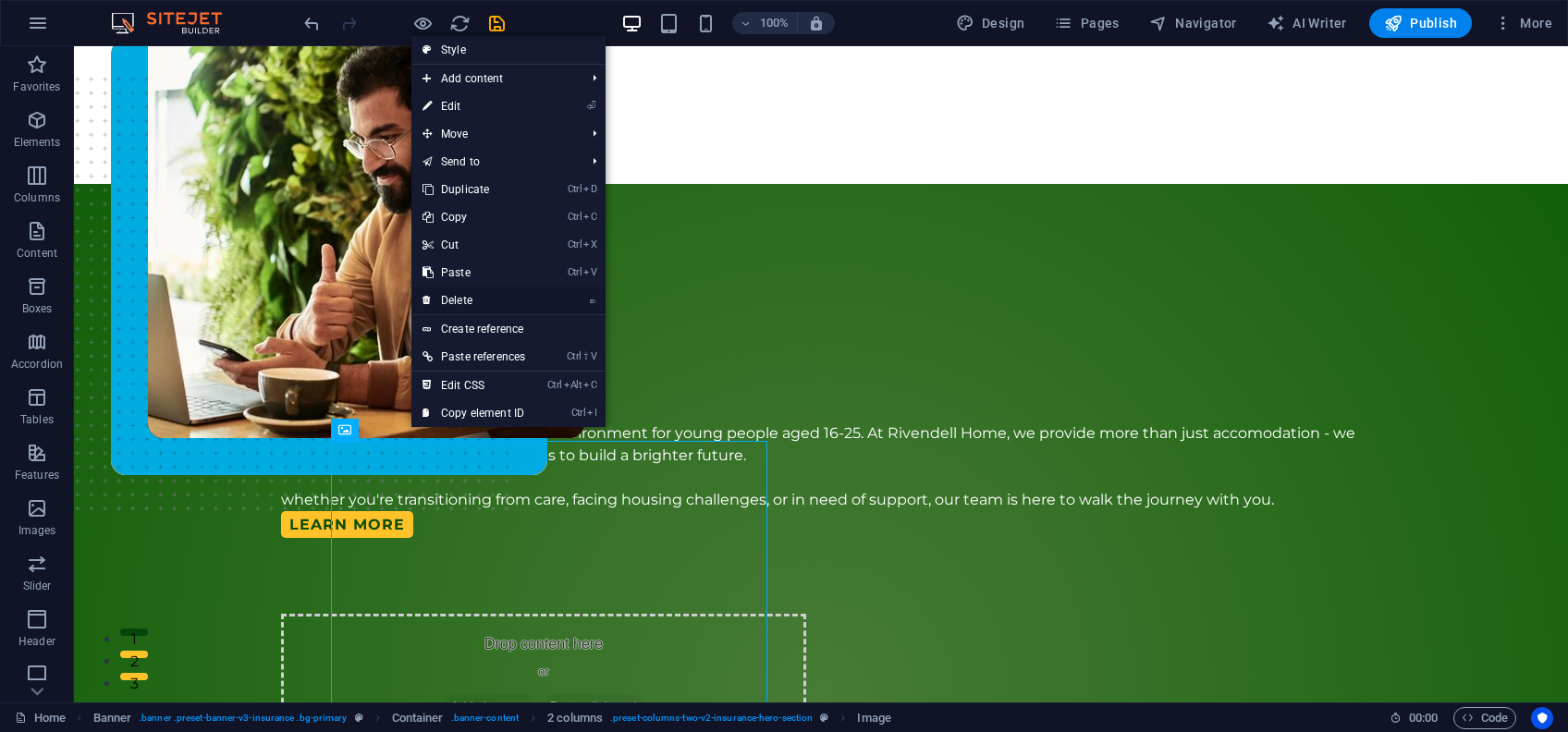 click on "⌦  Delete" at bounding box center [473, 300] 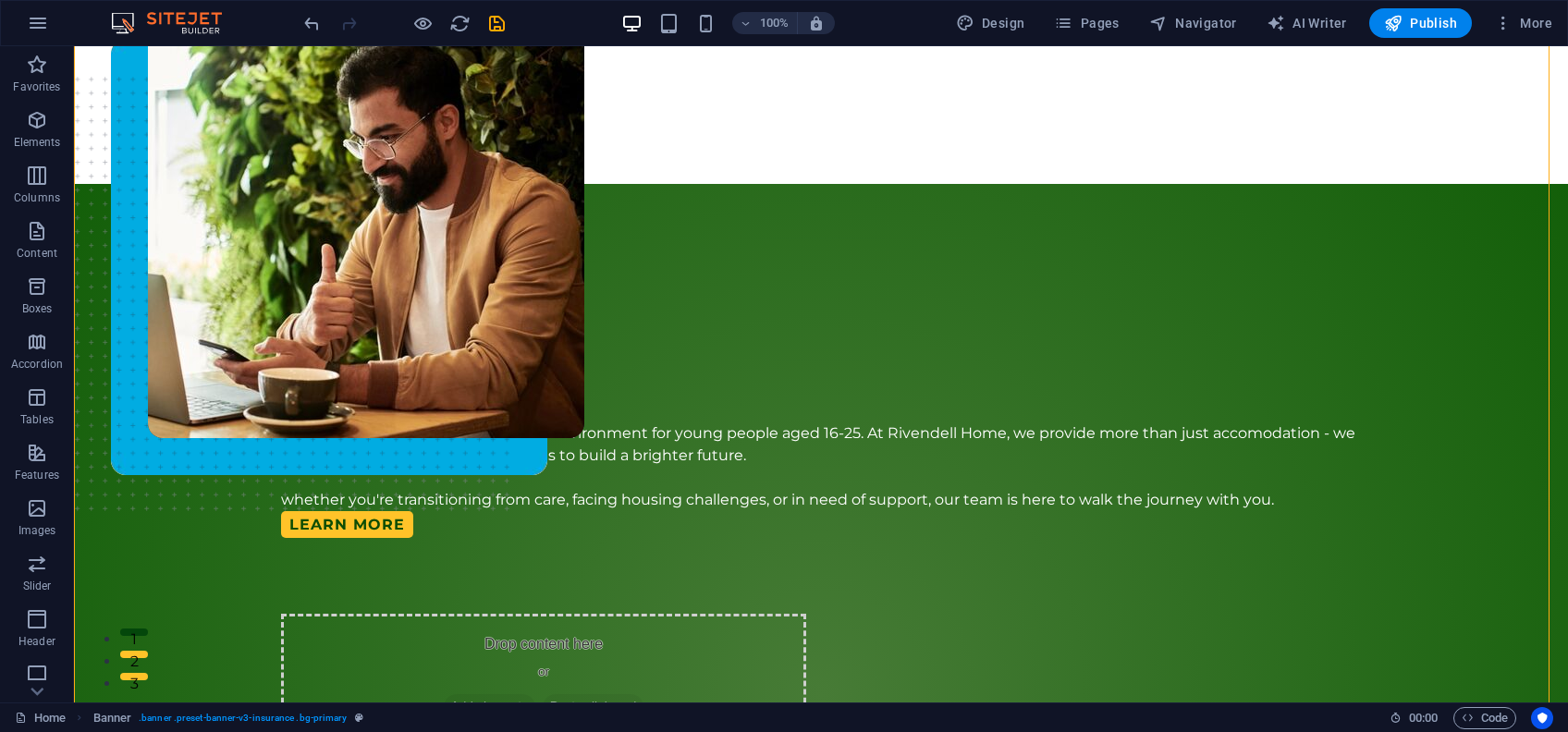 drag, startPoint x: 428, startPoint y: 476, endPoint x: 1011, endPoint y: 580, distance: 592.2035 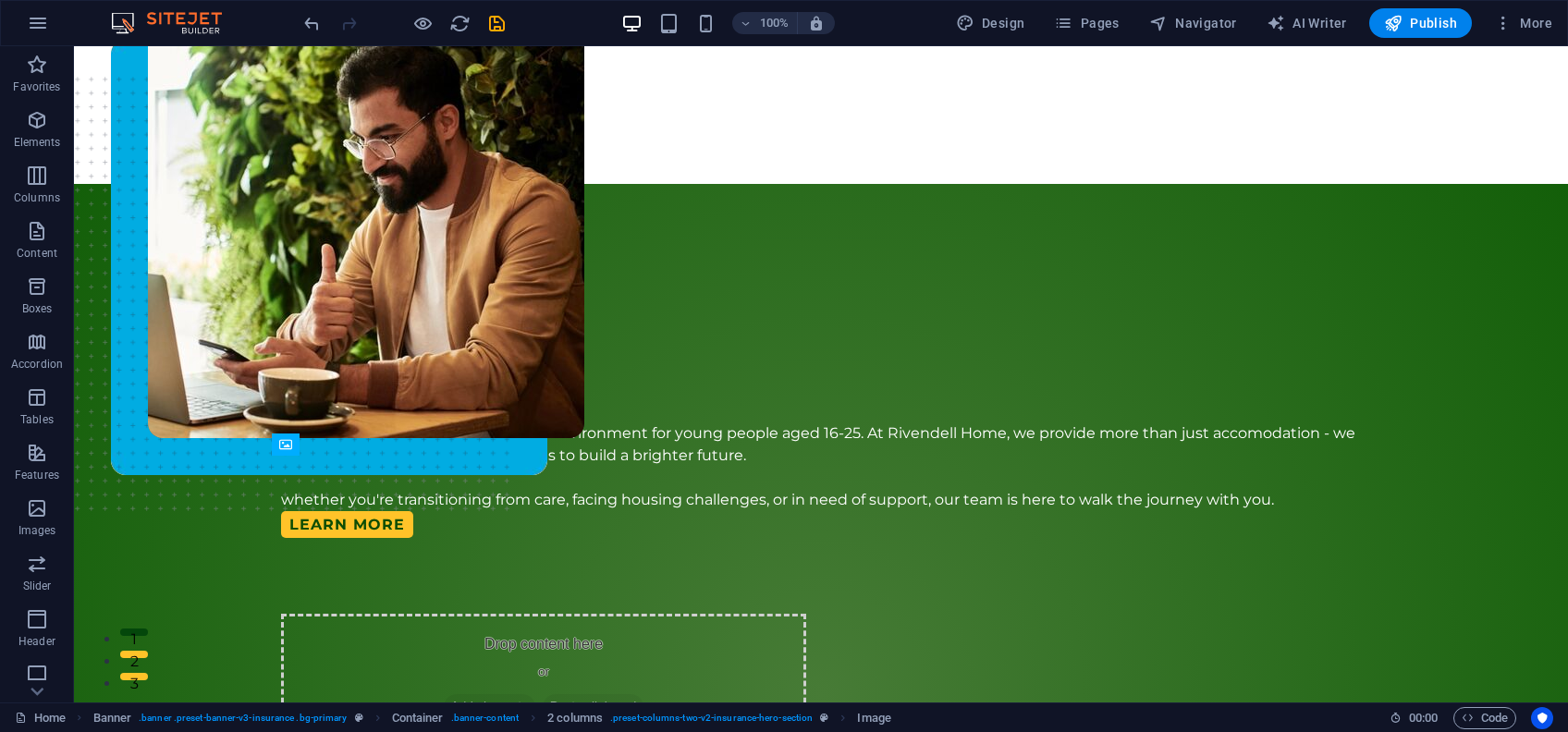 drag, startPoint x: 636, startPoint y: 562, endPoint x: 940, endPoint y: 585, distance: 304.8688 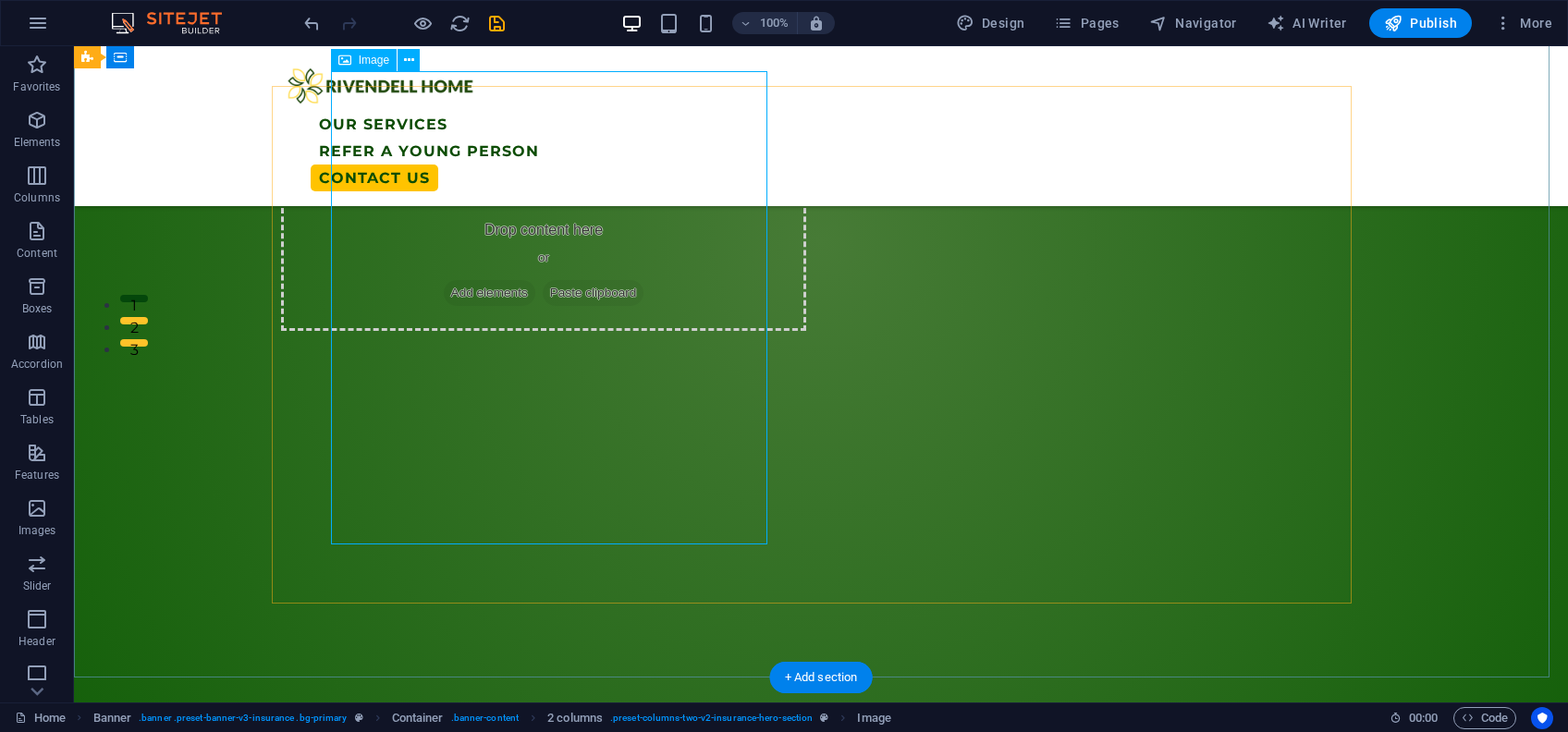 scroll, scrollTop: 414, scrollLeft: 0, axis: vertical 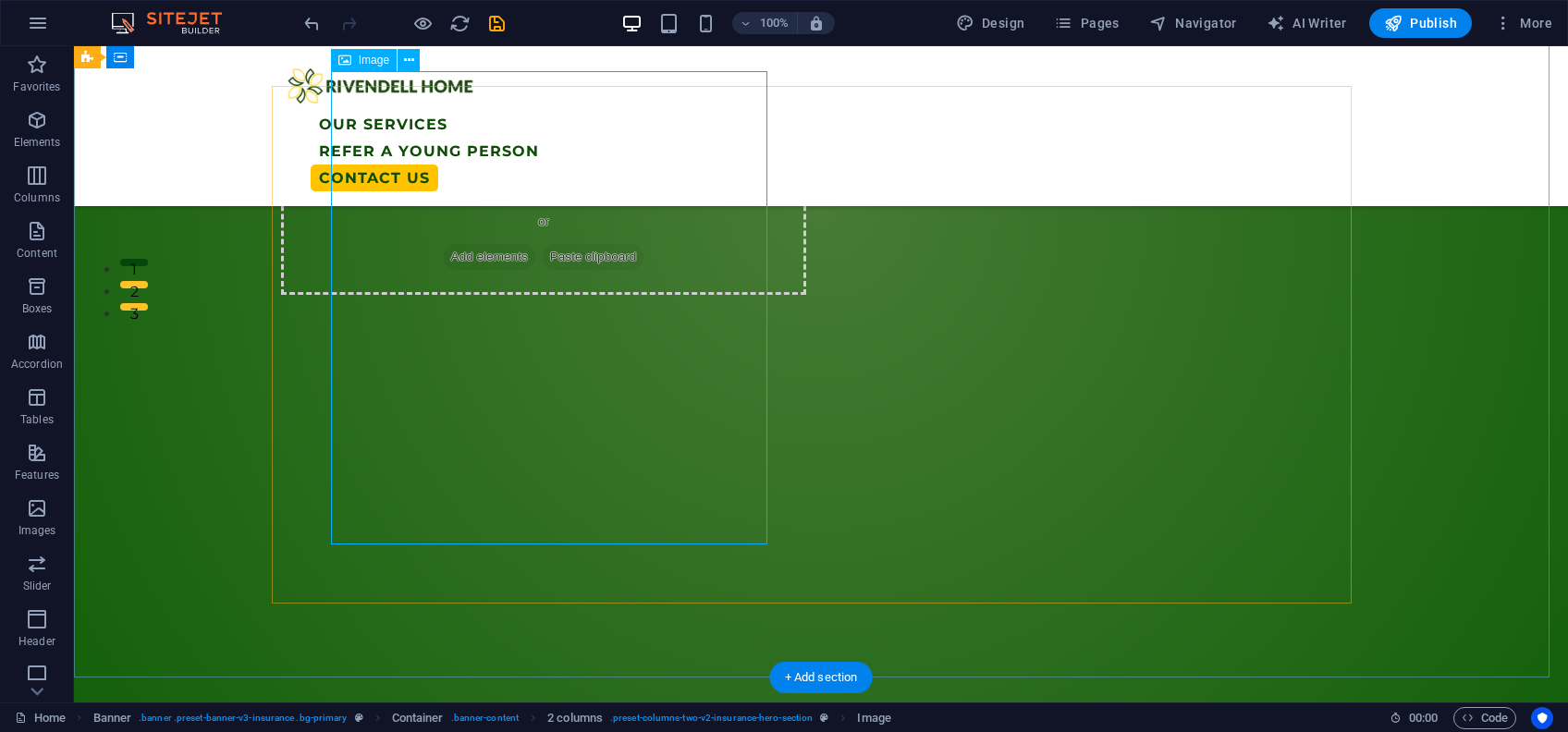 click at bounding box center (366, -77) 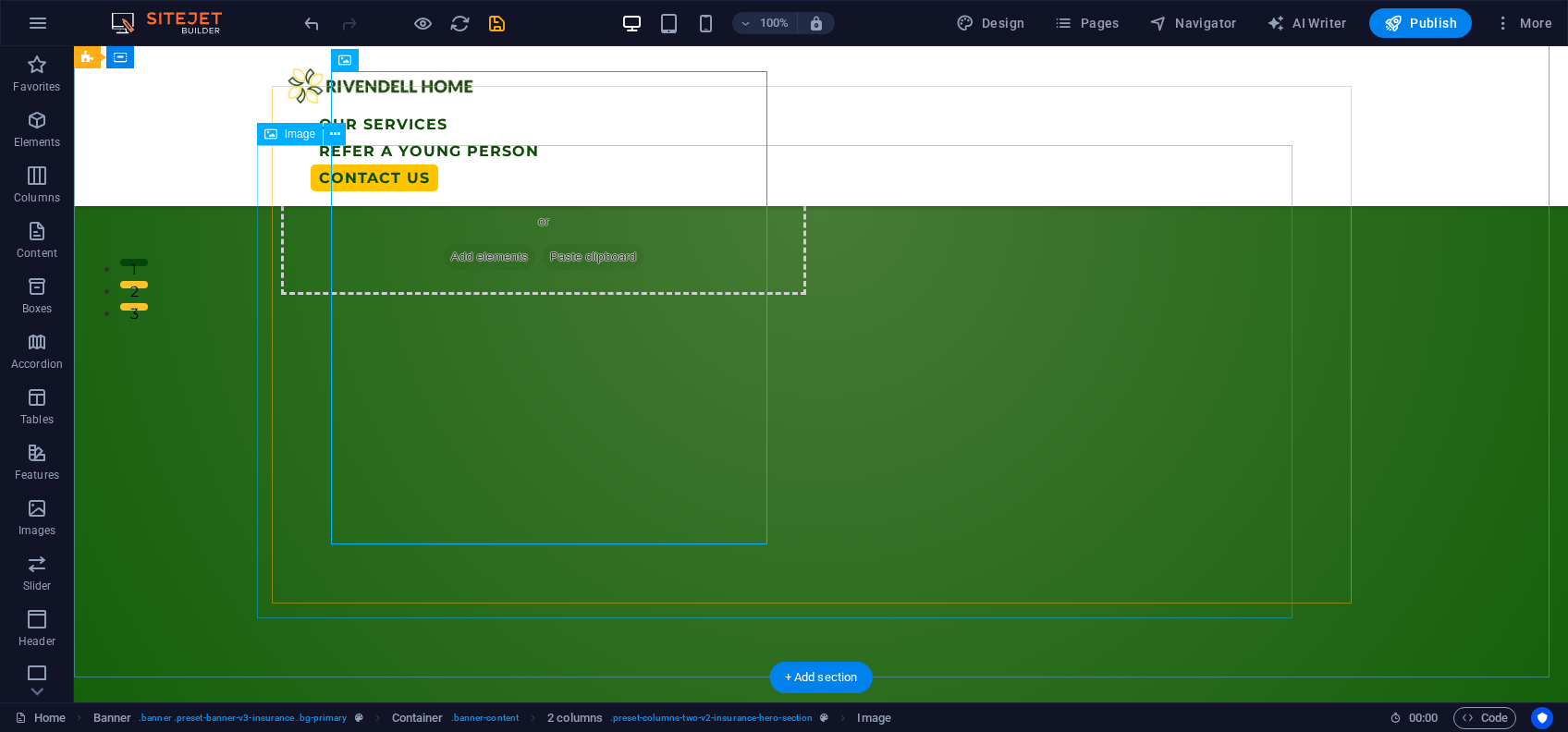 click at bounding box center (784, -3) 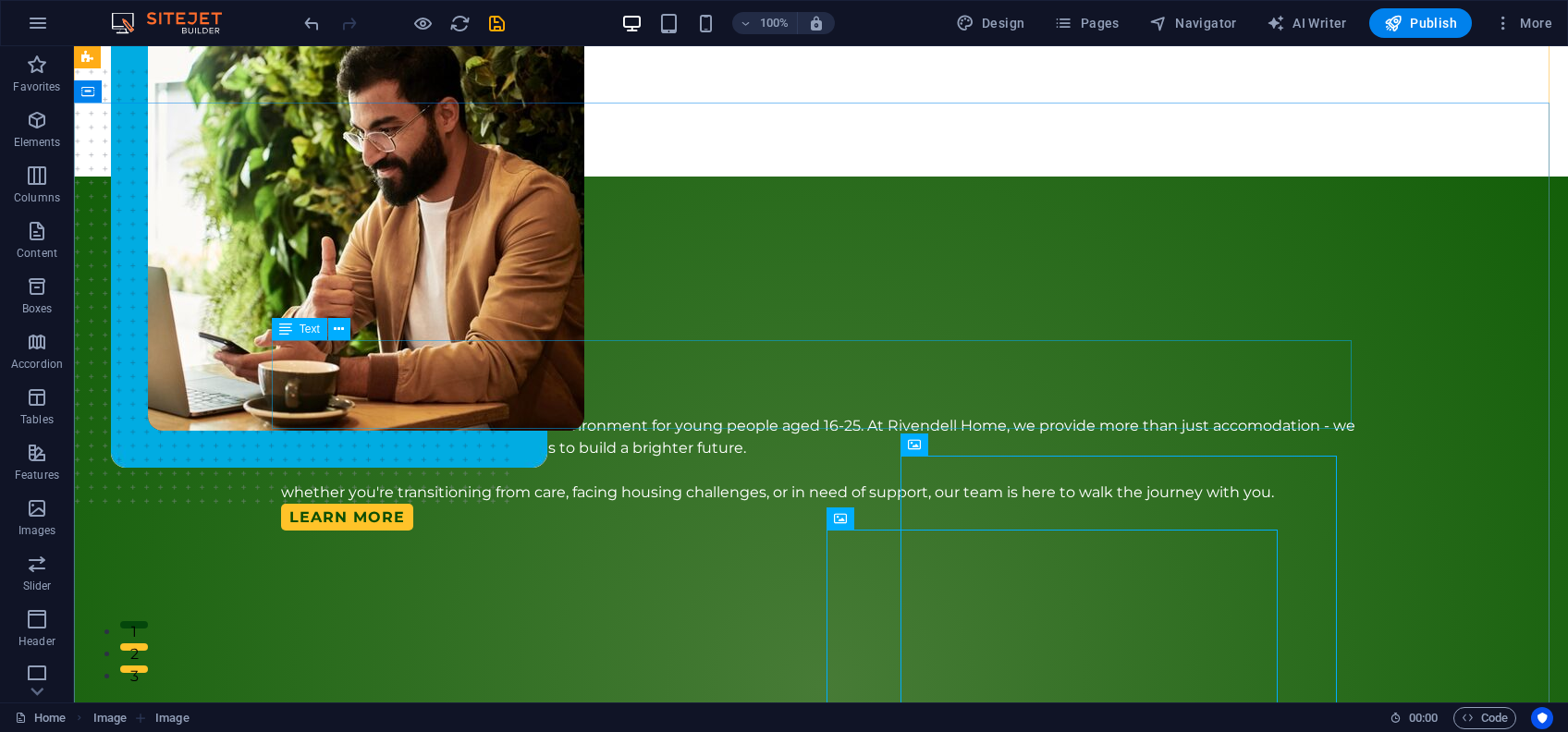 scroll, scrollTop: 44, scrollLeft: 0, axis: vertical 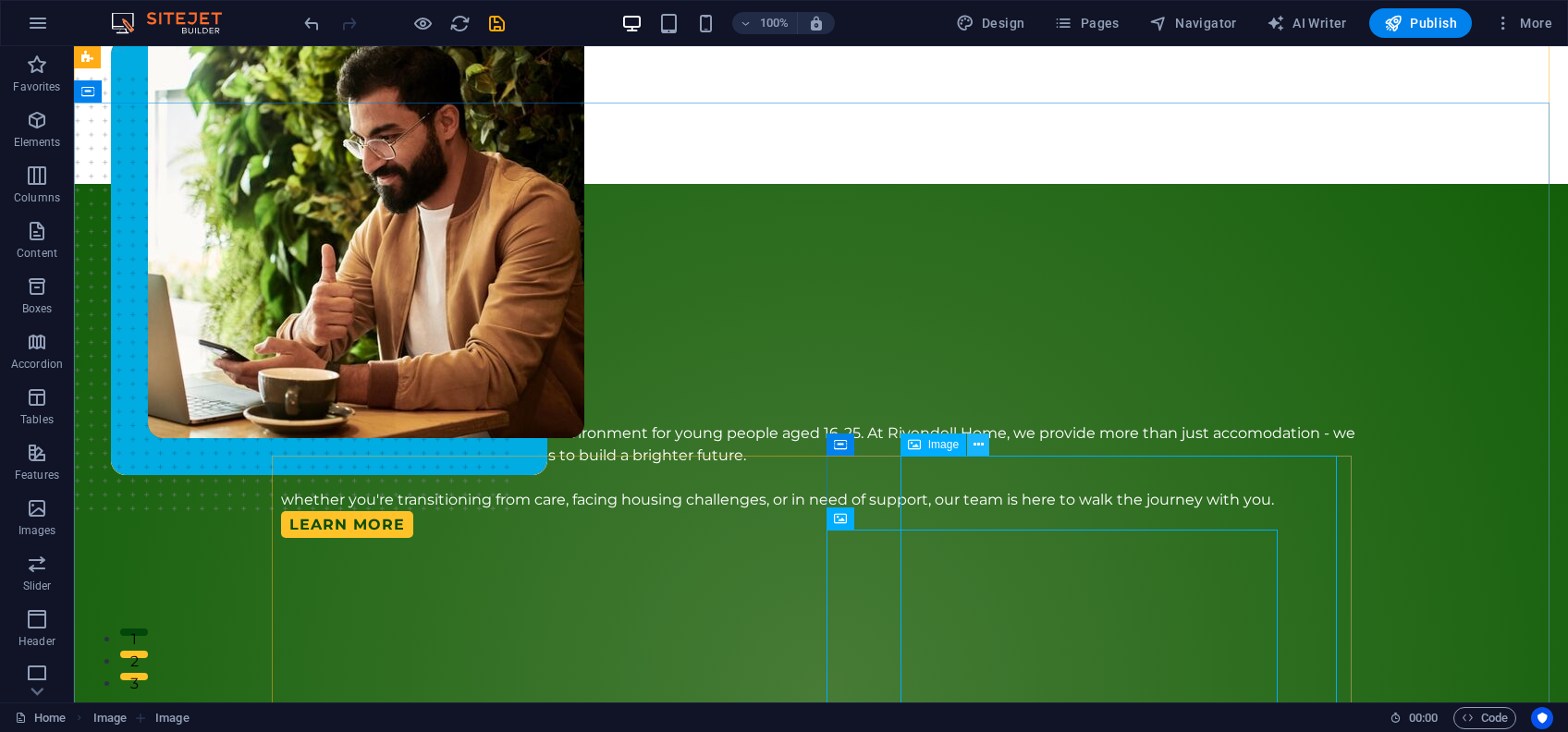 click at bounding box center (978, 445) 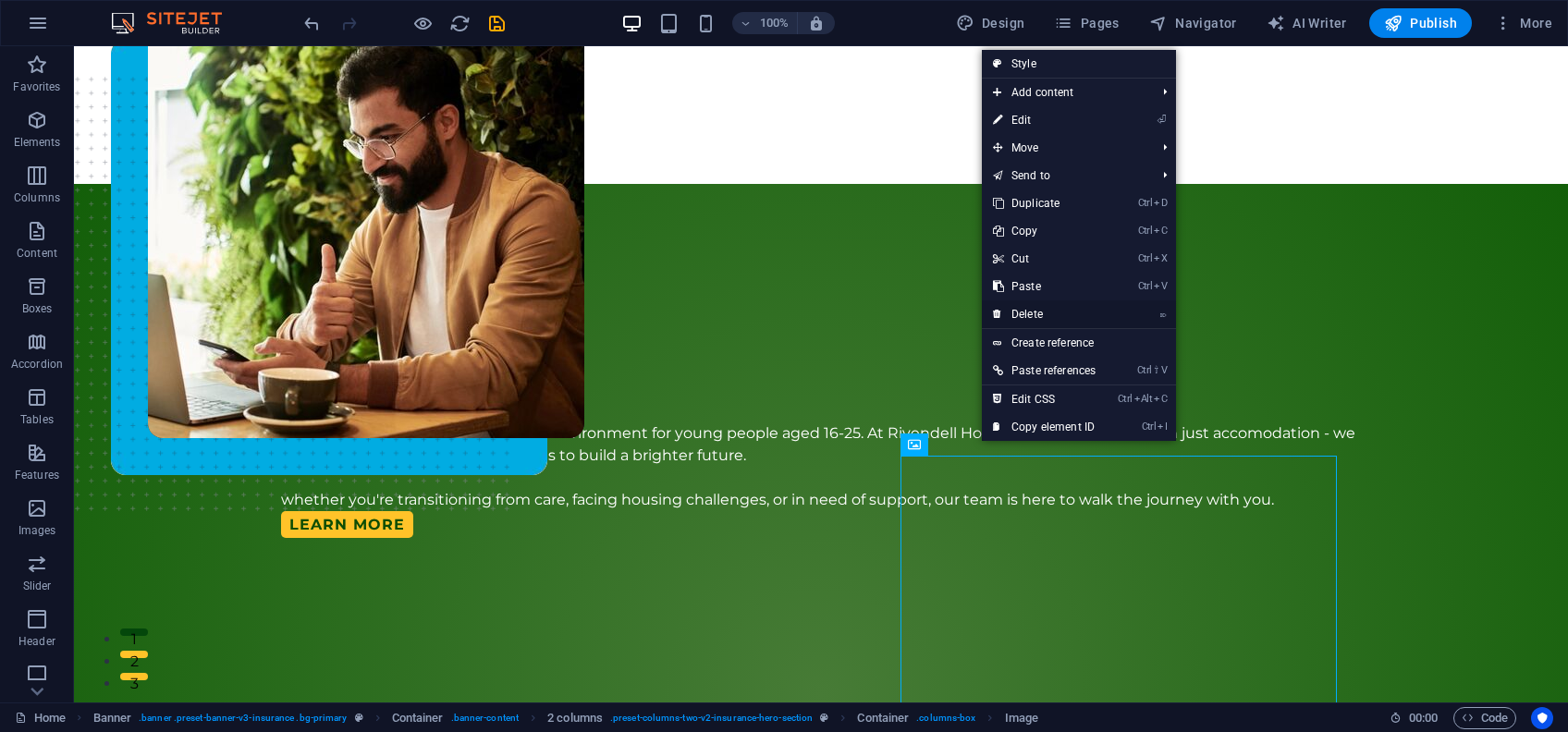 click on "⌦  Delete" at bounding box center (1044, 314) 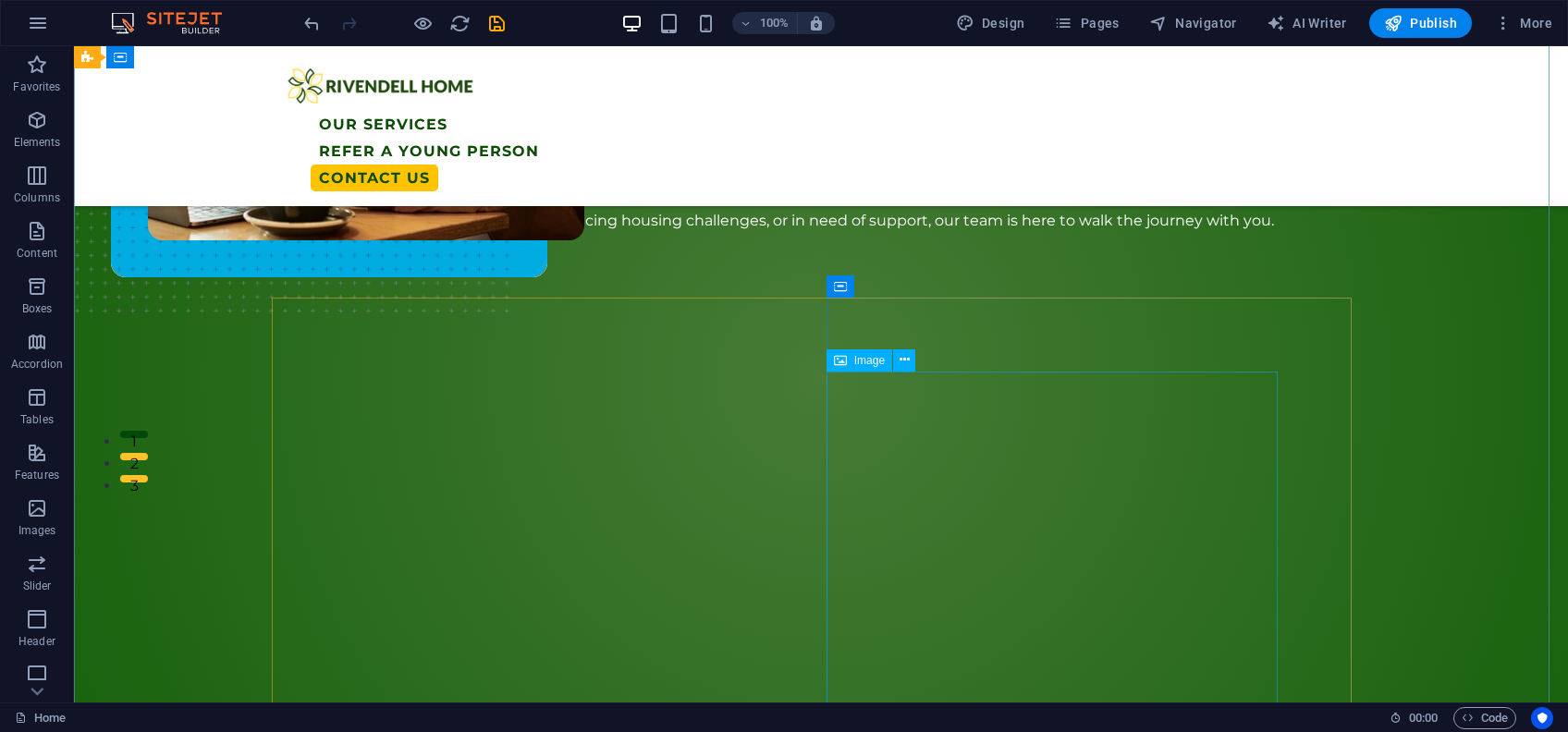 scroll, scrollTop: 291, scrollLeft: 0, axis: vertical 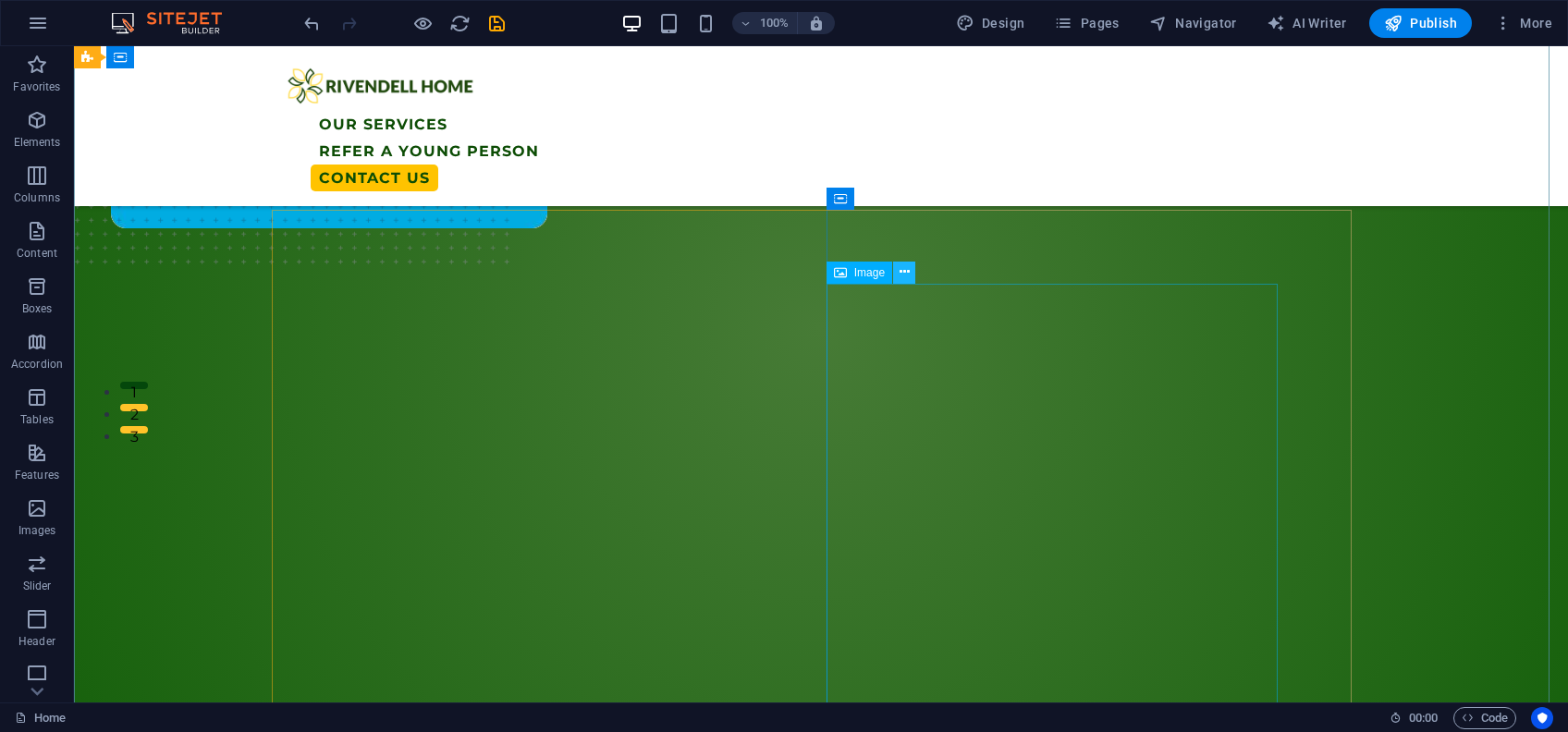 click at bounding box center (904, 272) 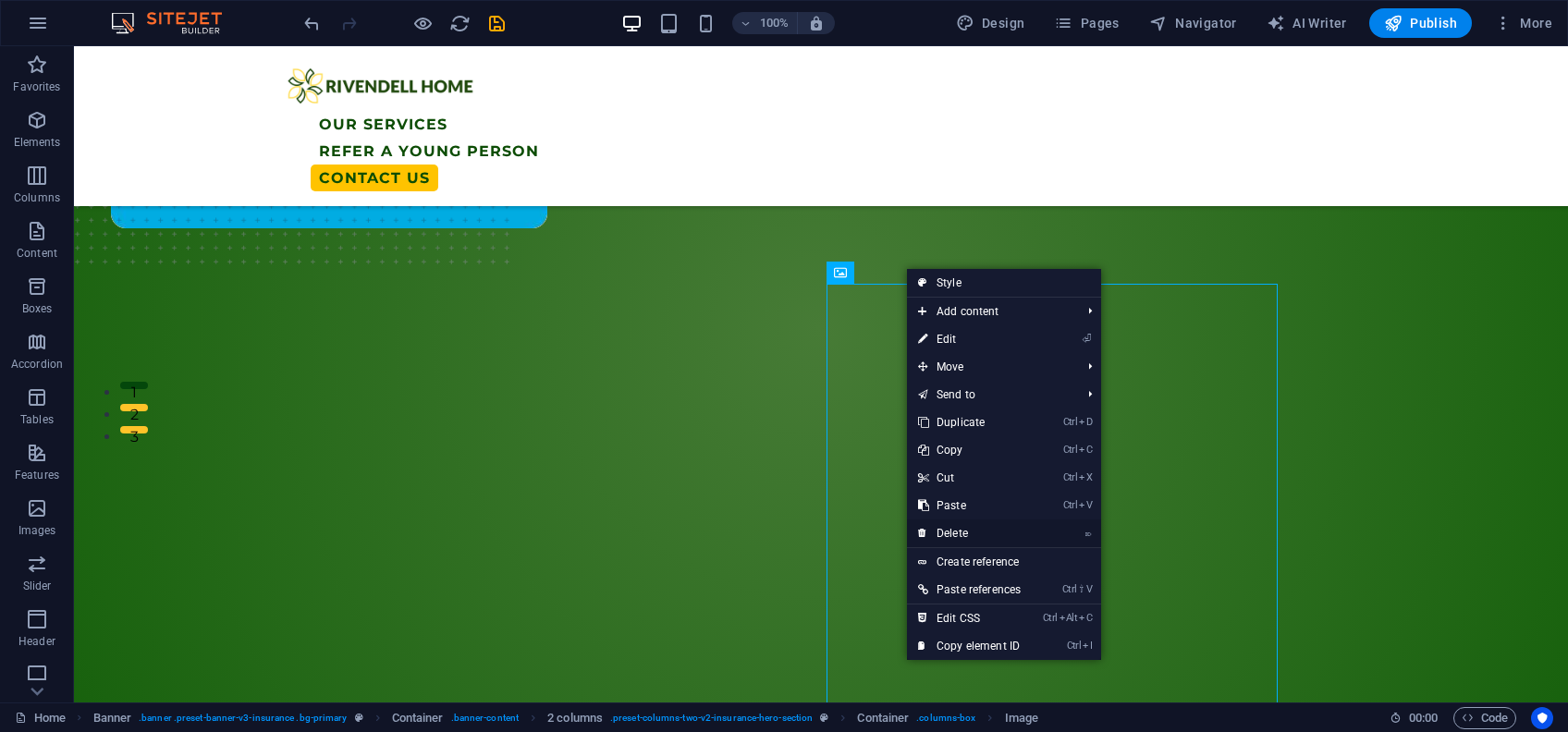 click on "⌦  Delete" at bounding box center [969, 533] 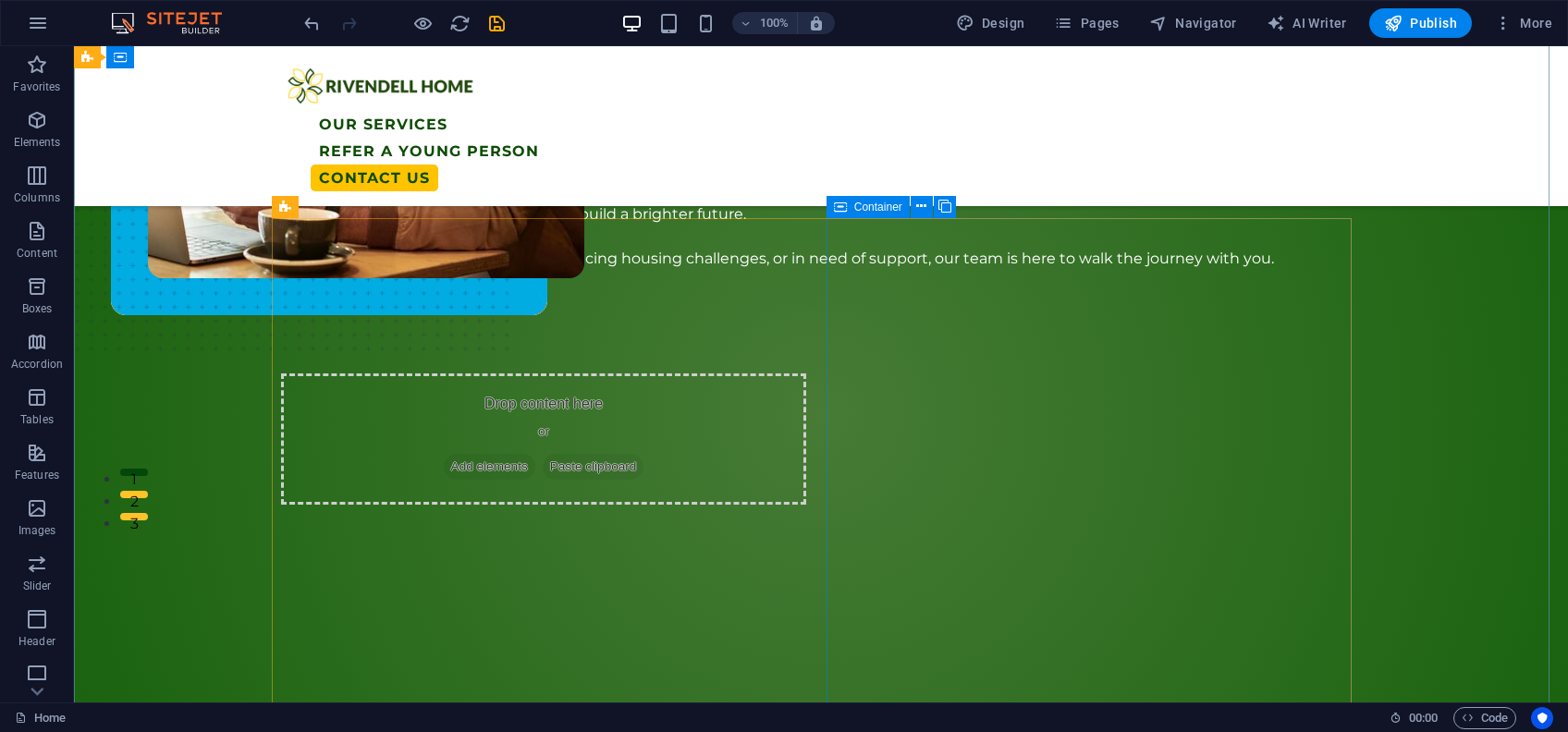 scroll, scrollTop: 168, scrollLeft: 0, axis: vertical 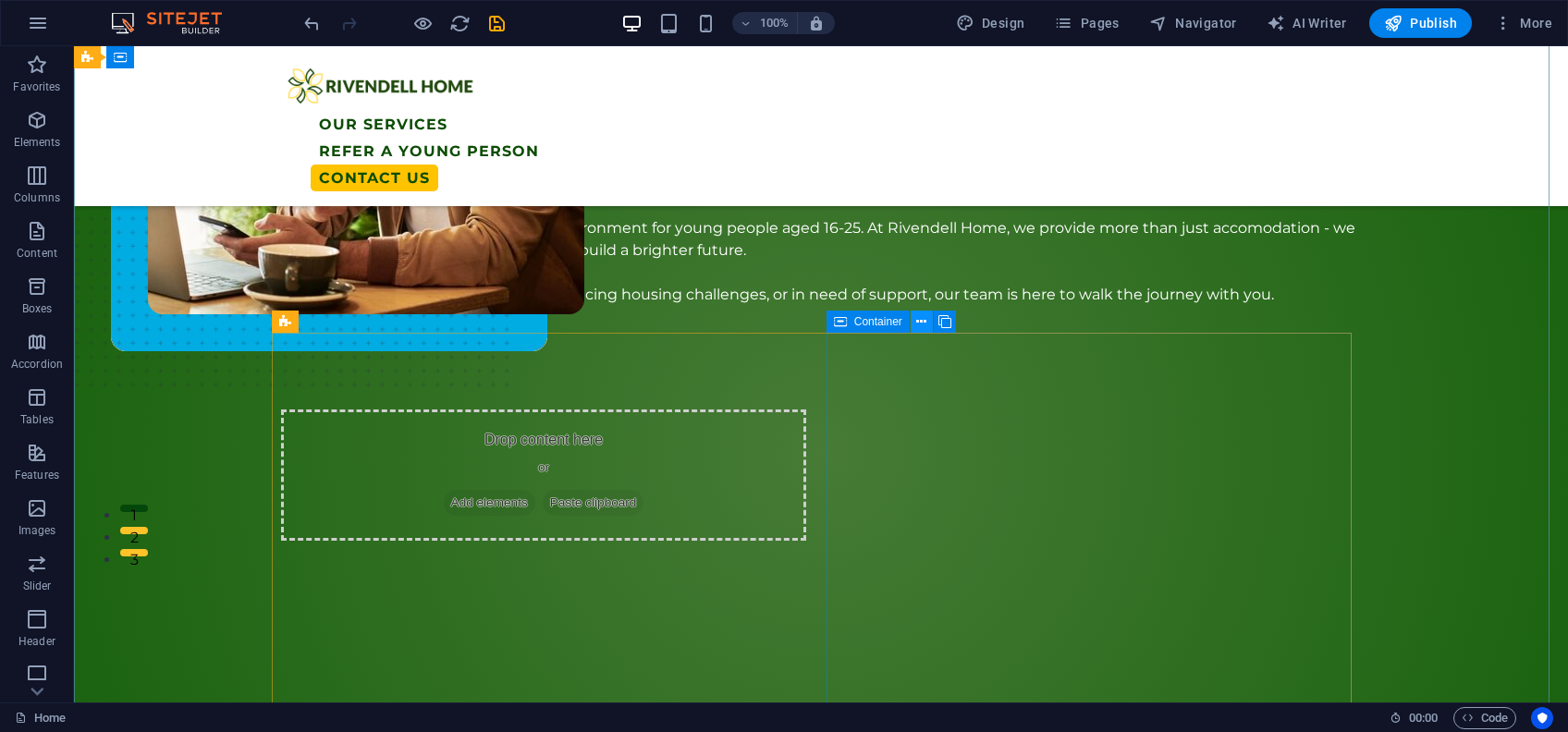 click at bounding box center [921, 322] 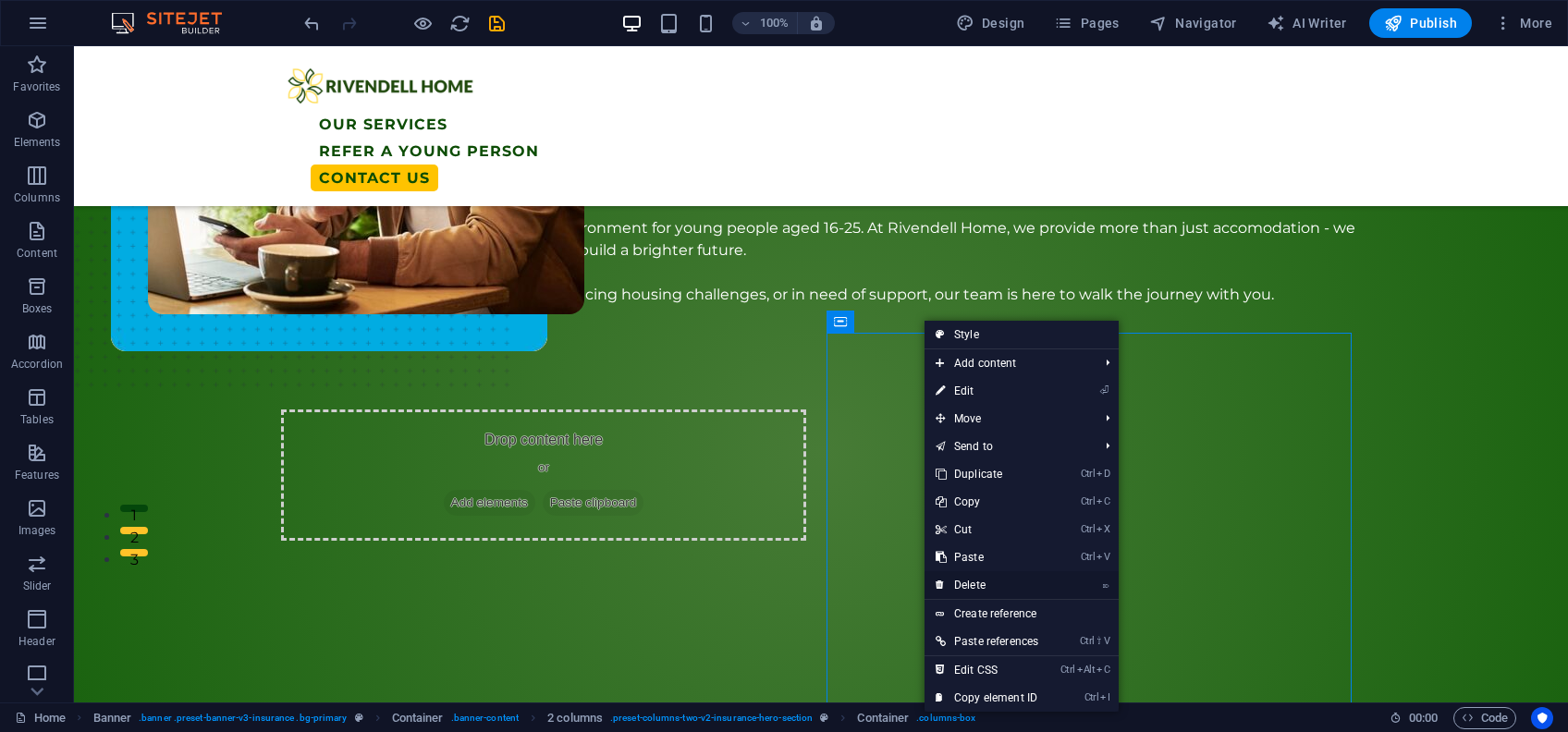 click on "⌦  Delete" at bounding box center (986, 585) 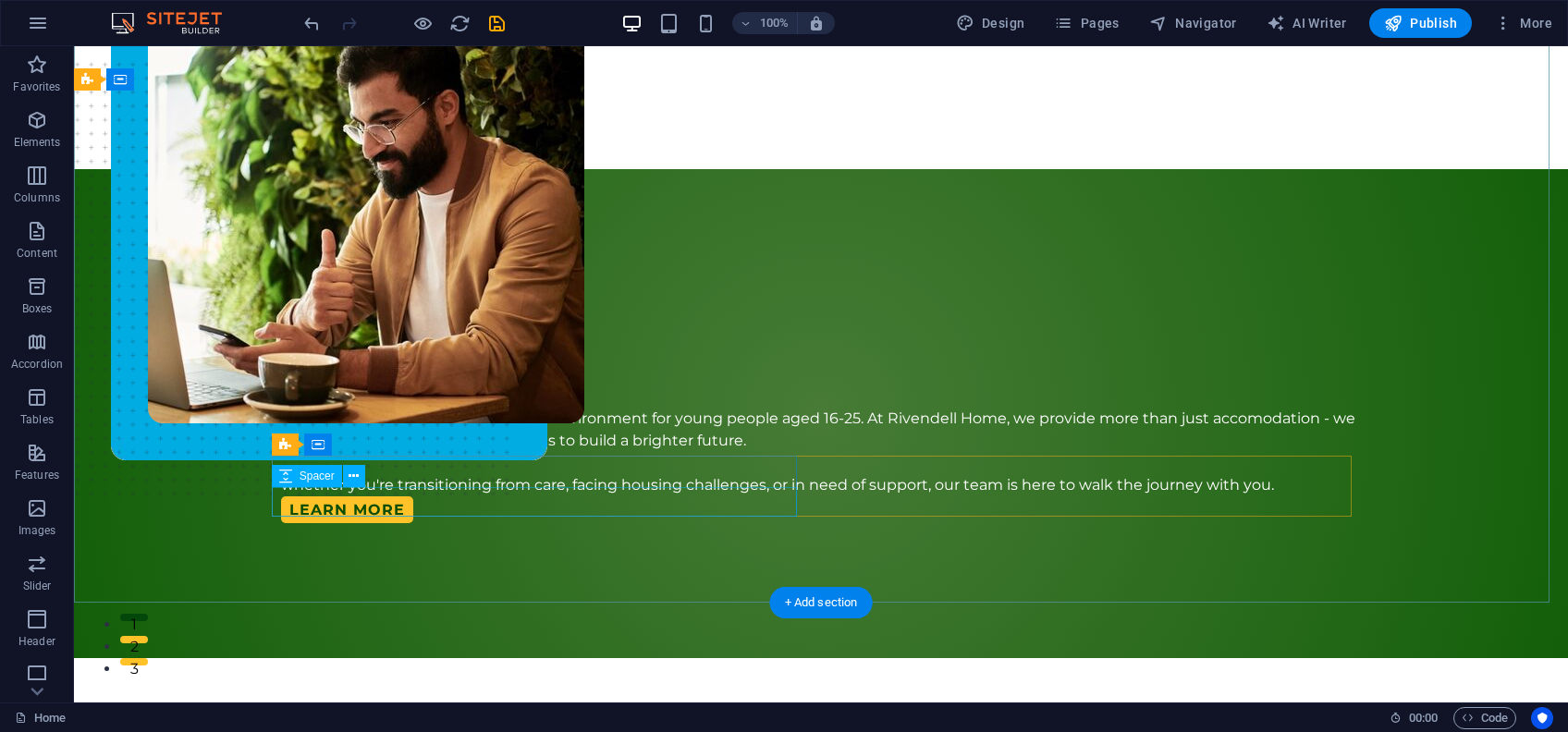 scroll, scrollTop: 56, scrollLeft: 0, axis: vertical 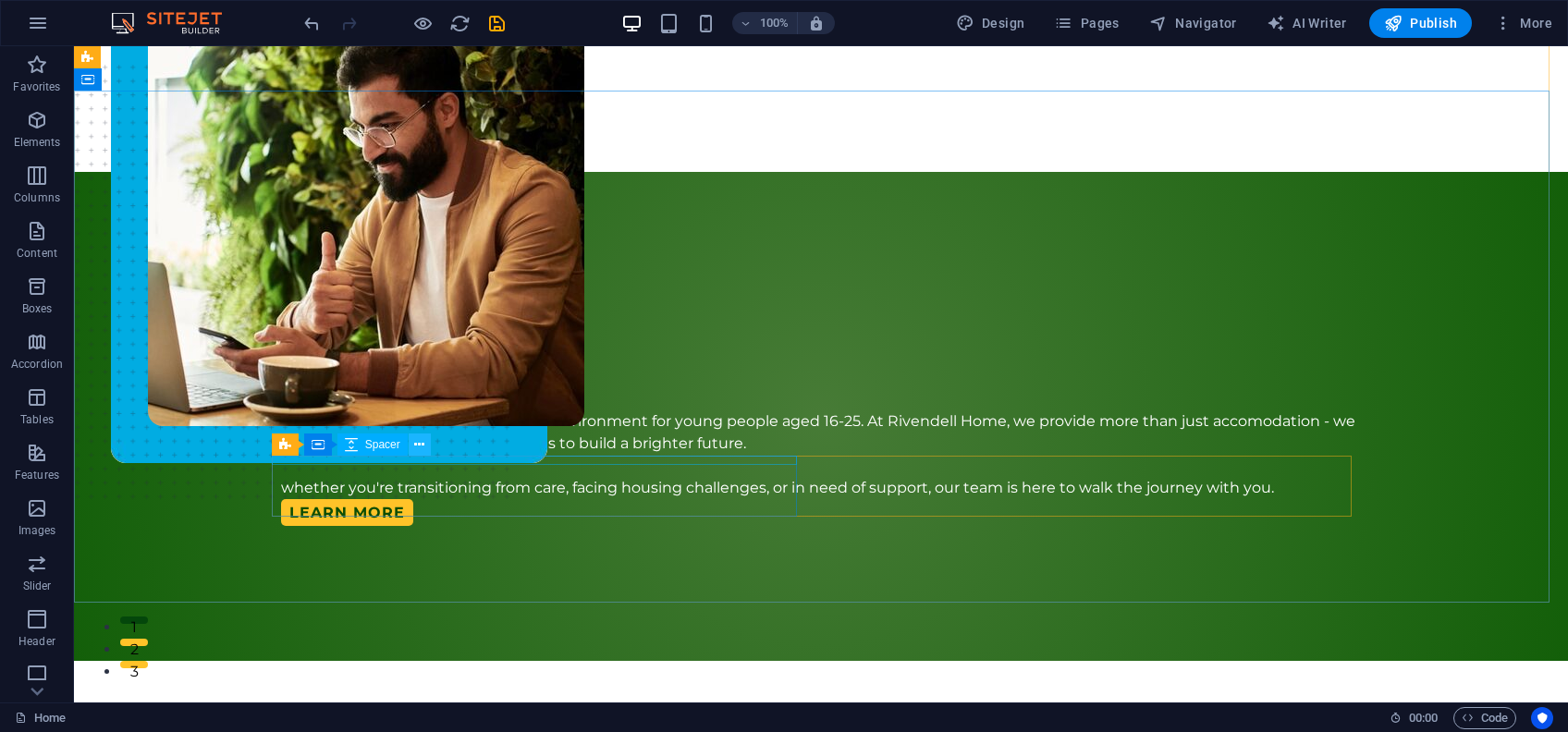 click at bounding box center (419, 445) 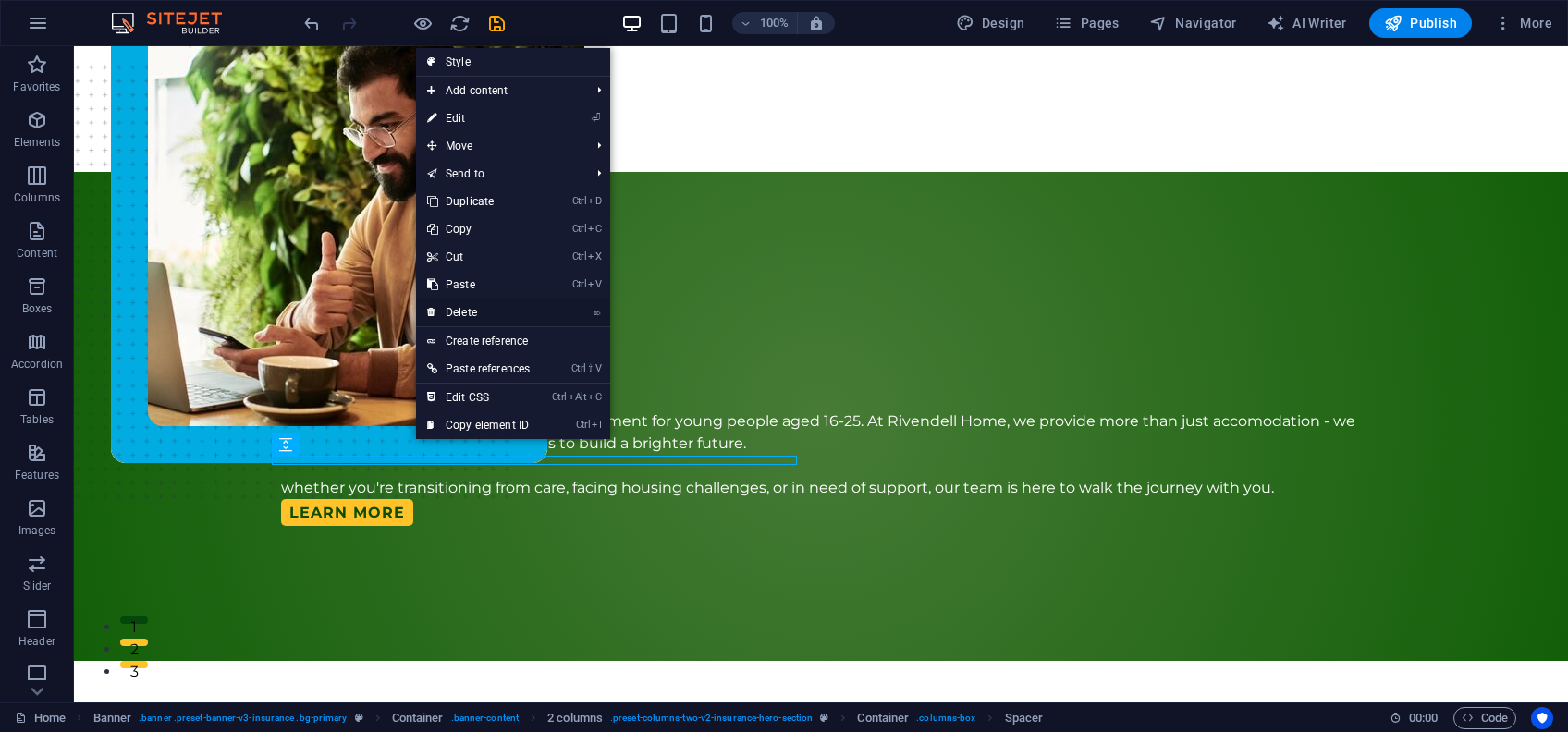 click on "⌦  Delete" at bounding box center [478, 312] 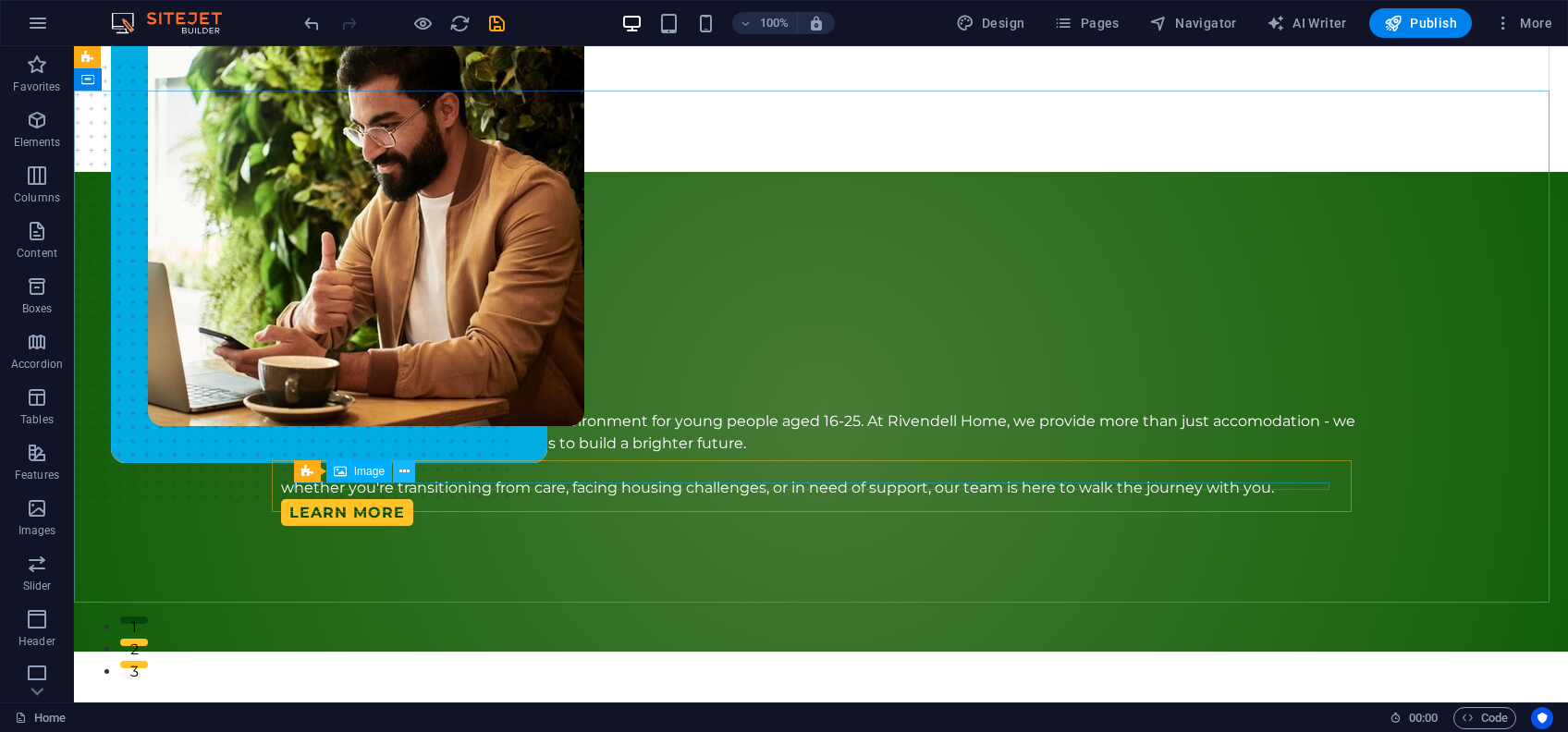 click at bounding box center [404, 471] 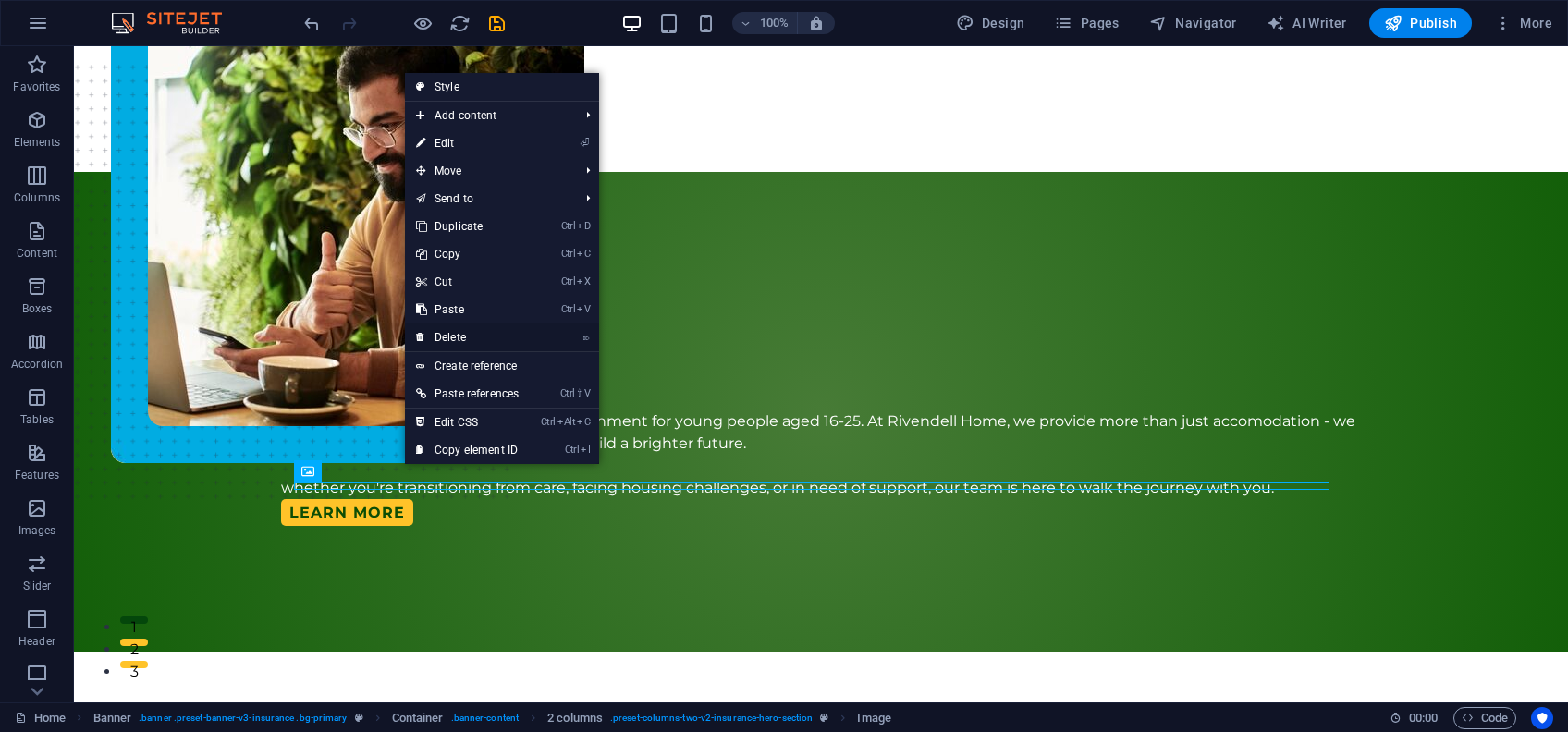 click on "⌦  Delete" at bounding box center [467, 337] 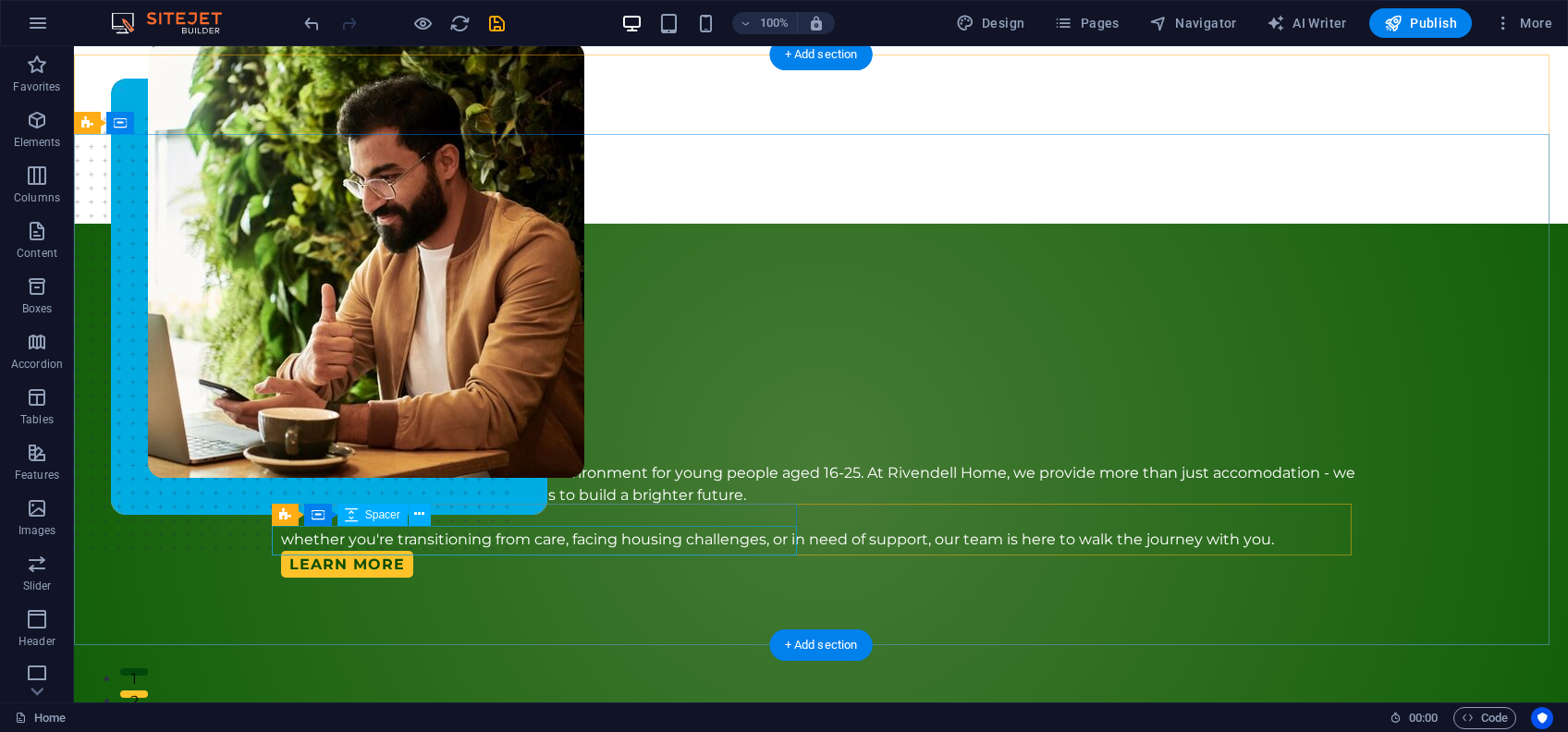 scroll, scrollTop: 0, scrollLeft: 0, axis: both 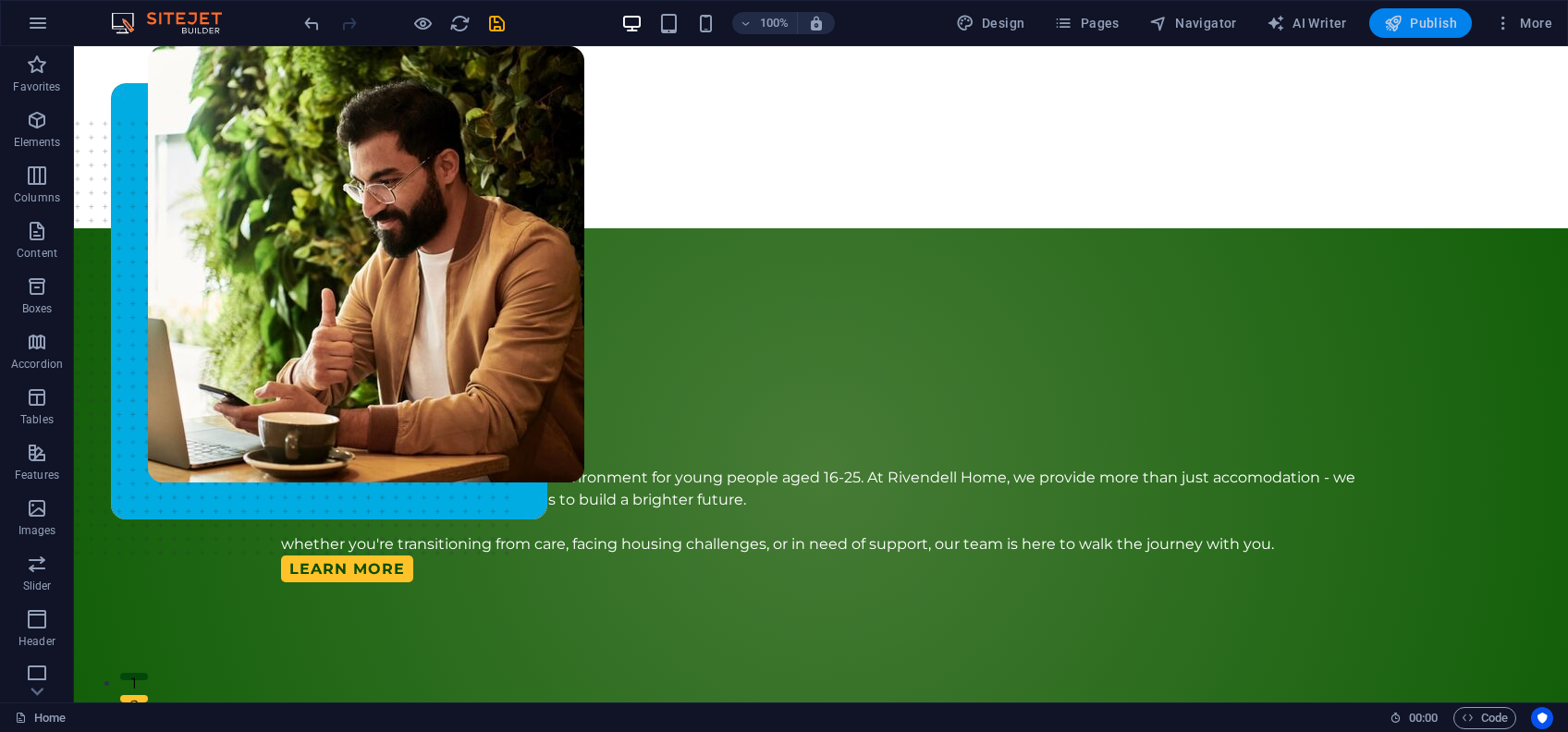 click on "Publish" at bounding box center (1420, 23) 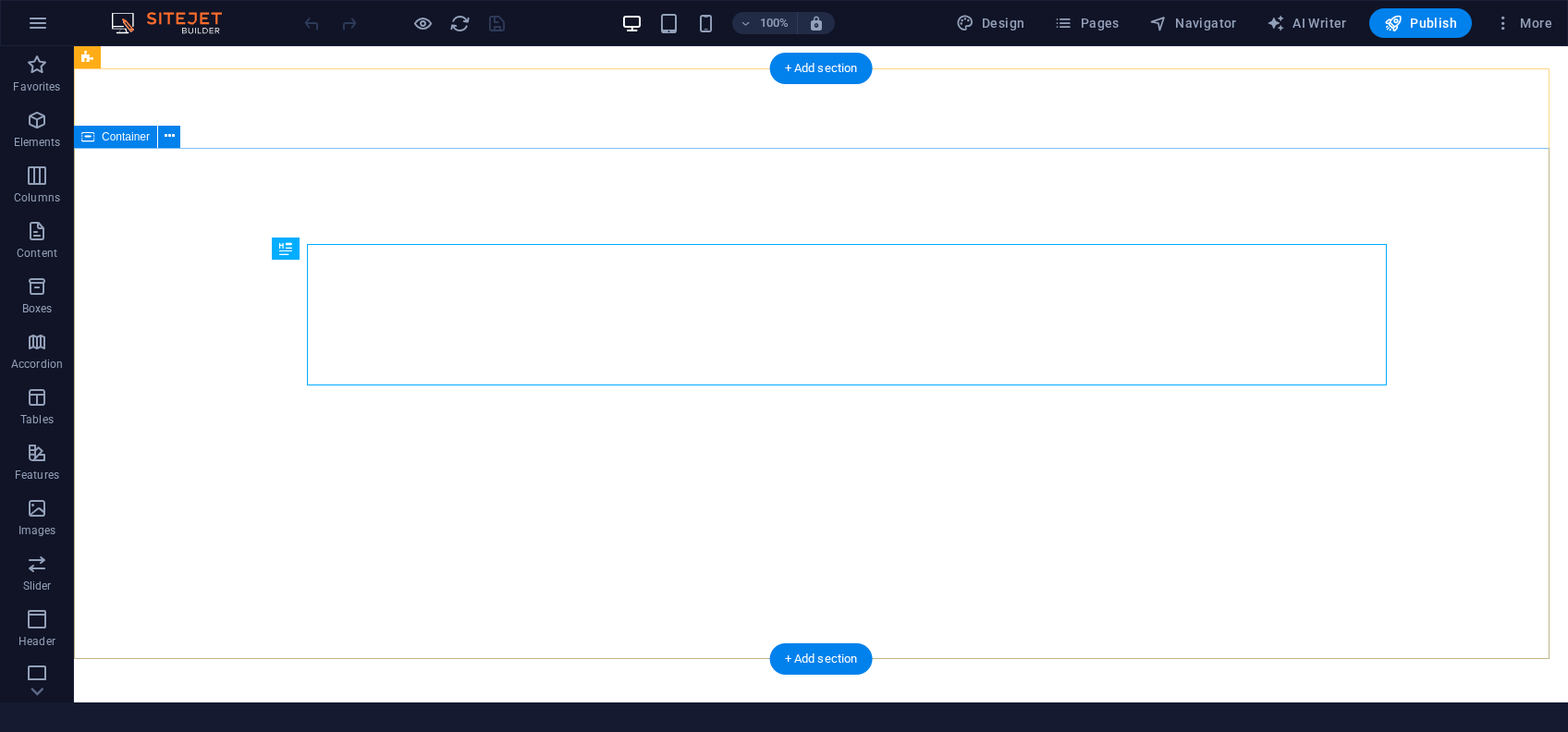 scroll, scrollTop: 0, scrollLeft: 0, axis: both 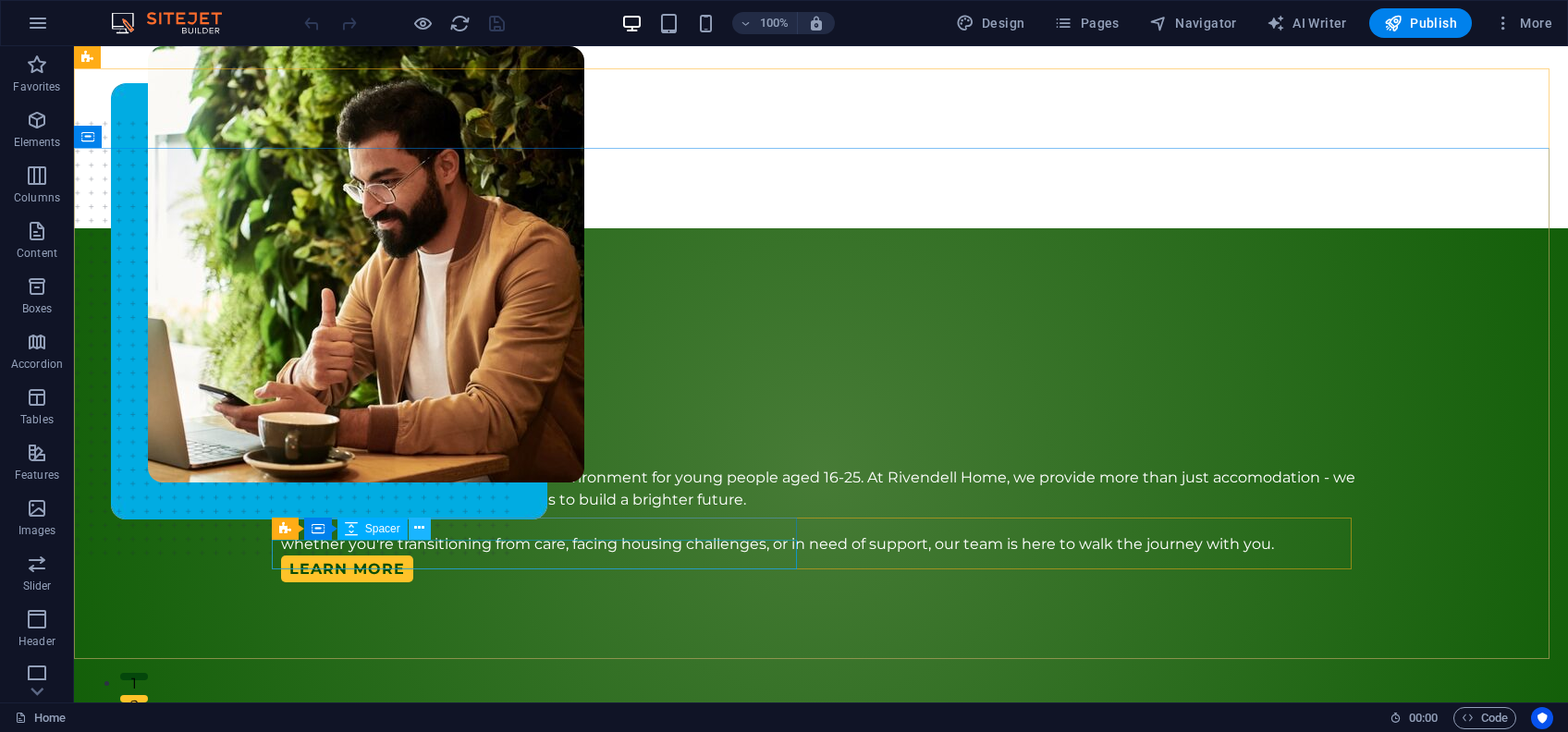 click at bounding box center (419, 528) 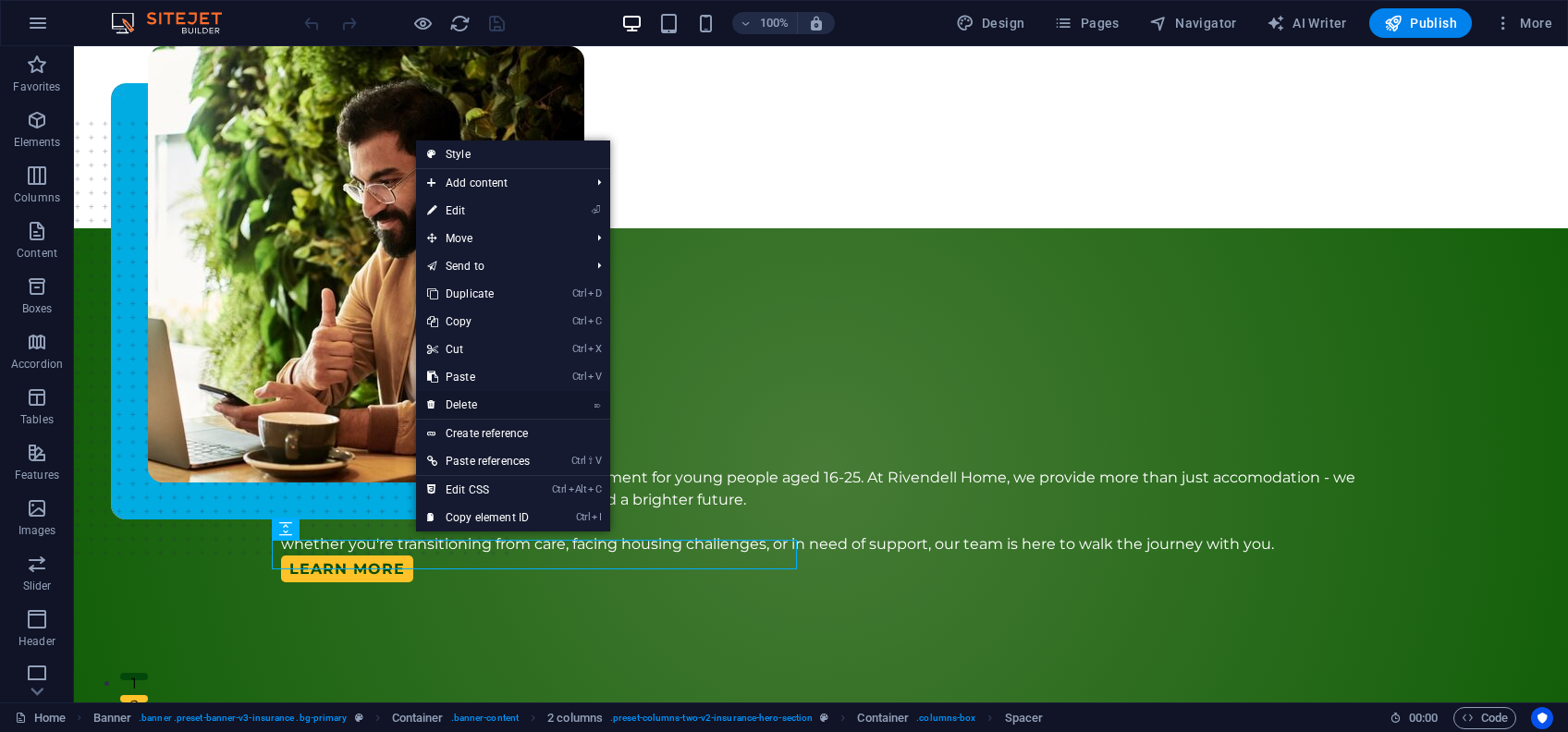 click on "⌦  Delete" at bounding box center [478, 405] 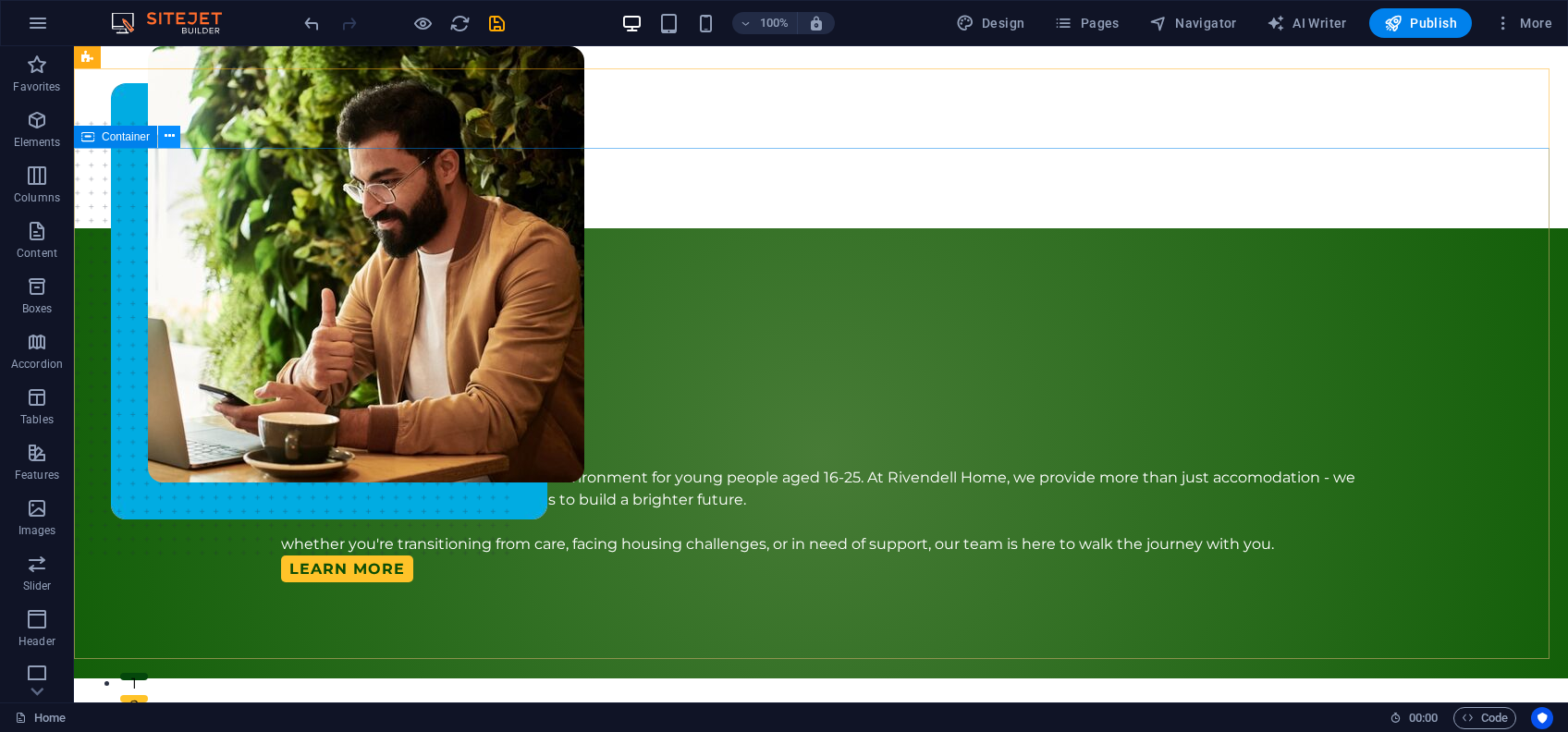 click at bounding box center [169, 136] 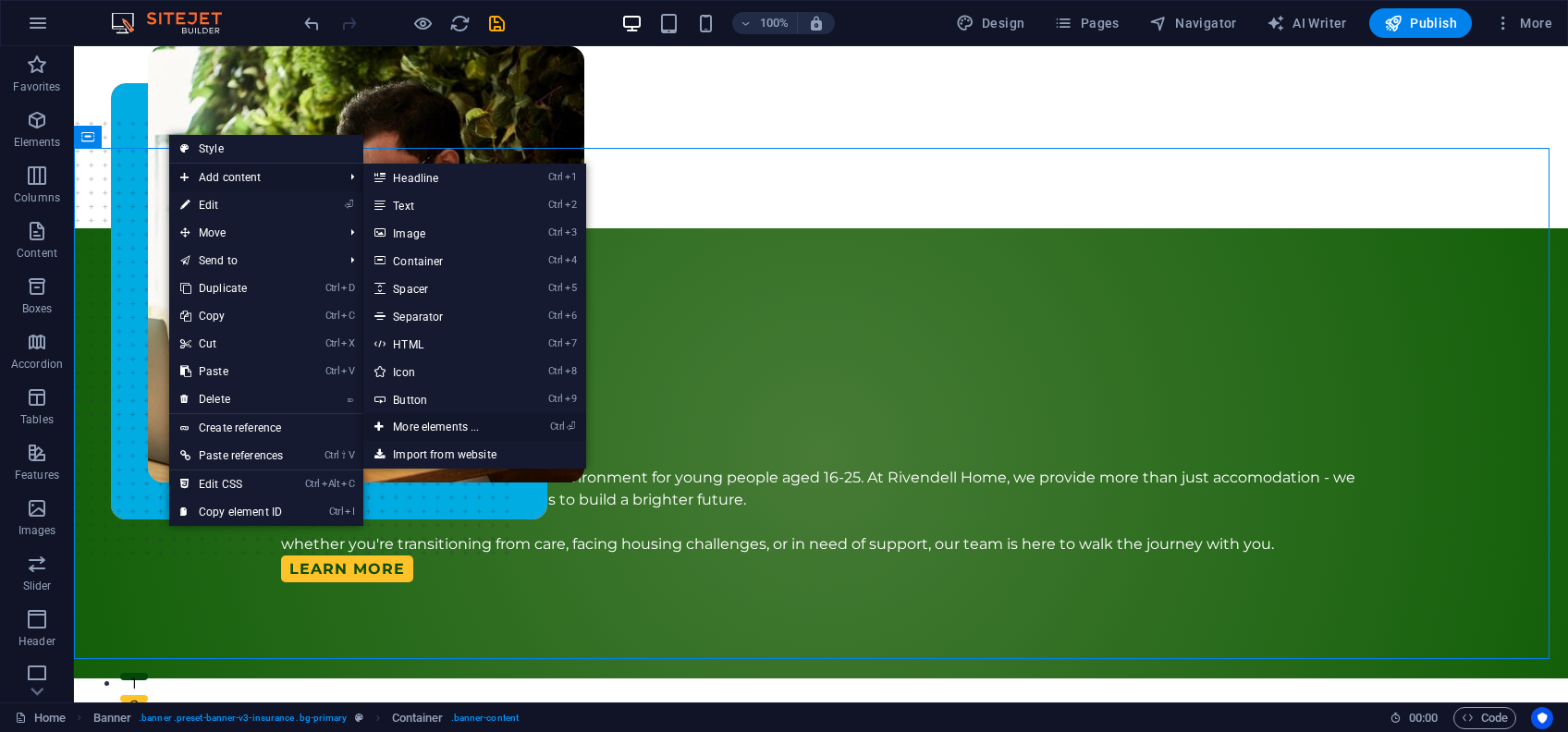 click on "Ctrl ⏎  More elements ..." at bounding box center [439, 427] 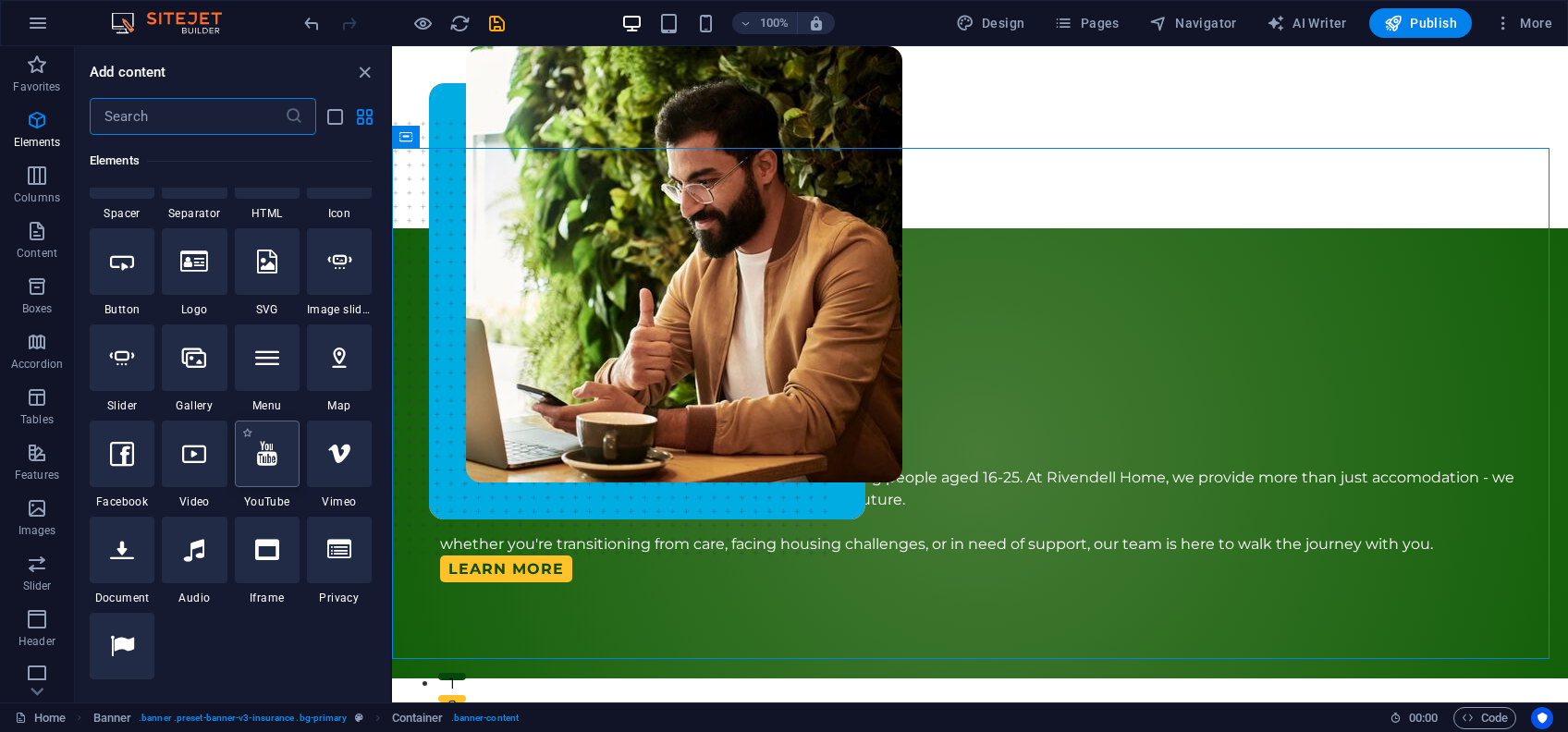 scroll, scrollTop: 320, scrollLeft: 0, axis: vertical 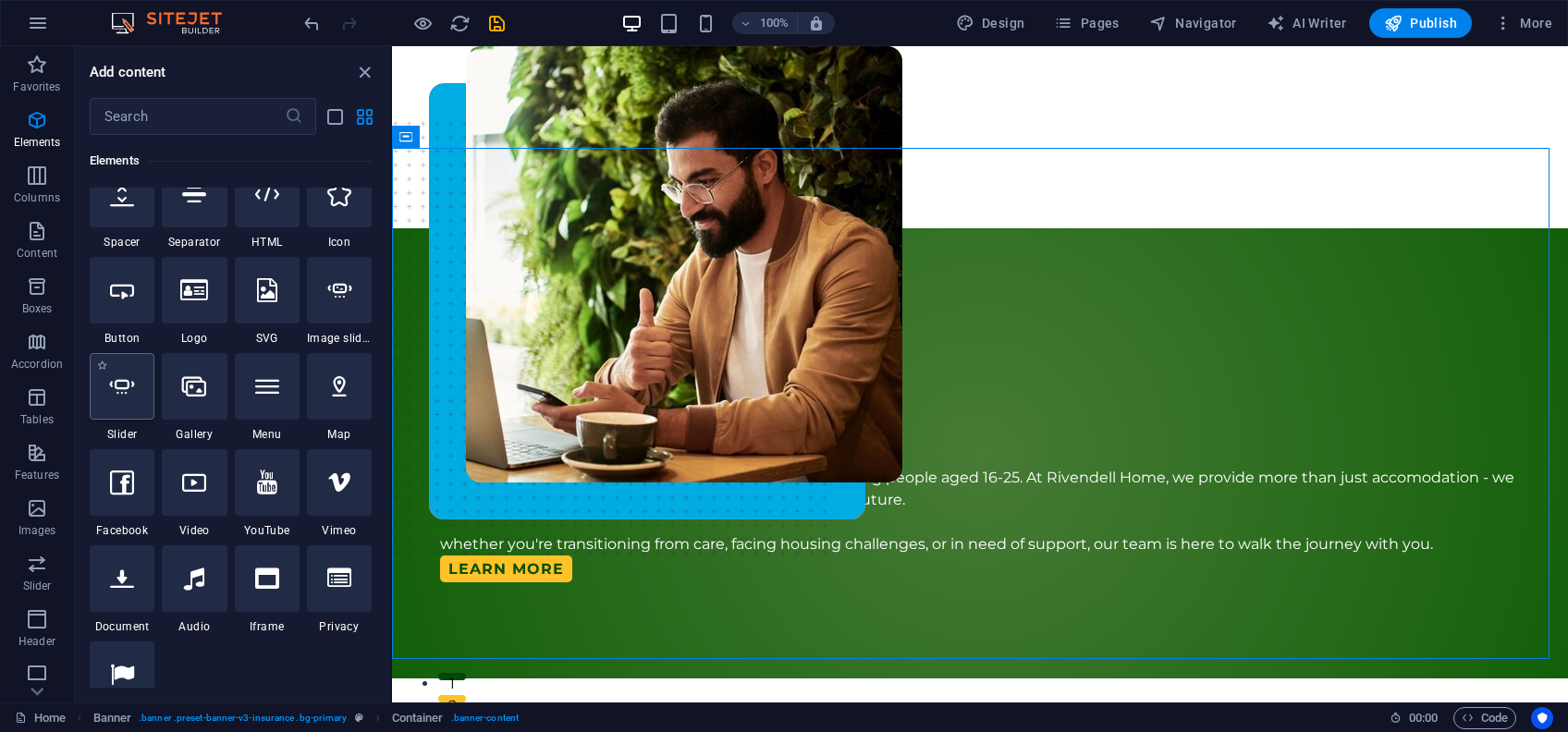 click at bounding box center (122, 386) 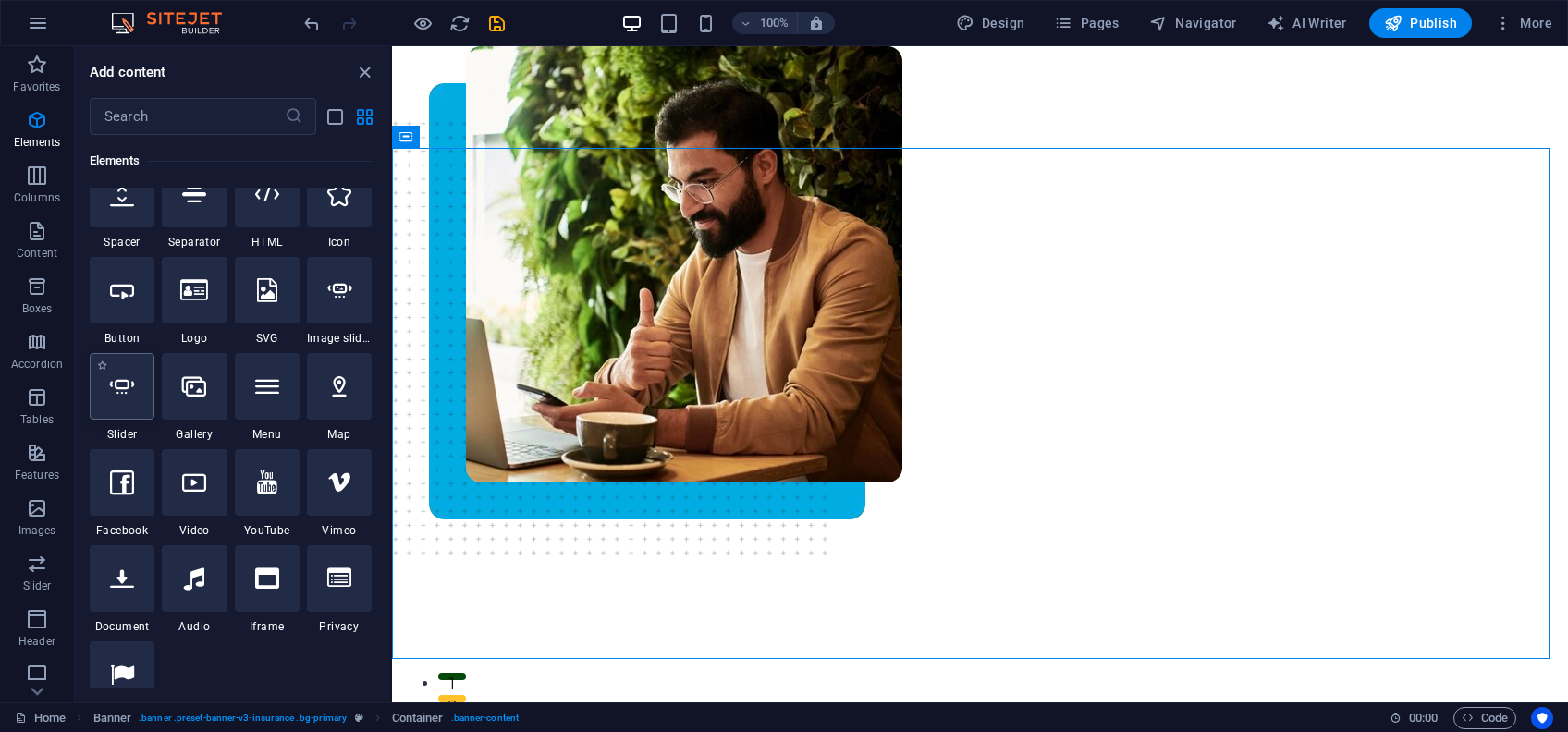 select on "ms" 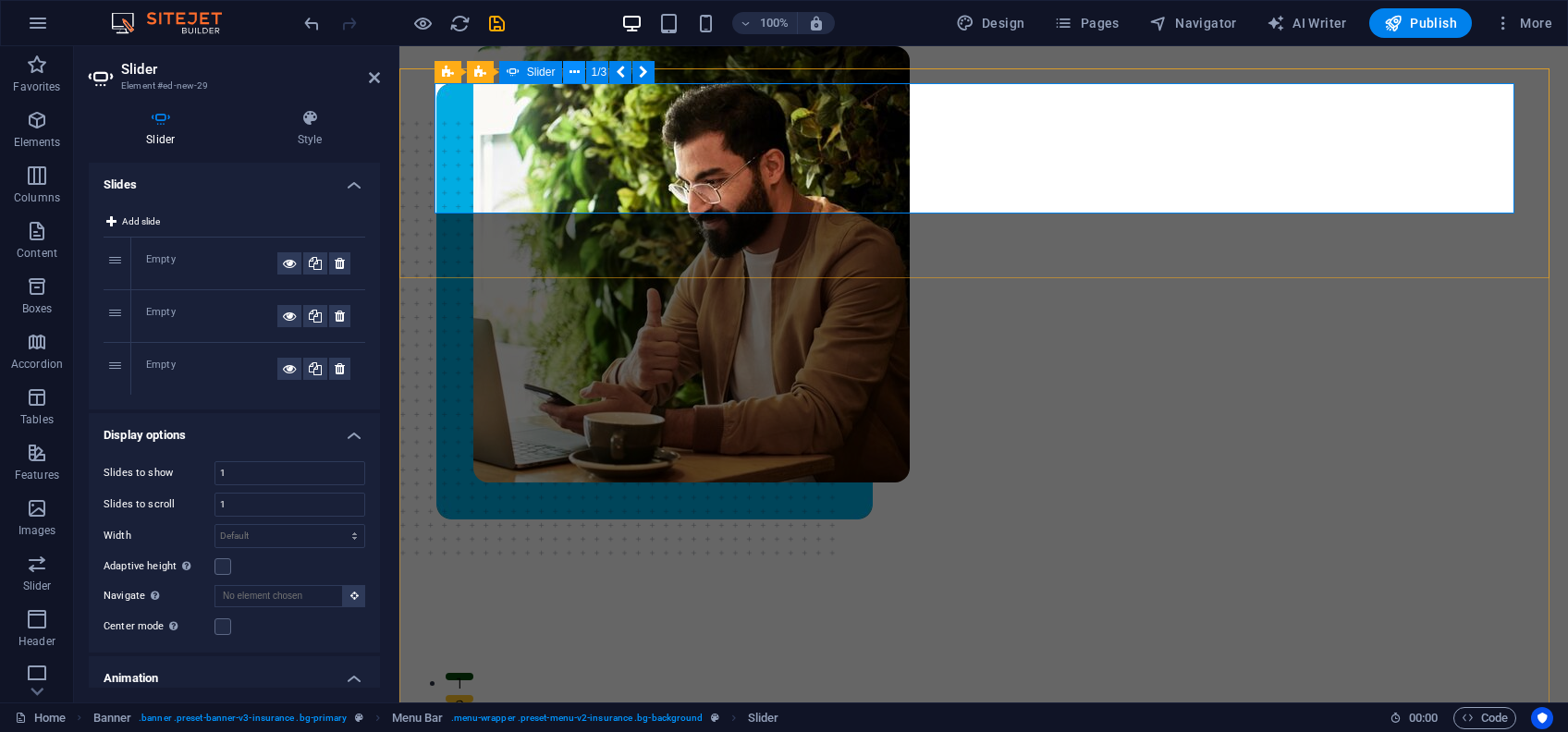 click at bounding box center [574, 72] 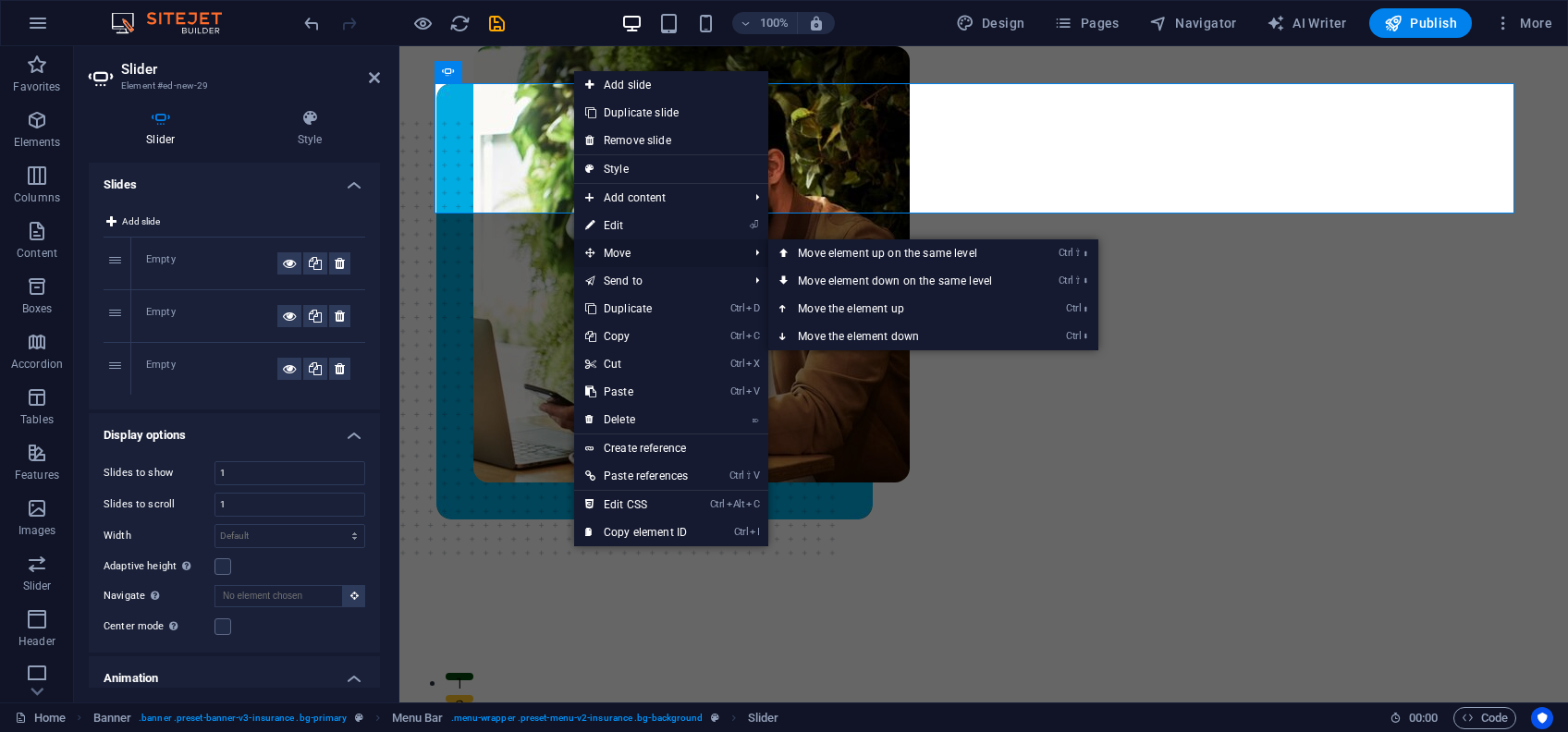 click on "Move" at bounding box center (657, 253) 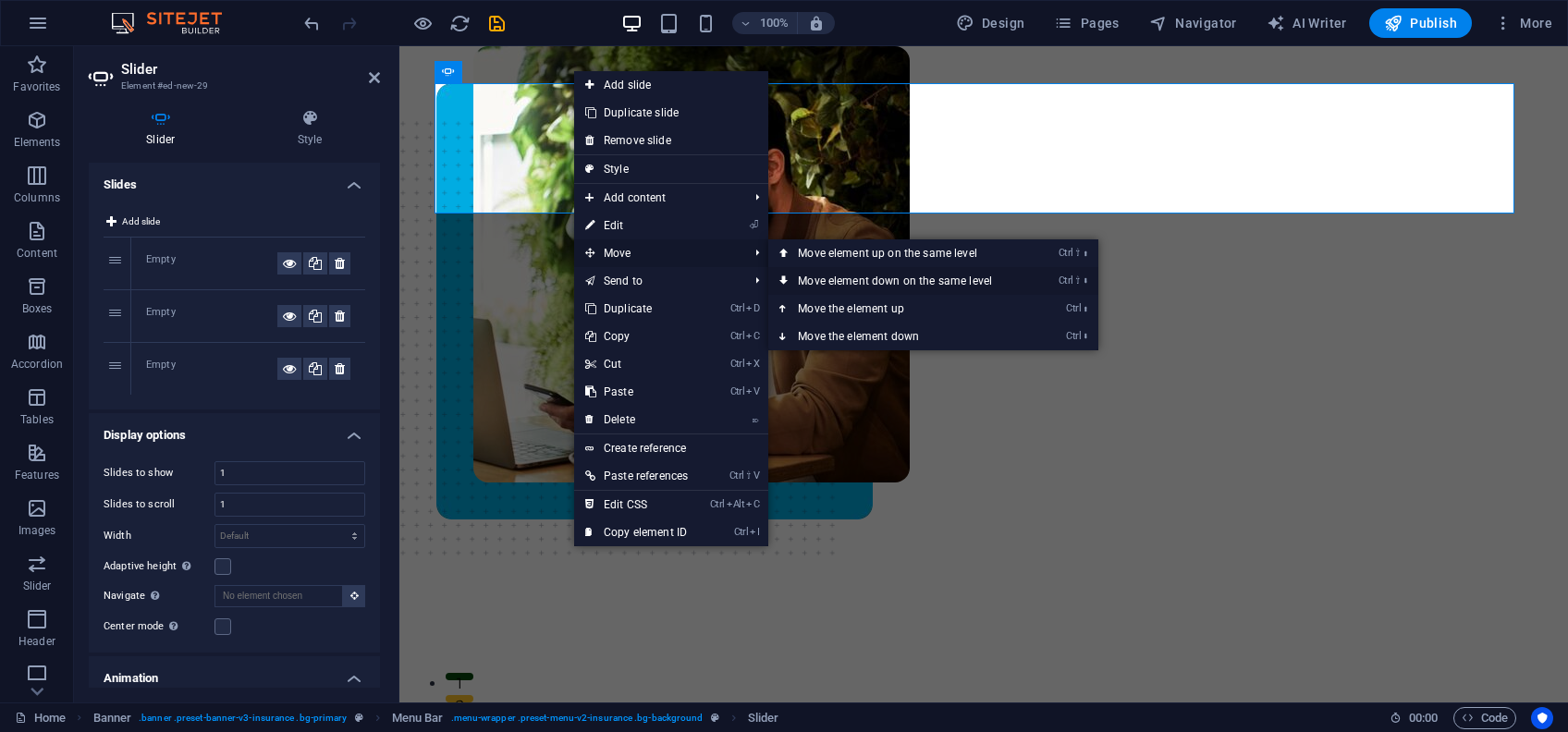 click on "Ctrl ⇧ ⬇  Move element down on the same level" at bounding box center [899, 281] 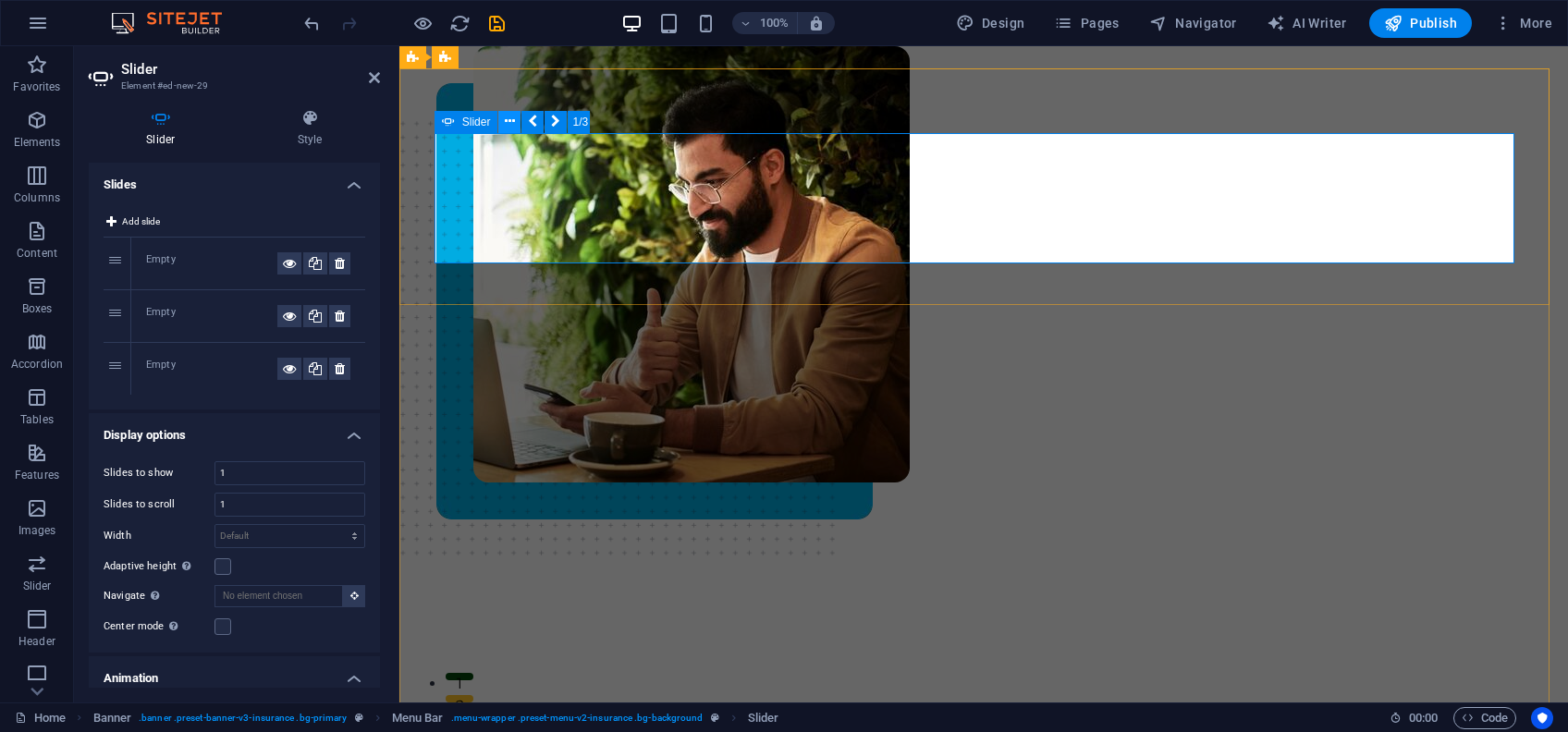 click at bounding box center (509, 121) 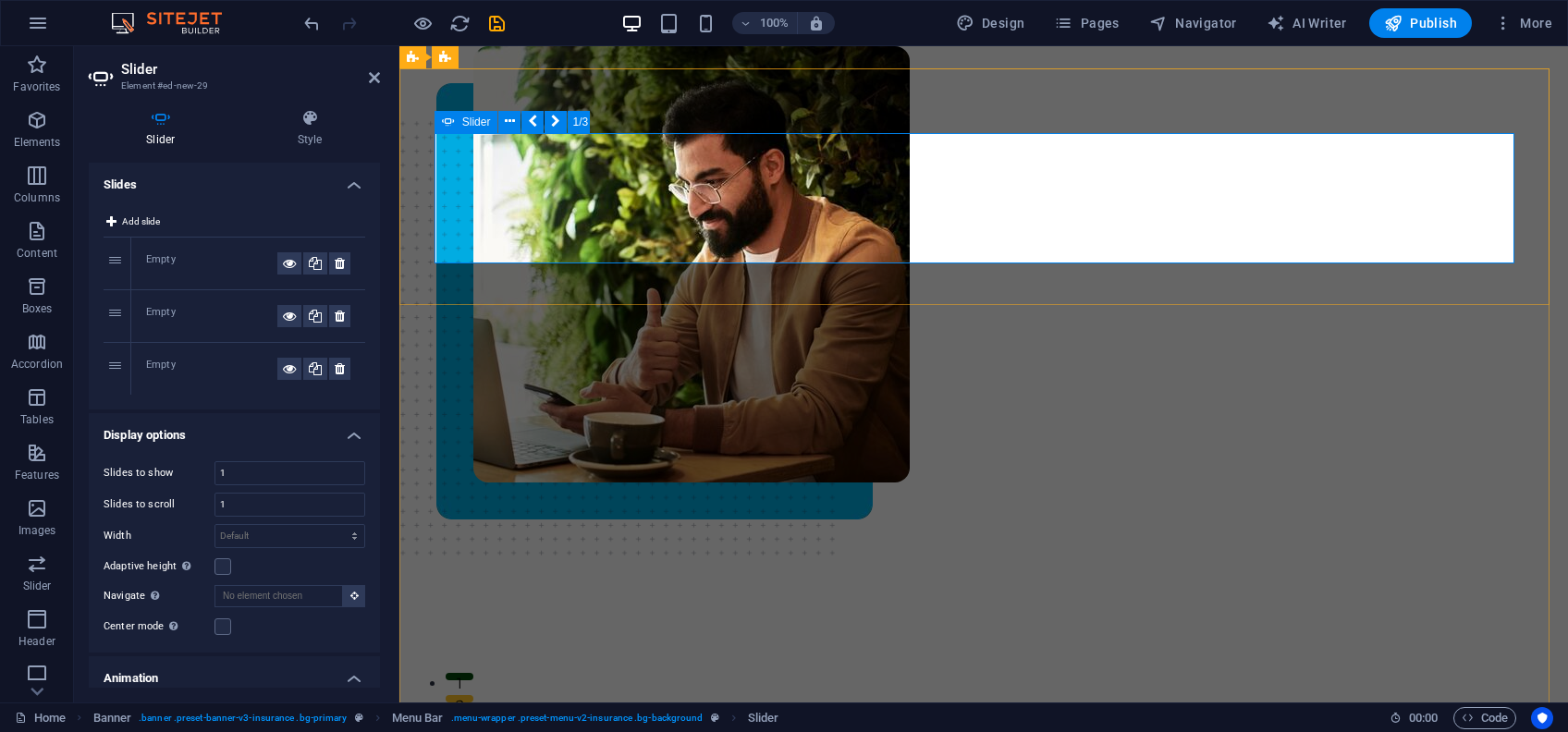 click on "Drop content here or  Add elements  Paste clipboard" at bounding box center [-96, 352] 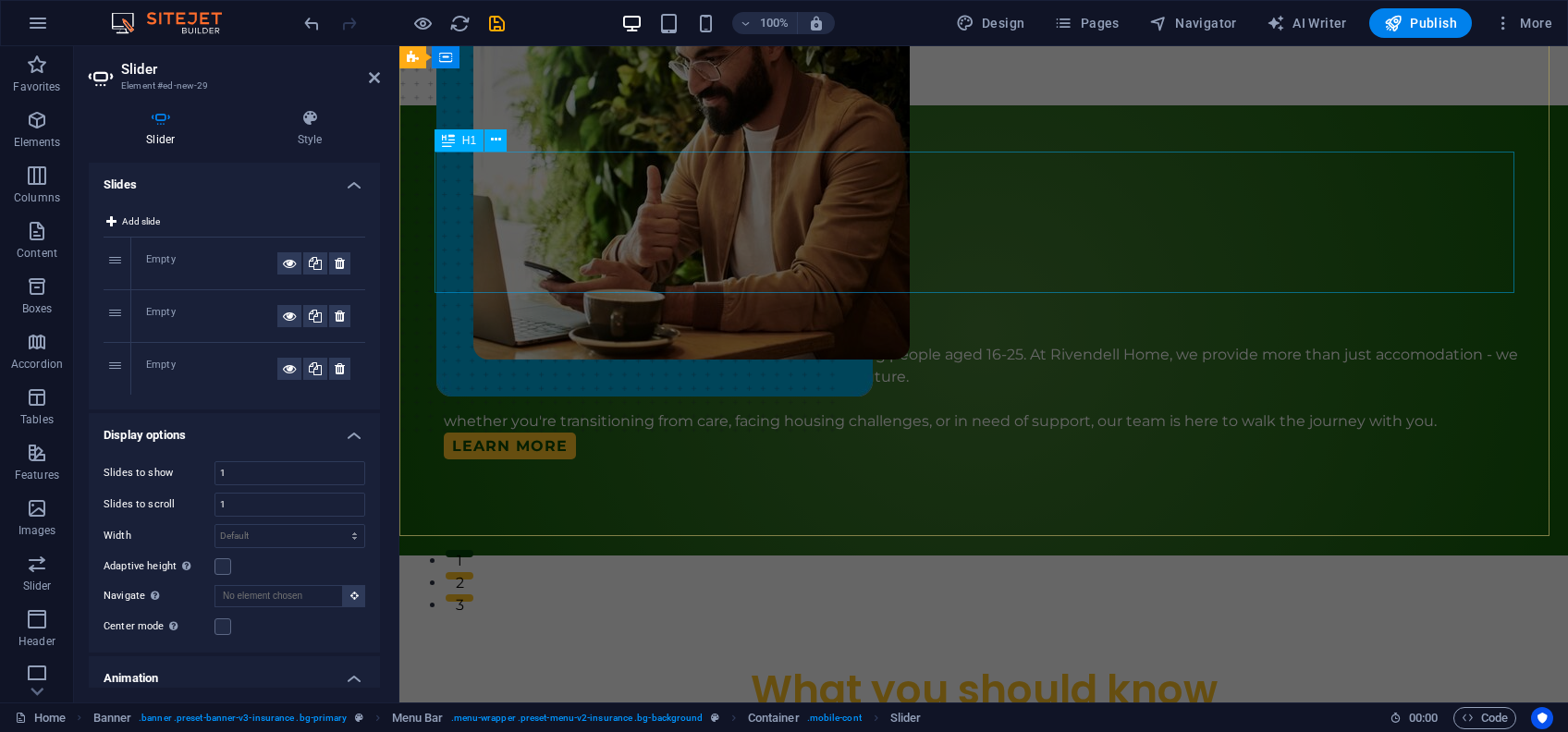 scroll, scrollTop: 0, scrollLeft: 0, axis: both 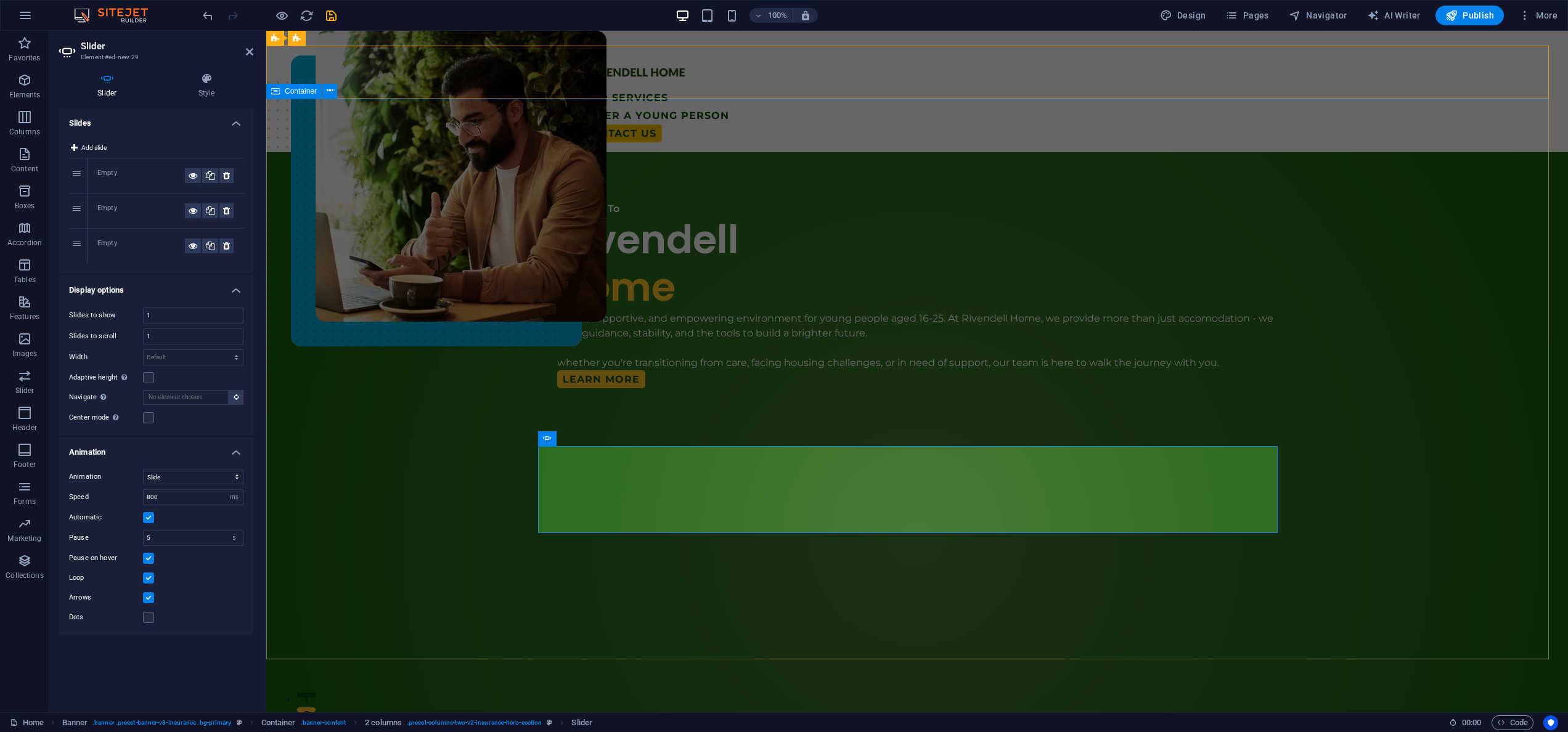 click on "Welcome To [BRAND] A safe, supportive, and empowering environment for young people aged [AGE]-[AGE]. At [BRAND], we provide more than just accomodation - we offer guidance, stability, and the tools to build a brighter future. whether you're transitioning from care, facing housing challenges, or in need of support, our team is here to walk the journey with you. Learn MORE Drop content here or  Add elements  Paste clipboard Drop content here or  Add elements  Paste clipboard Drop content here or  Add elements  Paste clipboard Drop content here or  Add elements  Paste clipboard Drop content here or  Add elements  Paste clipboard" at bounding box center [917, 535] 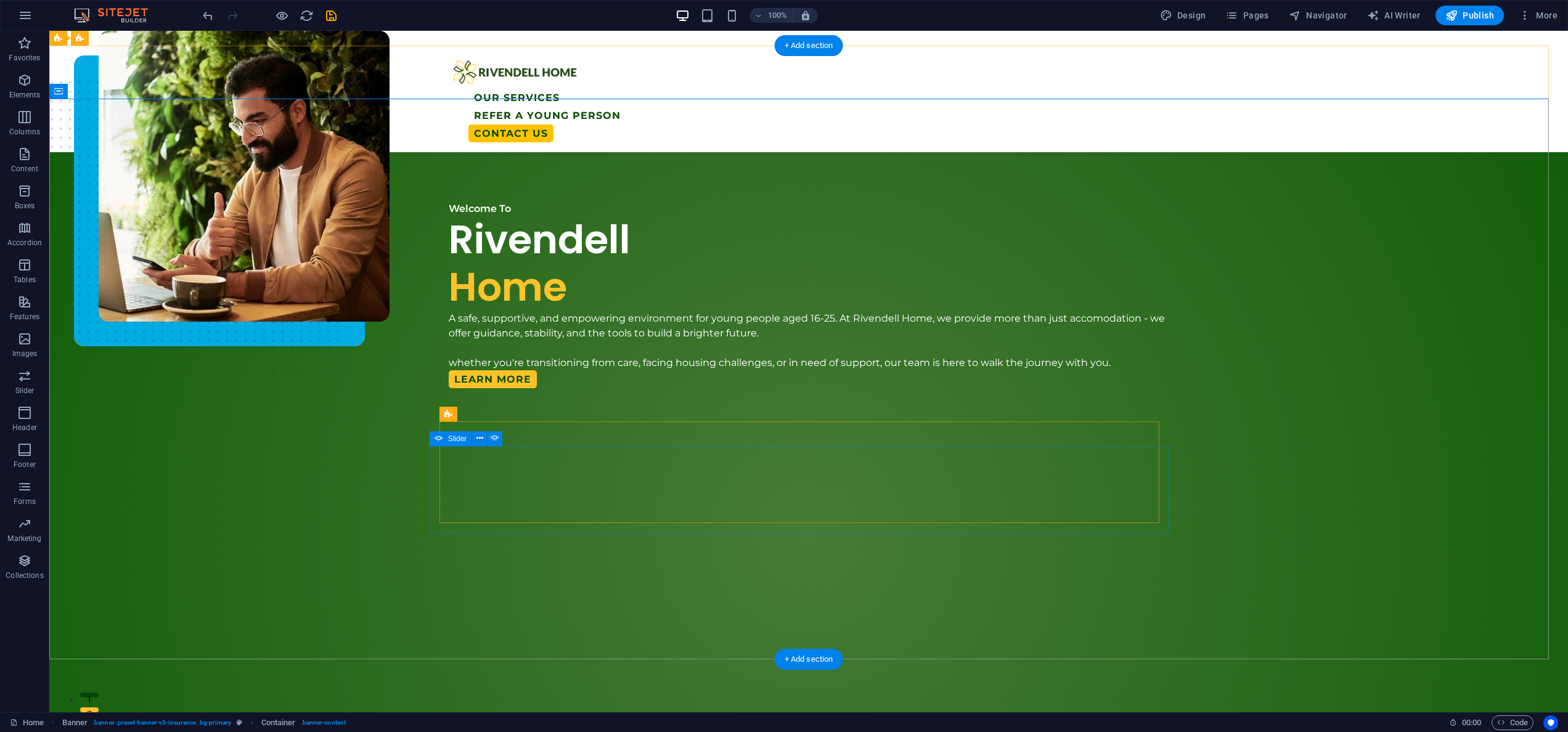 click on "Drop content here or  Add elements  Paste clipboard" at bounding box center [69, 559] 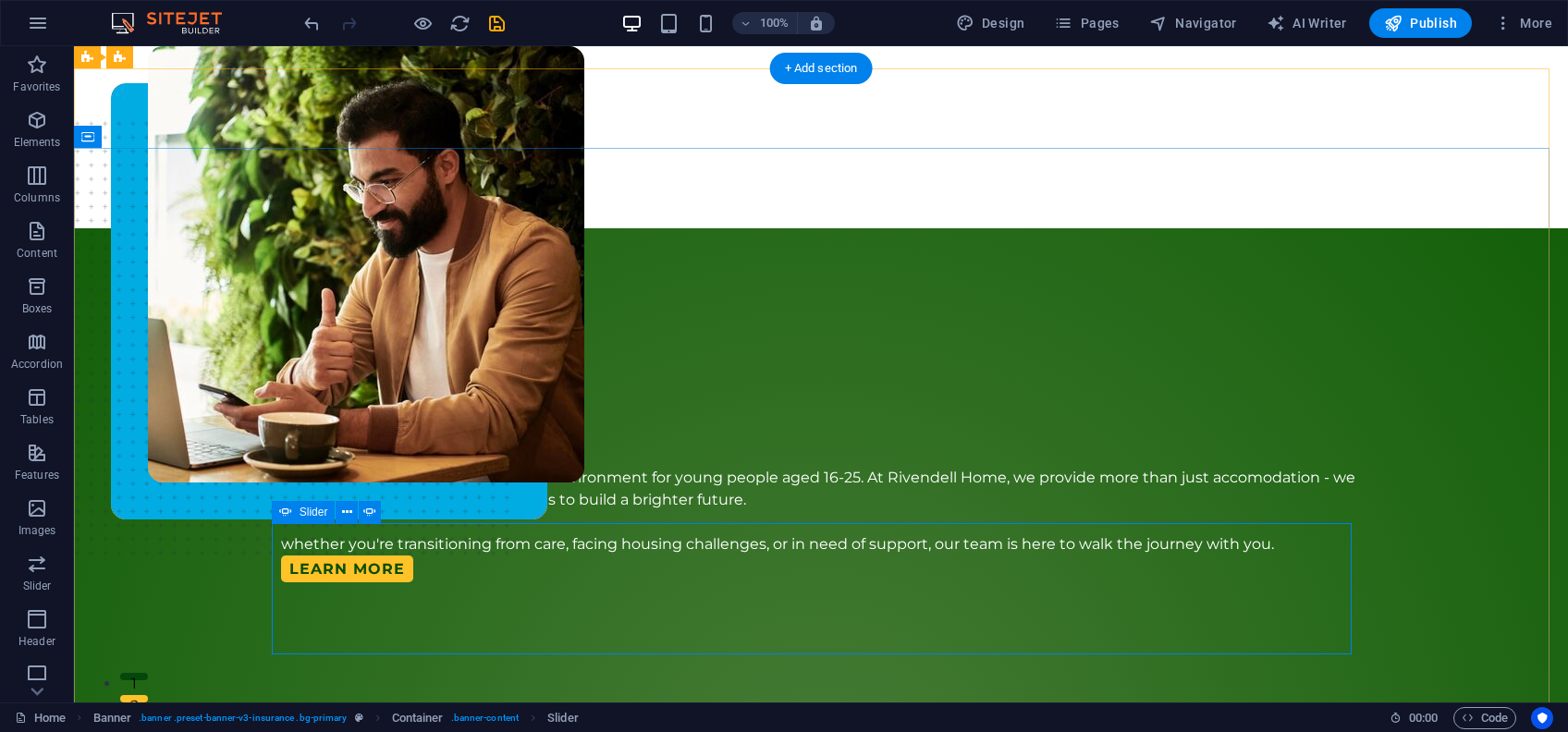 click on "Add elements" at bounding box center (-313, 851) 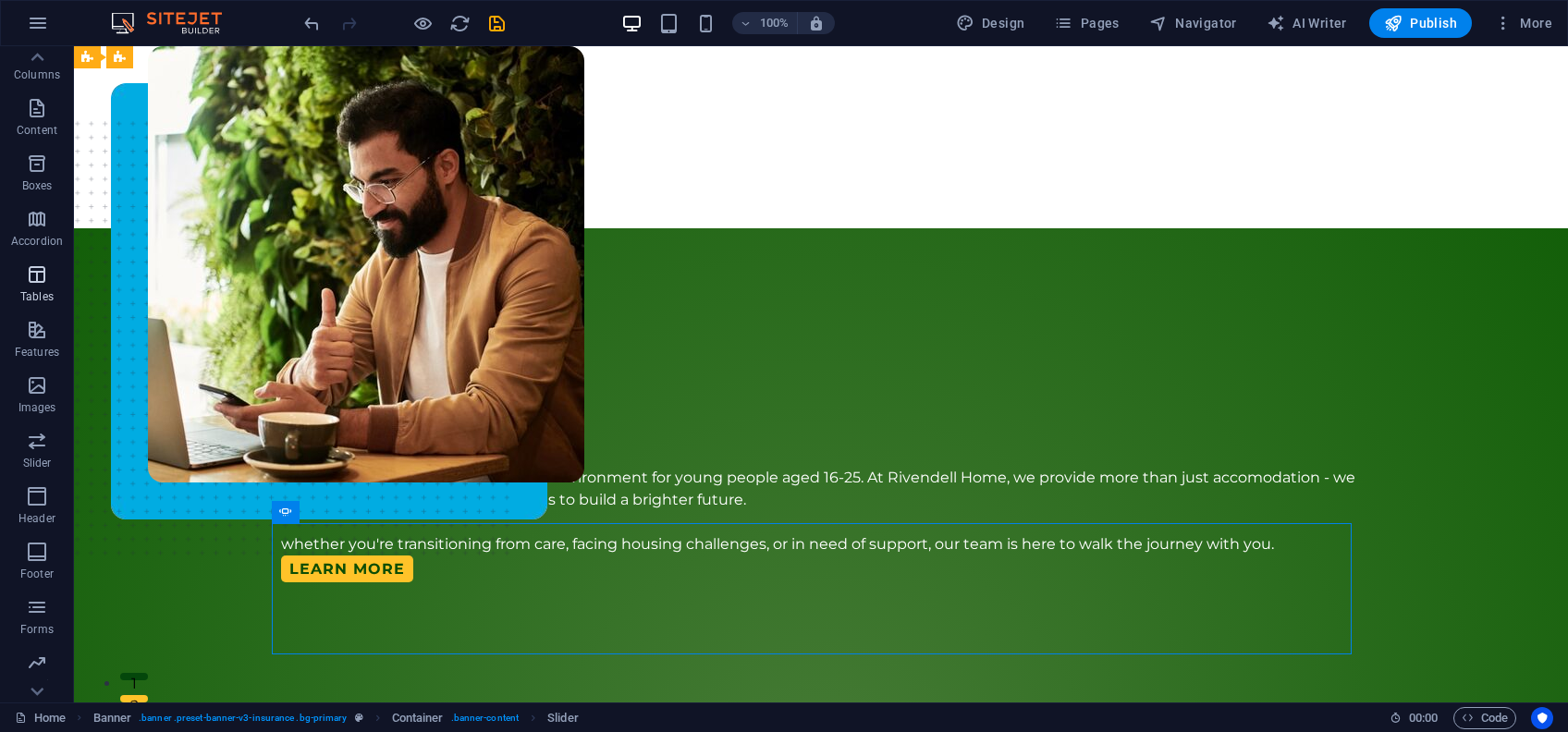 scroll, scrollTop: 176, scrollLeft: 0, axis: vertical 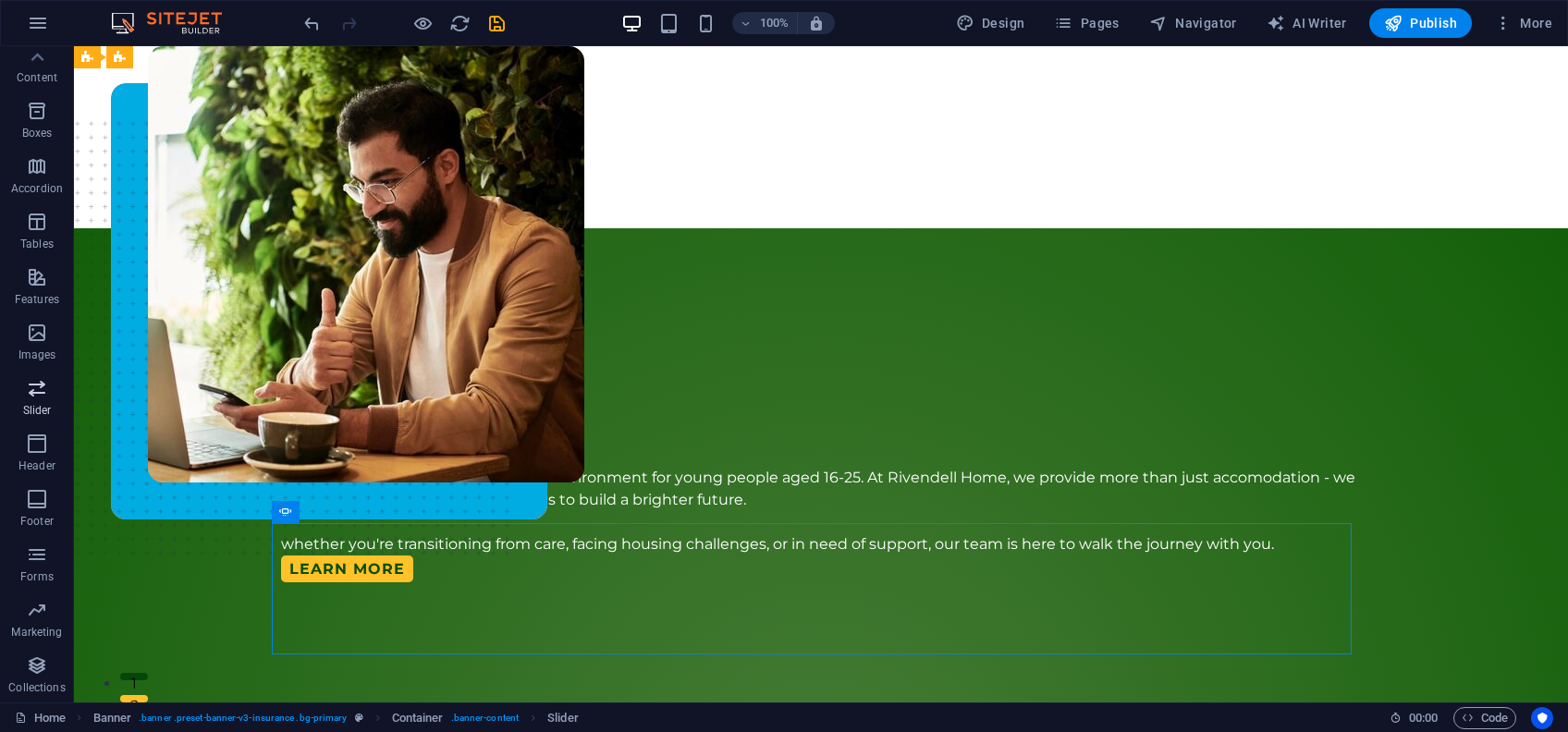click on "Slider" at bounding box center [37, 399] 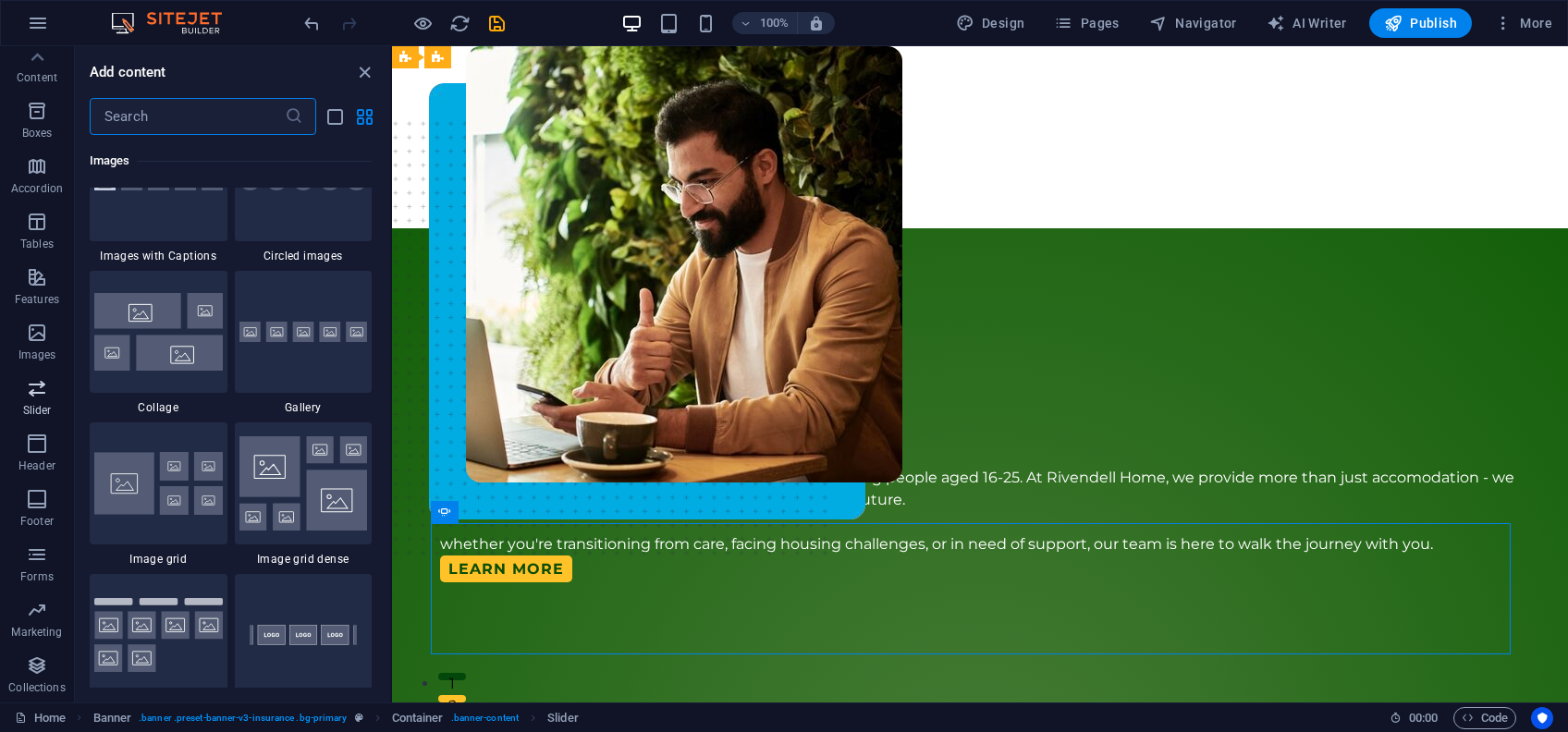 scroll, scrollTop: 10477, scrollLeft: 0, axis: vertical 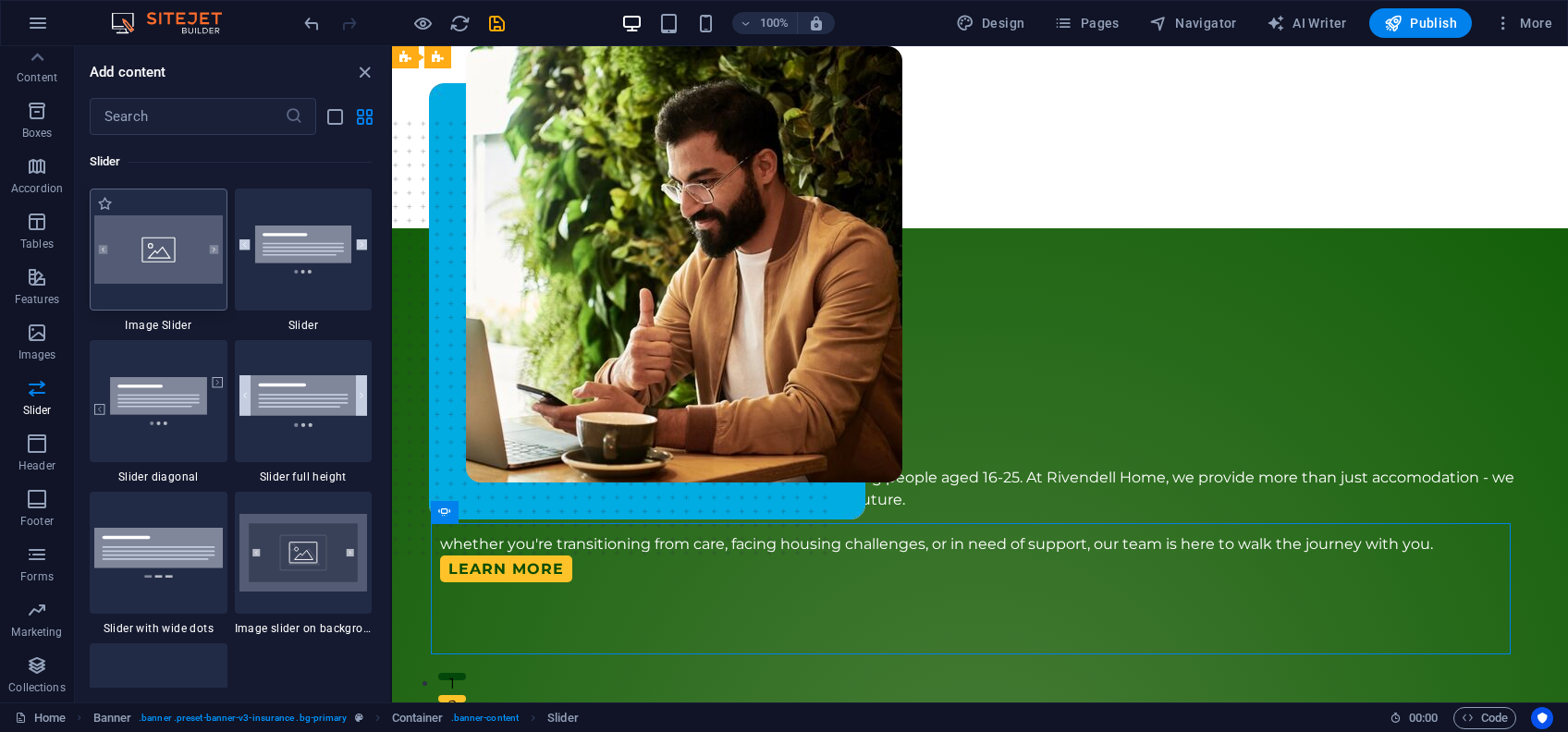 click at bounding box center (158, 250) 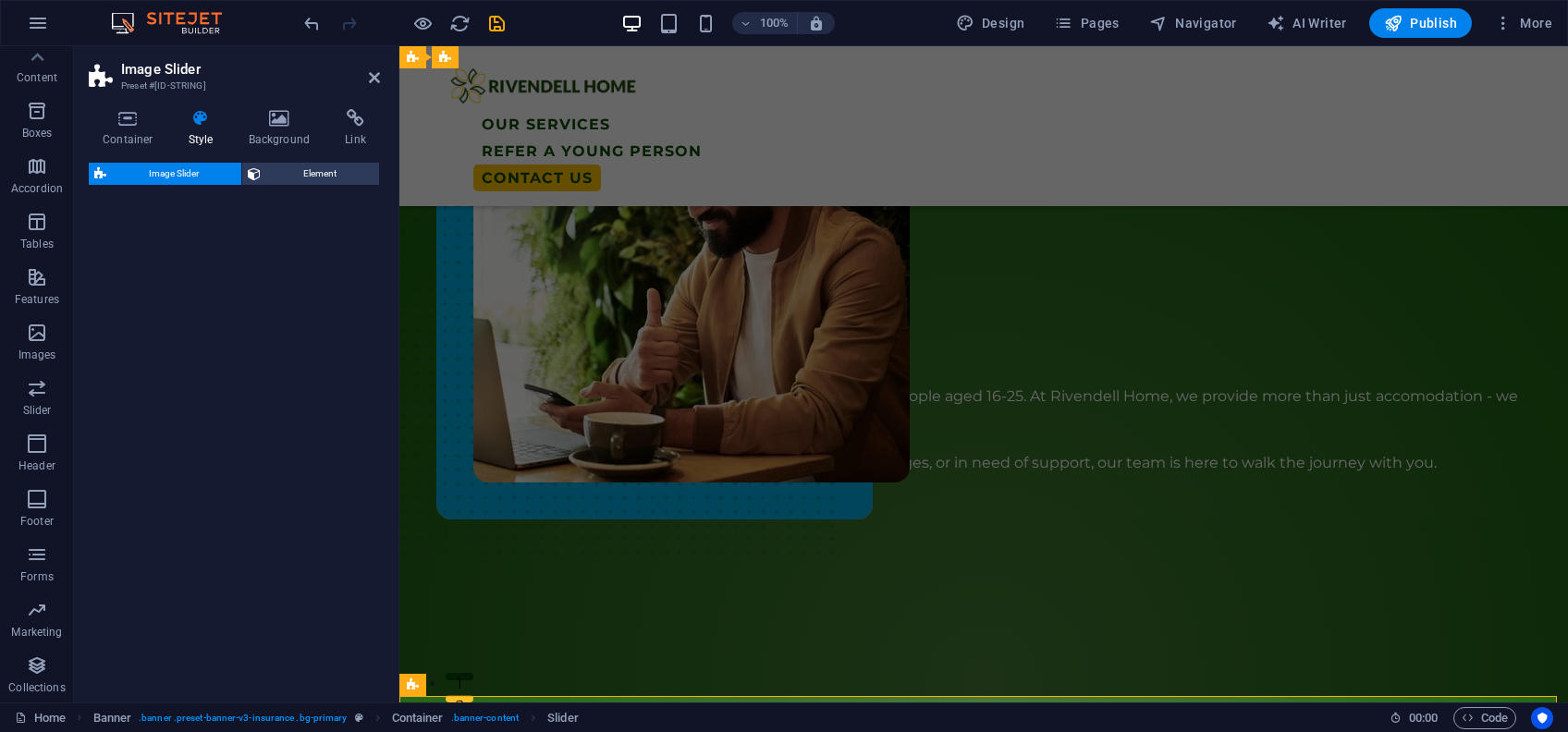 select on "rem" 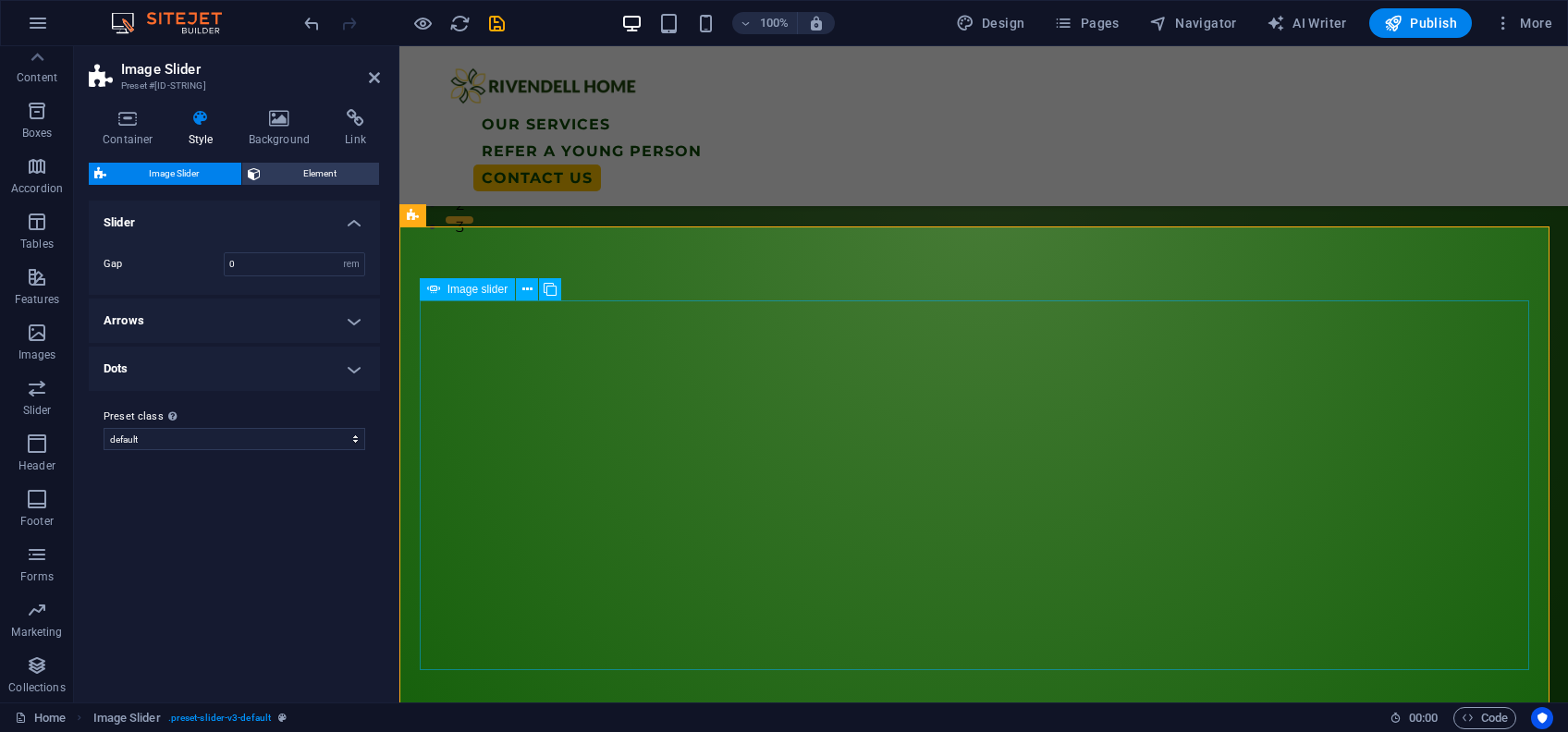 scroll, scrollTop: 254, scrollLeft: 0, axis: vertical 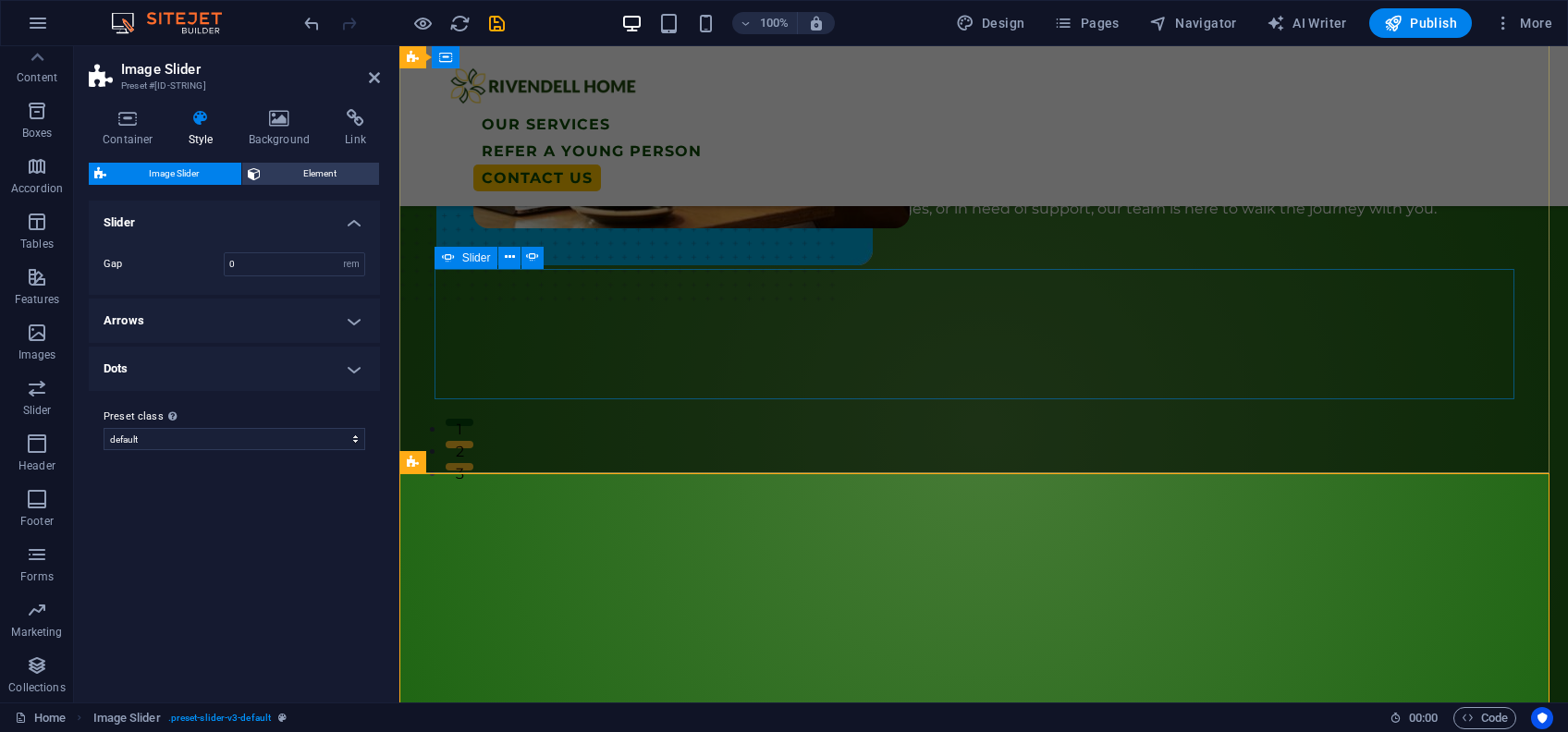 click at bounding box center [444, 964] 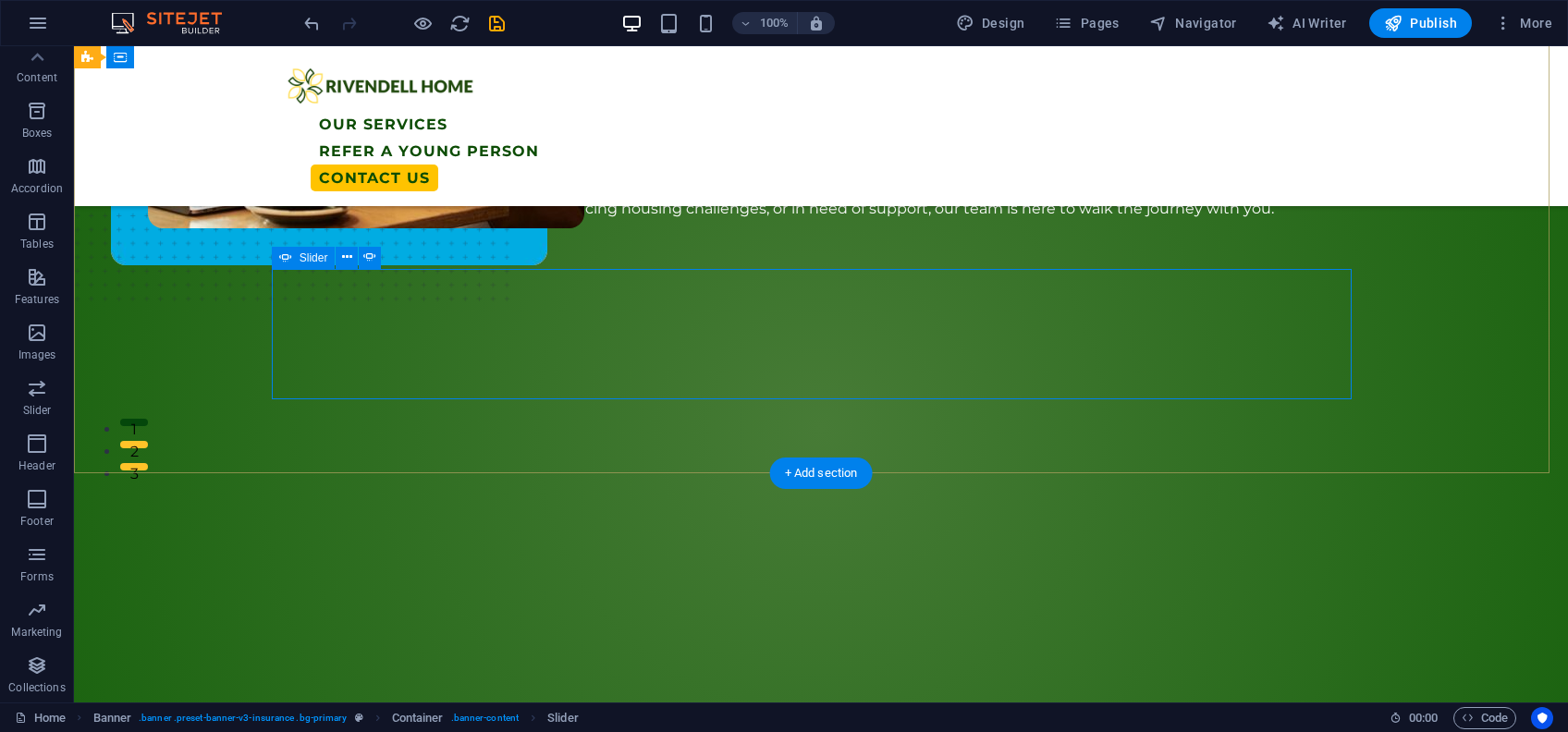 click at bounding box center [281, 286] 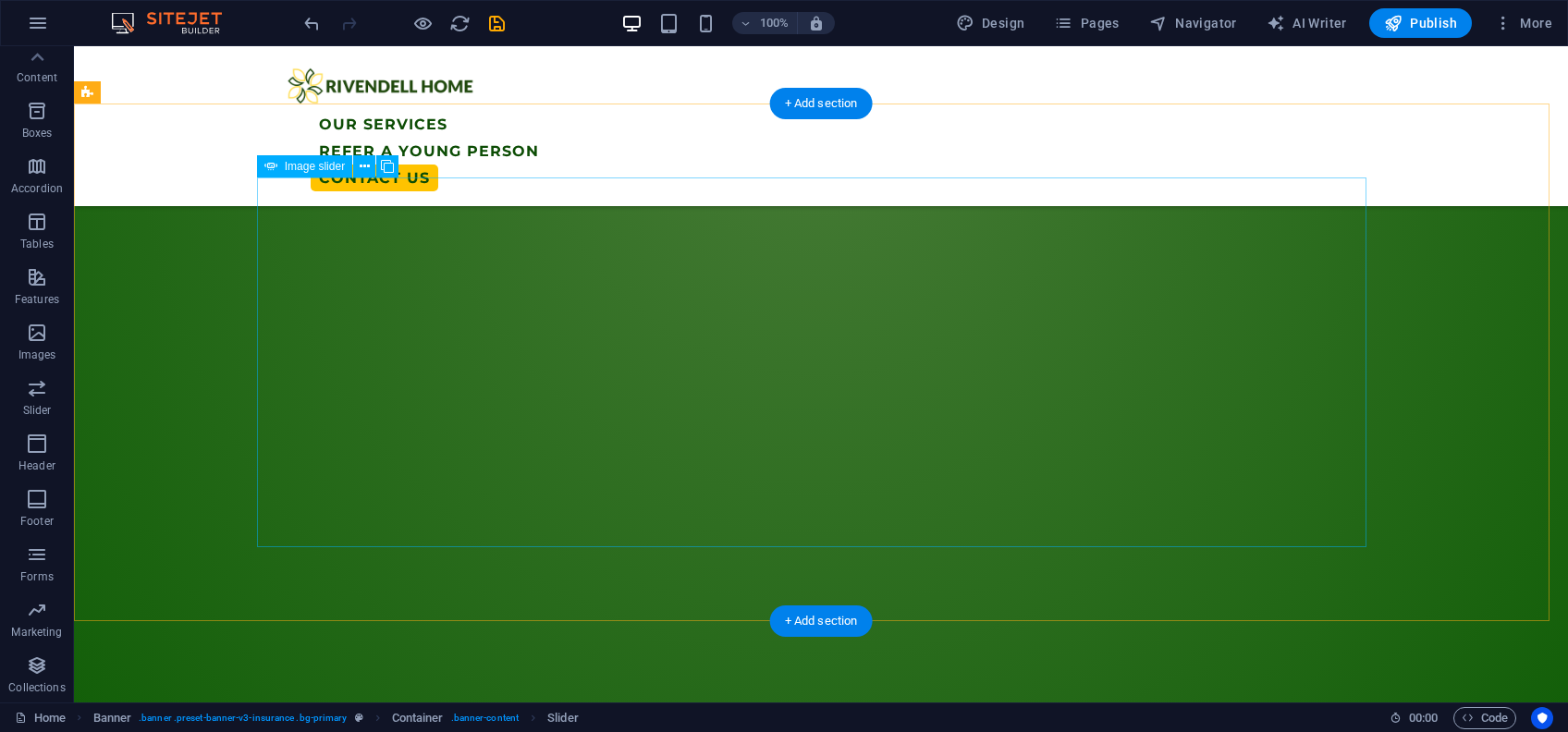 scroll, scrollTop: 624, scrollLeft: 0, axis: vertical 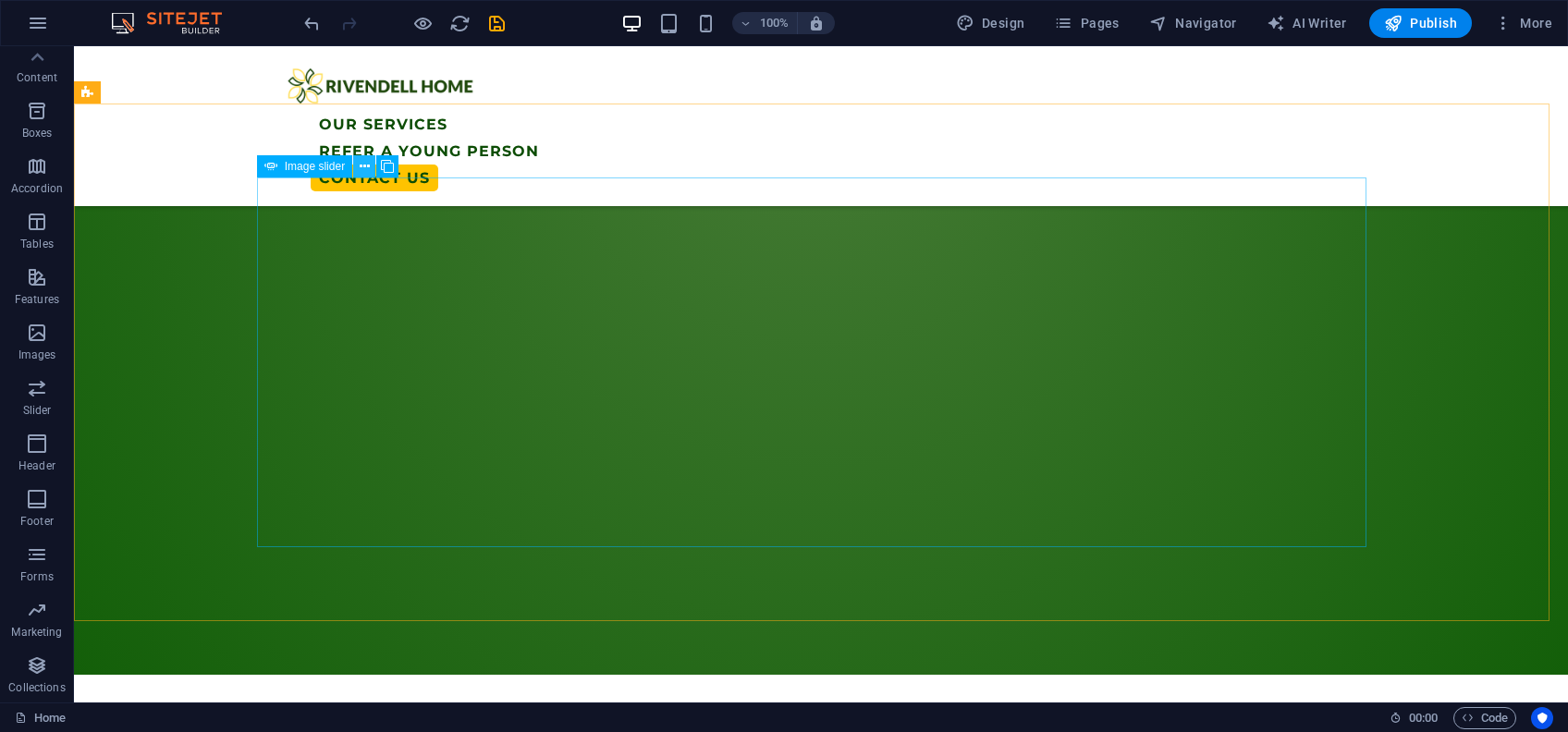 click at bounding box center (364, 166) 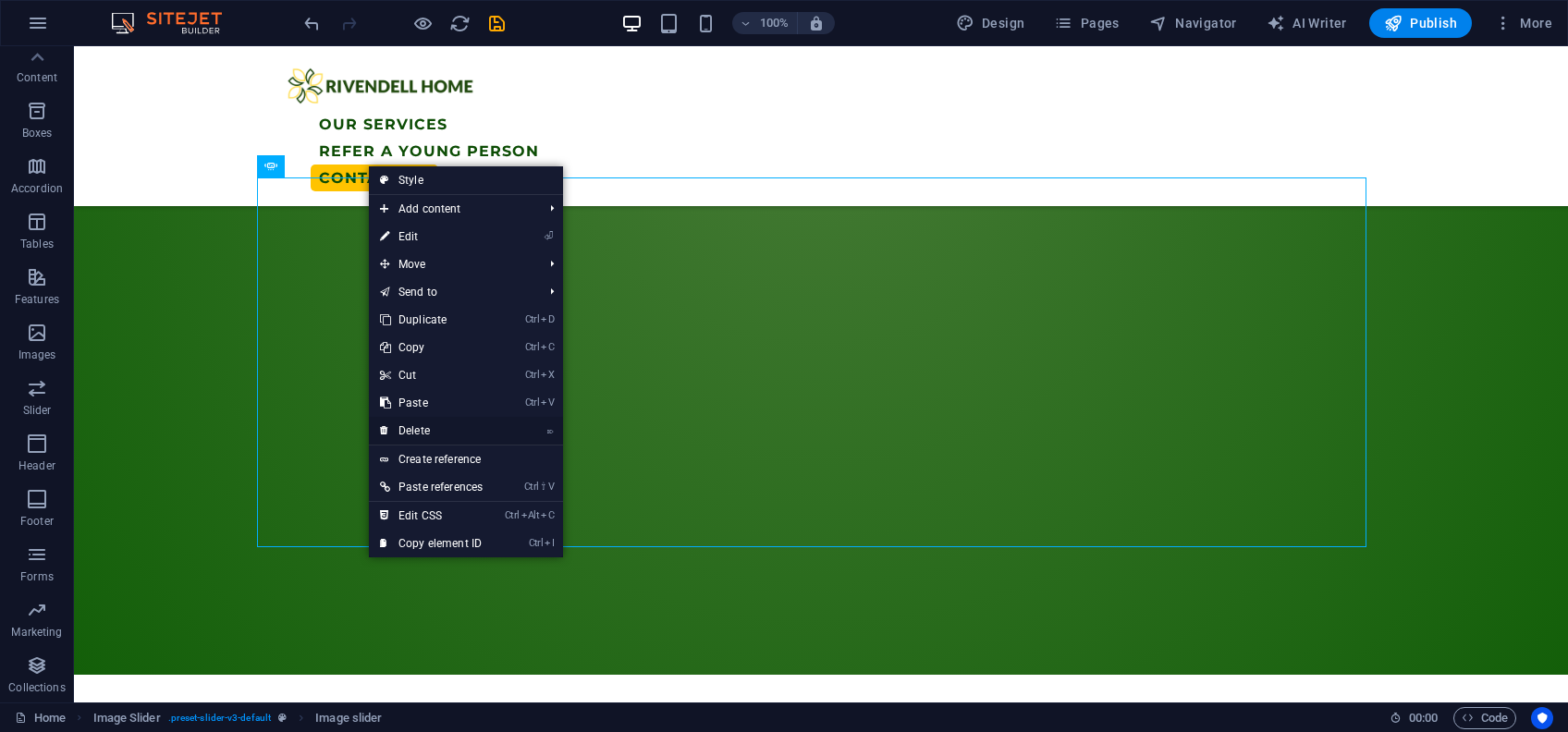 click on "⌦  Delete" at bounding box center [431, 431] 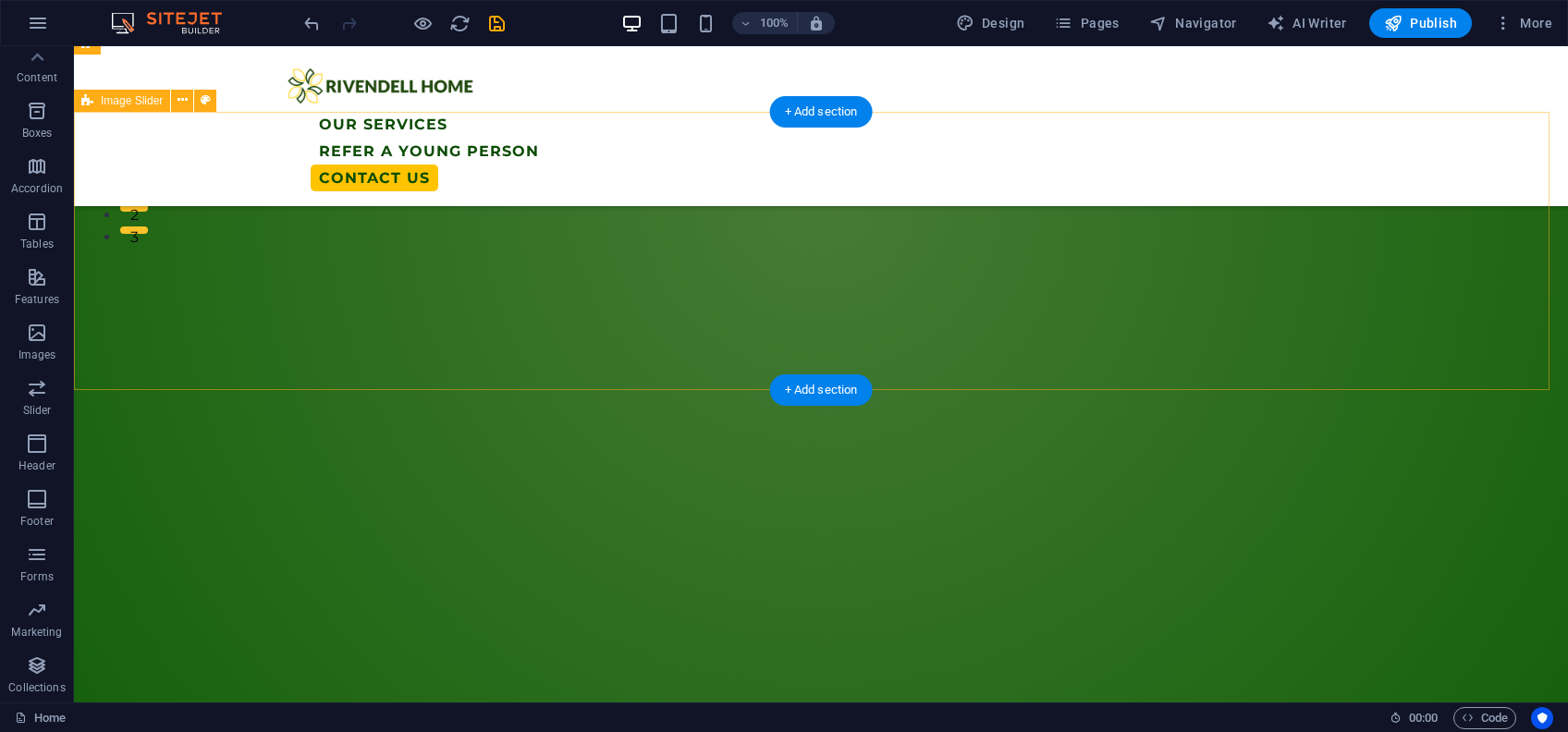 scroll, scrollTop: 377, scrollLeft: 0, axis: vertical 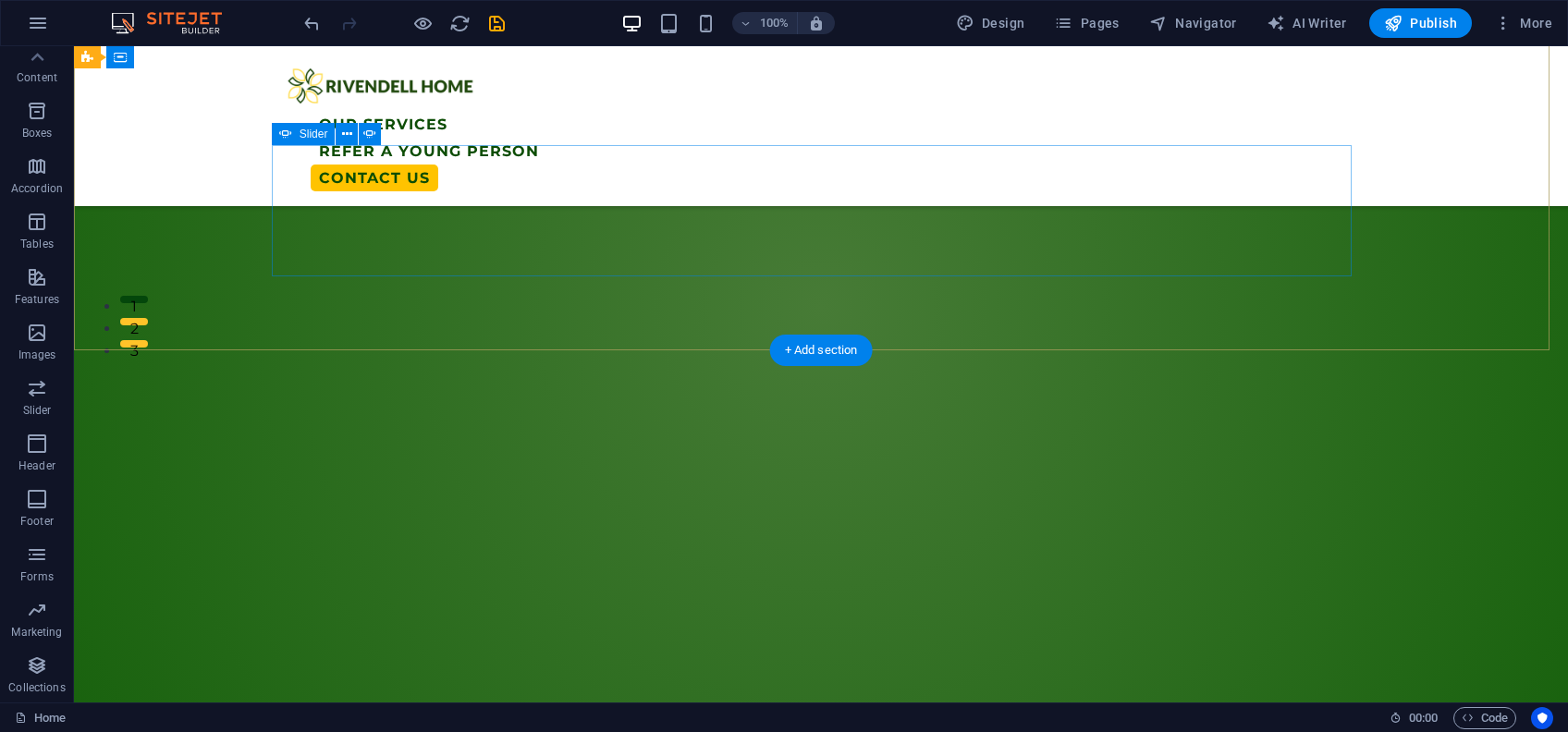 click on "Add elements" at bounding box center (-1393, 525) 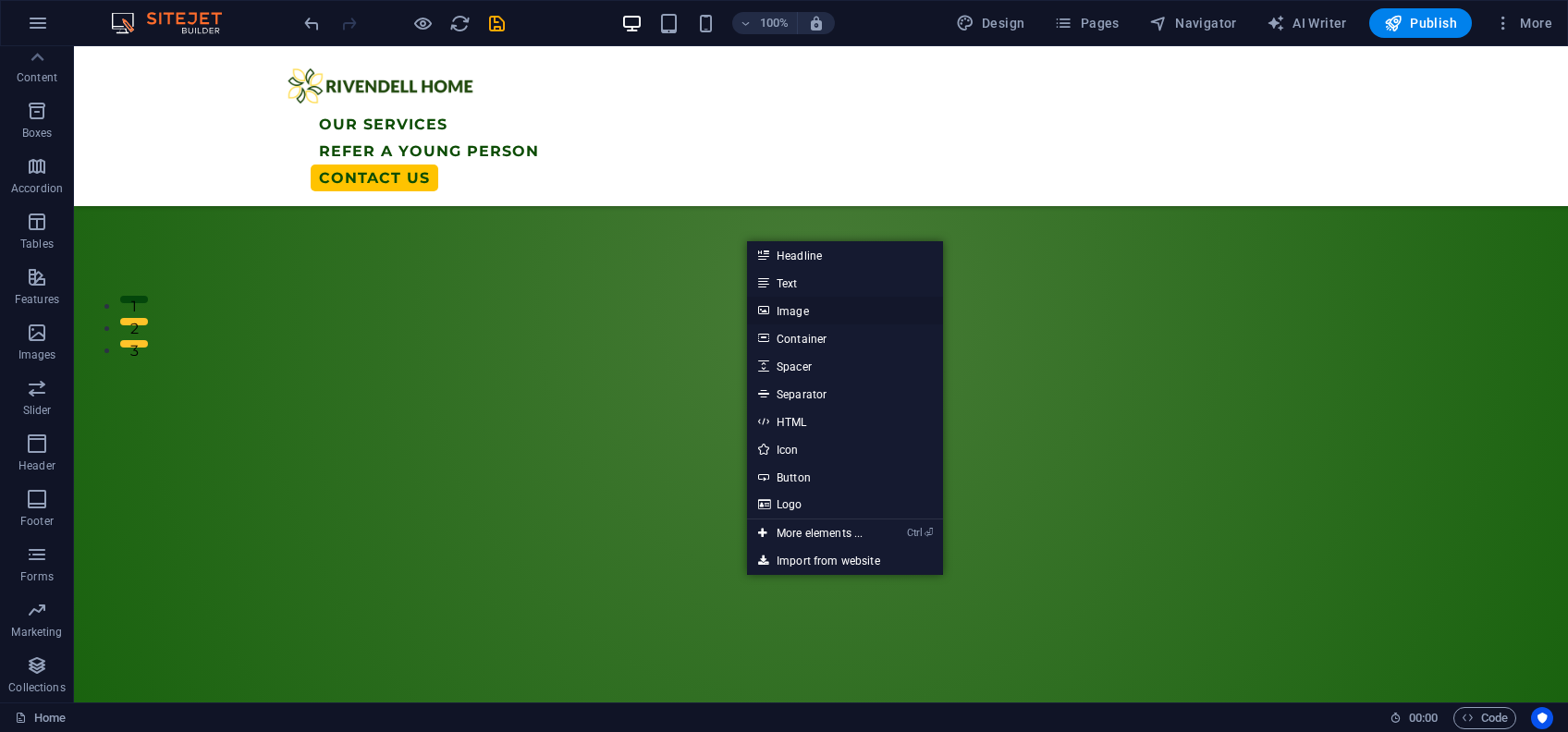click on "Image" at bounding box center [845, 311] 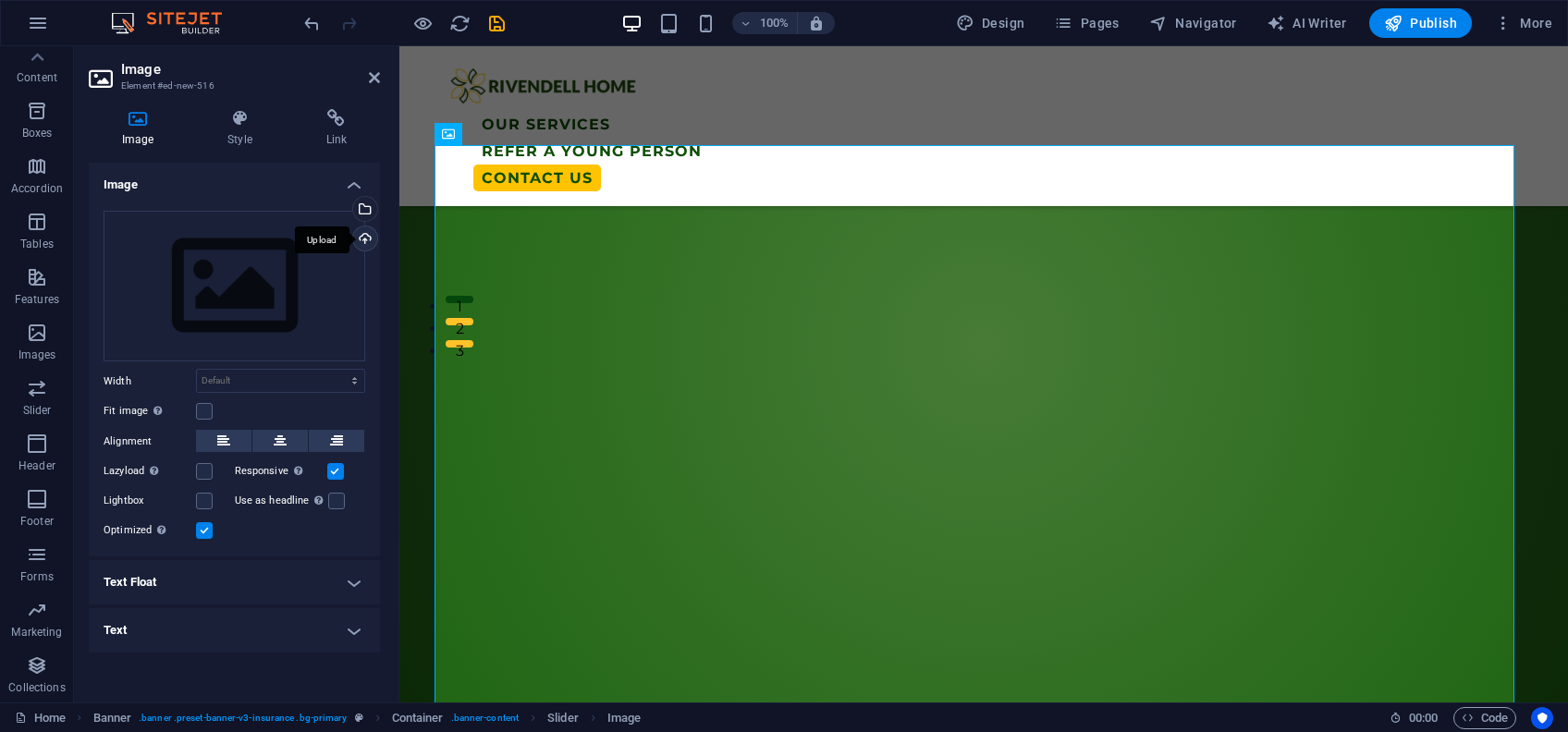 click on "Upload" at bounding box center (363, 240) 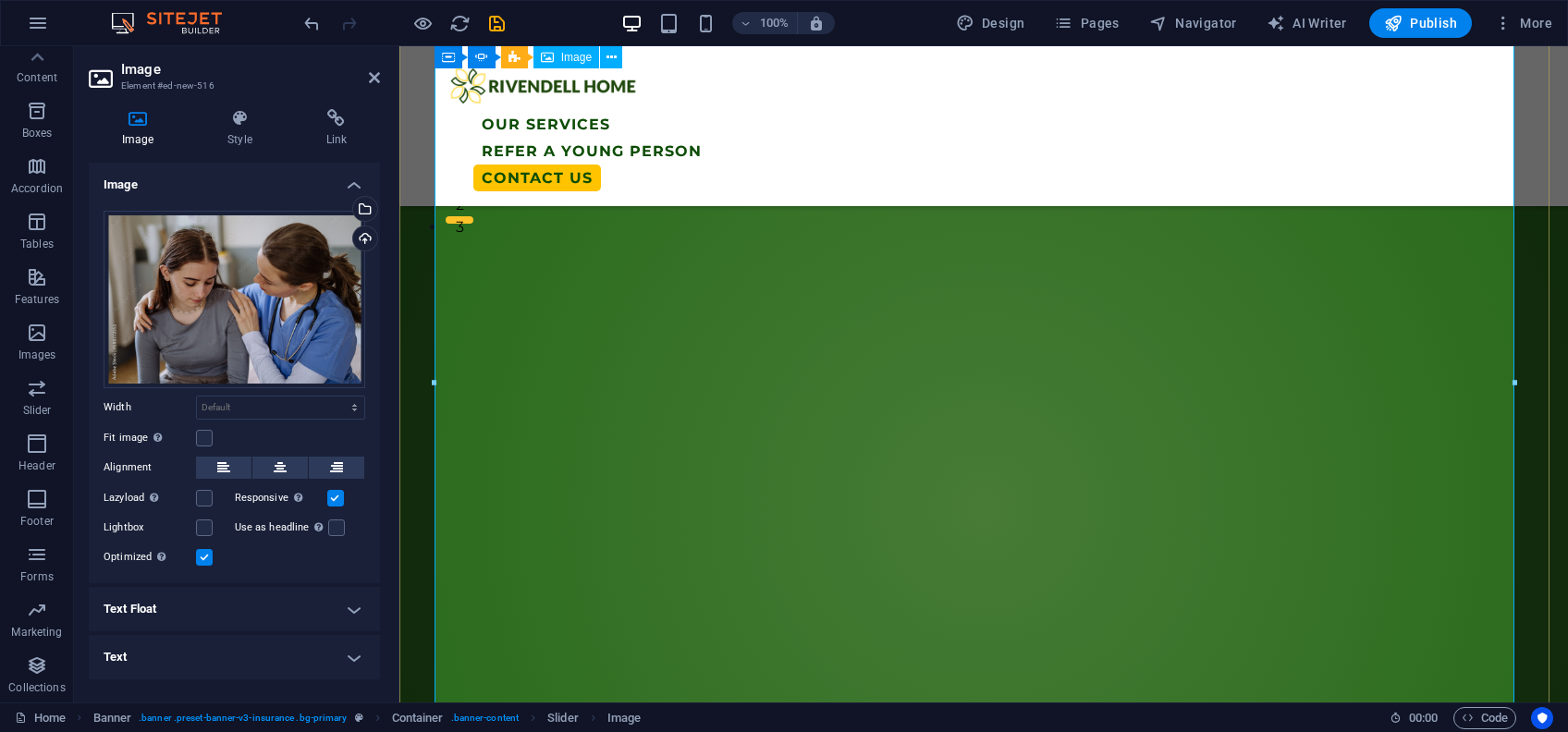 scroll, scrollTop: 377, scrollLeft: 0, axis: vertical 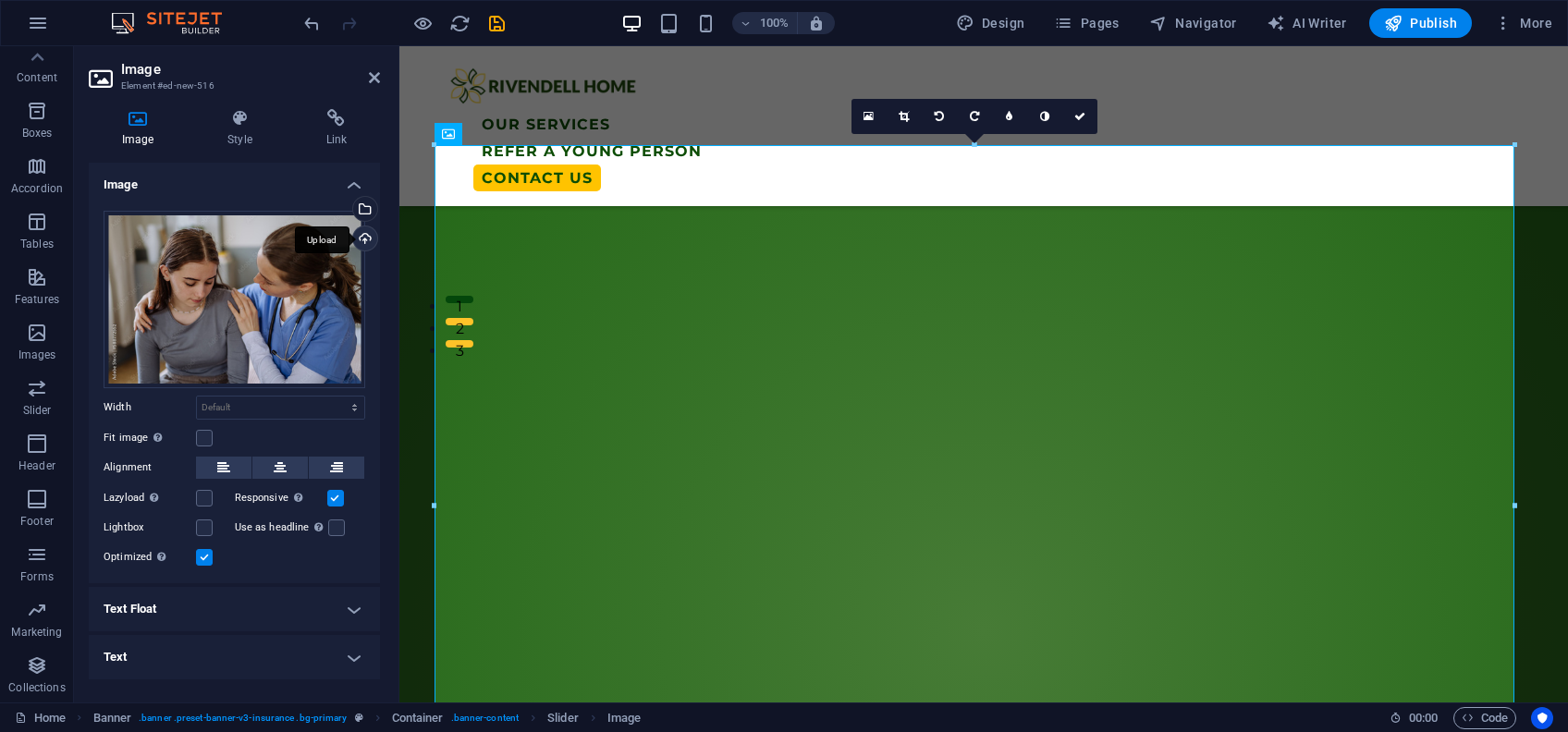 click on "Upload" at bounding box center (363, 240) 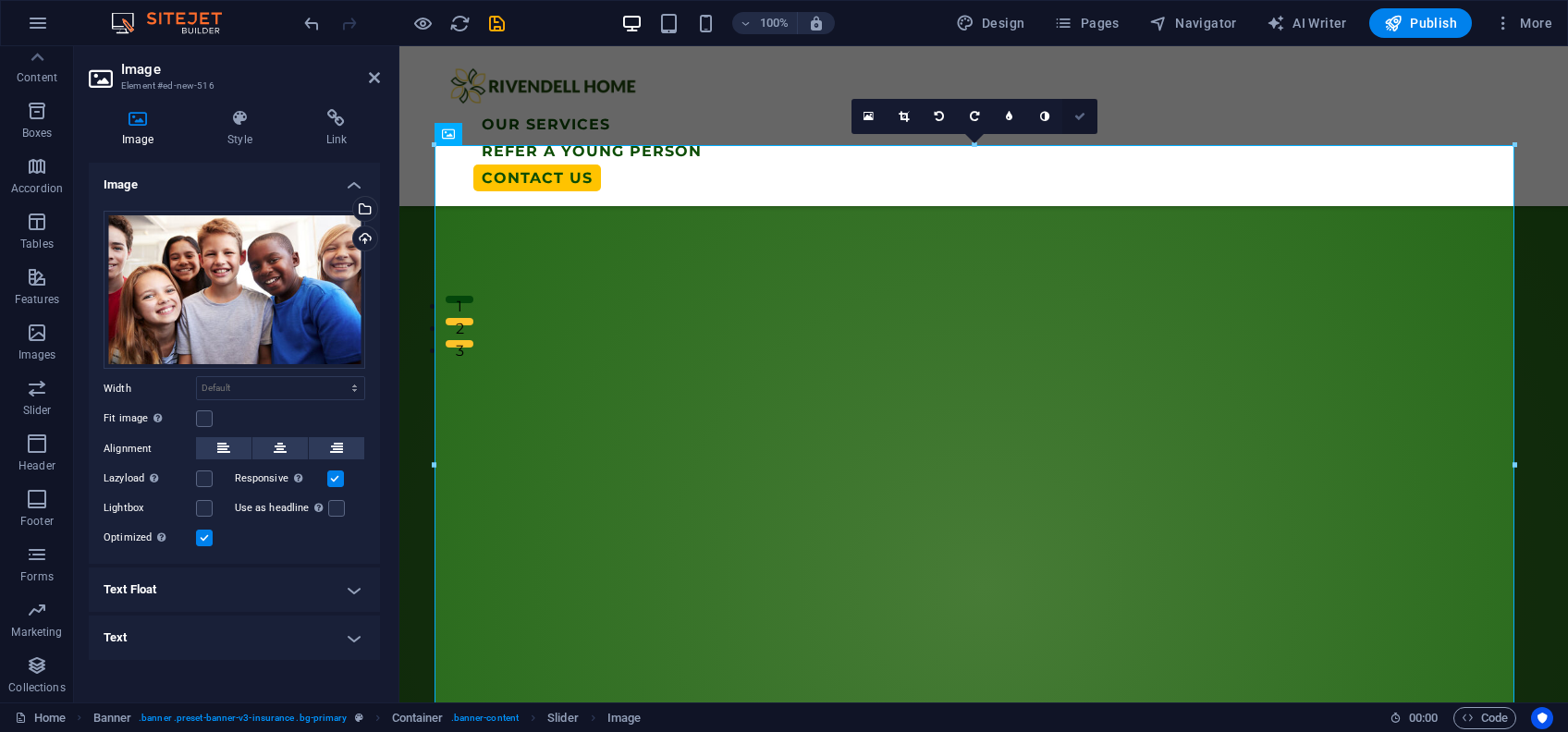 drag, startPoint x: 1082, startPoint y: 112, endPoint x: 1004, endPoint y: 67, distance: 90.04999 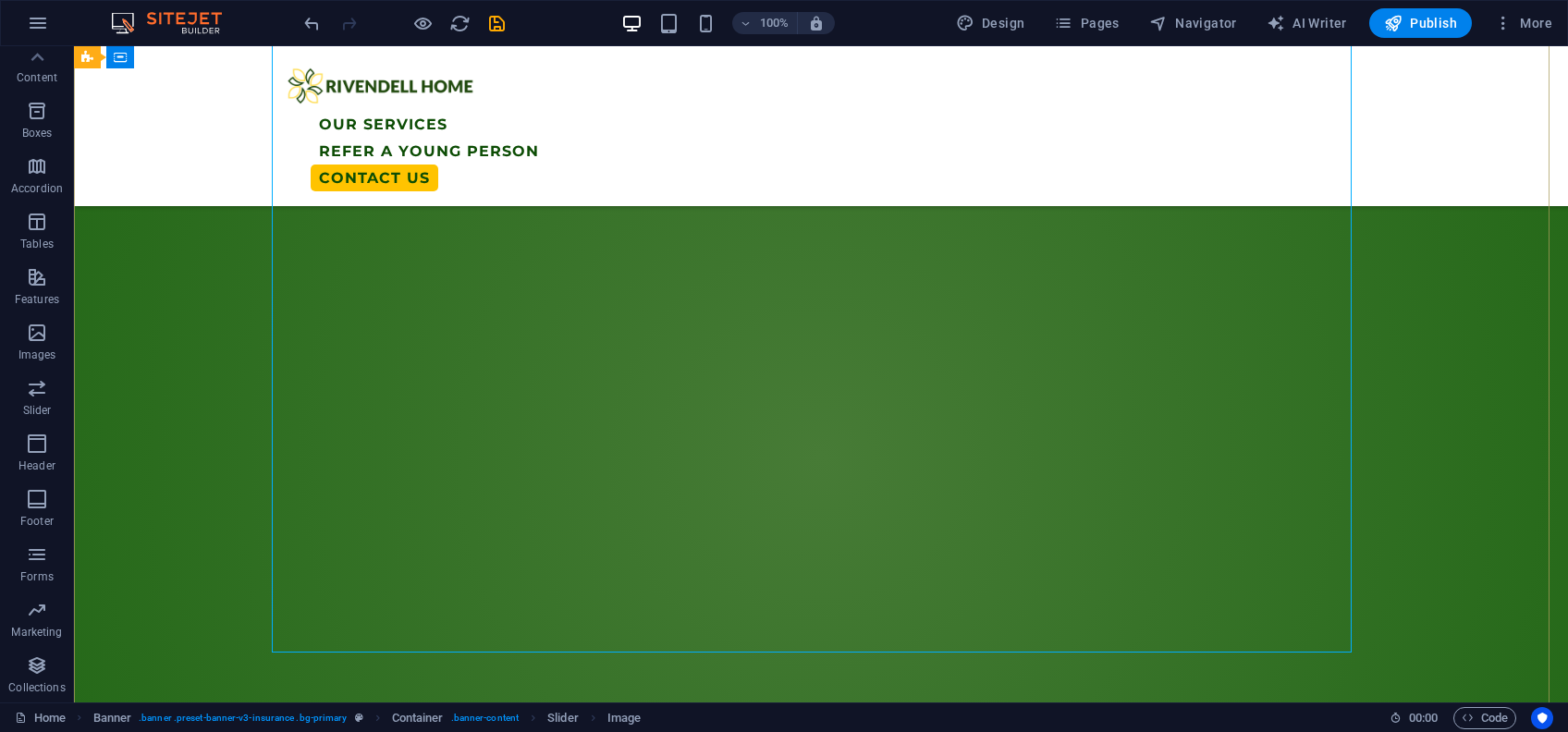scroll, scrollTop: 624, scrollLeft: 0, axis: vertical 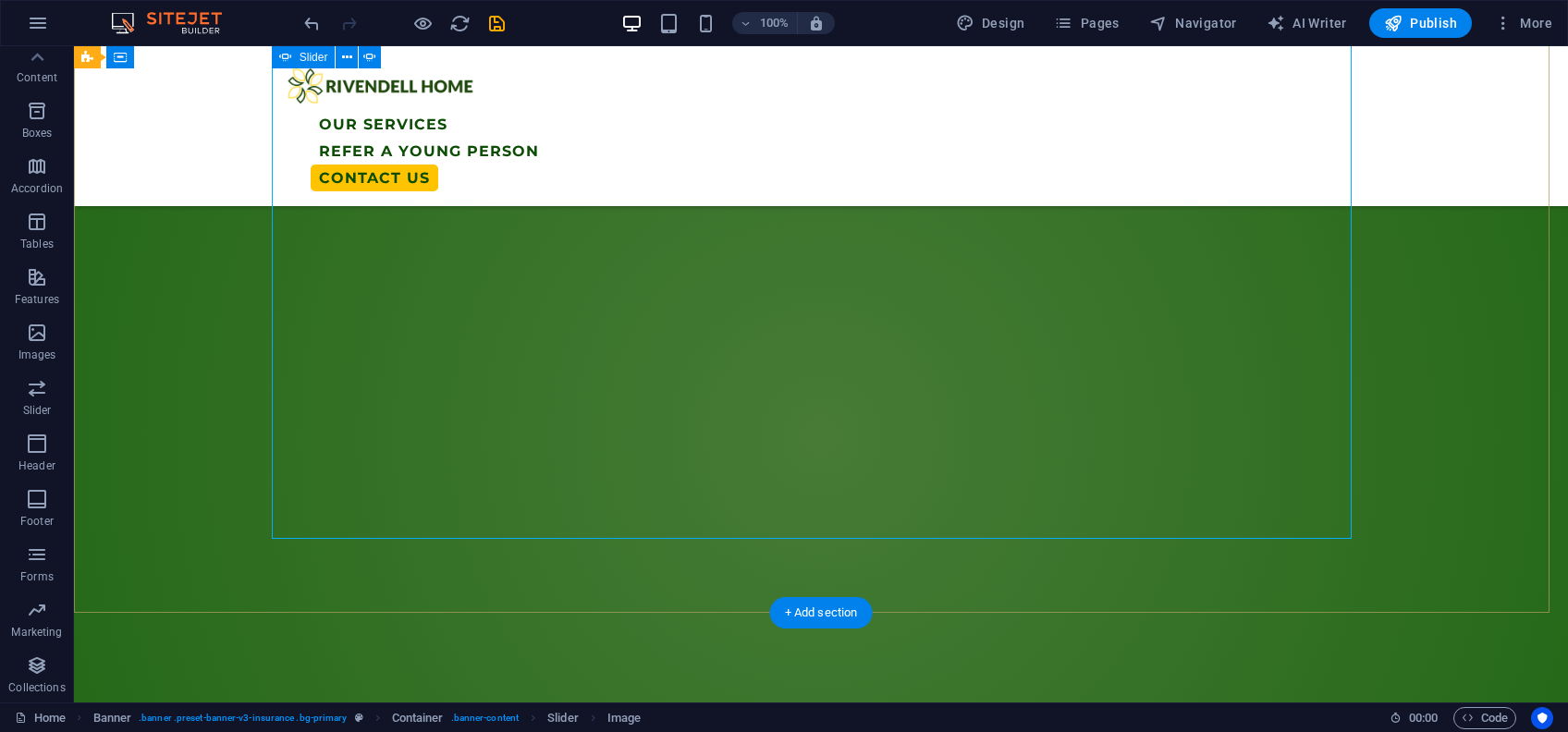 click at bounding box center (281, 1348) 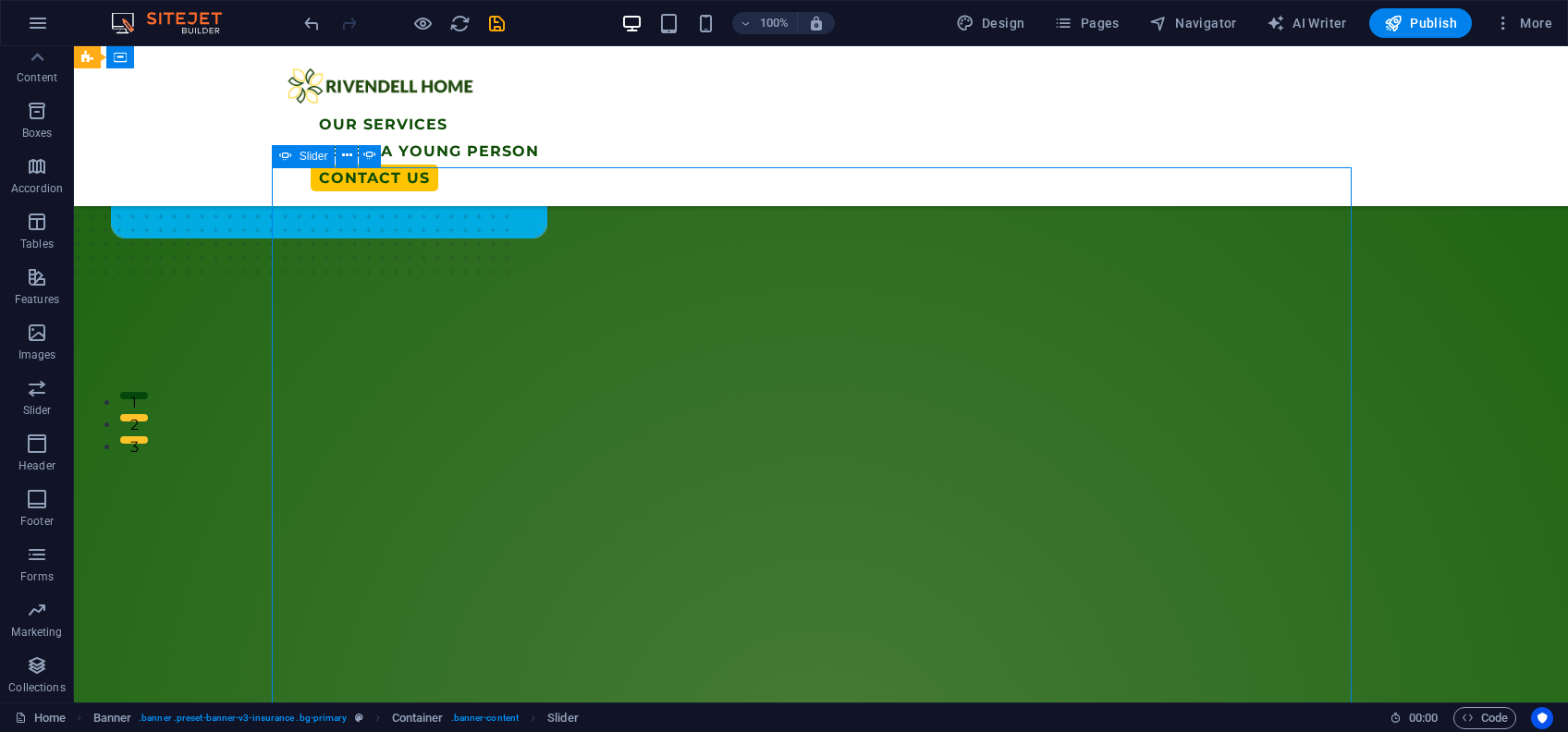 scroll, scrollTop: 254, scrollLeft: 0, axis: vertical 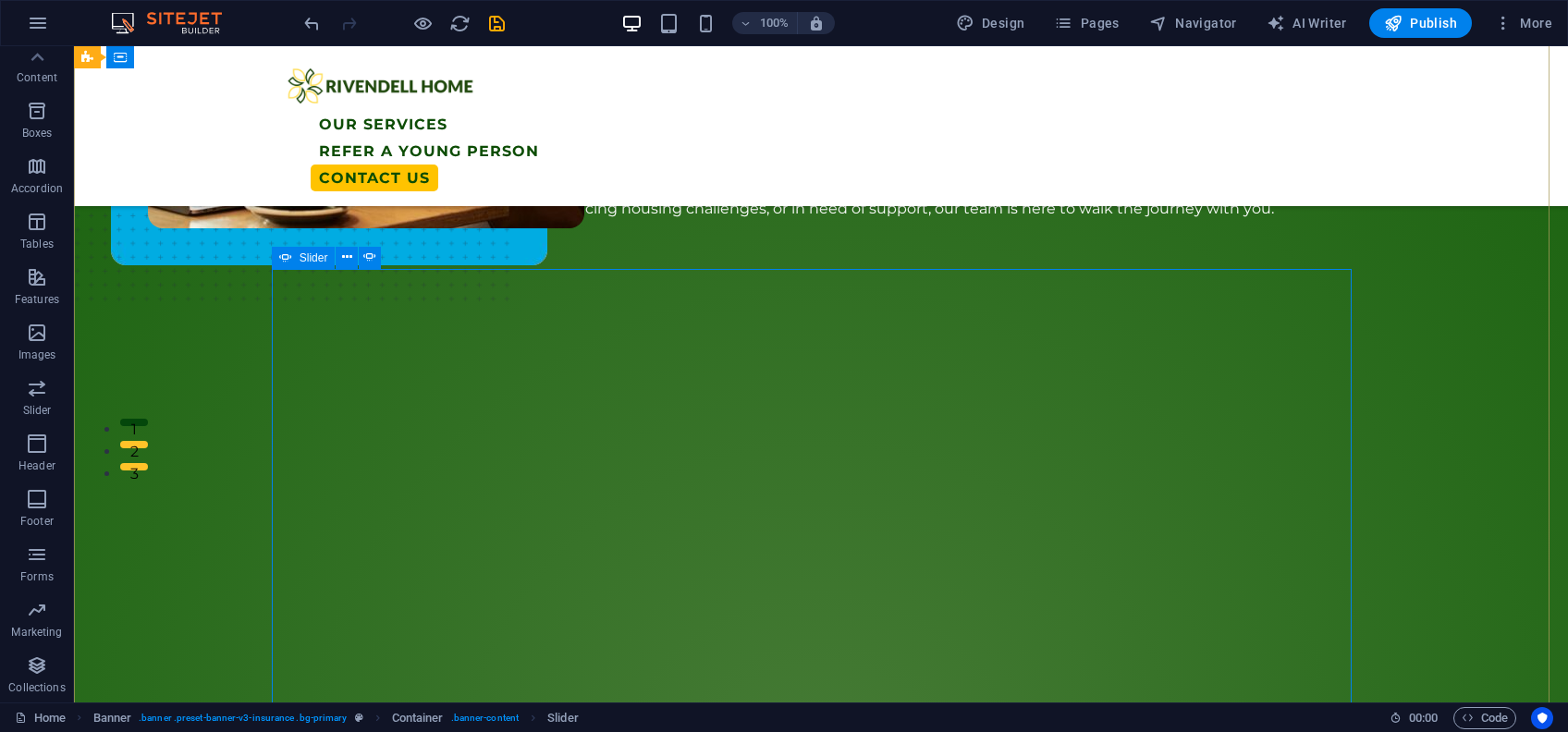 click on "Add elements" at bounding box center [-2473, 1532] 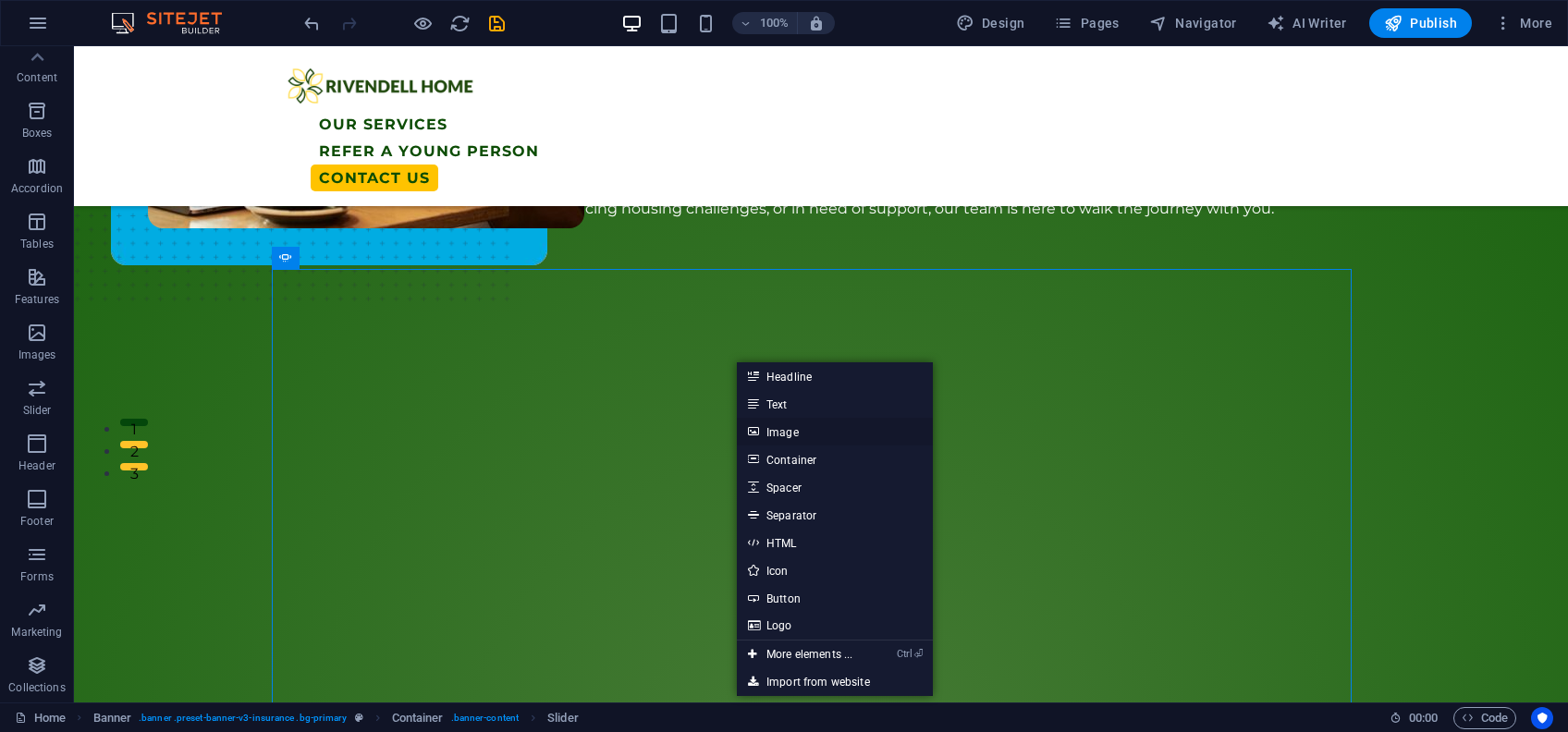 click on "Image" at bounding box center [835, 432] 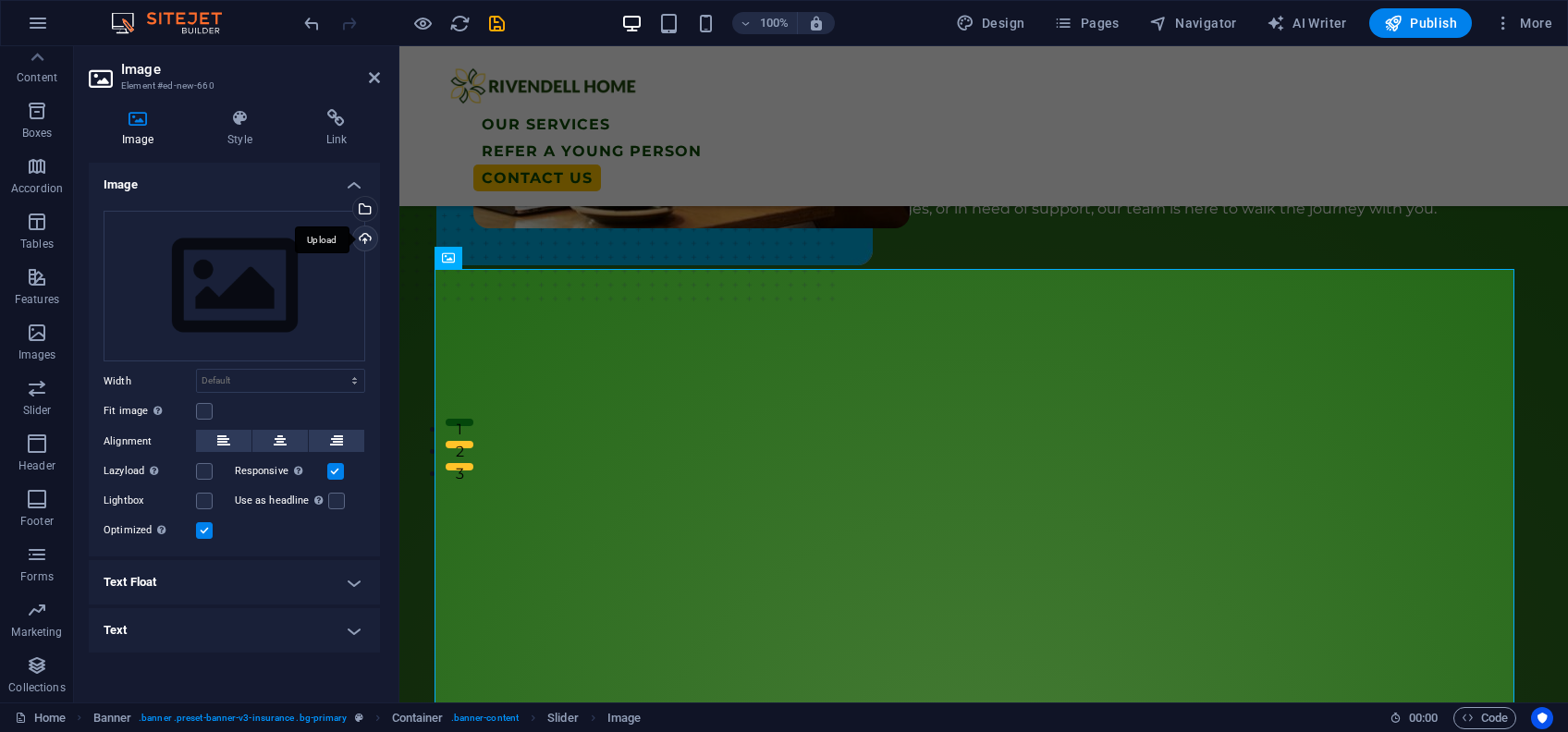 click on "Upload" at bounding box center (363, 240) 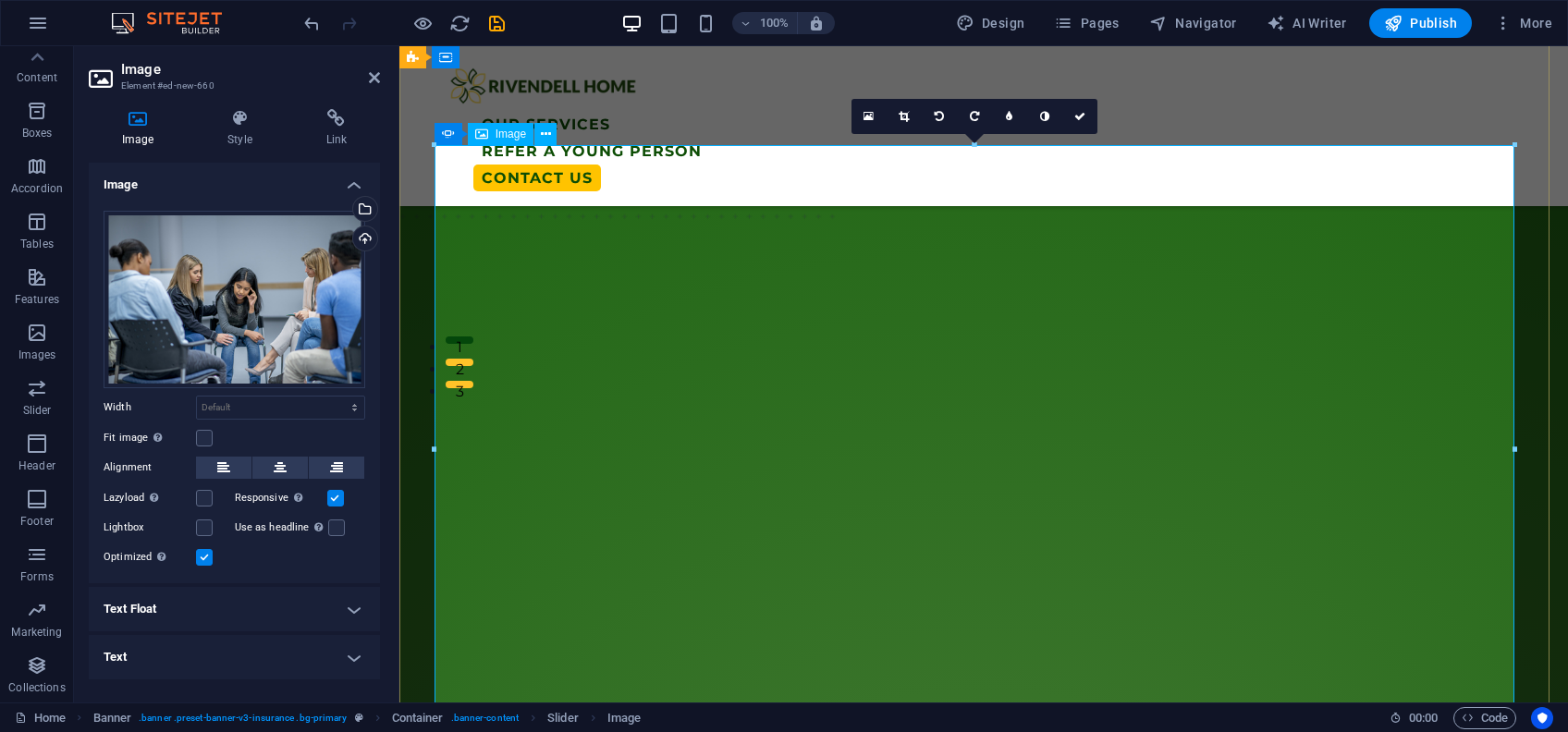 scroll, scrollTop: 377, scrollLeft: 0, axis: vertical 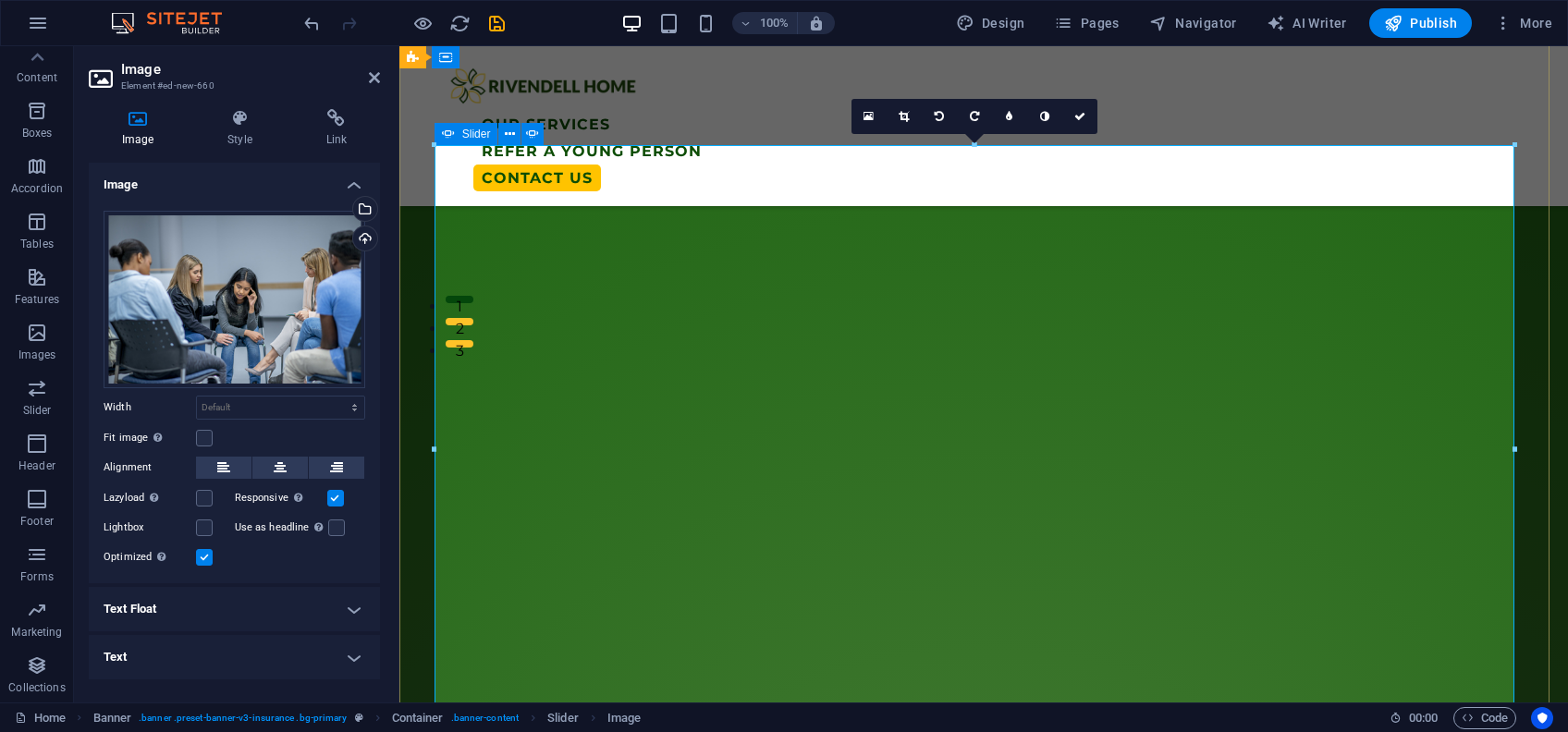 click at bounding box center (444, 2403) 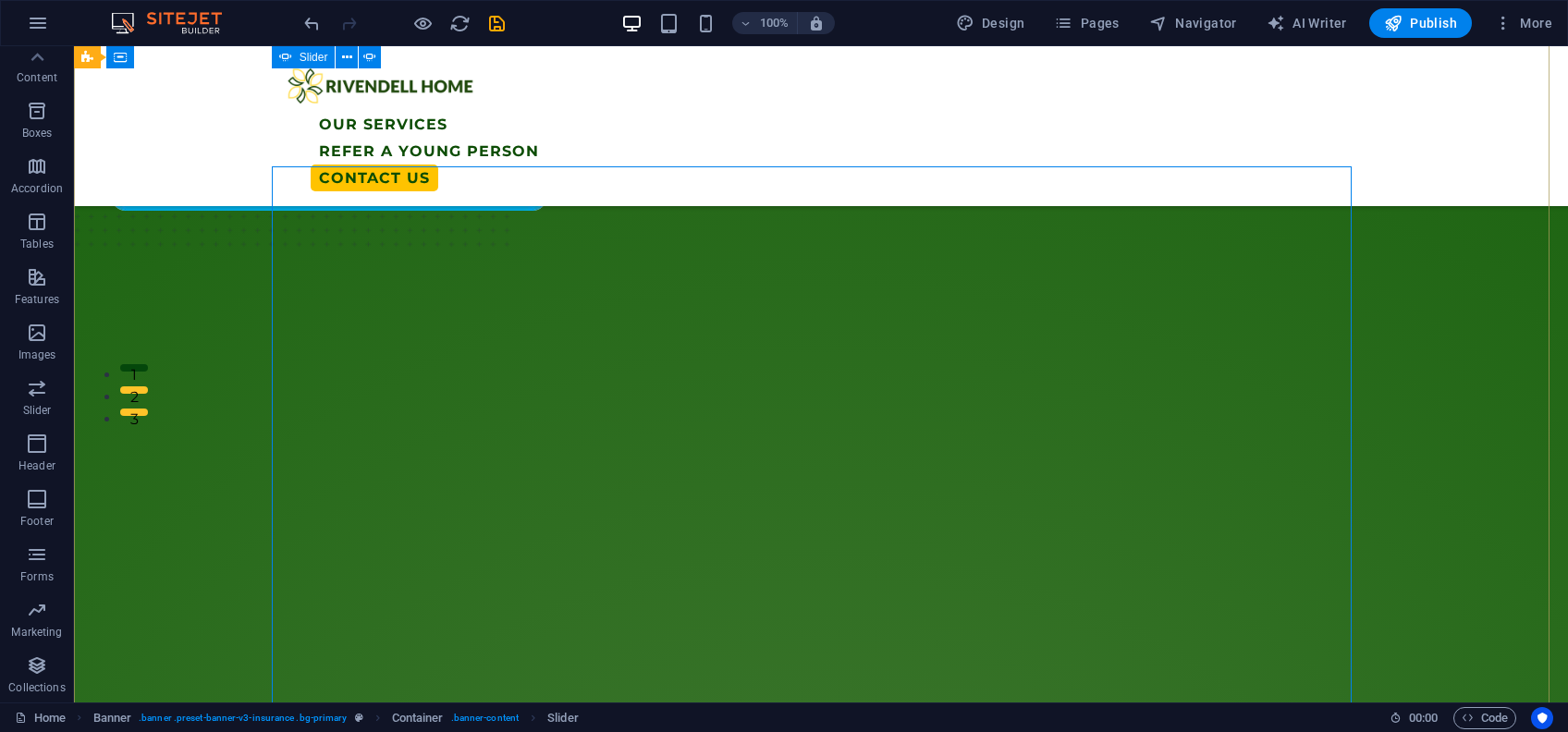 scroll, scrollTop: 246, scrollLeft: 0, axis: vertical 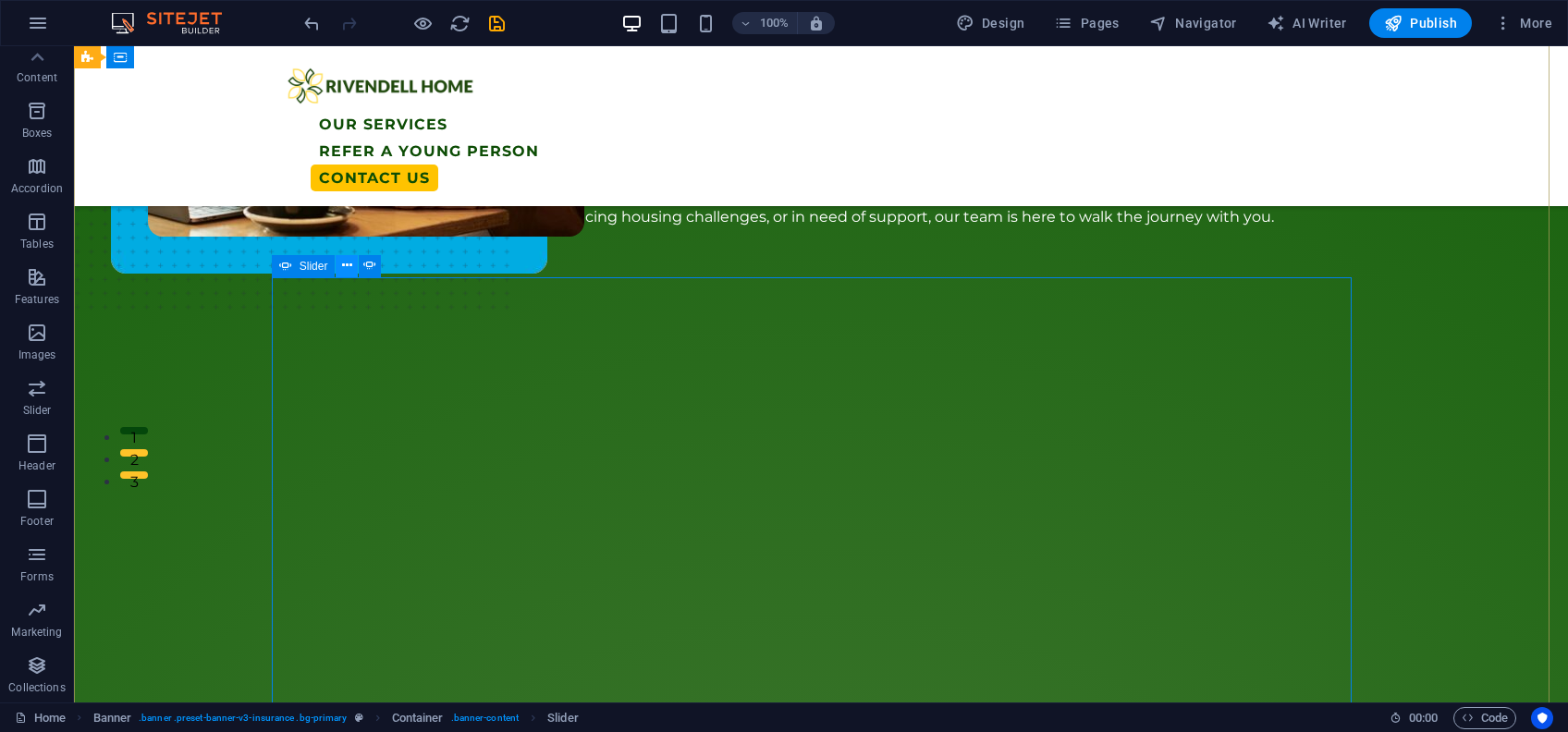 click at bounding box center (347, 265) 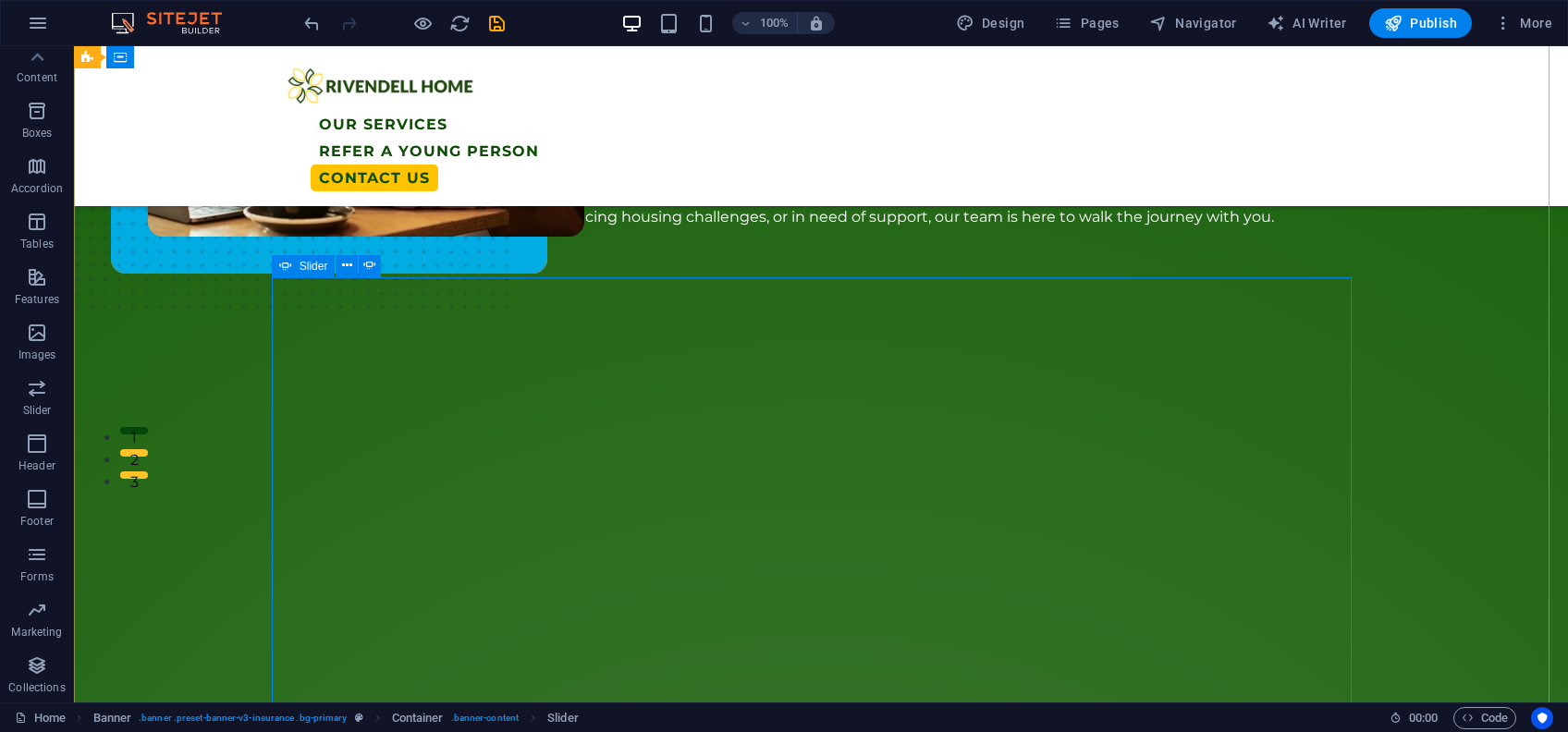 click on "Drop content here or  Add elements  Paste clipboard" at bounding box center [-259, 997] 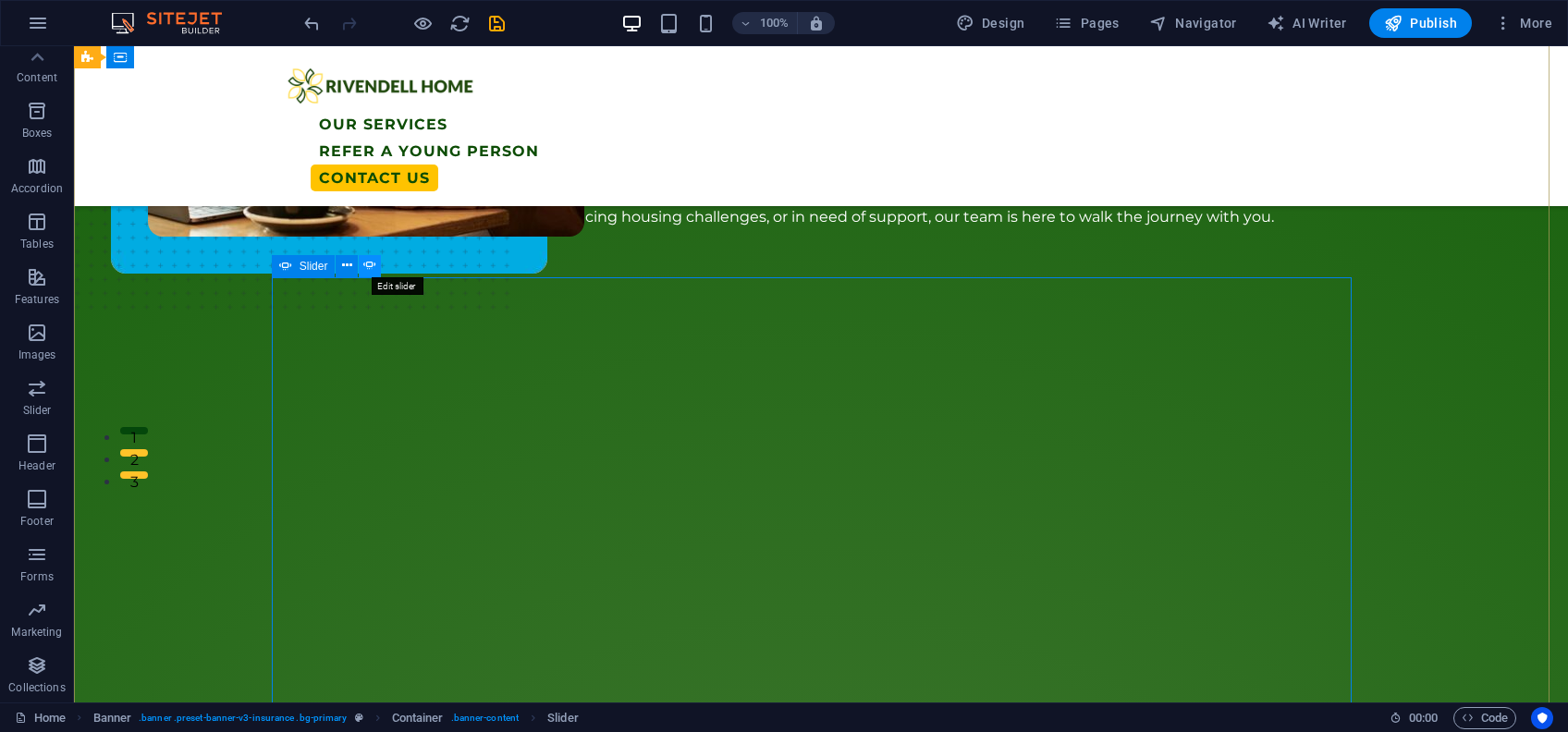 click at bounding box center [370, 265] 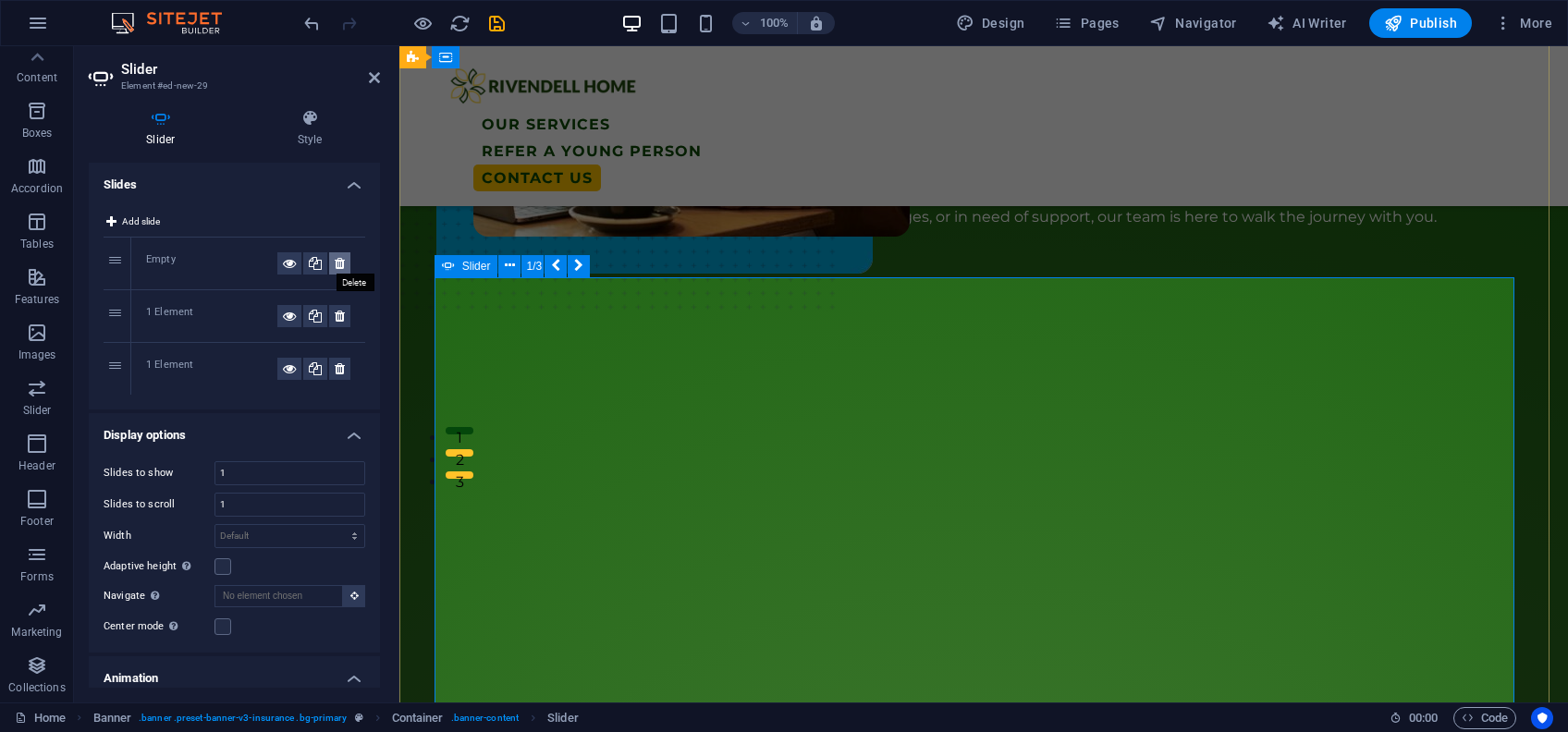 click at bounding box center (339, 263) 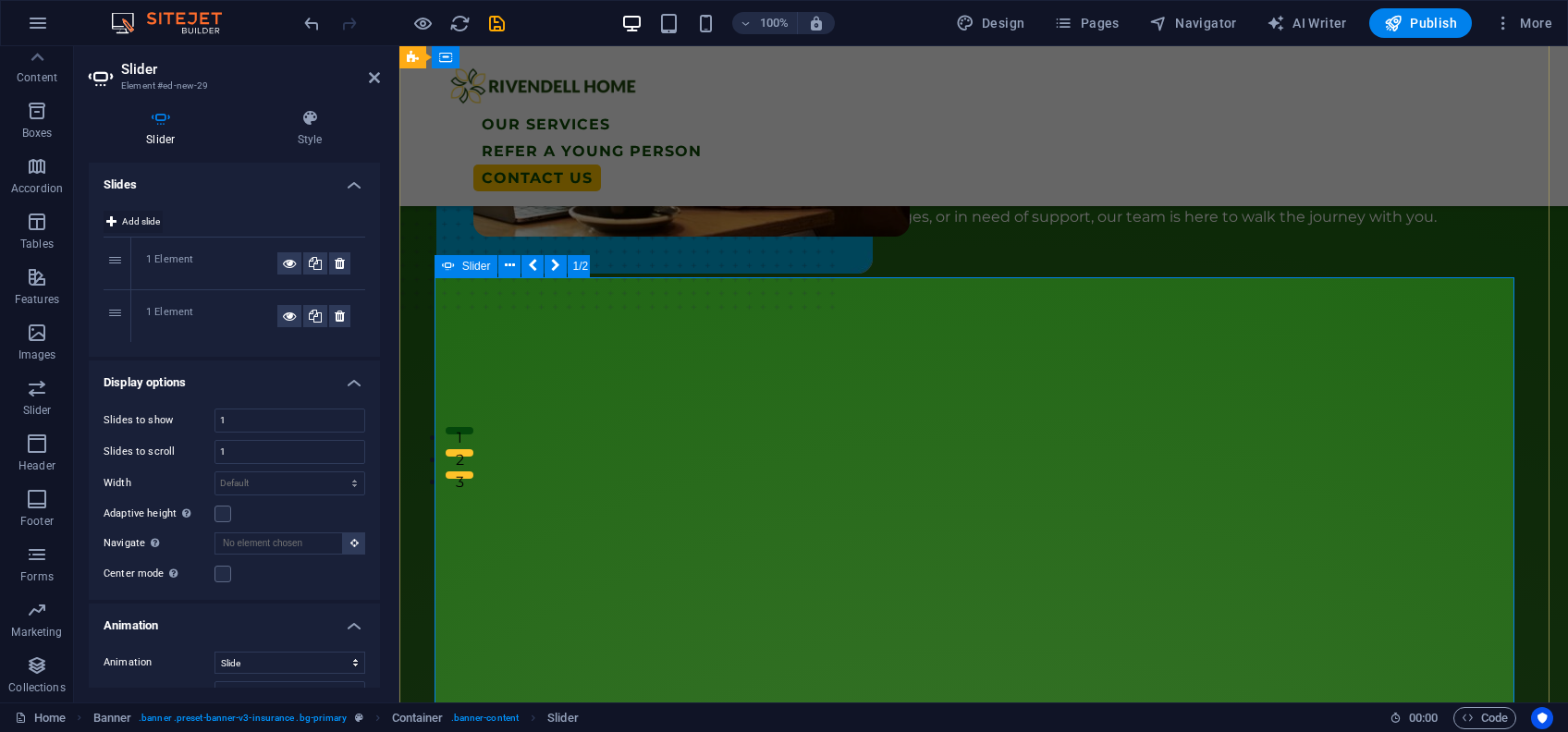 click on "Add slide" at bounding box center (141, 222) 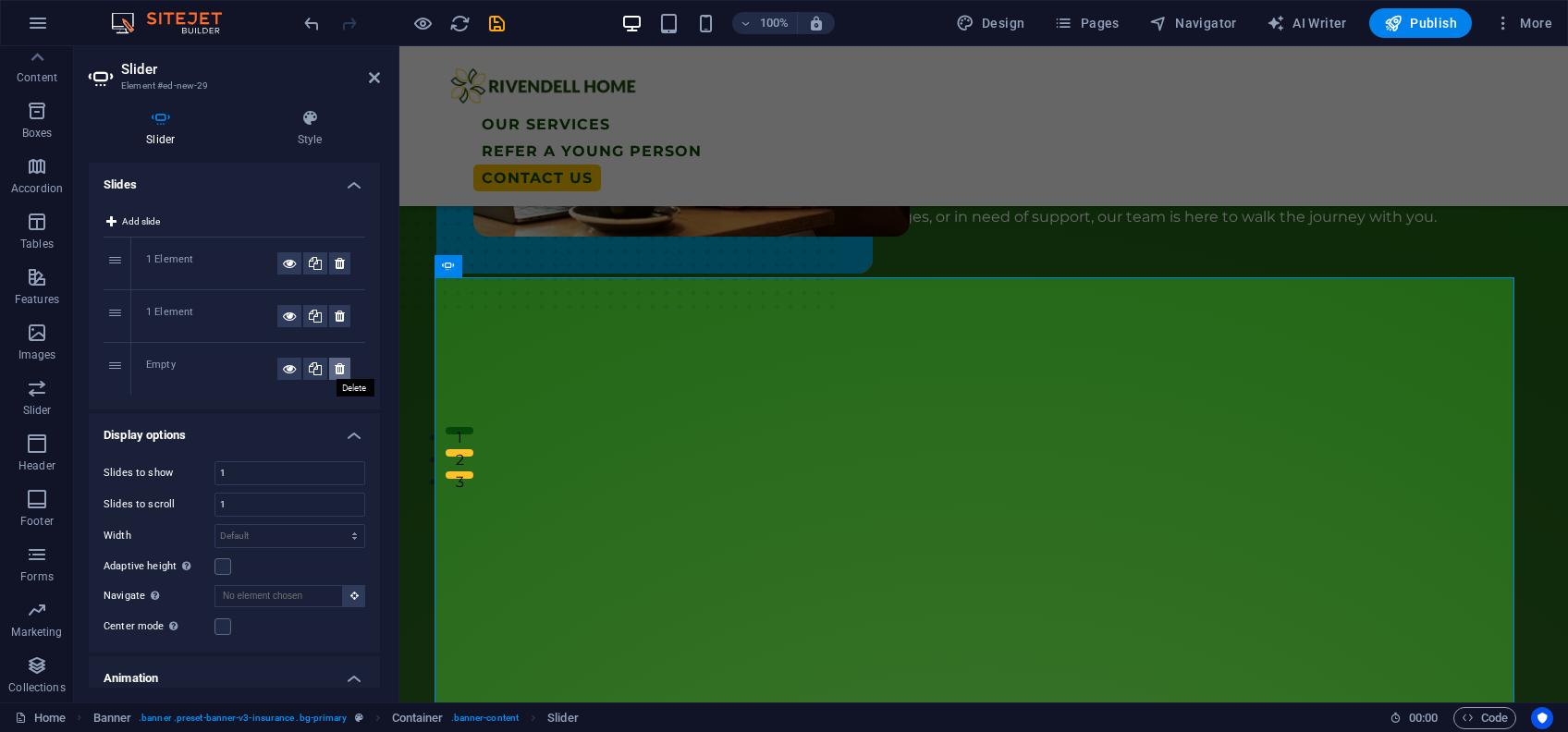 click at bounding box center (339, 369) 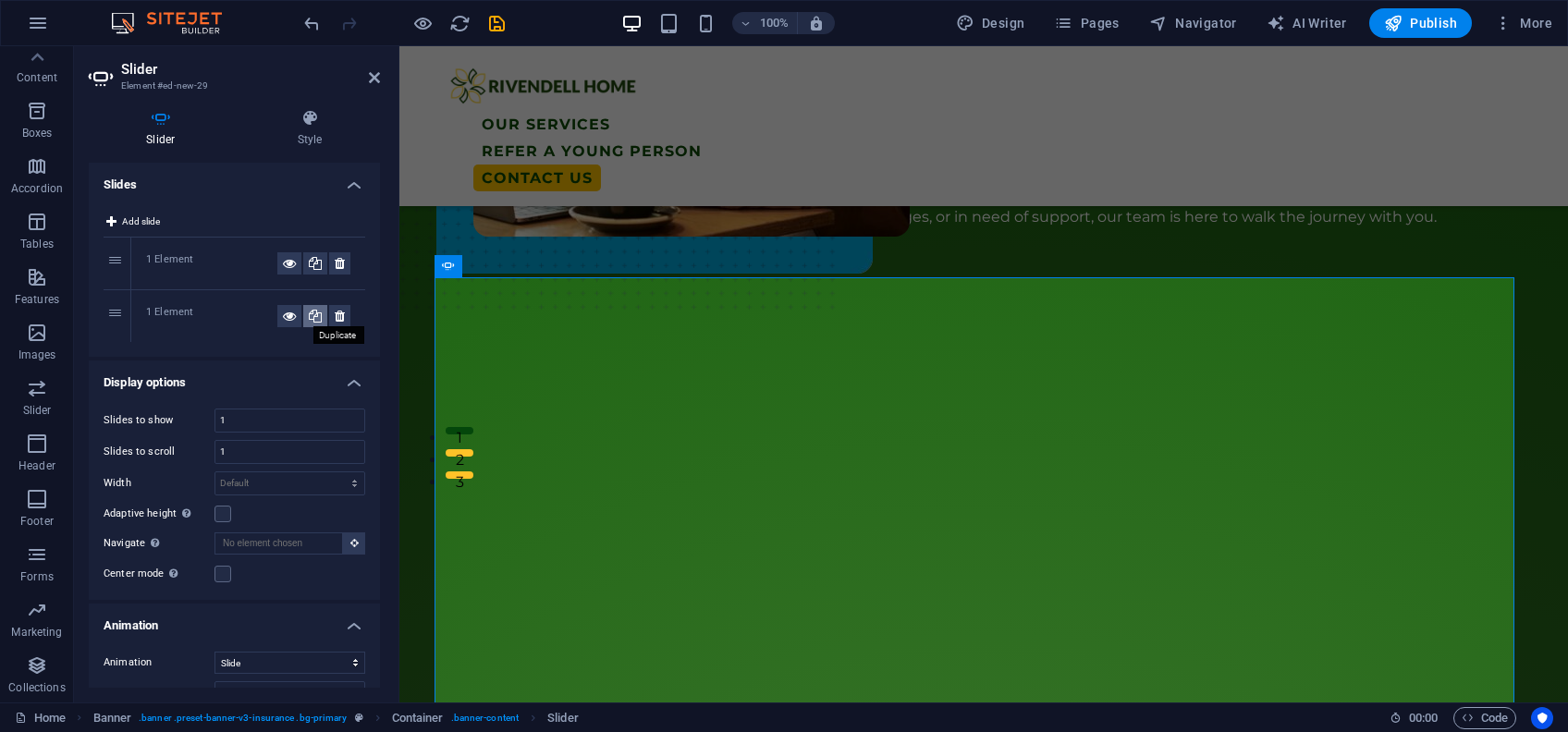 click at bounding box center (315, 316) 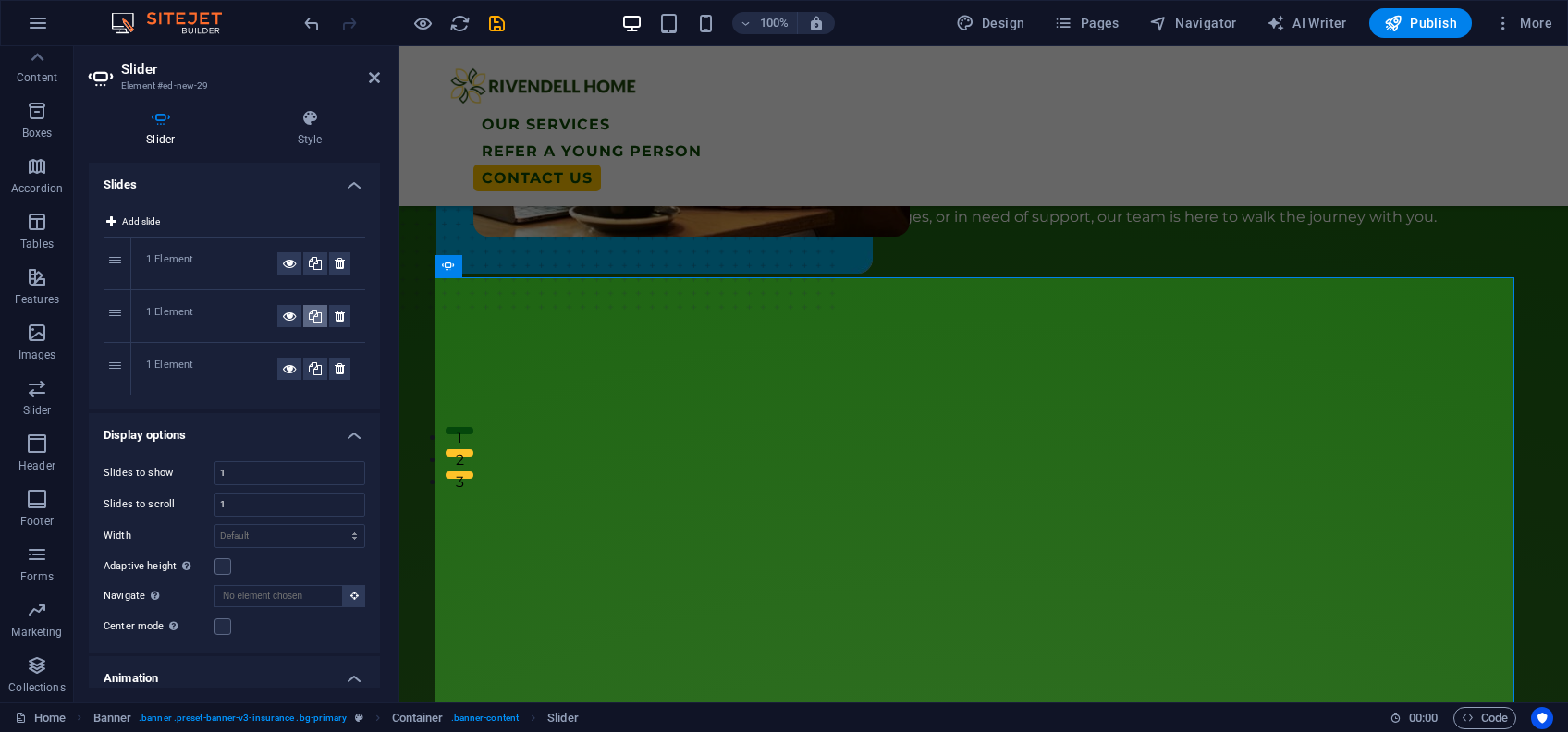 click at bounding box center [315, 316] 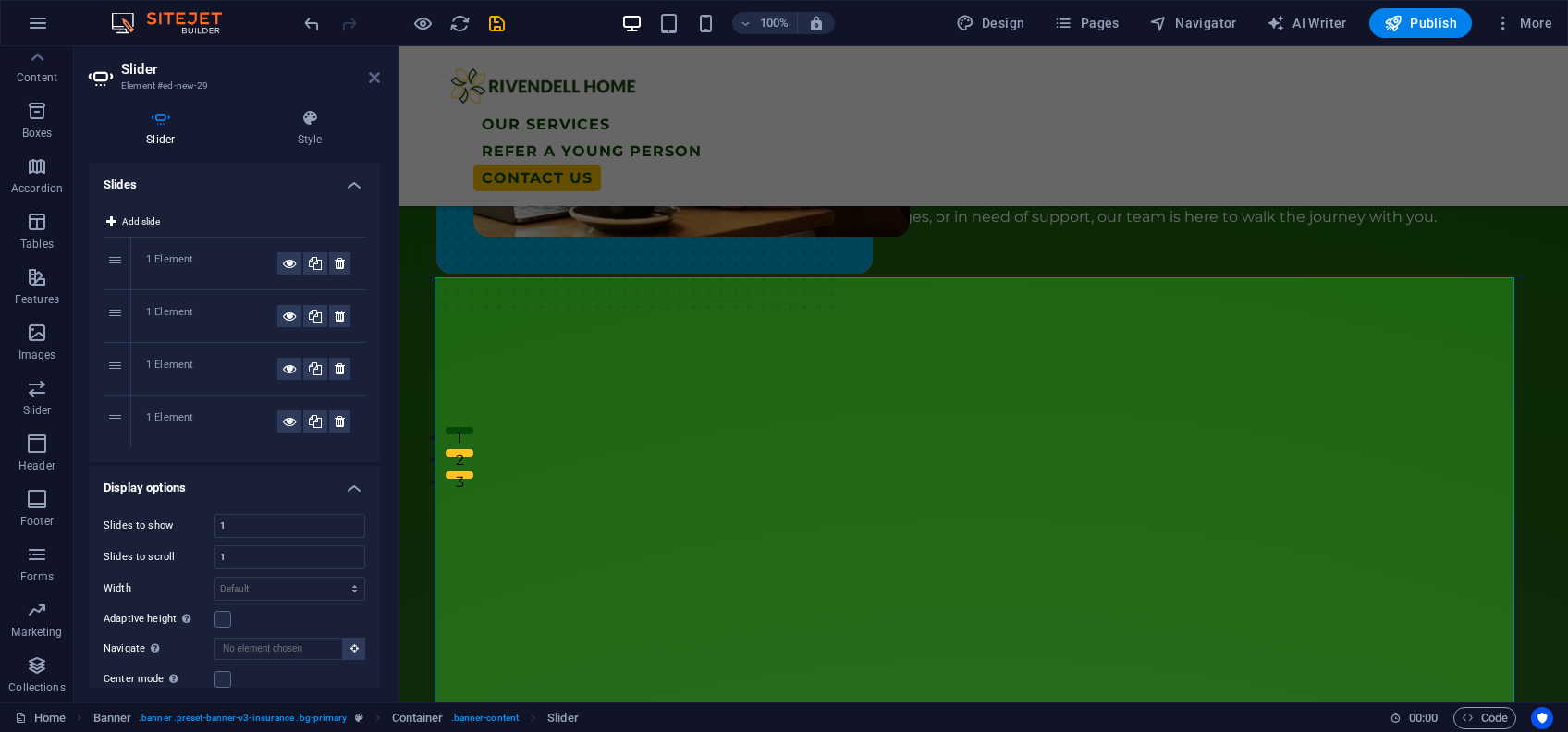 click at bounding box center [374, 78] 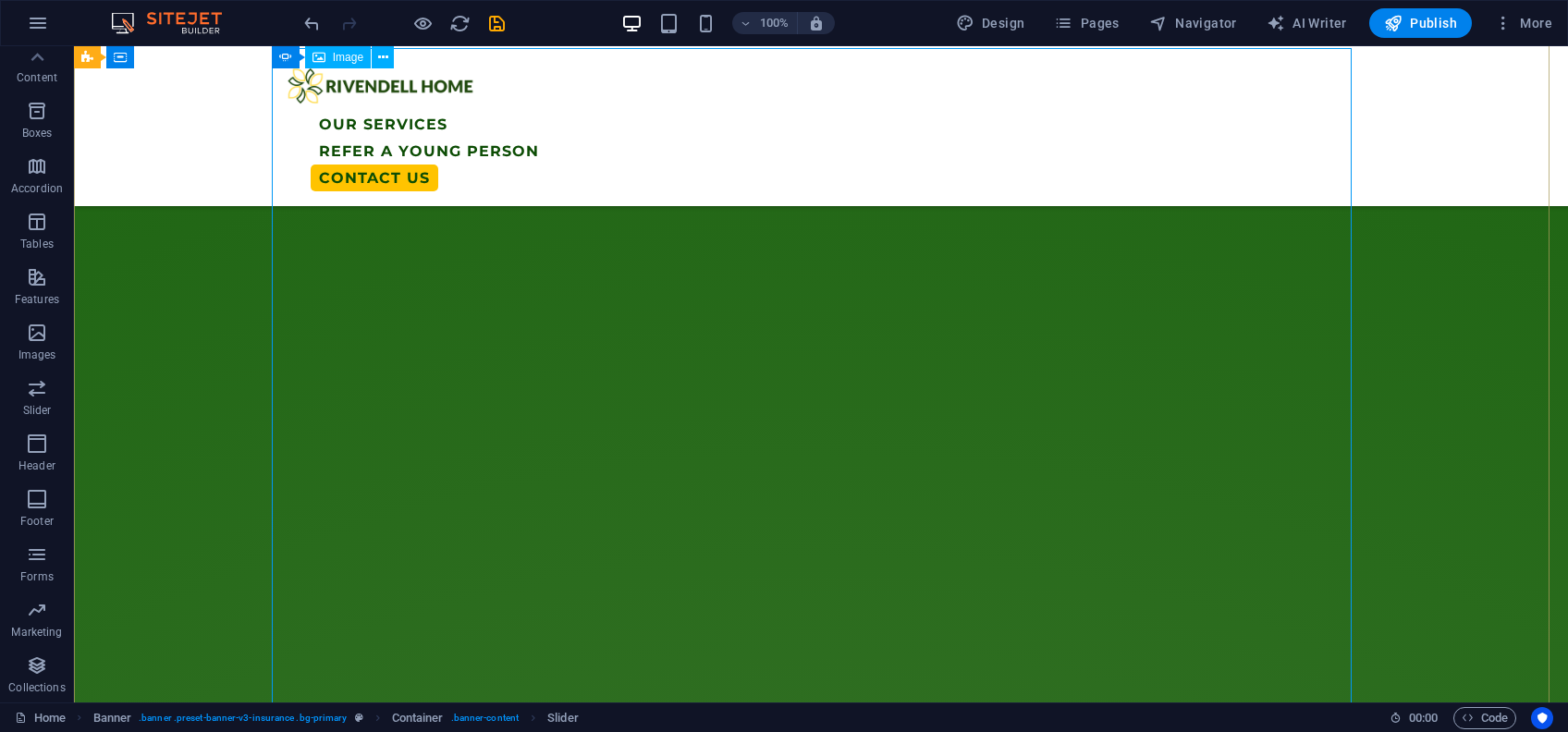 scroll, scrollTop: 370, scrollLeft: 0, axis: vertical 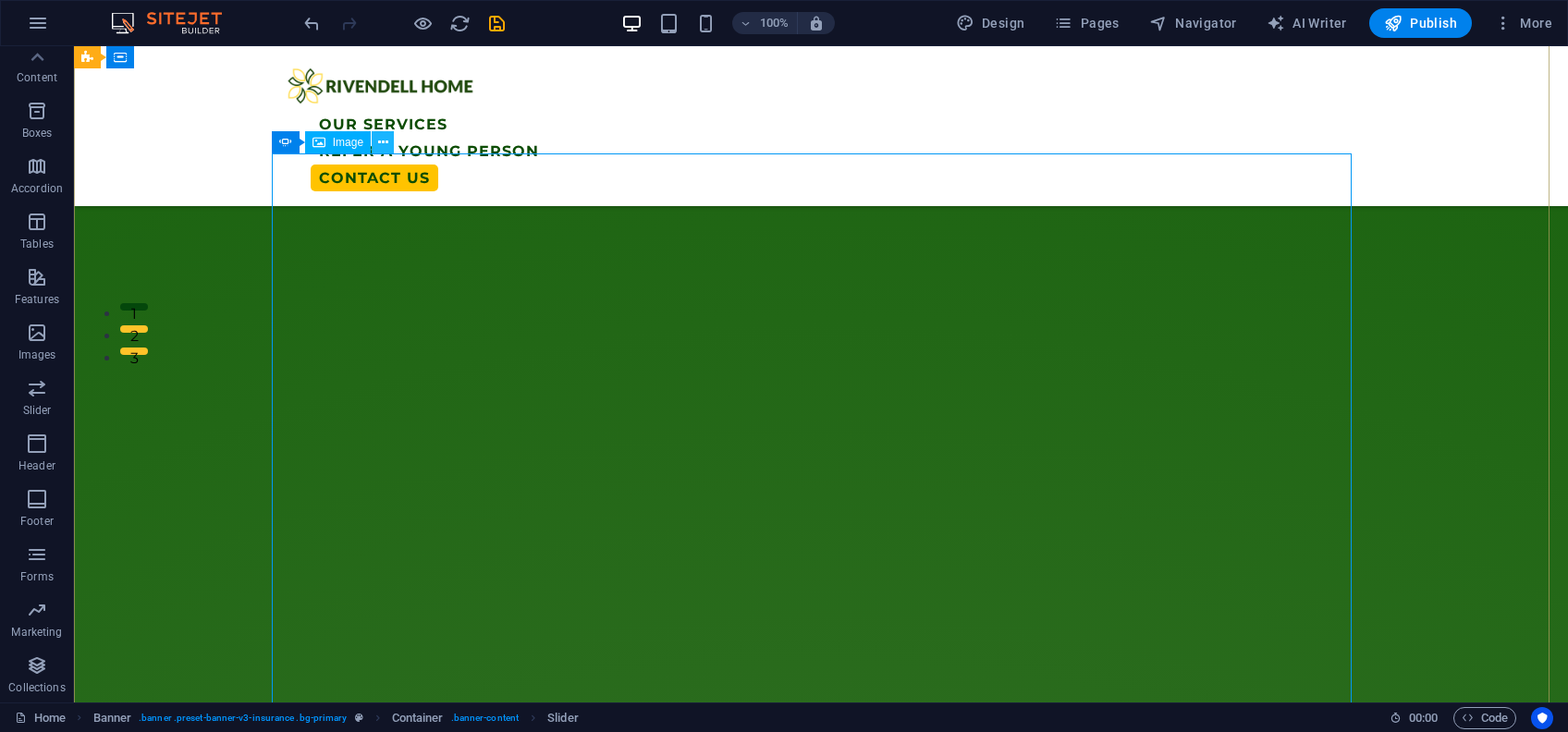 click at bounding box center (383, 142) 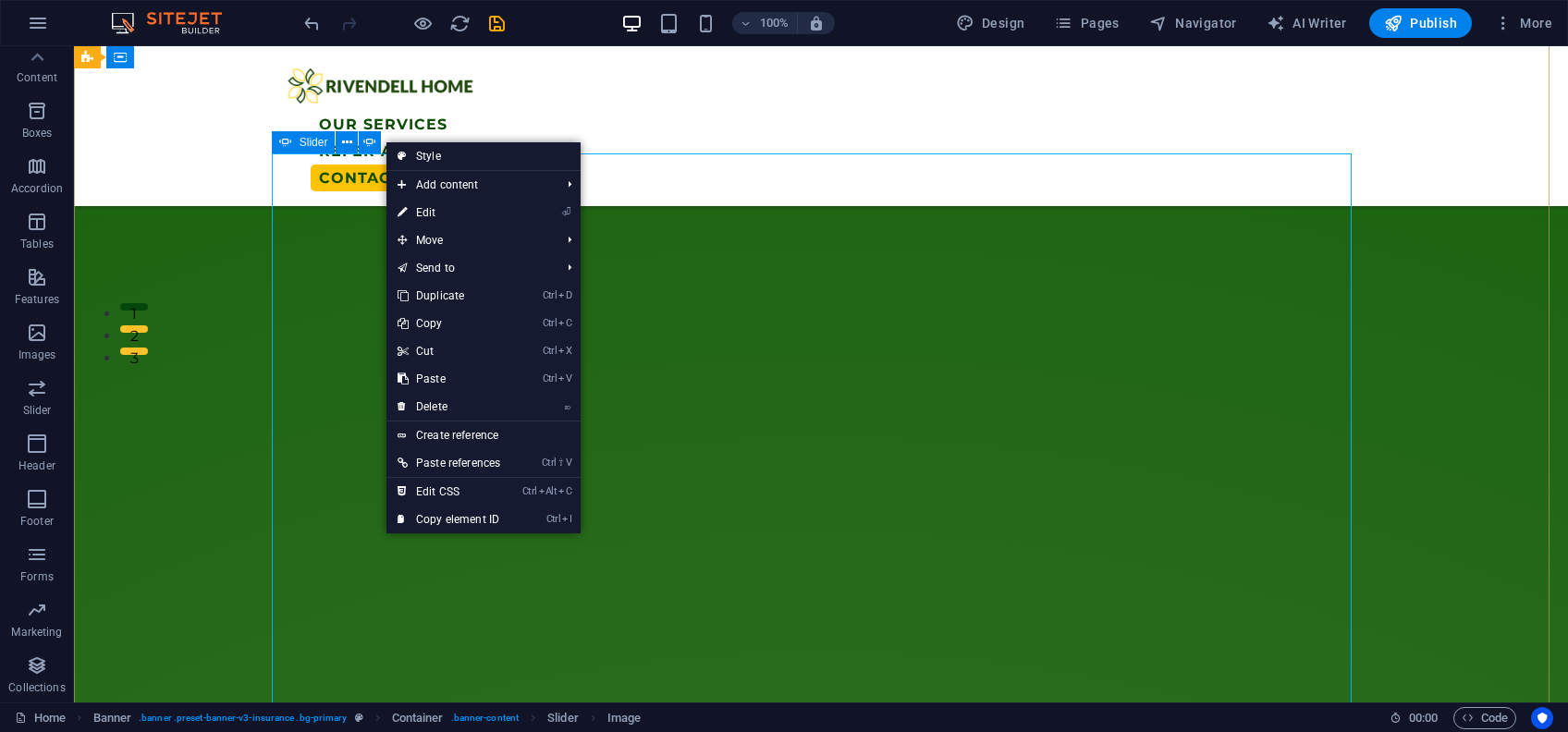 click at bounding box center (286, 142) 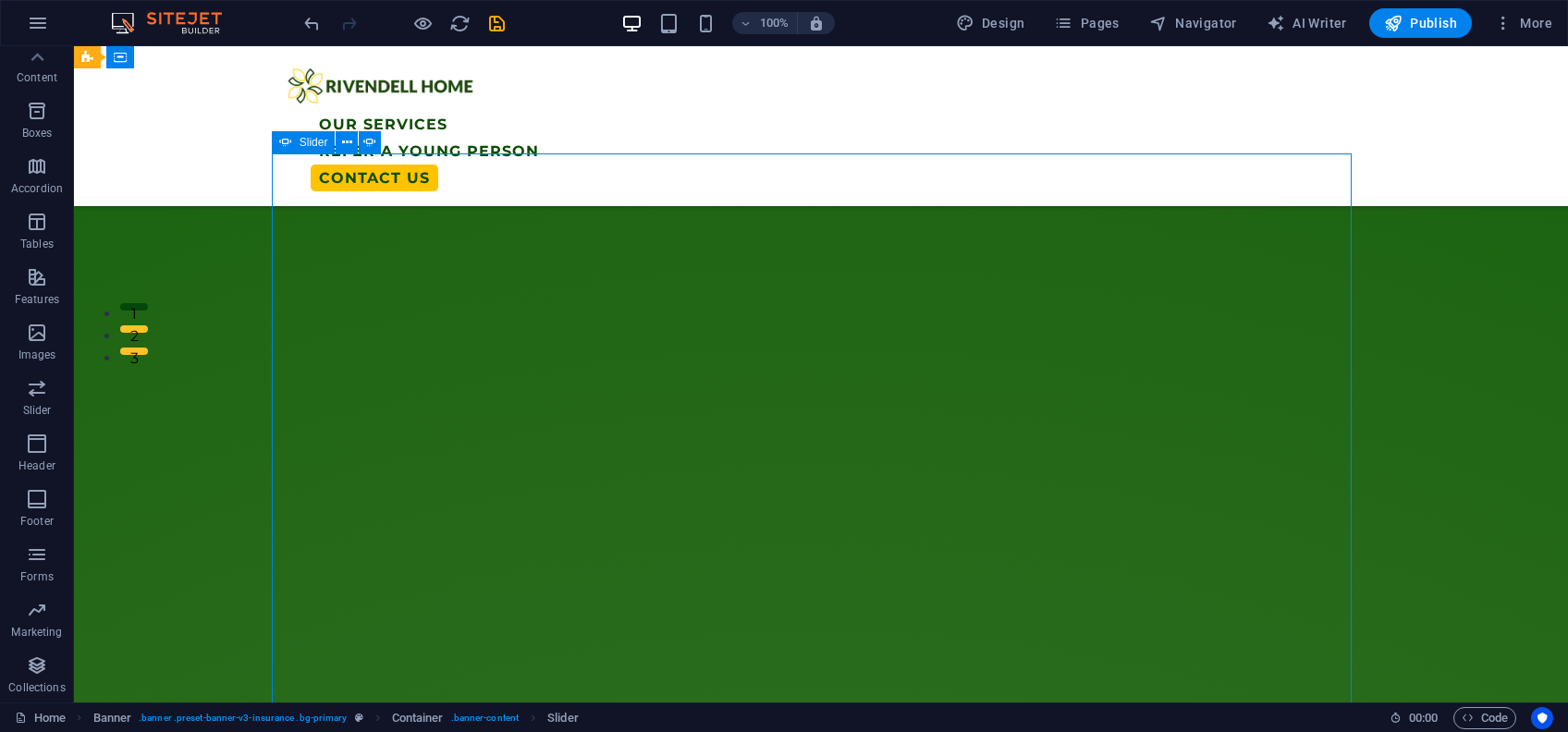 click at bounding box center [286, 142] 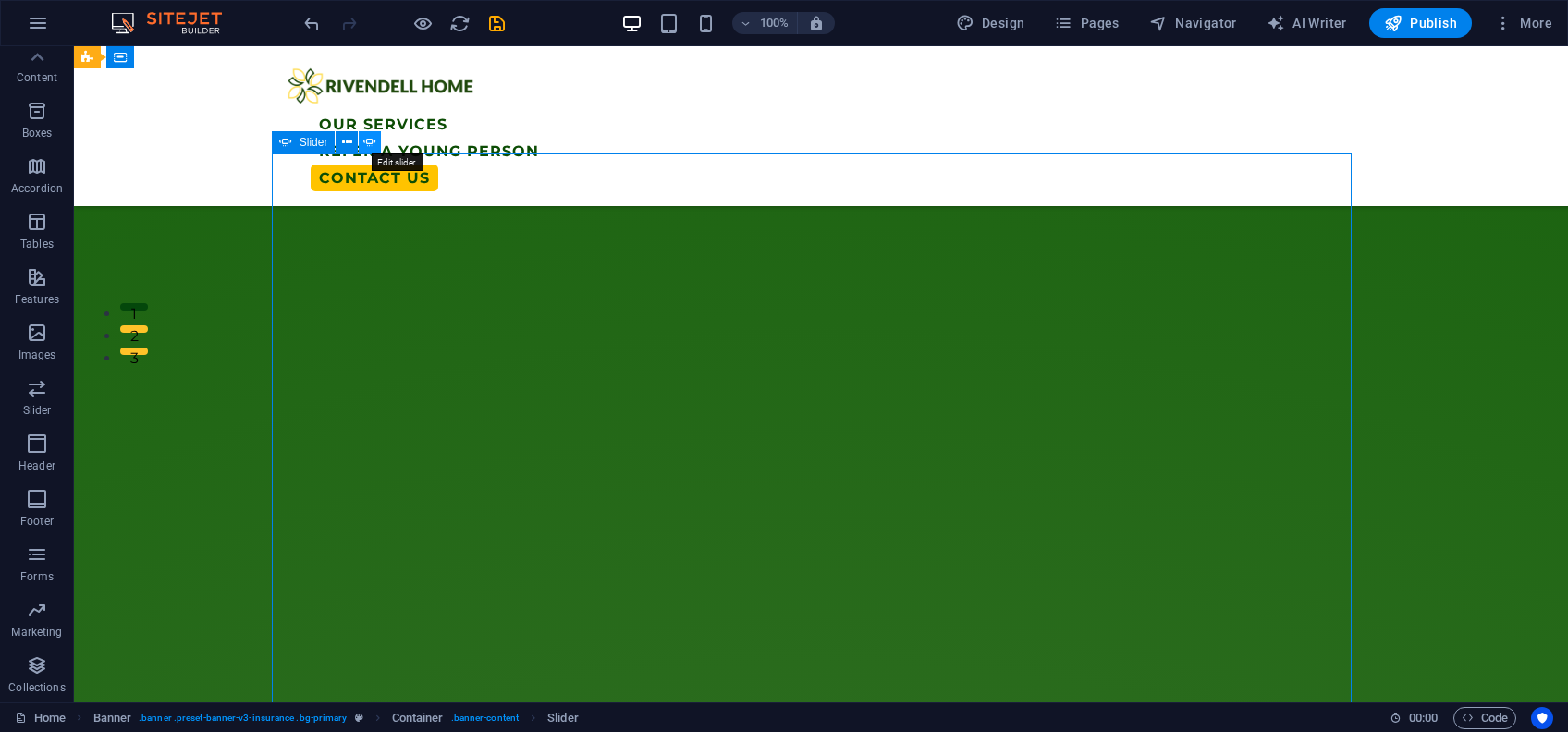 click at bounding box center (370, 142) 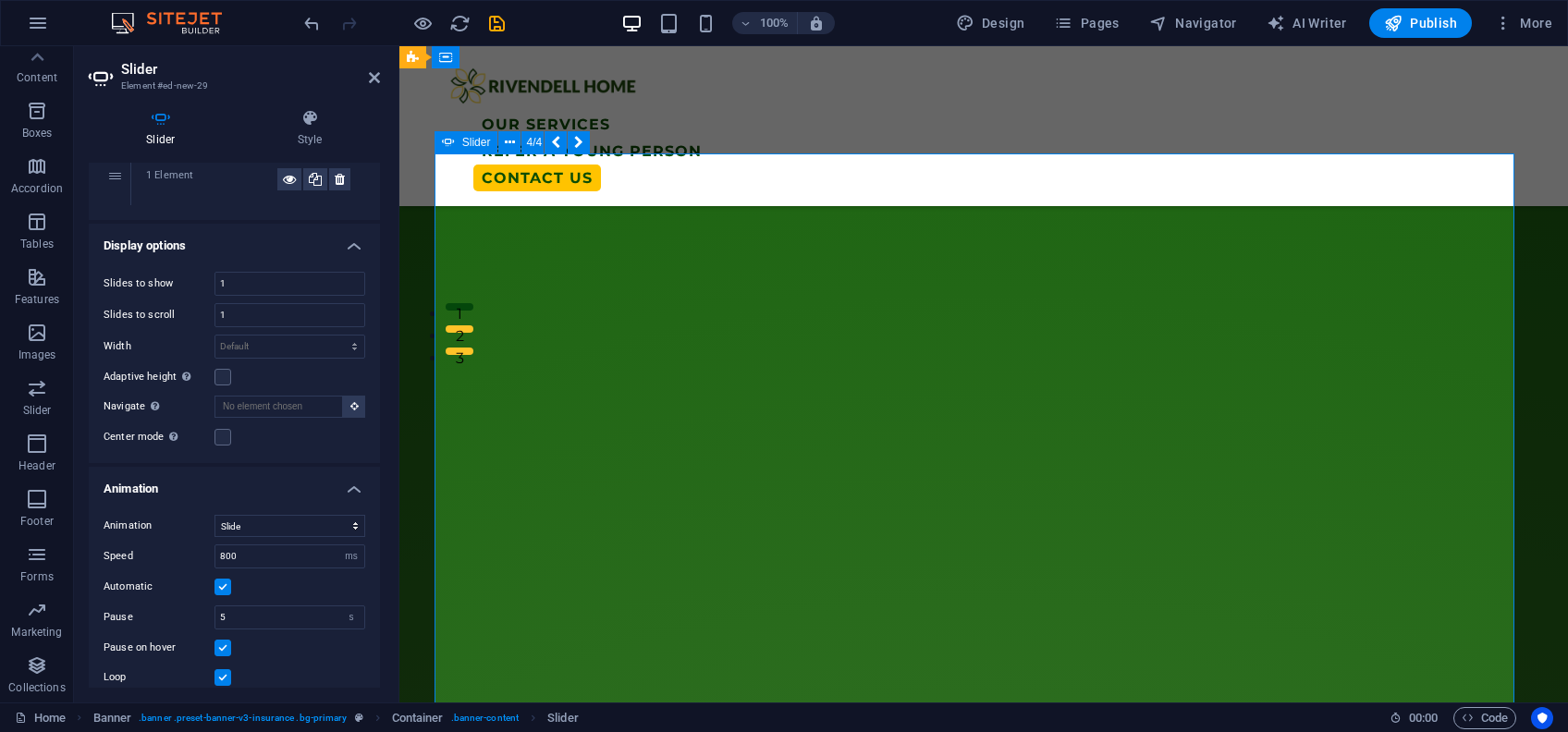 scroll, scrollTop: 246, scrollLeft: 0, axis: vertical 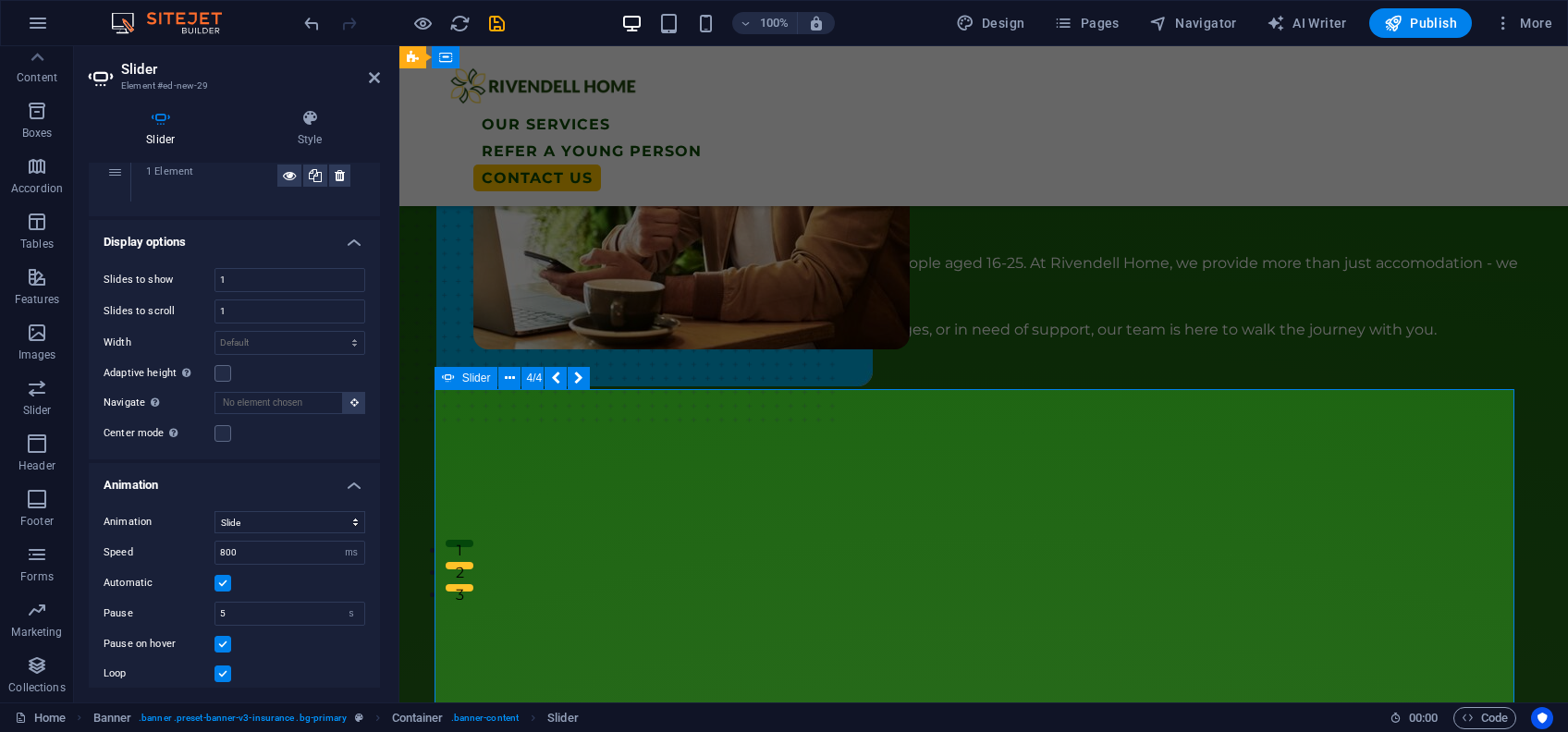 drag, startPoint x: 376, startPoint y: 409, endPoint x: 385, endPoint y: 350, distance: 59.68249 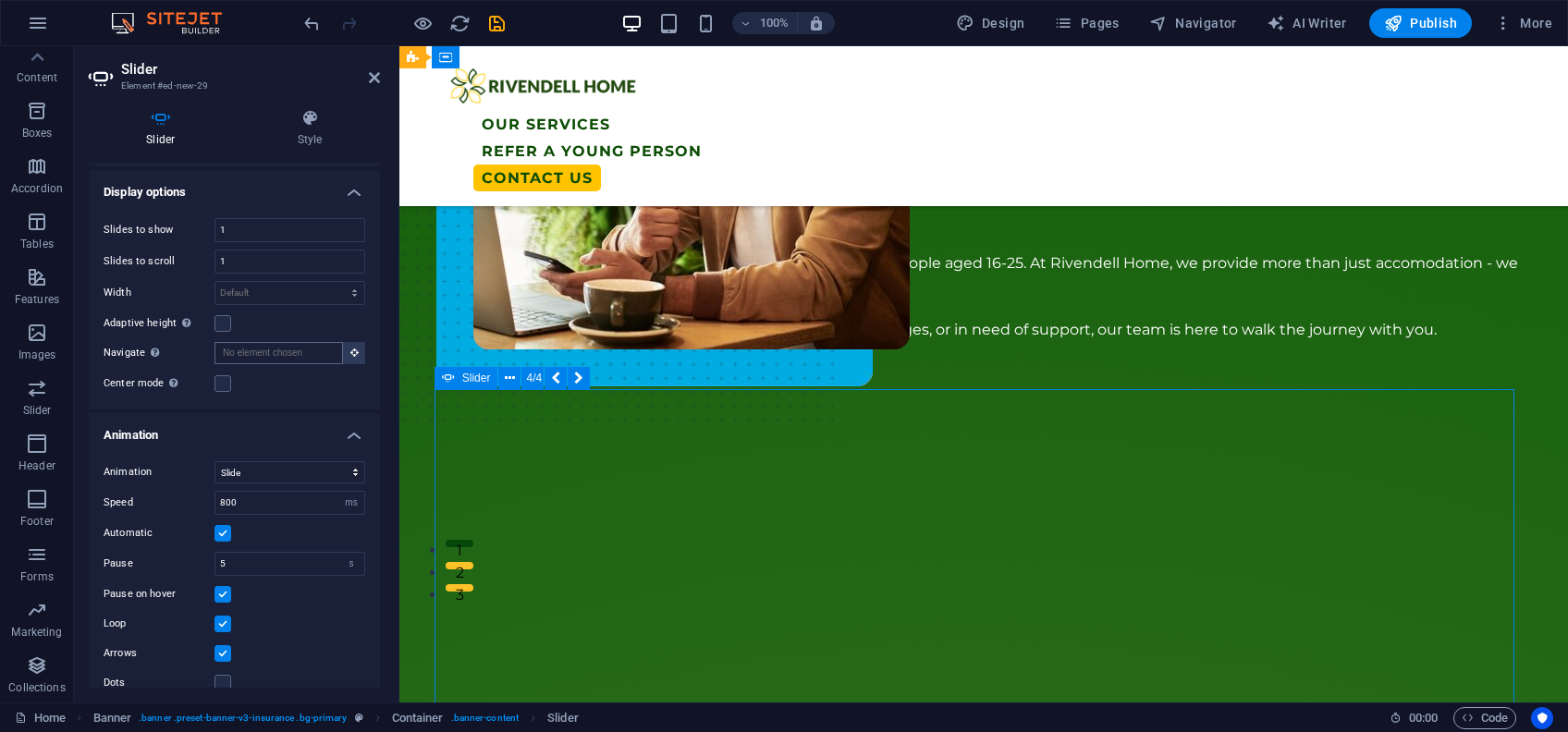 scroll, scrollTop: 315, scrollLeft: 0, axis: vertical 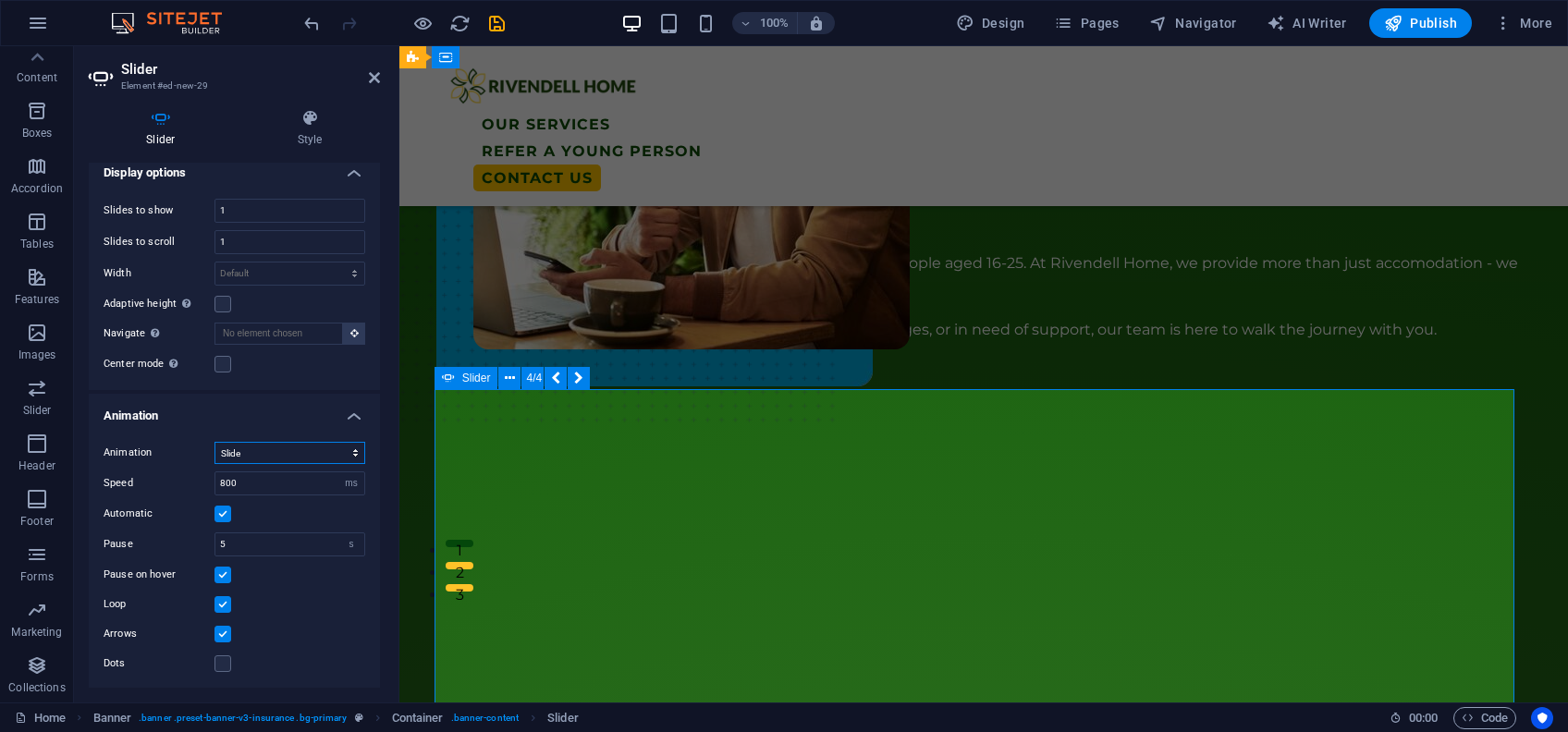 click on "Slide Fade" at bounding box center (289, 453) 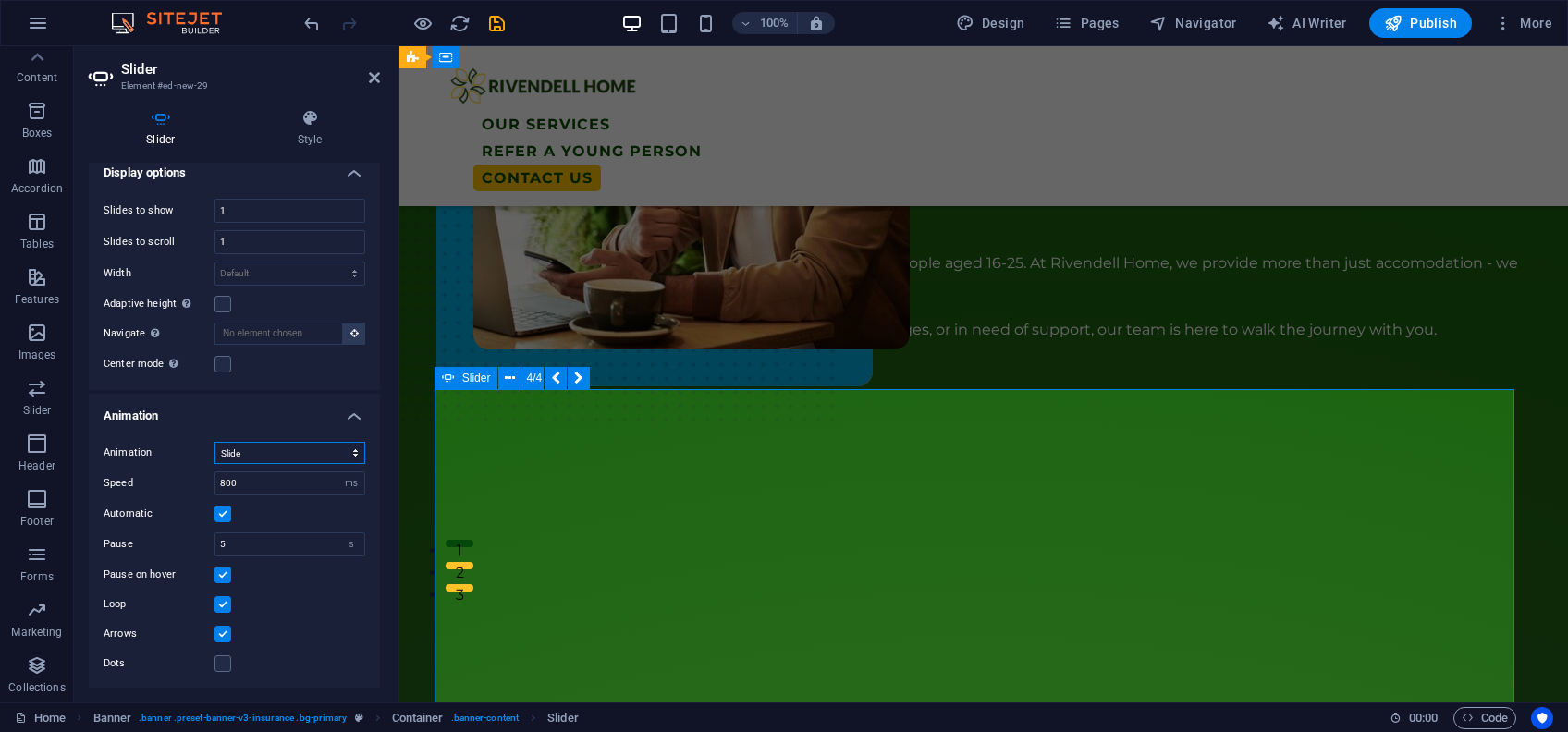click on "Slide Fade" at bounding box center (289, 453) 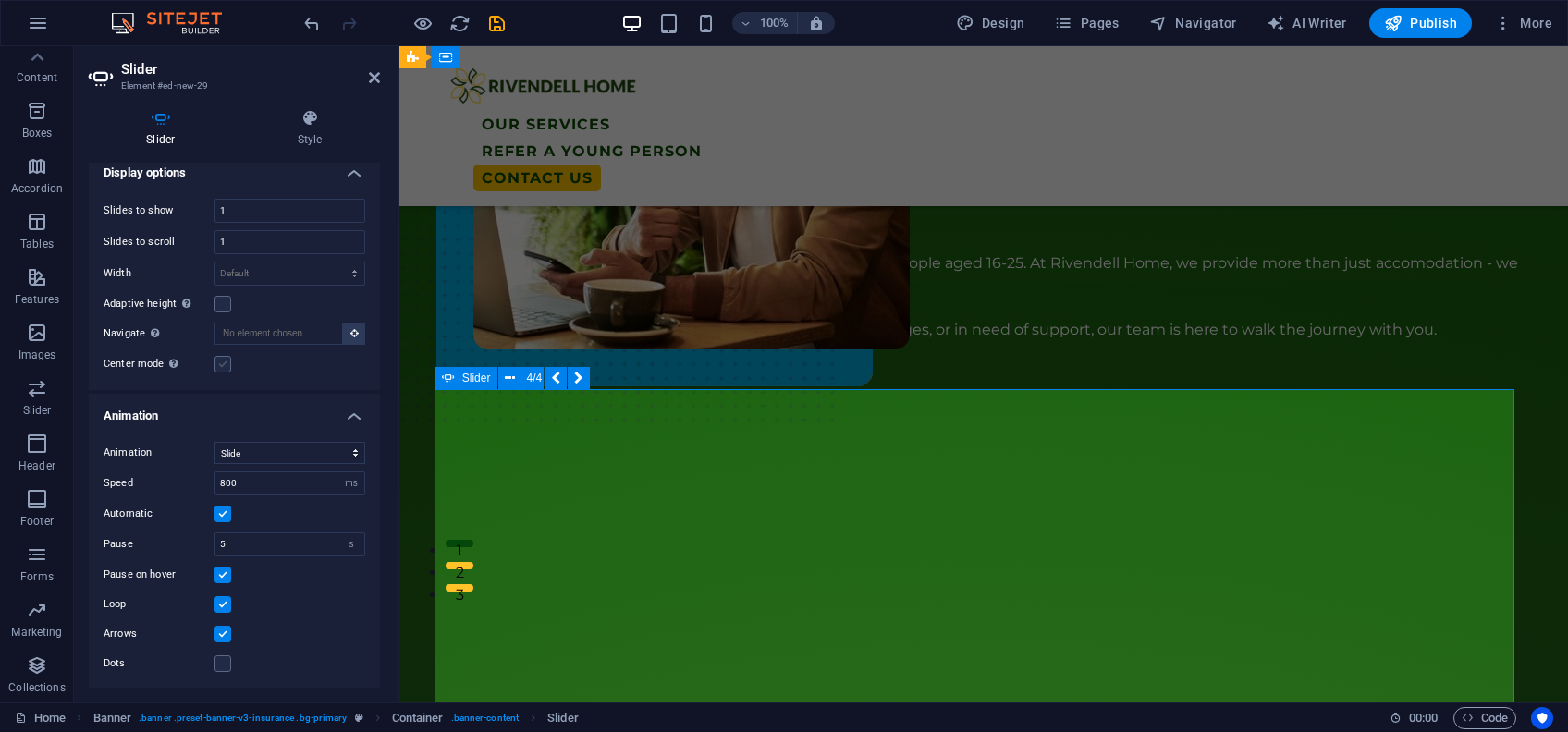 click at bounding box center [223, 364] 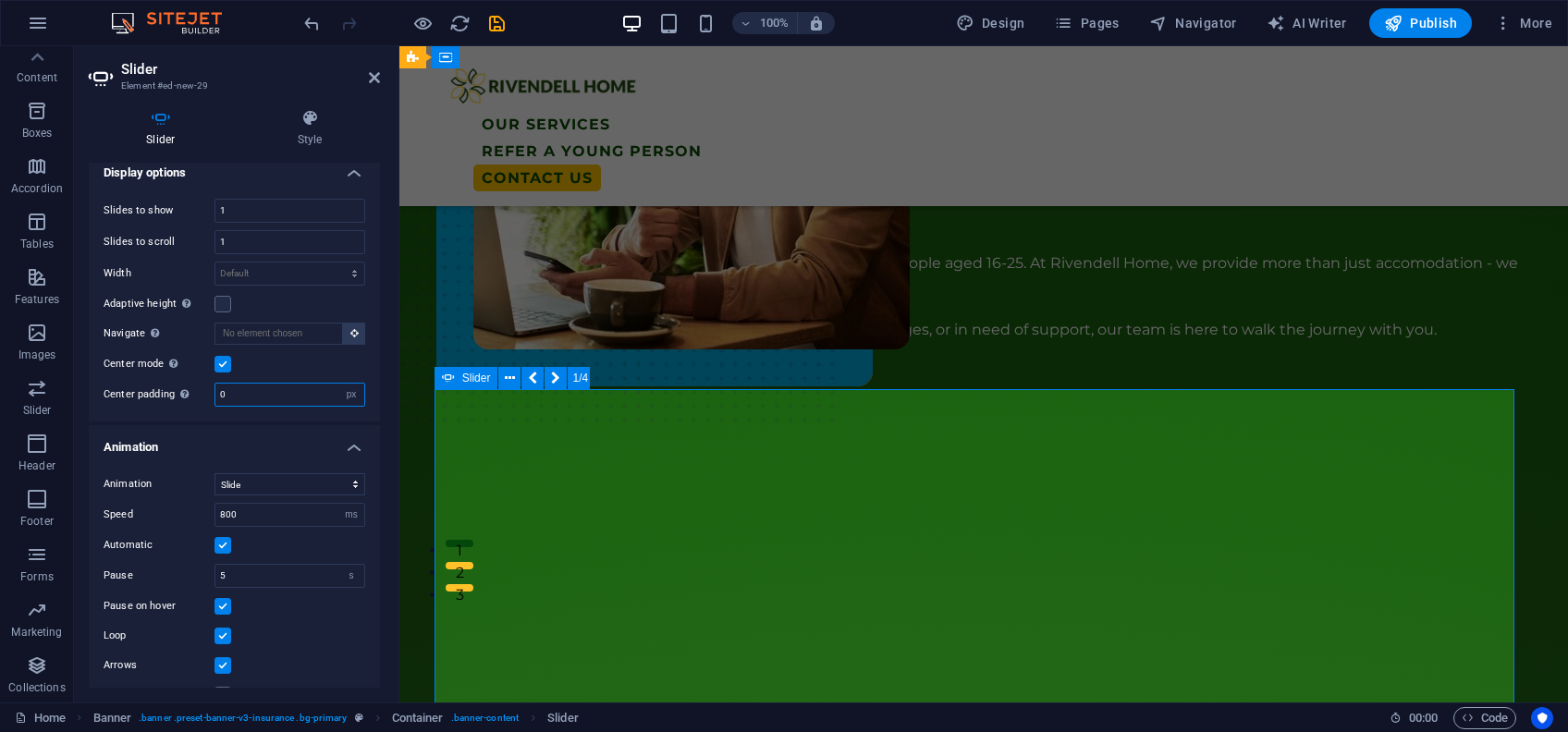 click on "0" at bounding box center (289, 395) 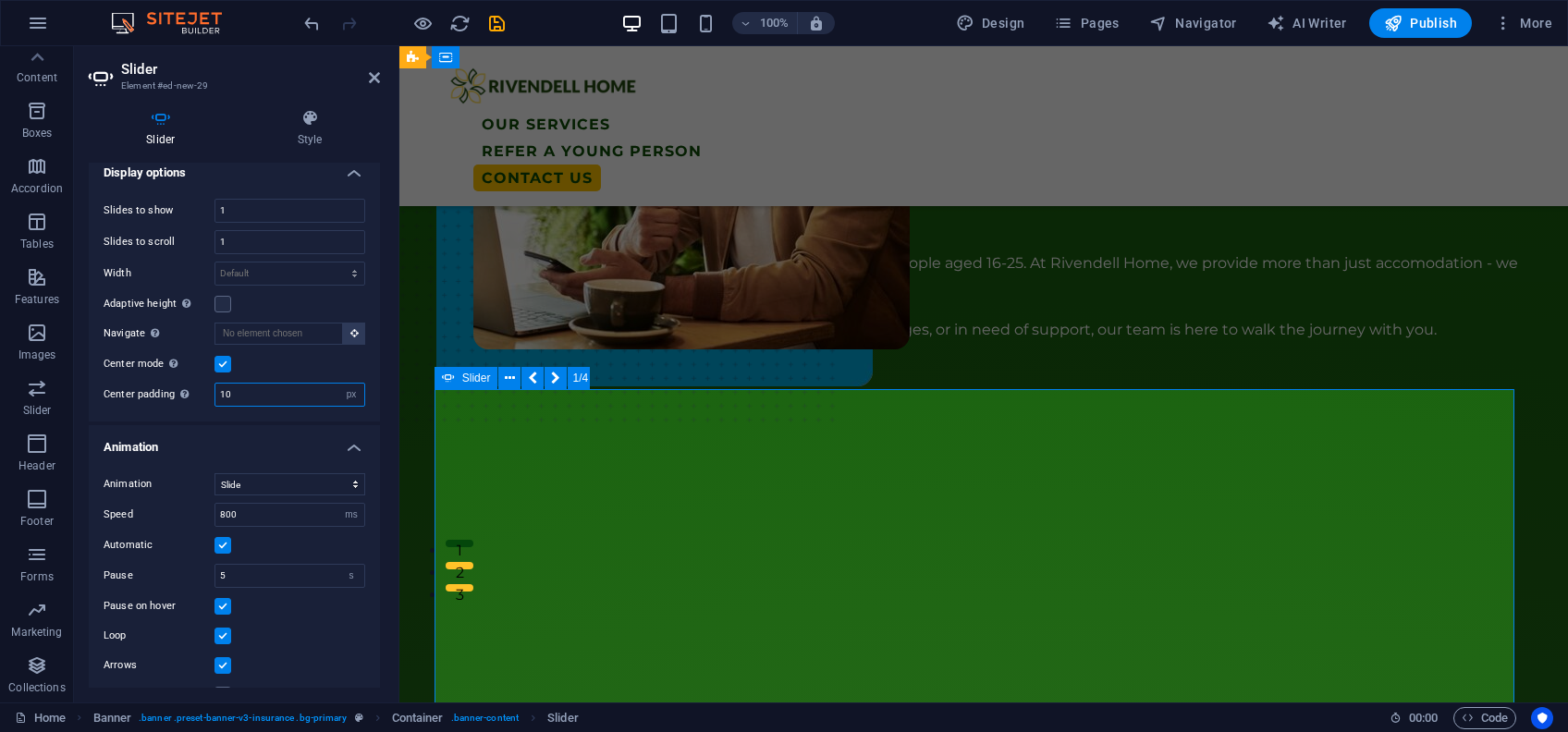 type on "1" 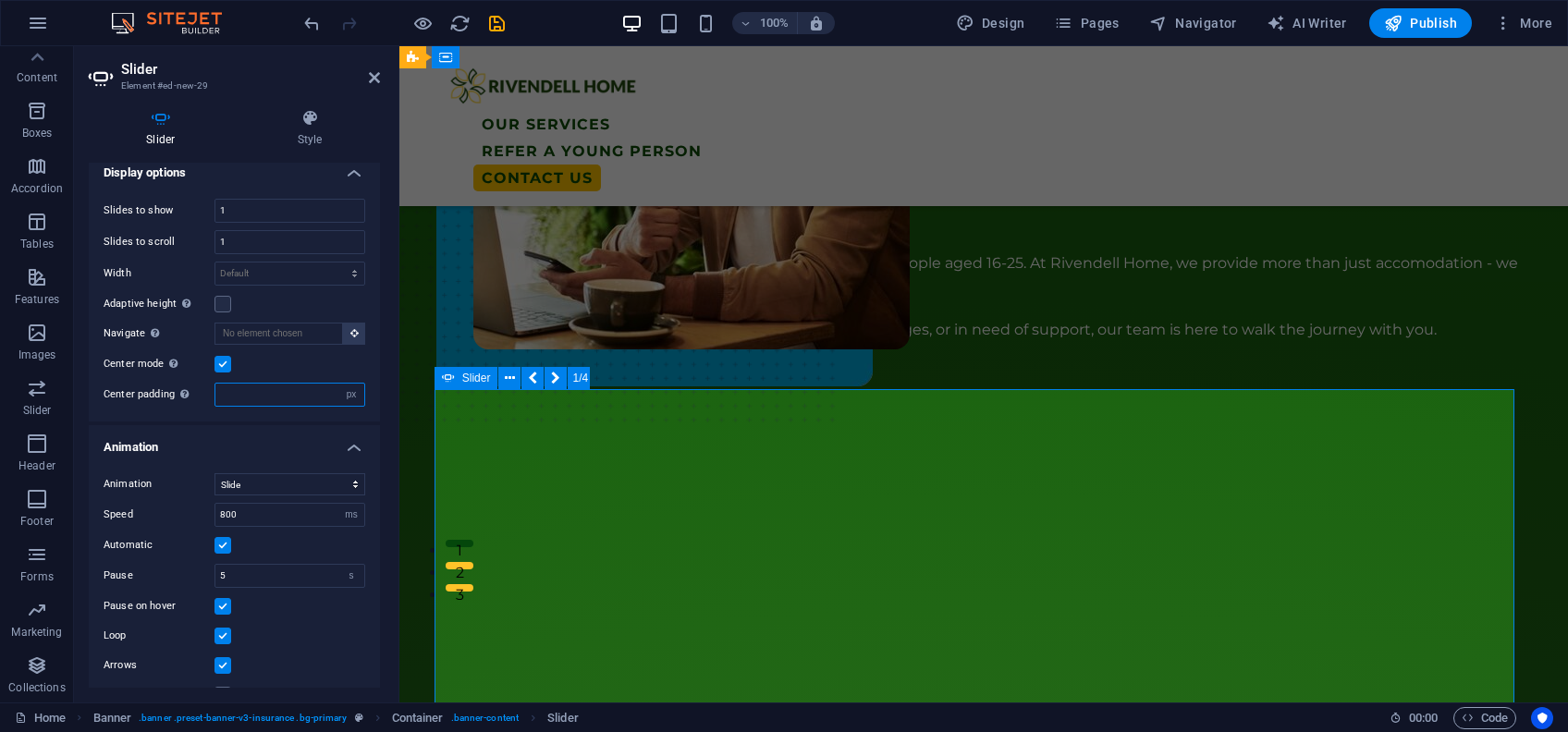 type on "0" 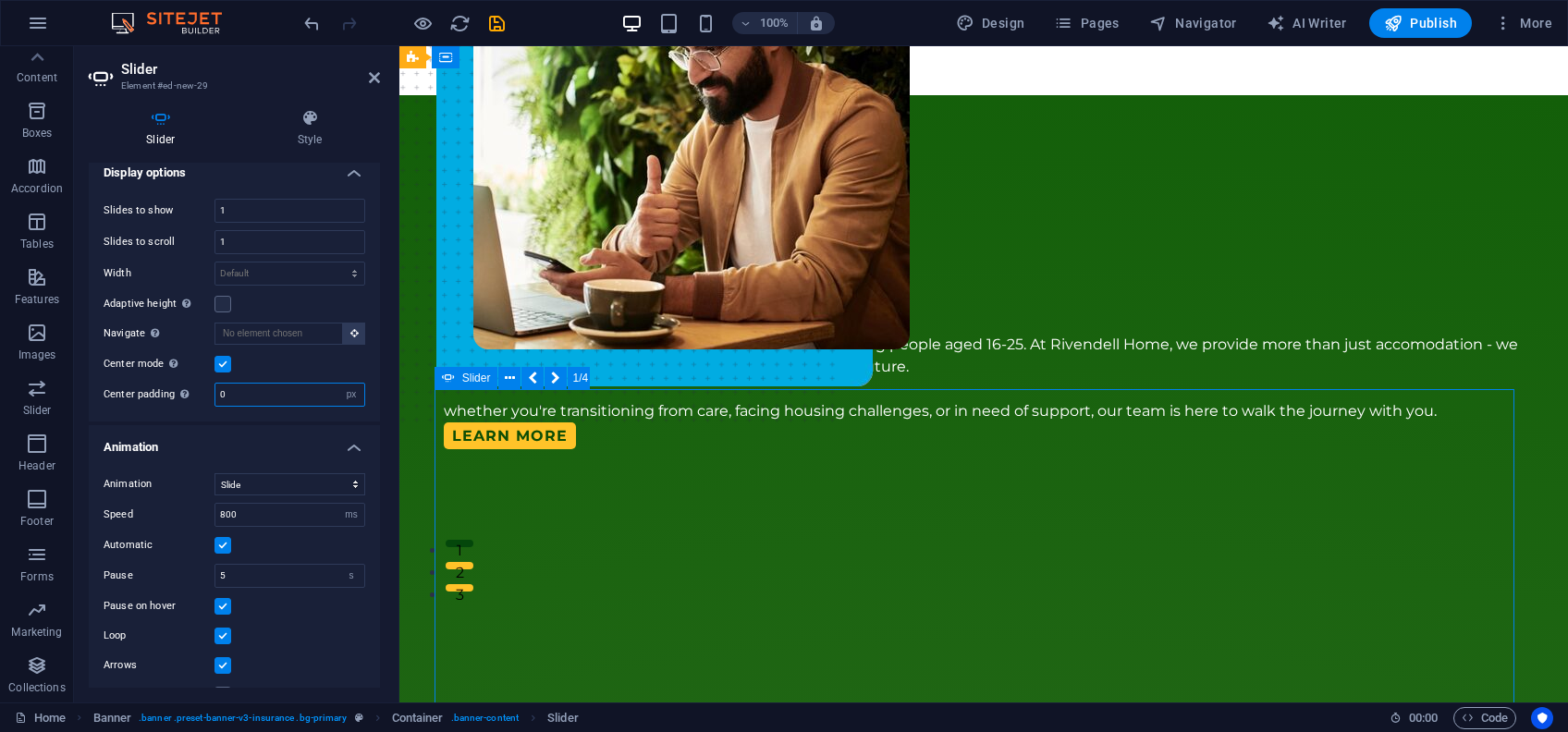 scroll, scrollTop: 133, scrollLeft: 0, axis: vertical 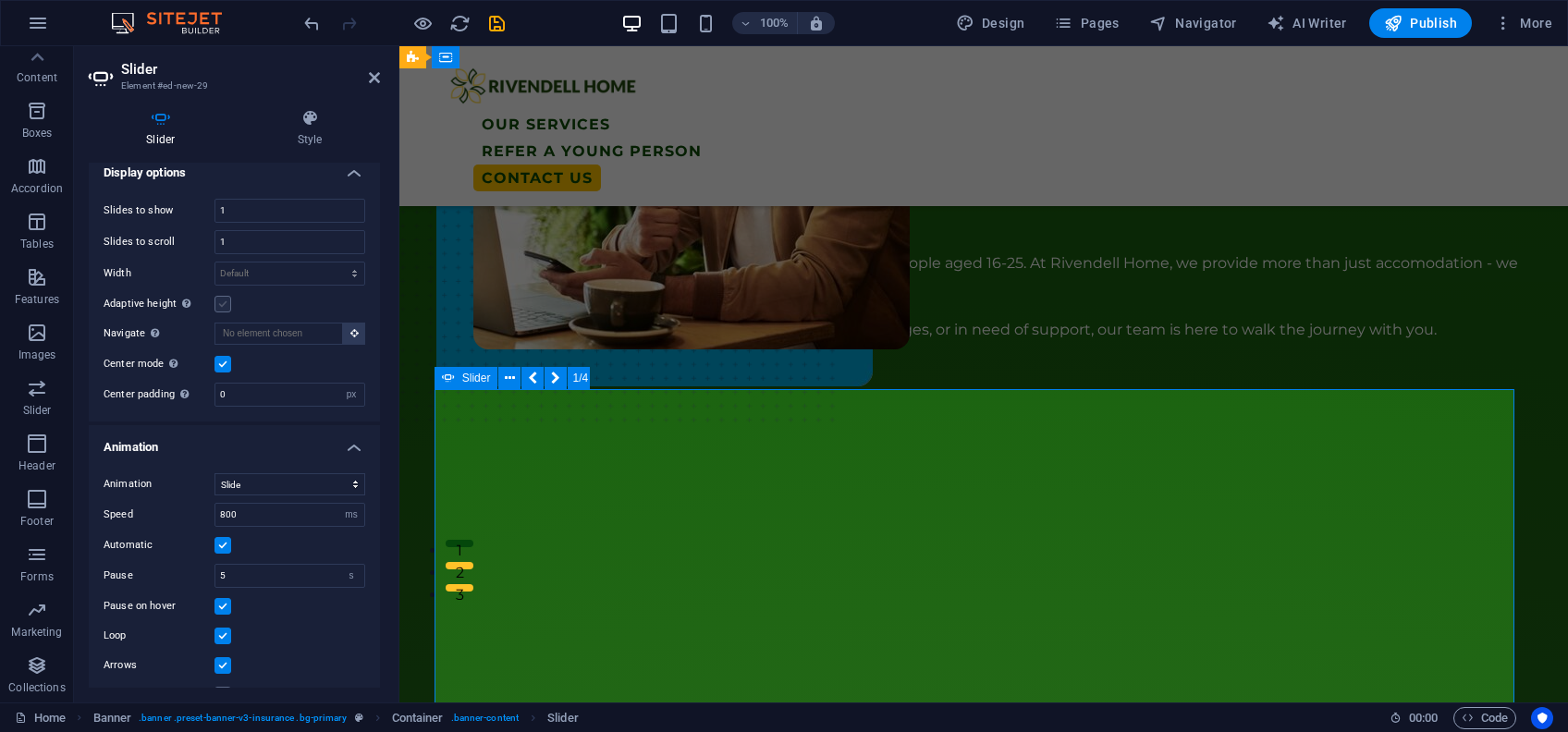 click at bounding box center (223, 304) 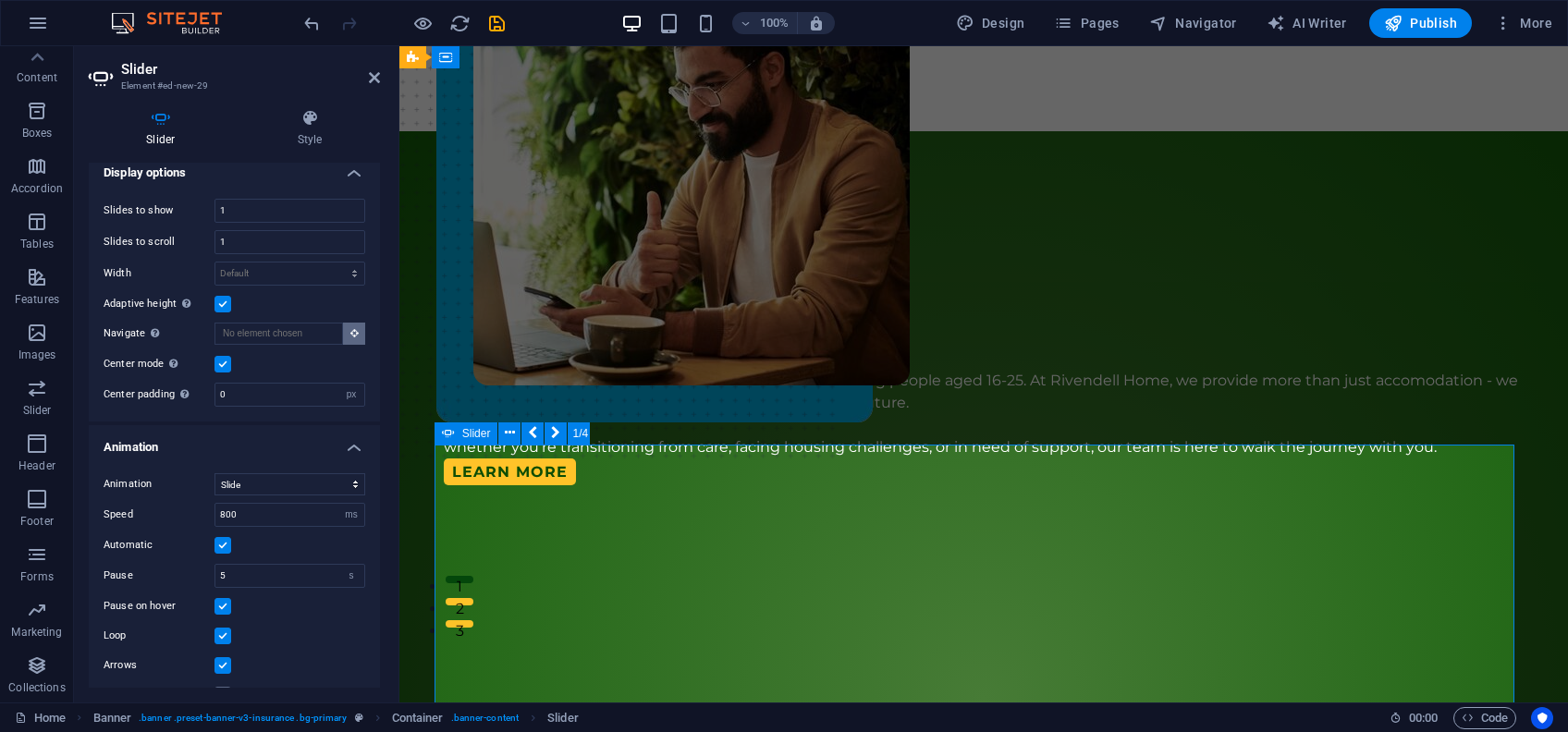 scroll, scrollTop: 99, scrollLeft: 0, axis: vertical 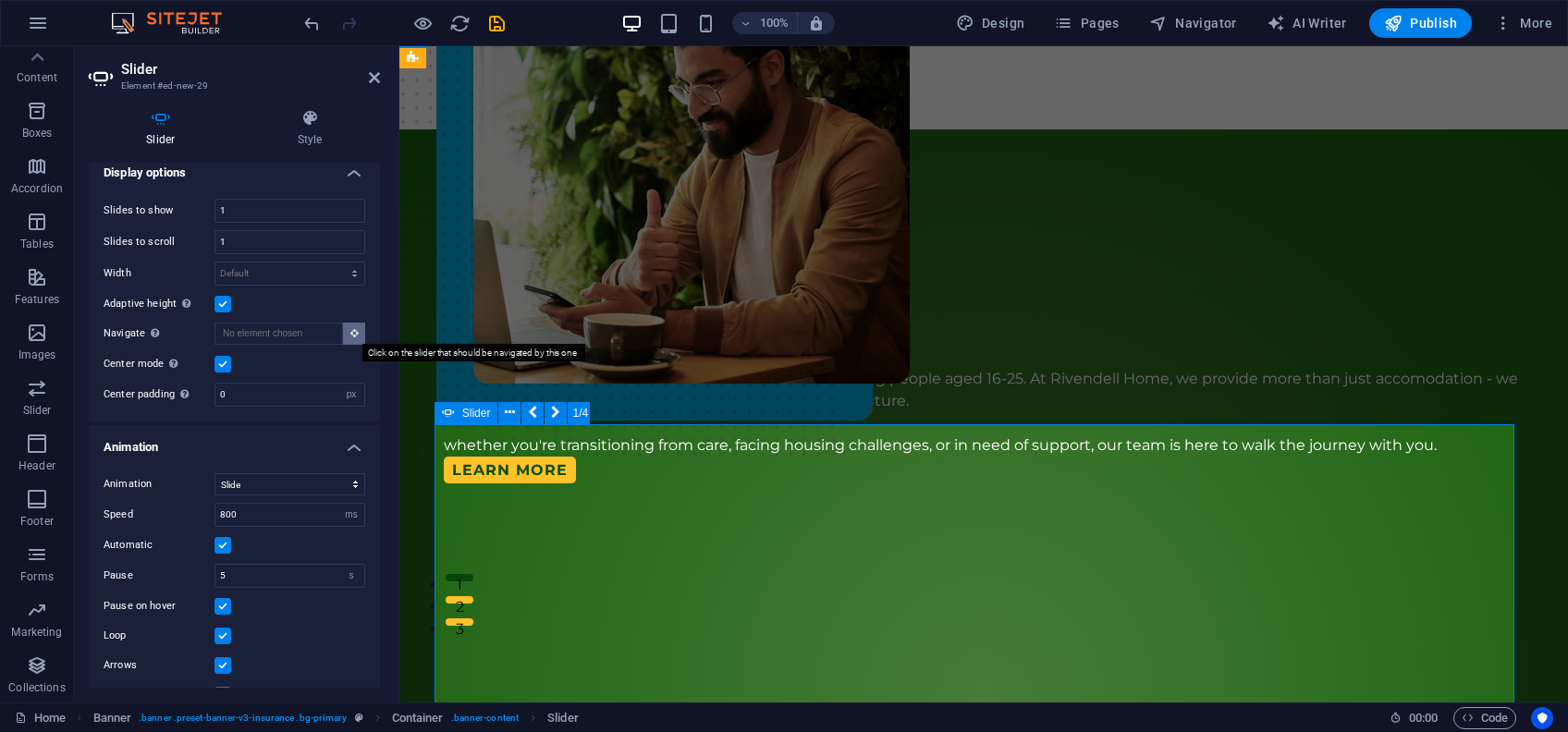 click at bounding box center (354, 333) 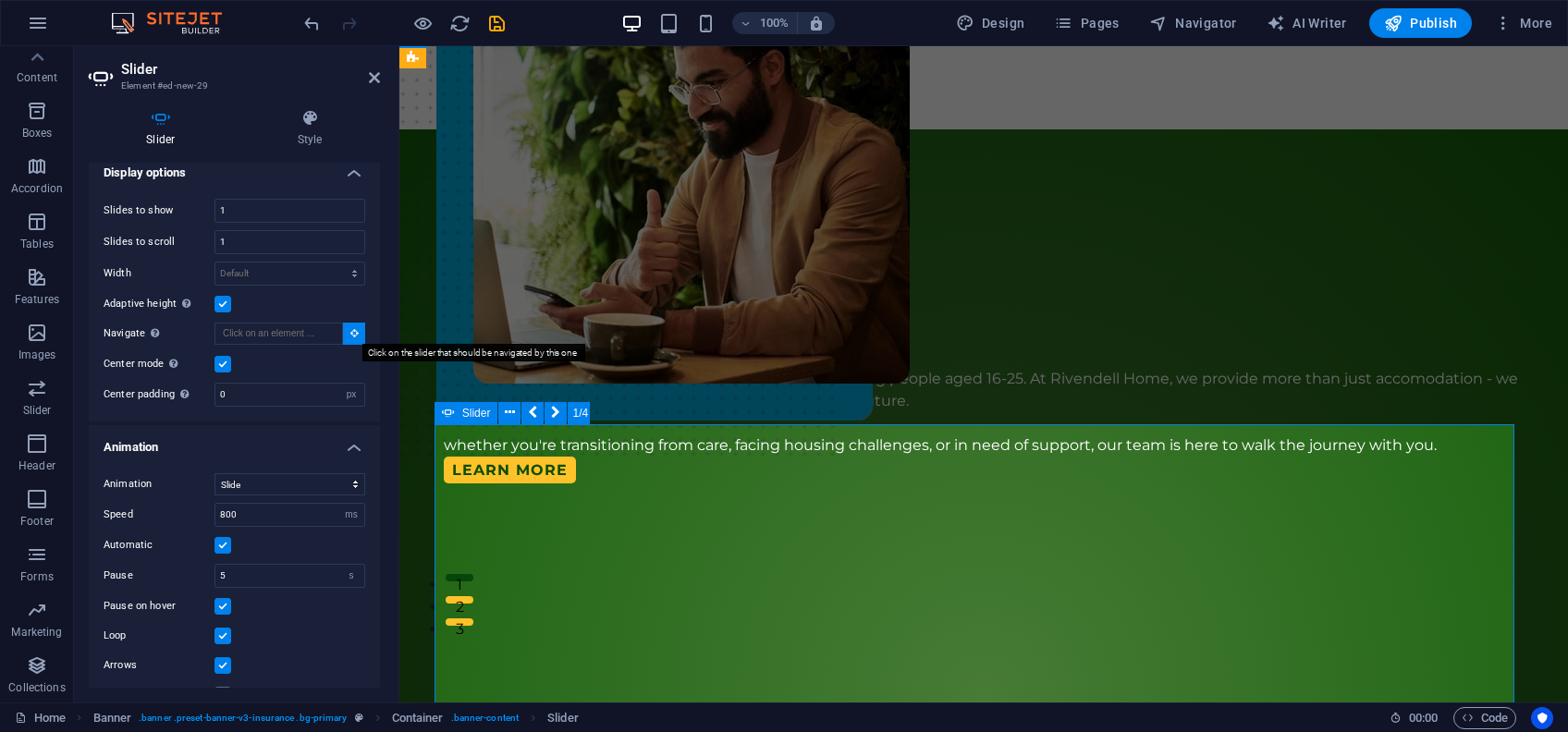 click at bounding box center (354, 333) 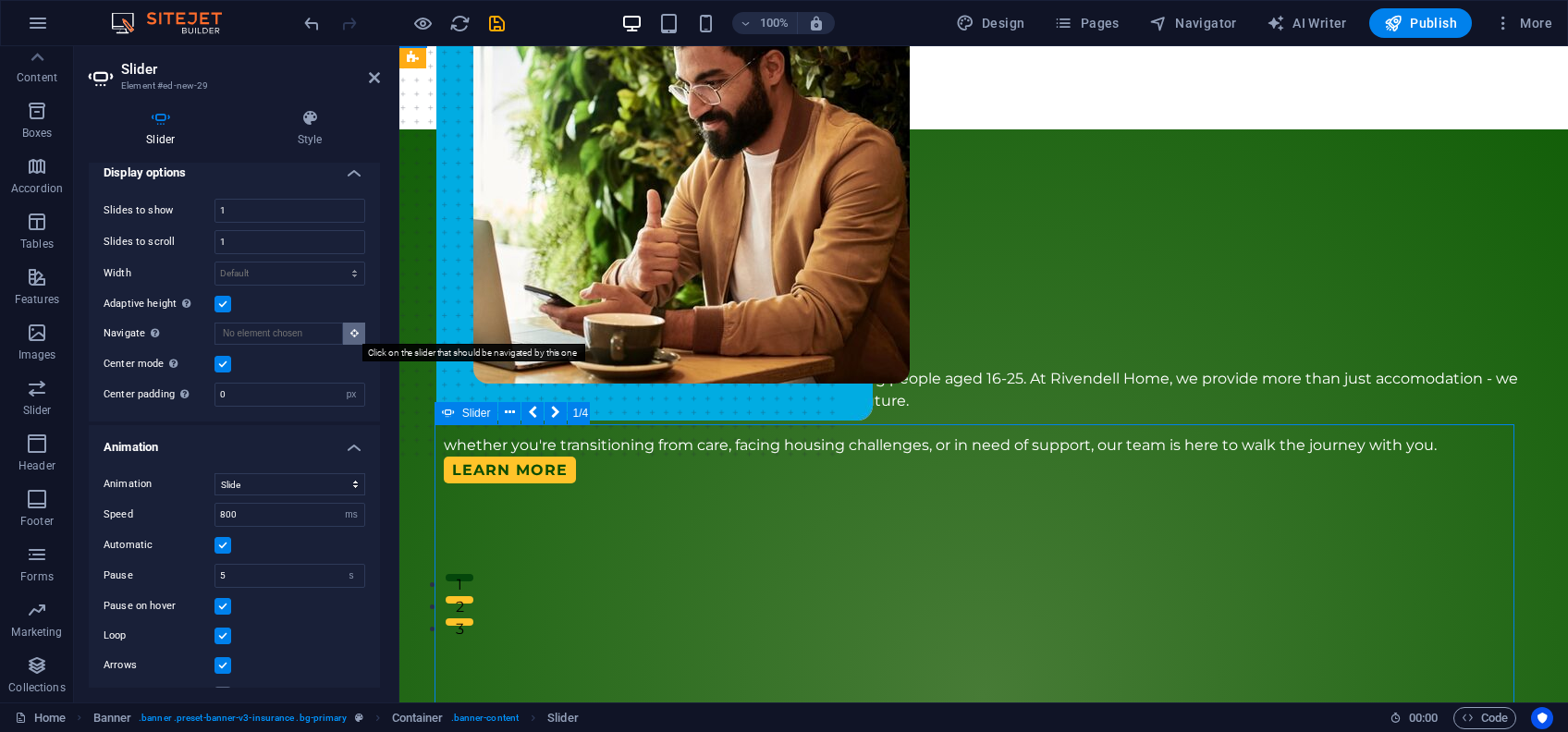 click at bounding box center (354, 333) 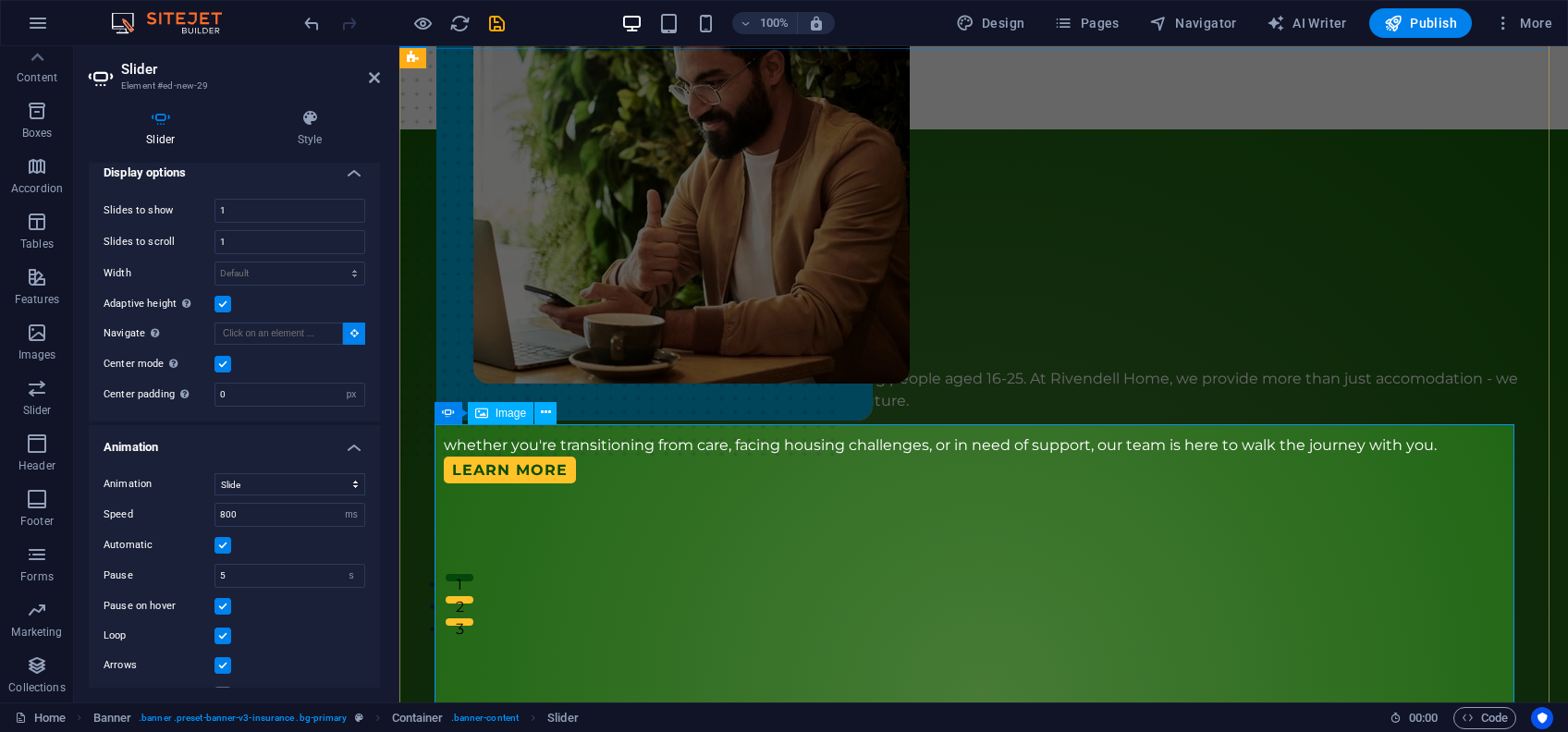 click at bounding box center (-1176, 2137) 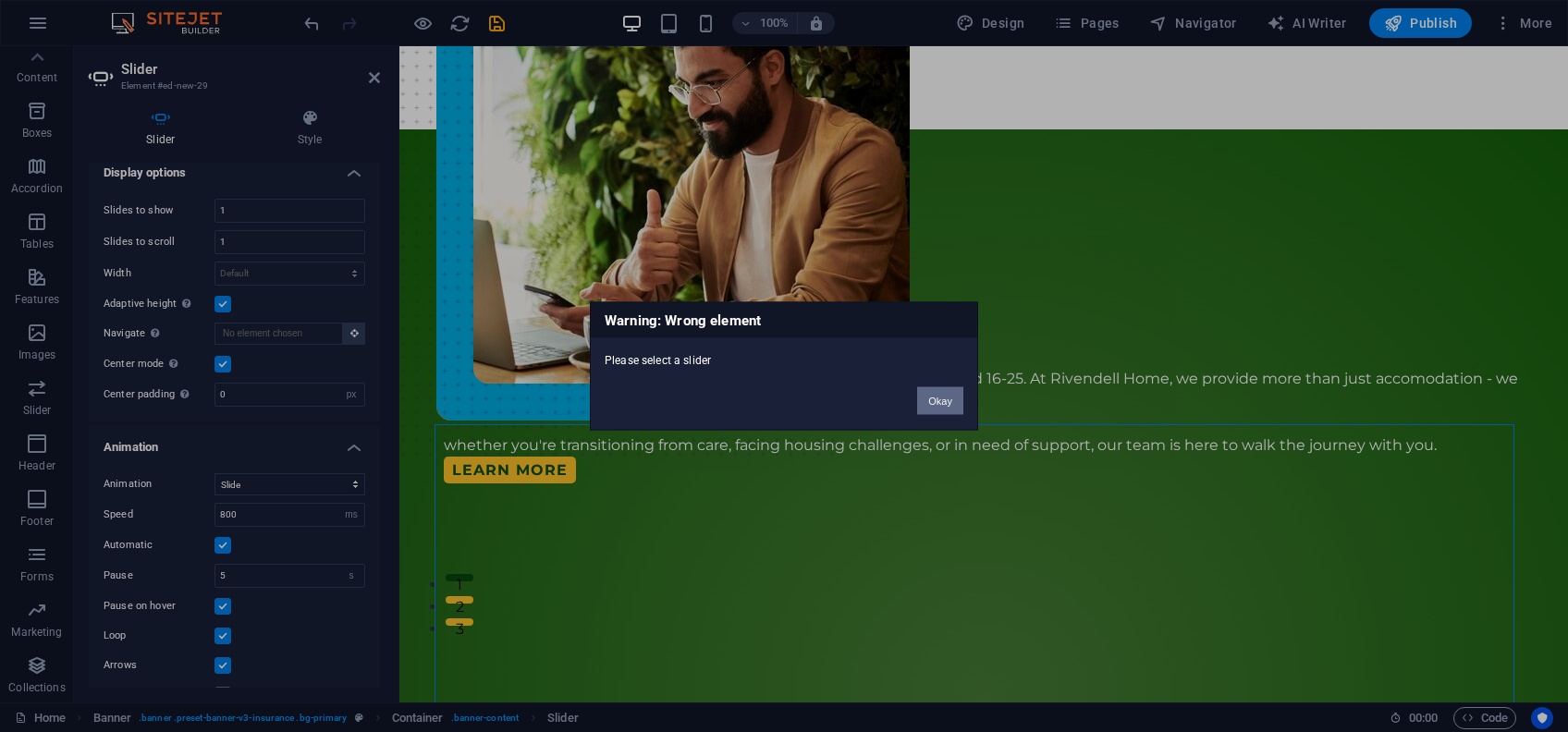 click on "Okay" at bounding box center (940, 401) 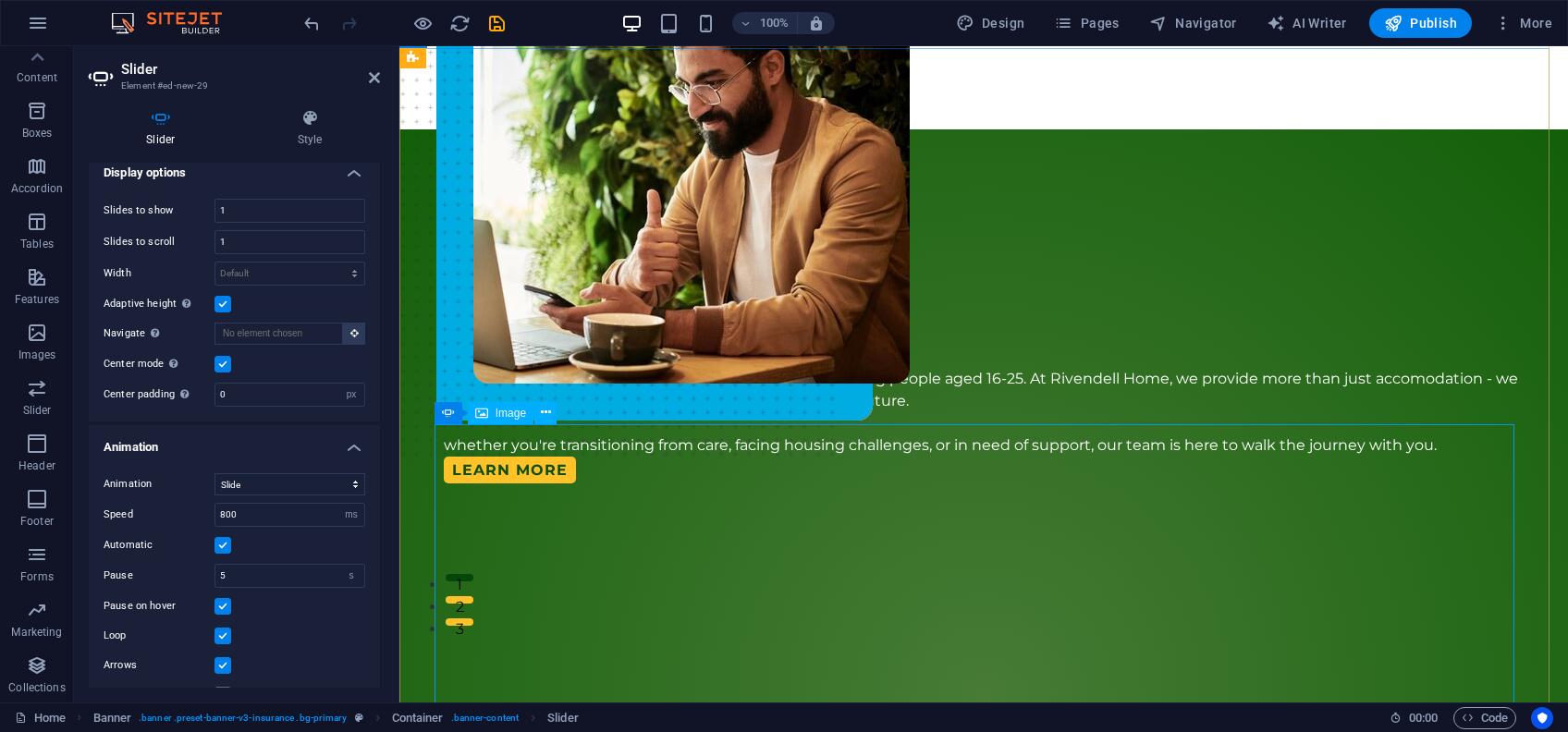 click at bounding box center (-1176, 2137) 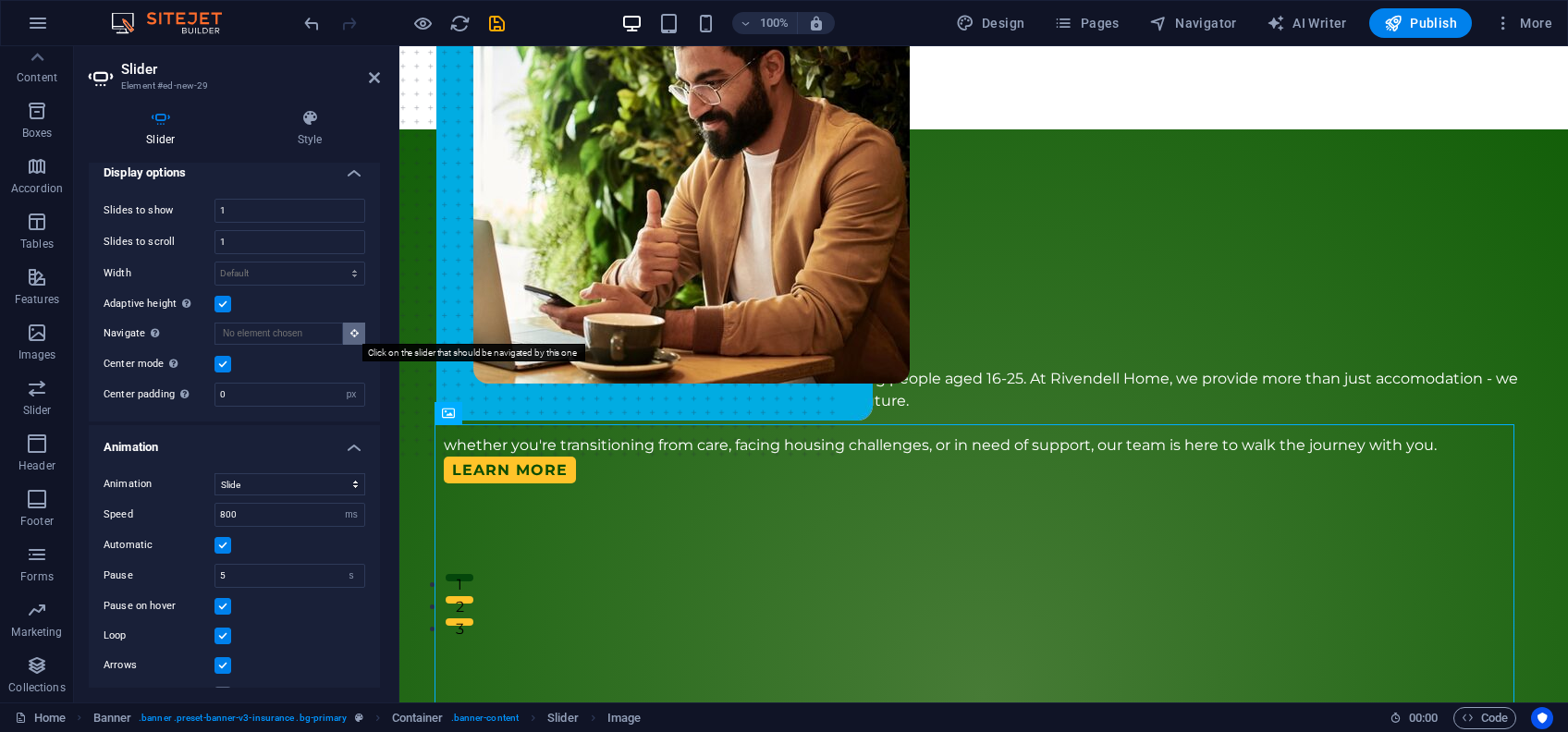 click at bounding box center (354, 333) 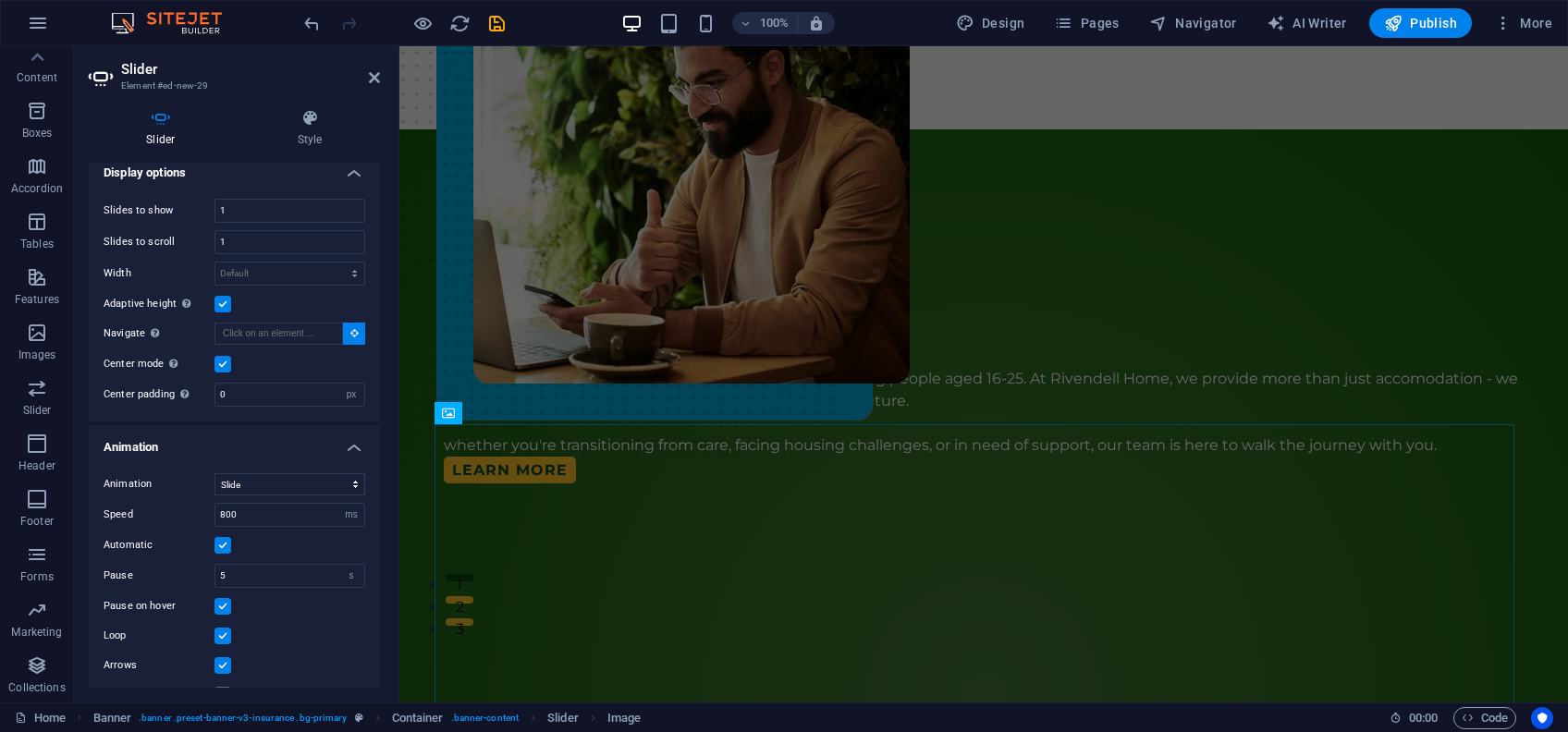 drag, startPoint x: 348, startPoint y: 333, endPoint x: 386, endPoint y: 368, distance: 51.66237 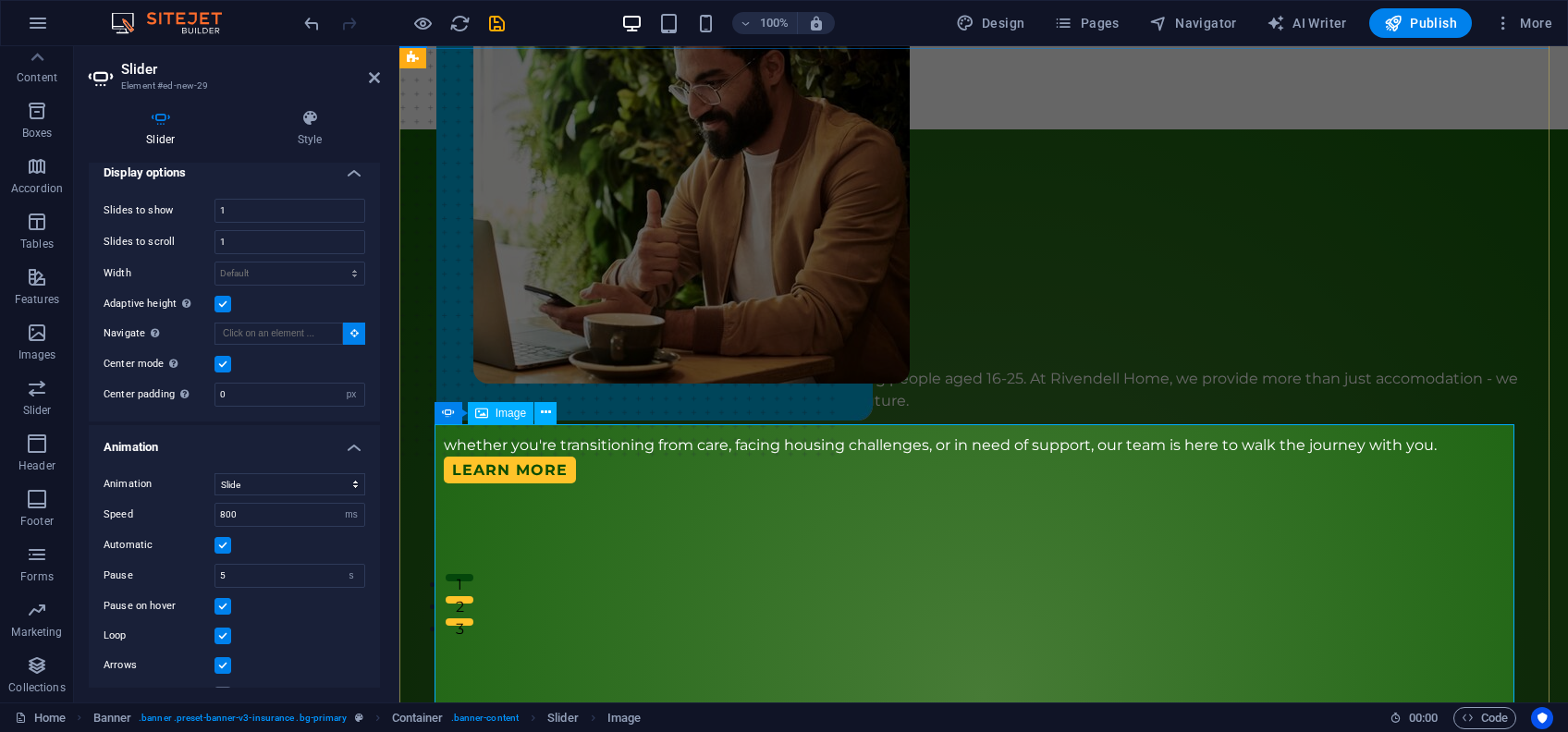 click at bounding box center [-1176, 2137] 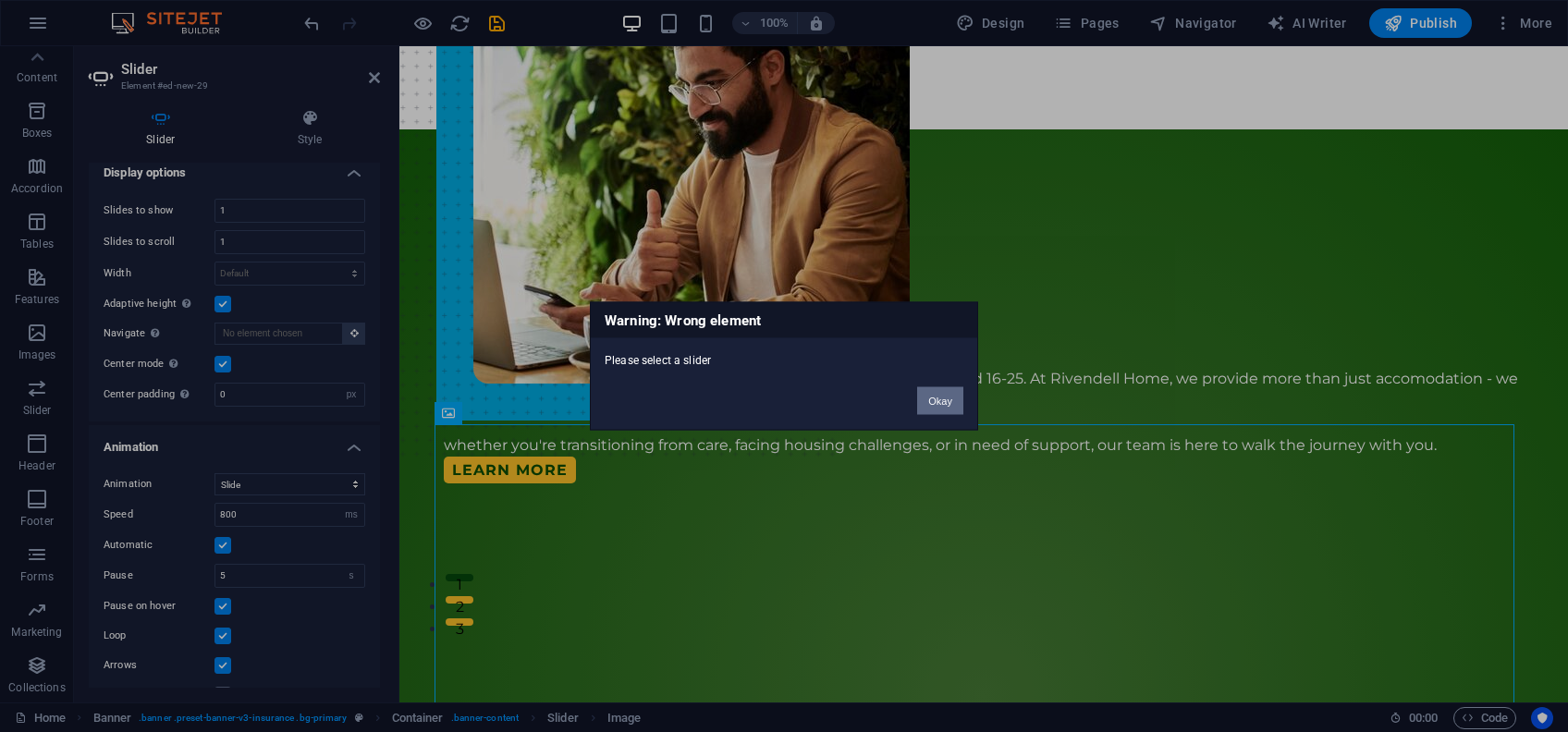 click on "Okay" at bounding box center [940, 401] 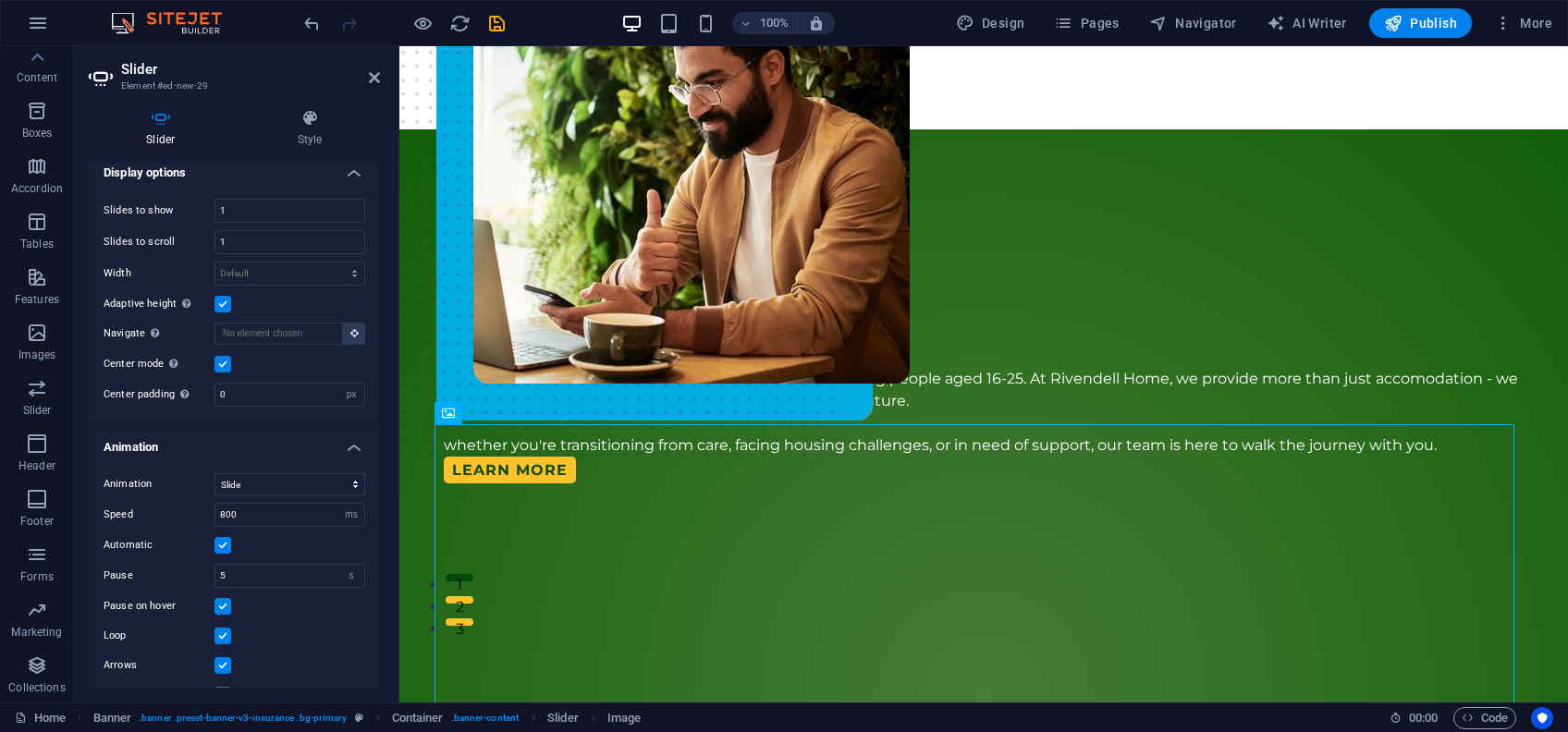 scroll, scrollTop: 192, scrollLeft: 0, axis: vertical 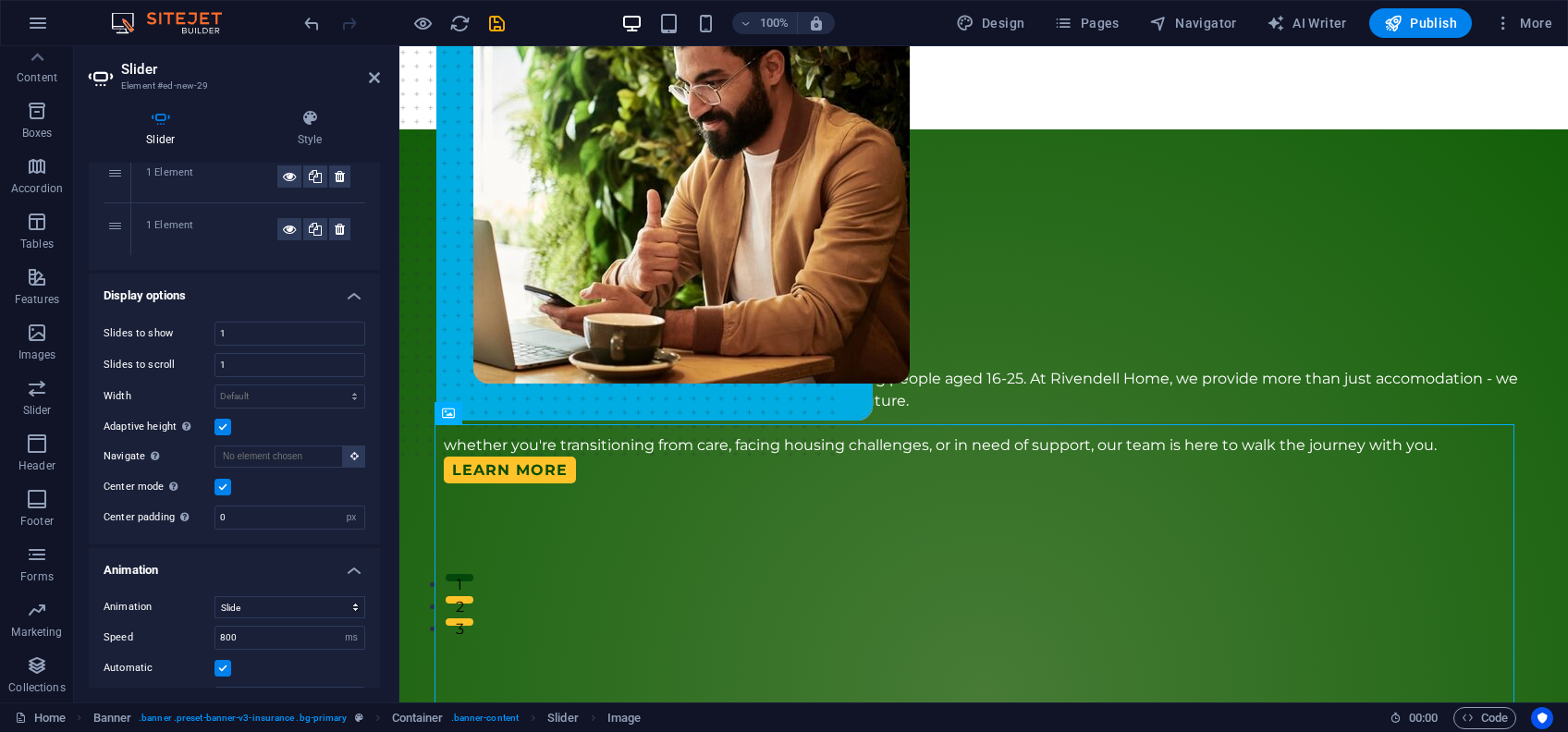 click on "1 Element" at bounding box center [212, 229] 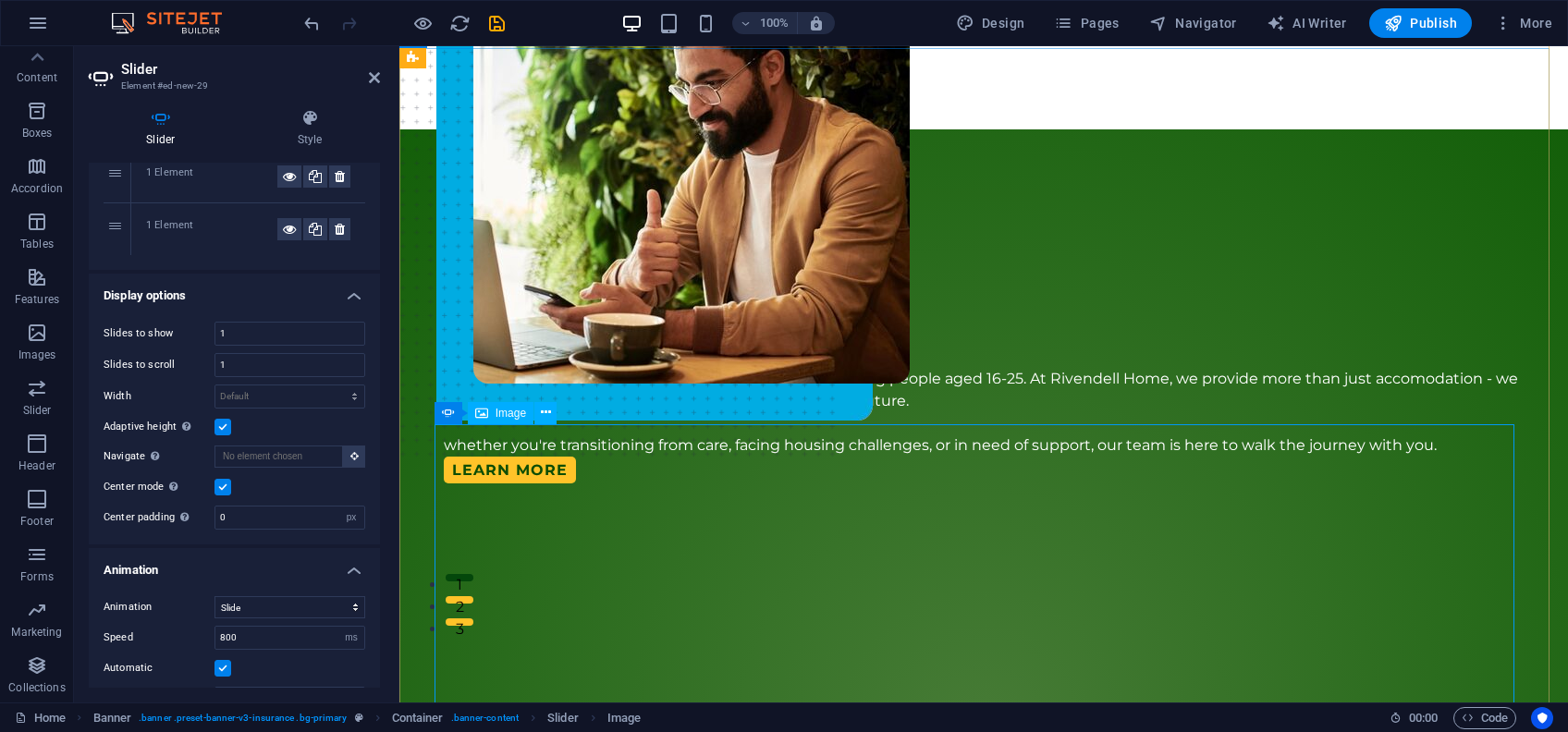 click at bounding box center [-4416, 4063] 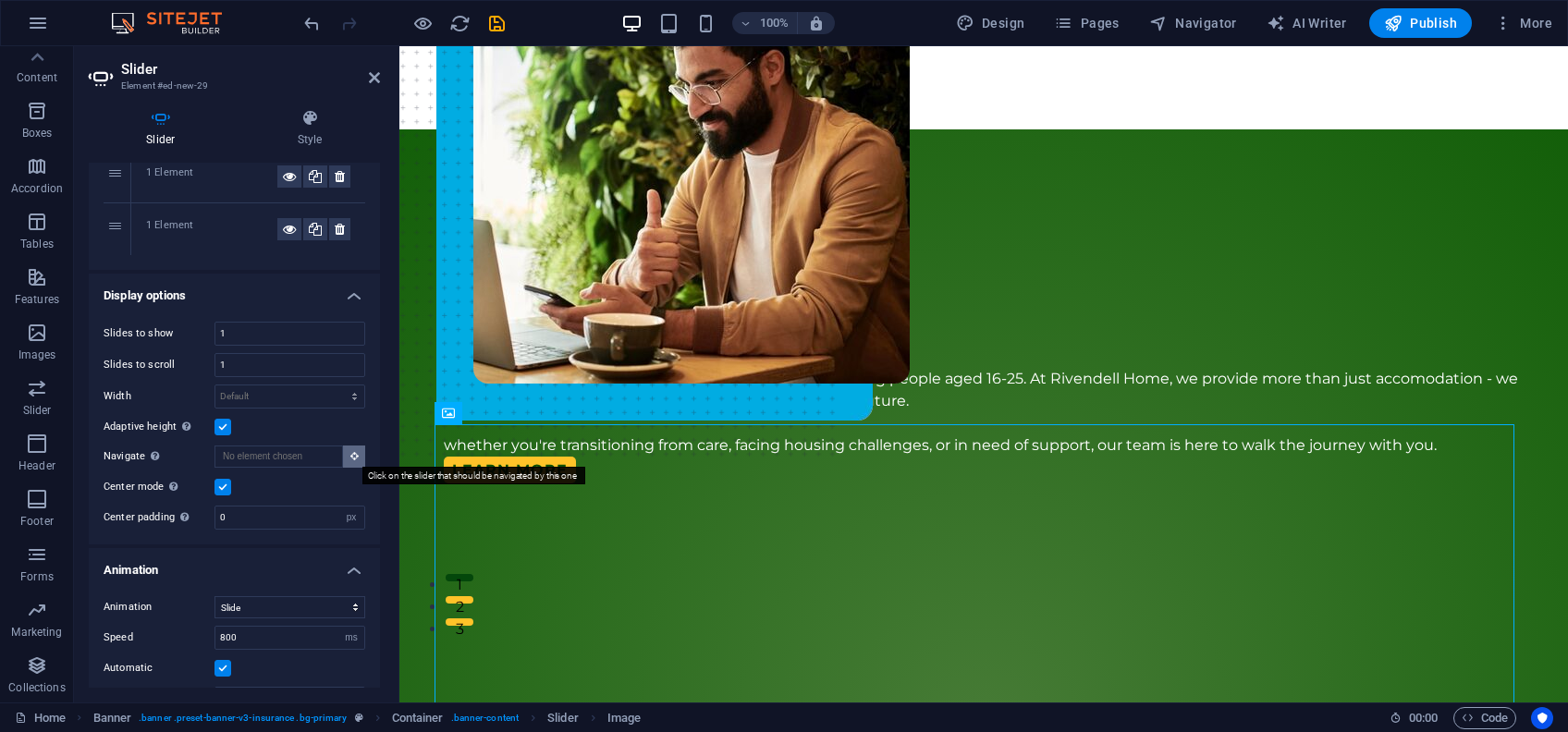 click at bounding box center [354, 456] 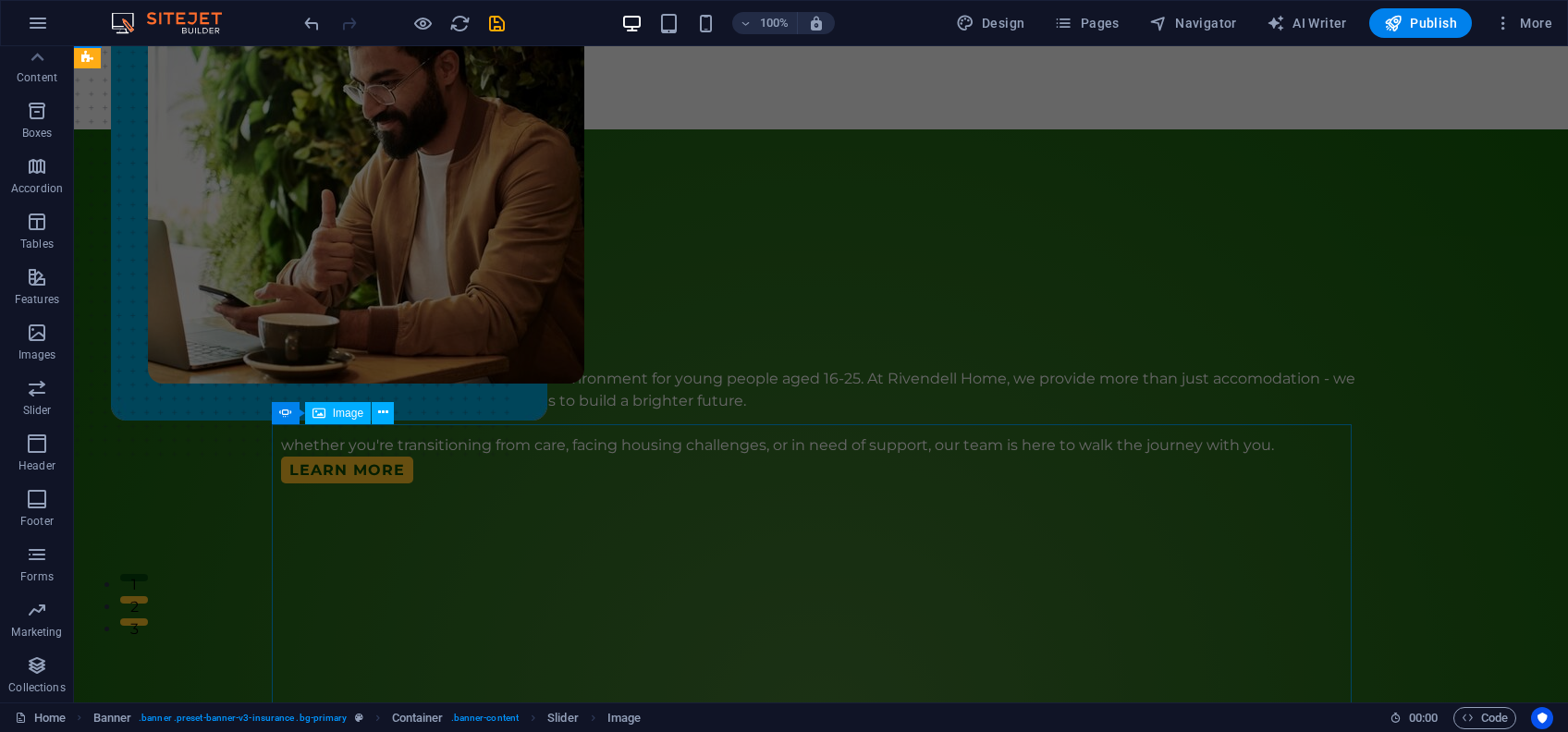 drag, startPoint x: 255, startPoint y: 425, endPoint x: 588, endPoint y: 488, distance: 338.90707 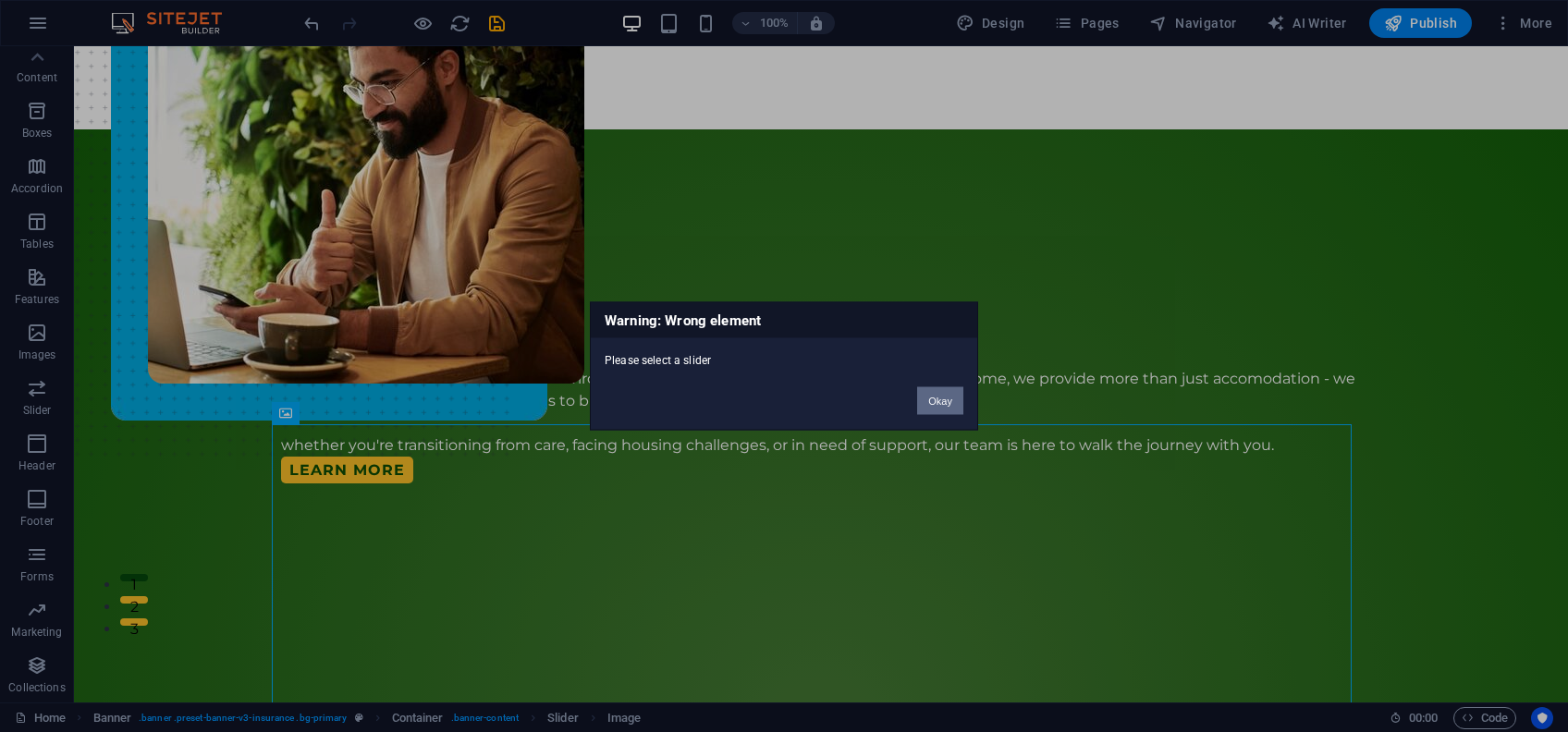 click on "Okay" at bounding box center [940, 401] 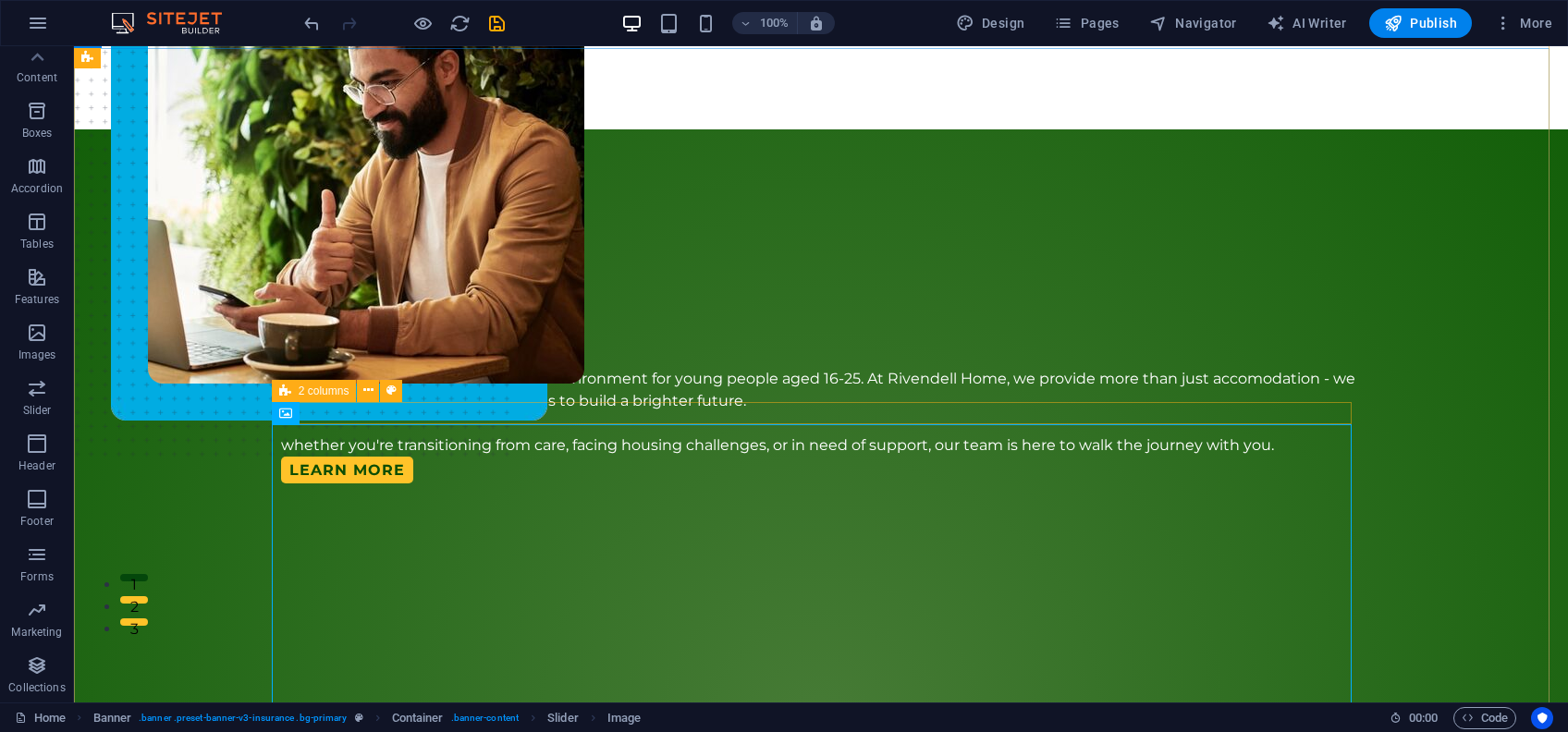 click at bounding box center (821, 494) 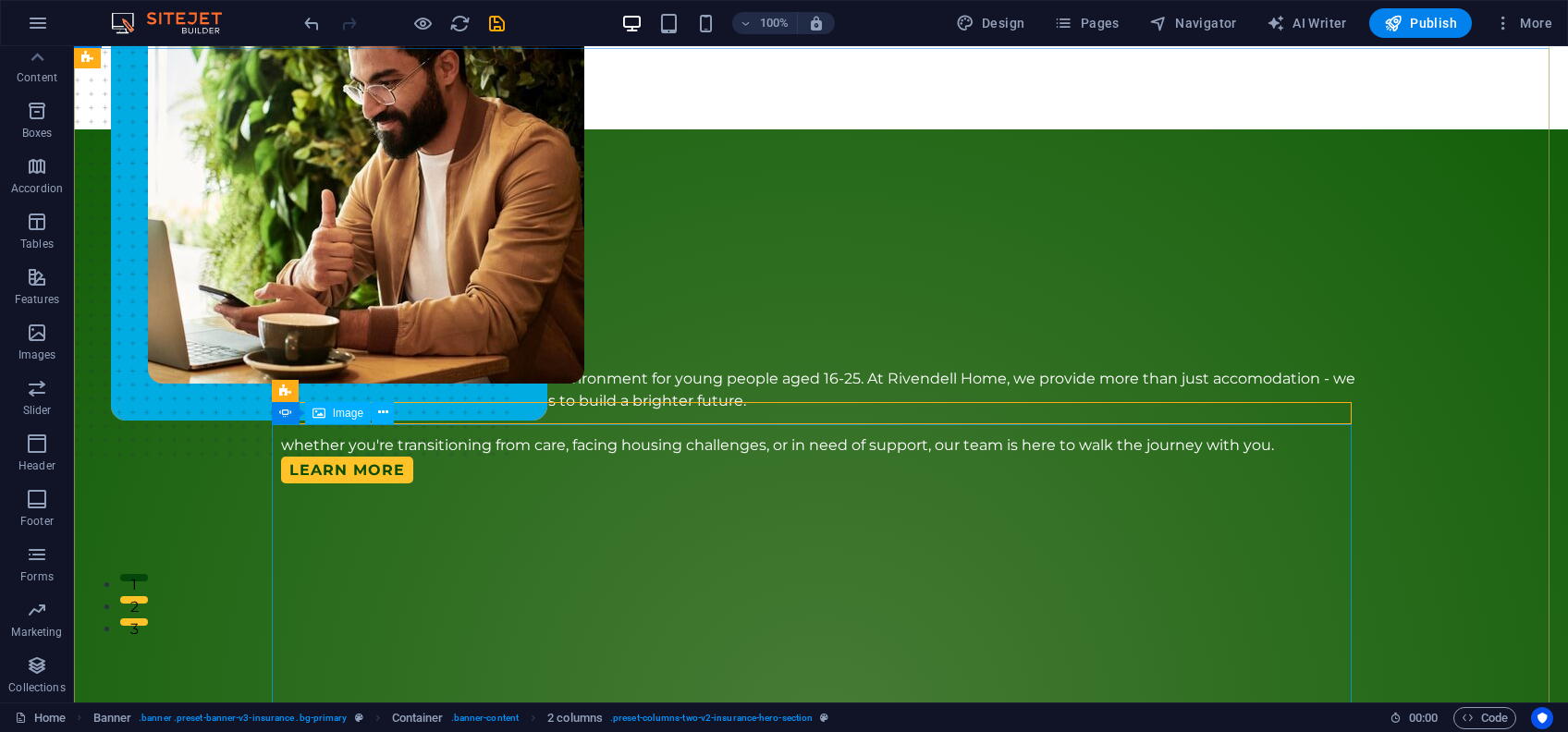 click at bounding box center (-4578, 4256) 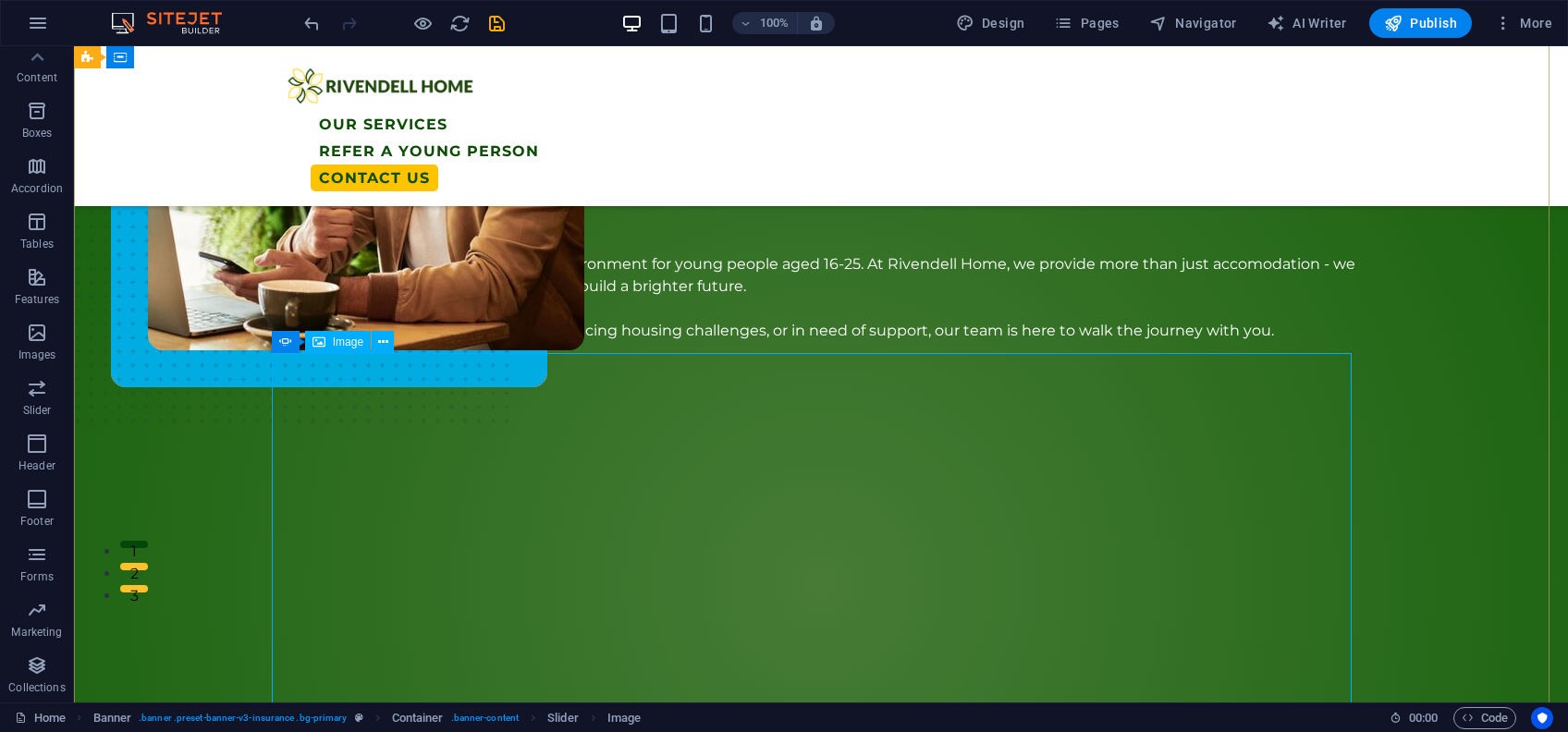 scroll, scrollTop: 99, scrollLeft: 0, axis: vertical 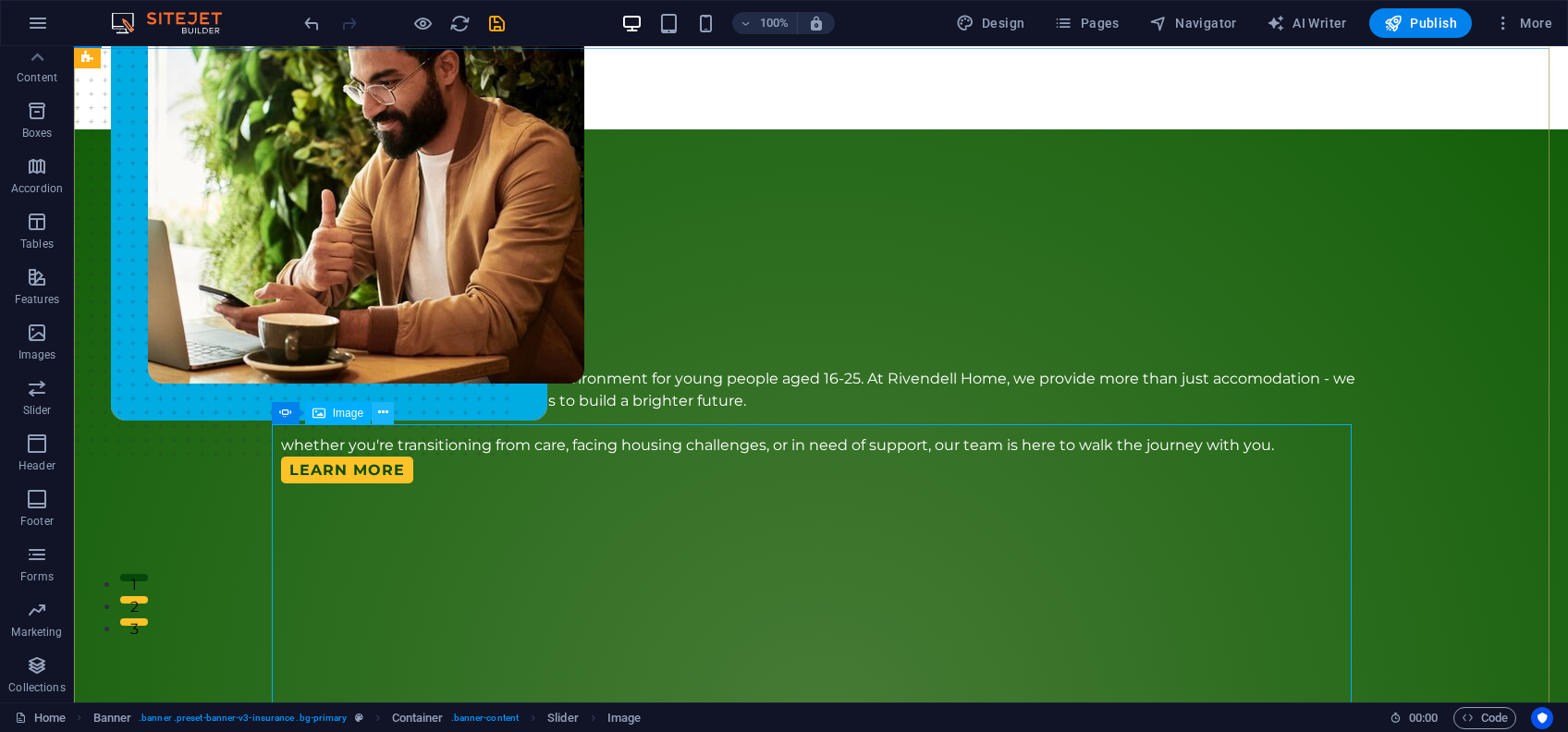 click at bounding box center (383, 412) 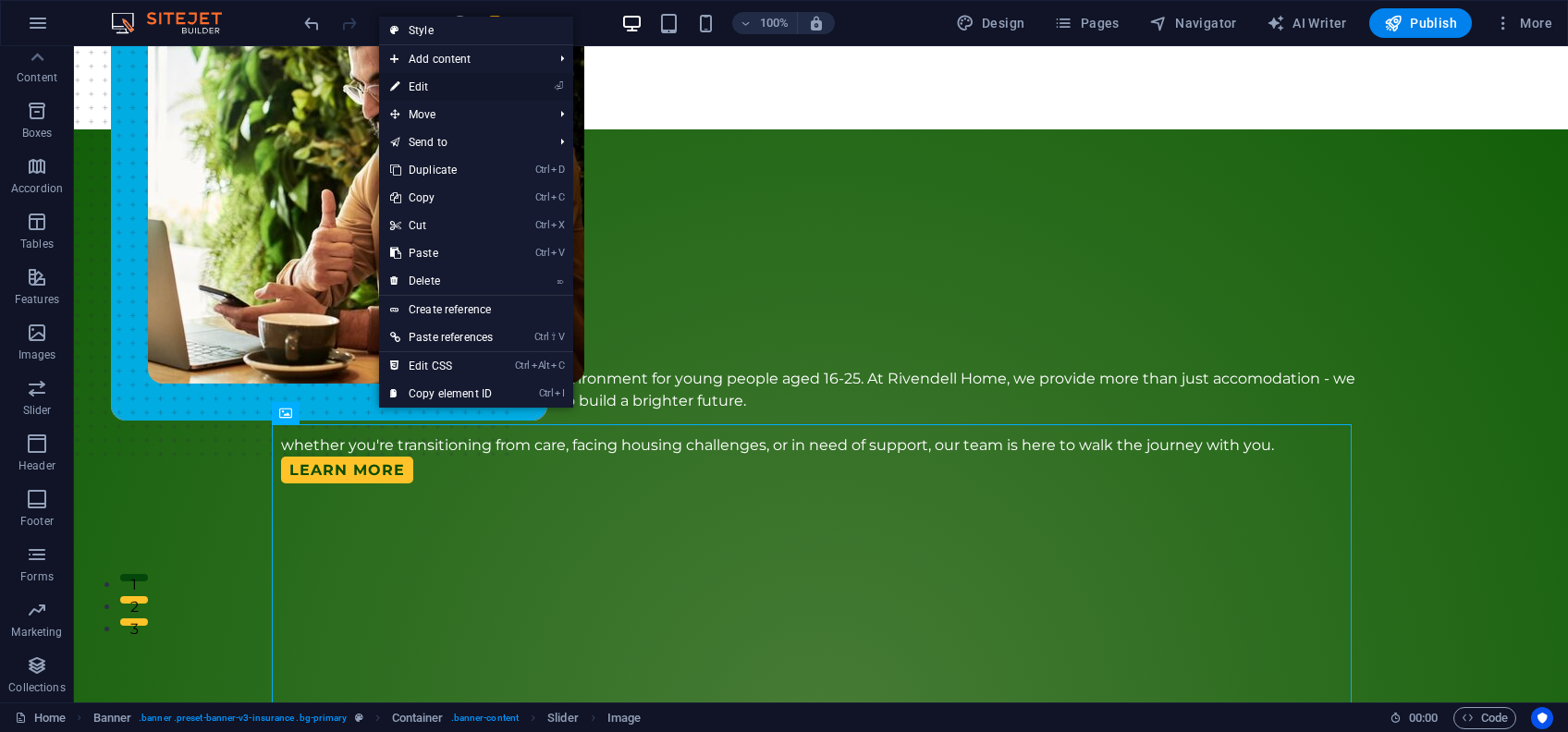 drag, startPoint x: 445, startPoint y: 84, endPoint x: 46, endPoint y: 38, distance: 401.64288 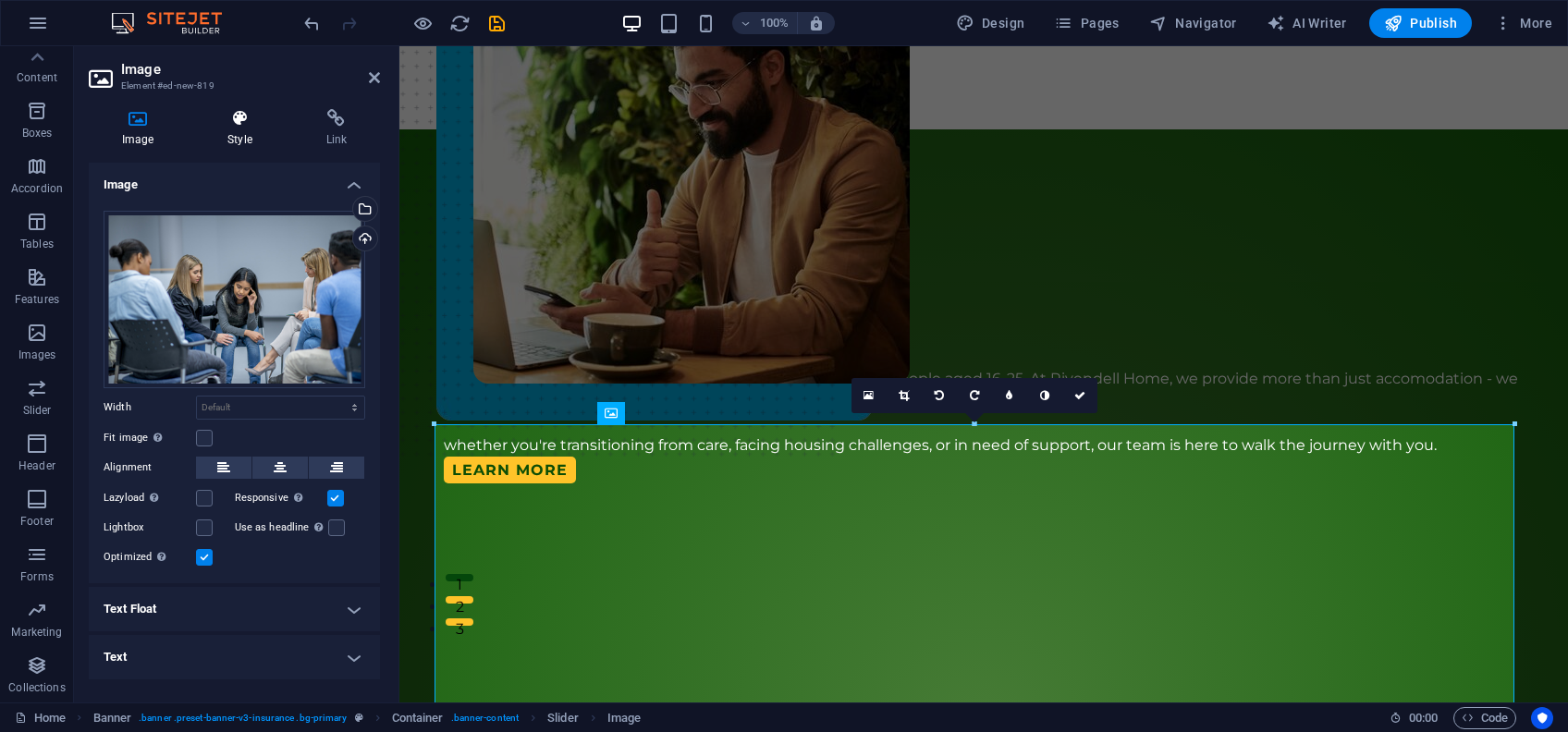 click on "Style" at bounding box center [243, 128] 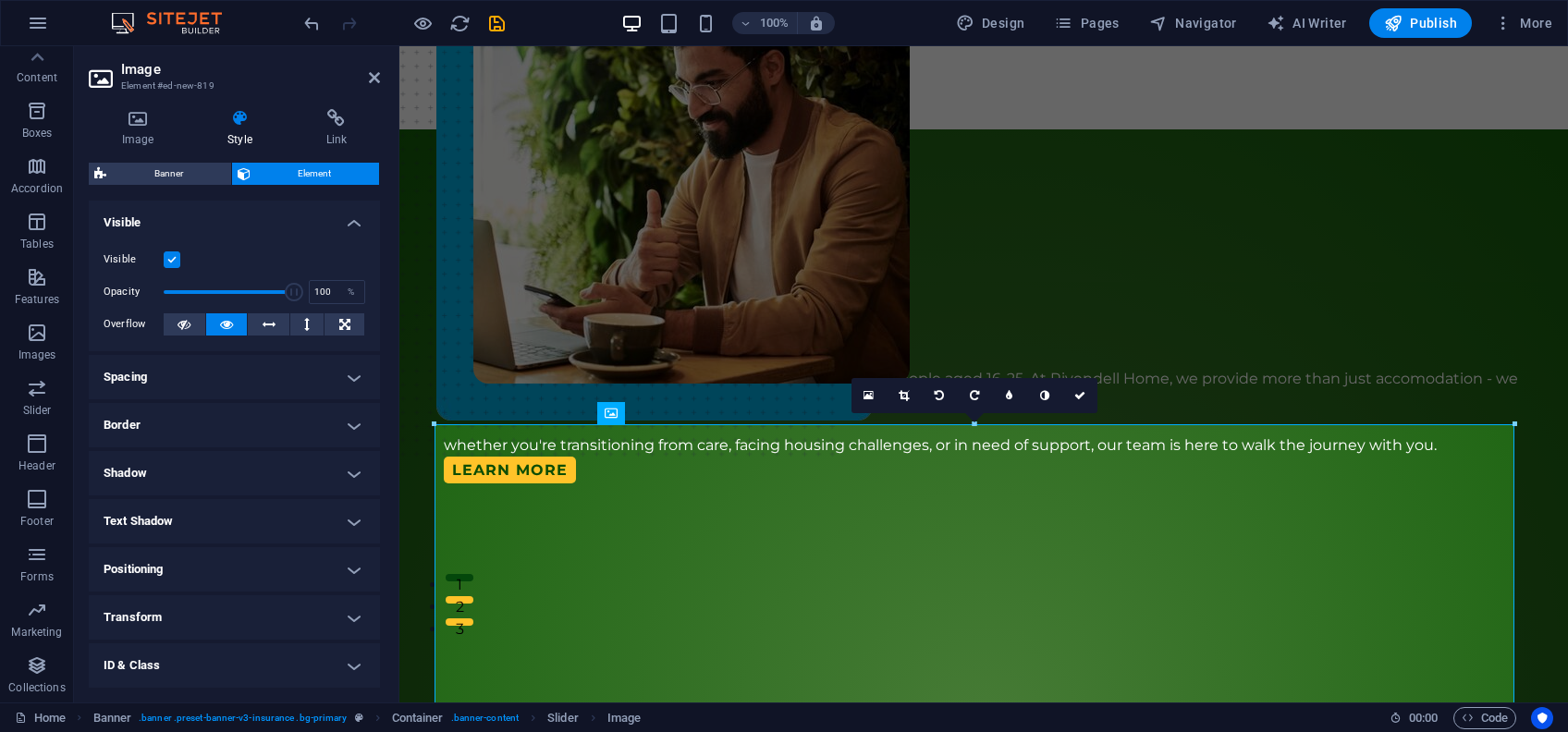 scroll, scrollTop: 96, scrollLeft: 0, axis: vertical 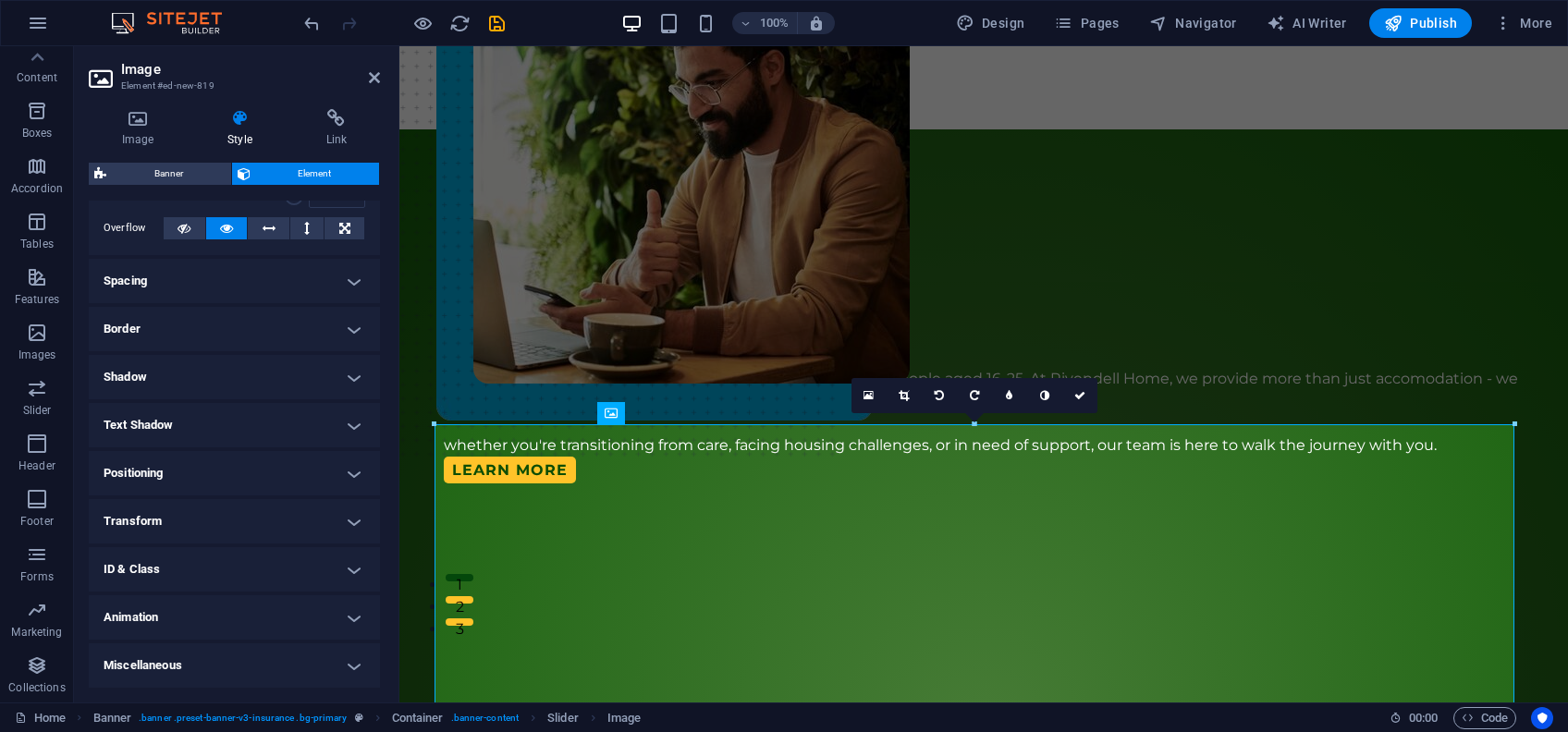 click on "Border" at bounding box center [234, 329] 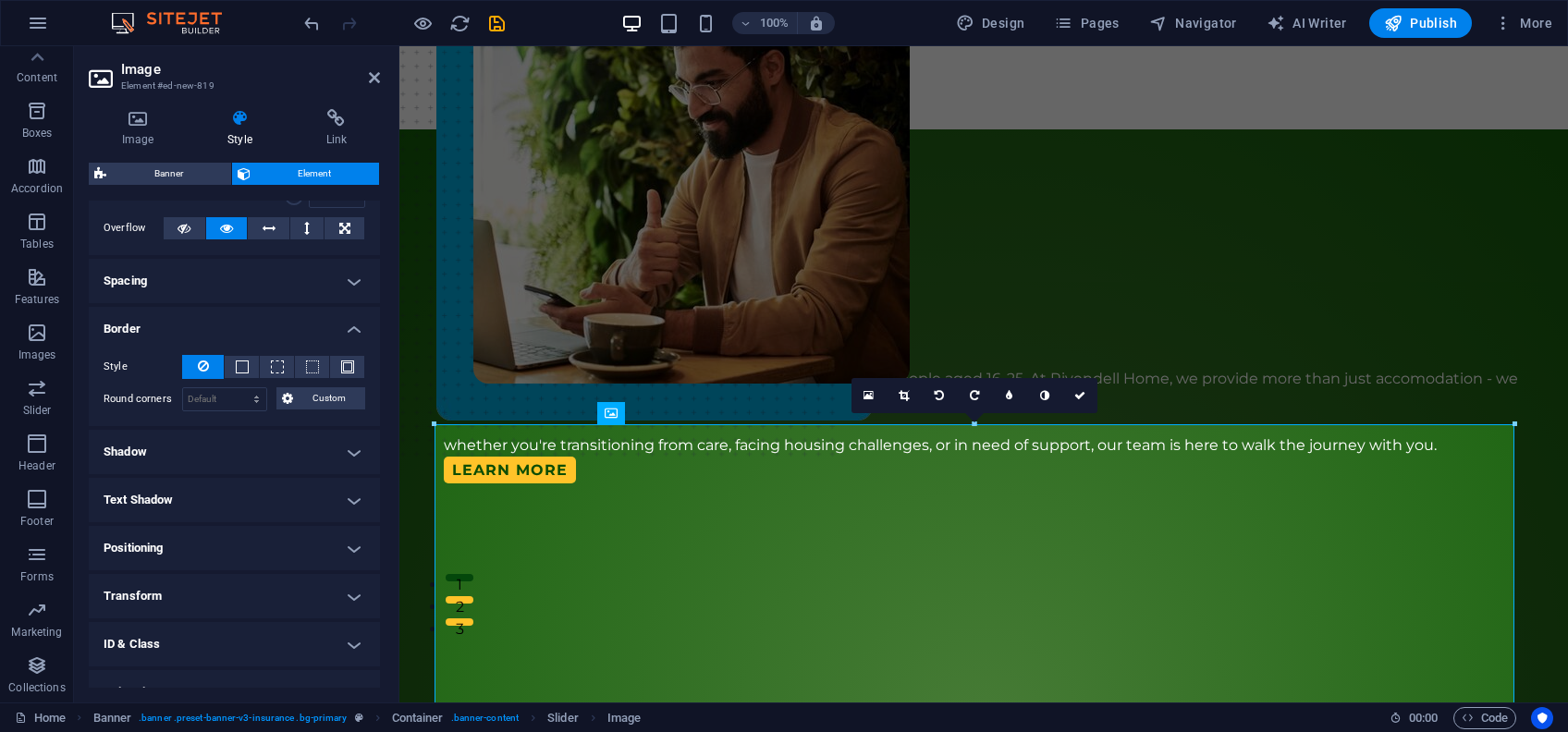 click on "Border" at bounding box center (234, 323) 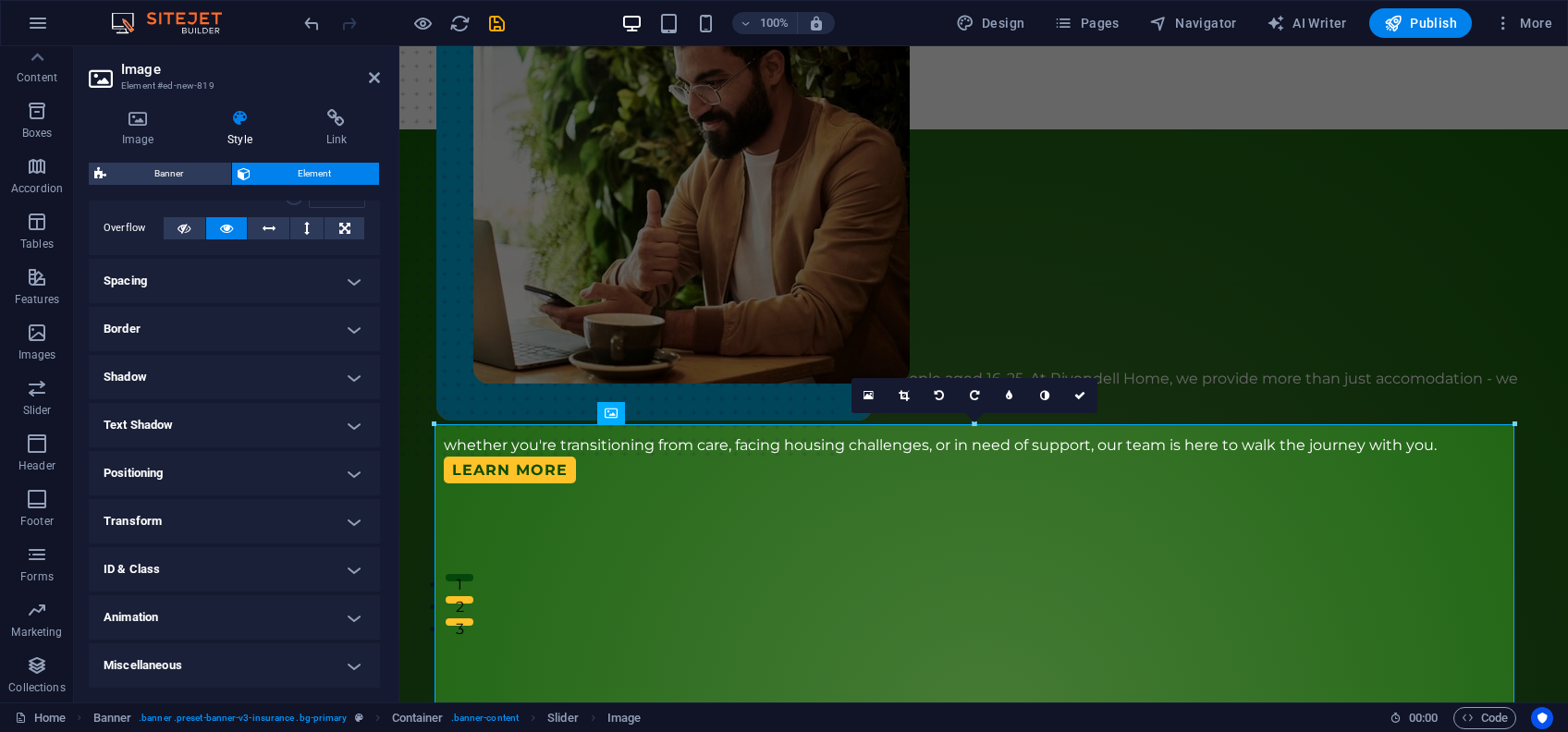click on "Spacing" at bounding box center [234, 281] 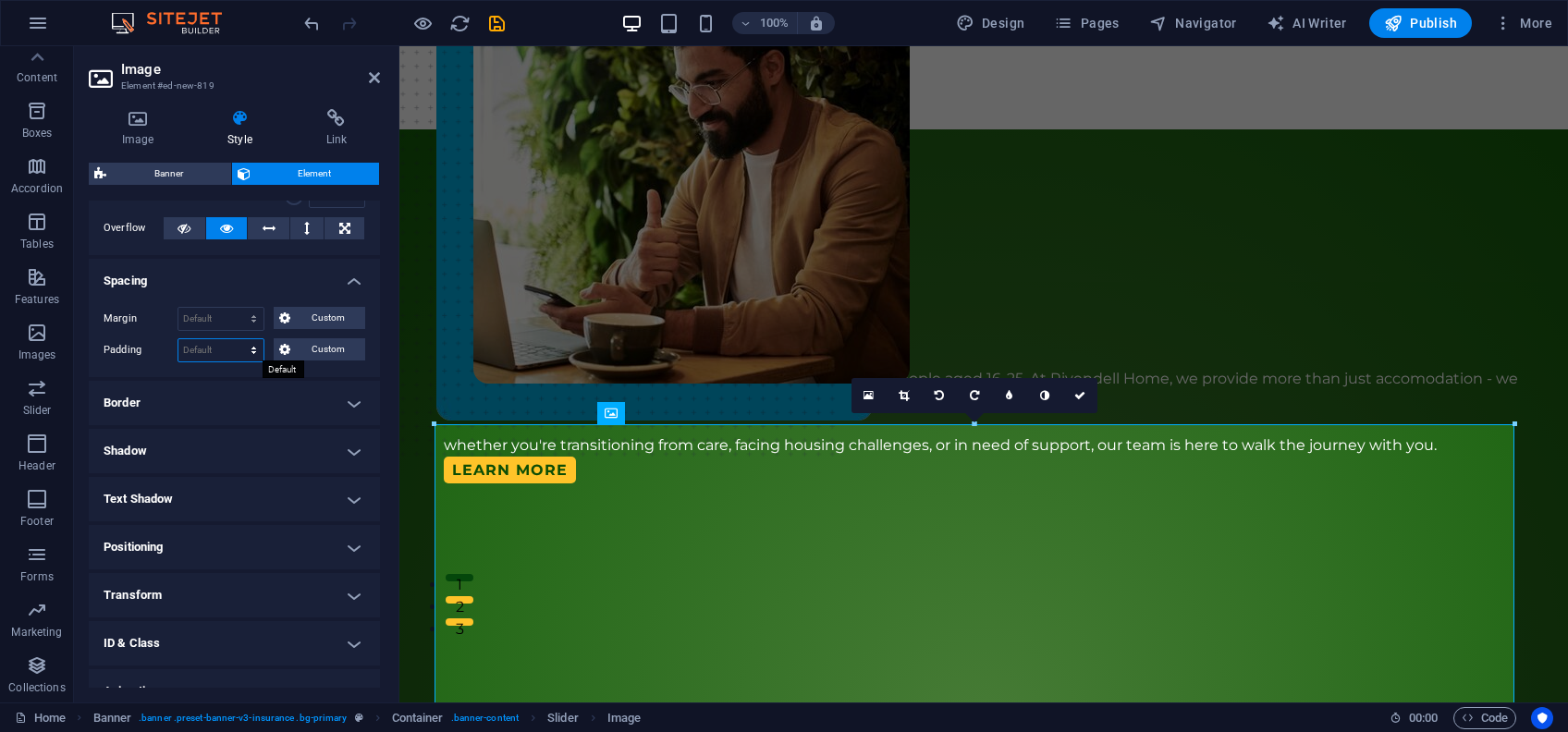 click on "Default px rem % vh vw Custom" at bounding box center [221, 350] 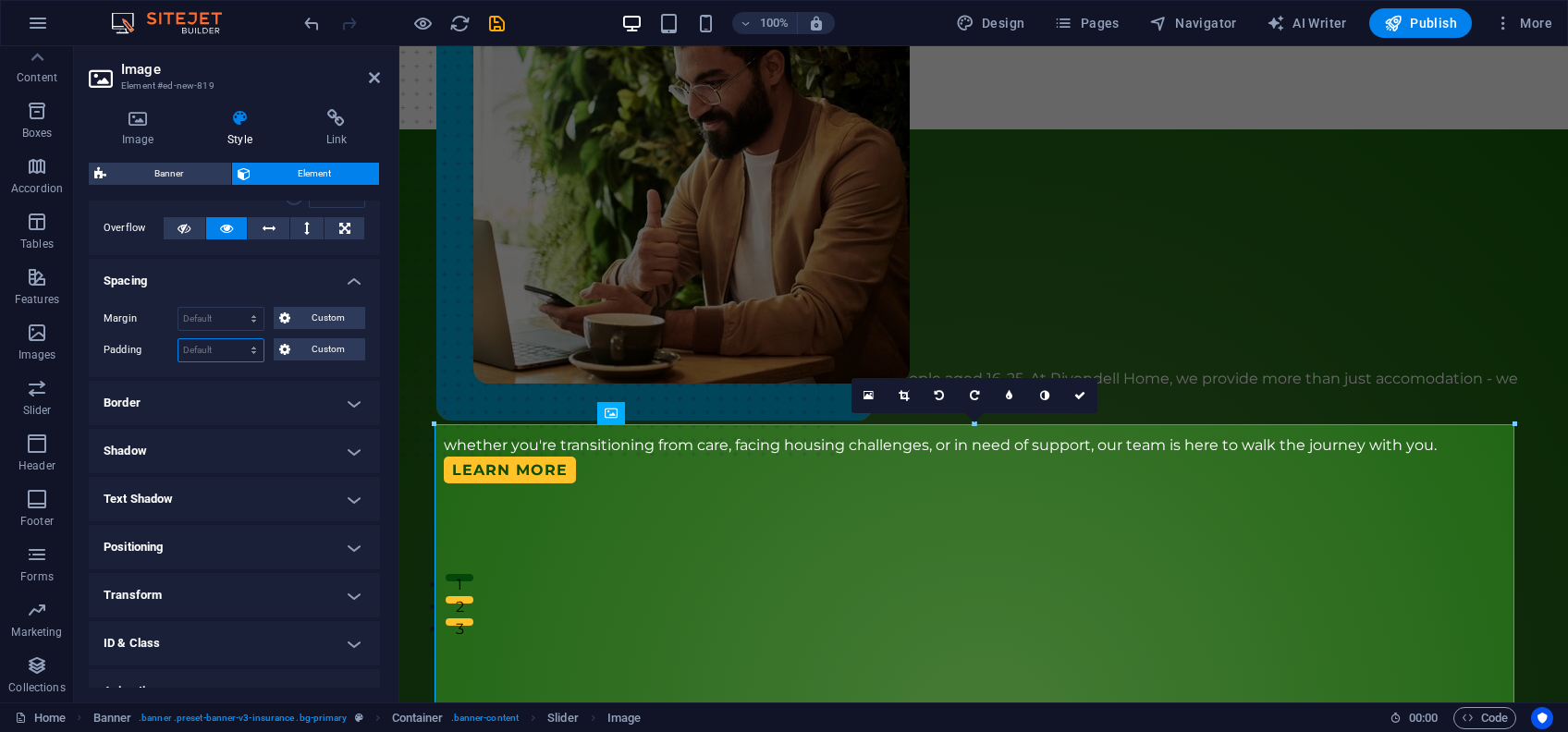select on "px" 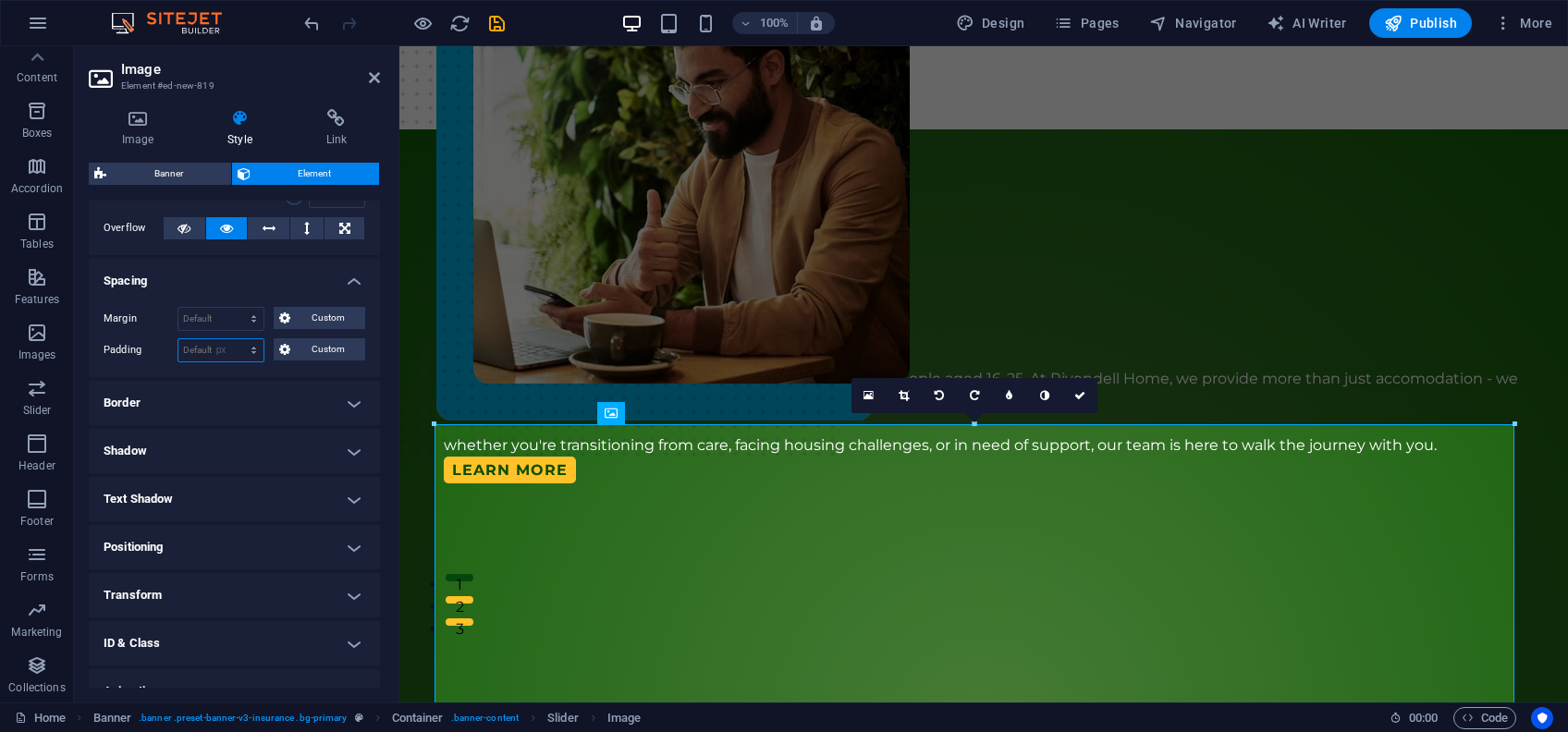 click on "Default px rem % vh vw Custom" at bounding box center [221, 350] 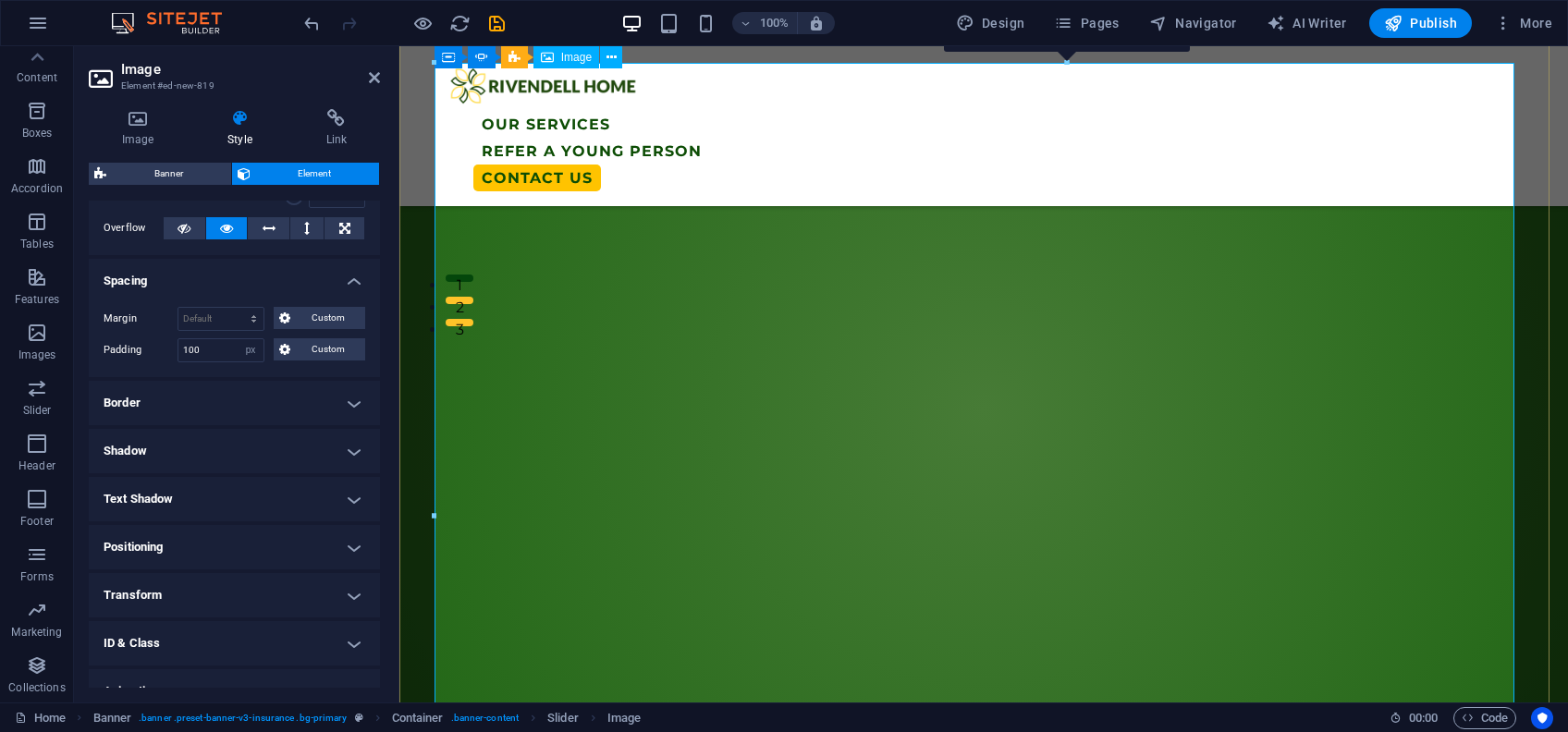 scroll, scrollTop: 346, scrollLeft: 0, axis: vertical 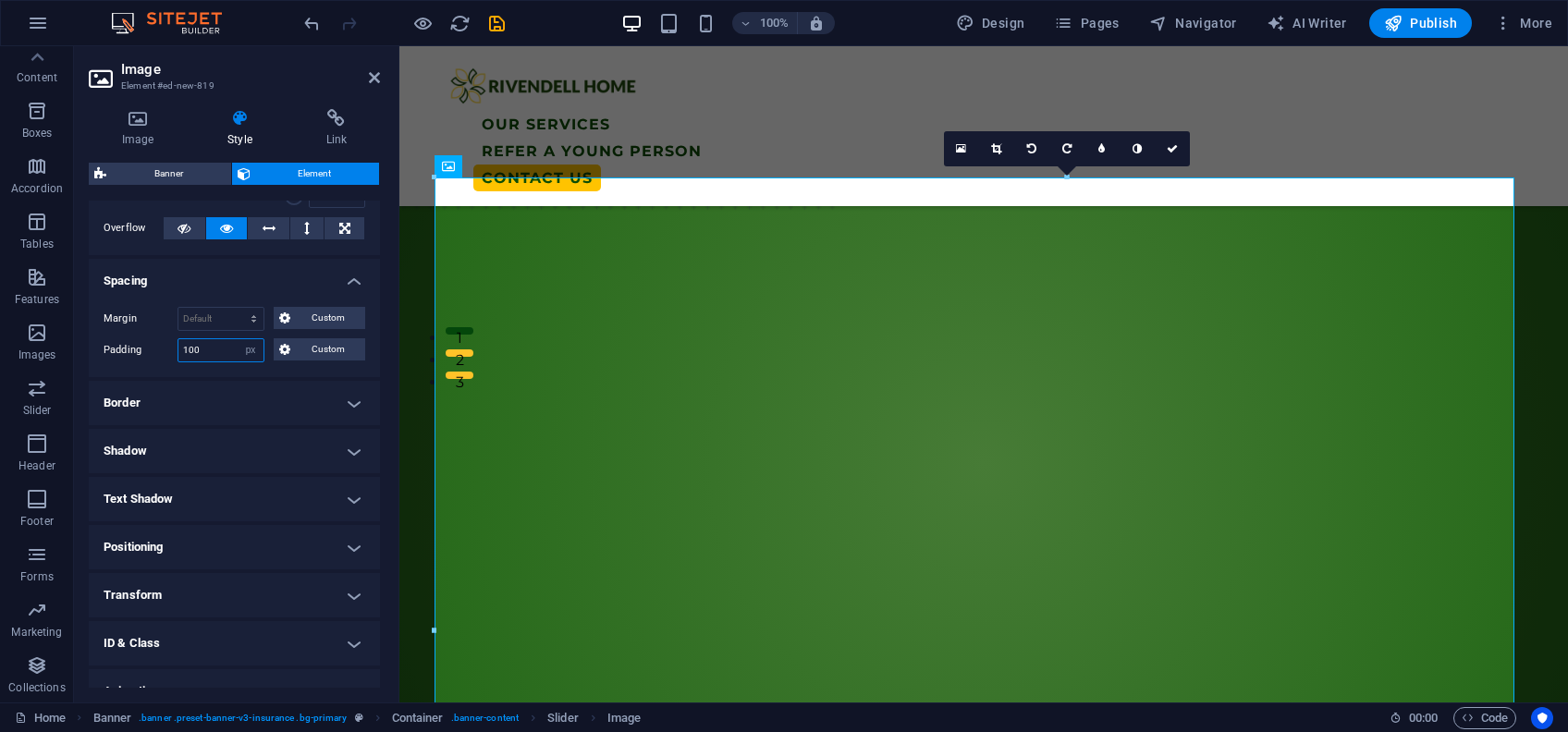 drag, startPoint x: 214, startPoint y: 346, endPoint x: 177, endPoint y: 348, distance: 37.05401 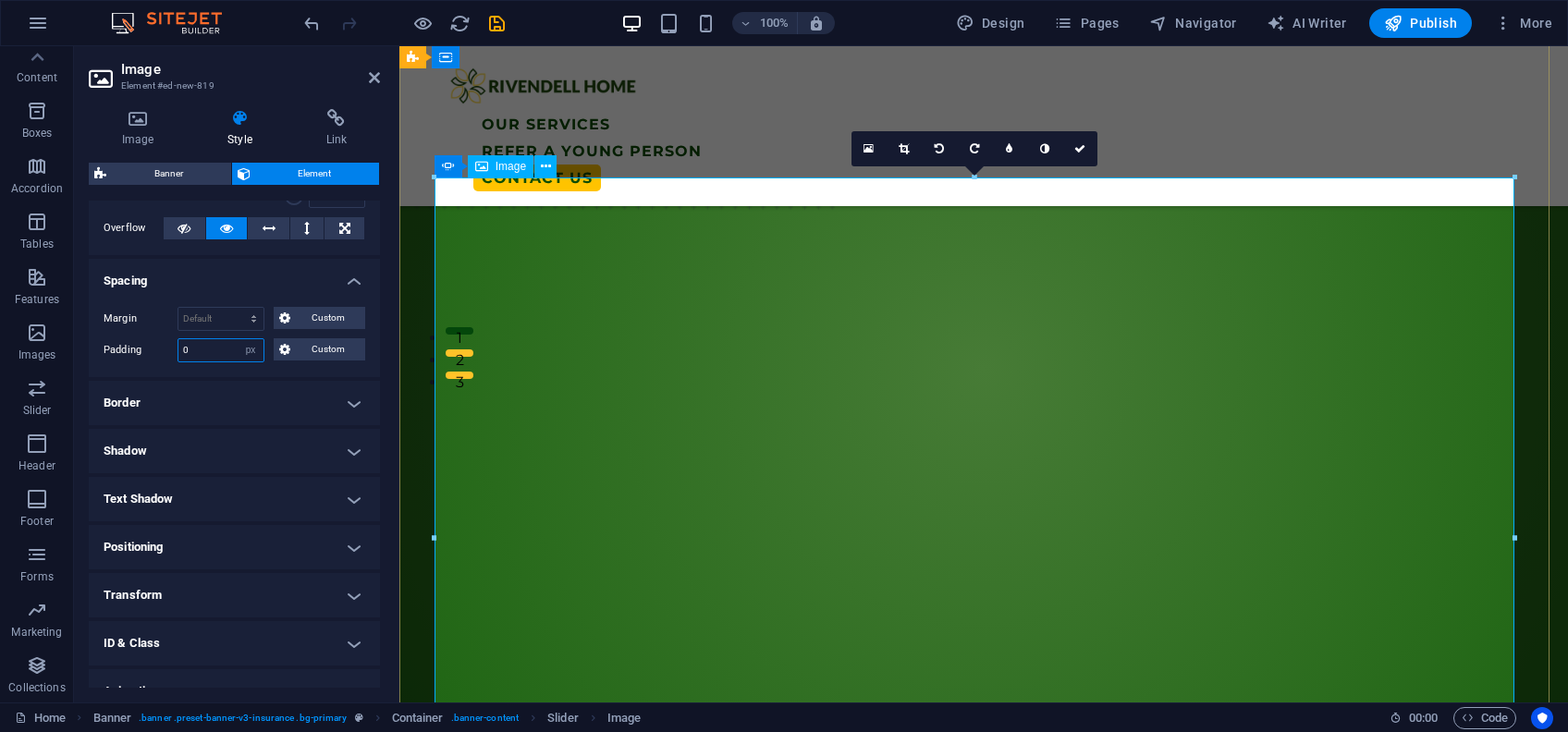 type on "0" 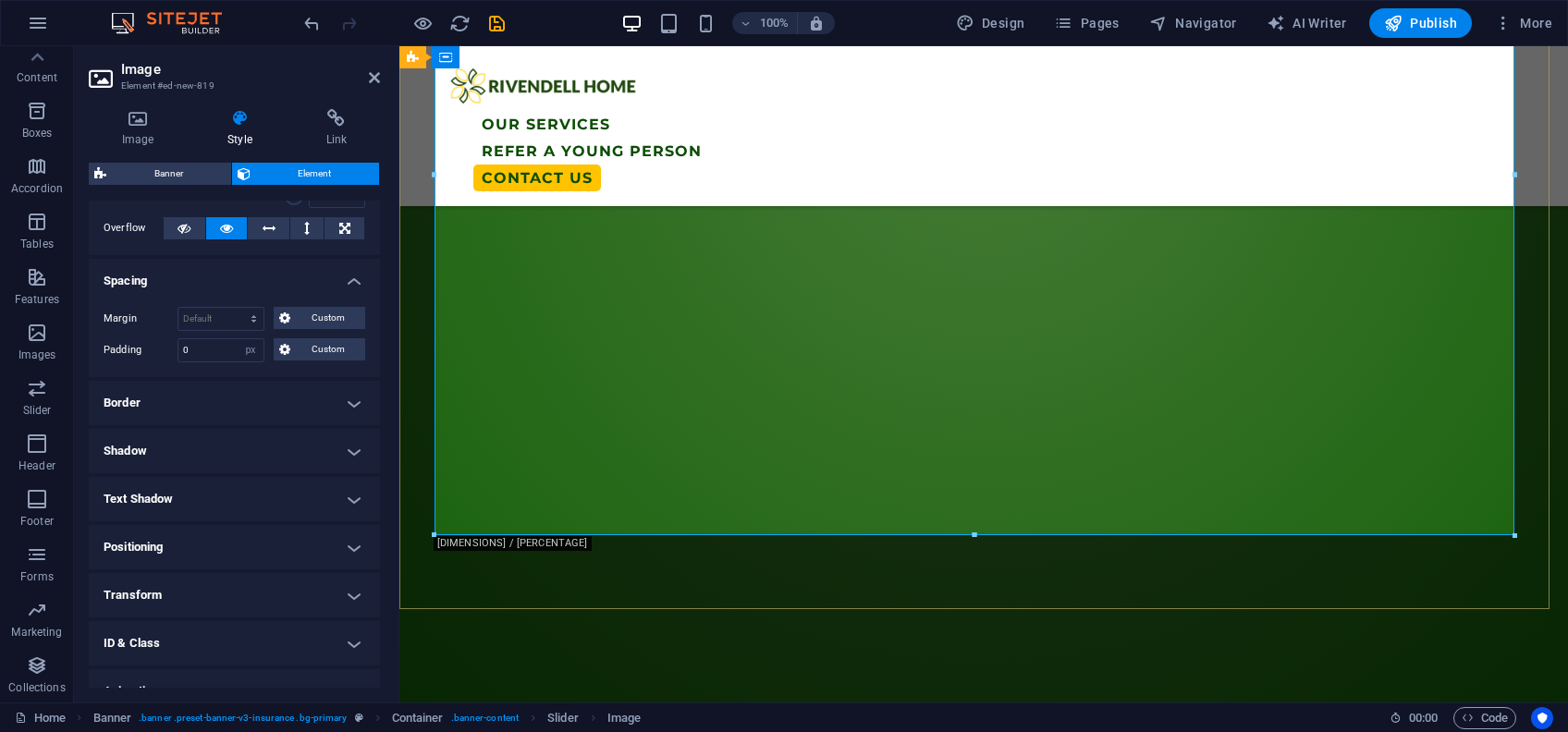 scroll, scrollTop: 715, scrollLeft: 0, axis: vertical 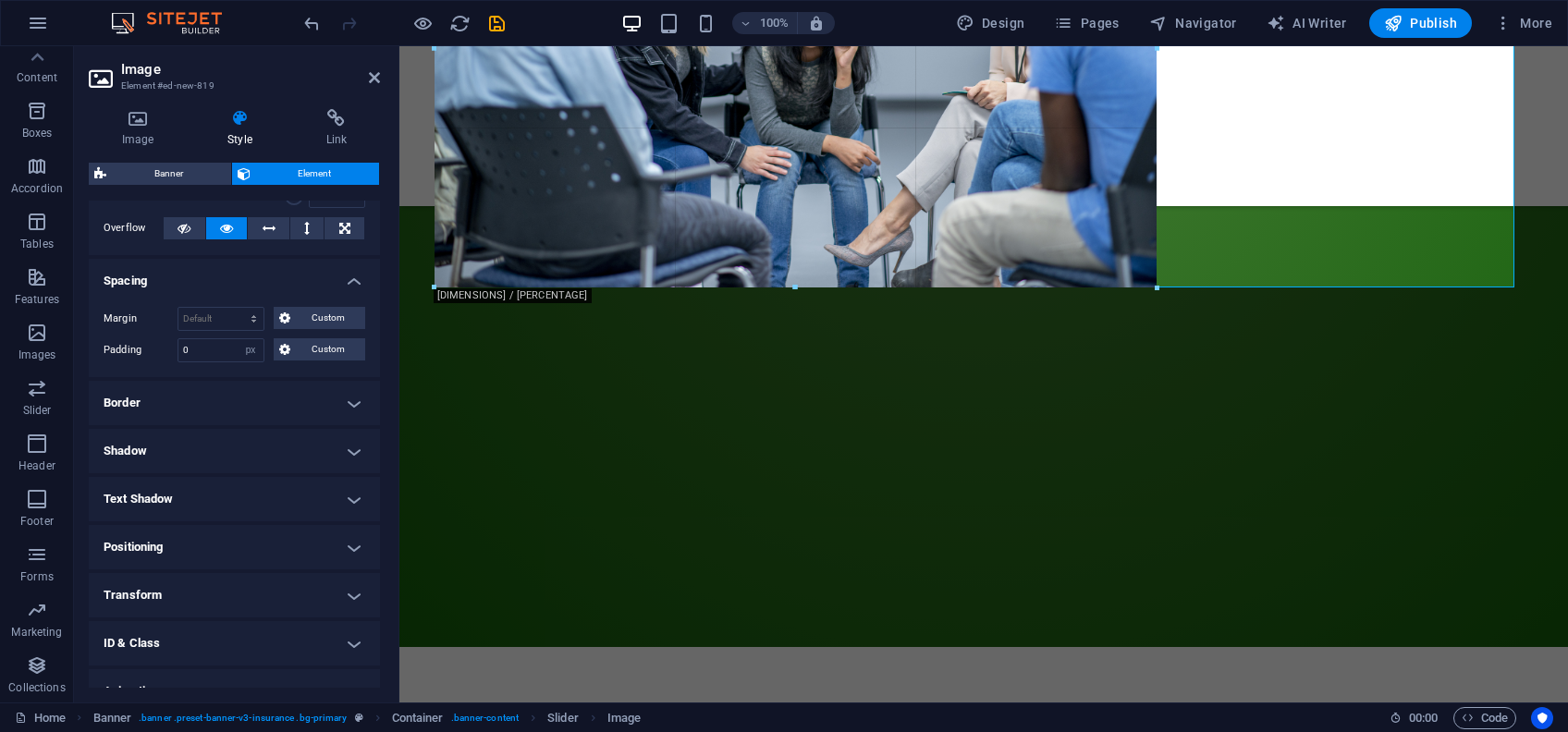 drag, startPoint x: 1513, startPoint y: 526, endPoint x: 646, endPoint y: 235, distance: 914.53267 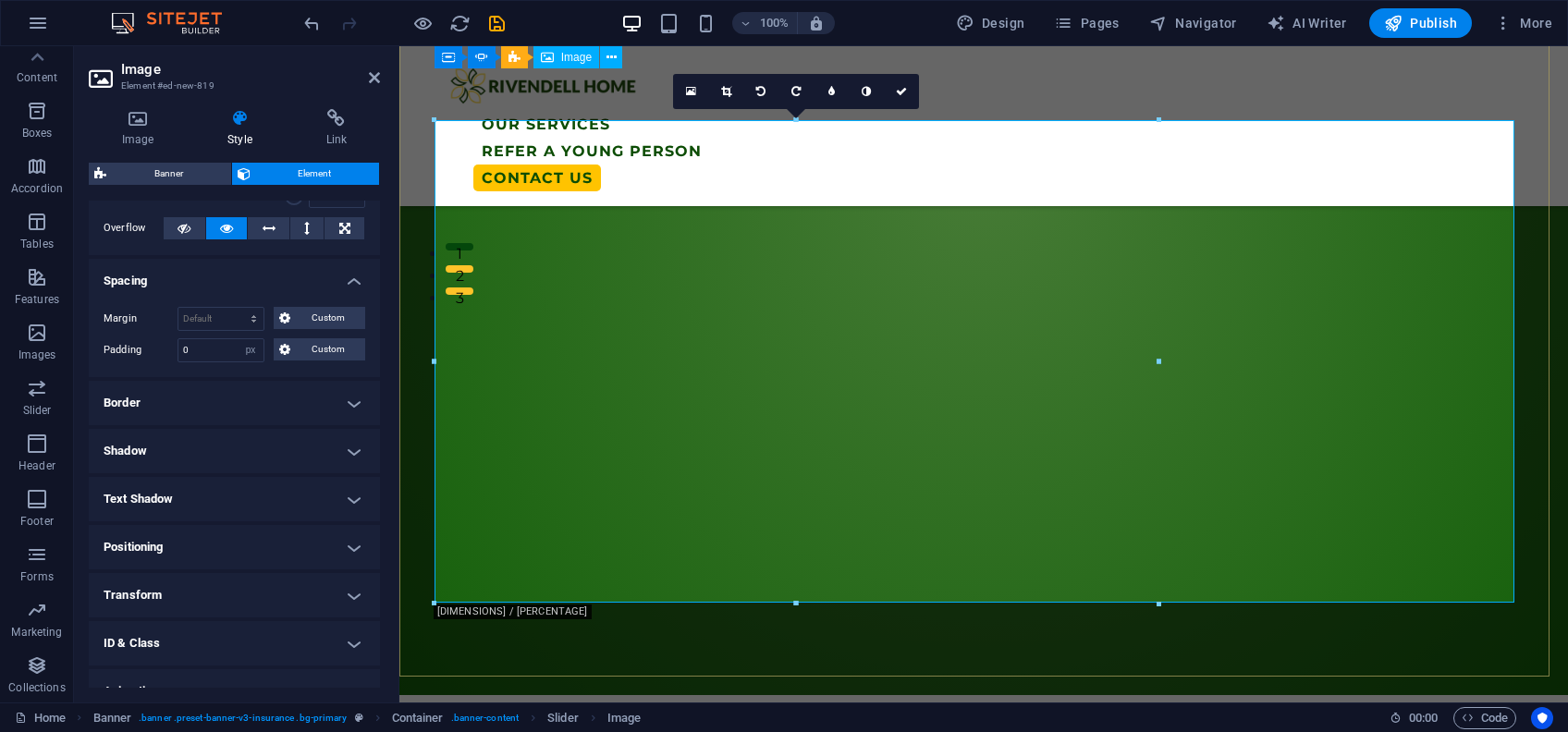 scroll, scrollTop: 346, scrollLeft: 0, axis: vertical 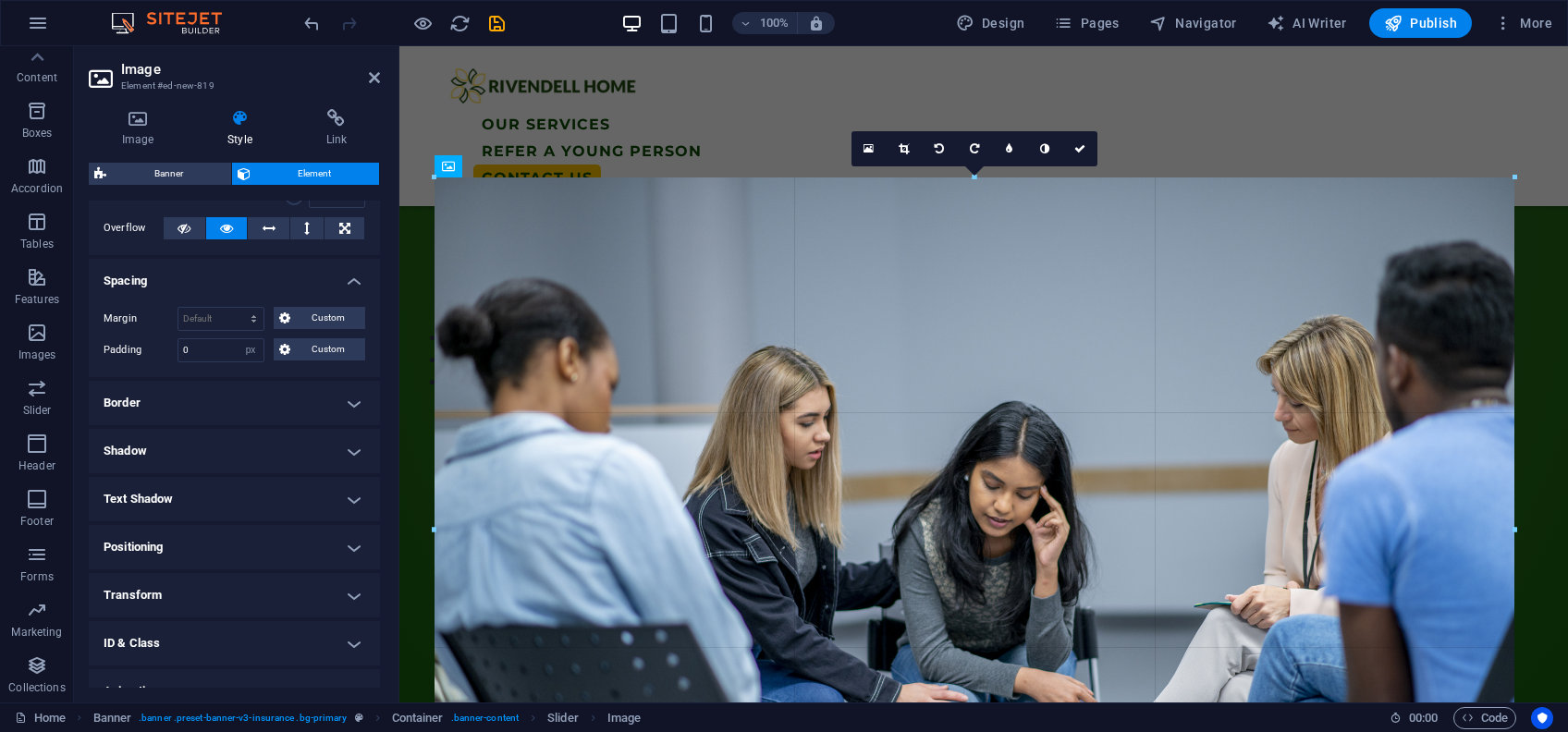 drag, startPoint x: 1155, startPoint y: 419, endPoint x: 1506, endPoint y: 467, distance: 354.26685 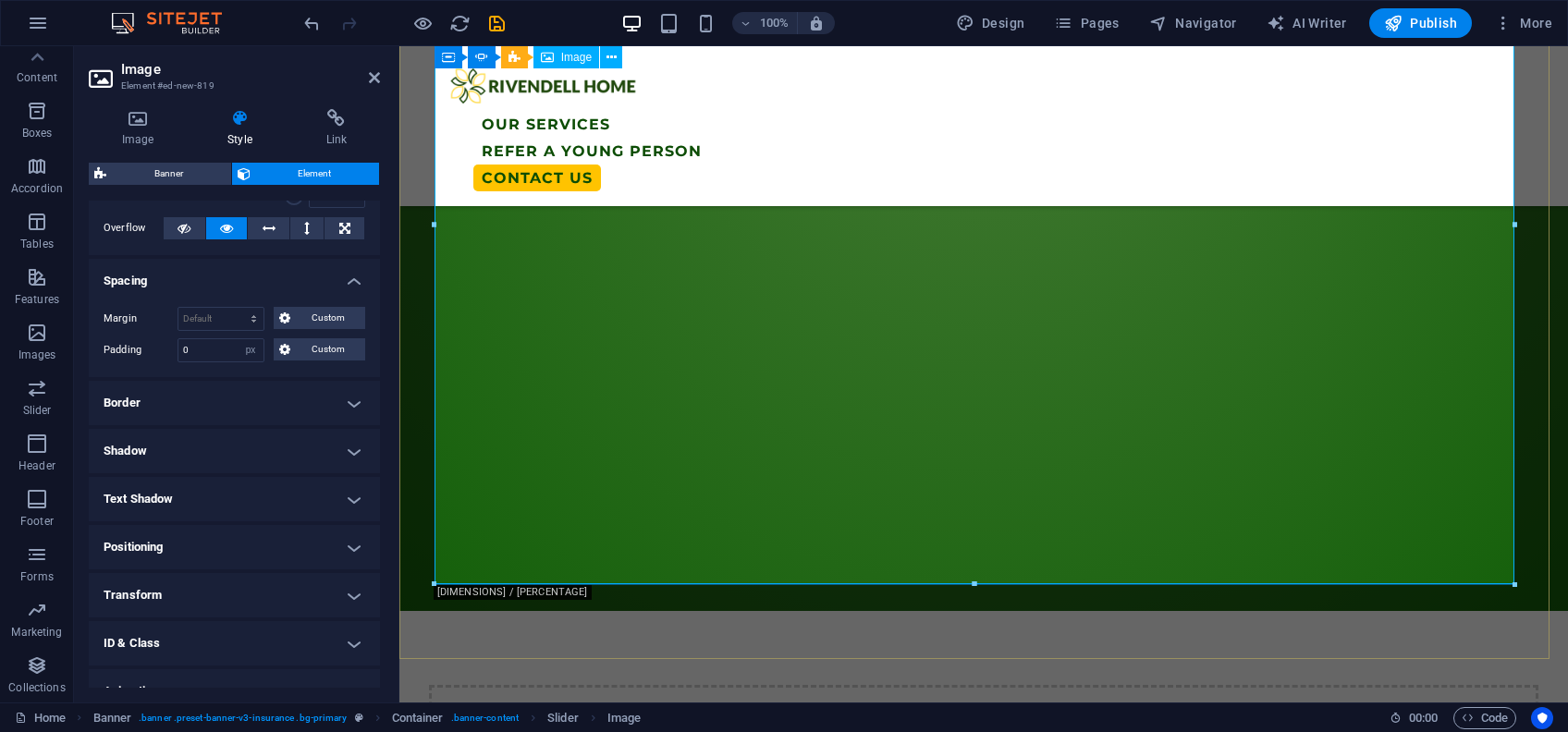 scroll, scrollTop: 838, scrollLeft: 0, axis: vertical 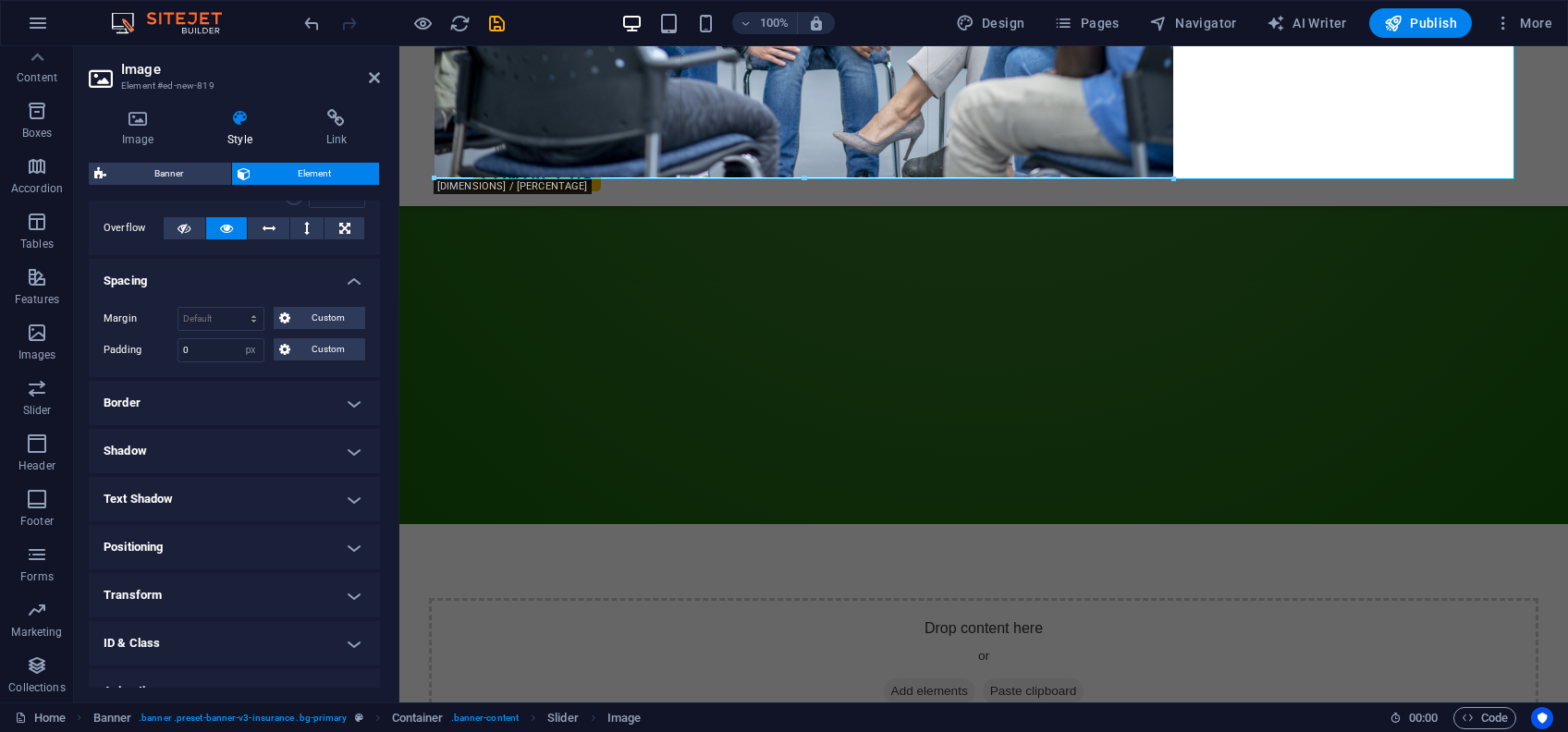 drag, startPoint x: 970, startPoint y: 405, endPoint x: 598, endPoint y: 177, distance: 436.31182 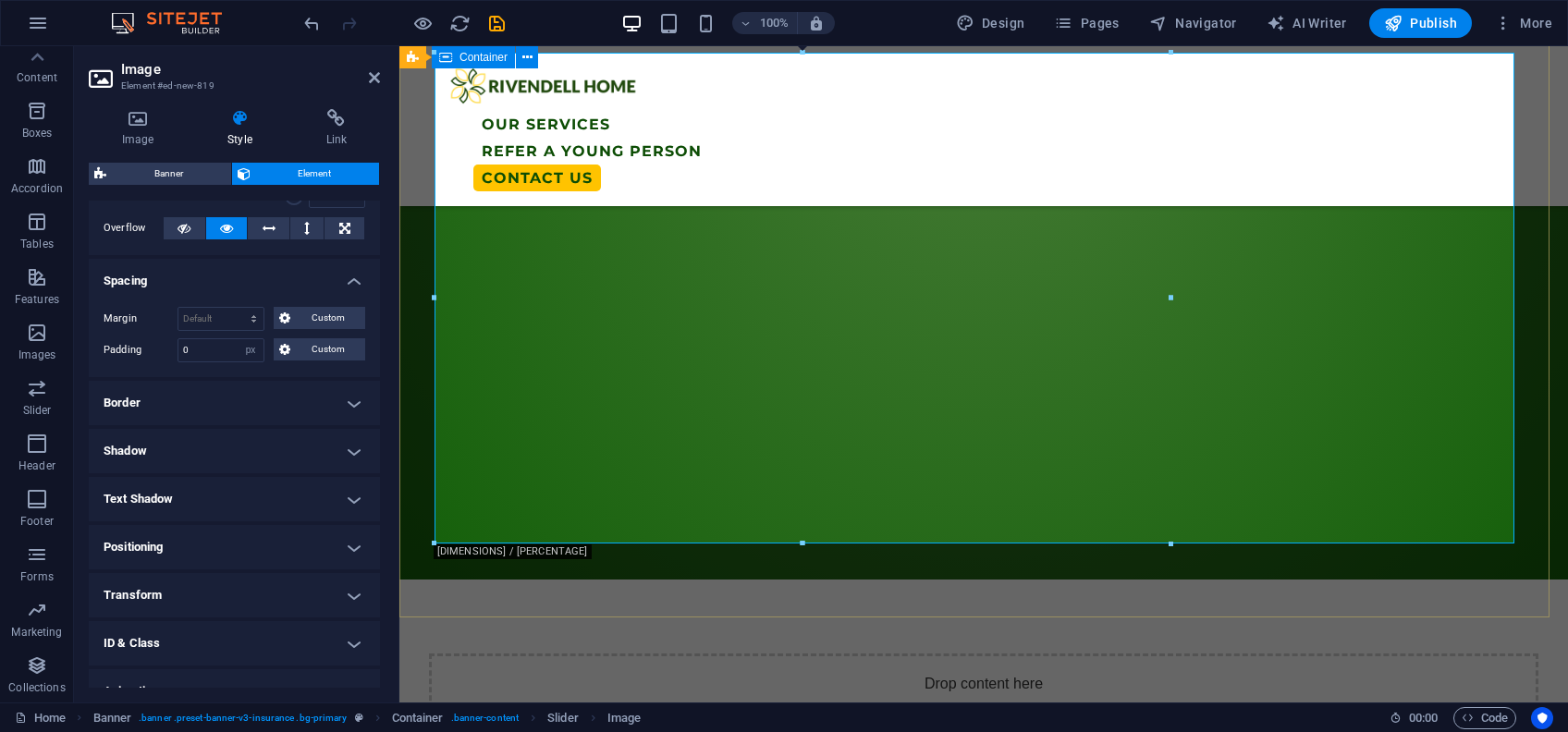 scroll, scrollTop: 592, scrollLeft: 0, axis: vertical 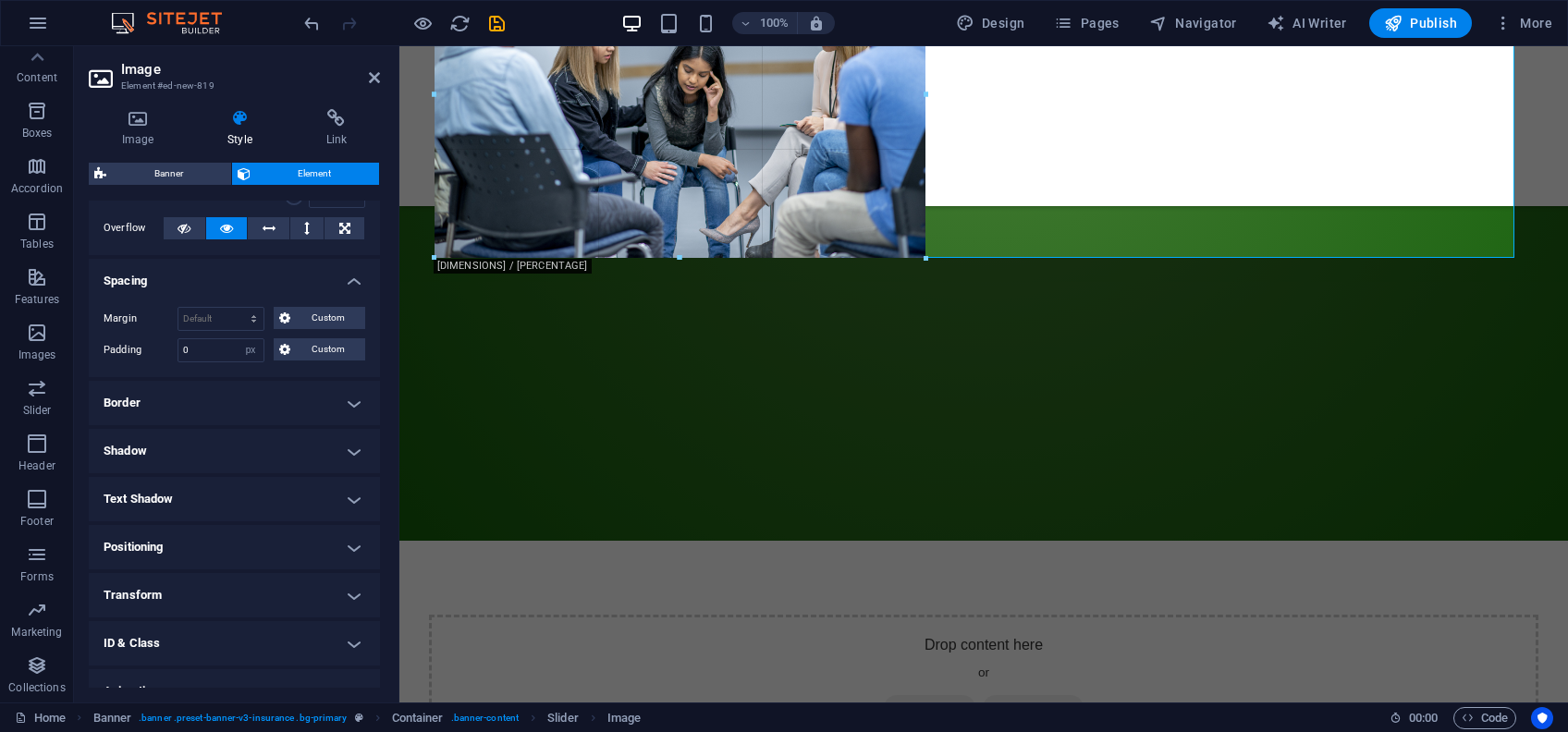 drag, startPoint x: 799, startPoint y: 421, endPoint x: 479, endPoint y: 257, distance: 359.57753 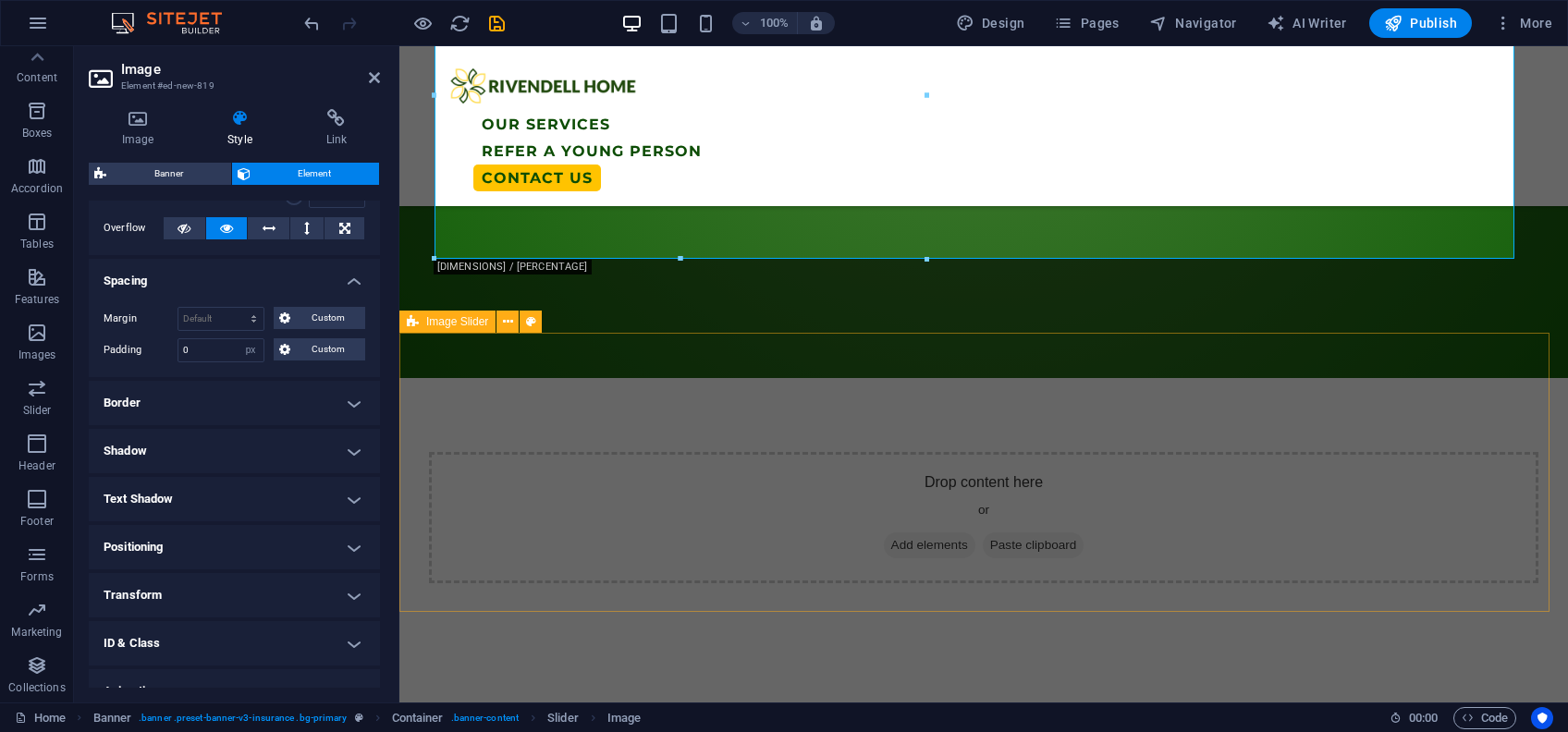 scroll, scrollTop: 346, scrollLeft: 0, axis: vertical 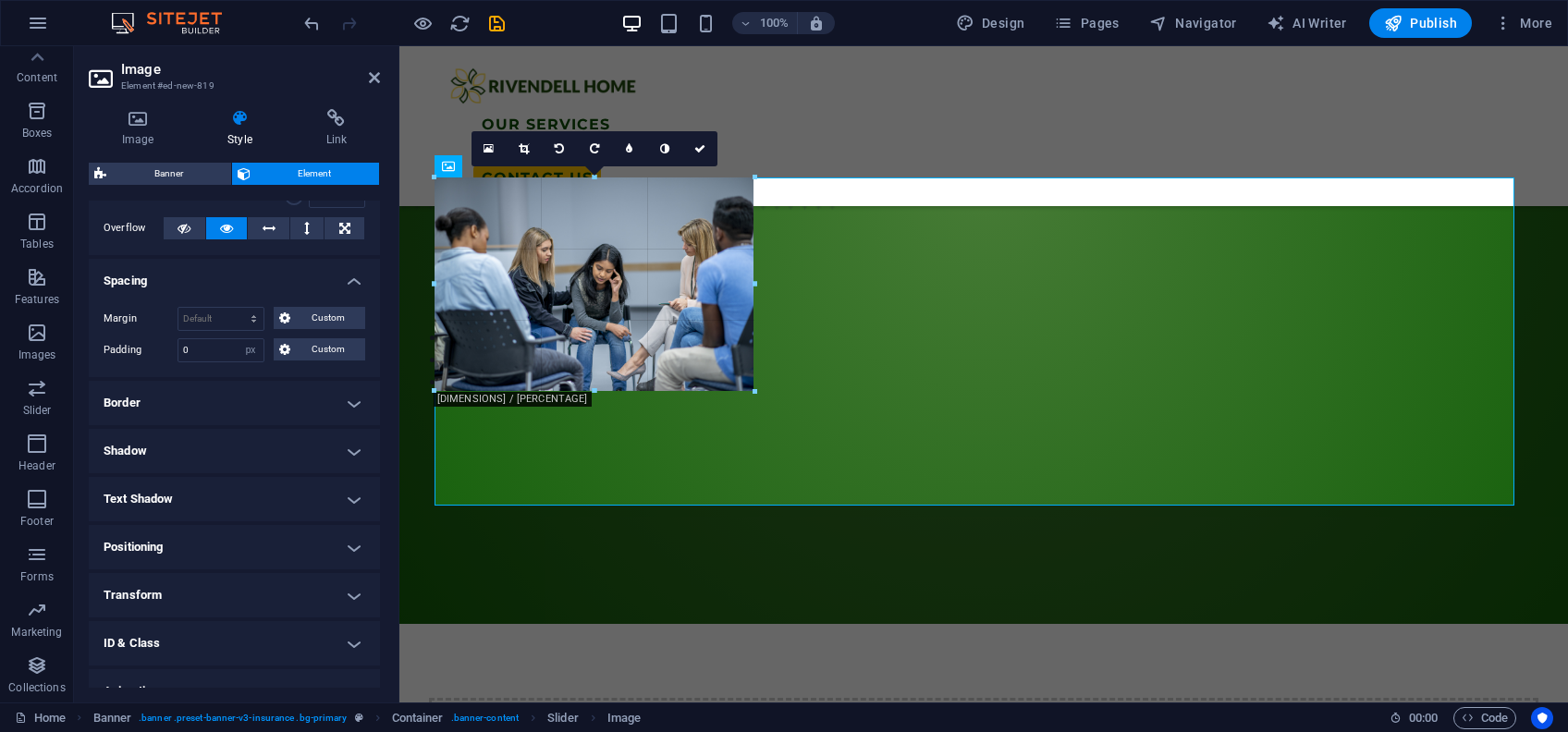 drag, startPoint x: 680, startPoint y: 506, endPoint x: 599, endPoint y: 386, distance: 144.77914 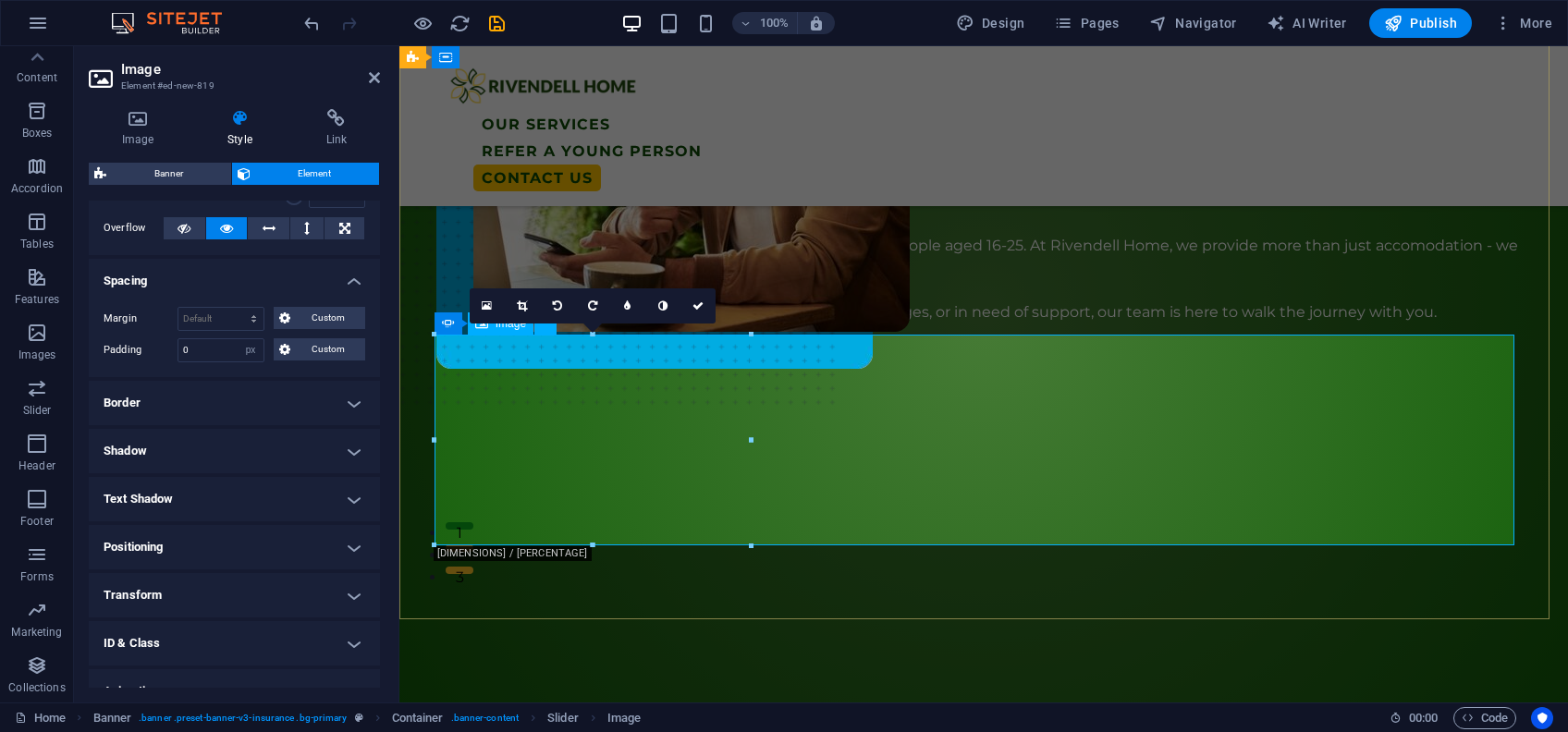 scroll, scrollTop: 99, scrollLeft: 0, axis: vertical 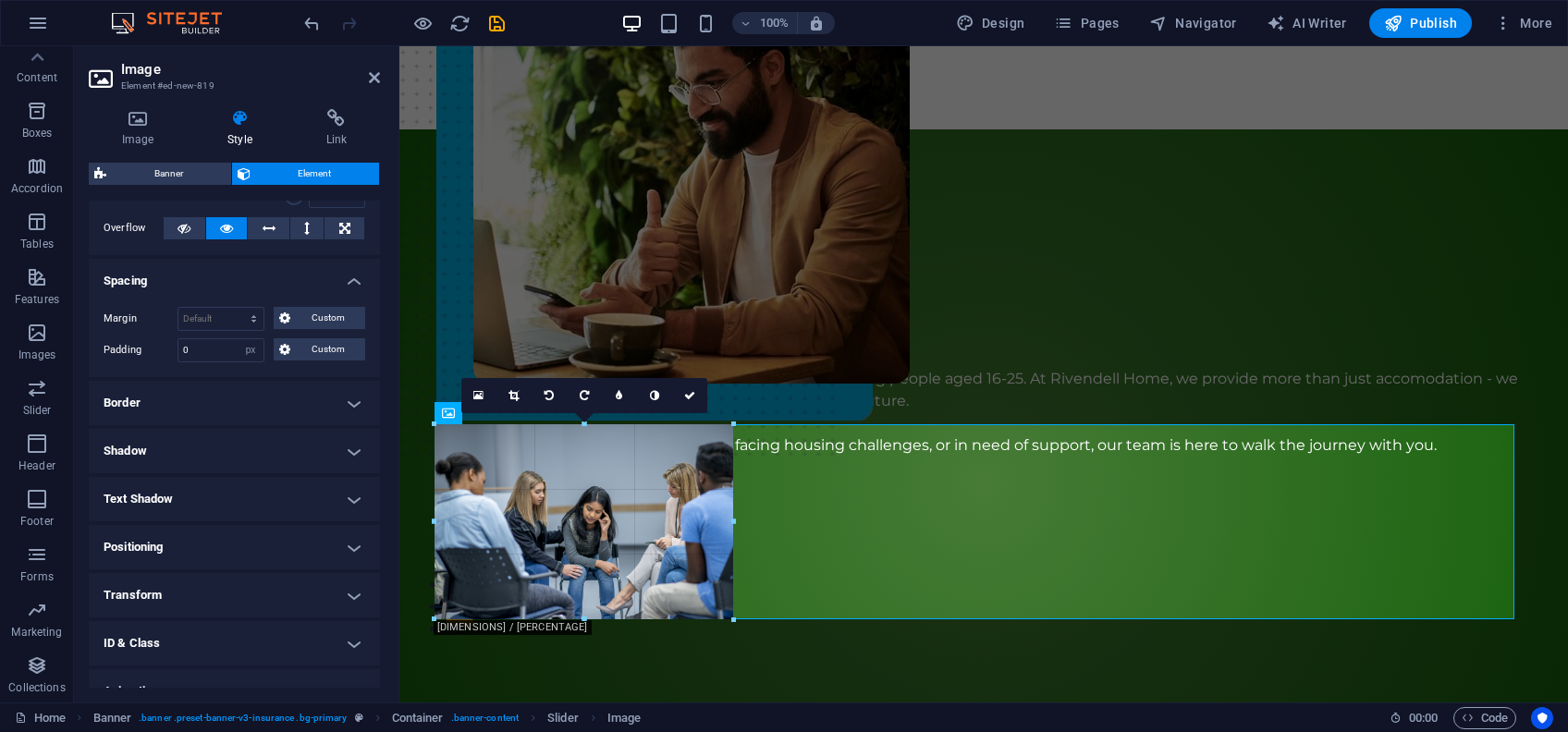 drag, startPoint x: 747, startPoint y: 532, endPoint x: 732, endPoint y: 527, distance: 15.811388 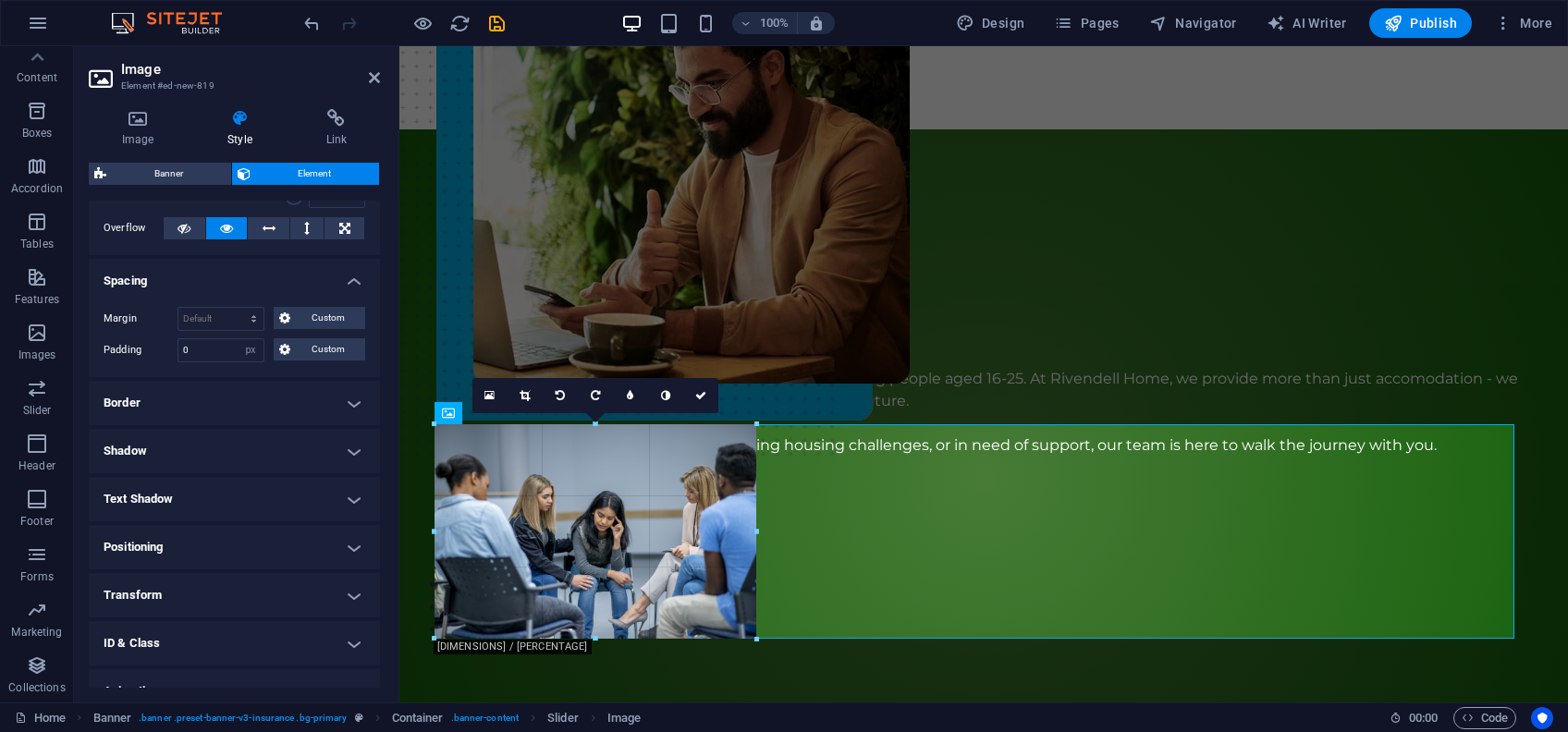 drag, startPoint x: 733, startPoint y: 525, endPoint x: 363, endPoint y: 482, distance: 372.49027 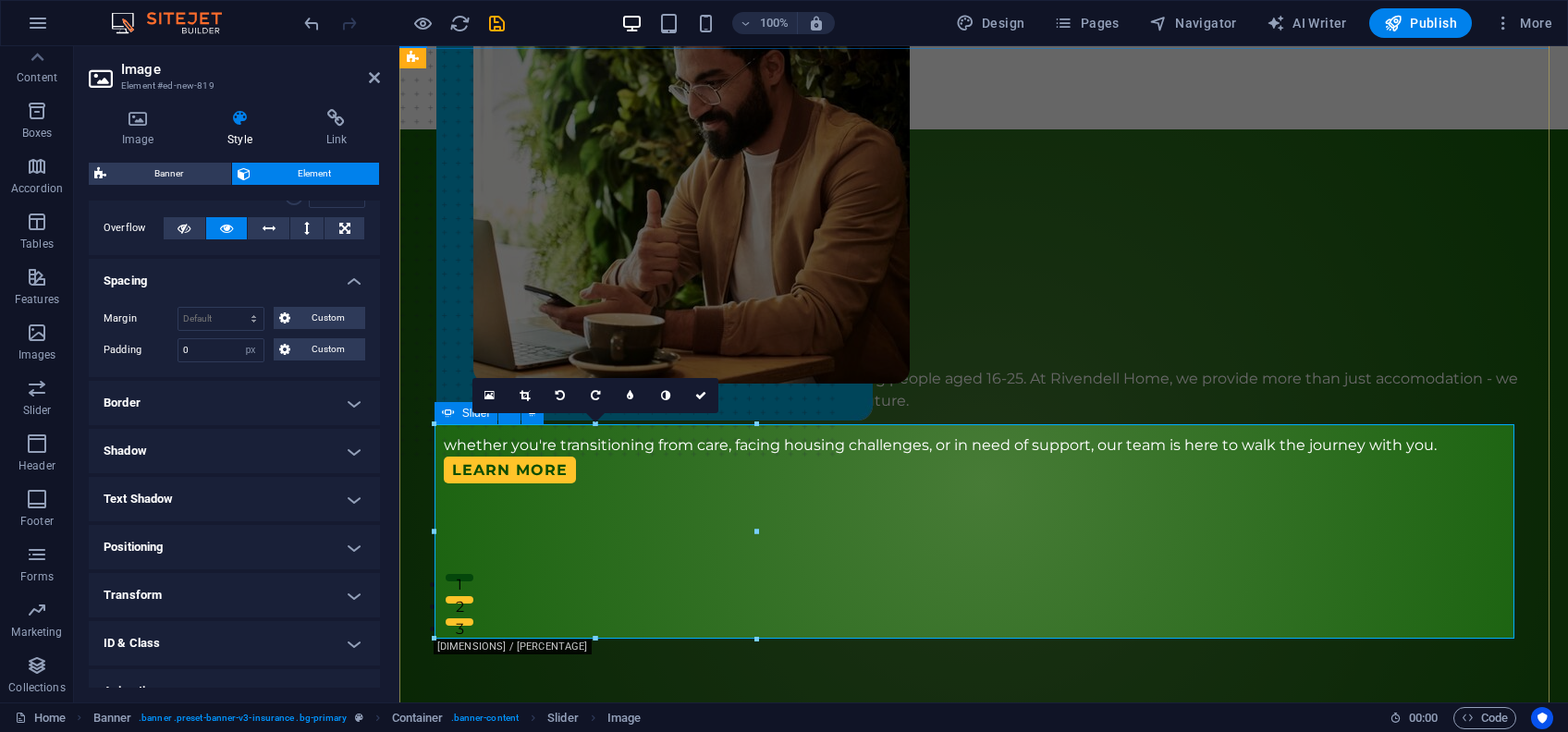 click at bounding box center [444, 758] 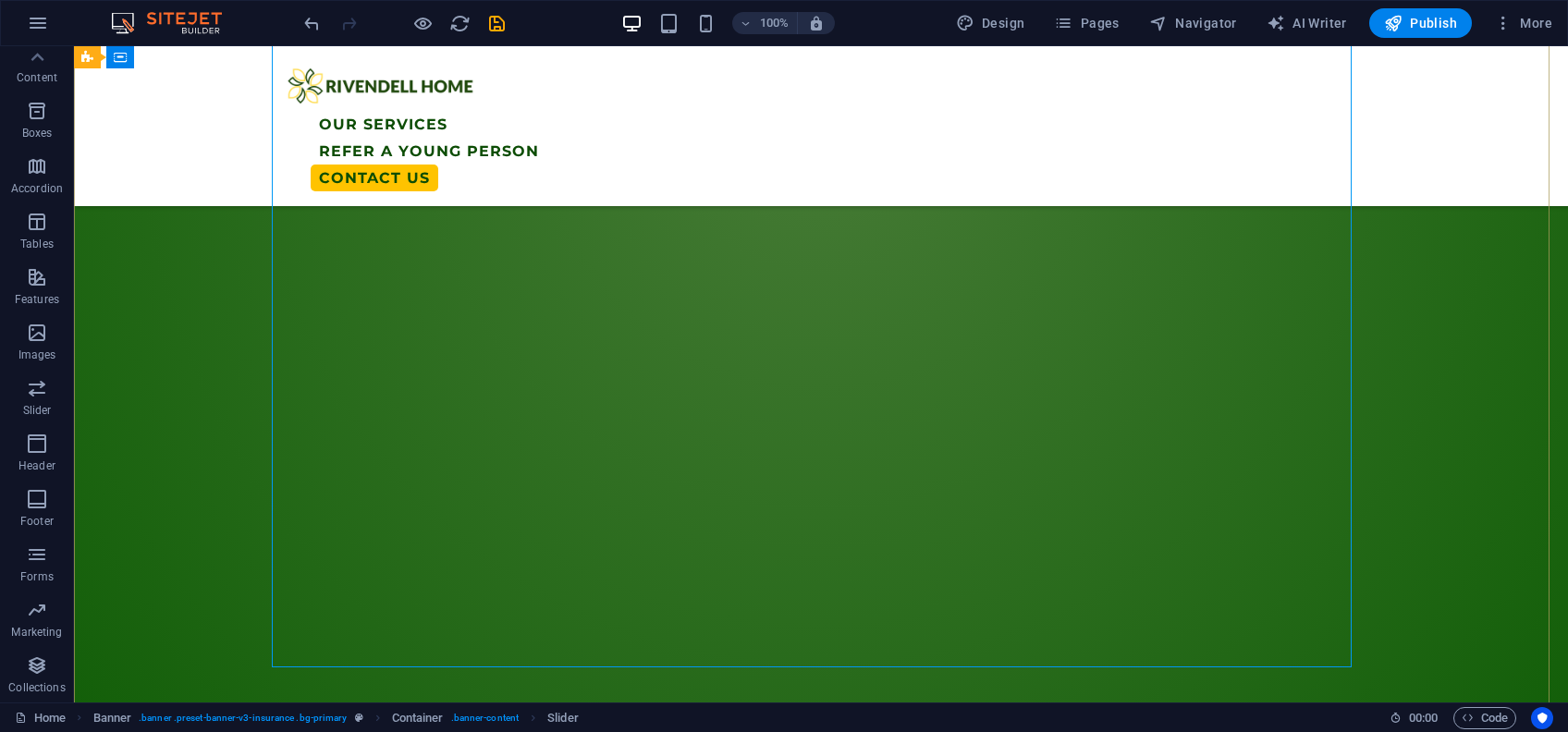 scroll, scrollTop: 715, scrollLeft: 0, axis: vertical 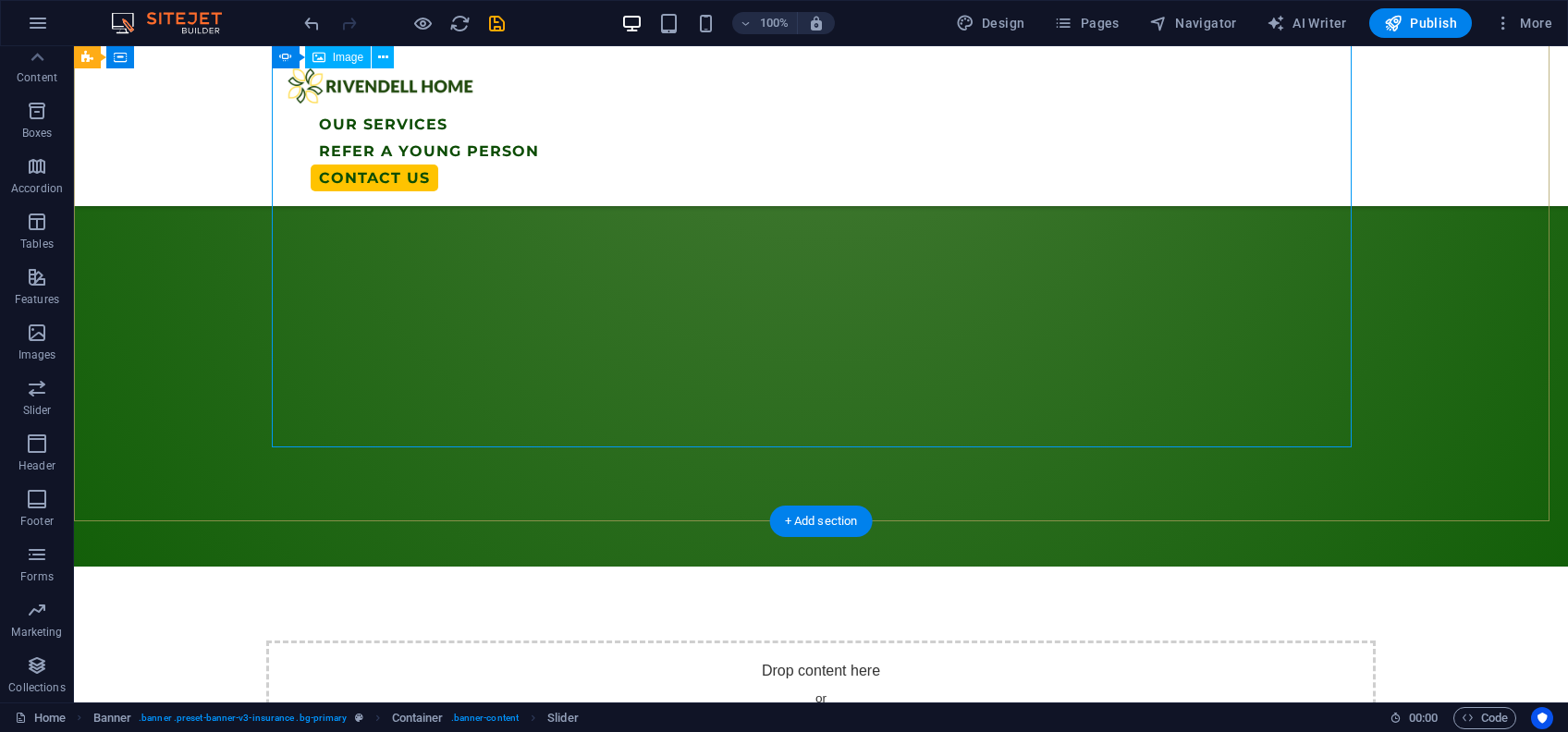 click at bounding box center [-1339, 1119] 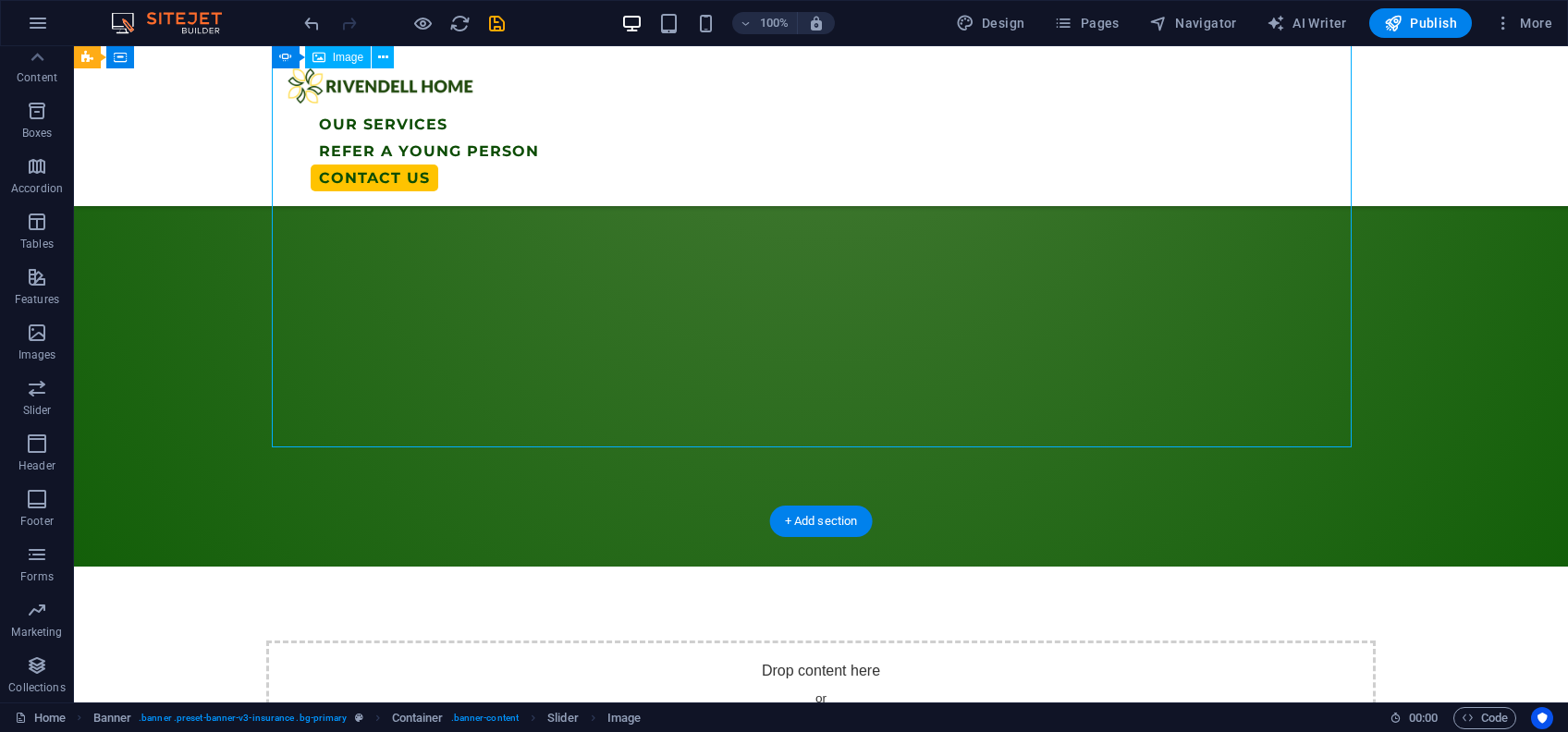 click at bounding box center [-1339, 1119] 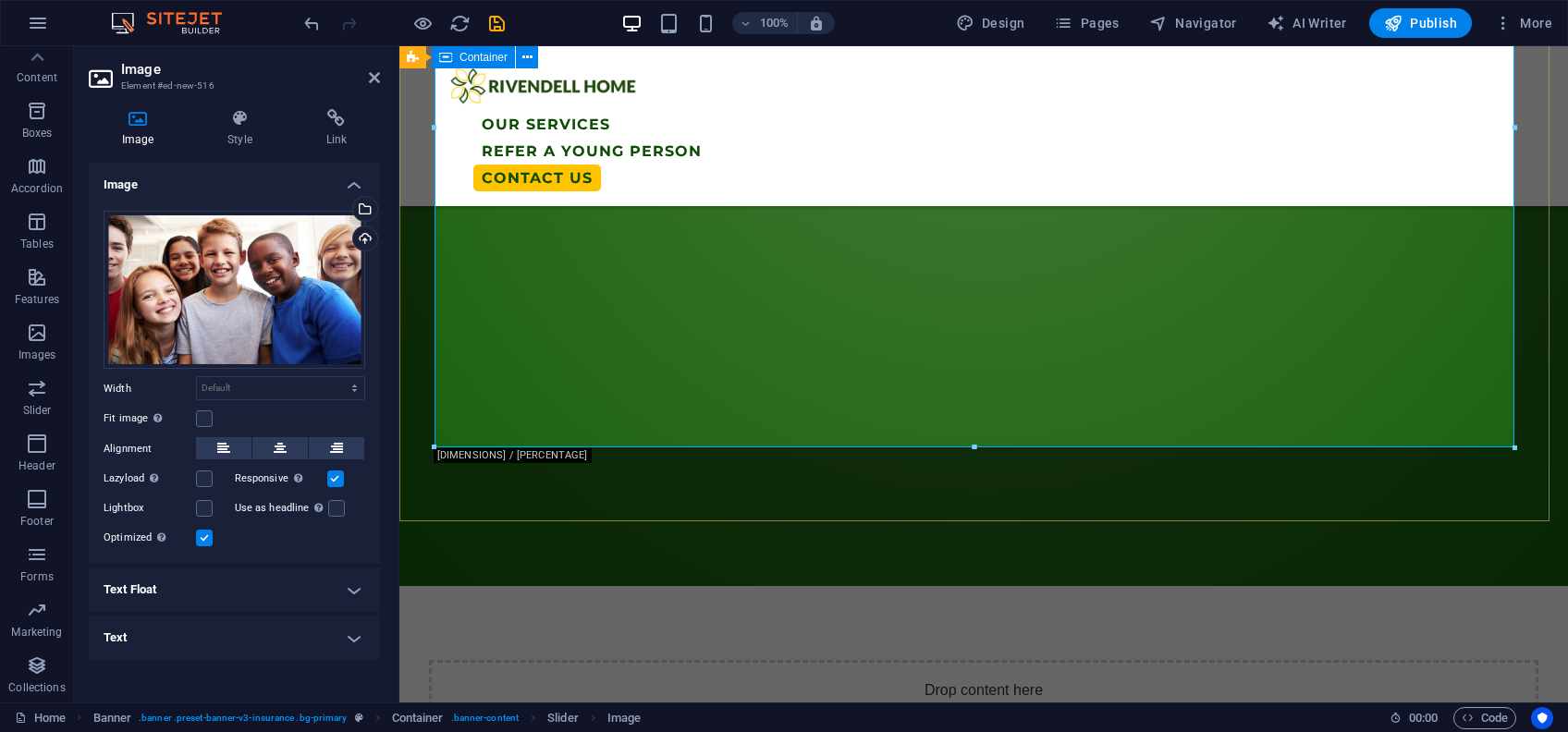 scroll, scrollTop: 715, scrollLeft: 0, axis: vertical 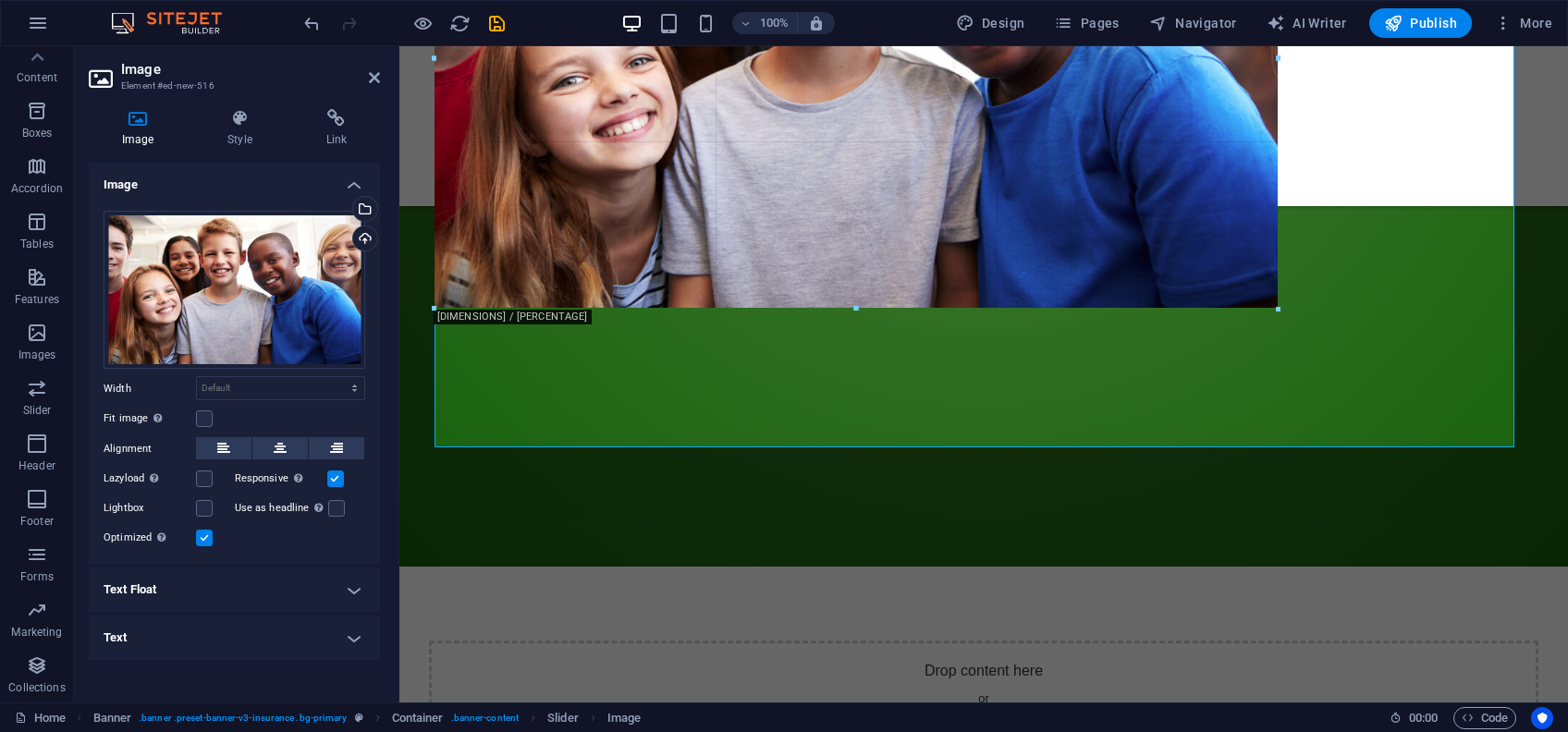 drag, startPoint x: 1514, startPoint y: 447, endPoint x: 494, endPoint y: 281, distance: 1033.4196 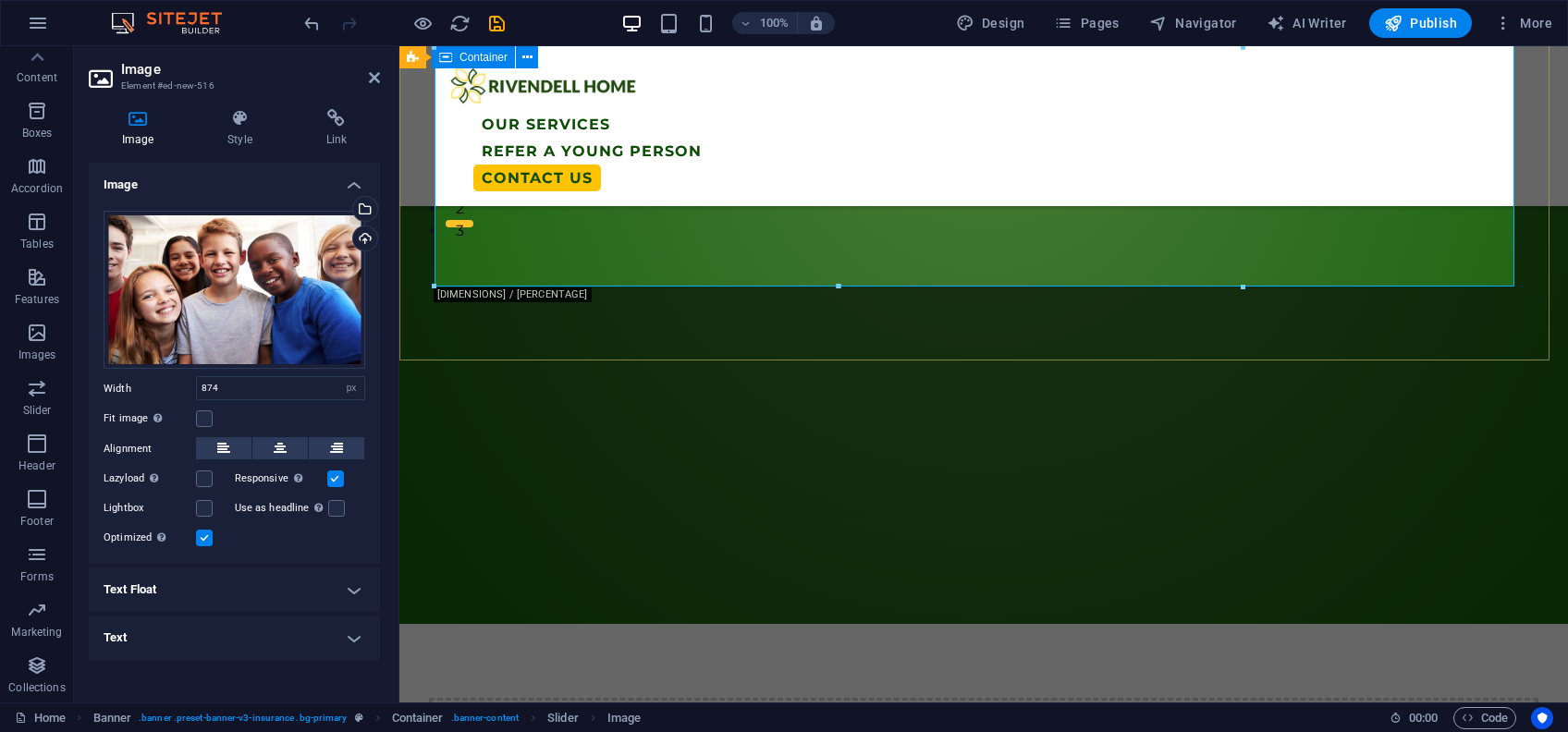 scroll, scrollTop: 346, scrollLeft: 0, axis: vertical 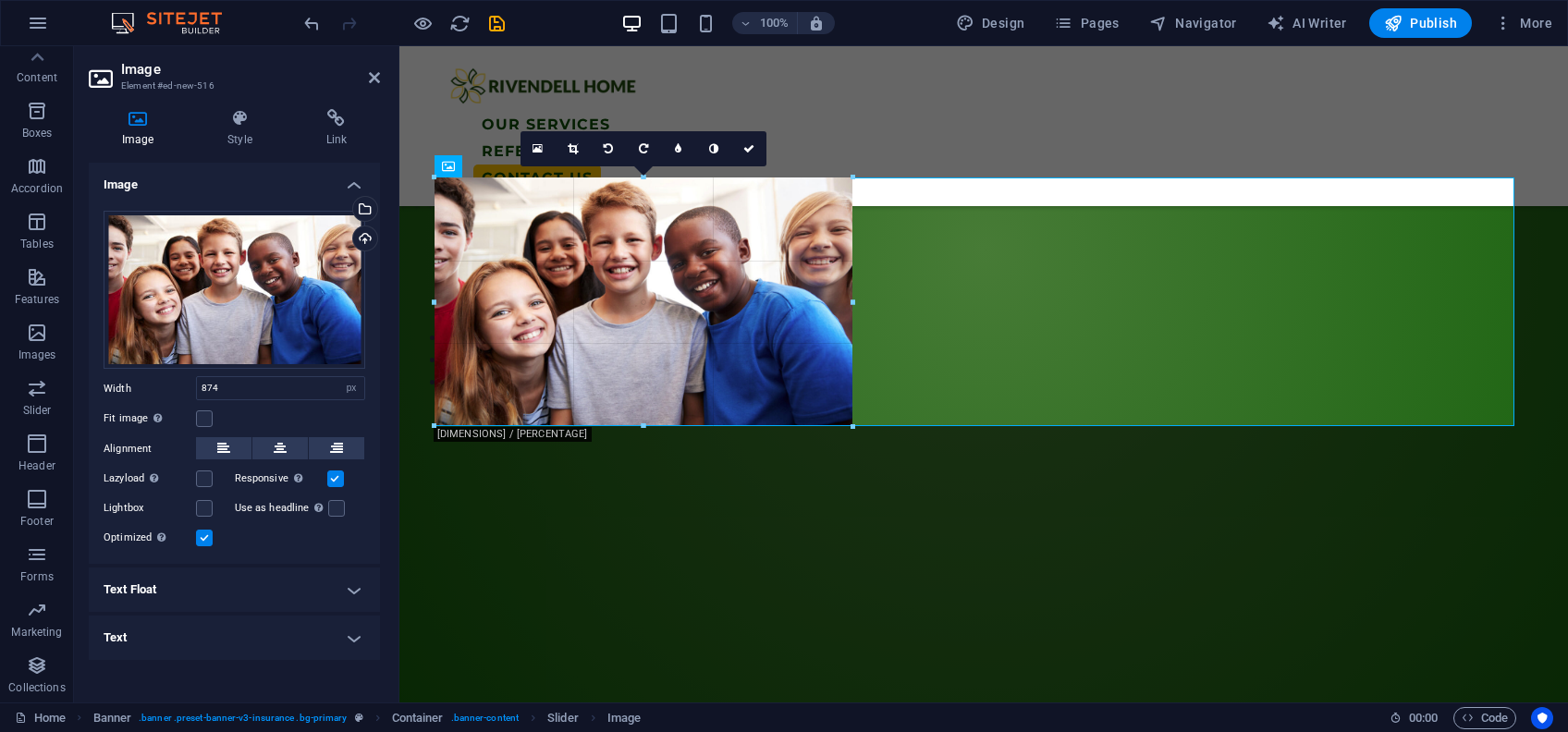 drag, startPoint x: 1241, startPoint y: 655, endPoint x: 629, endPoint y: 421, distance: 655.2099 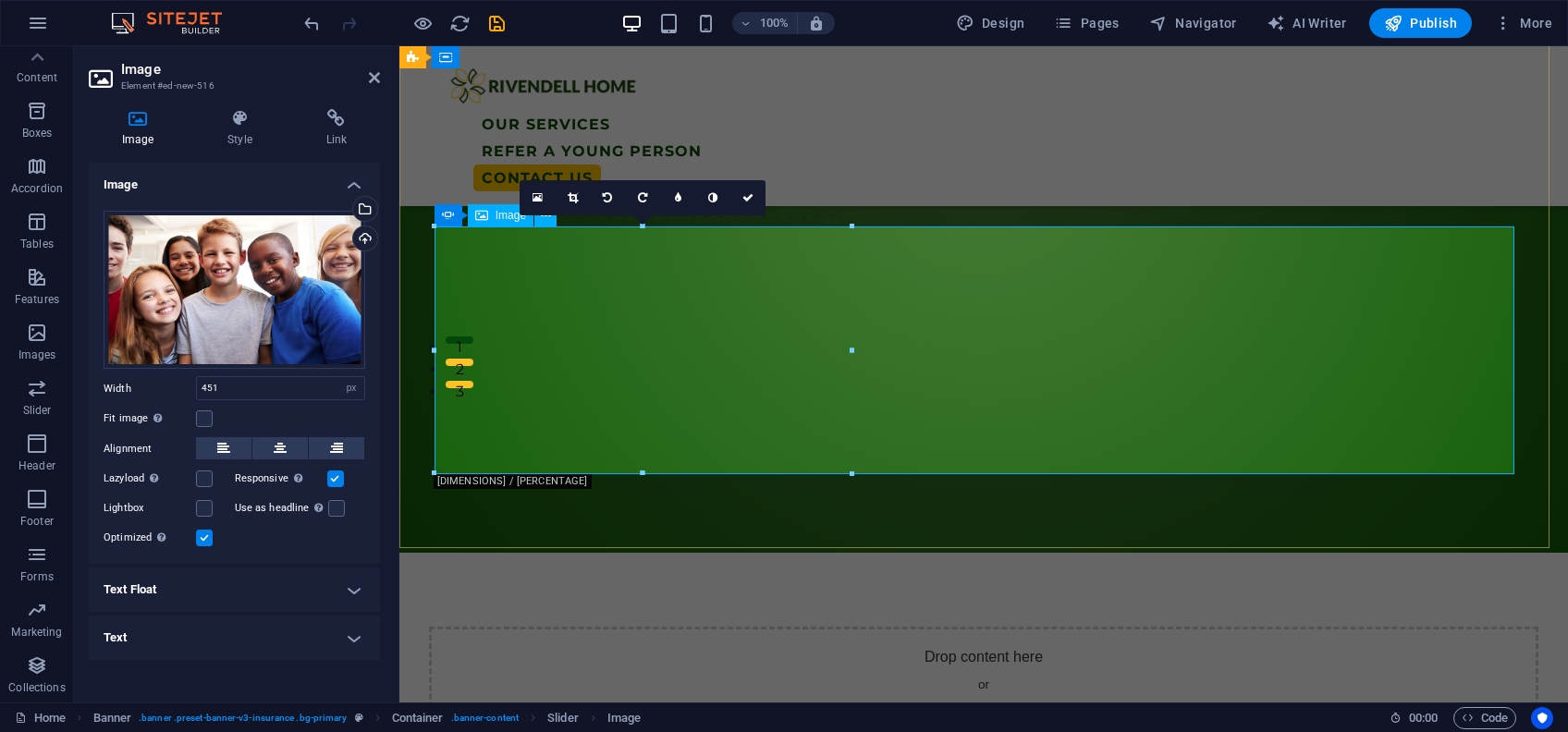 scroll, scrollTop: 99, scrollLeft: 0, axis: vertical 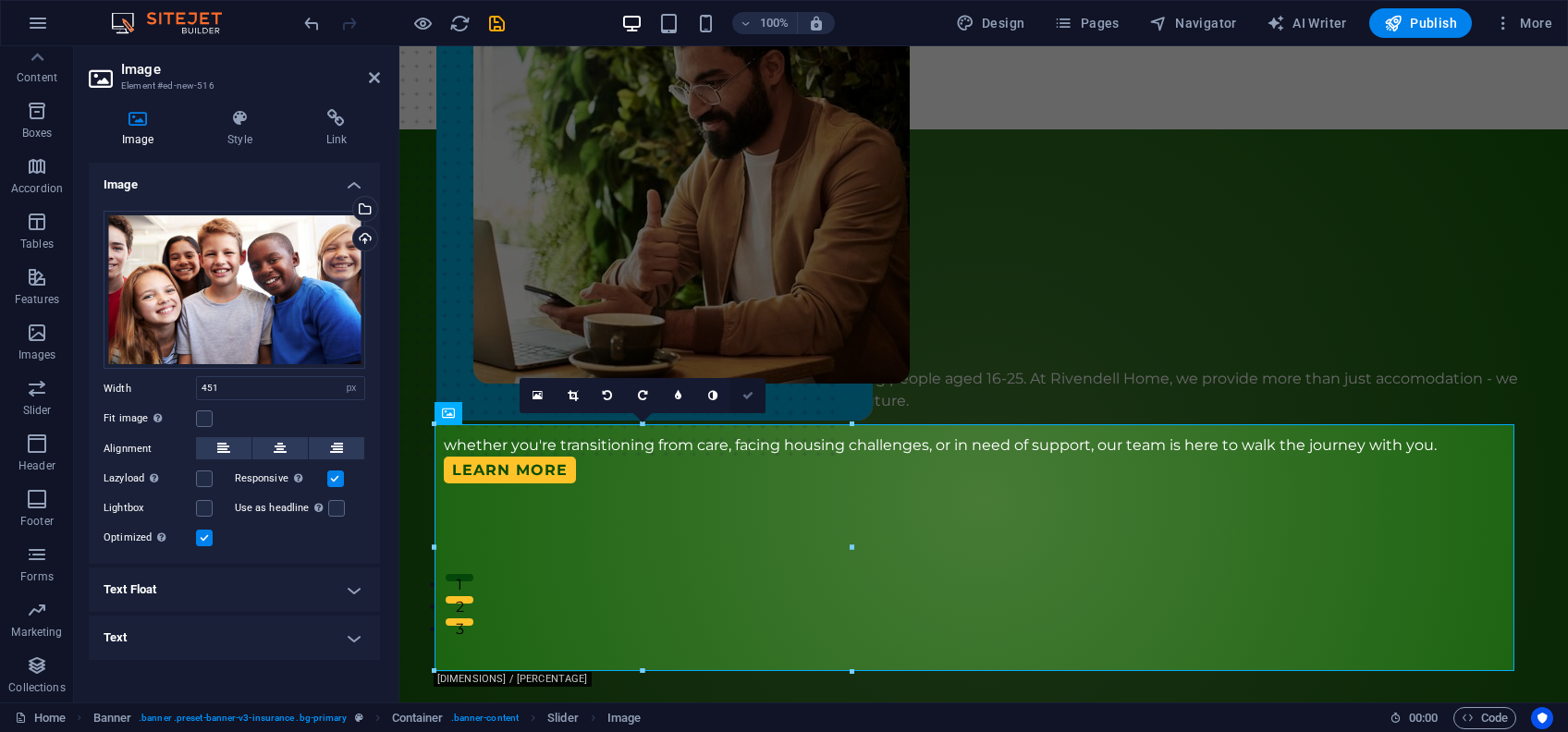 click at bounding box center (748, 396) 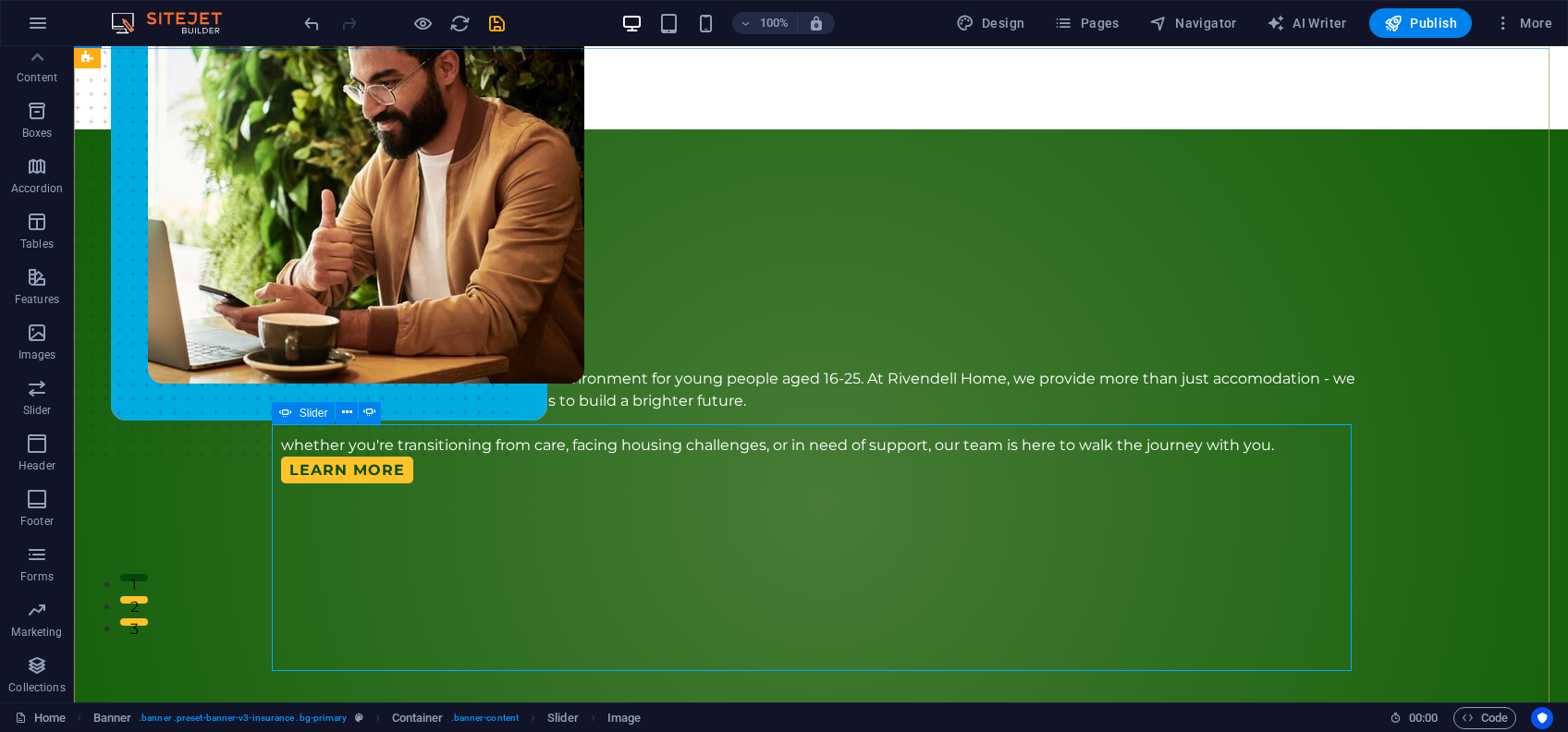 click at bounding box center [281, 791] 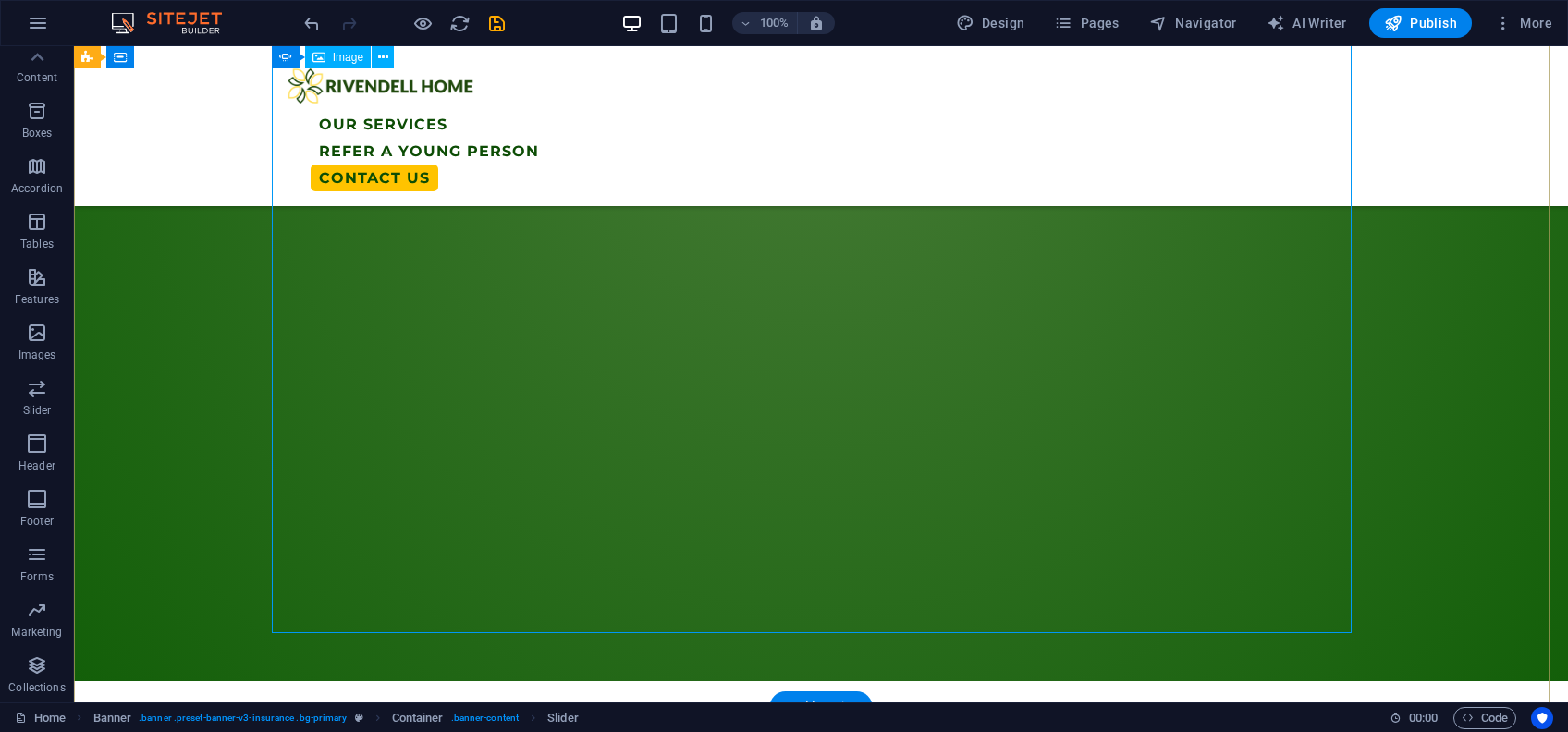 scroll, scrollTop: 715, scrollLeft: 0, axis: vertical 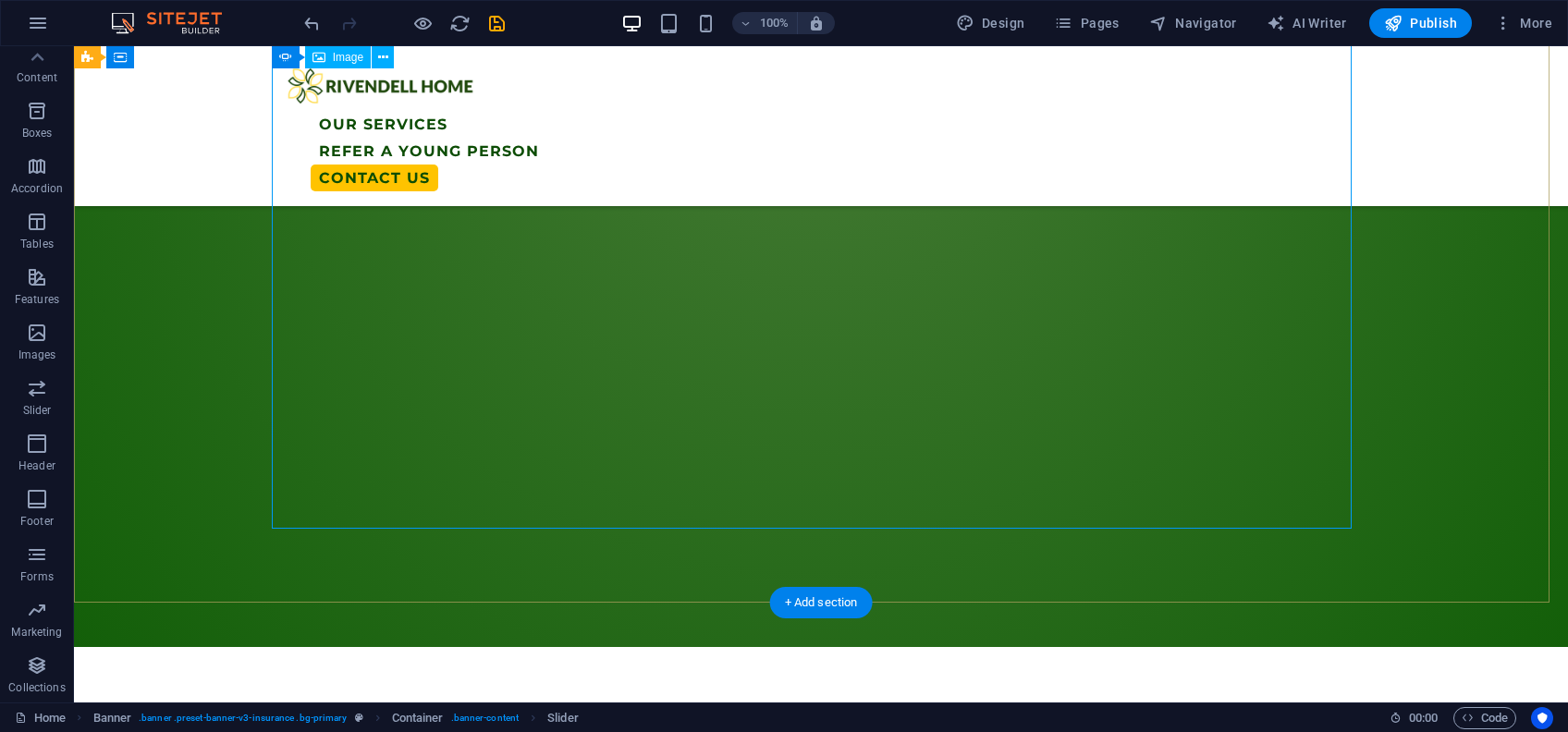 click at bounding box center [-2419, 1240] 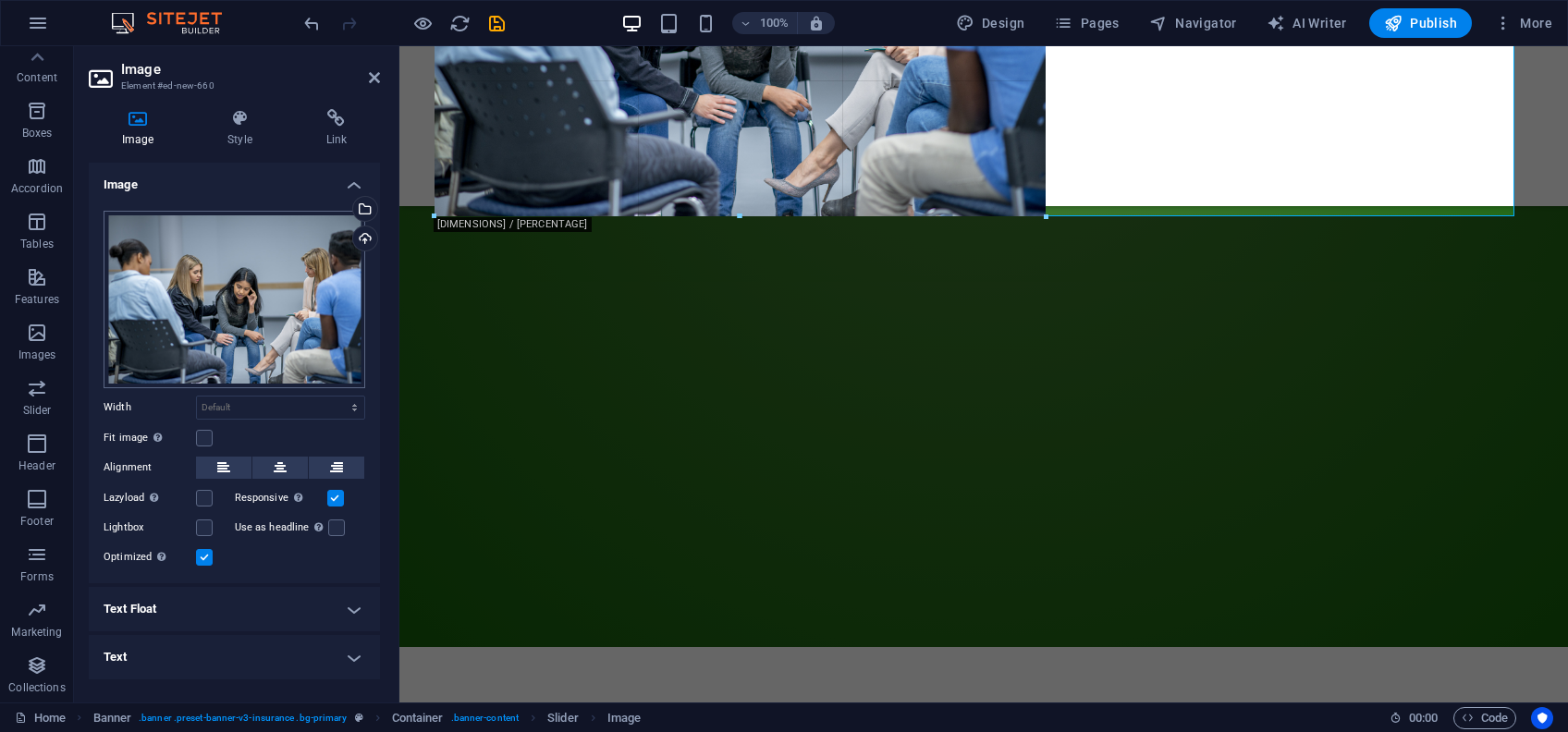 drag, startPoint x: 1513, startPoint y: 533, endPoint x: 227, endPoint y: 217, distance: 1324.2553 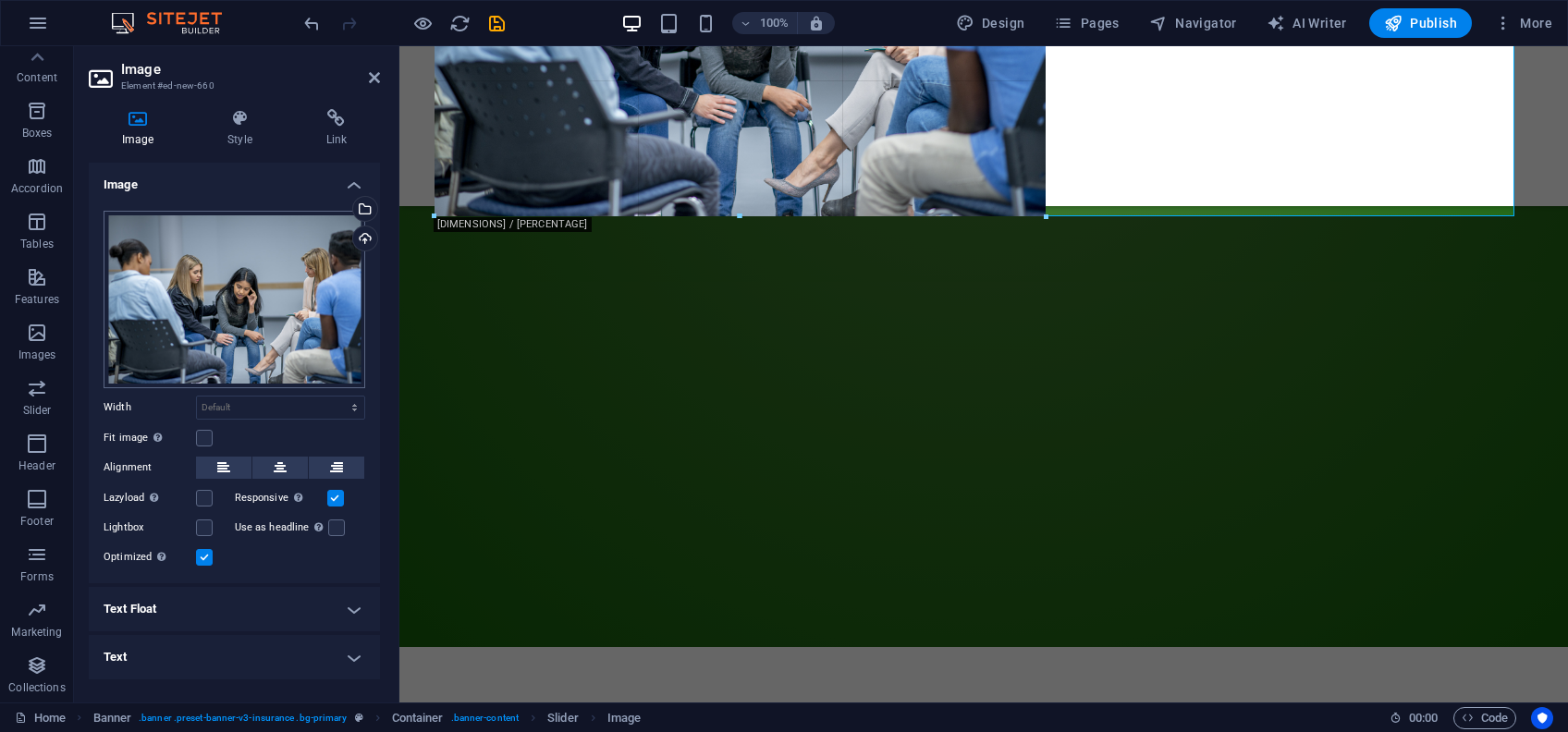 type on "661" 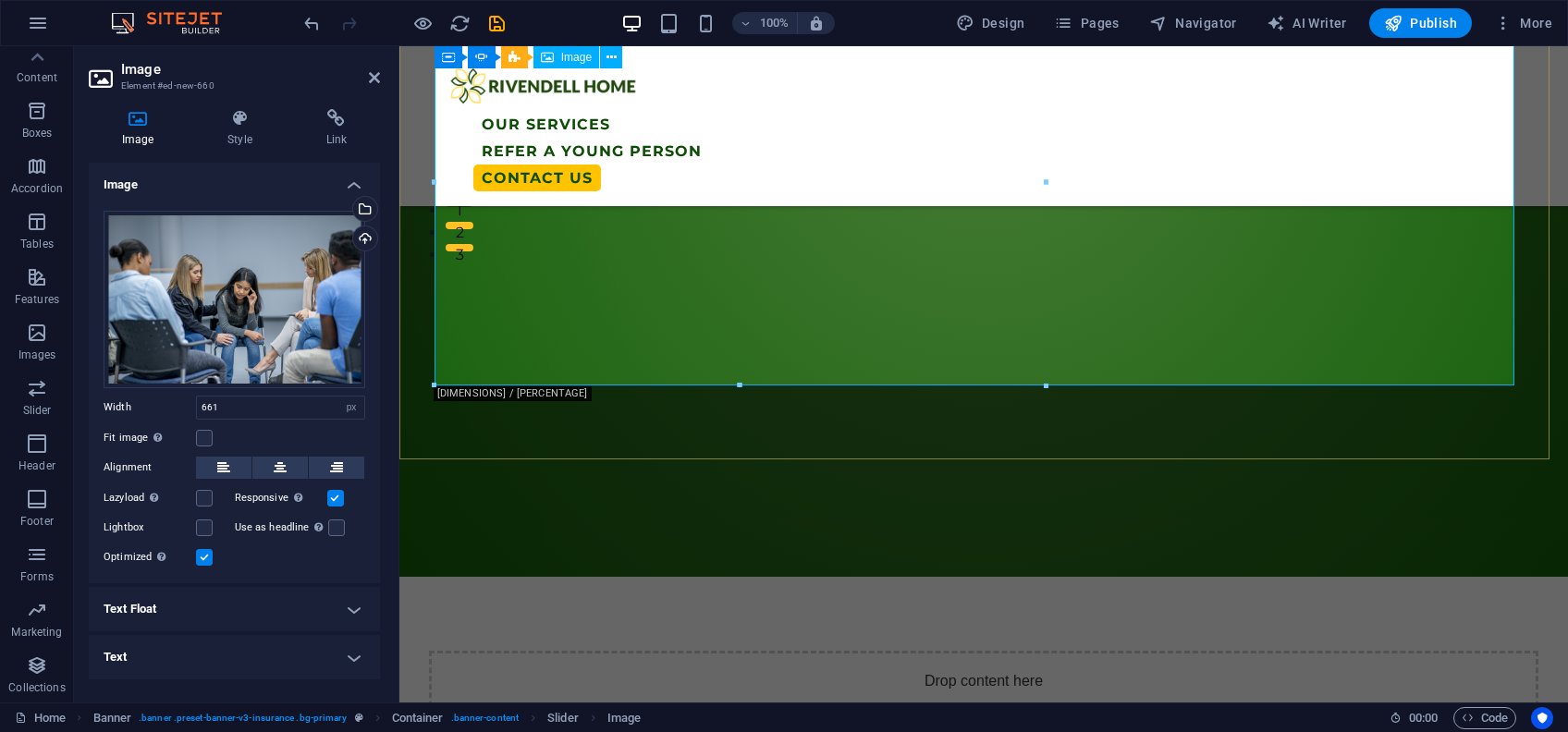 scroll, scrollTop: 346, scrollLeft: 0, axis: vertical 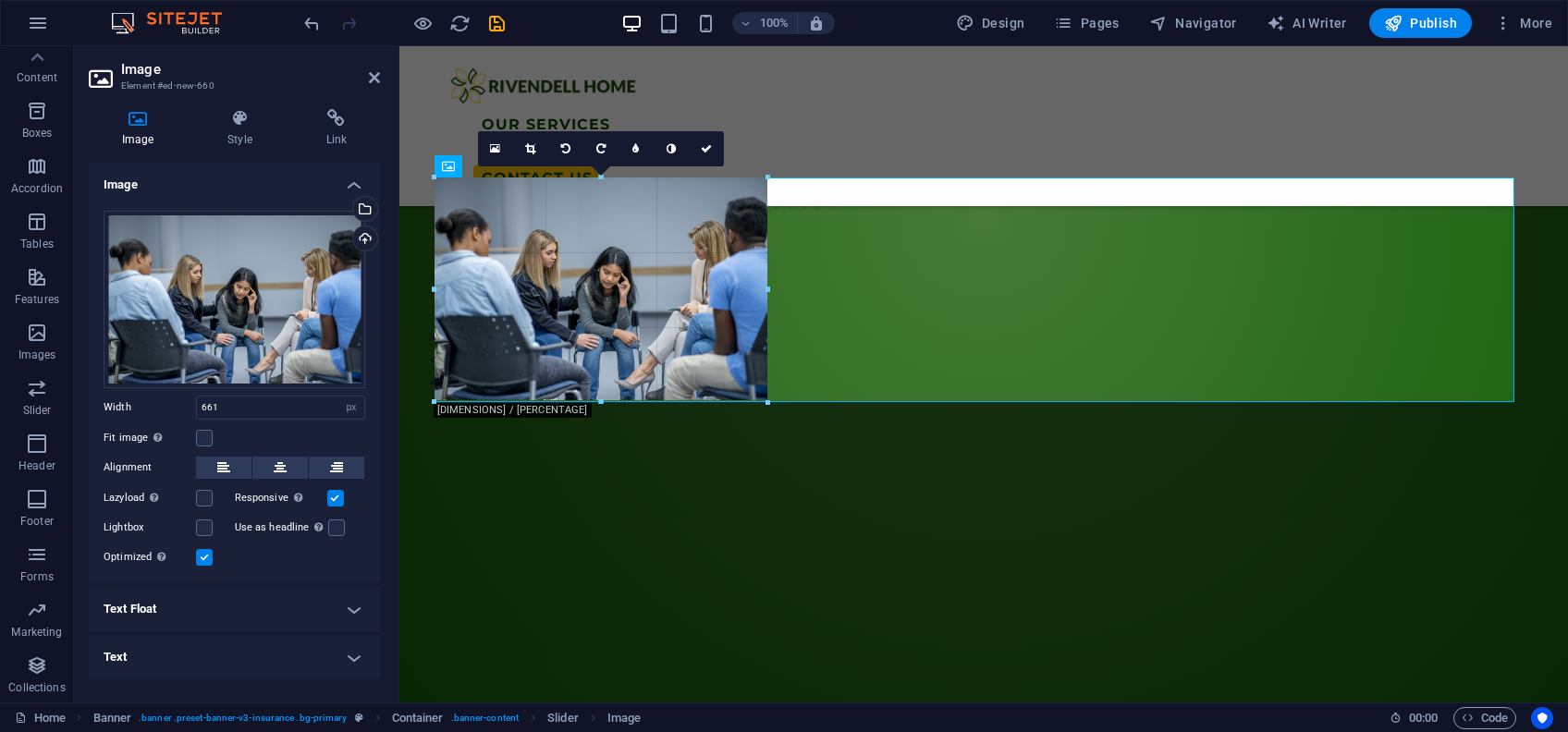 drag, startPoint x: 1045, startPoint y: 586, endPoint x: 677, endPoint y: 403, distance: 410.99027 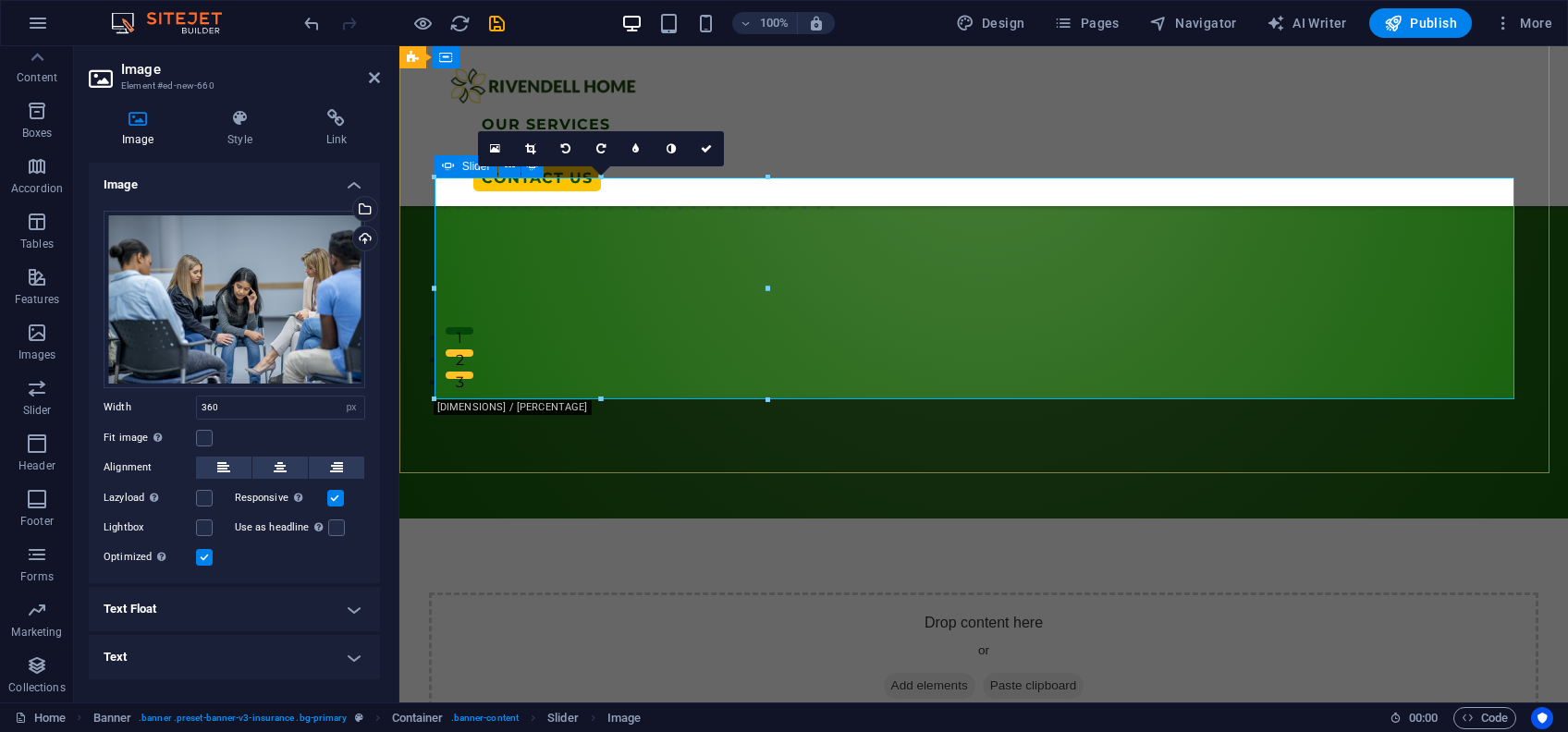 click at bounding box center (444, 194) 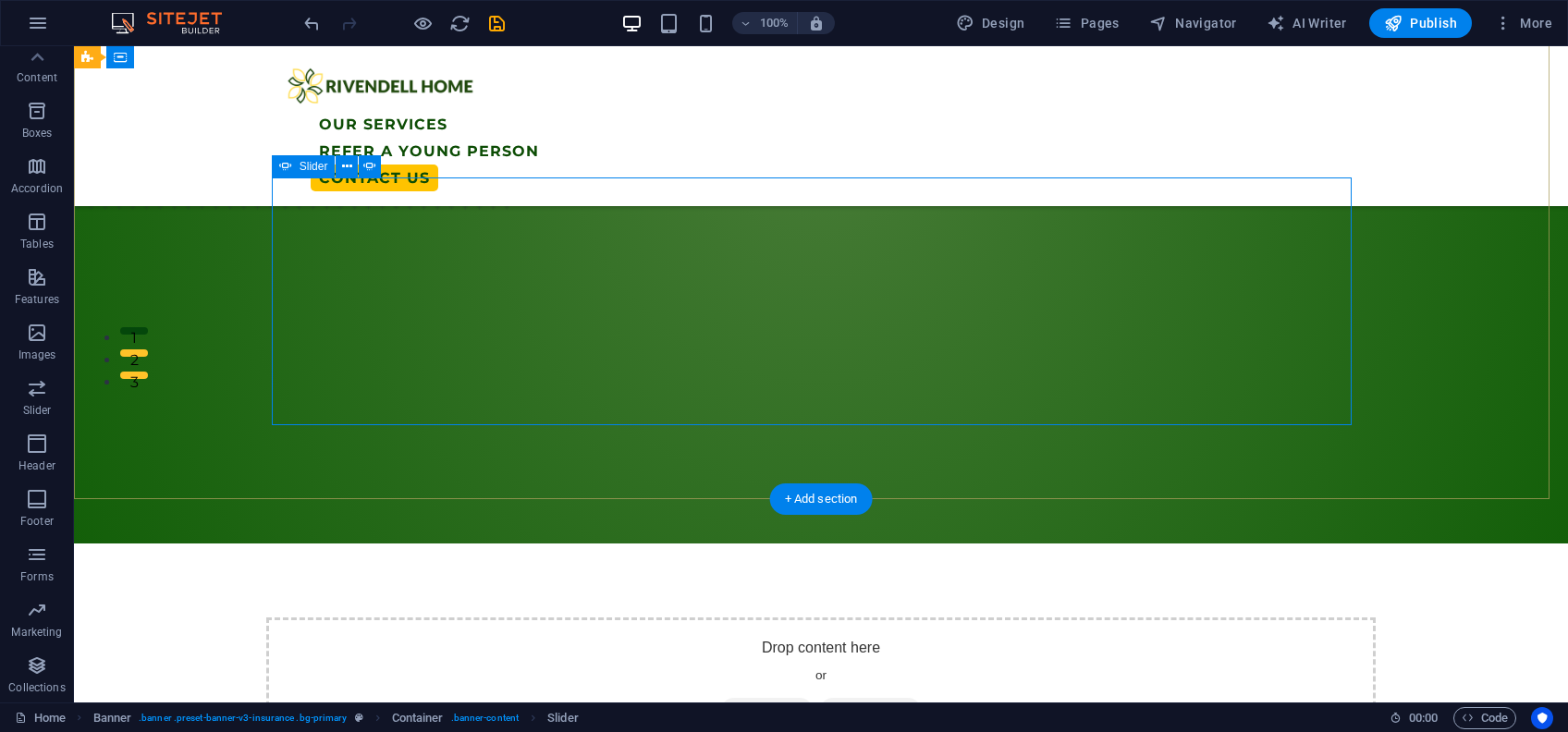 click at bounding box center [281, 463] 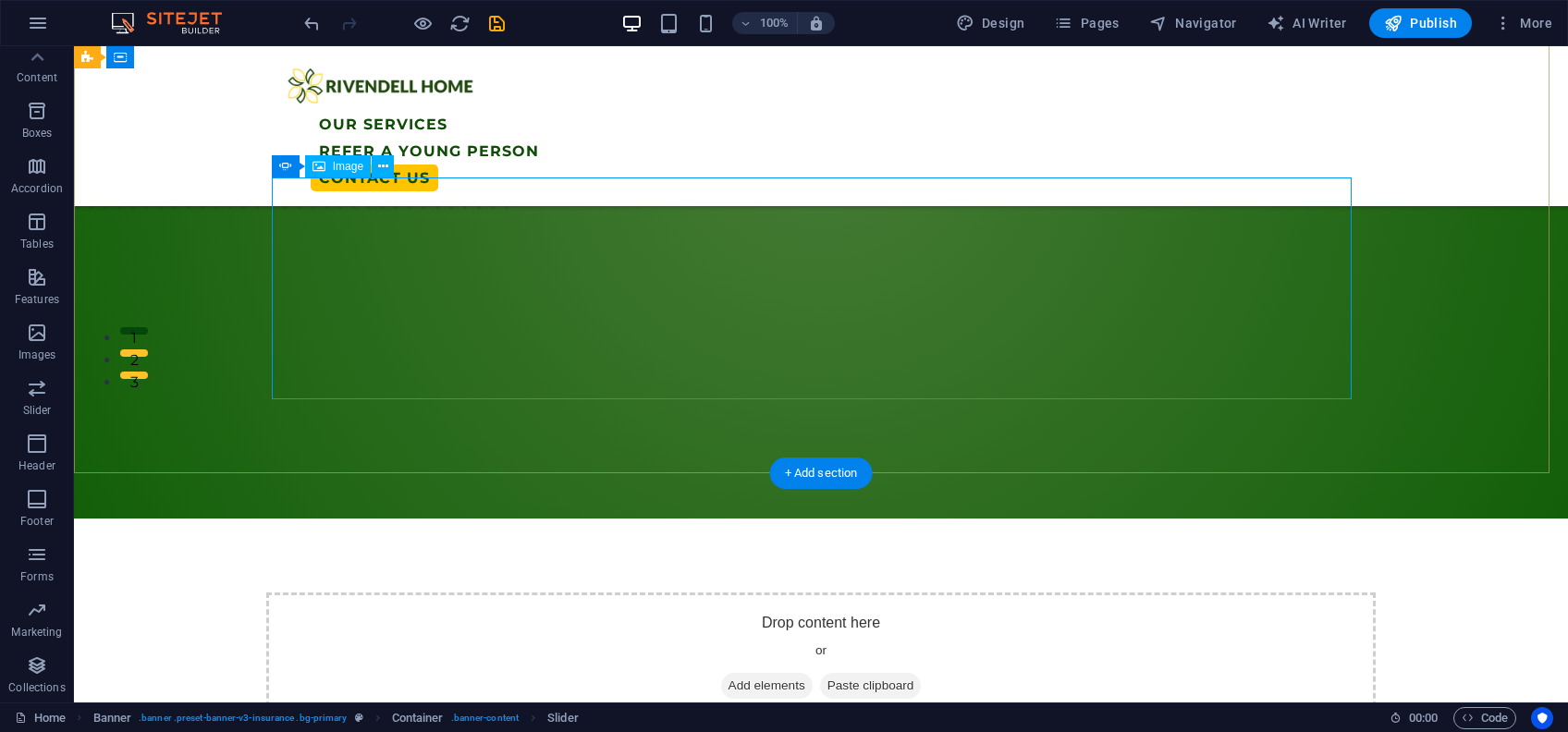 click at bounding box center (-2419, 1405) 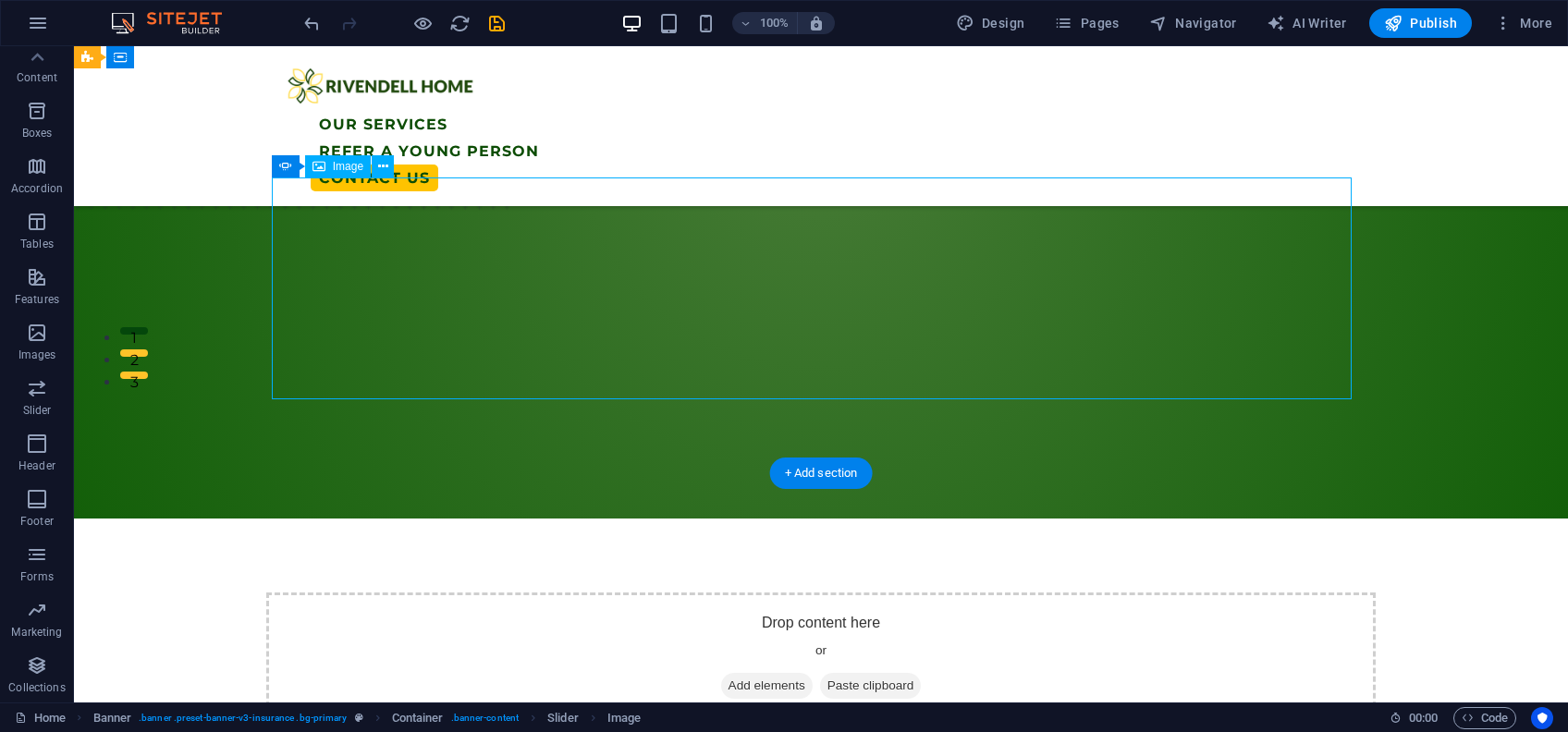 click at bounding box center [-2419, 1405] 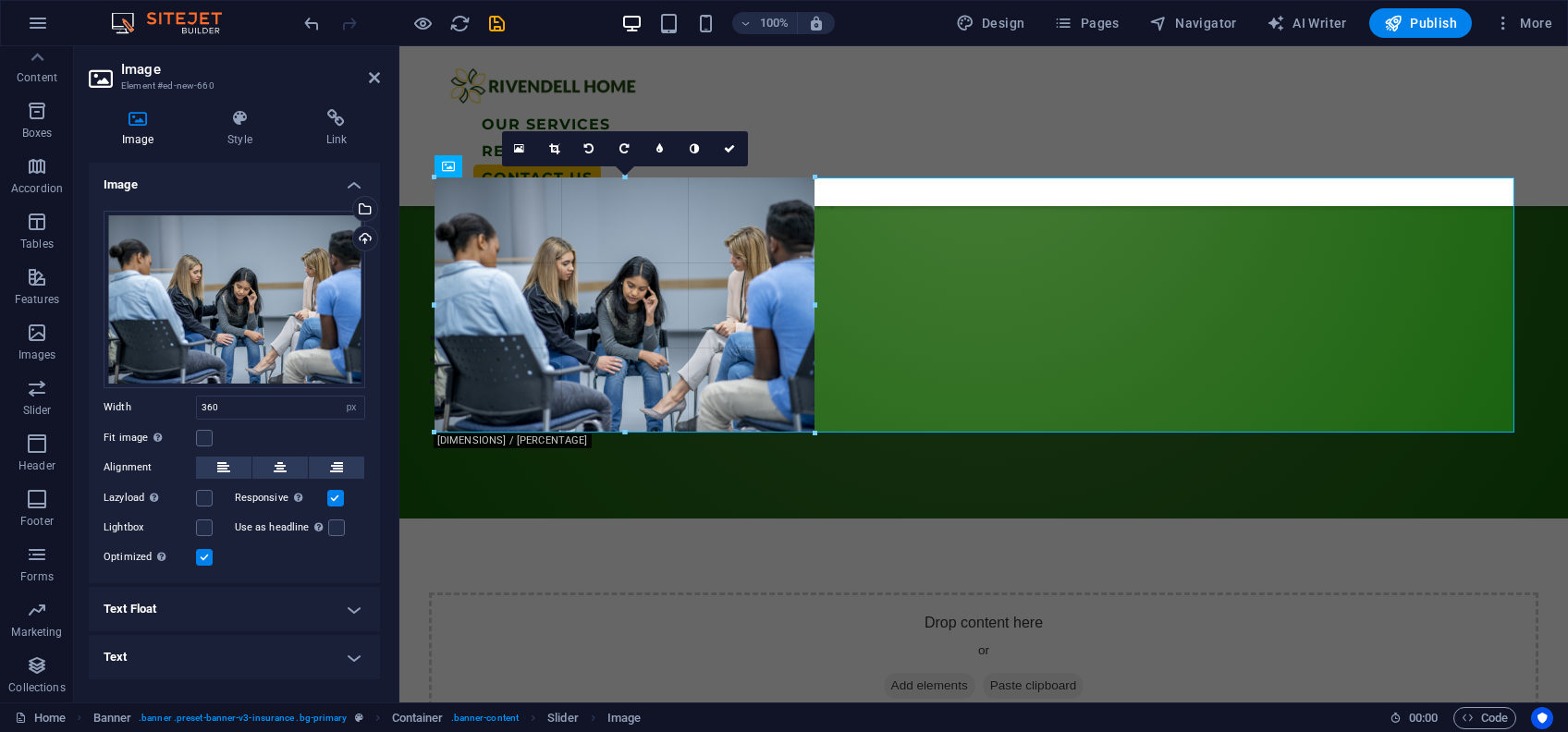 drag, startPoint x: 762, startPoint y: 398, endPoint x: 804, endPoint y: 432, distance: 54.037024 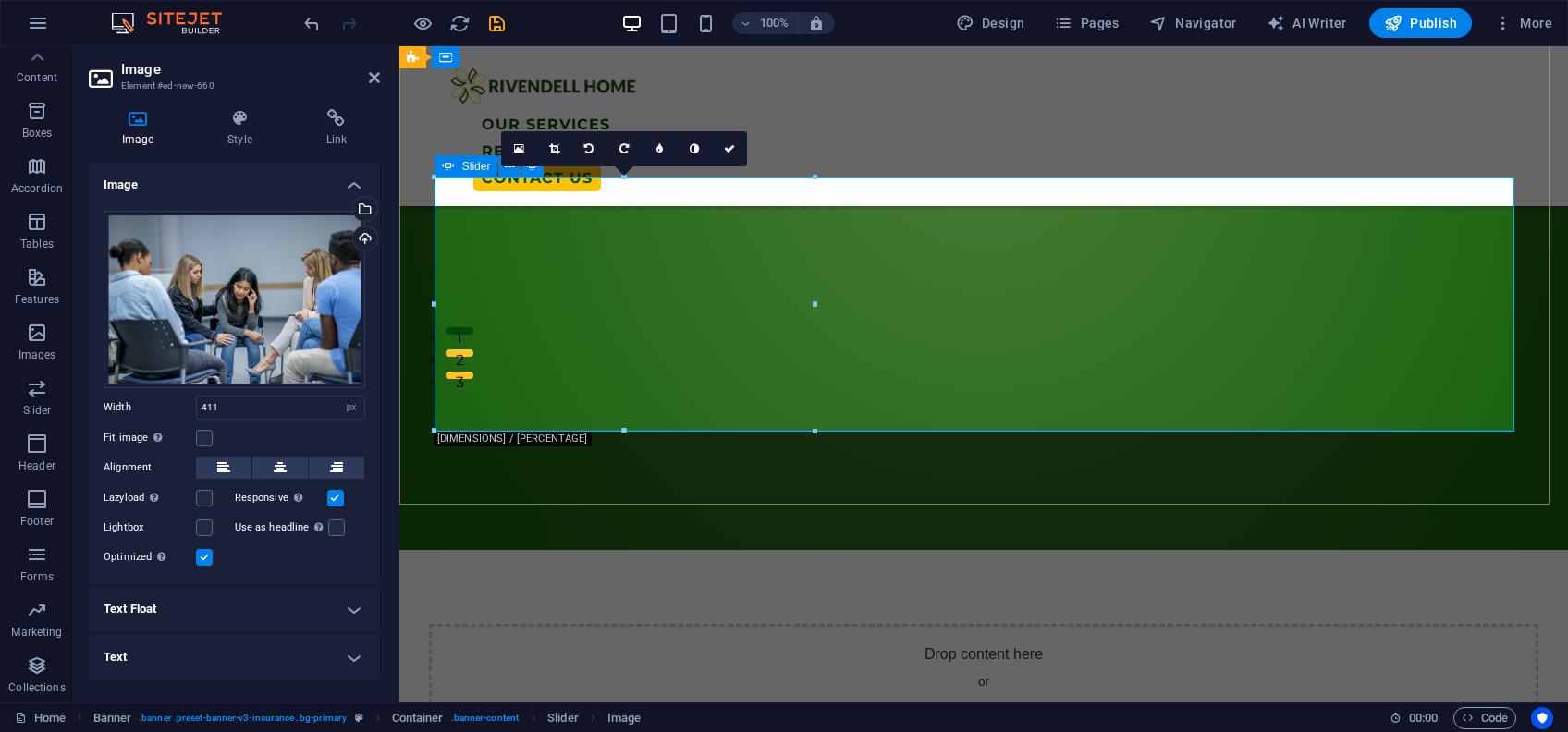 click at bounding box center [444, 194] 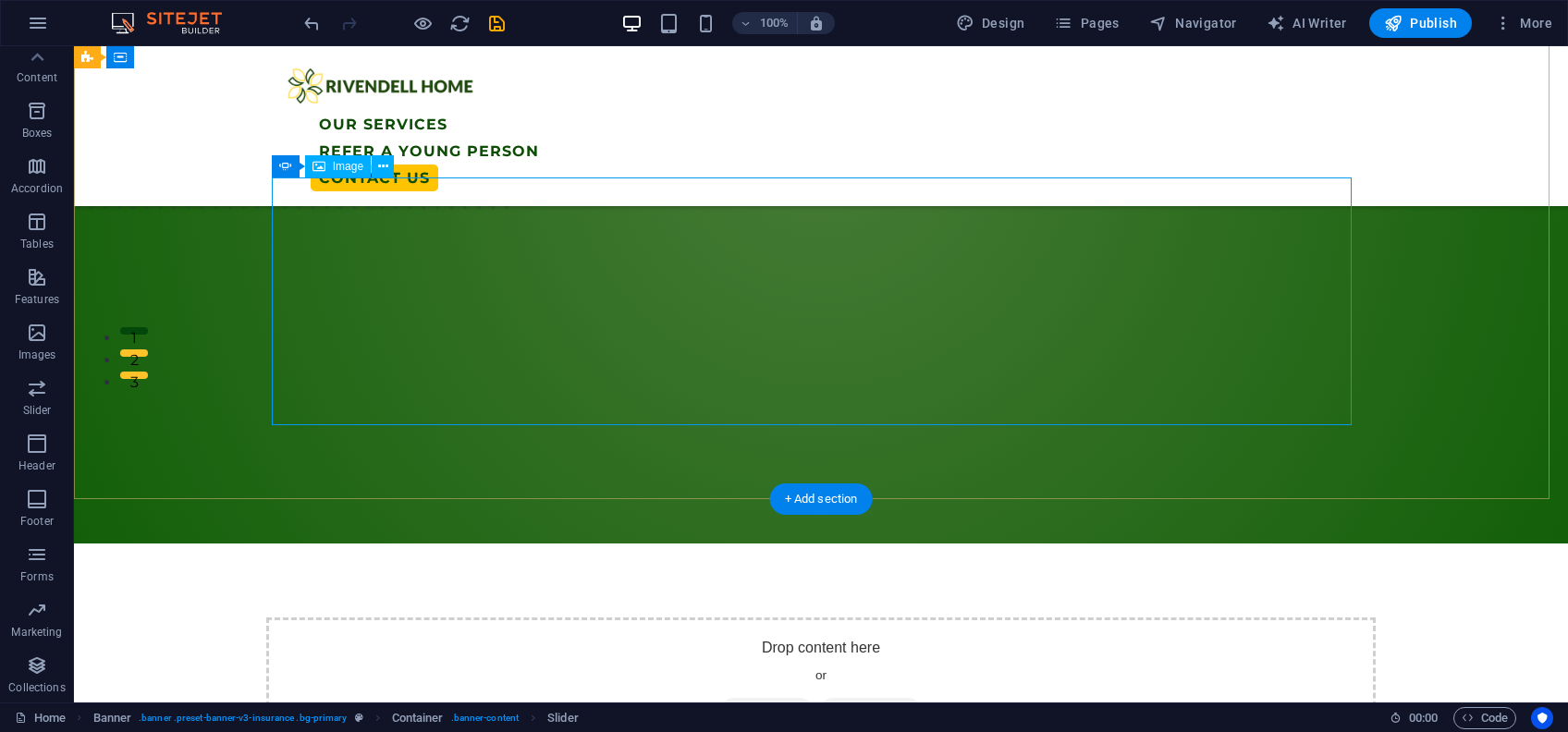 click at bounding box center [-1339, 1170] 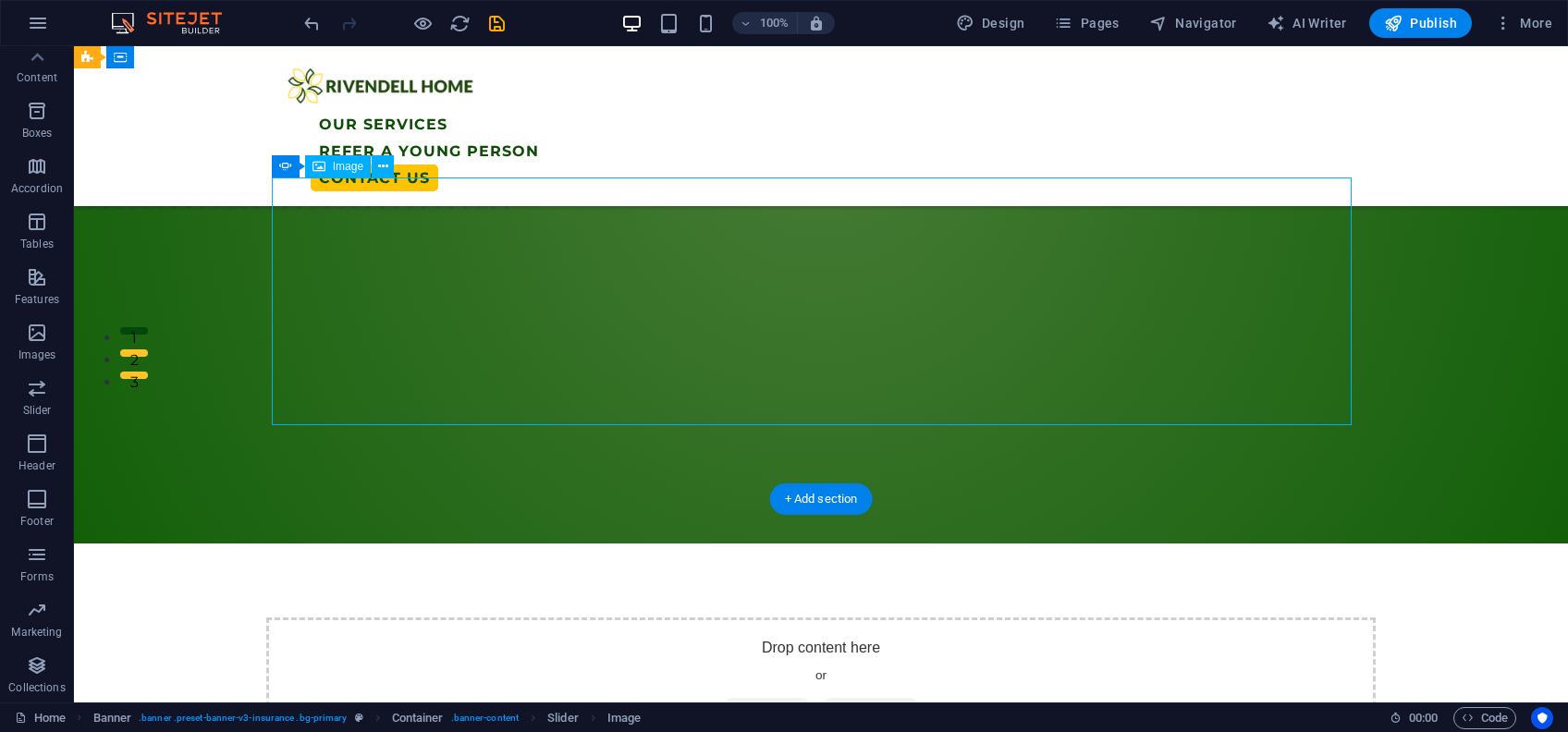click at bounding box center (-1339, 1170) 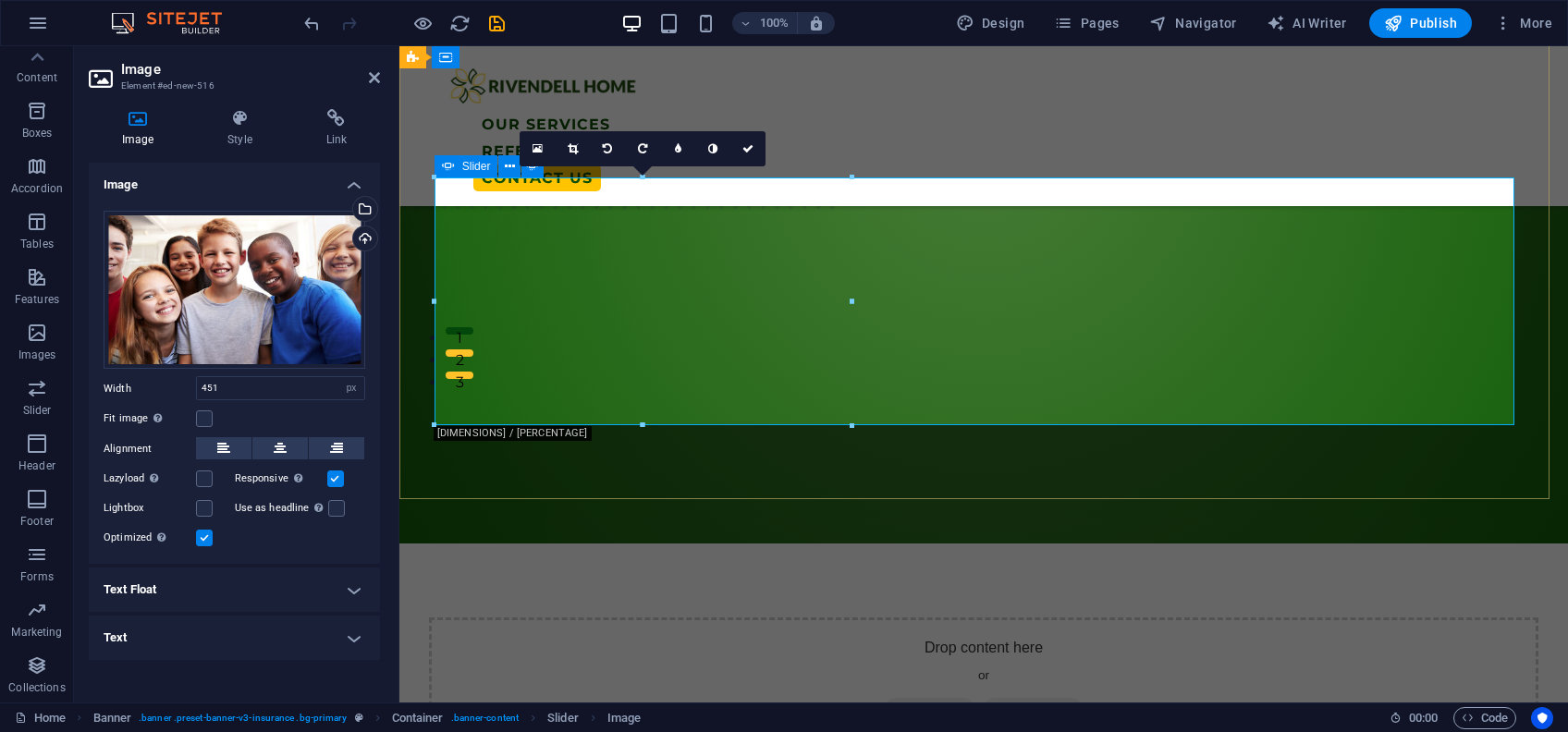 click at bounding box center [444, 194] 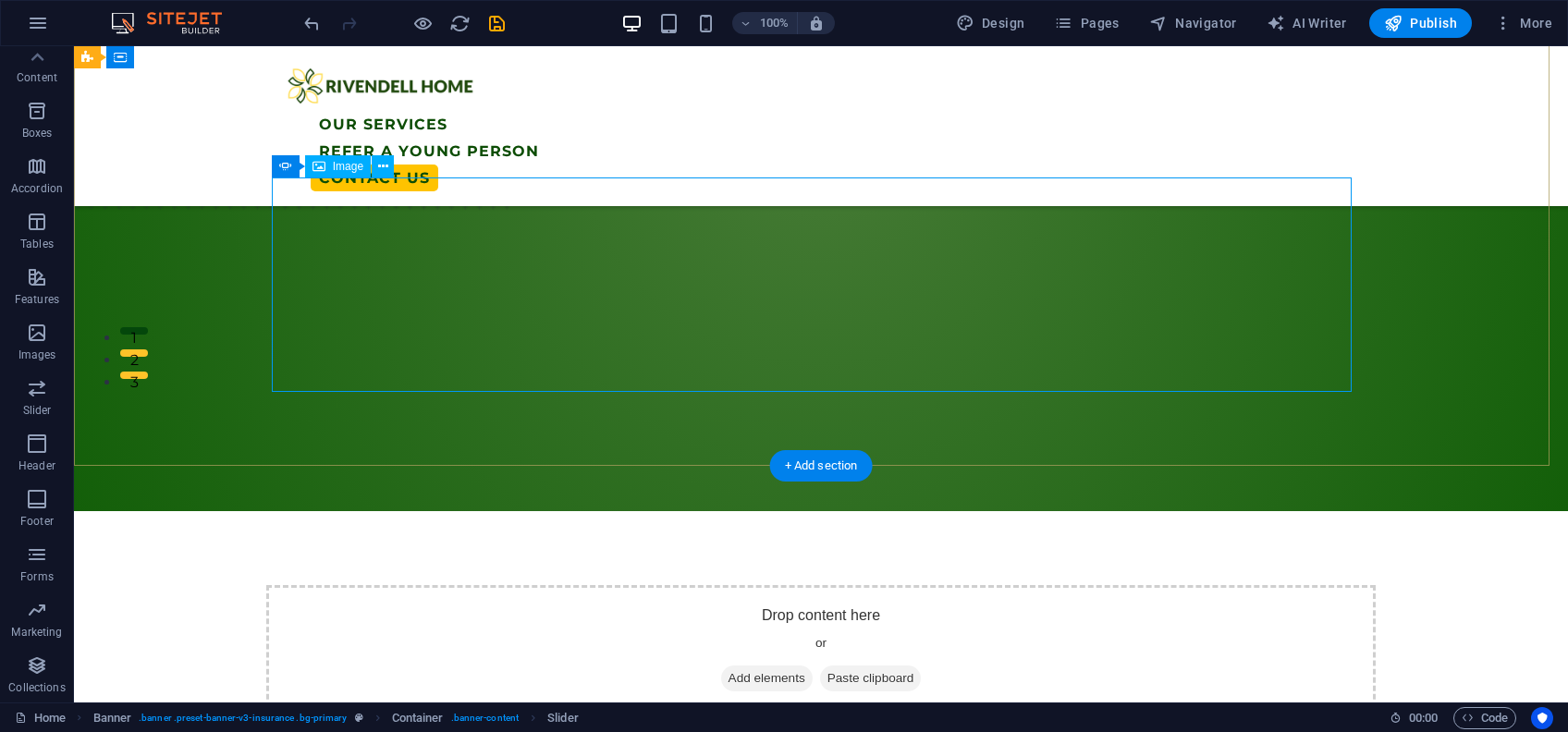 click at bounding box center [-4578, 2287] 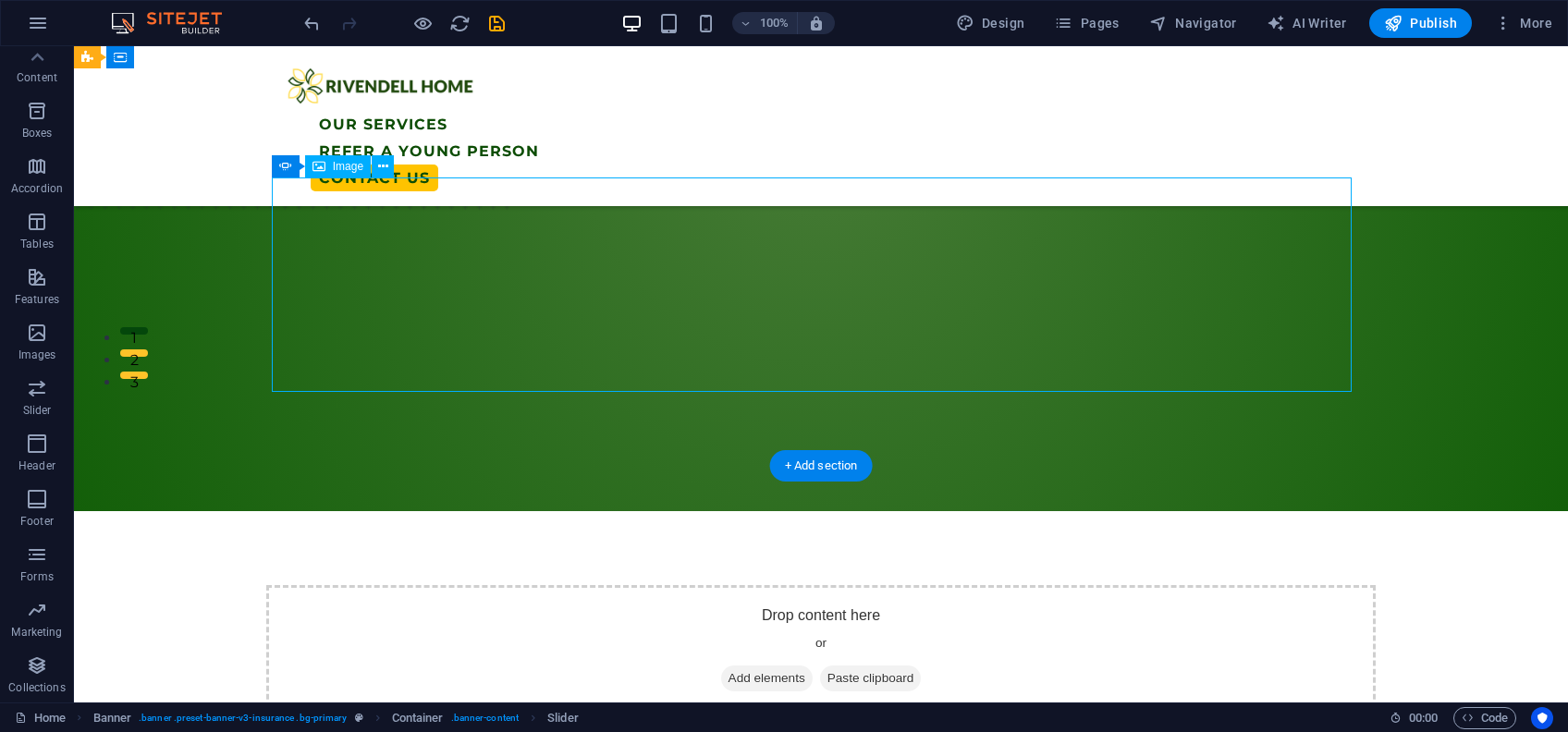 click at bounding box center (-4578, 2287) 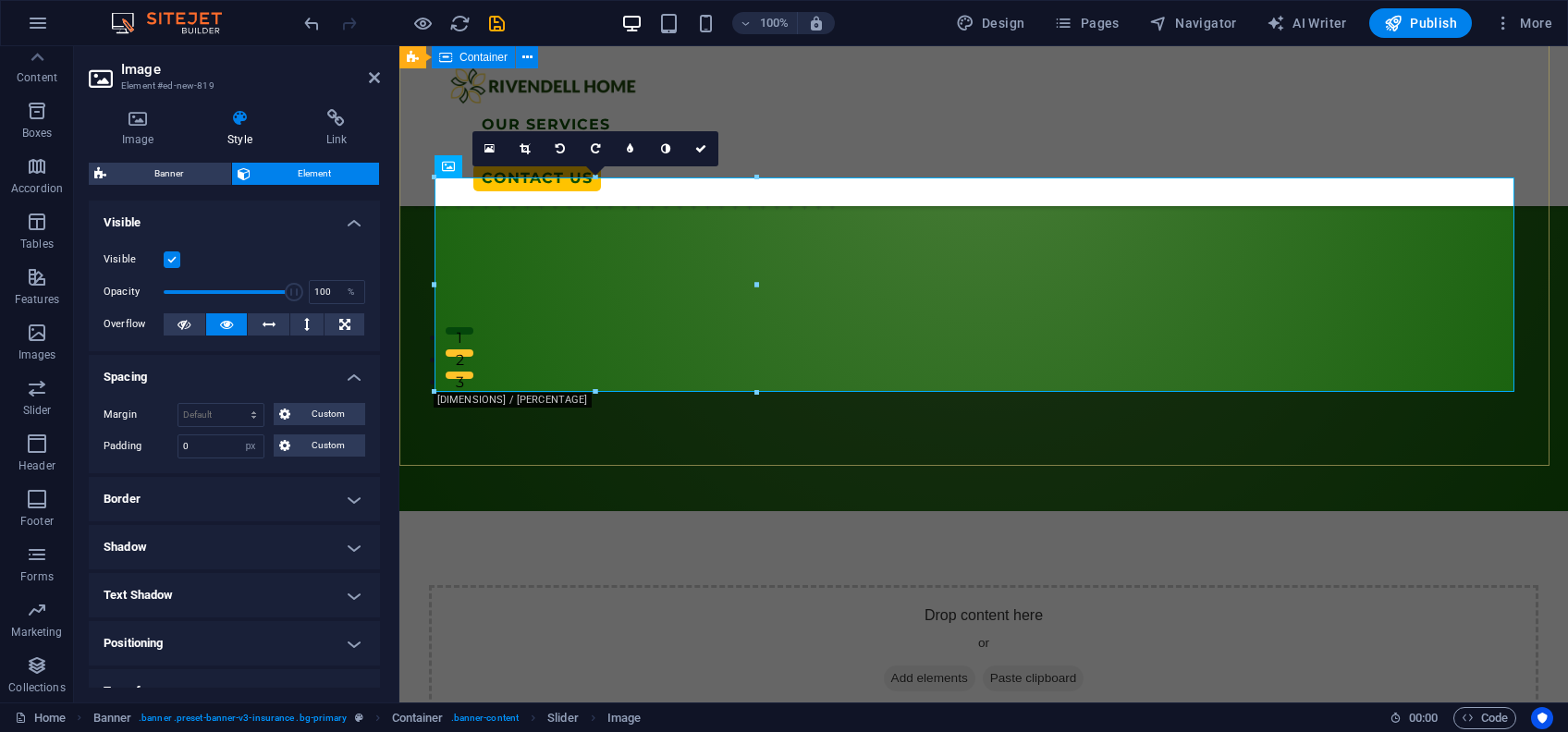 click on "Welcome To Rivendell Home A safe, supportive, and empowering environment for young people aged 16-25. At Rivendell Home, we provide more than just accomodation - we offer guidance, stability, and the tools to build a brighter future. whether you're transitioning from care, facing housing challenges, or in need of support, our team is here to walk the journey with you. Learn MORE" at bounding box center [984, 116] 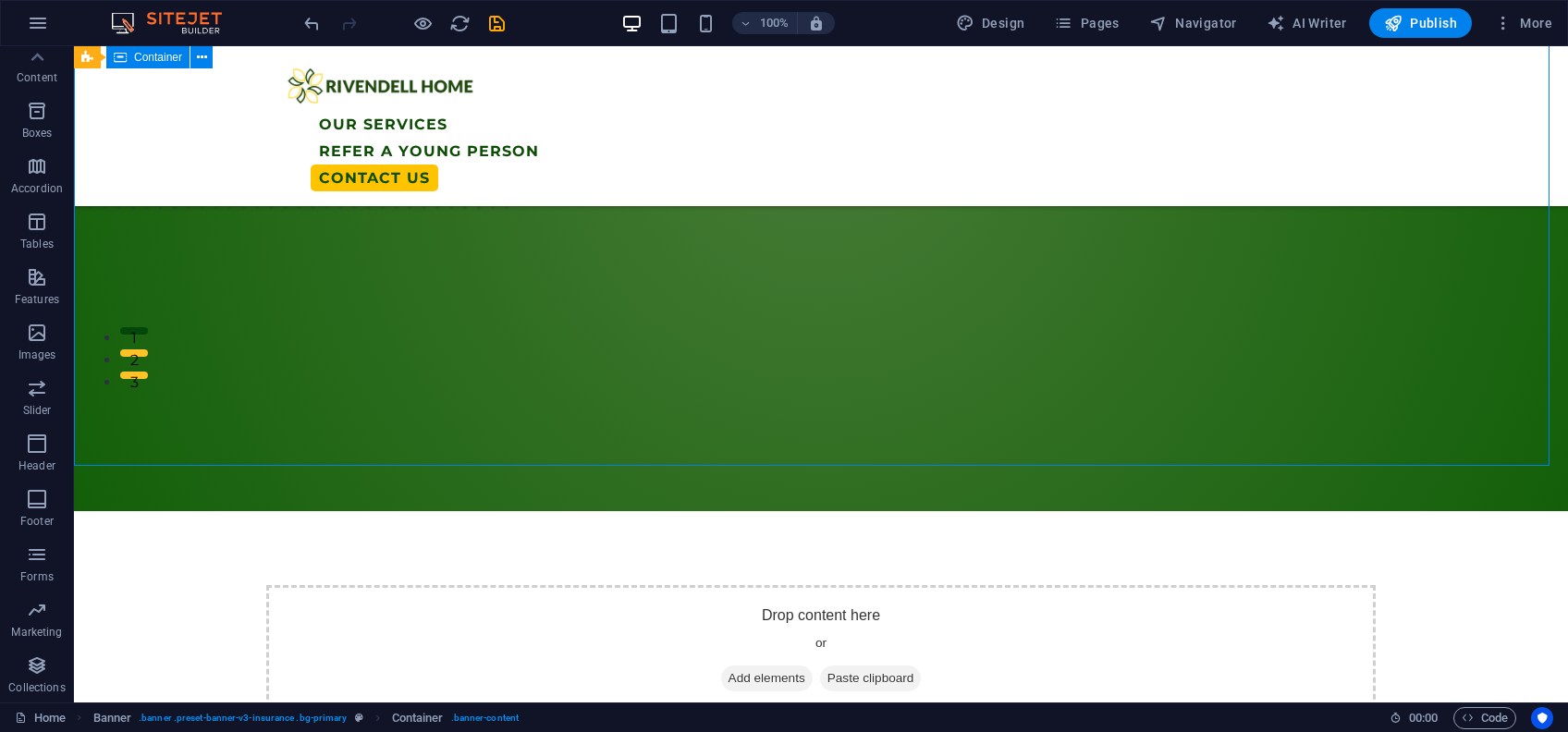 click on "Welcome To Rivendell Home A safe, supportive, and empowering environment for young people aged 16-25. At Rivendell Home, we provide more than just accomodation - we offer guidance, stability, and the tools to build a brighter future. whether you're transitioning from care, facing housing challenges, or in need of support, our team is here to walk the journey with you. Learn MORE" at bounding box center (821, 116) 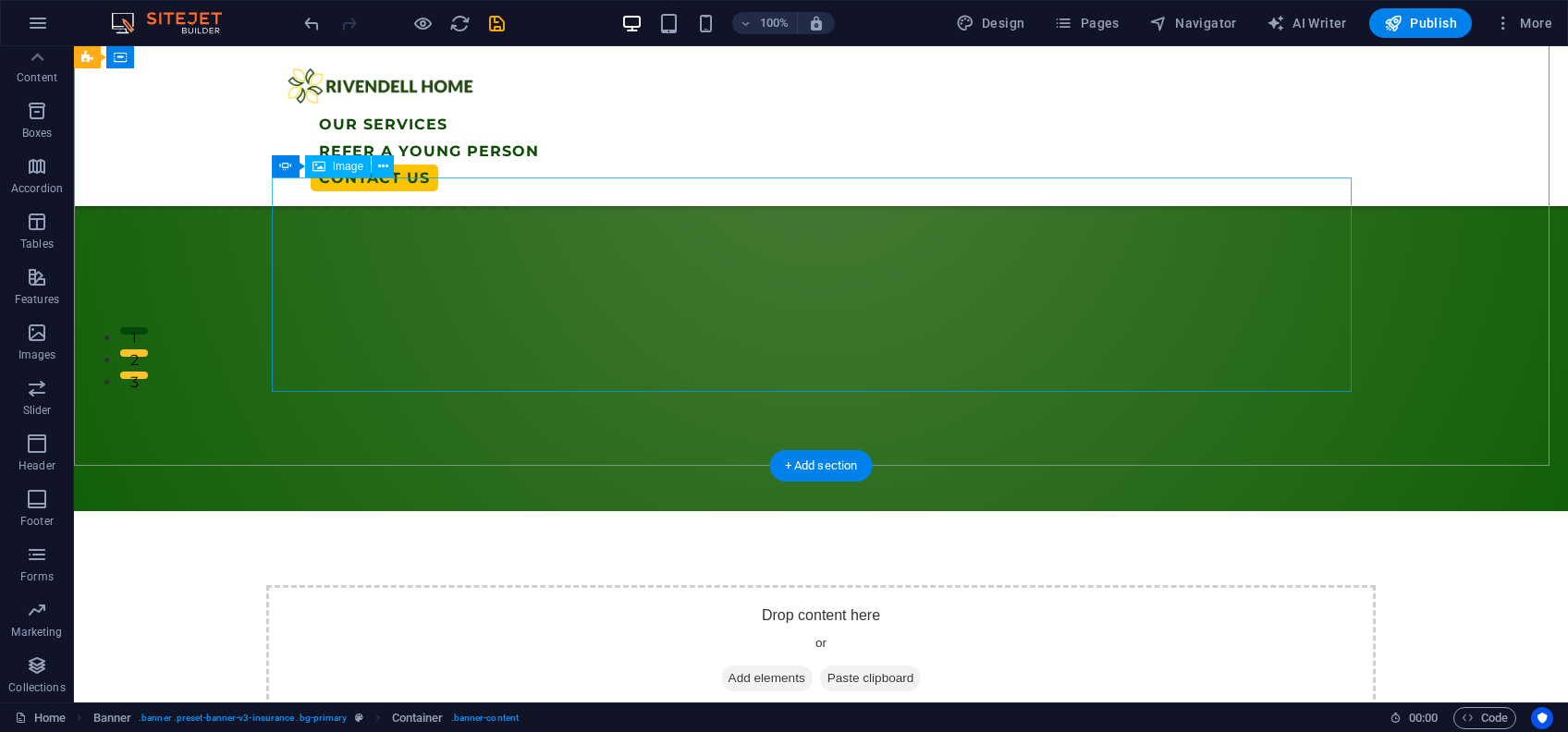click at bounding box center [-4578, 2287] 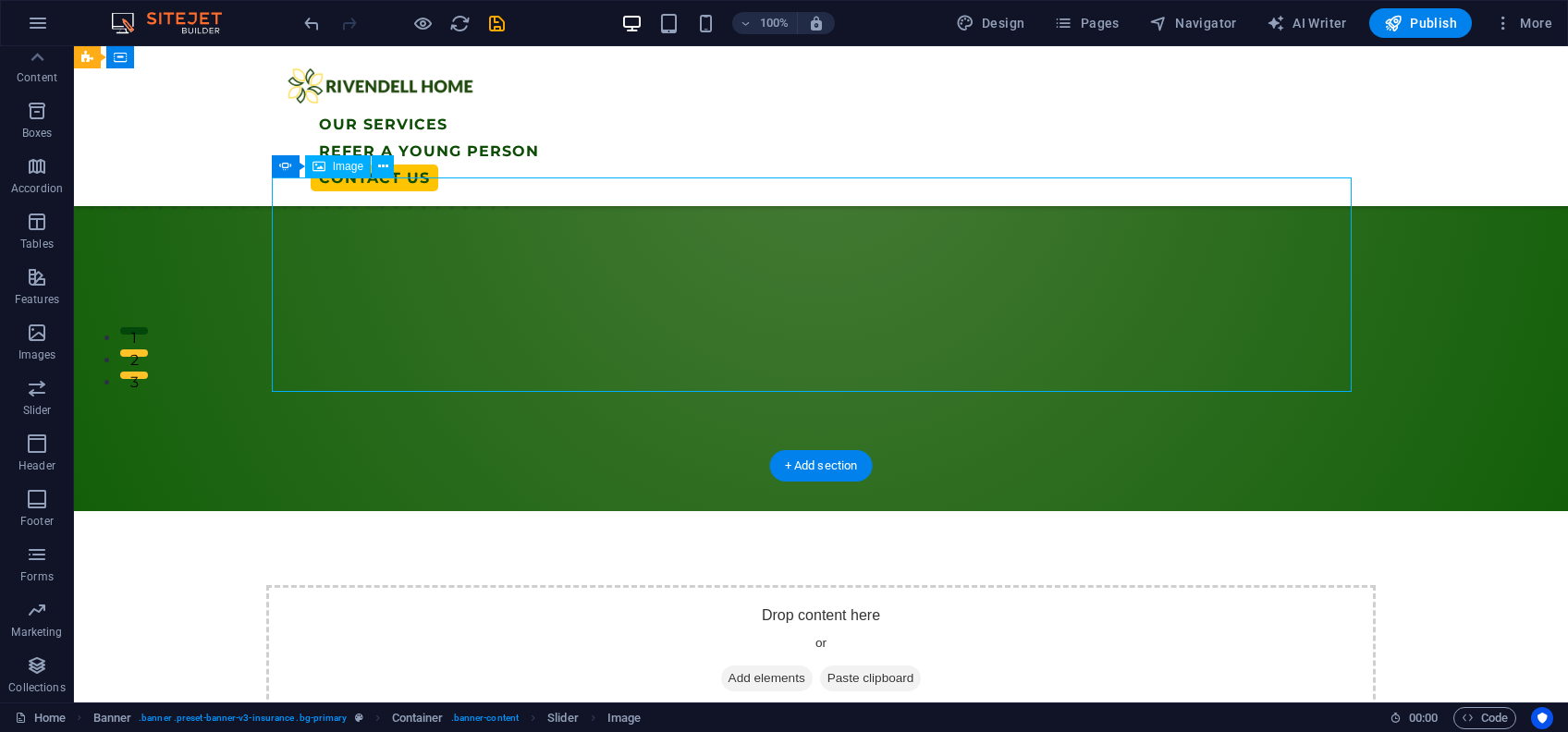 click at bounding box center [-4578, 2287] 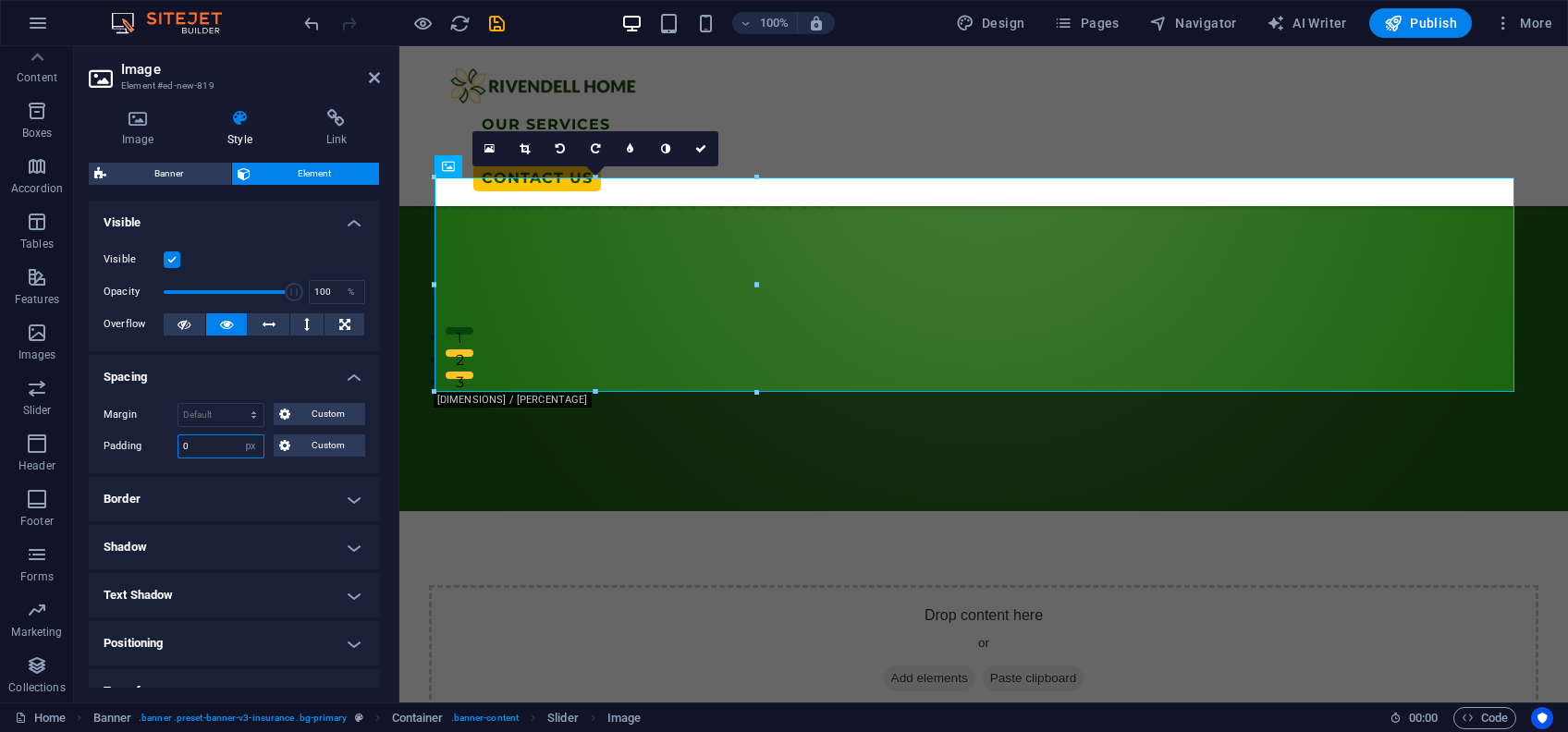 click on "0" at bounding box center [221, 446] 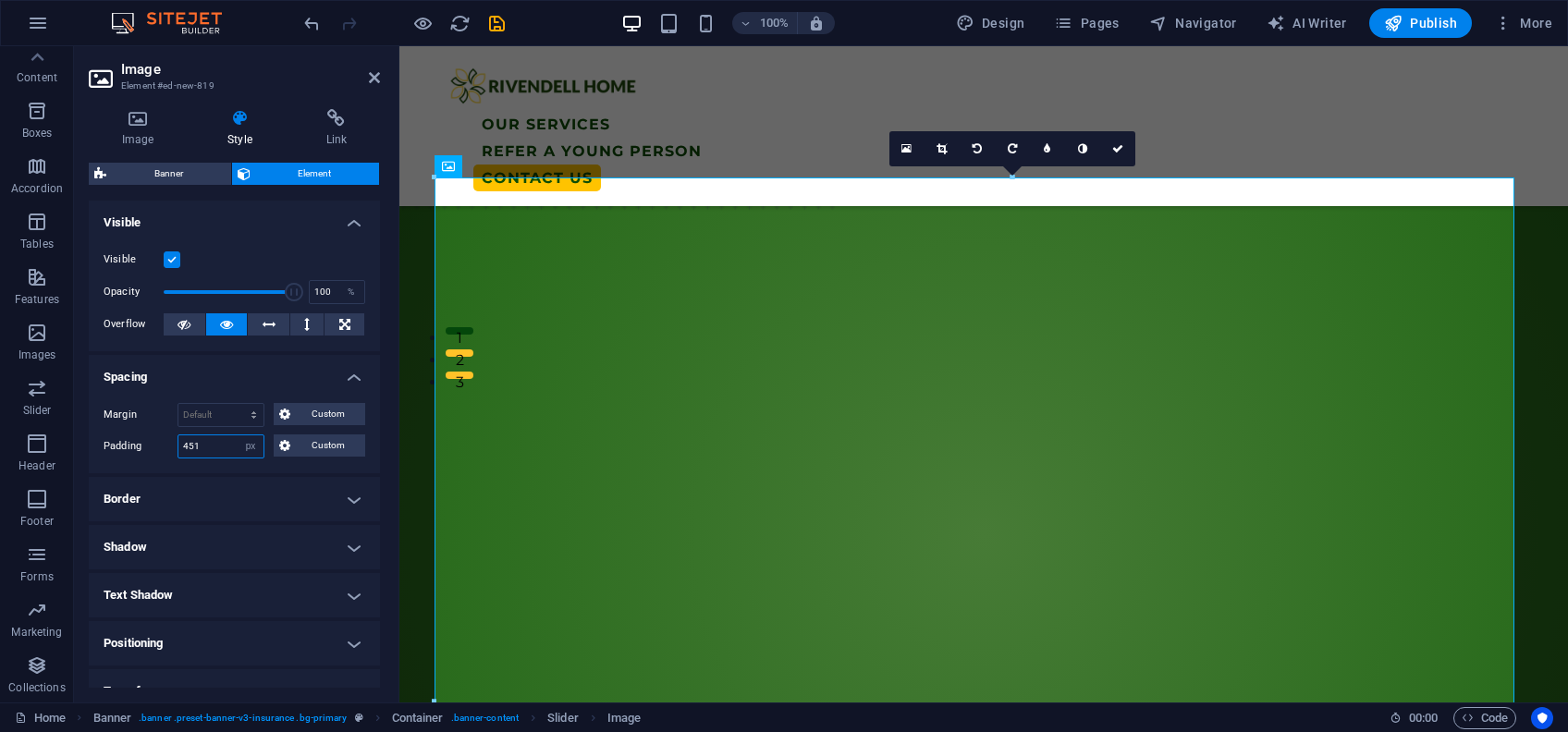 type on "451" 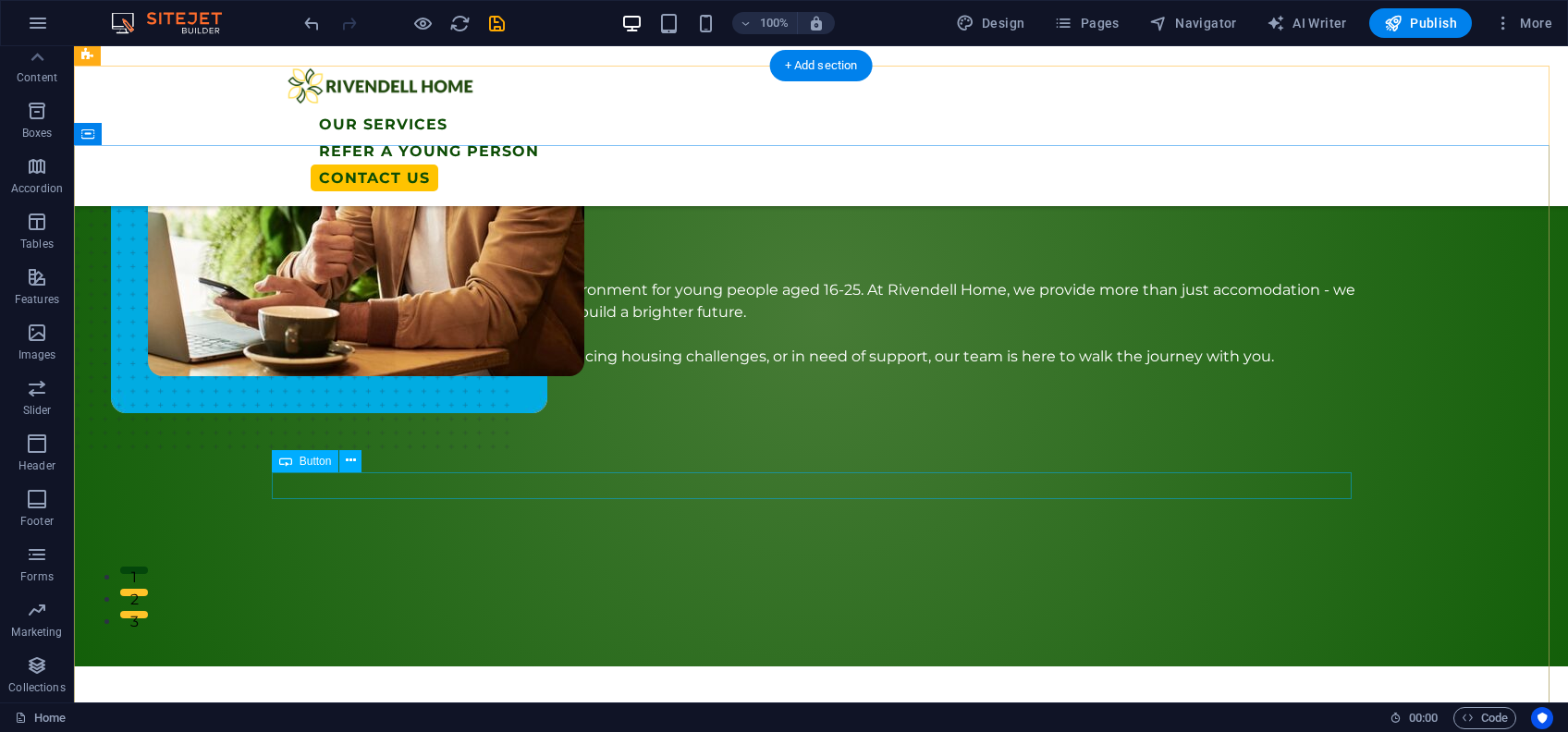 scroll, scrollTop: 123, scrollLeft: 0, axis: vertical 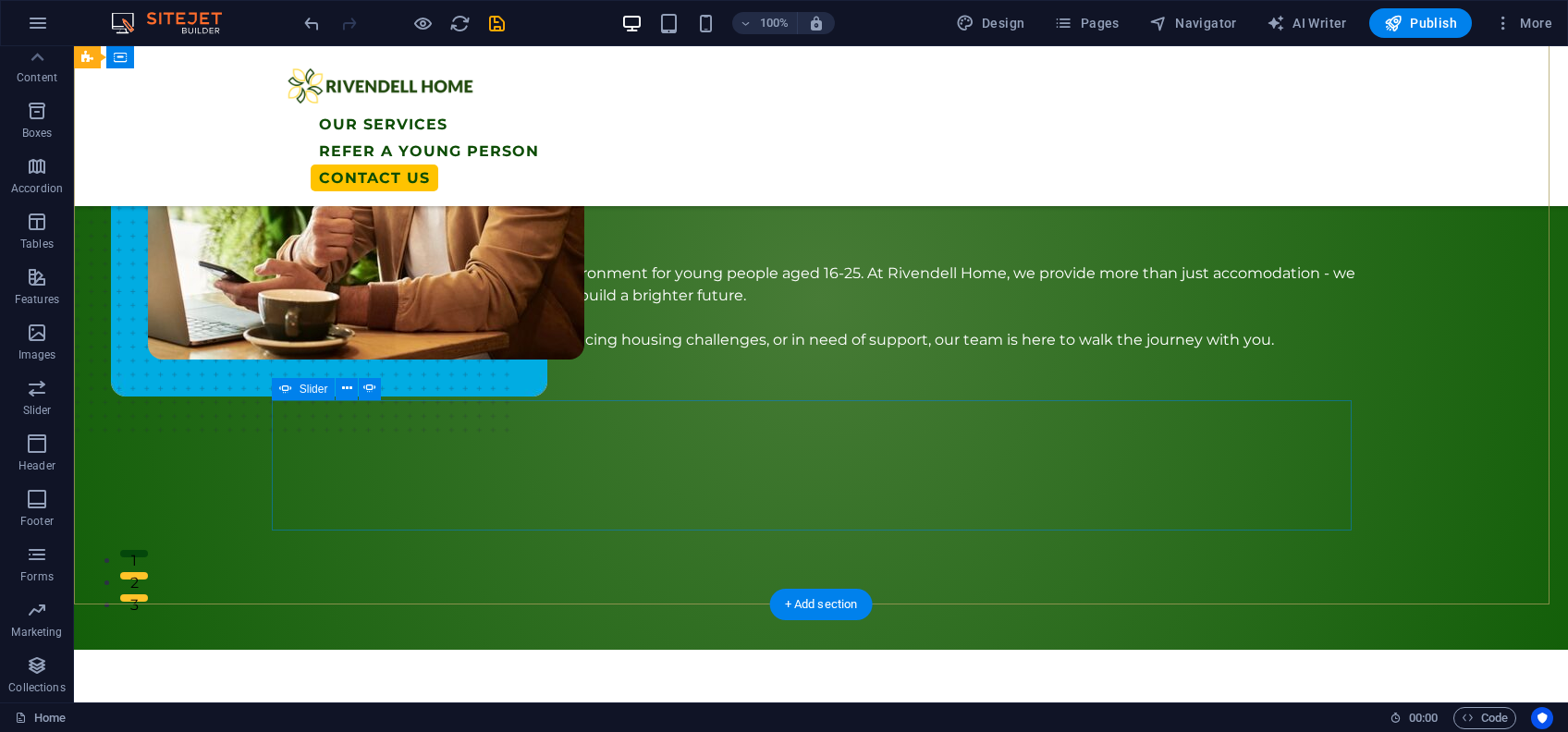 click at bounding box center [281, 417] 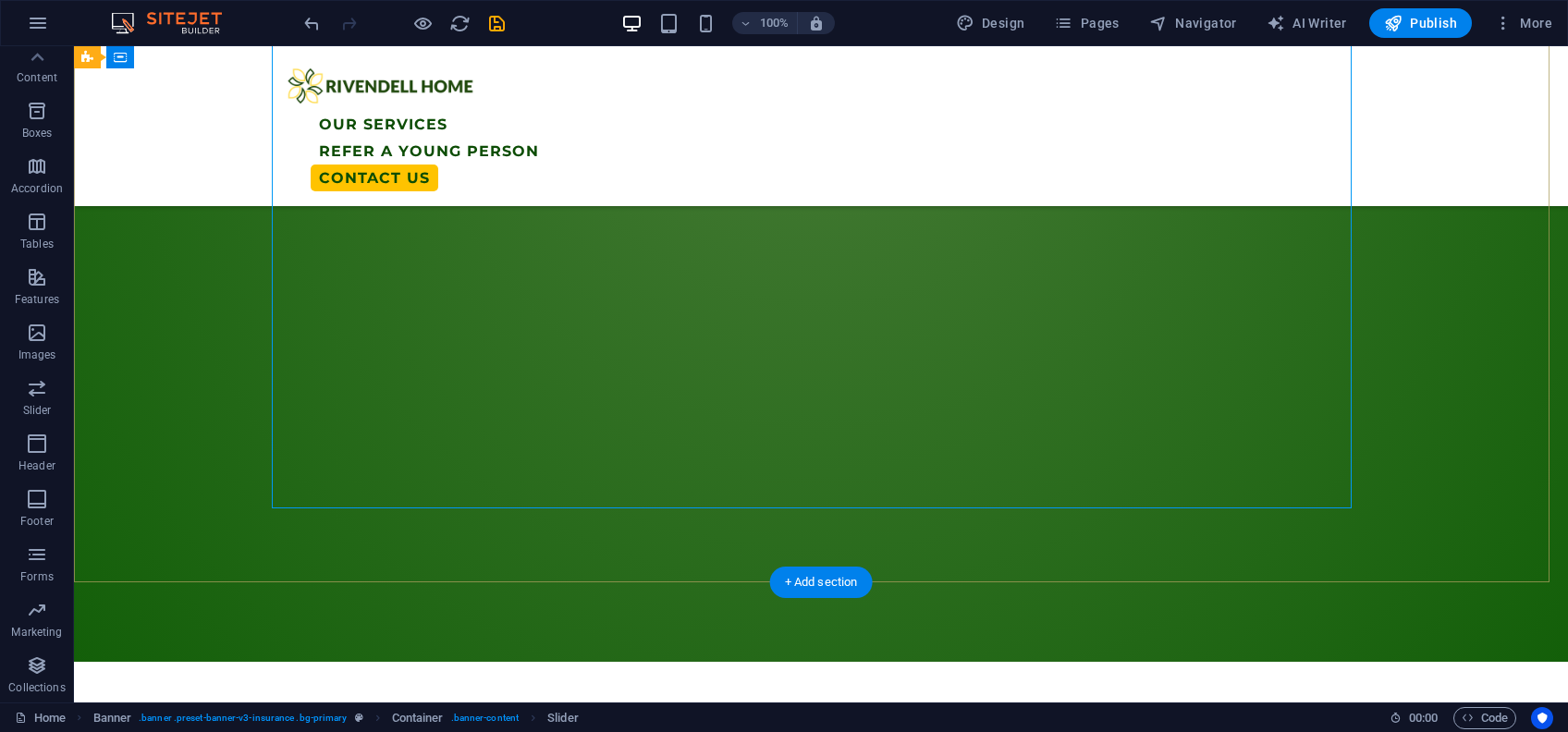 scroll, scrollTop: 739, scrollLeft: 0, axis: vertical 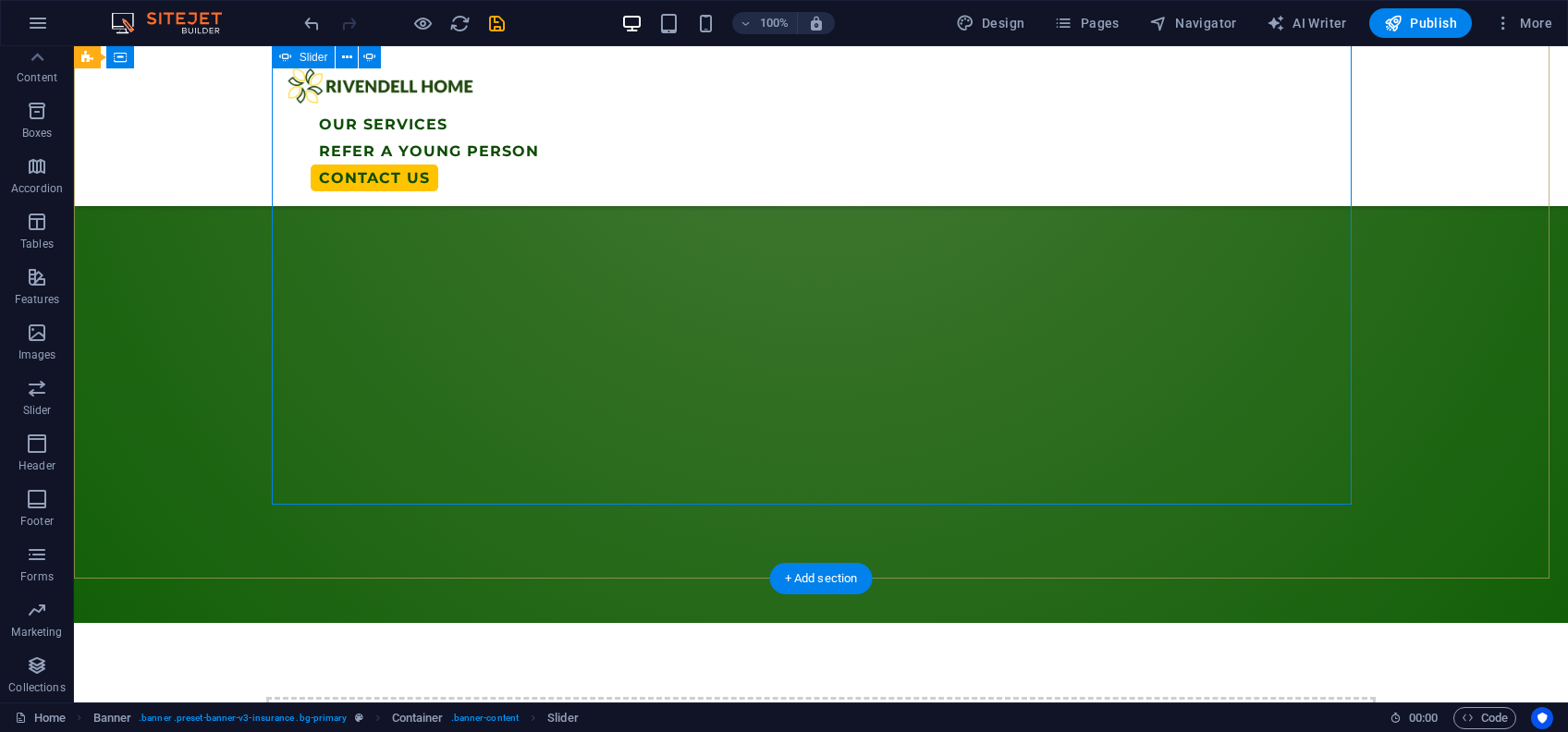 click at bounding box center [281, -200] 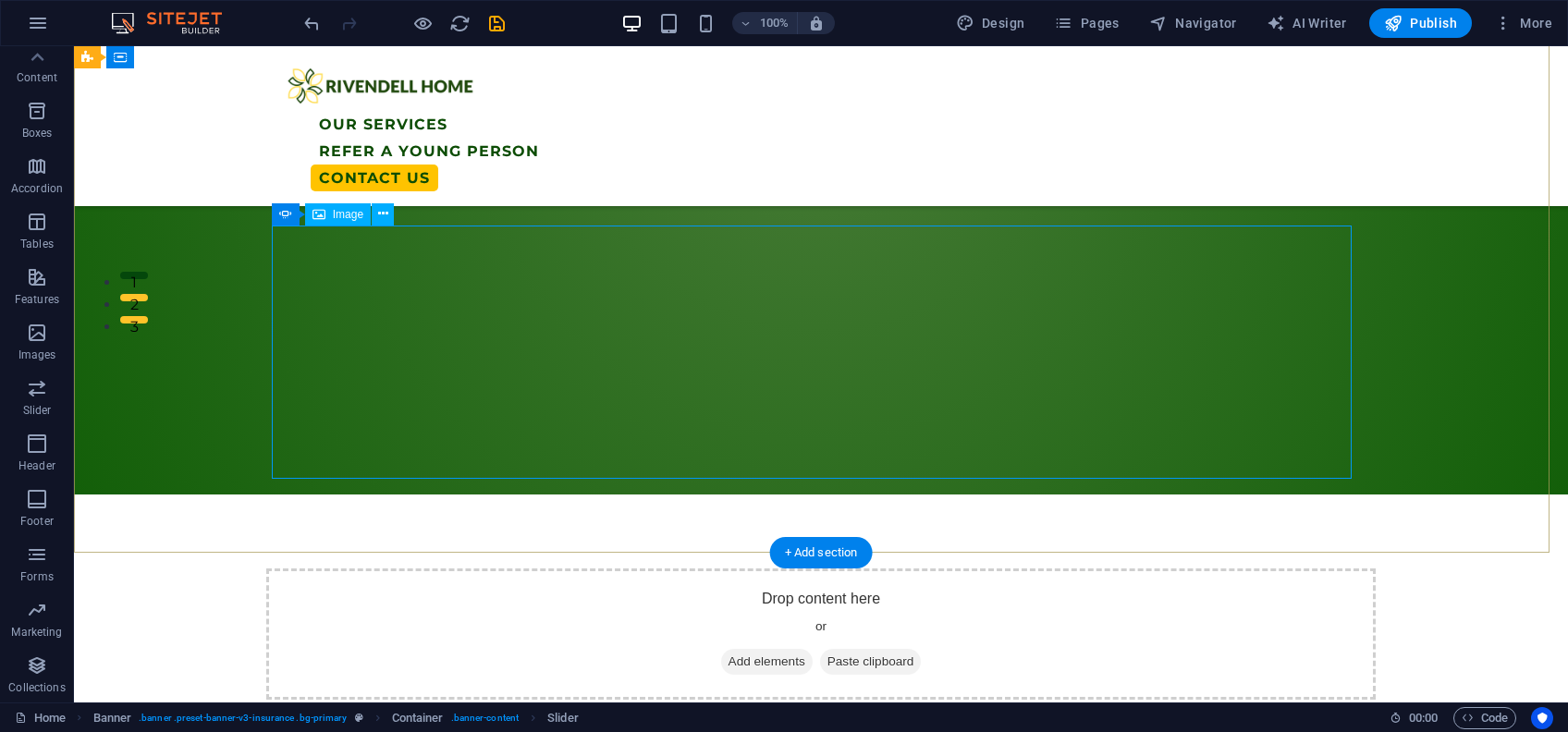 scroll, scrollTop: 259, scrollLeft: 0, axis: vertical 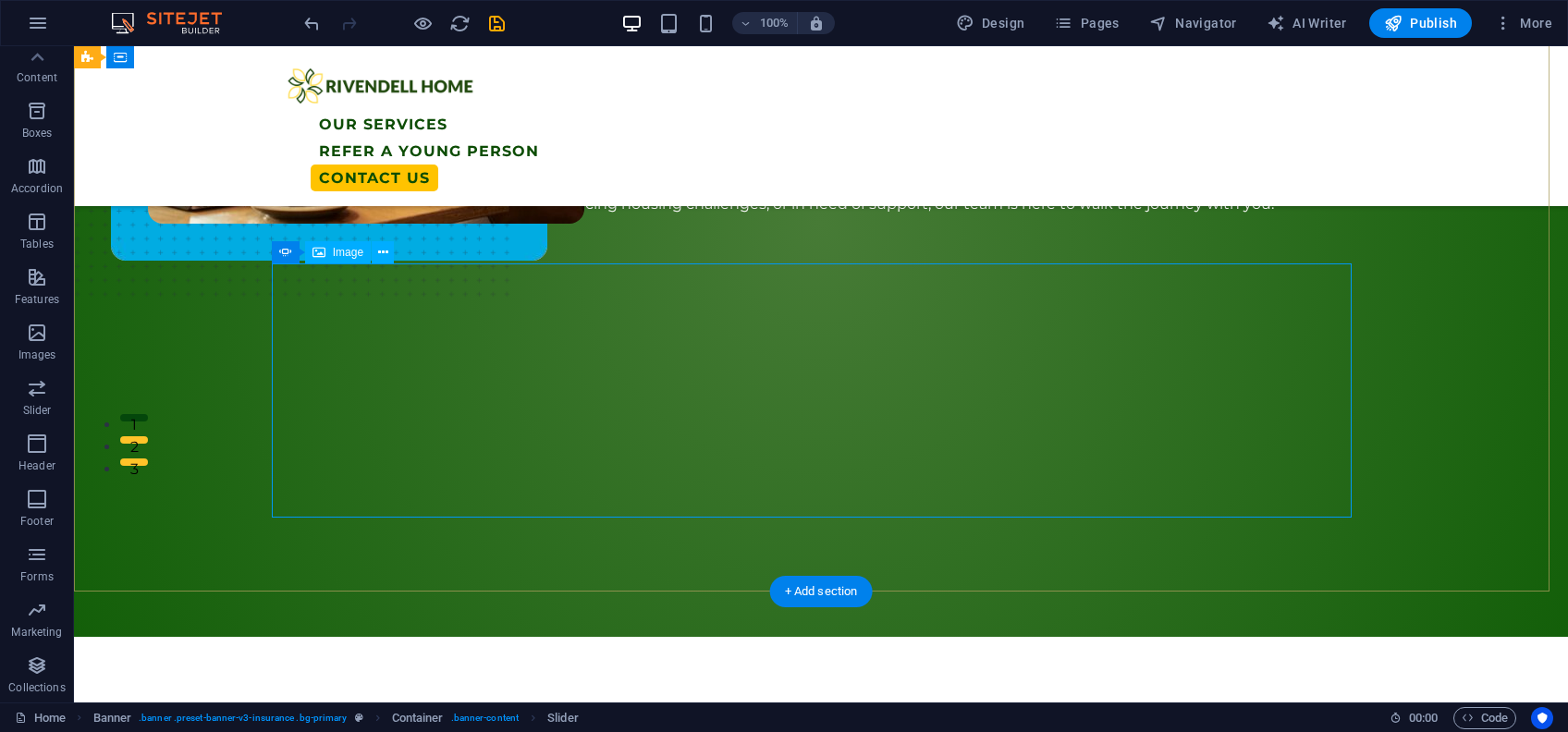 click at bounding box center [-2419, 1424] 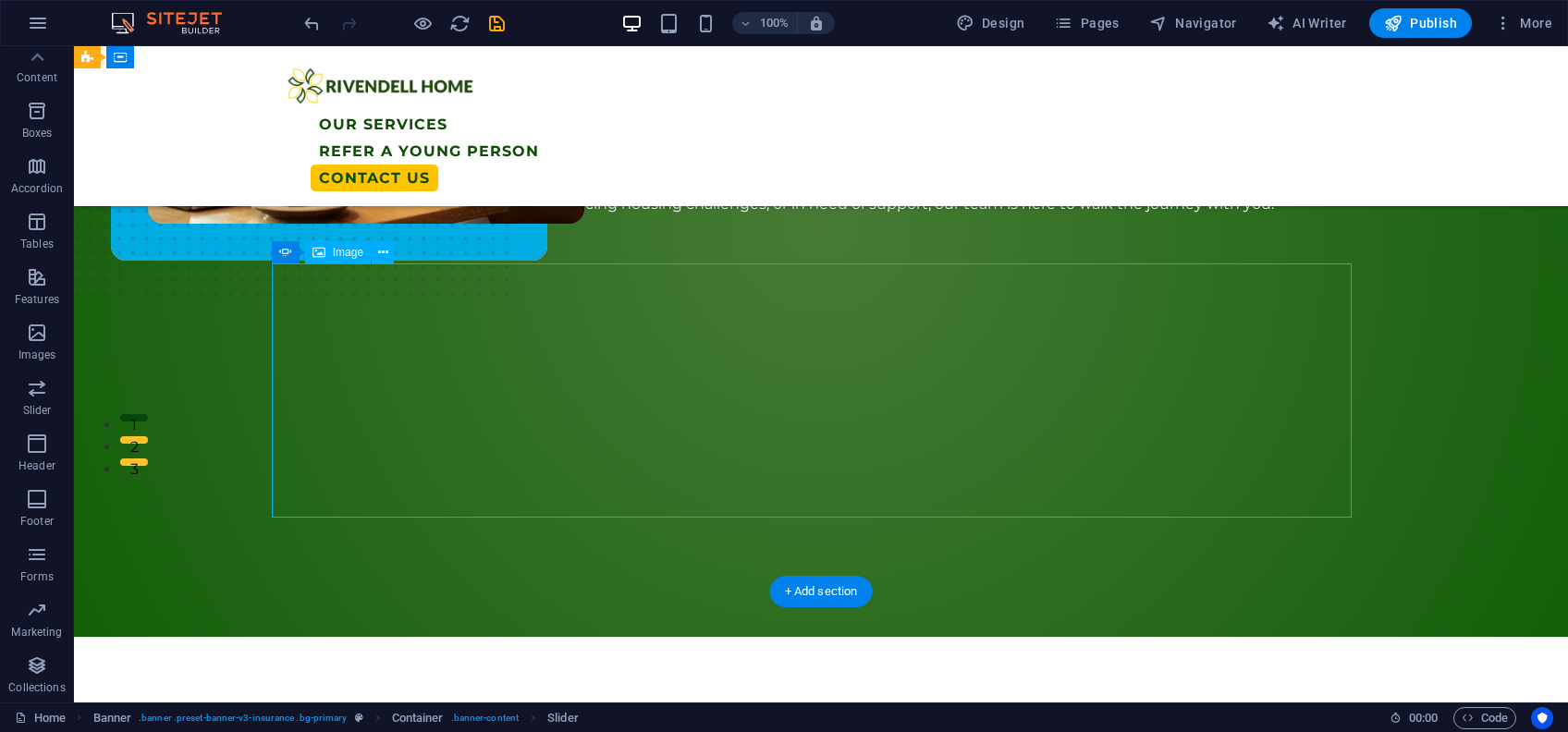 click at bounding box center (-2419, 1424) 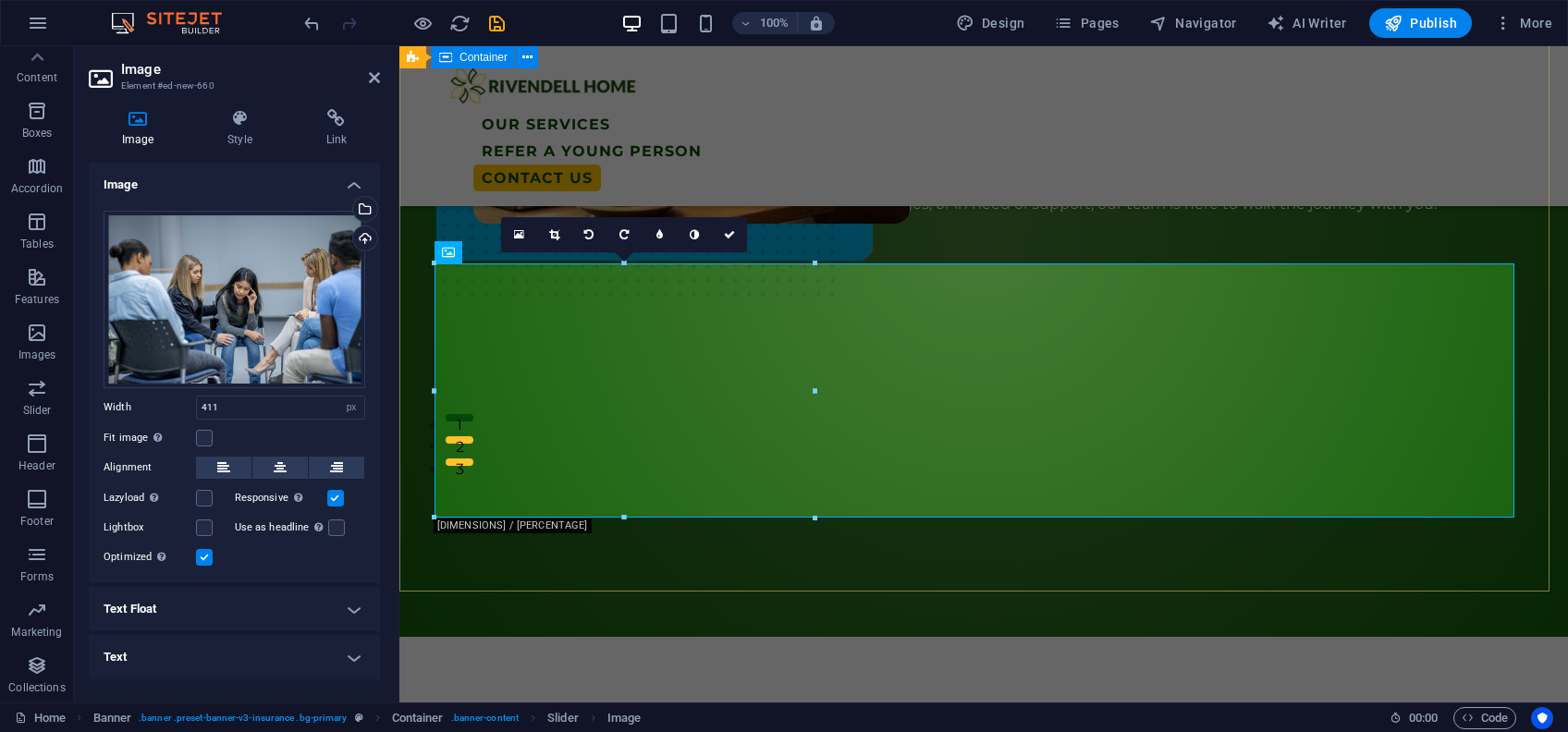 click on "Welcome To [BRAND] A safe, supportive, and empowering environment for young people aged [AGE]-[AGE]. At [BRAND], we provide more than just accomodation - we offer guidance, stability, and the tools to build a brighter future. whether you're transitioning from care, facing housing challenges, or in need of support, our team is here to walk the journey with you. Learn MORE Drop content here or  Add elements  Paste clipboard Drop content here or  Add elements  Paste clipboard" at bounding box center (984, 223) 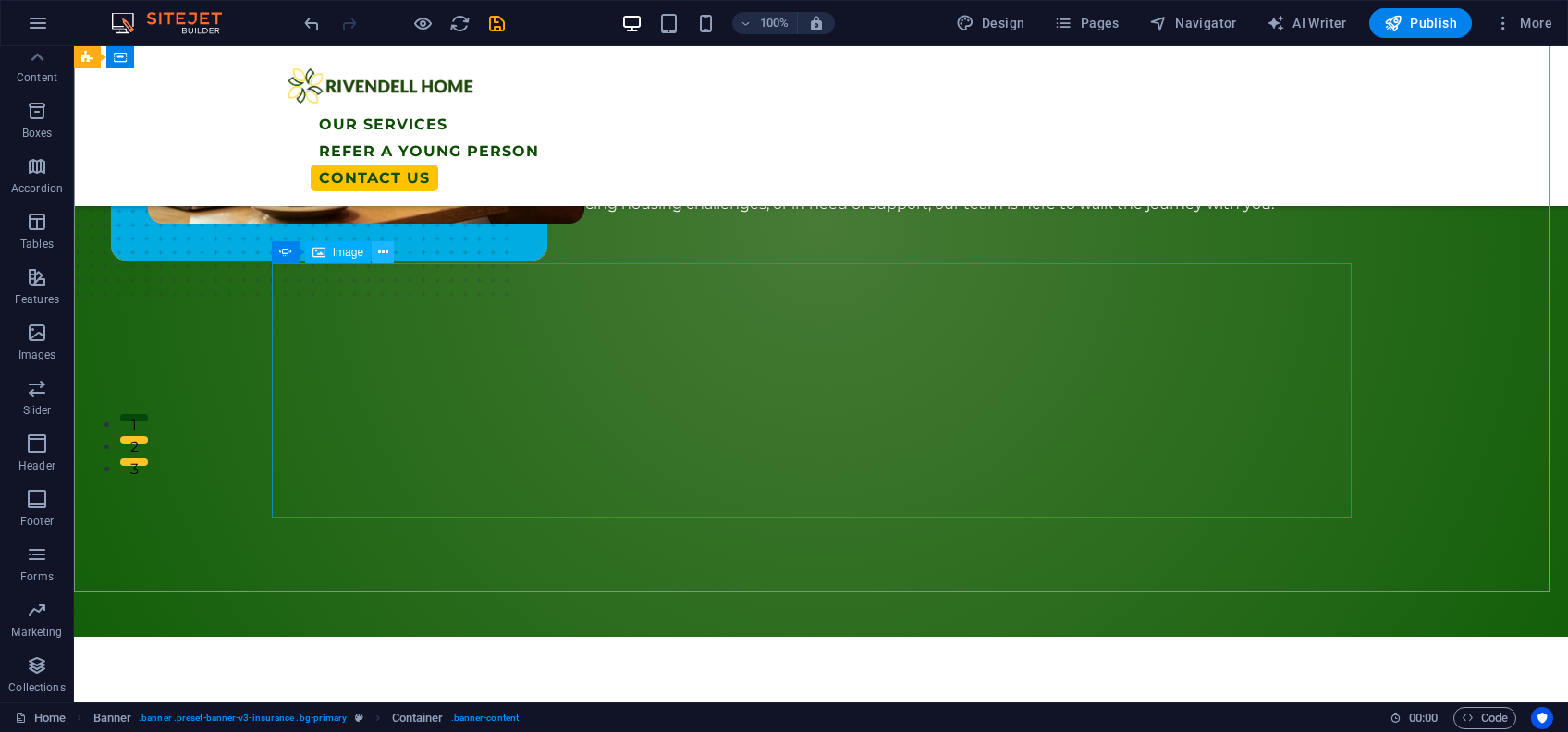 click at bounding box center [383, 252] 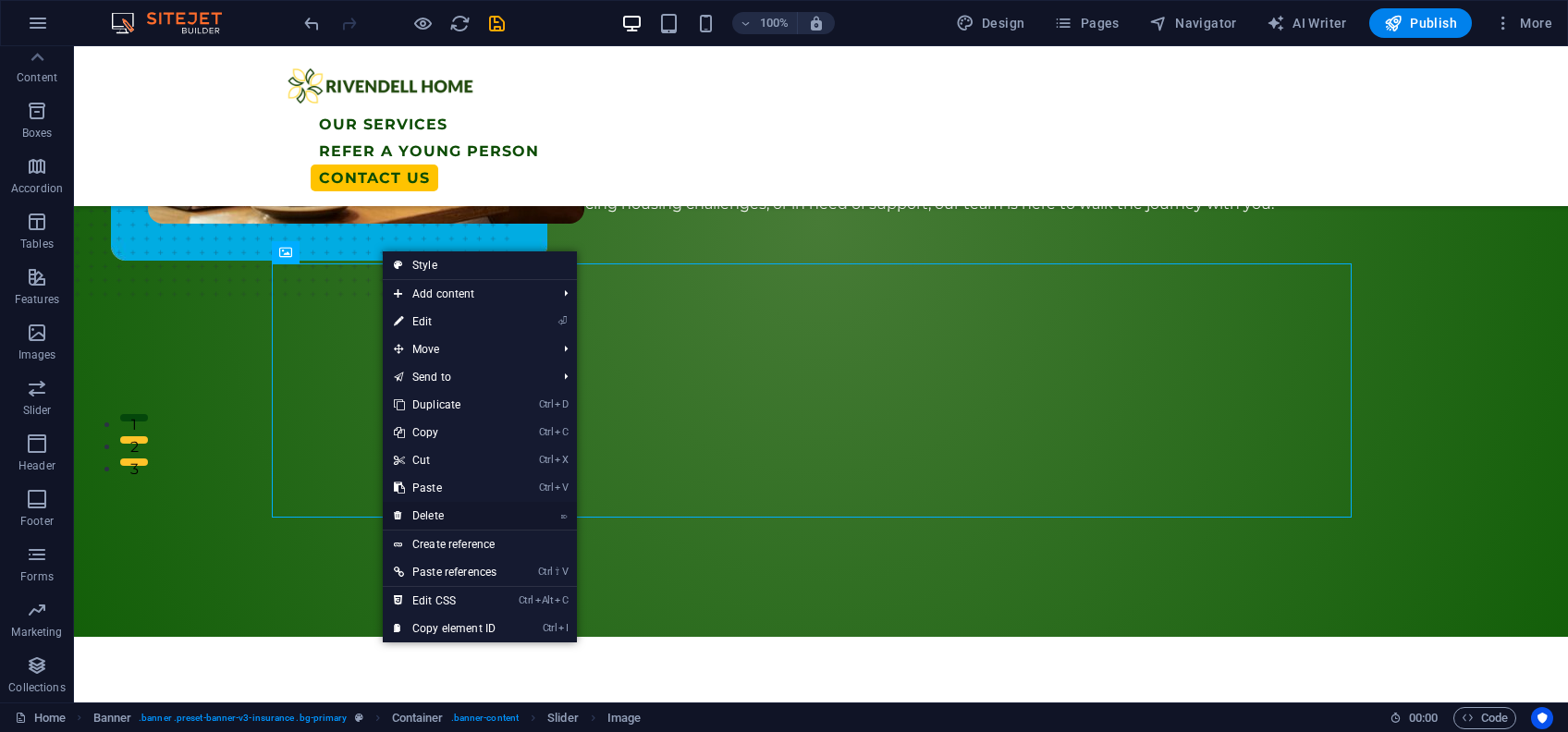 click on "⌦  Delete" at bounding box center [445, 516] 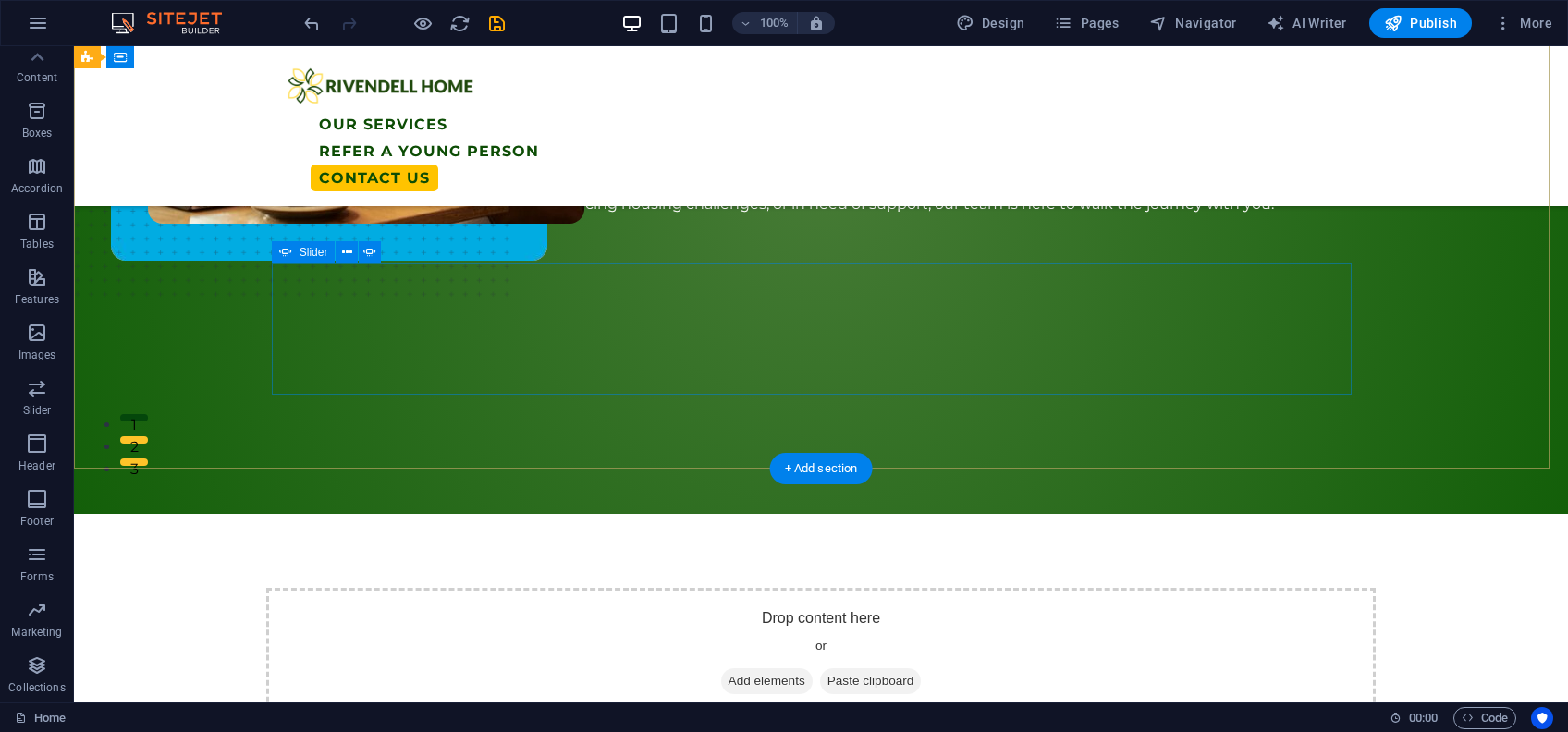 click on "Drop content here or  Add elements  Paste clipboard" at bounding box center (-2419, 1363) 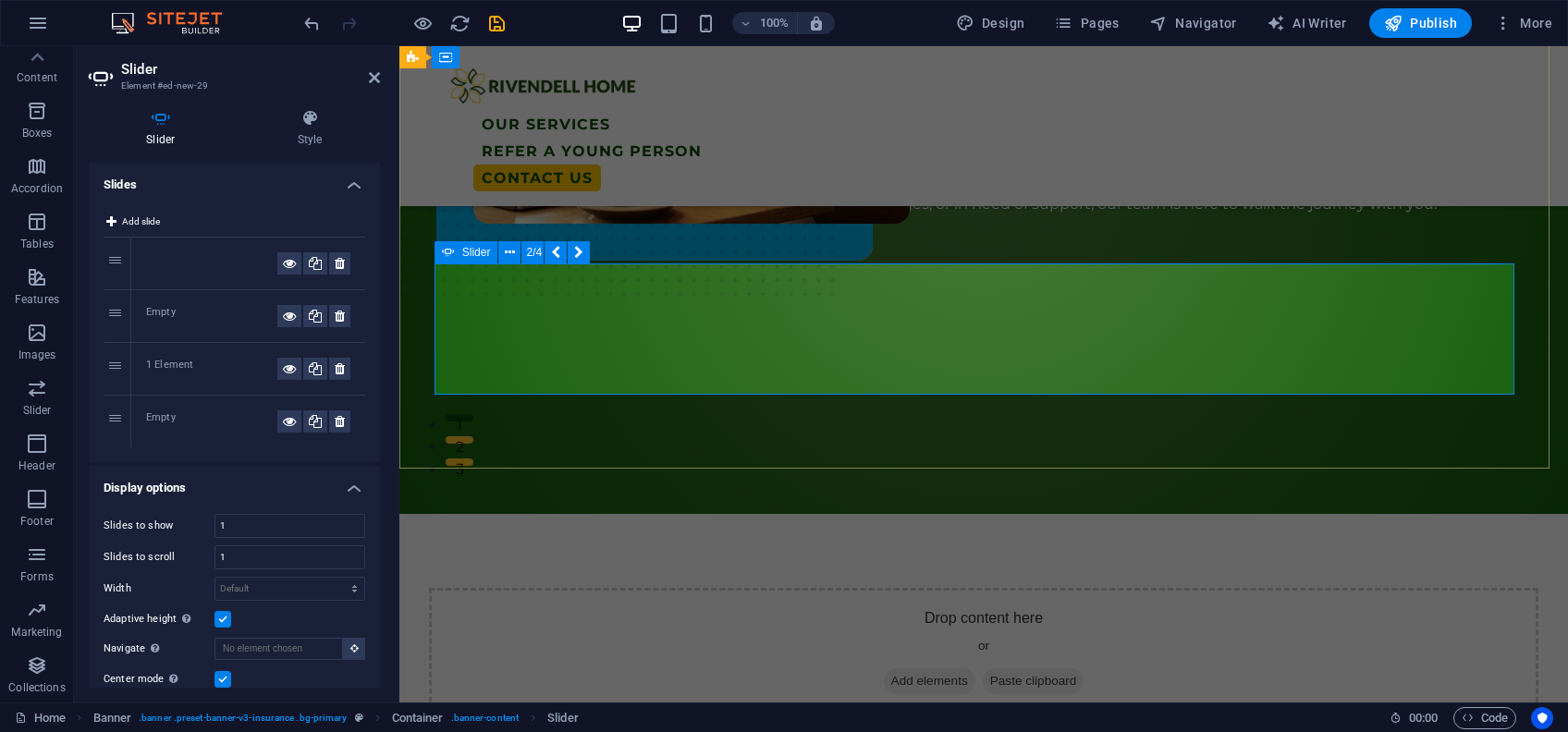 click at bounding box center [444, 281] 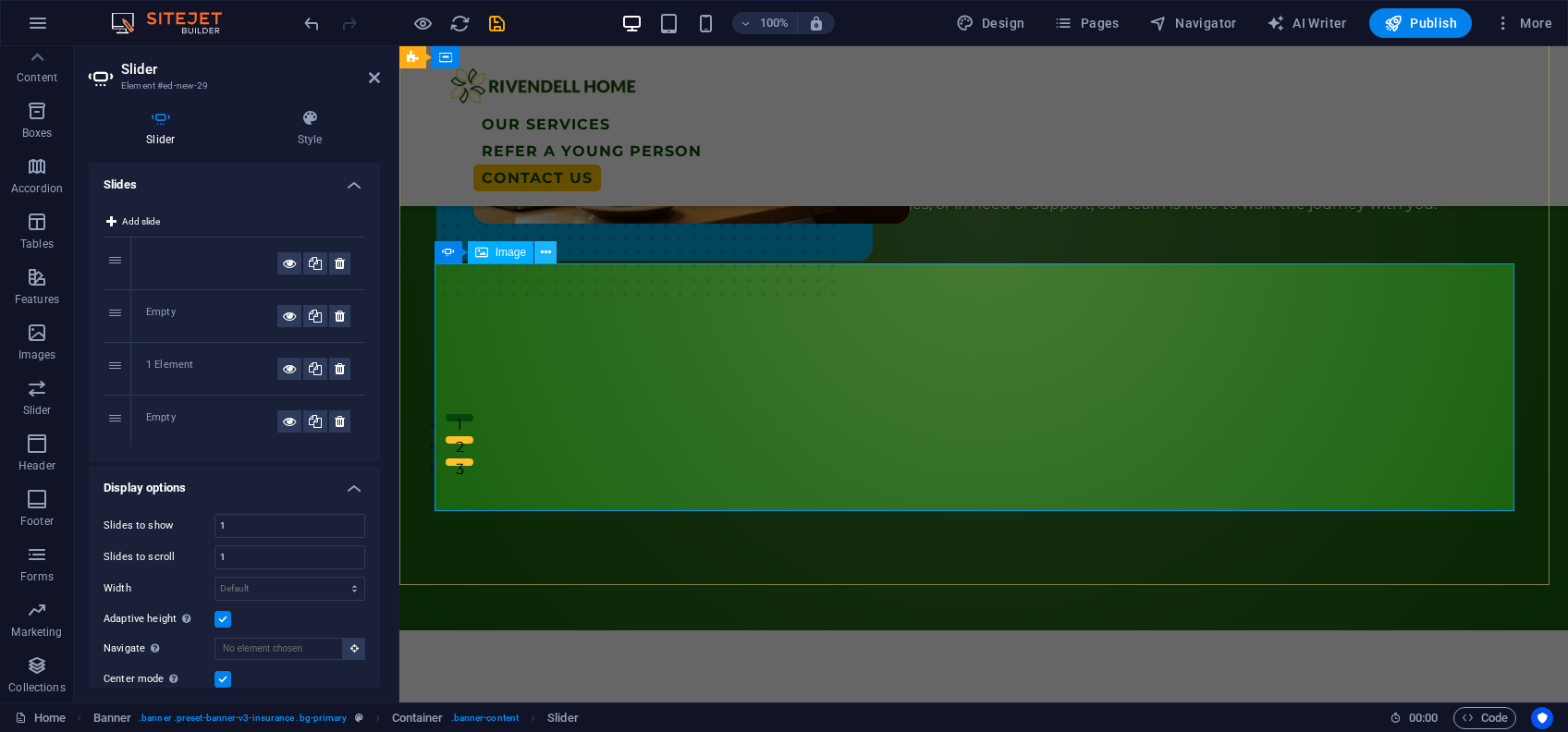 click at bounding box center (545, 252) 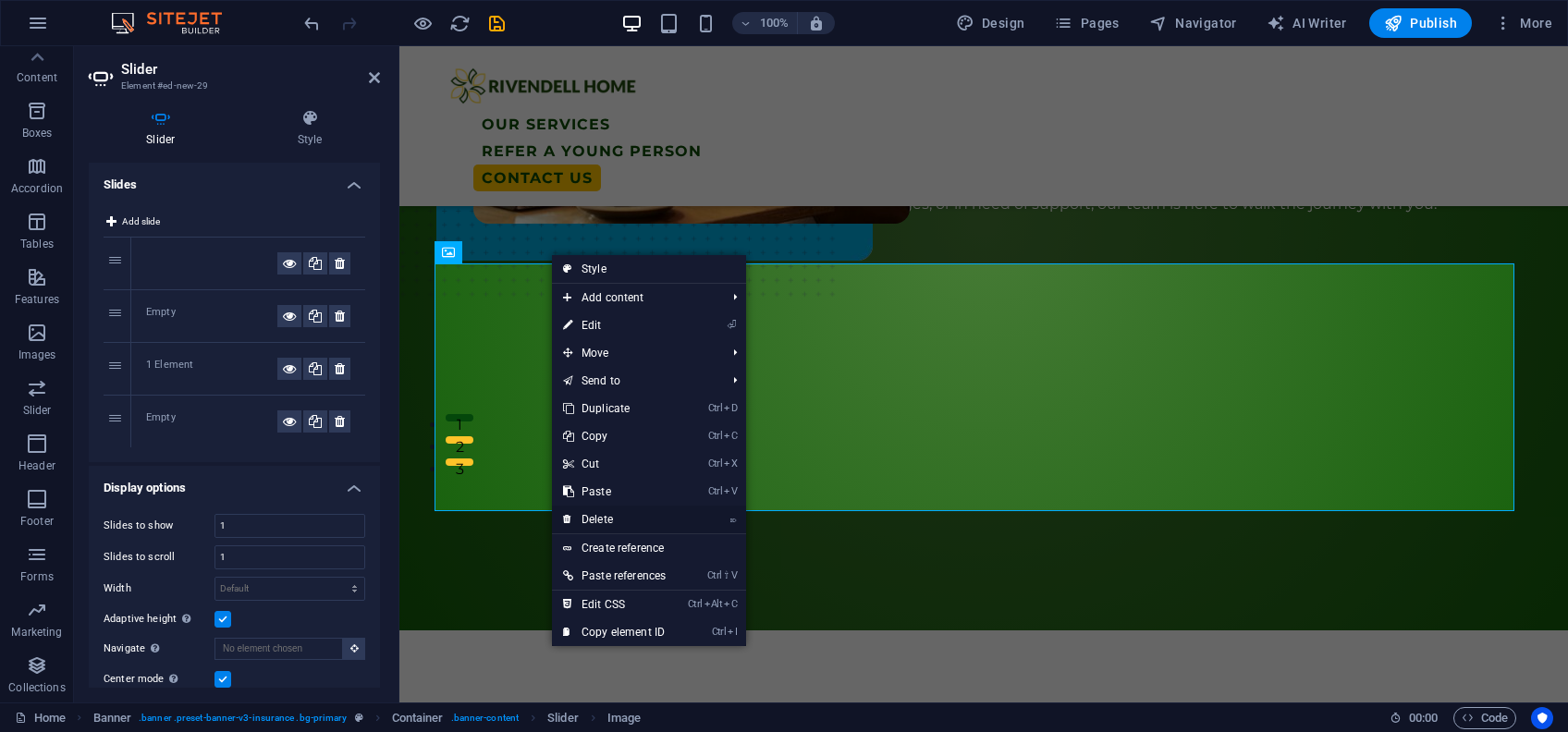 click on "⌦  Delete" at bounding box center [614, 519] 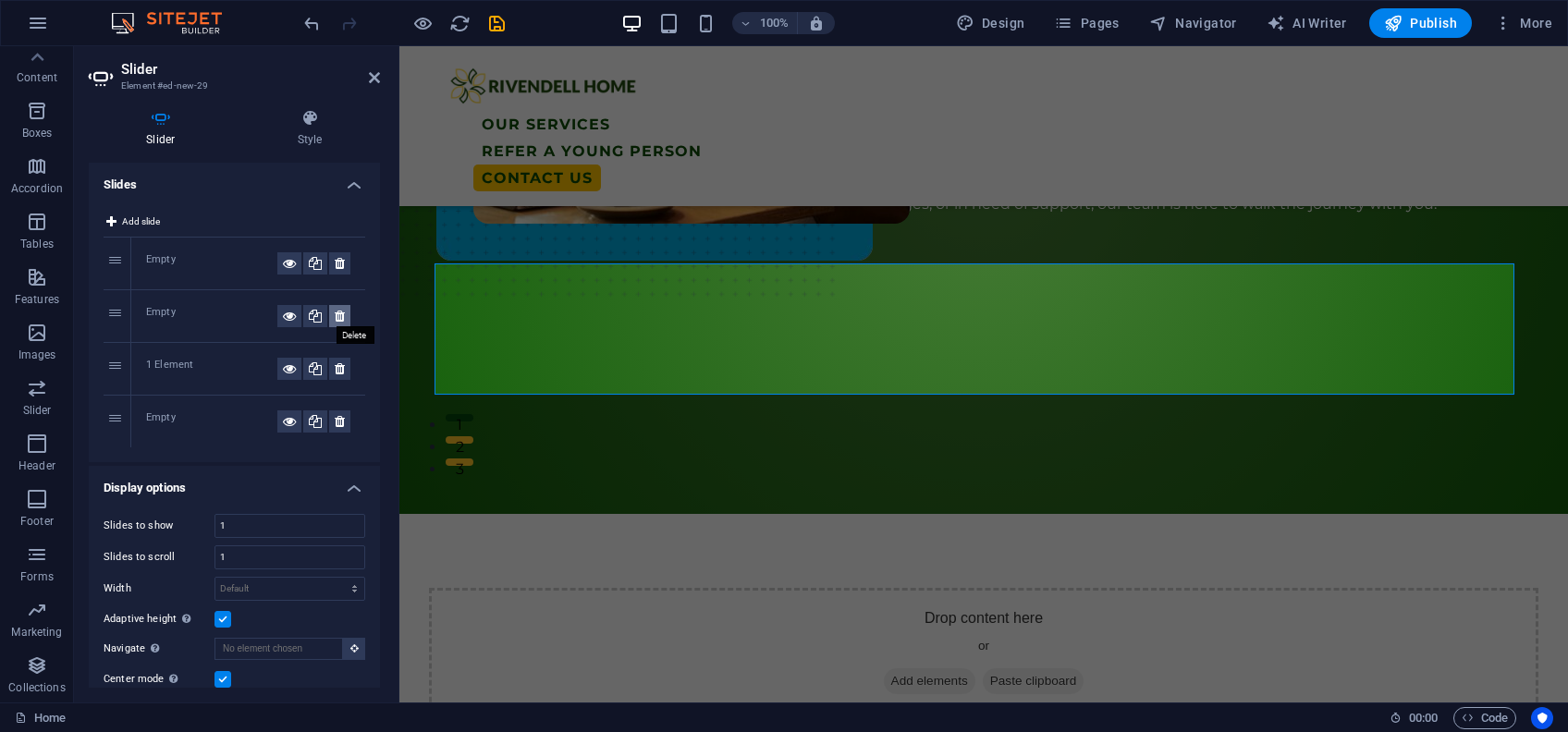 click at bounding box center [339, 316] 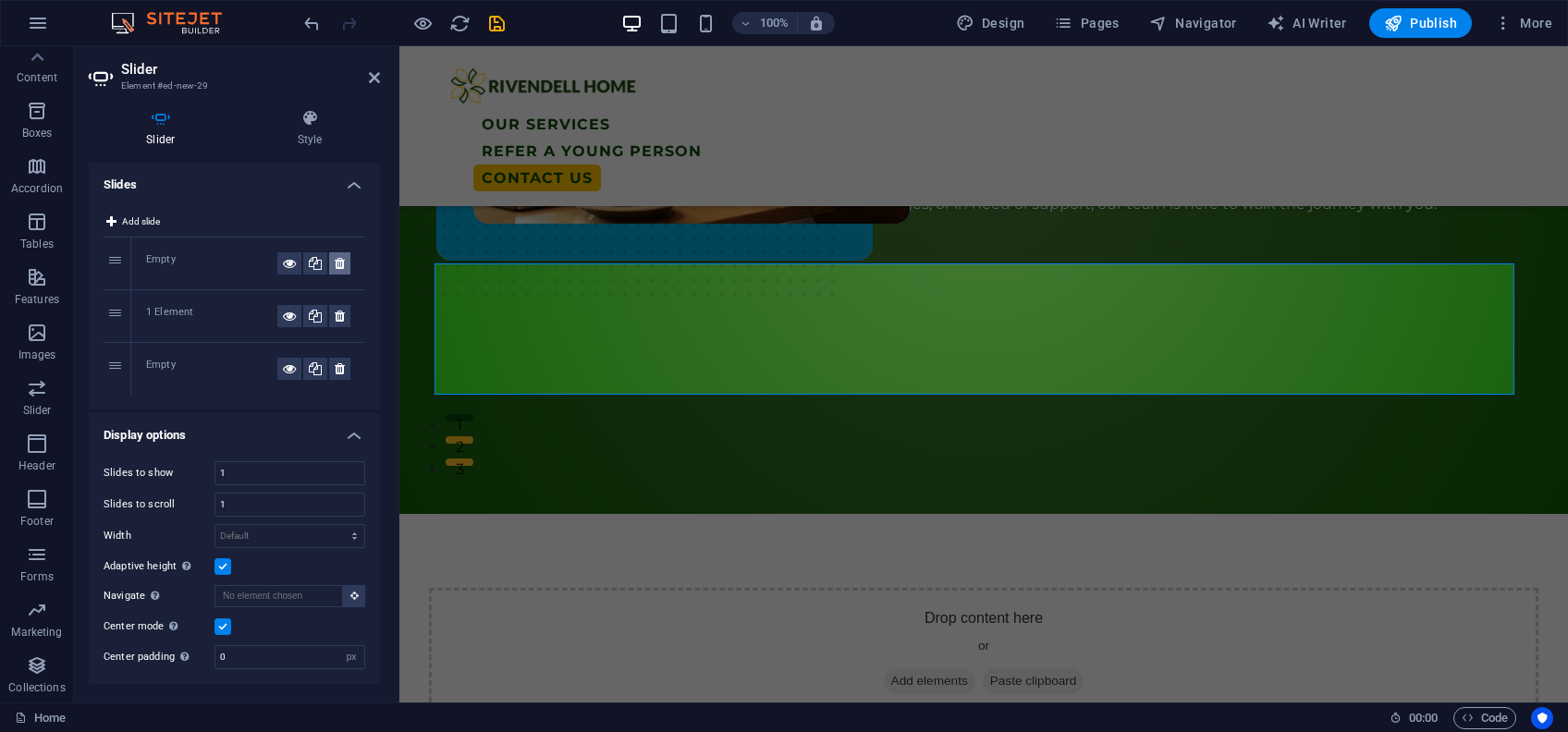 click at bounding box center [339, 263] 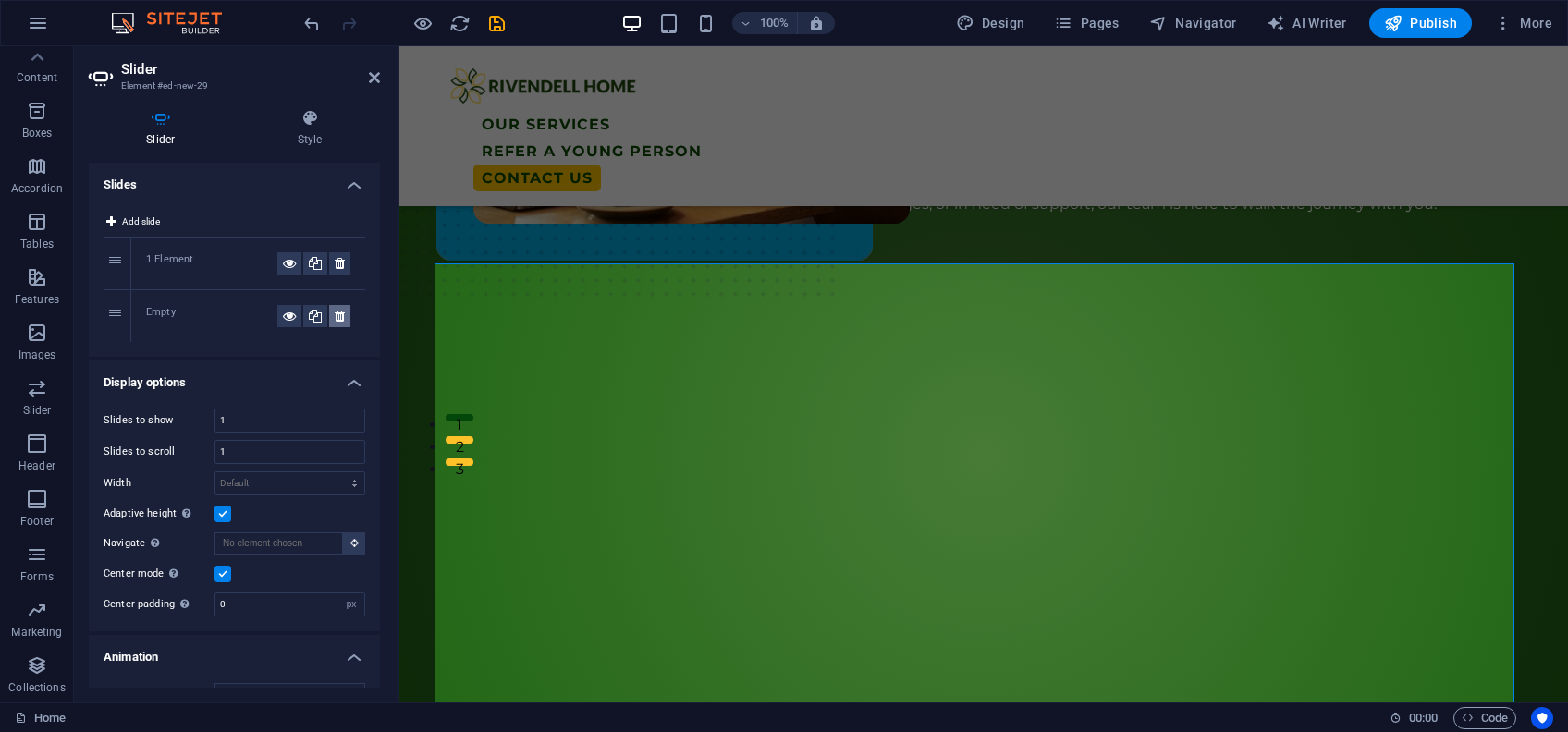 click at bounding box center [339, 316] 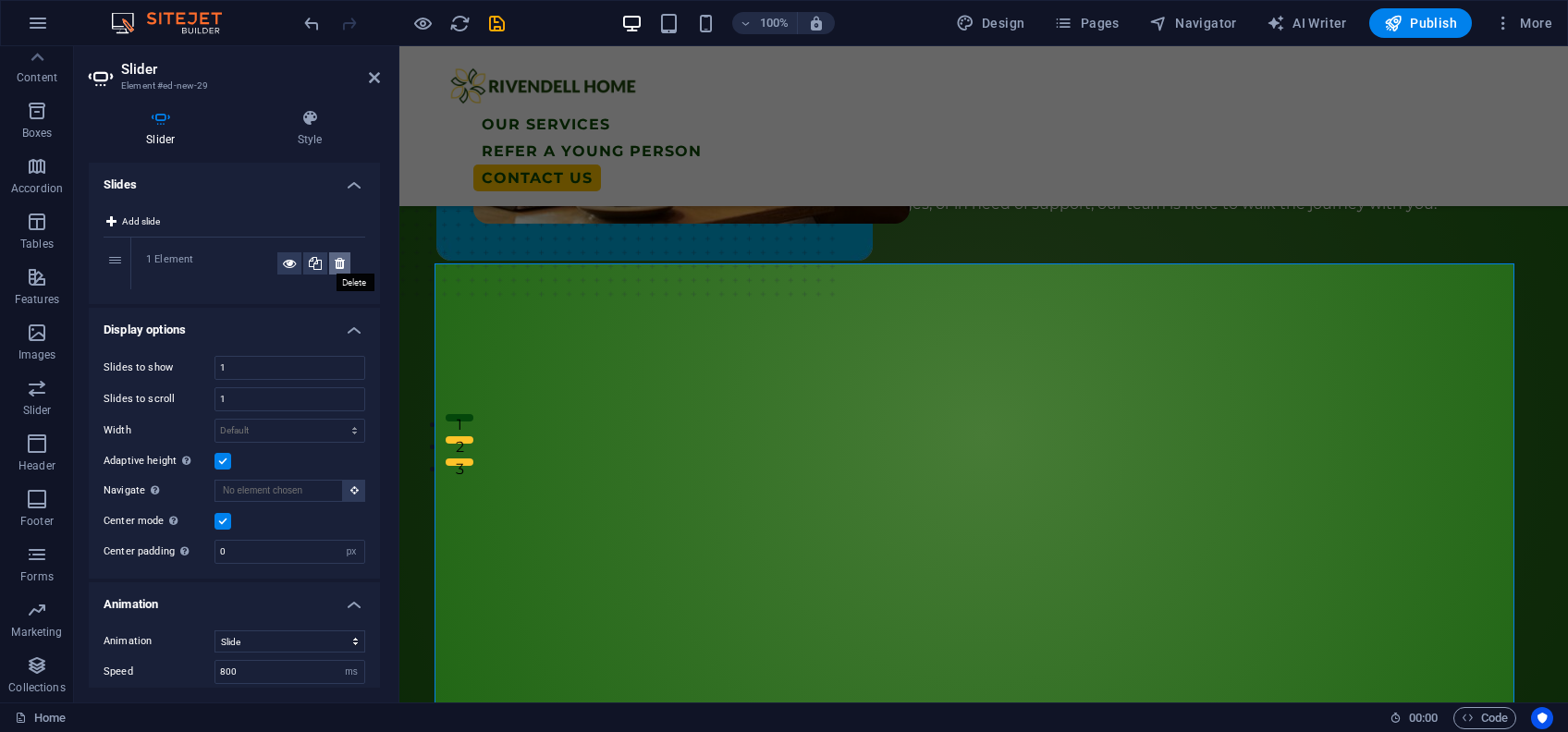 click at bounding box center (339, 263) 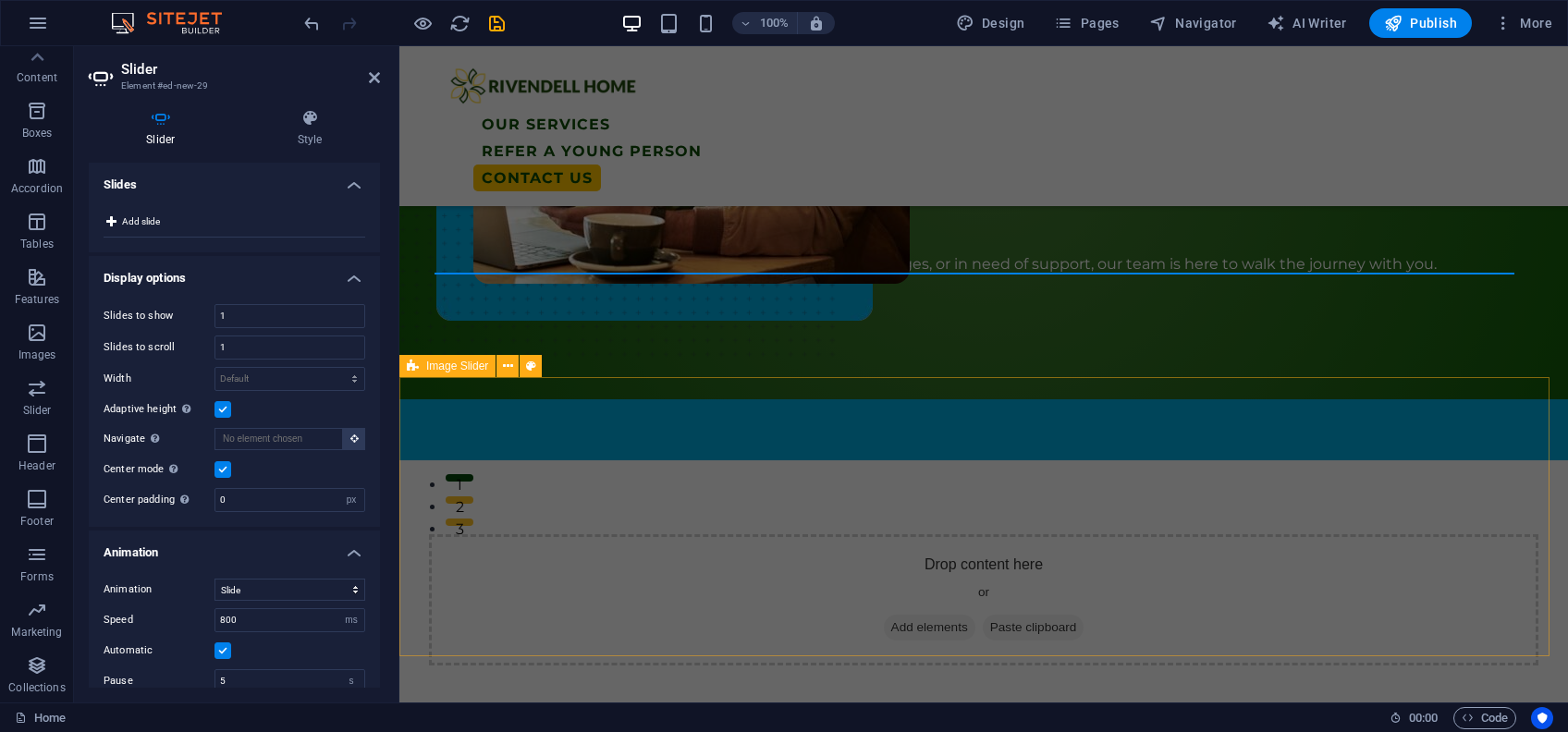 scroll, scrollTop: 167, scrollLeft: 0, axis: vertical 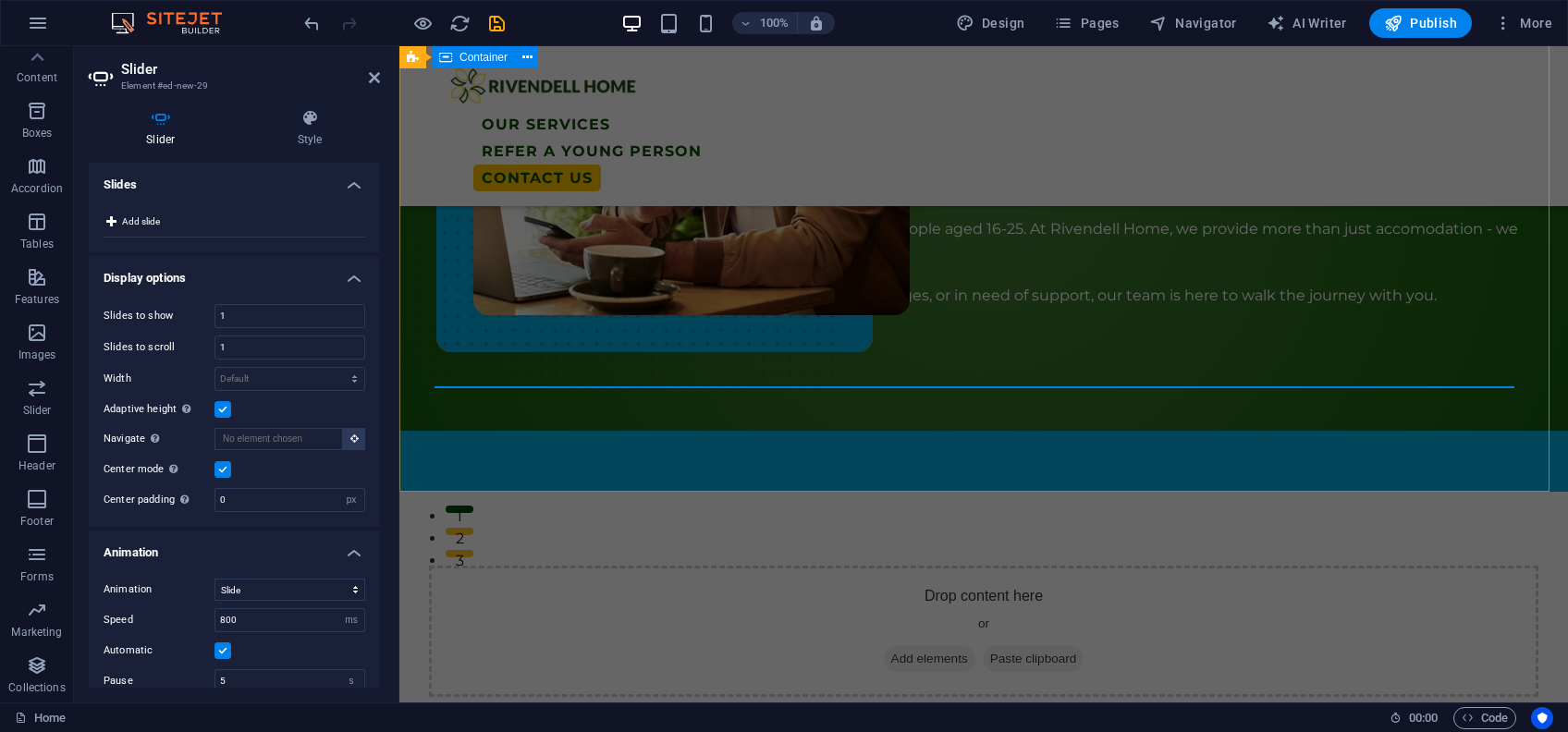 click on "Welcome To Rivendell Home A safe, supportive, and empowering environment for young people aged 16-25. At Rivendell Home, we provide more than just accomodation - we offer guidance, stability, and the tools to build a brighter future. whether you're transitioning from care, facing housing challenges, or in need of support, our team is here to walk the journey with you. Learn MORE" at bounding box center [984, 165] 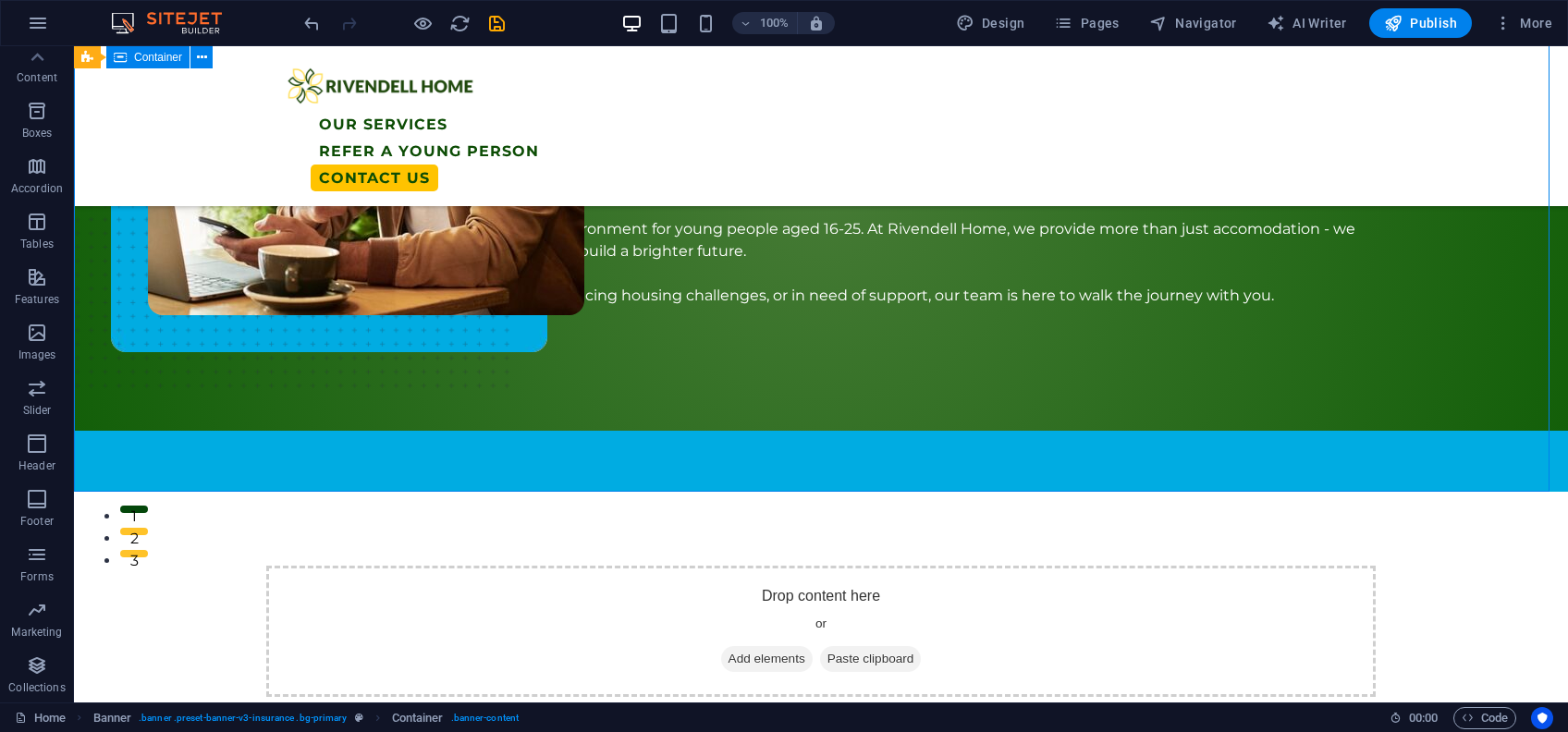 click on "Welcome To Rivendell Home A safe, supportive, and empowering environment for young people aged 16-25. At Rivendell Home, we provide more than just accomodation - we offer guidance, stability, and the tools to build a brighter future. whether you're transitioning from care, facing housing challenges, or in need of support, our team is here to walk the journey with you. Learn MORE" at bounding box center [821, 165] 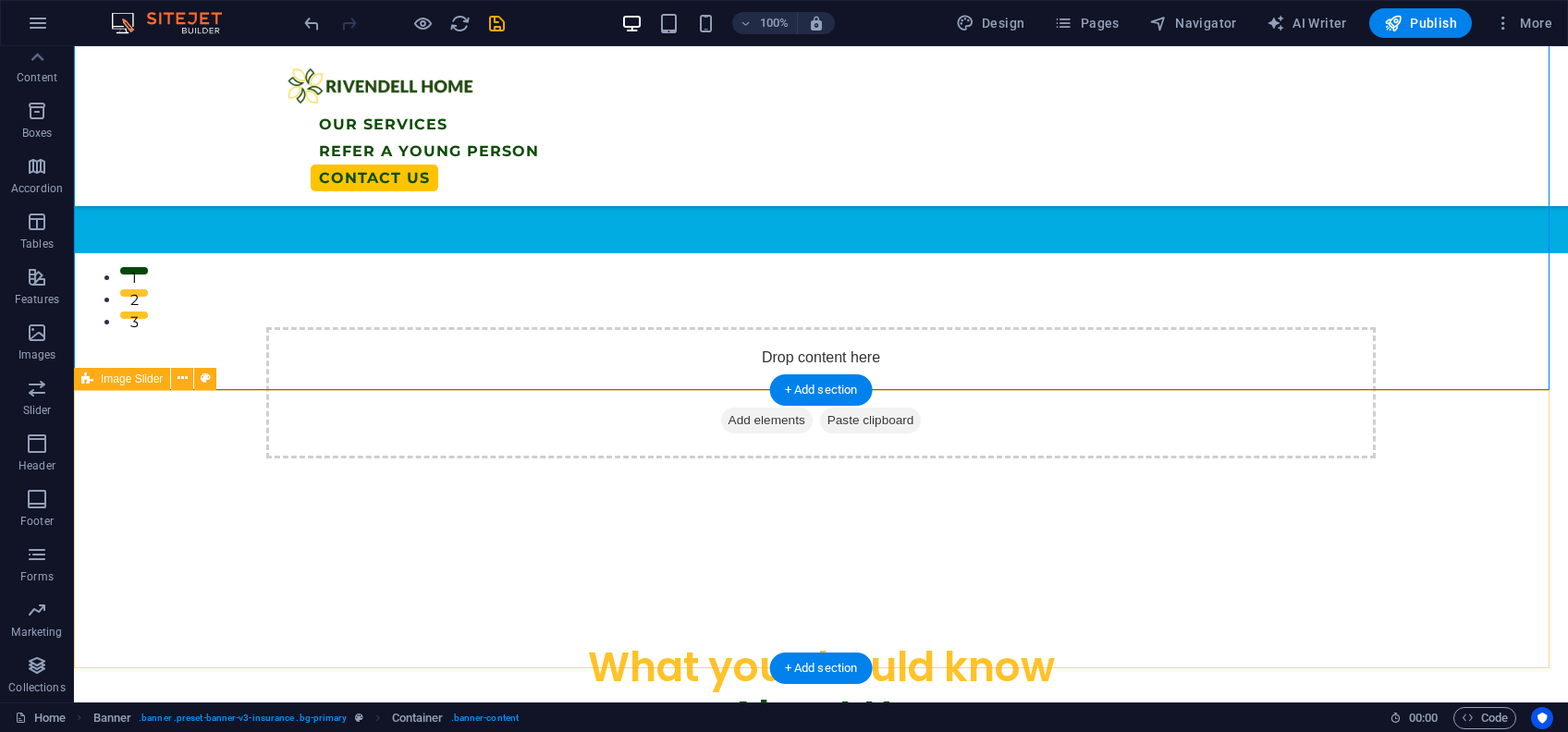 scroll, scrollTop: 414, scrollLeft: 0, axis: vertical 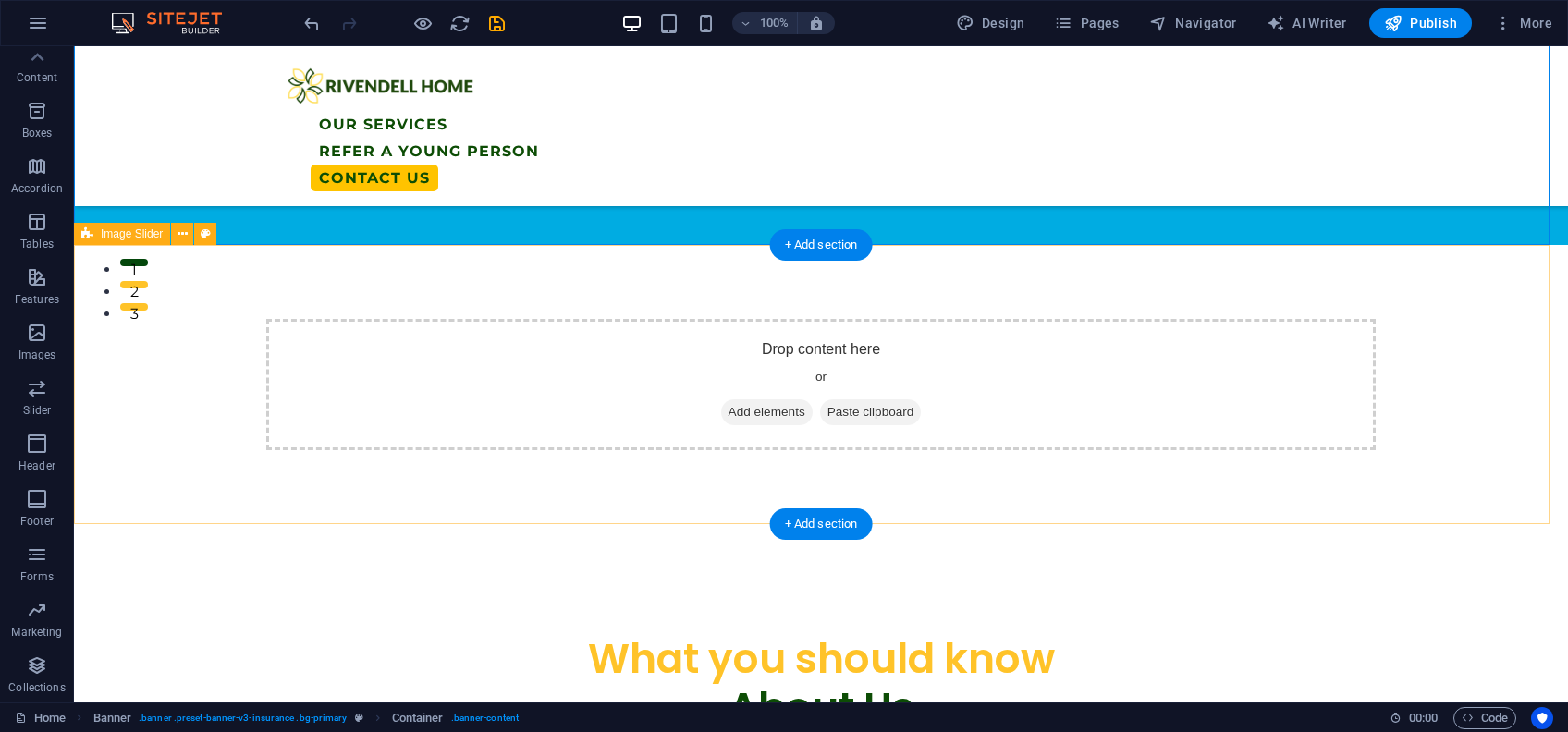 click on "Drop content here or  Add elements  Paste clipboard" at bounding box center (821, 384) 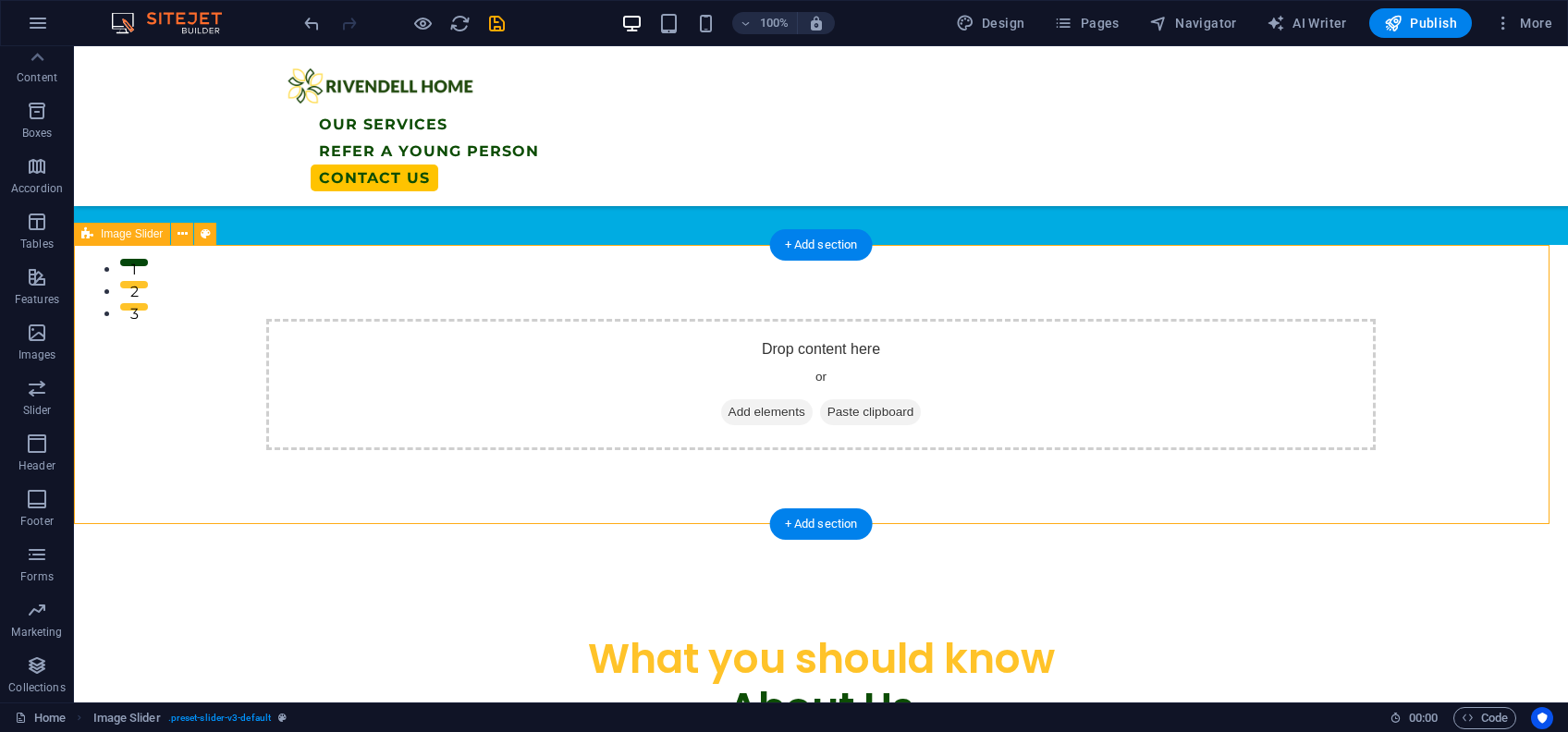 click on "Drop content here or  Add elements  Paste clipboard" at bounding box center [821, 384] 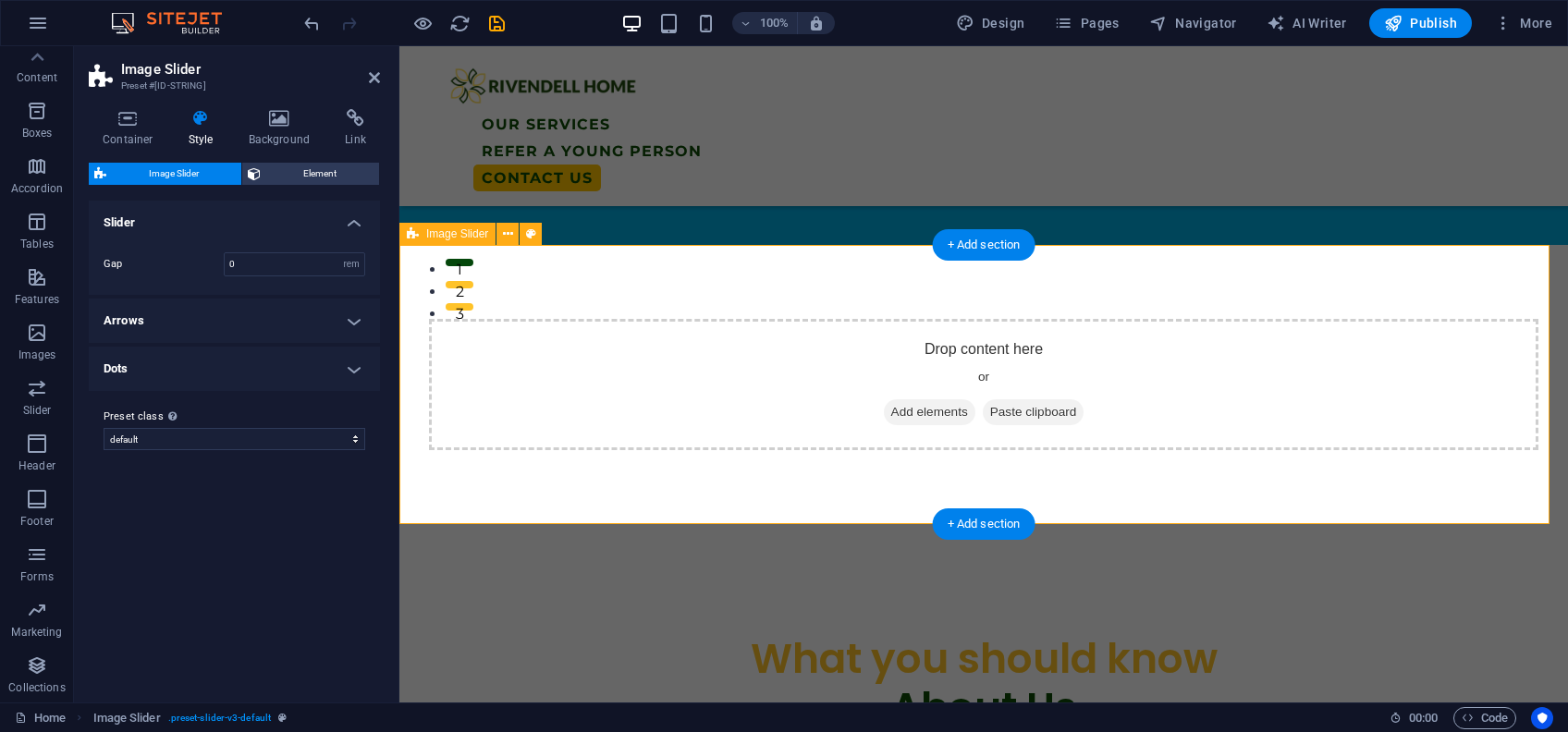 scroll, scrollTop: 167, scrollLeft: 0, axis: vertical 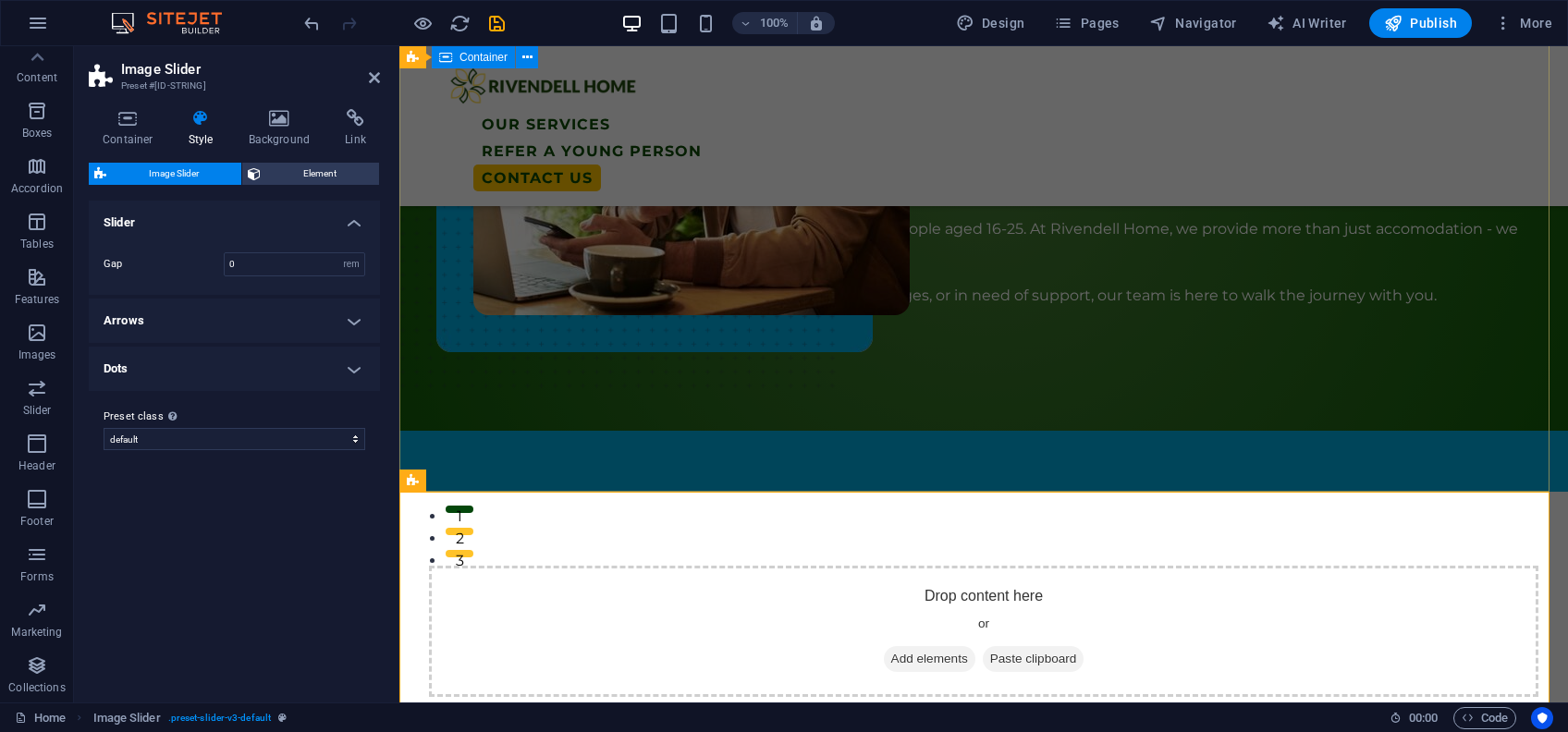 click on "Welcome To Rivendell Home A safe, supportive, and empowering environment for young people aged 16-25. At Rivendell Home, we provide more than just accomodation - we offer guidance, stability, and the tools to build a brighter future. whether you're transitioning from care, facing housing challenges, or in need of support, our team is here to walk the journey with you. Learn MORE" at bounding box center (984, 165) 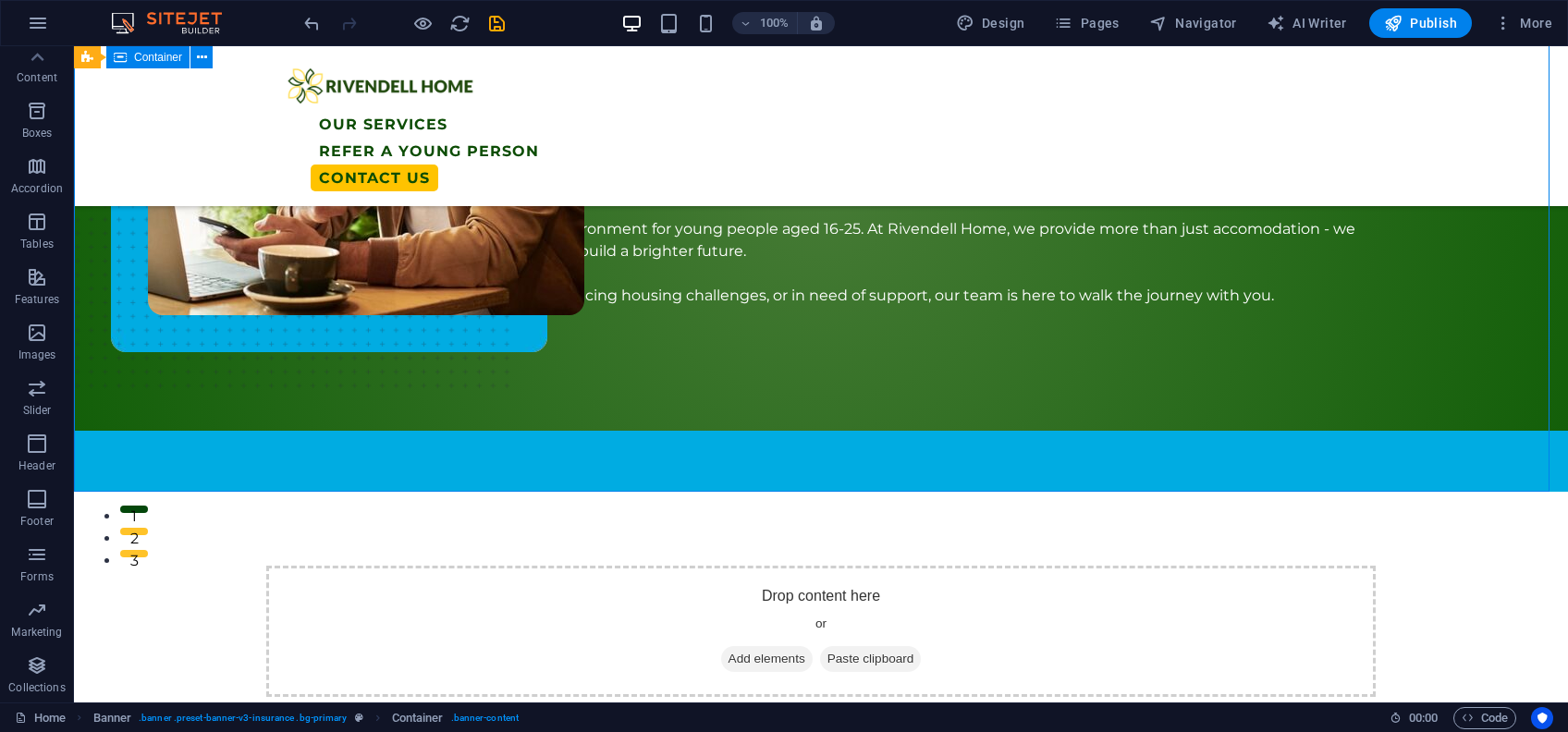 click on "Welcome To Rivendell Home A safe, supportive, and empowering environment for young people aged 16-25. At Rivendell Home, we provide more than just accomodation - we offer guidance, stability, and the tools to build a brighter future. whether you're transitioning from care, facing housing challenges, or in need of support, our team is here to walk the journey with you. Learn MORE" at bounding box center [821, 165] 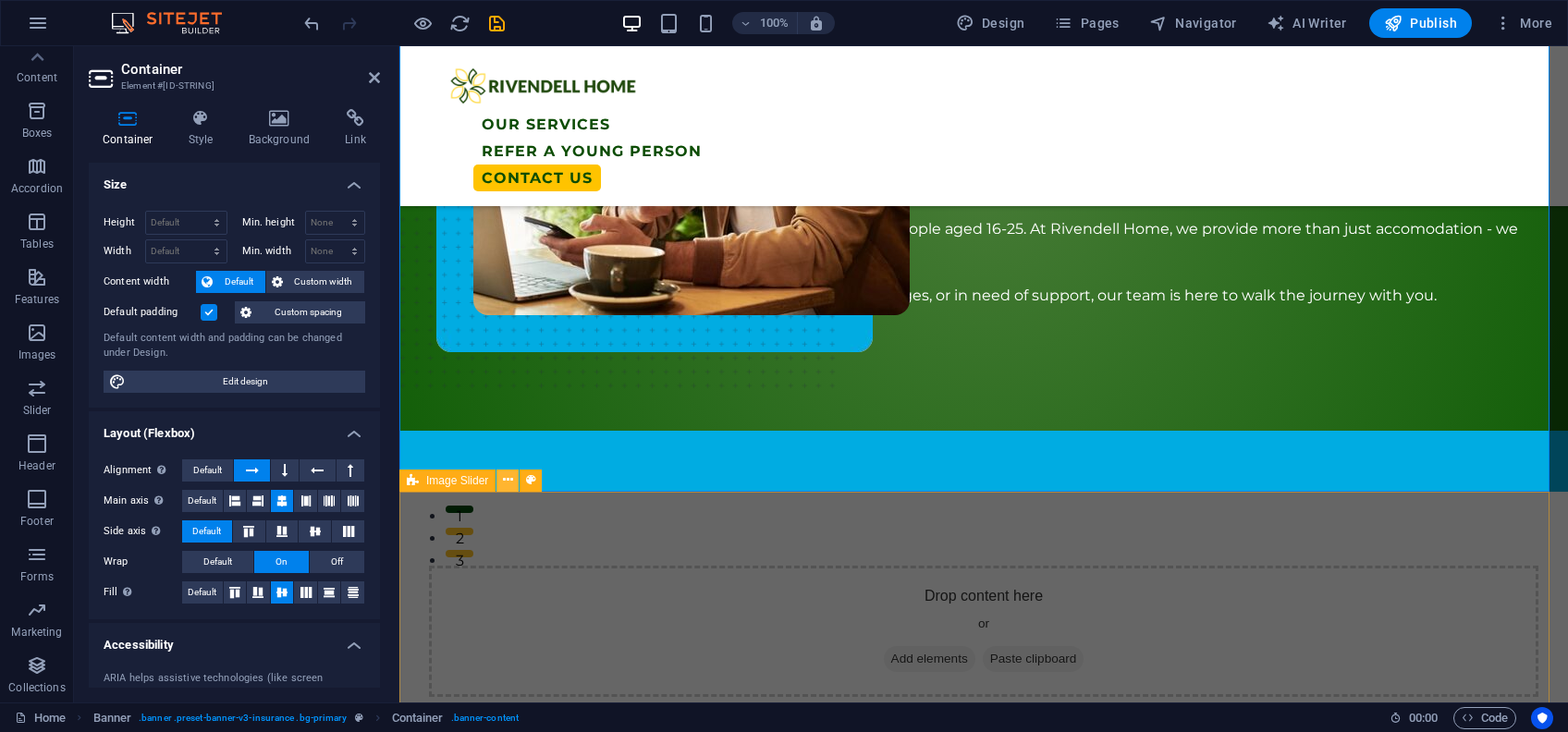 click at bounding box center [508, 480] 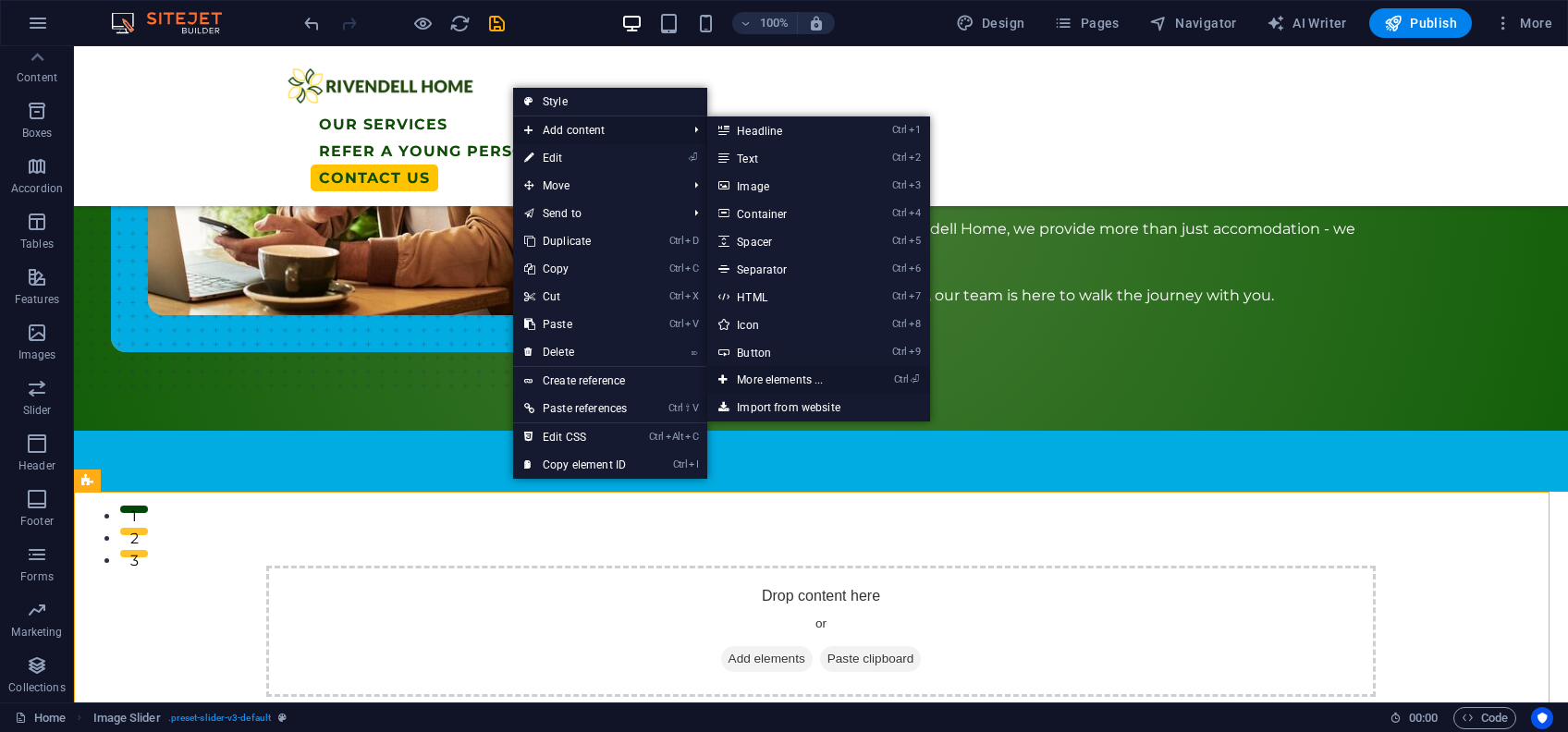 click on "Ctrl ⏎  More elements ..." at bounding box center (783, 380) 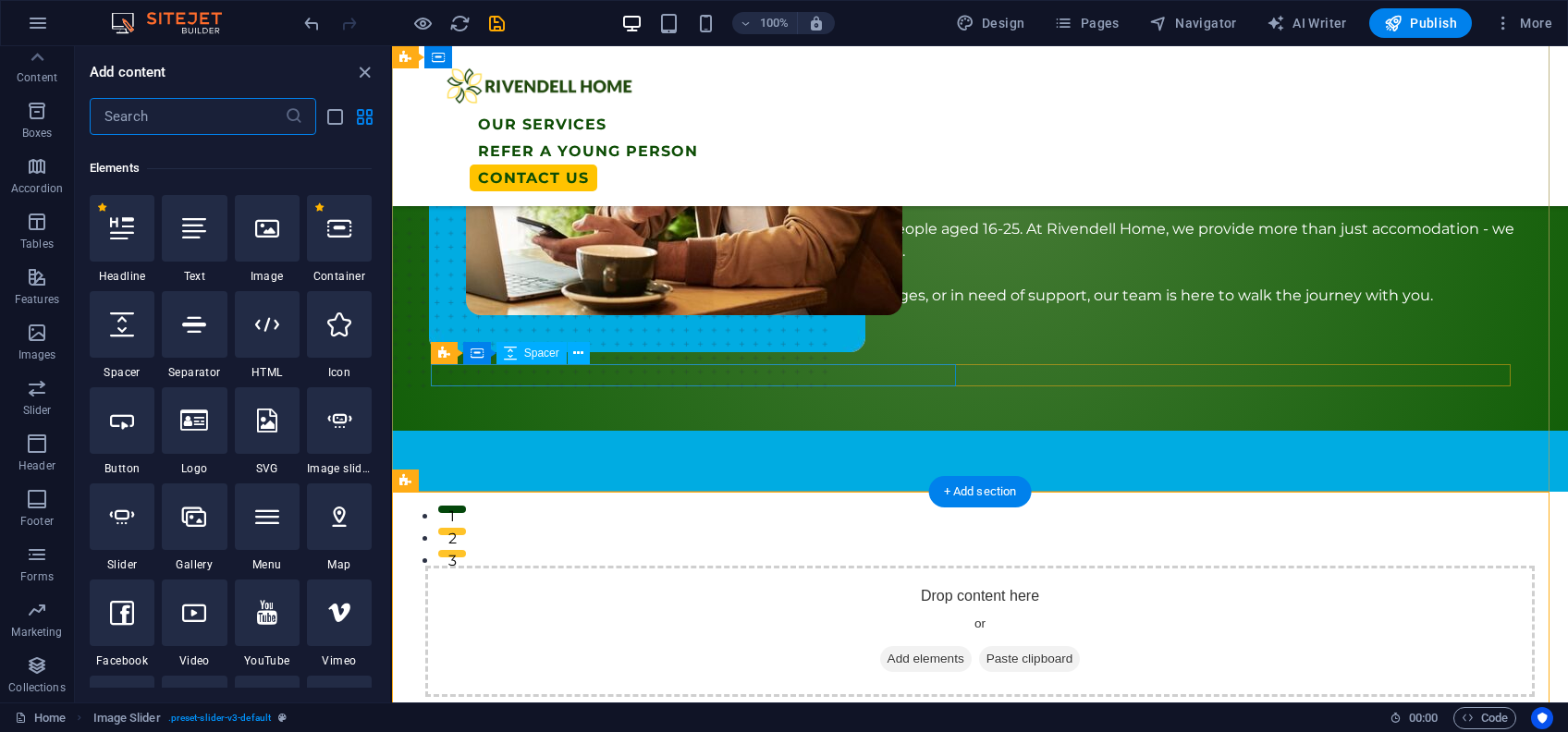 scroll, scrollTop: 197, scrollLeft: 0, axis: vertical 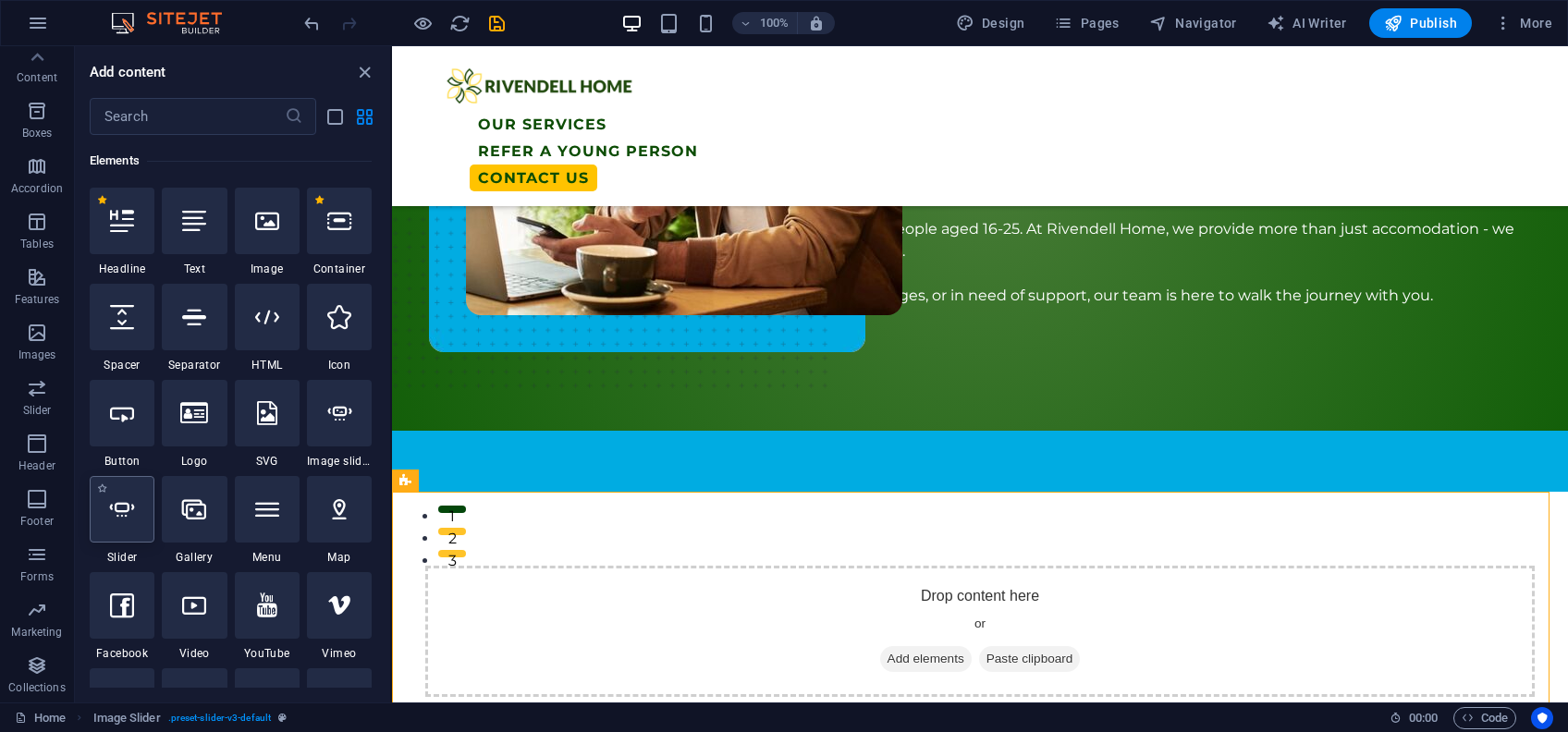 click at bounding box center [122, 509] 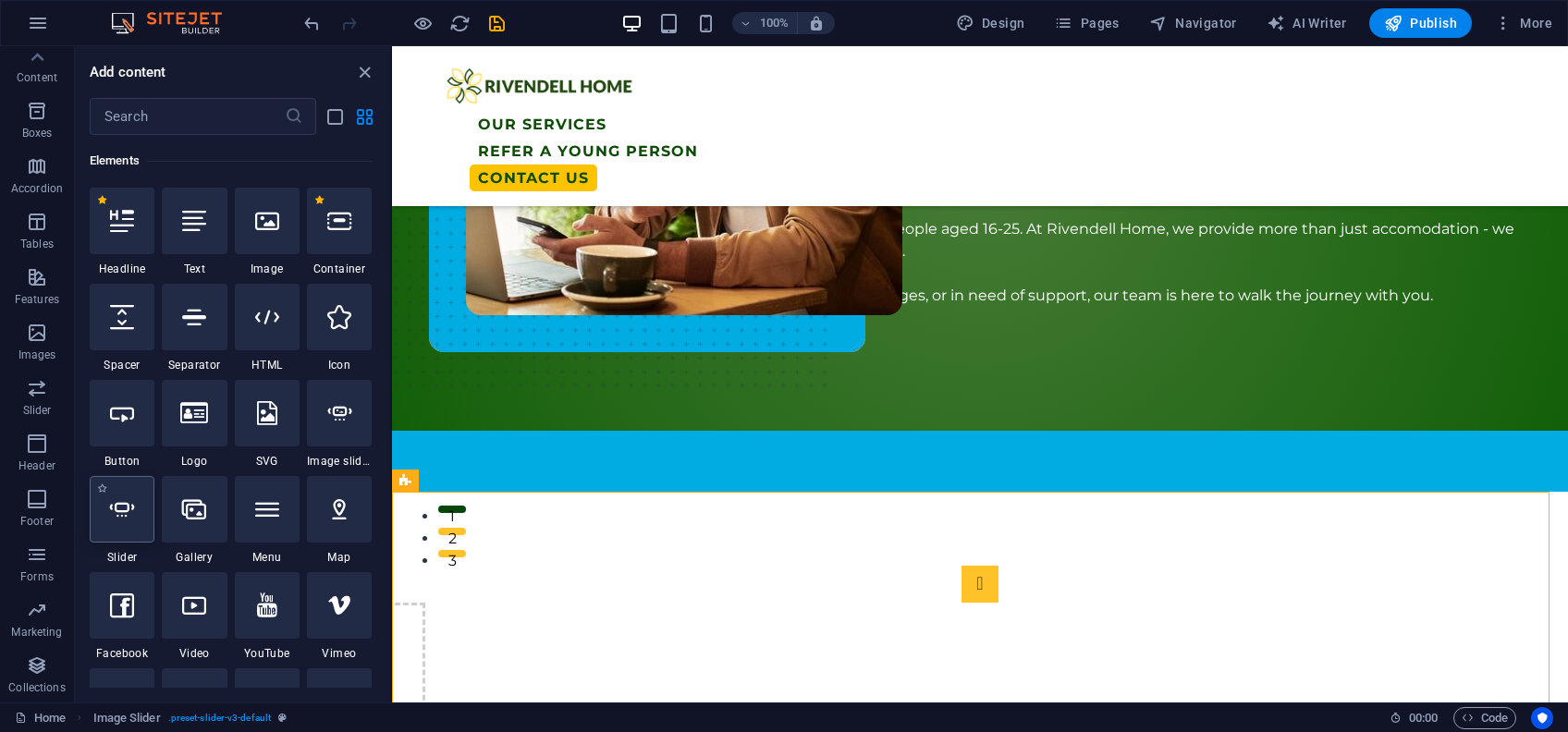 select on "ms" 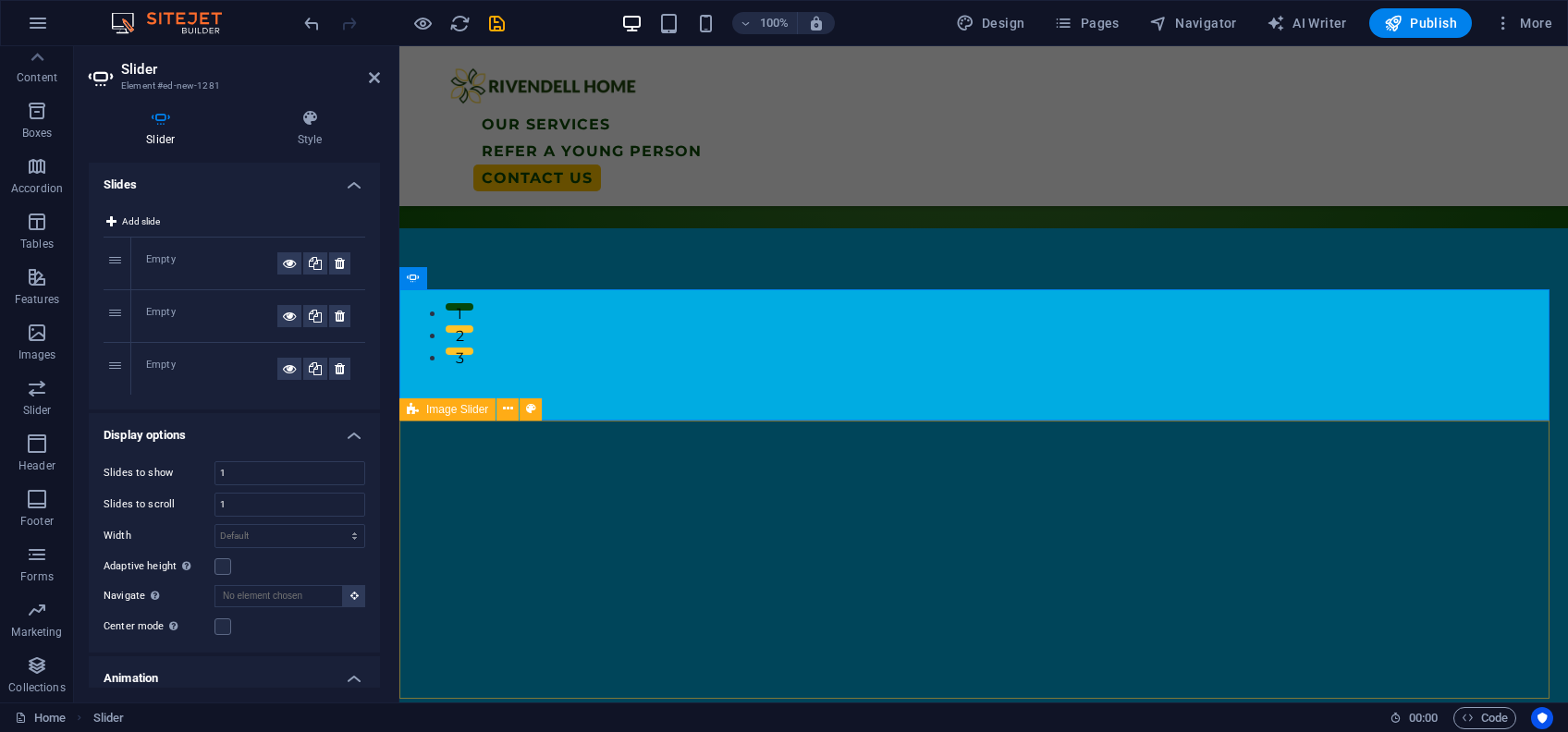 scroll, scrollTop: 339, scrollLeft: 0, axis: vertical 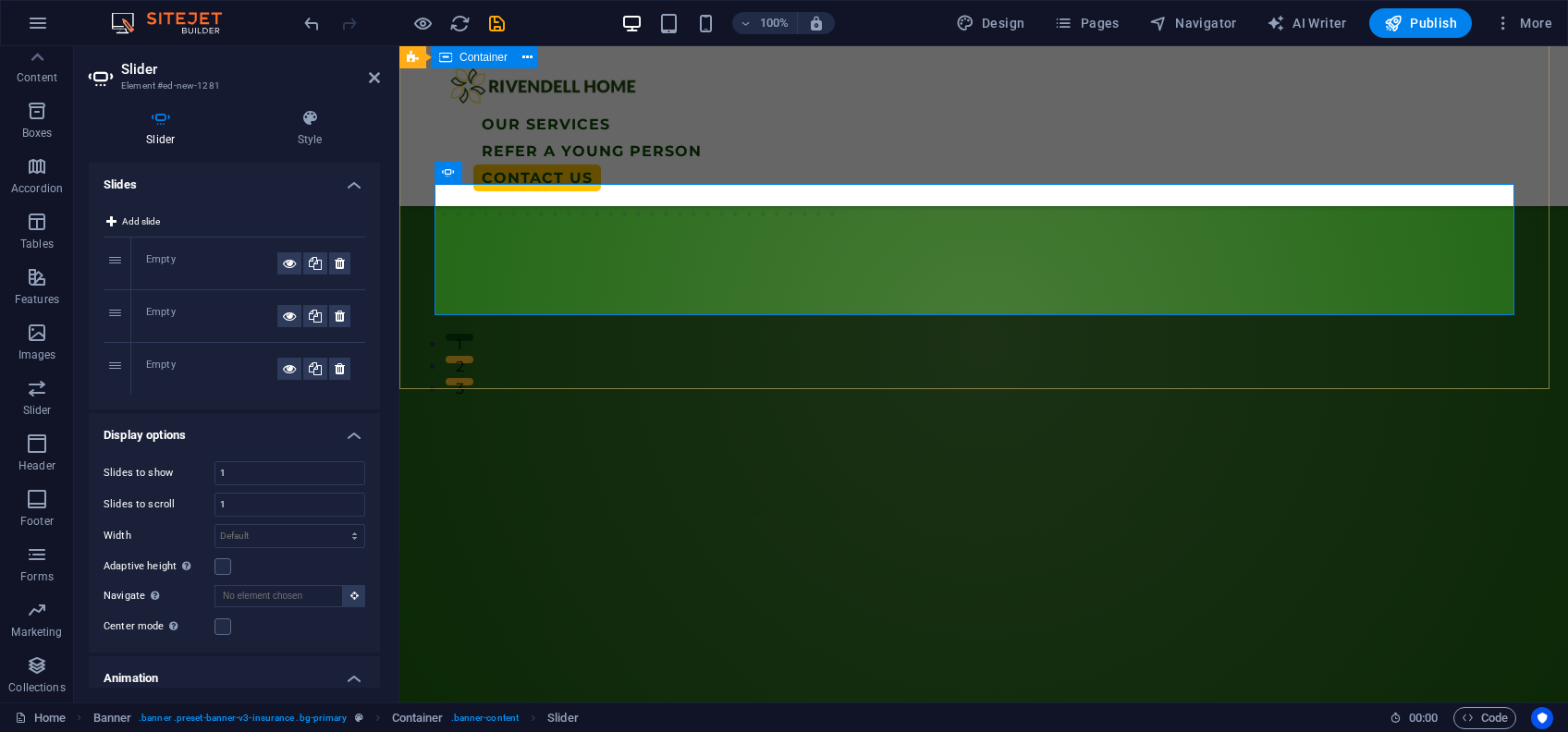 click on "Welcome To [BRAND] A safe, supportive, and empowering environment for young people aged [AGE]-[AGE]. At [BRAND], we provide more than just accomodation - we offer guidance, stability, and the tools to build a brighter future. whether you're transitioning from care, facing housing challenges, or in need of support, our team is here to walk the journey with you. Learn MORE Drop content here or  Add elements  Paste clipboard Drop content here or  Add elements  Paste clipboard Drop content here or  Add elements  Paste clipboard Drop content here or  Add elements  Paste clipboard Drop content here or  Add elements  Paste clipboard" at bounding box center (984, 344) 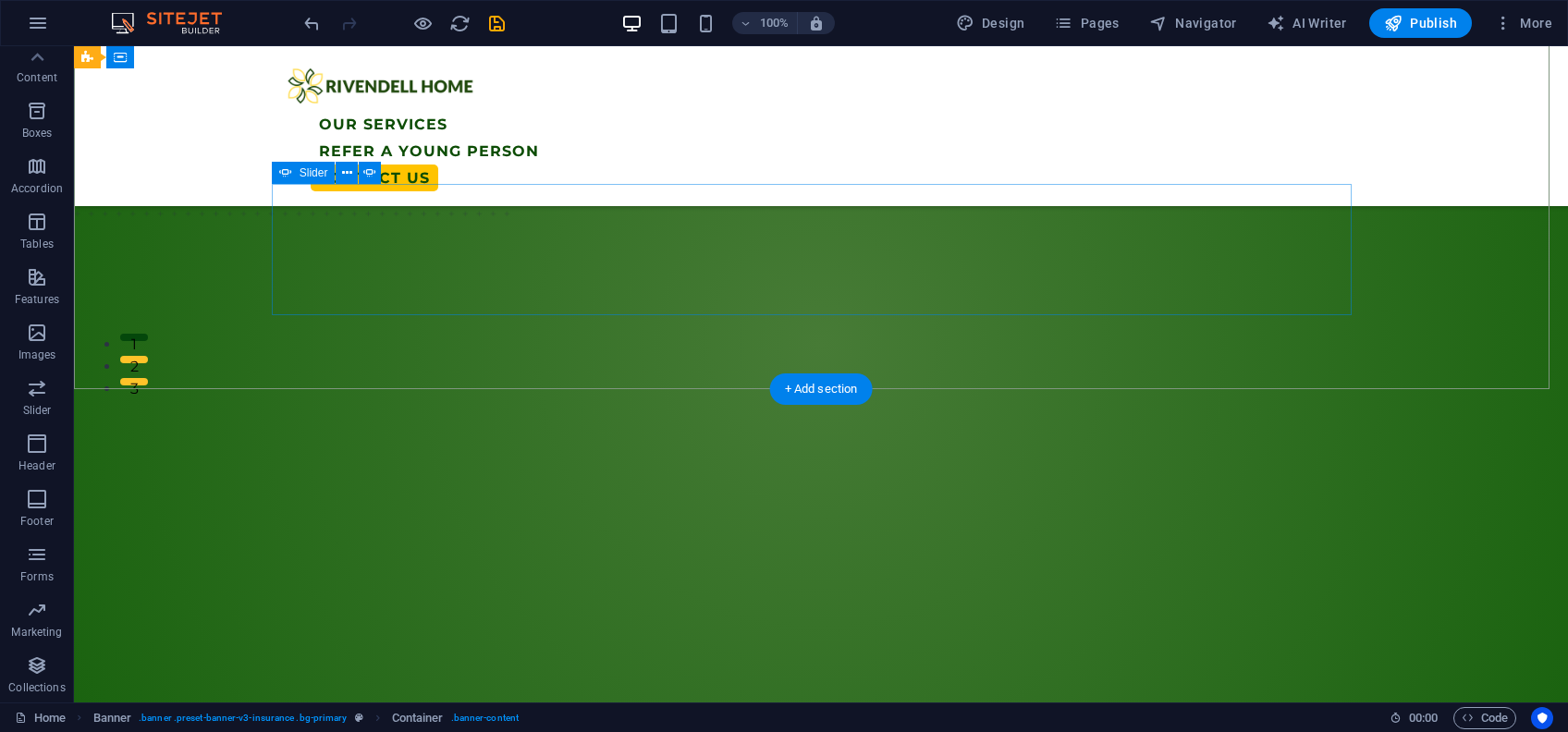 click on "Add elements" at bounding box center [-313, 432] 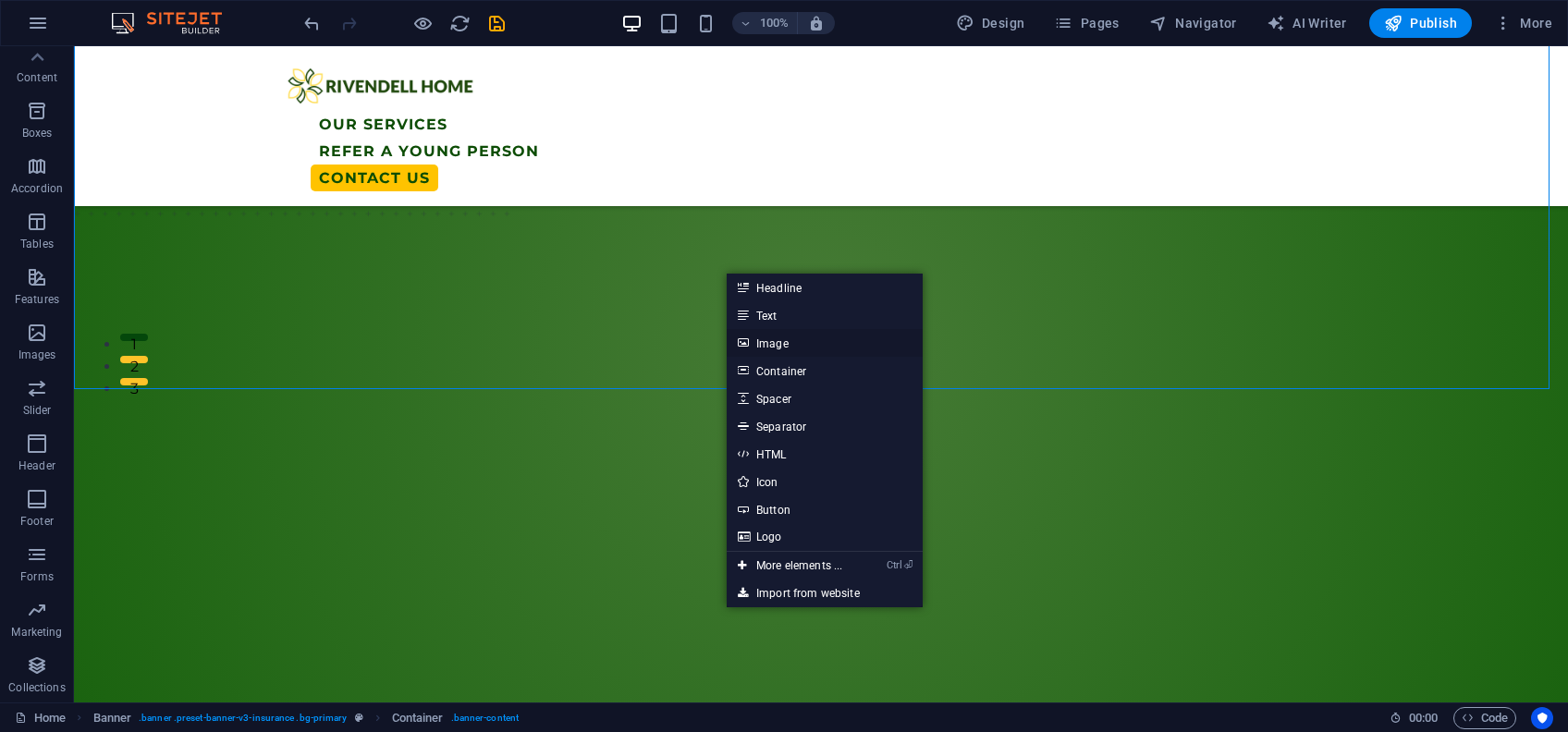 click on "Image" at bounding box center [825, 343] 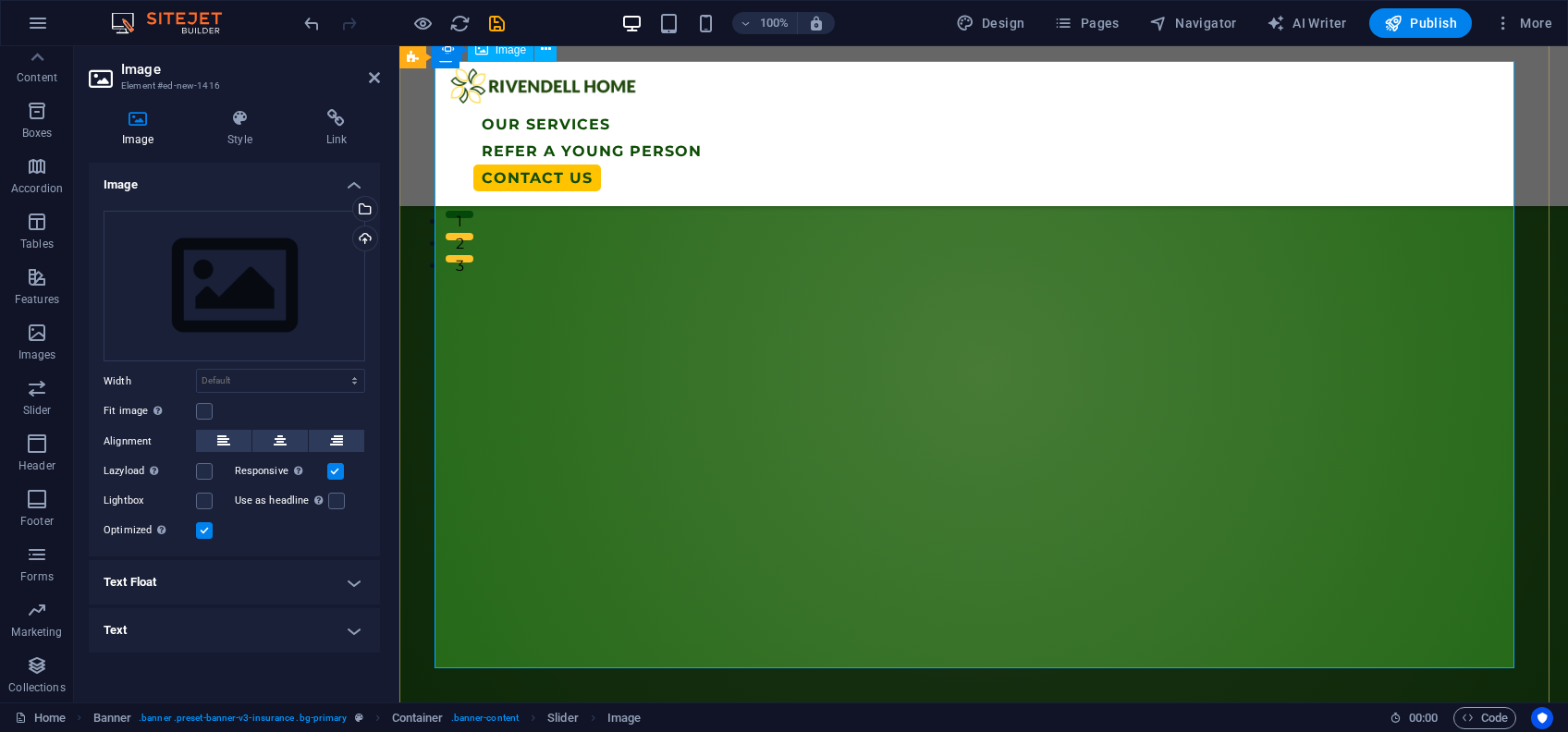scroll, scrollTop: 339, scrollLeft: 0, axis: vertical 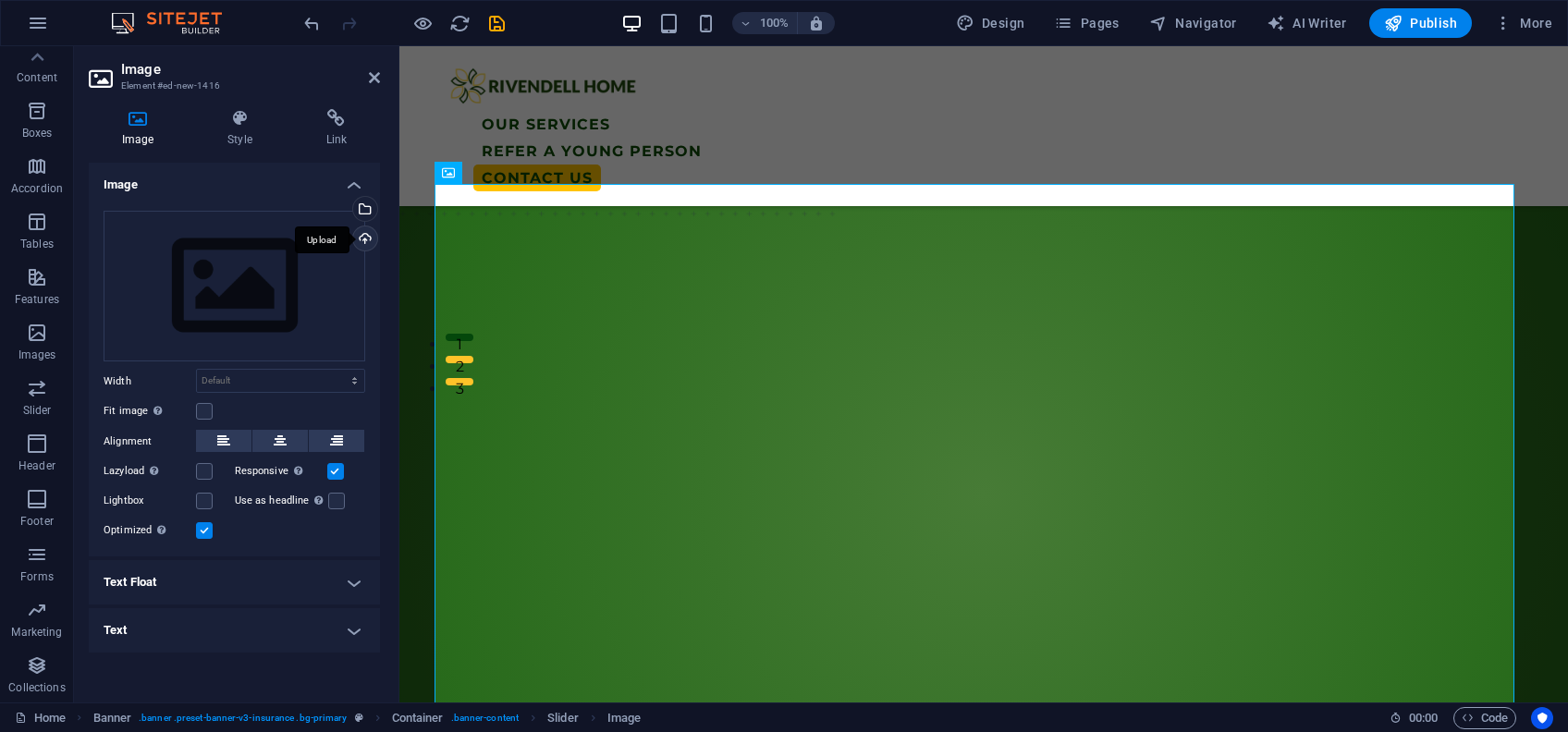 click on "Upload" at bounding box center (363, 240) 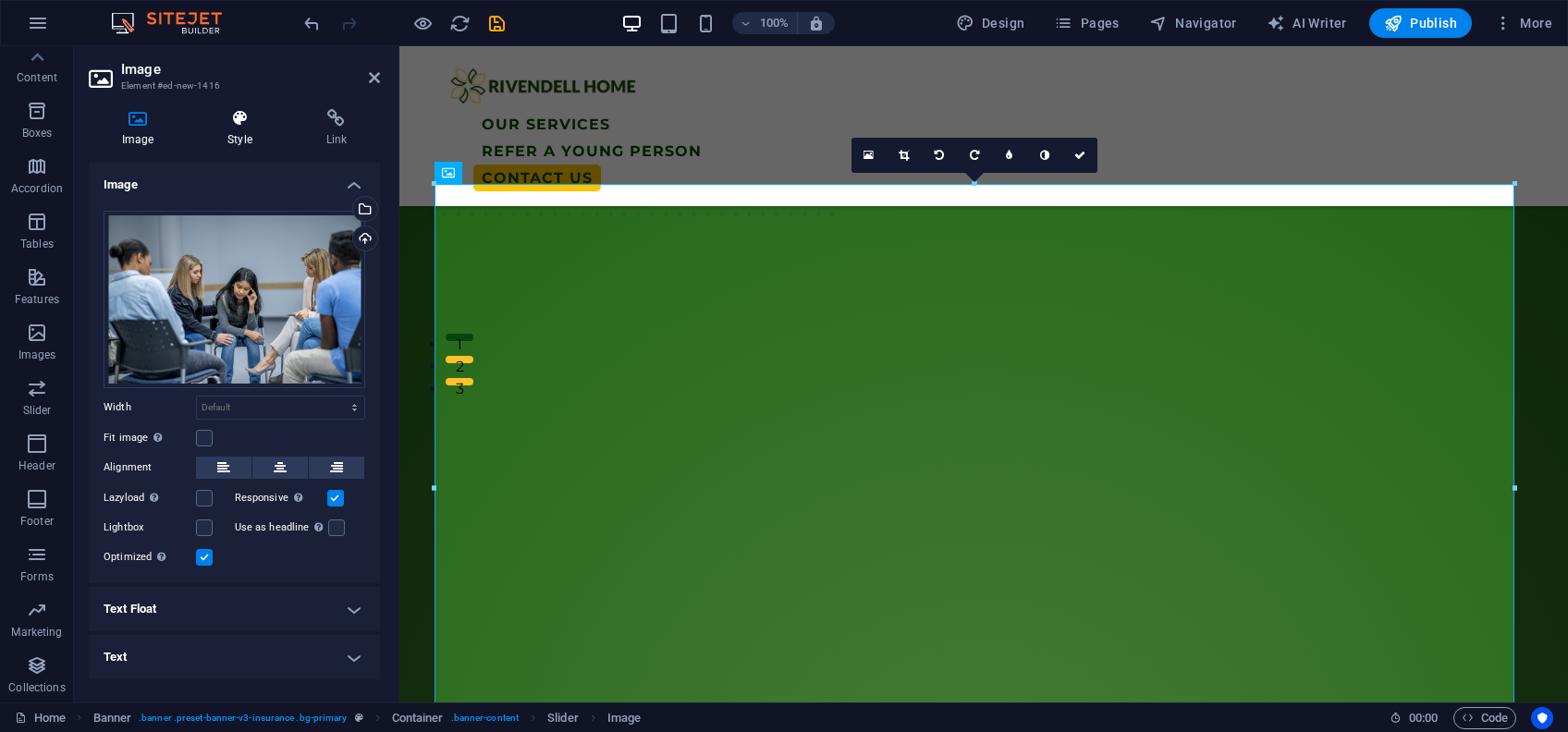 click on "Style" at bounding box center [243, 128] 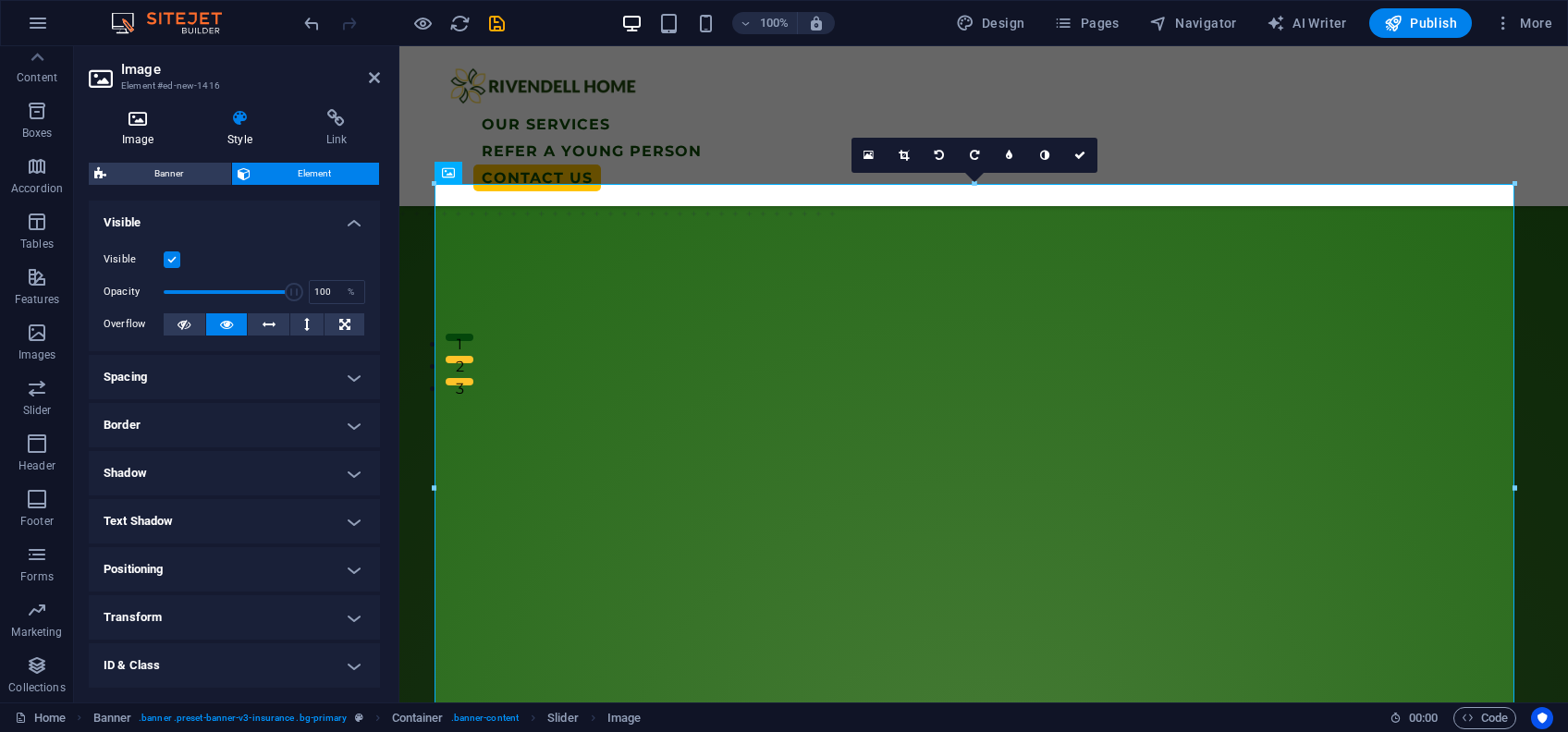 click at bounding box center [138, 118] 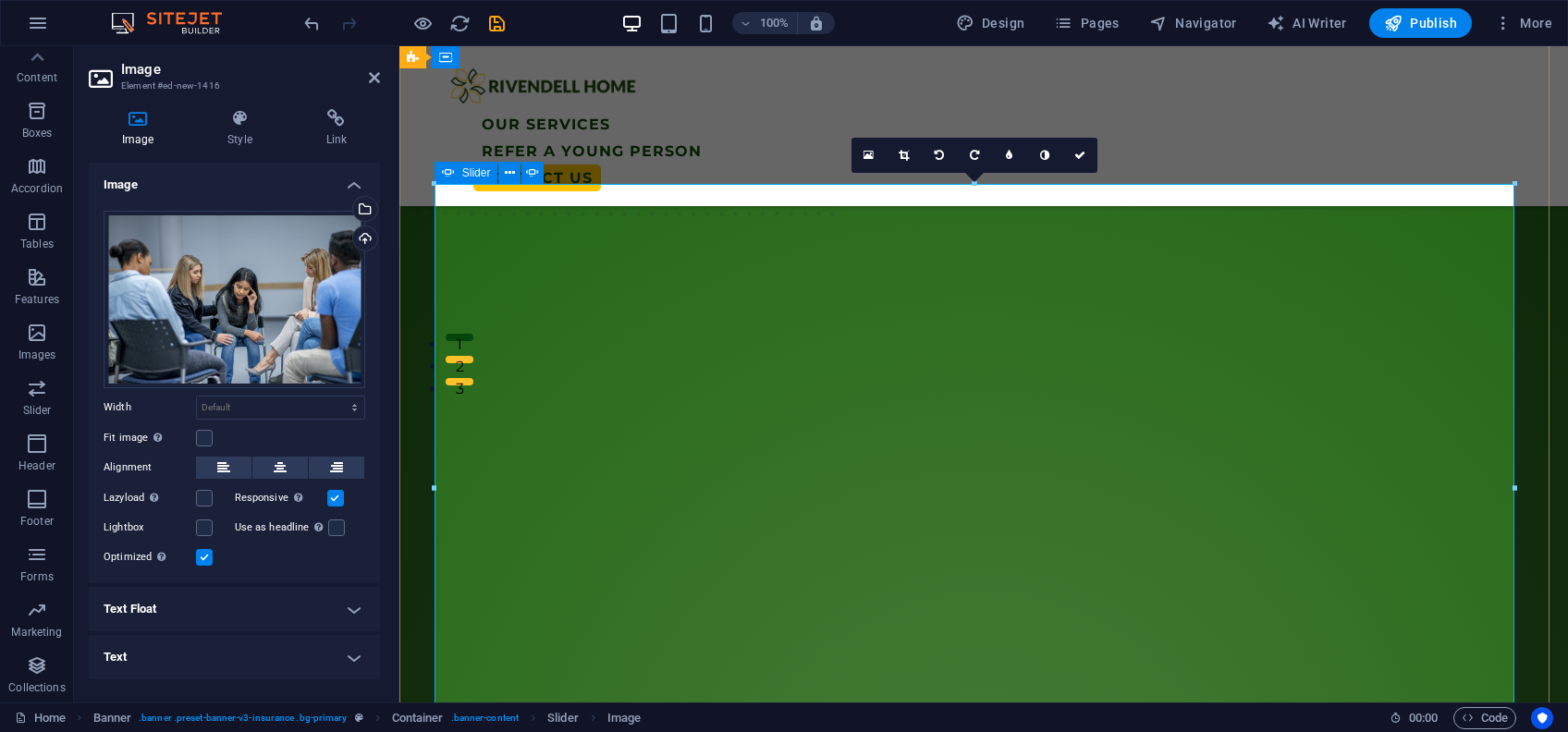 click at bounding box center (444, 201) 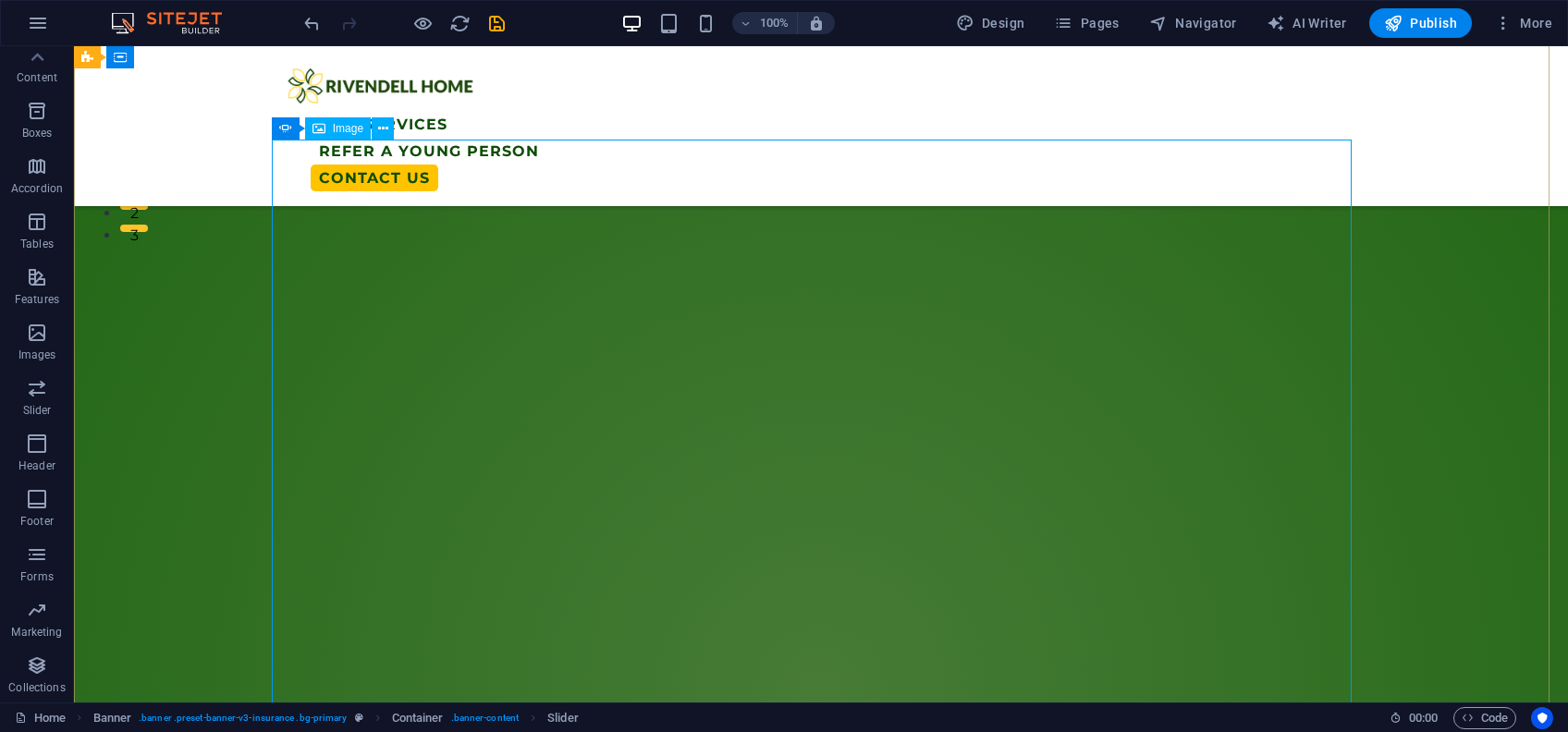 scroll, scrollTop: 585, scrollLeft: 0, axis: vertical 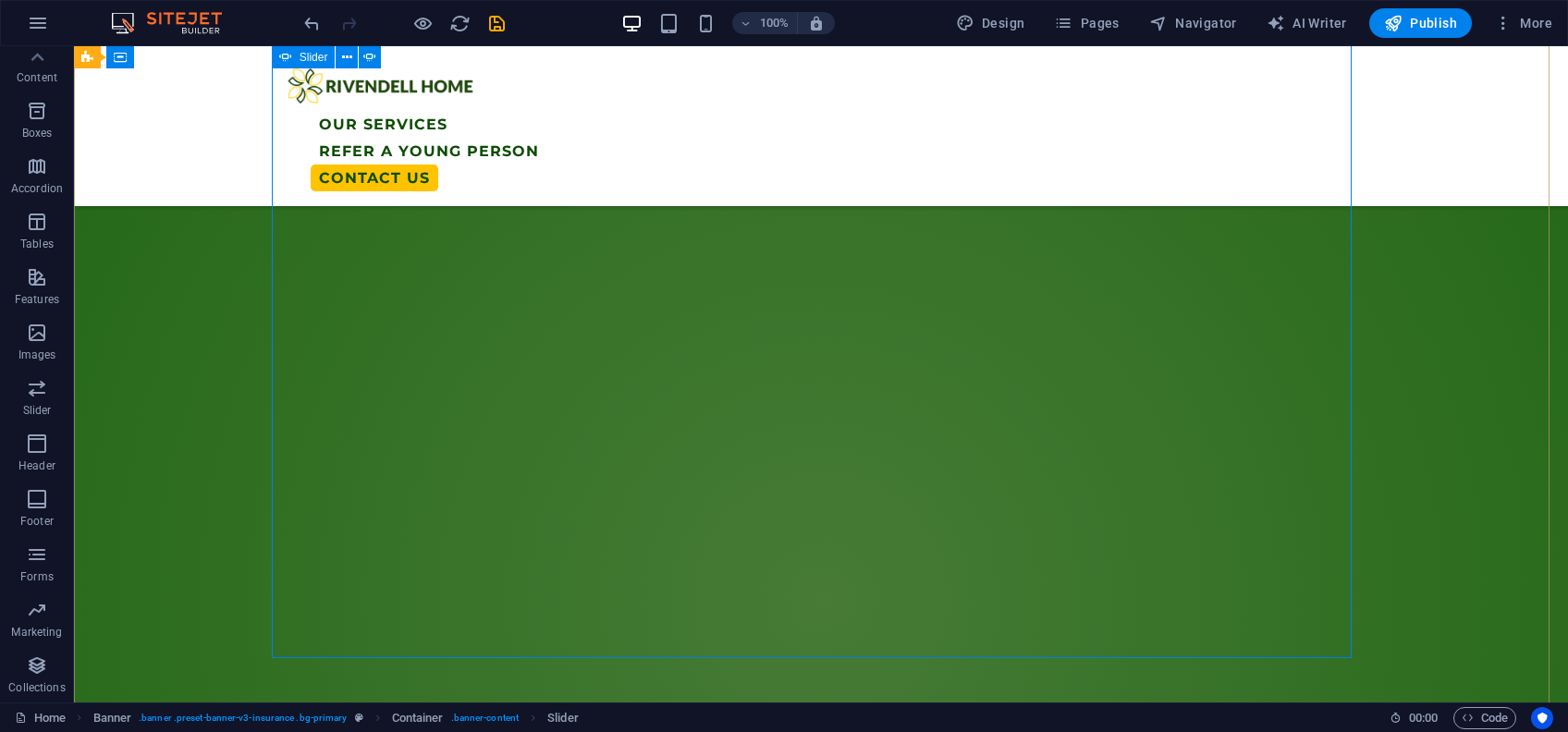click at bounding box center [281, -45] 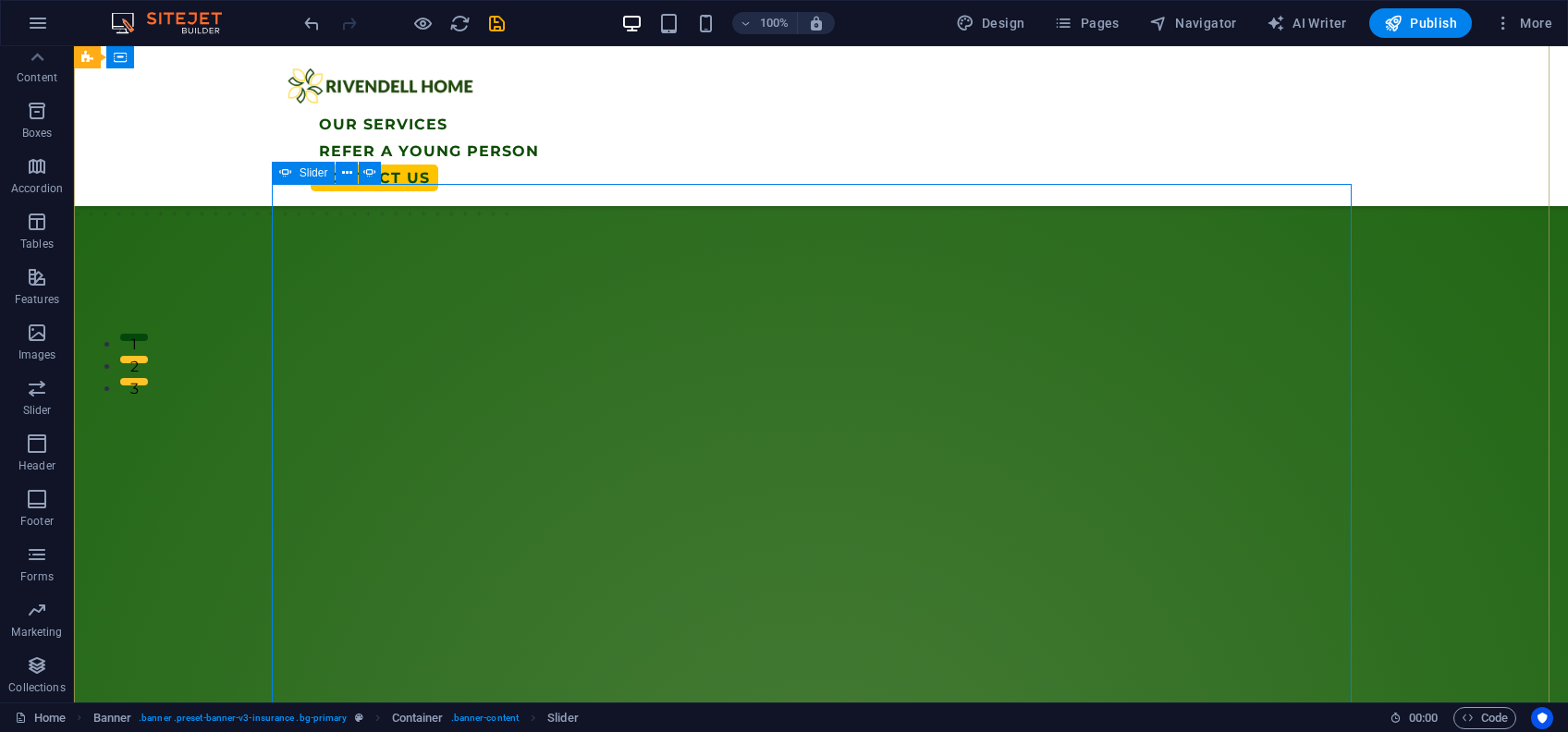 click on "Drop content here or  Add elements  Paste clipboard Drop content here or  Add elements  Paste clipboard Drop content here or  Add elements  Paste clipboard" at bounding box center [821, 1035] 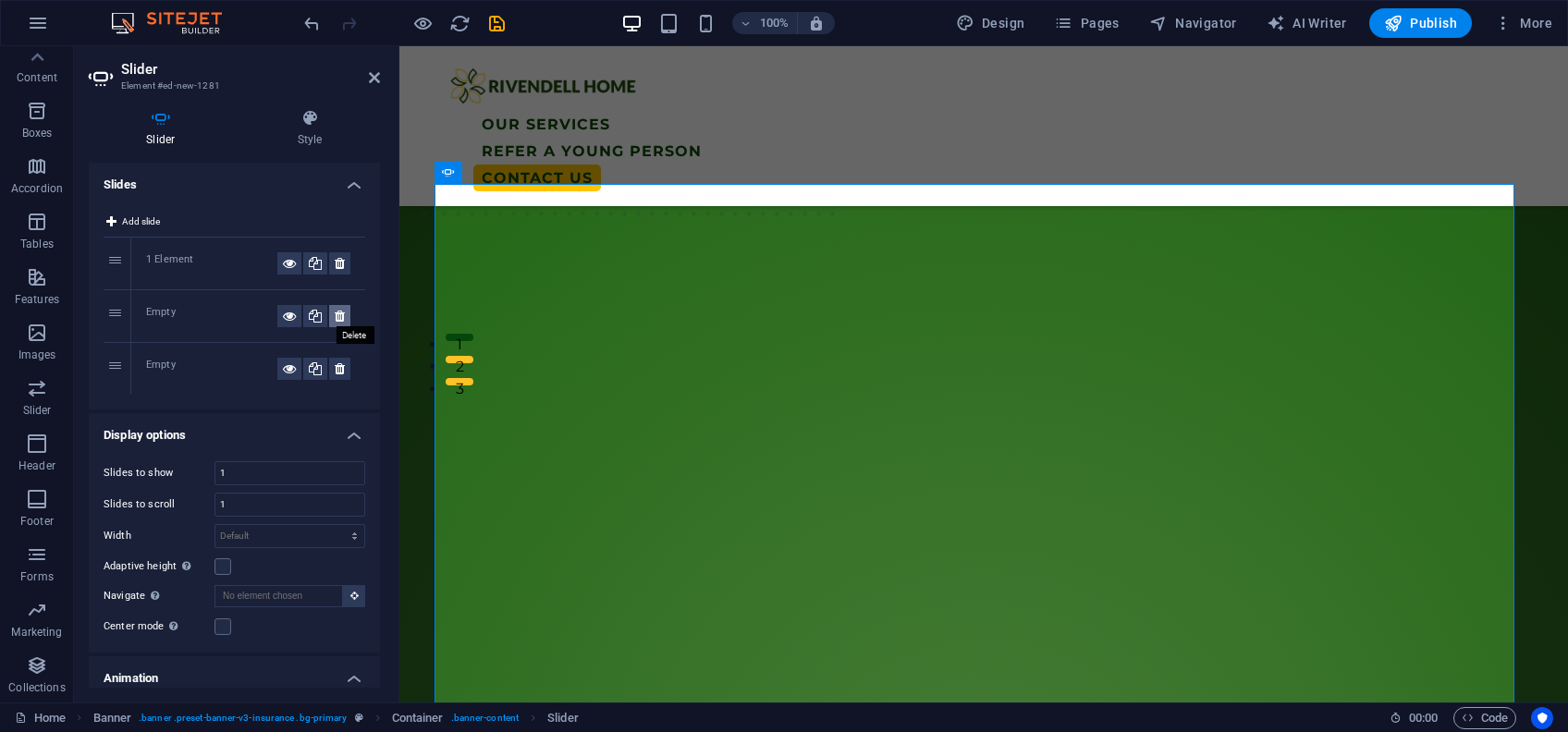 click at bounding box center (339, 316) 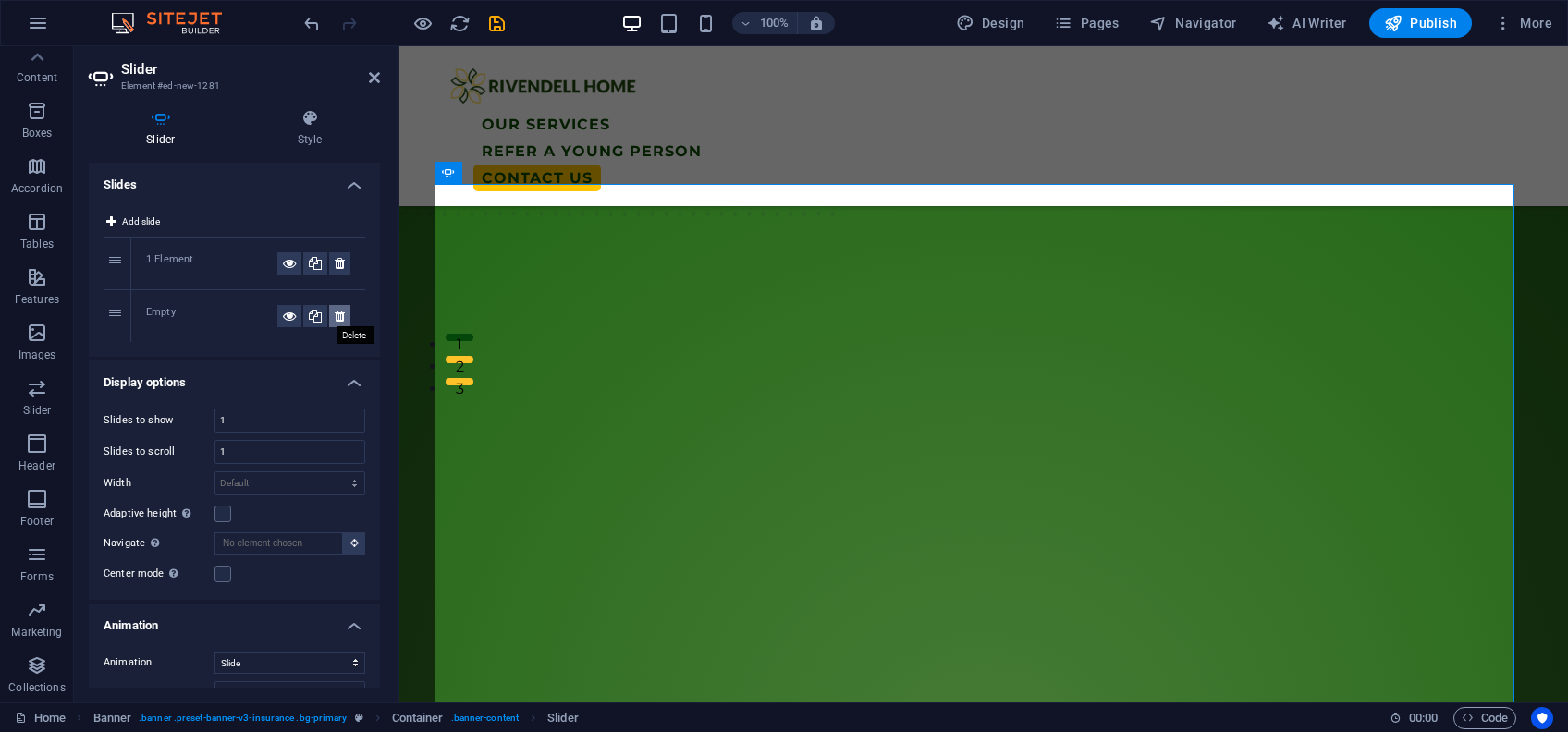 click at bounding box center [339, 316] 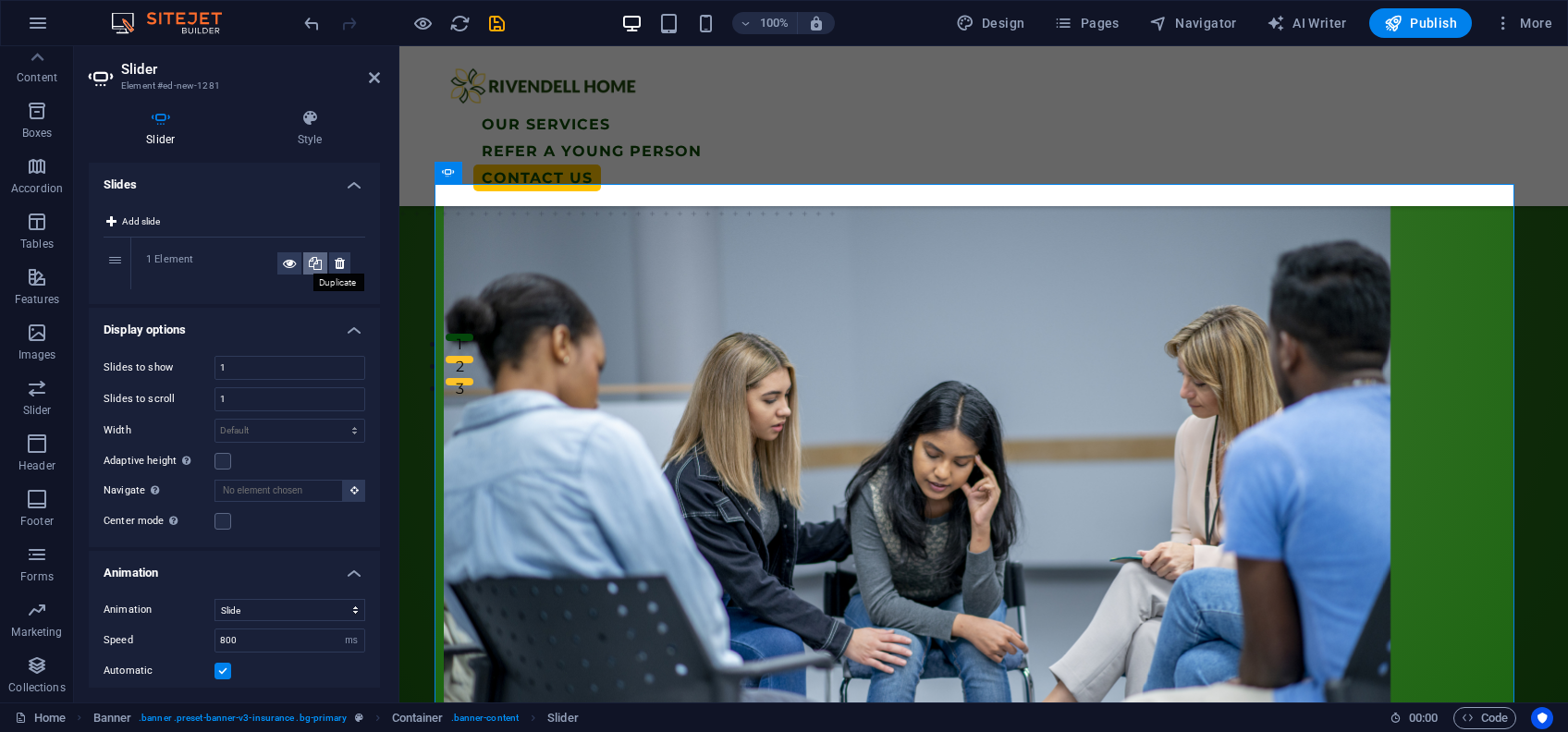 click at bounding box center [315, 263] 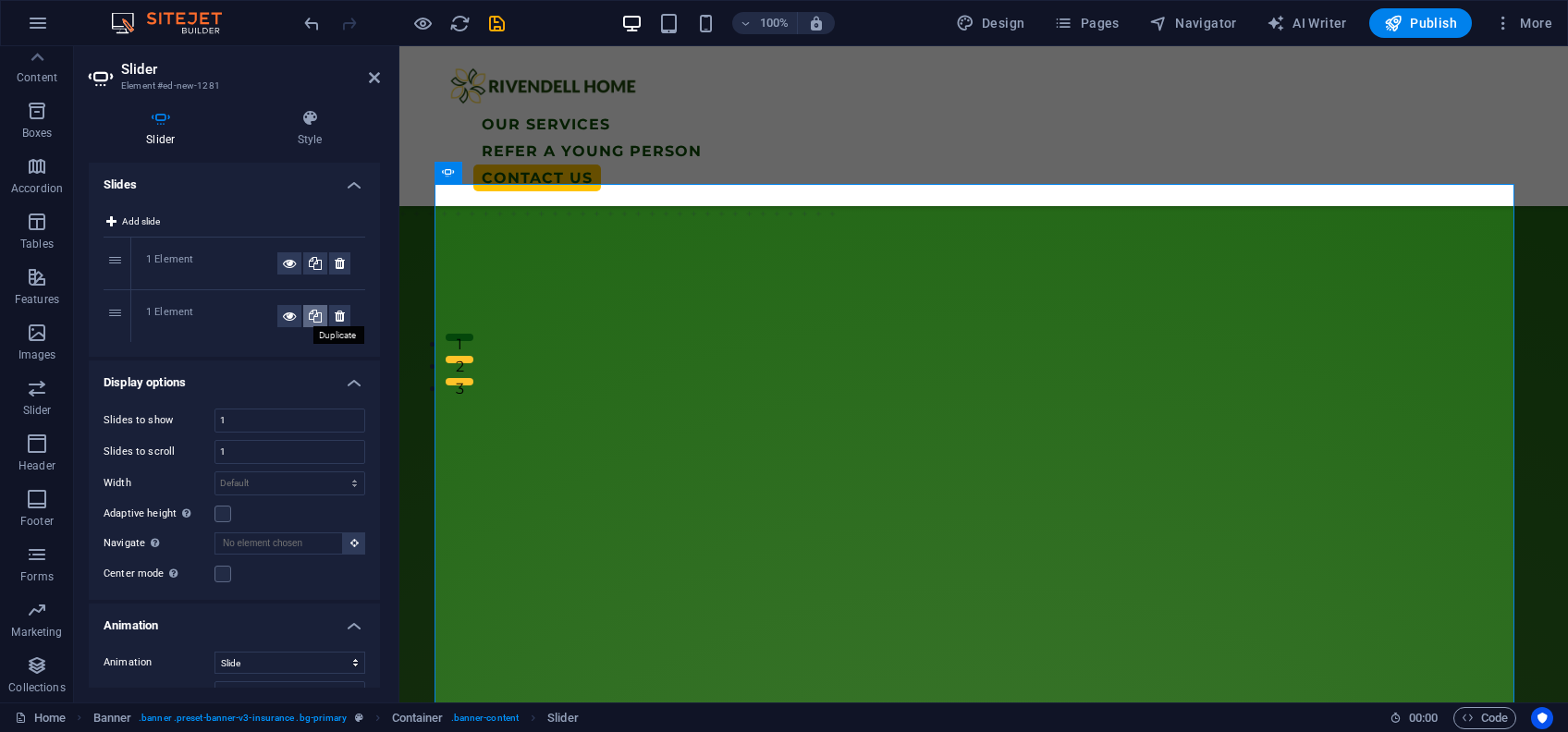 click at bounding box center (315, 316) 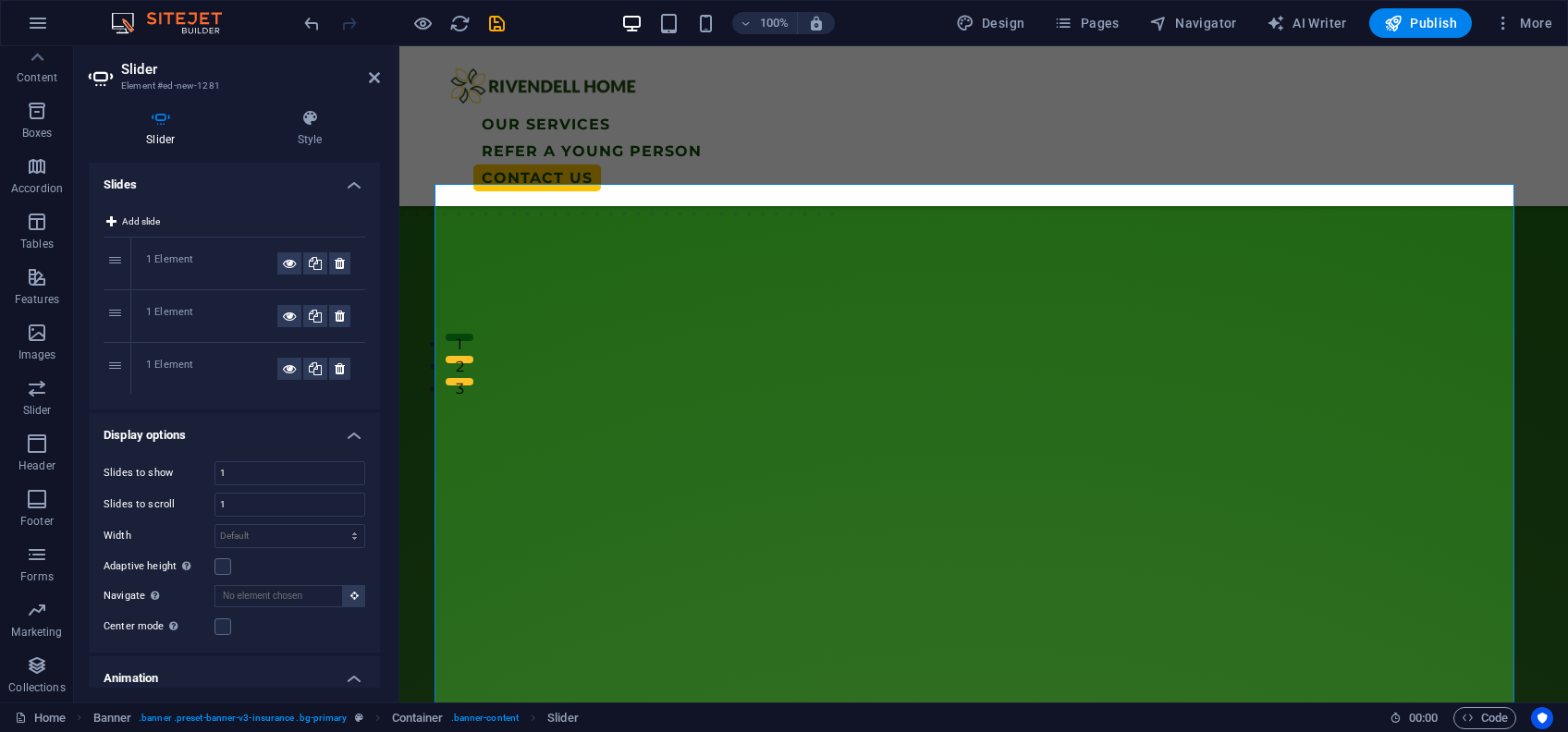 click on "1 Element" at bounding box center [212, 316] 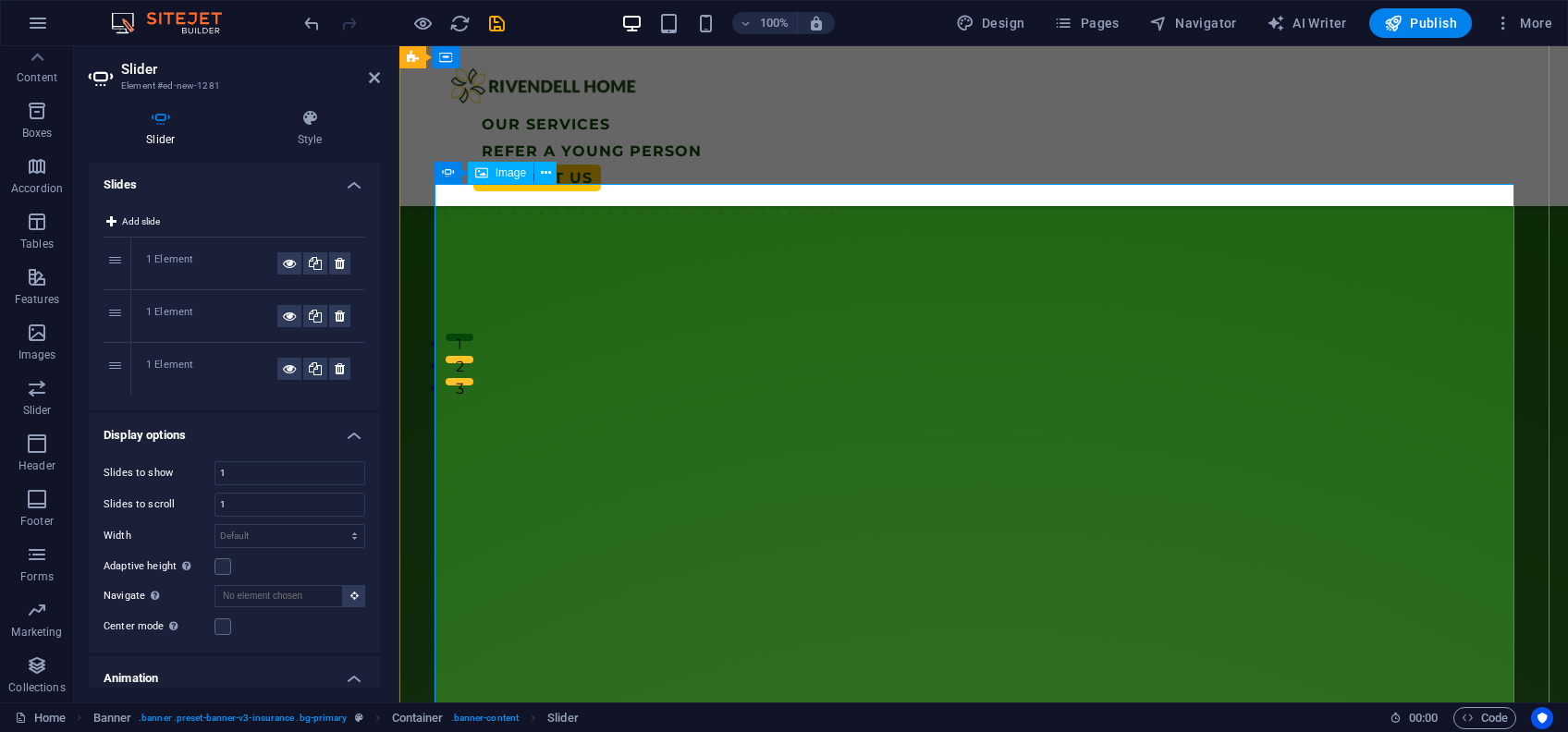 click at bounding box center [-1176, 1787] 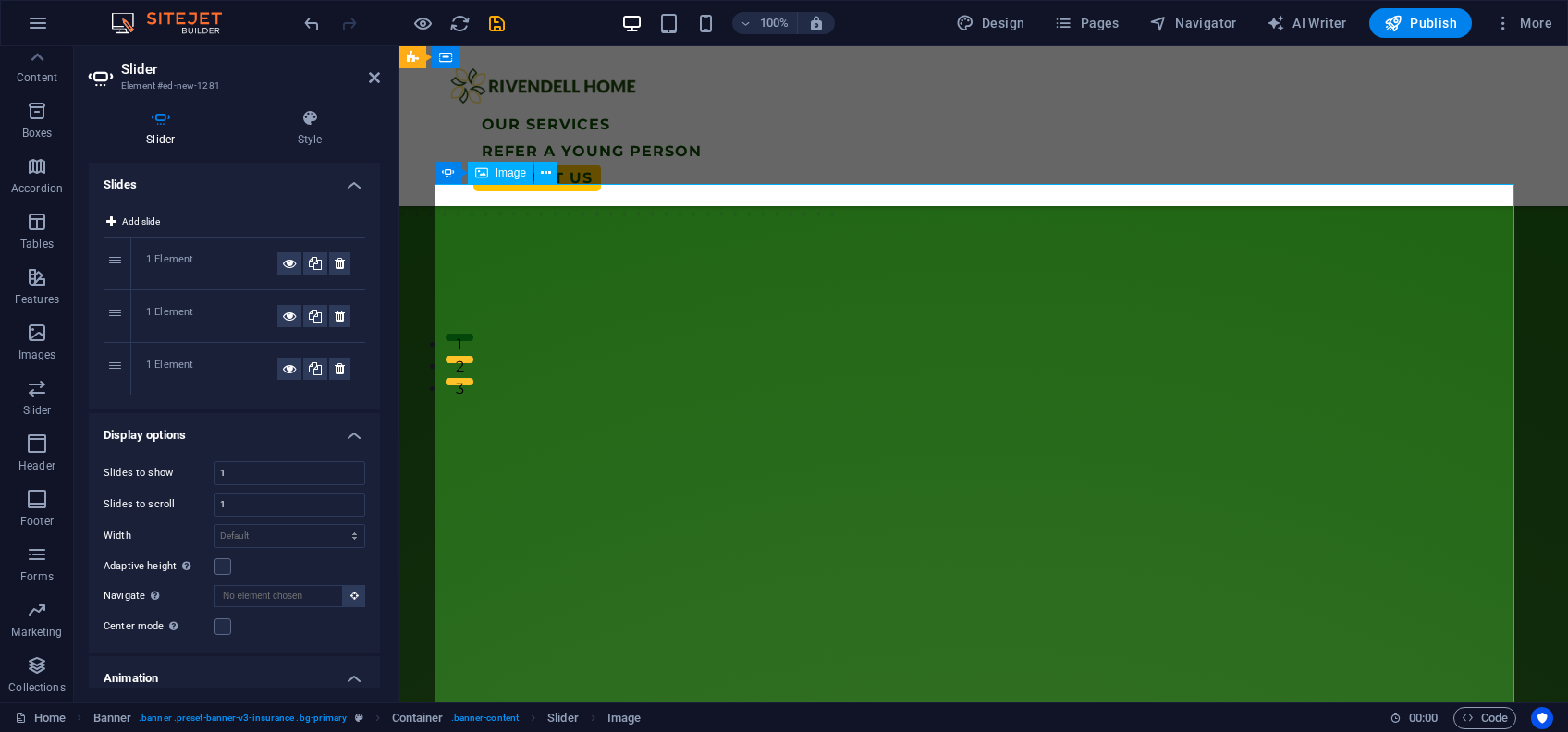 click at bounding box center [-1176, 1787] 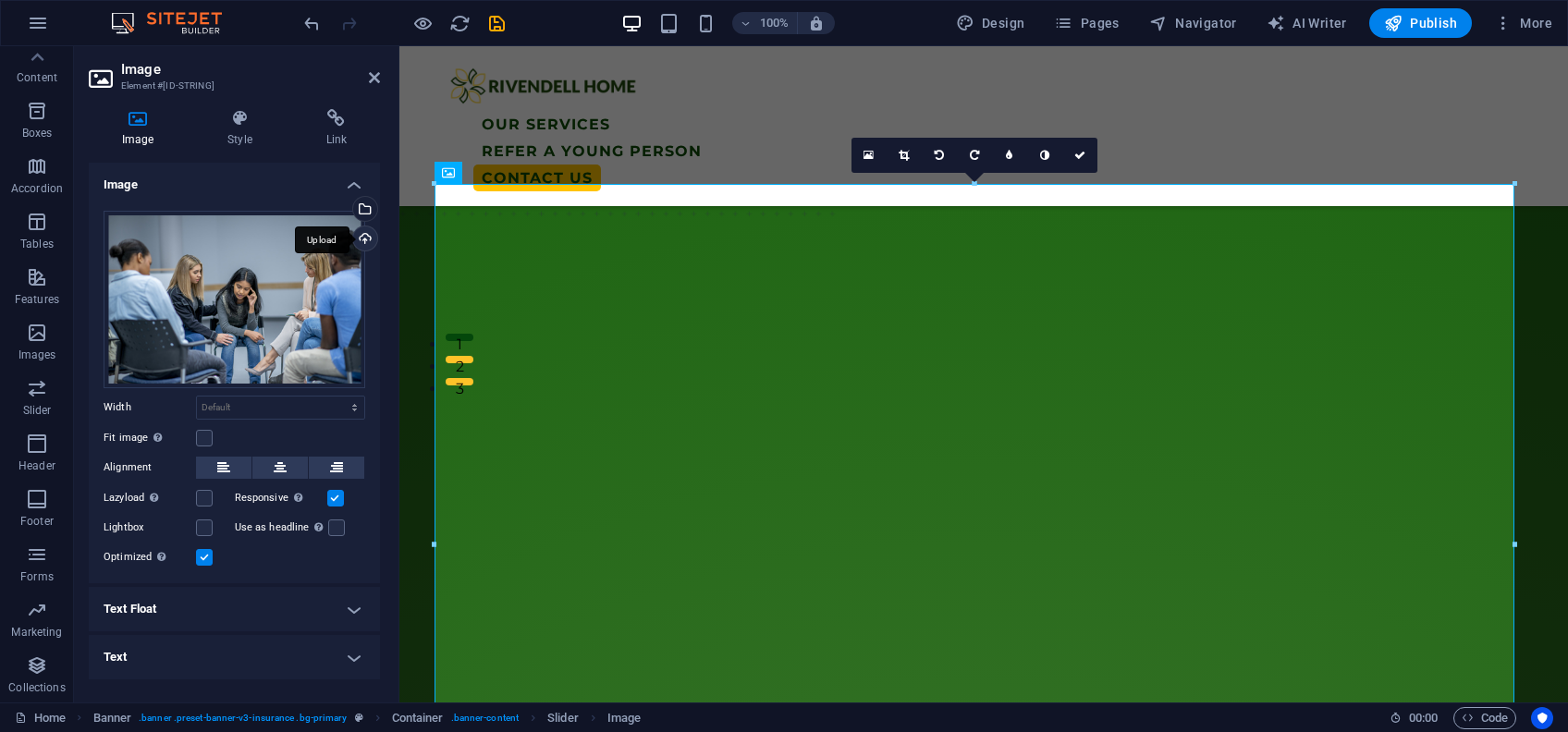 click on "Upload" at bounding box center [363, 240] 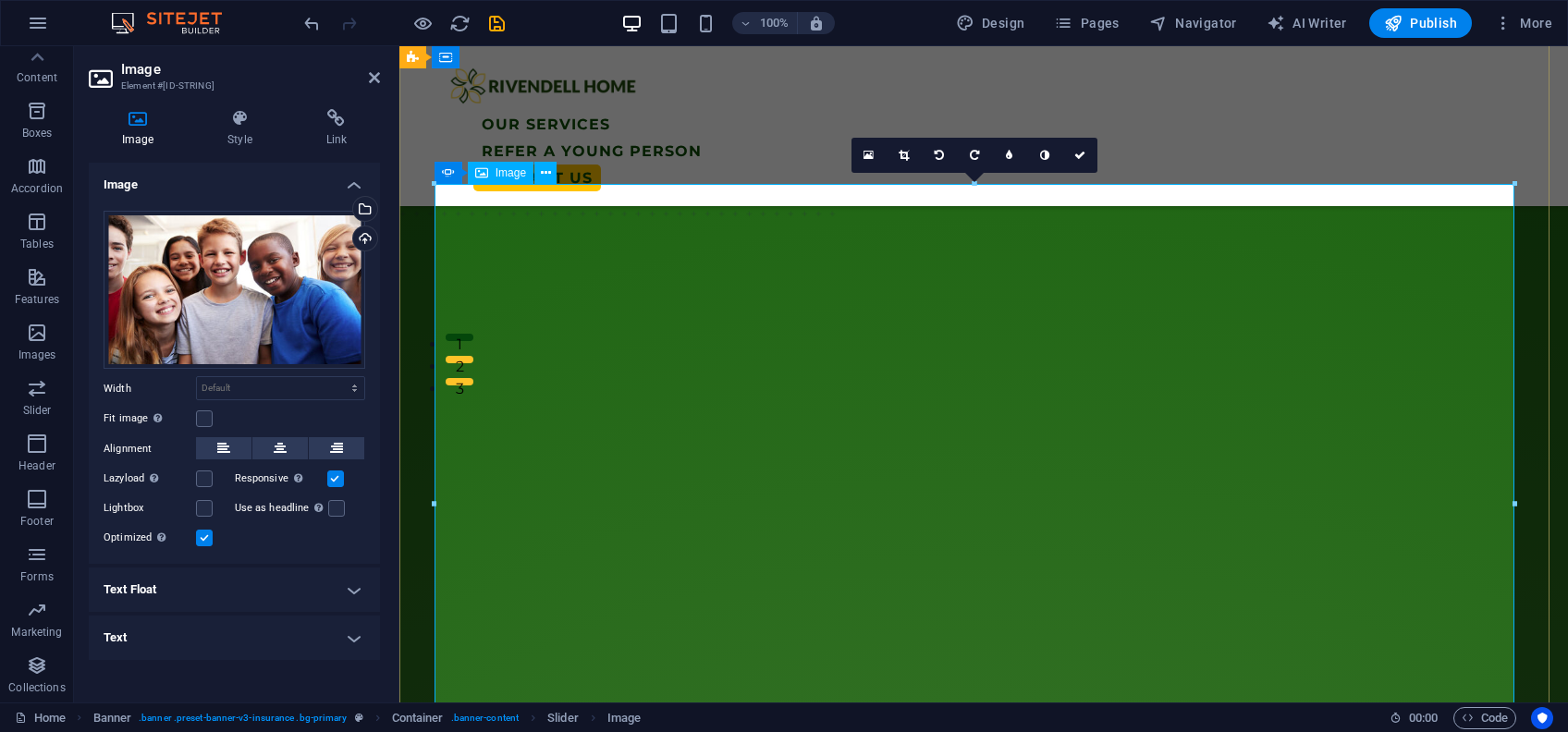 click at bounding box center [-1176, 1816] 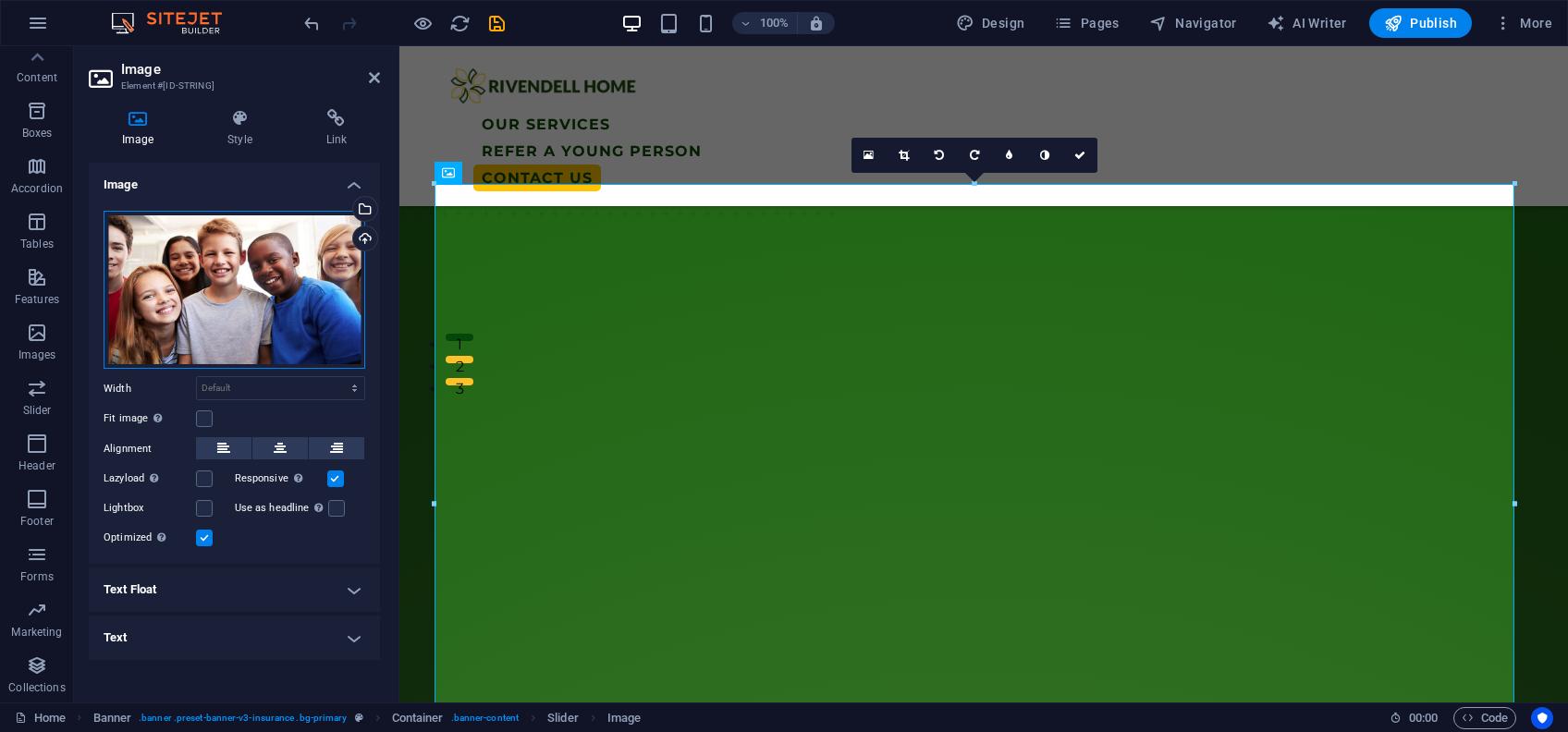 click on "Drag files here, click to choose files or select files from Files or our free stock photos & videos" at bounding box center (234, 290) 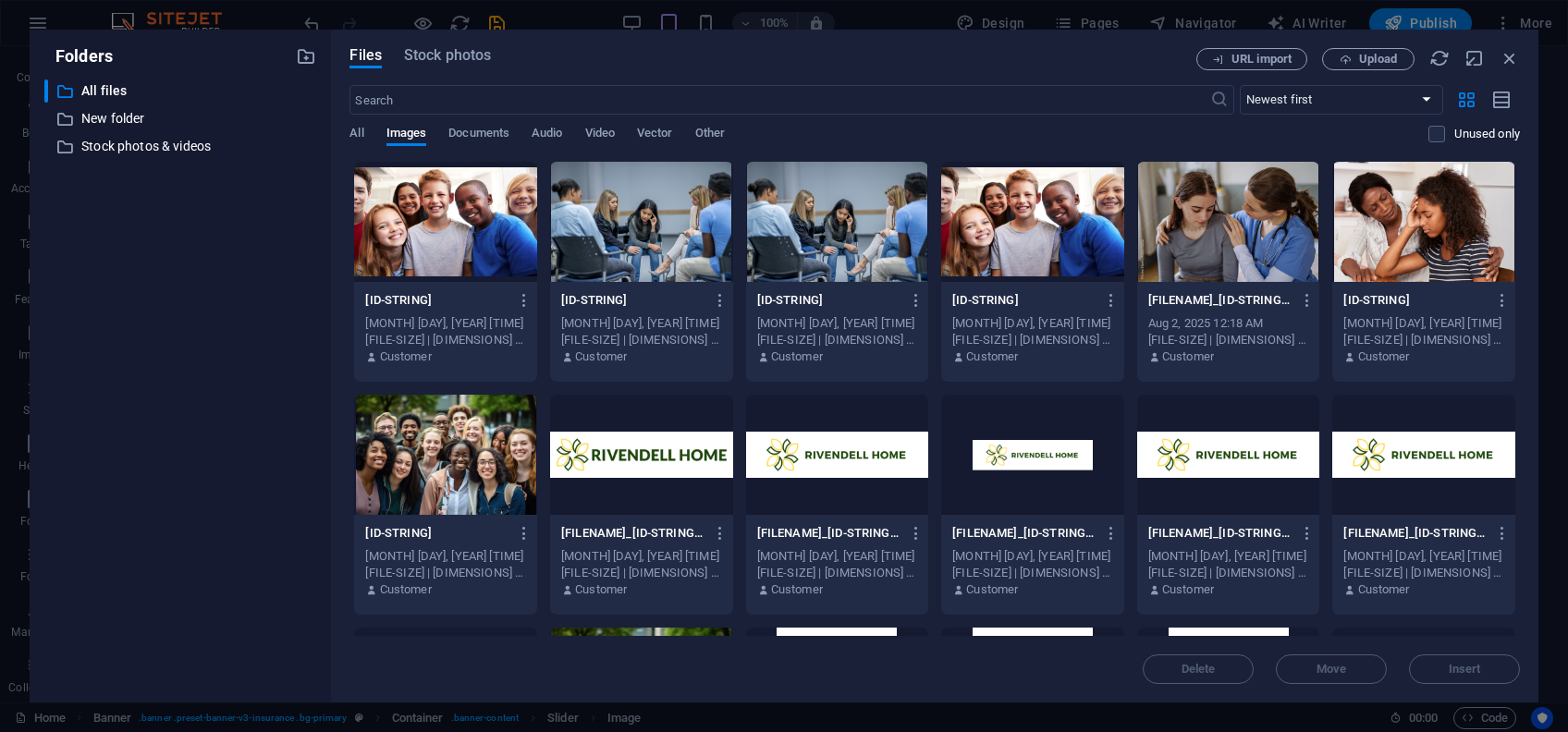 click on "​ All files All files ​ New folder New folder ​ Stock photos & videos Stock photos & videos" at bounding box center (180, 384) 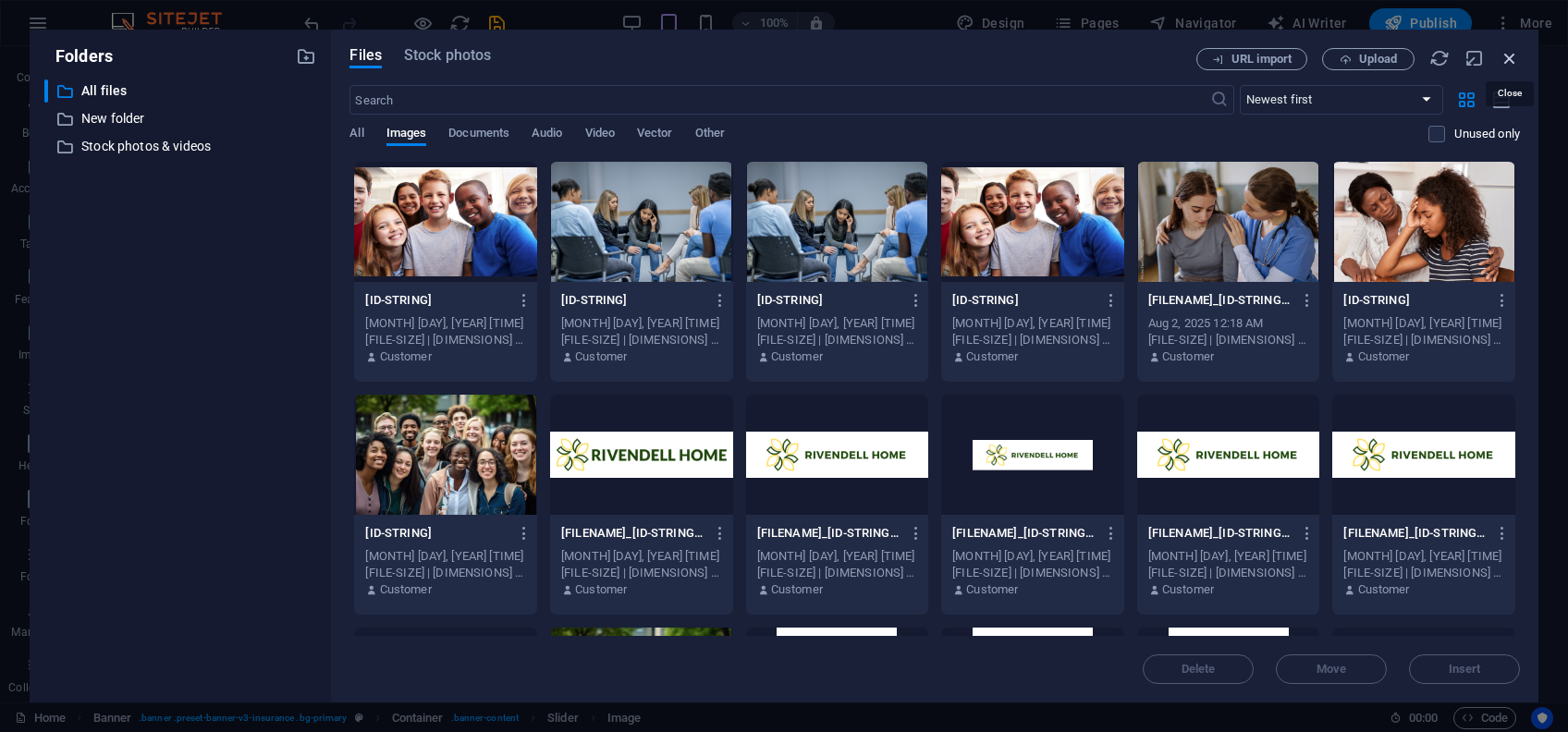 click at bounding box center [1510, 58] 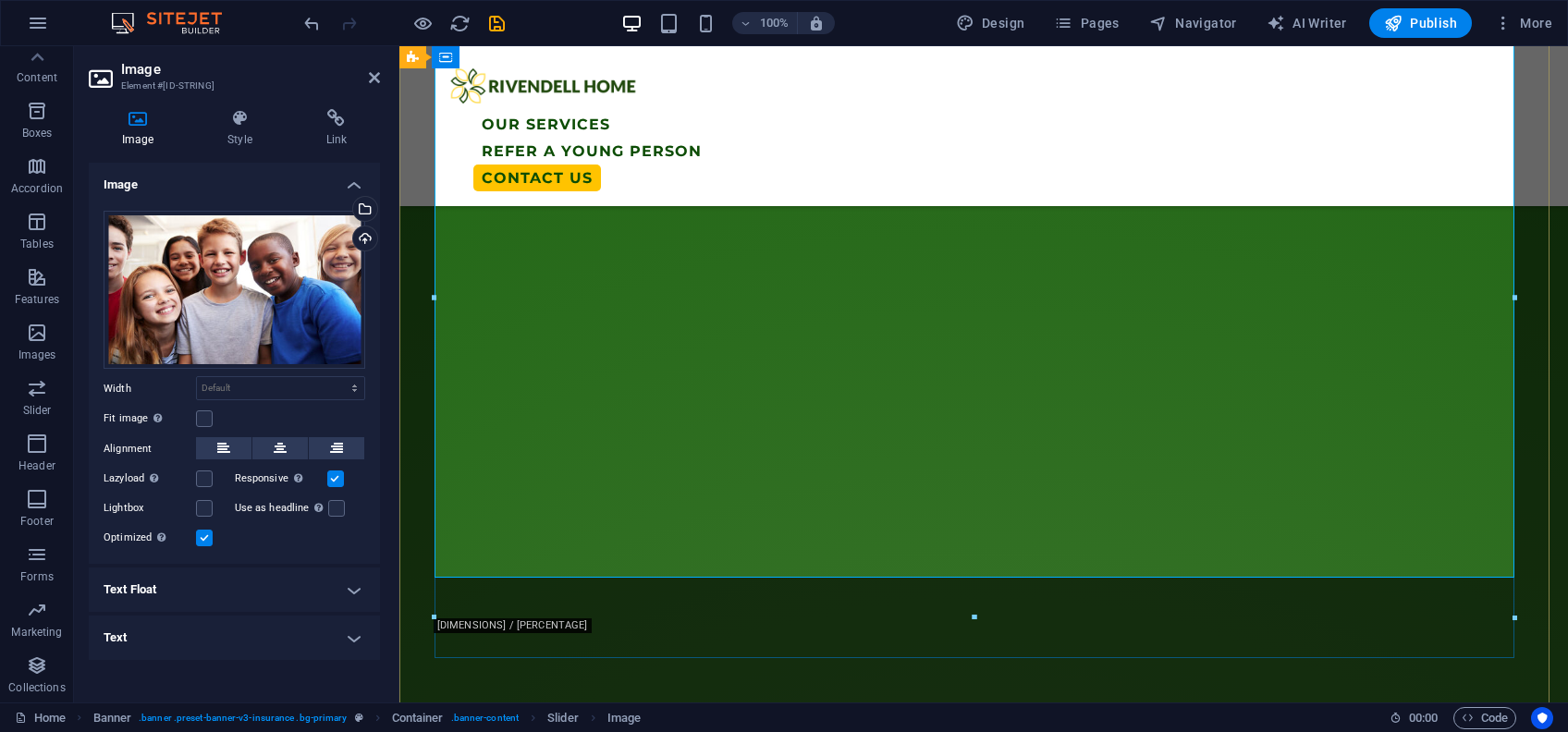 scroll, scrollTop: 585, scrollLeft: 0, axis: vertical 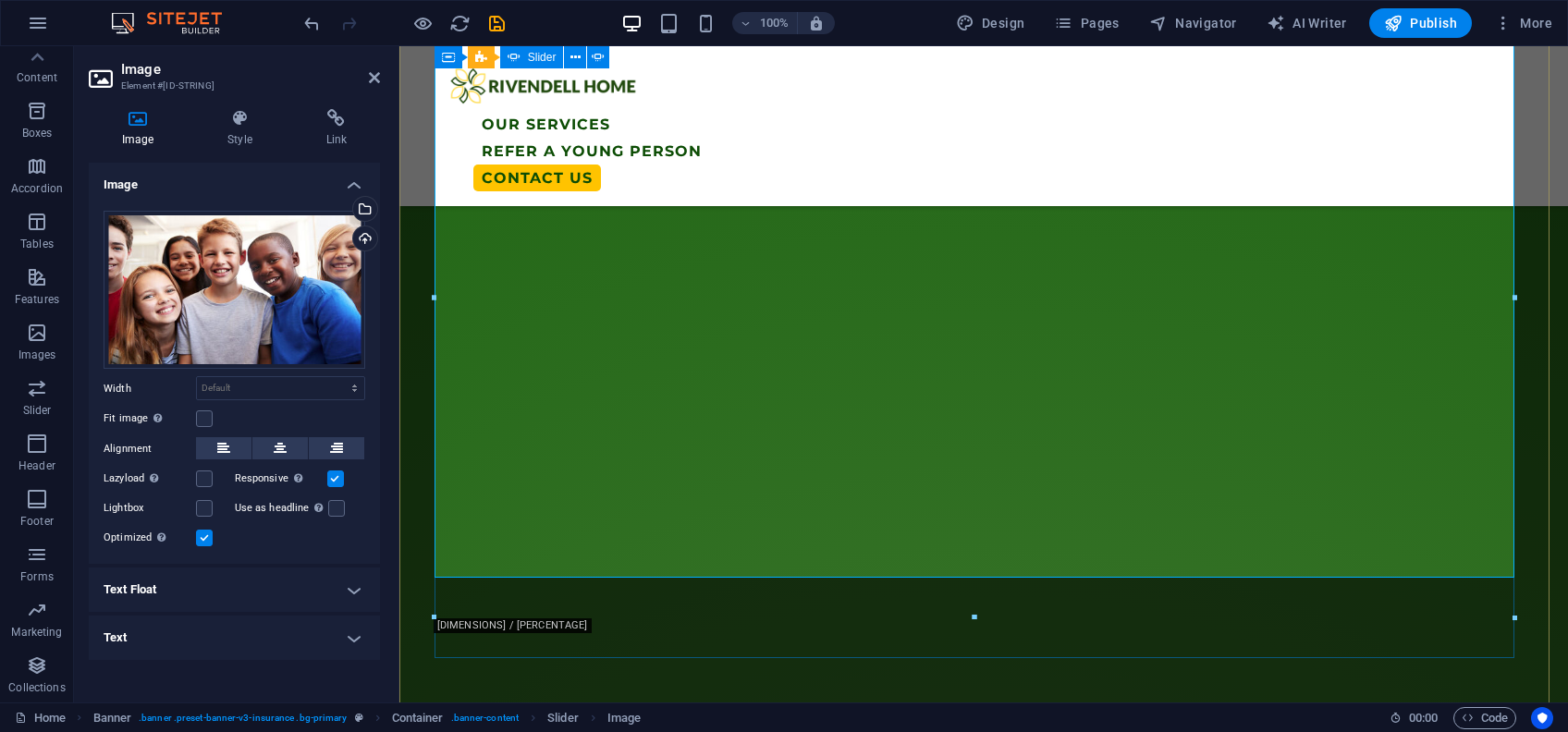 click at bounding box center (444, 3196) 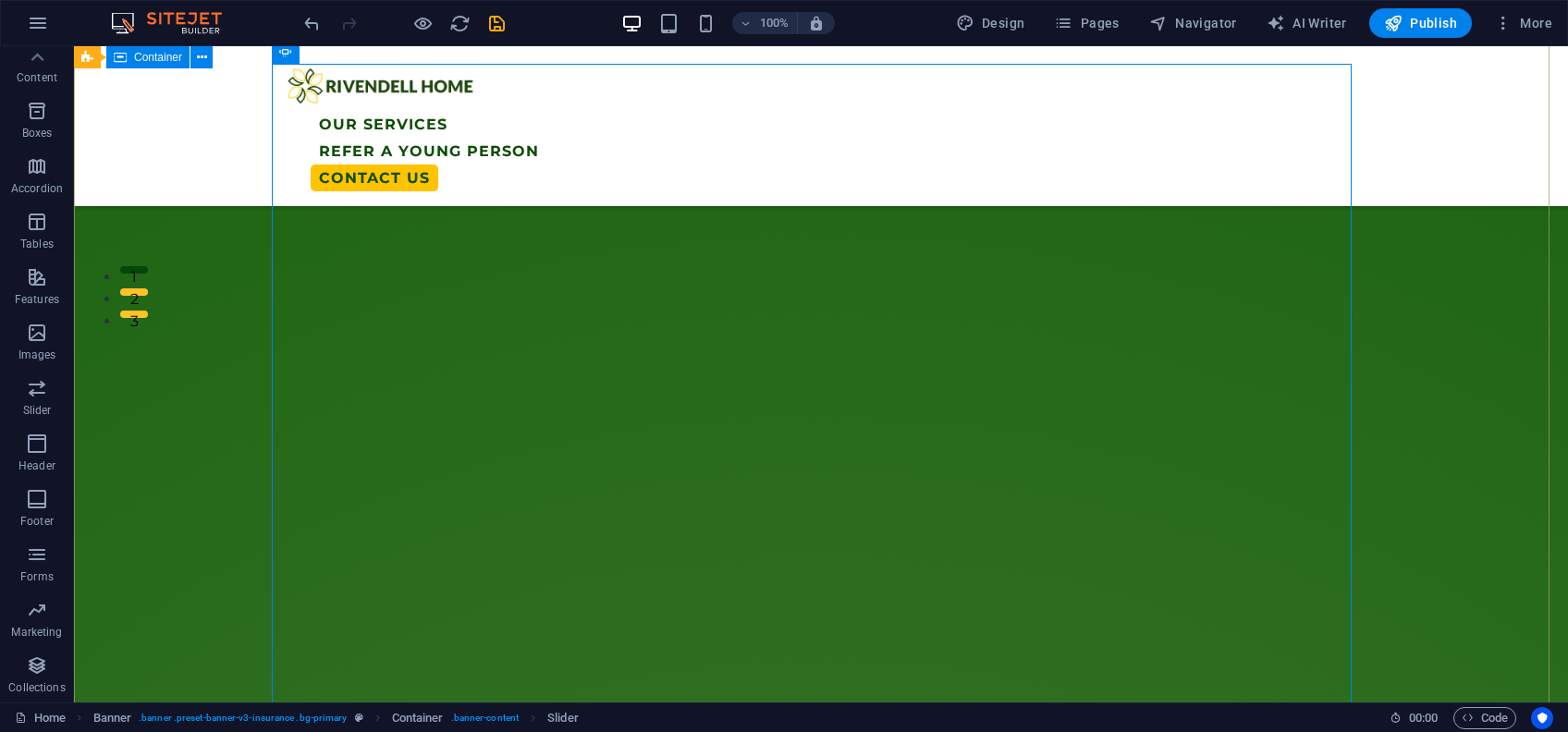 scroll, scrollTop: 339, scrollLeft: 0, axis: vertical 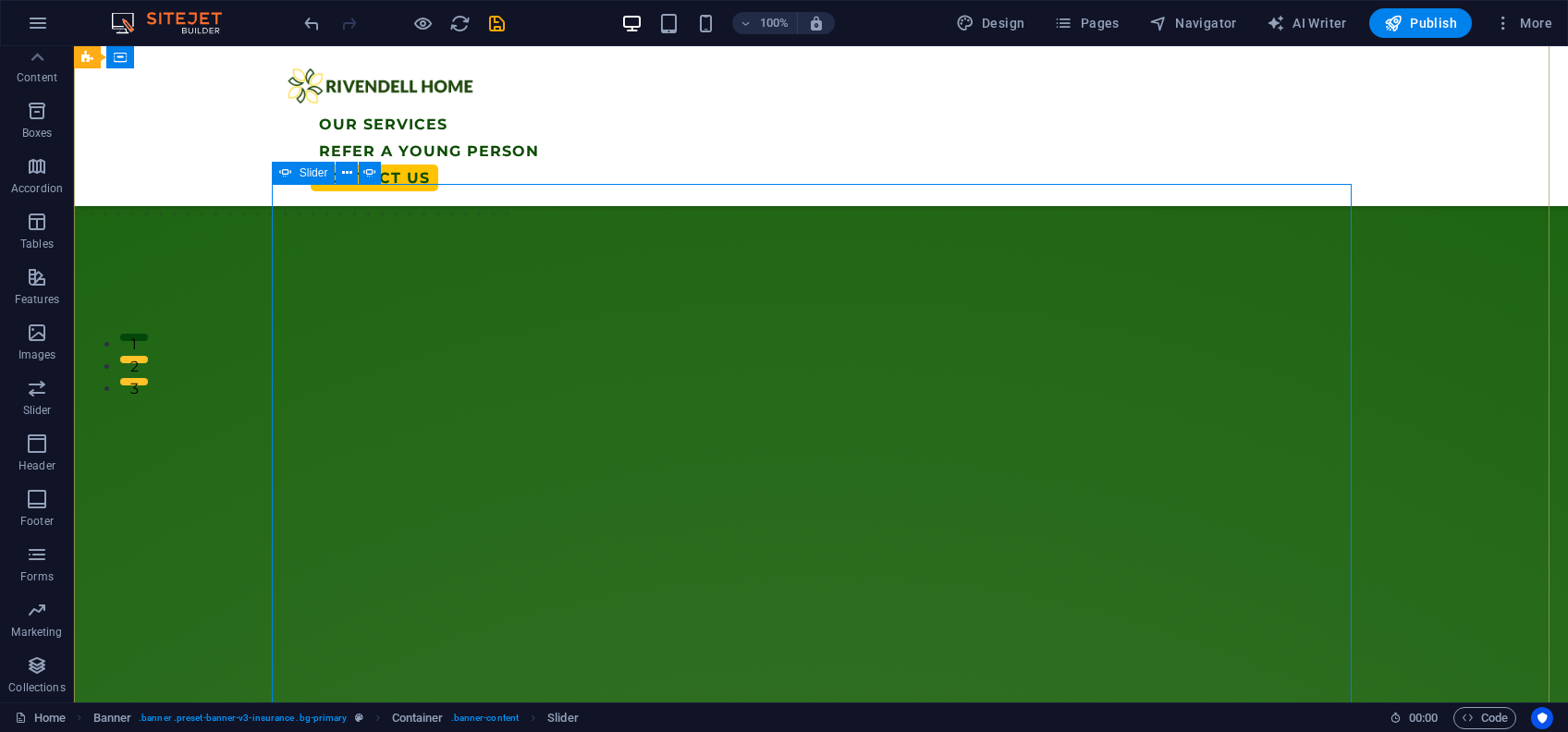 click at bounding box center [286, 173] 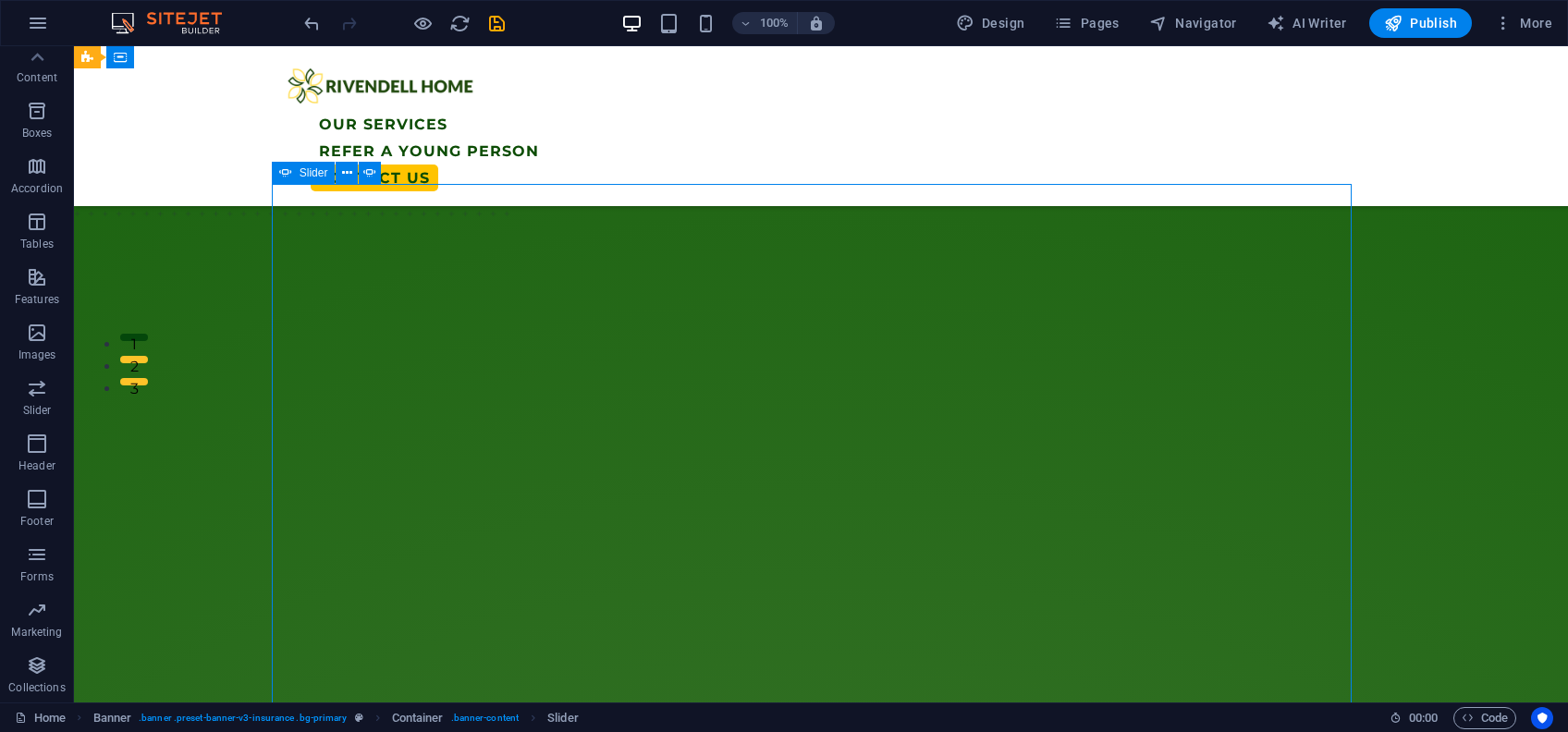 click at bounding box center [281, 201] 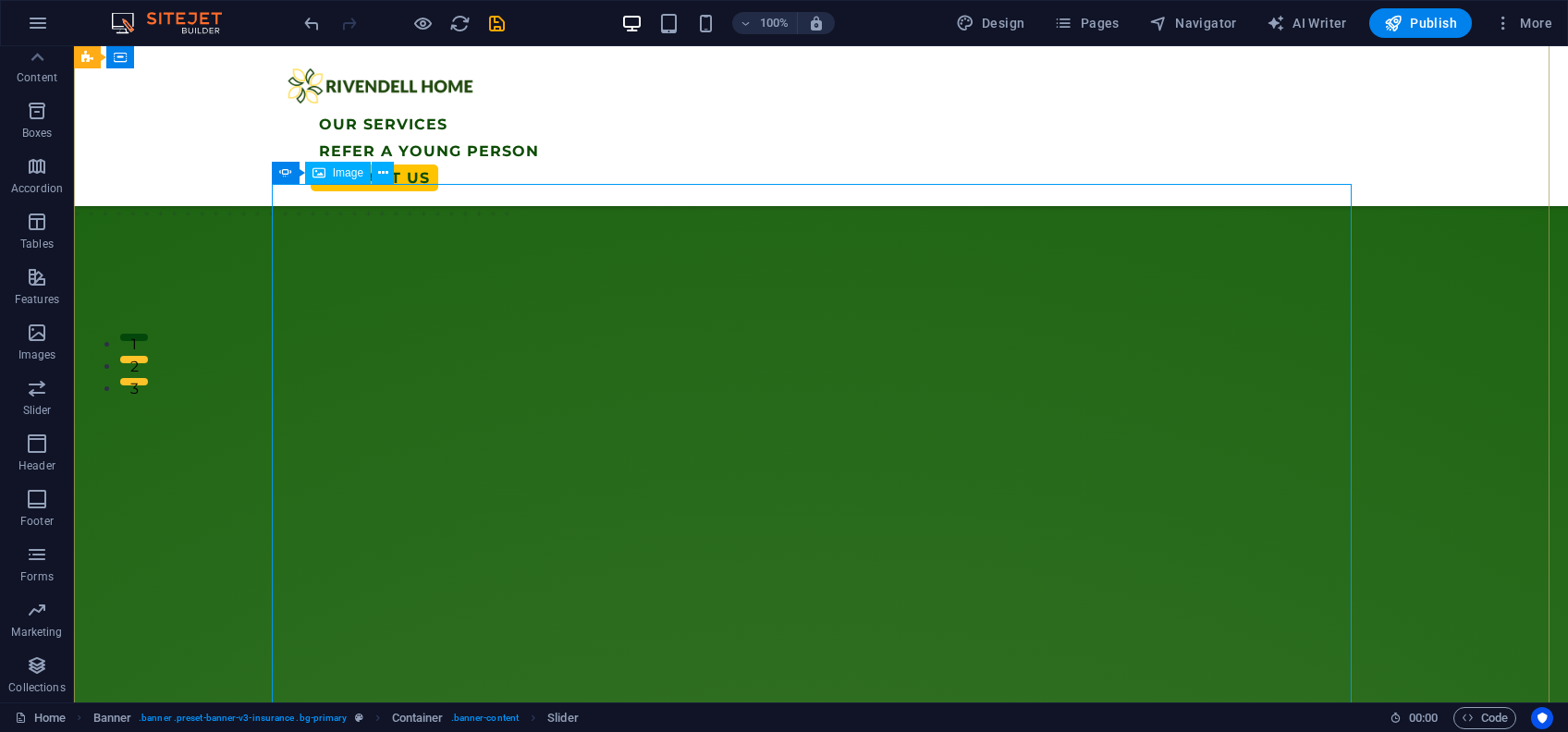 click at bounding box center [-2419, 2671] 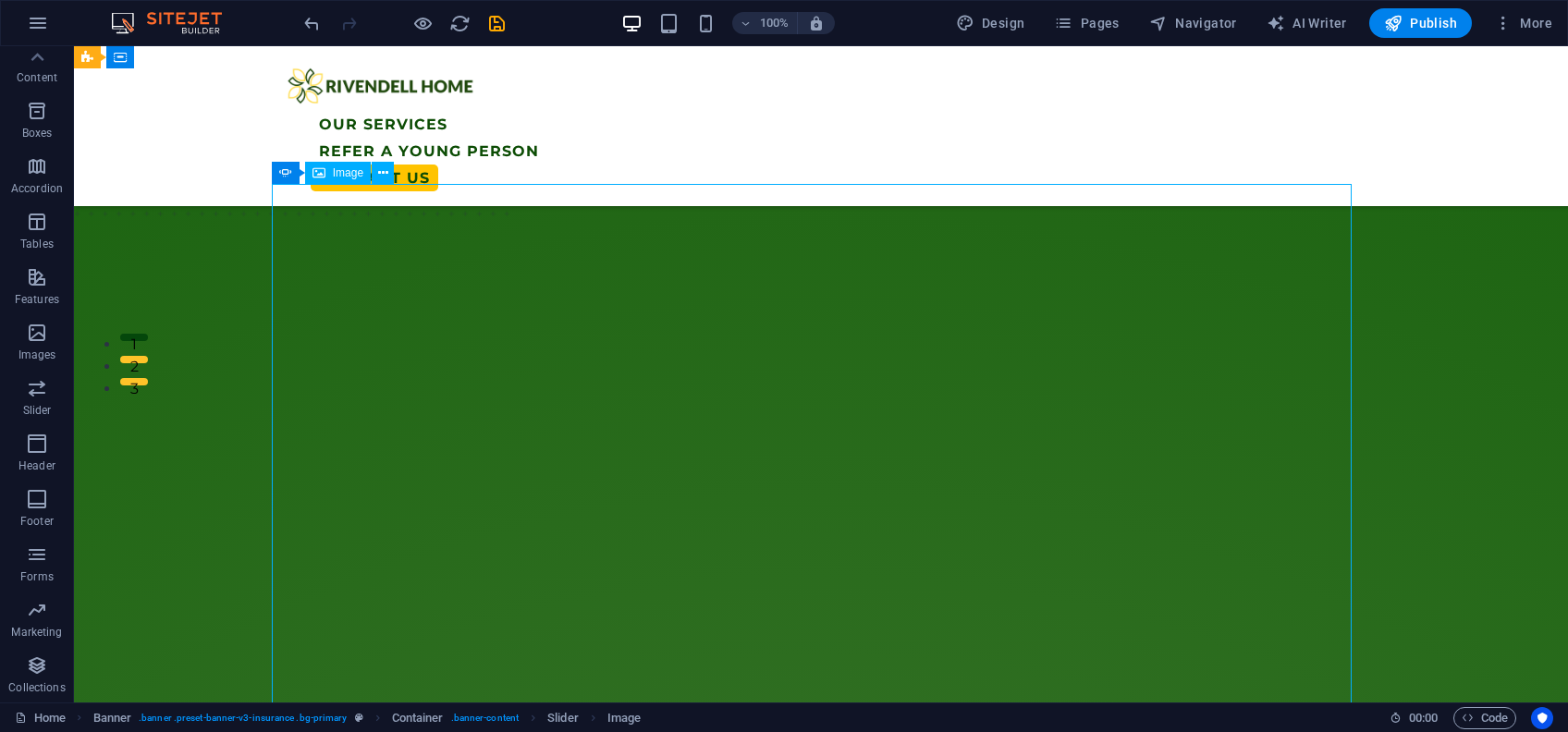 click at bounding box center [-2419, 2671] 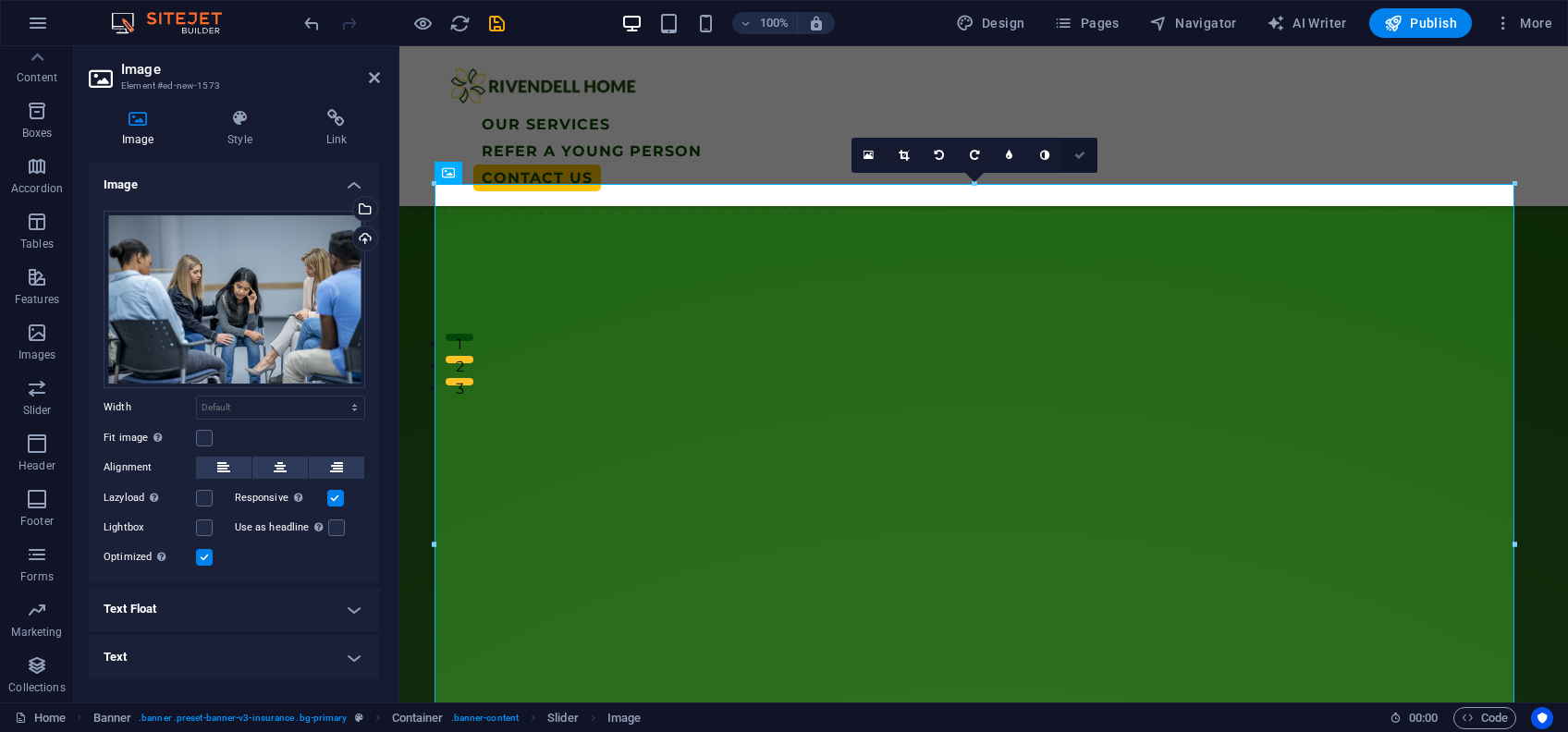 click at bounding box center (1080, 155) 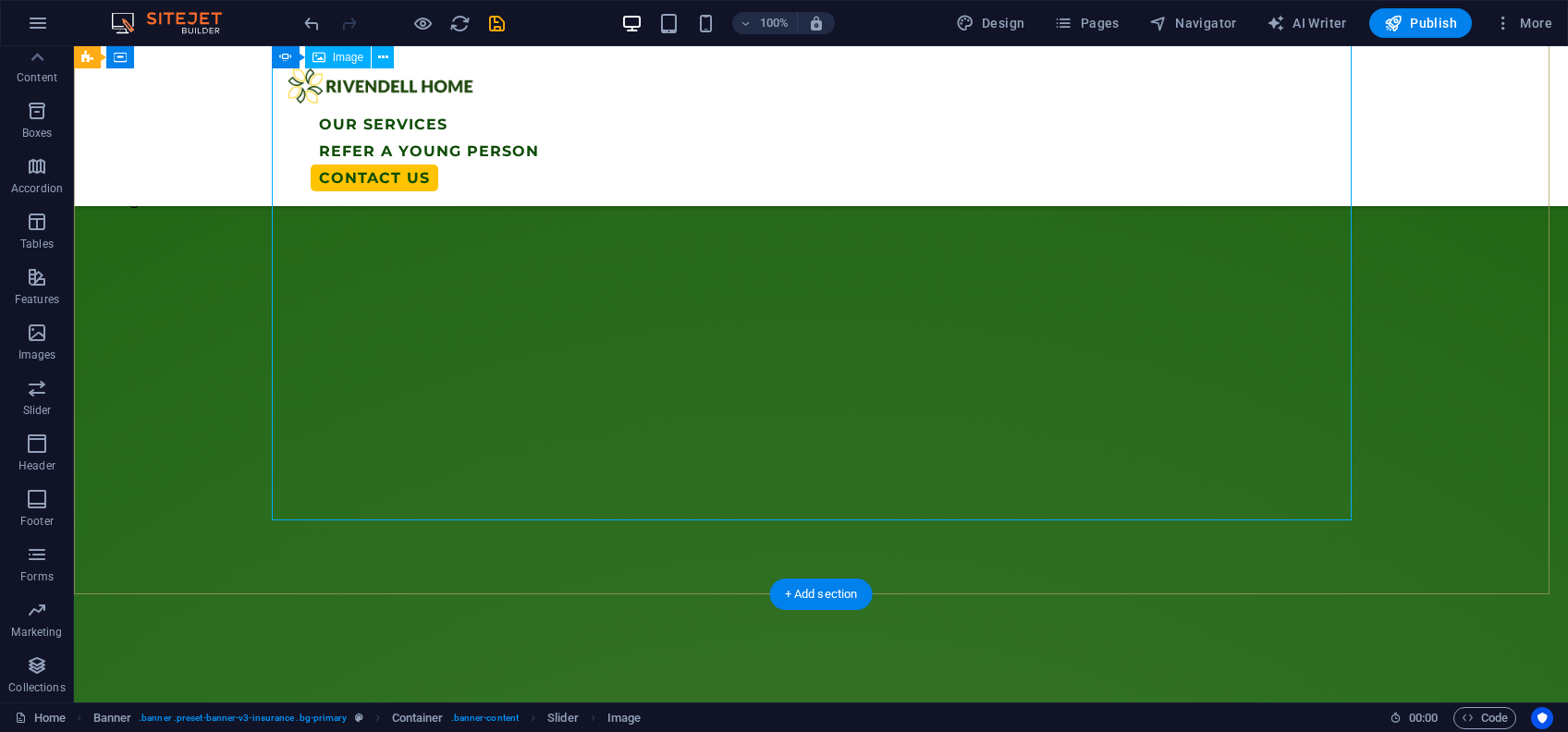 scroll, scrollTop: 493, scrollLeft: 0, axis: vertical 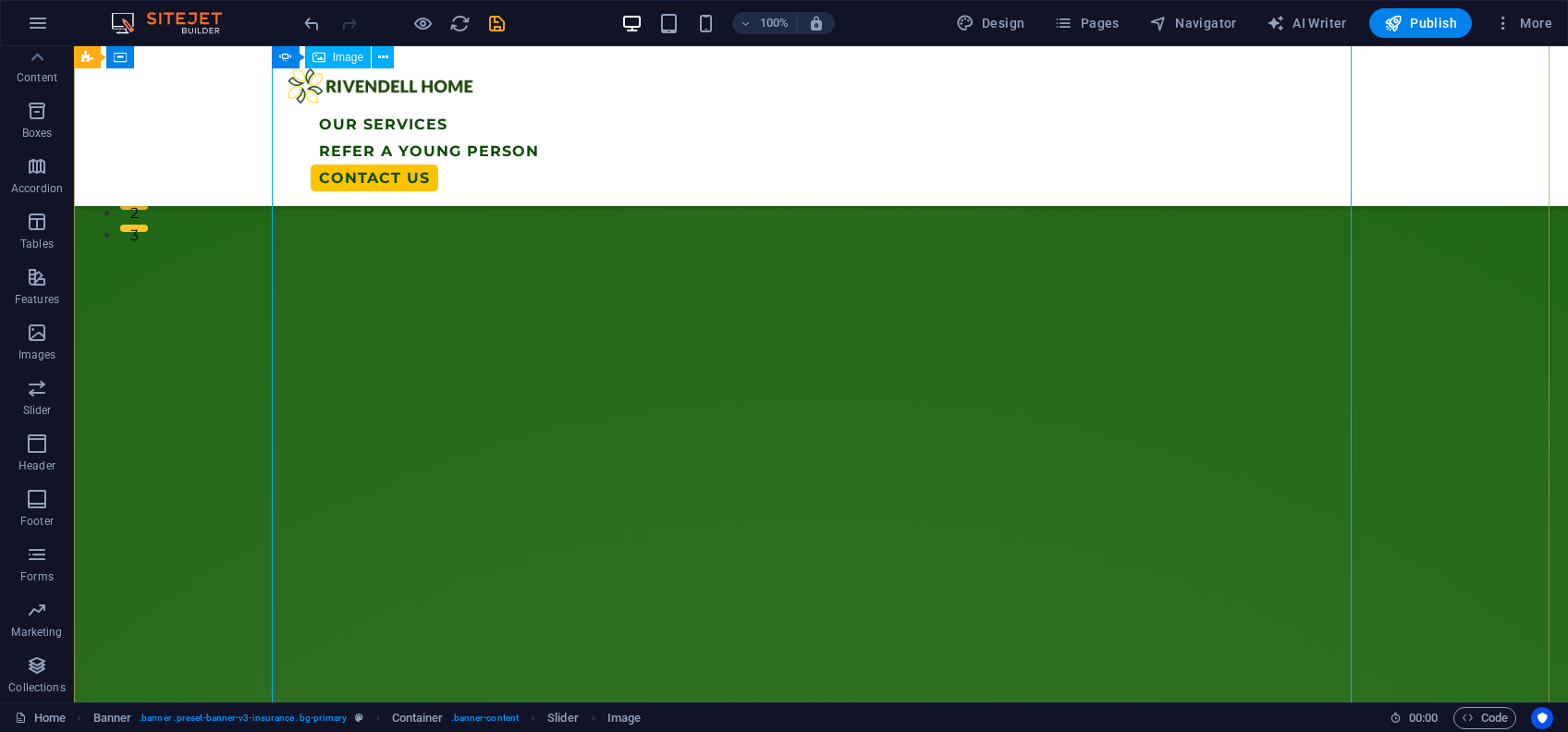 click at bounding box center (-2419, 2518) 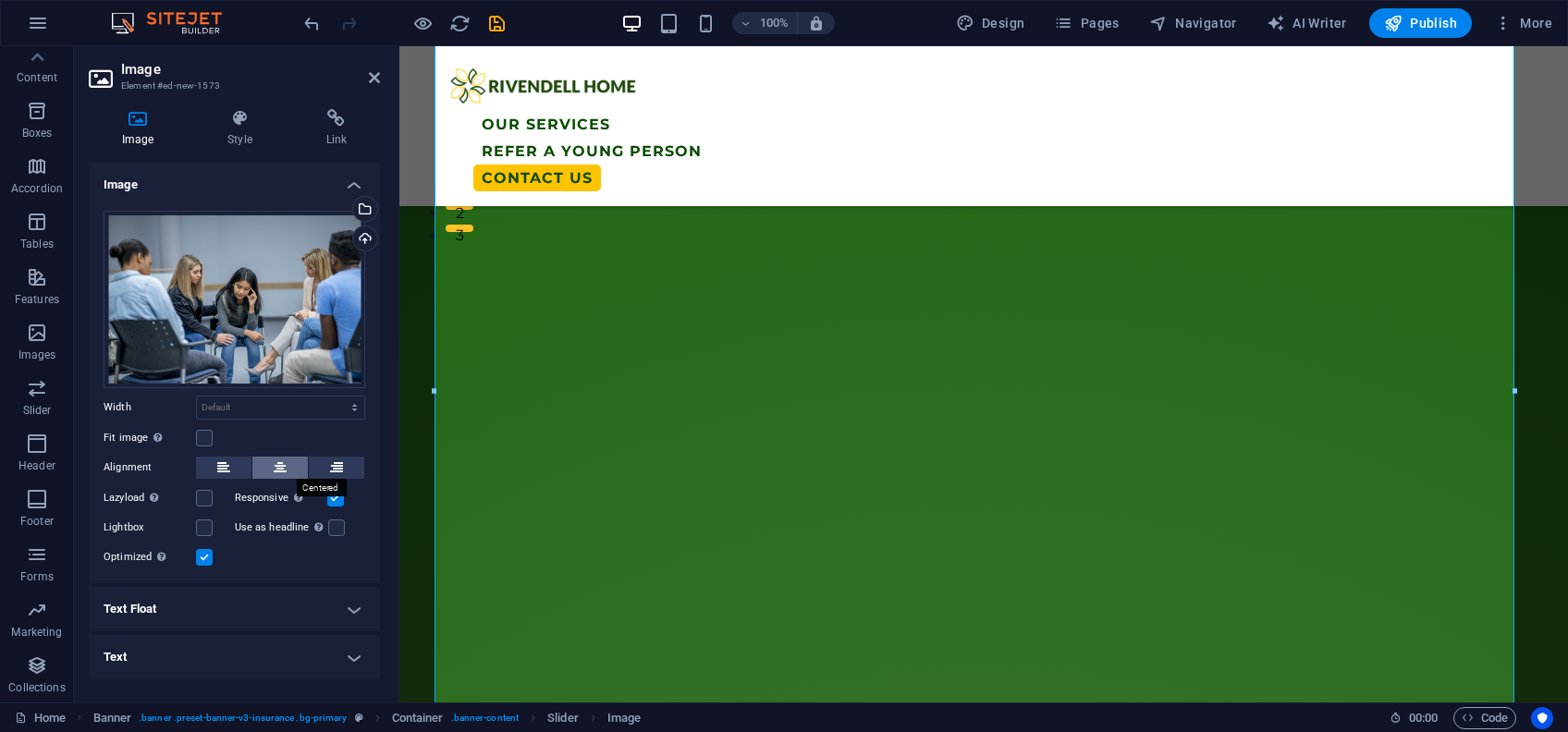 click at bounding box center [280, 468] 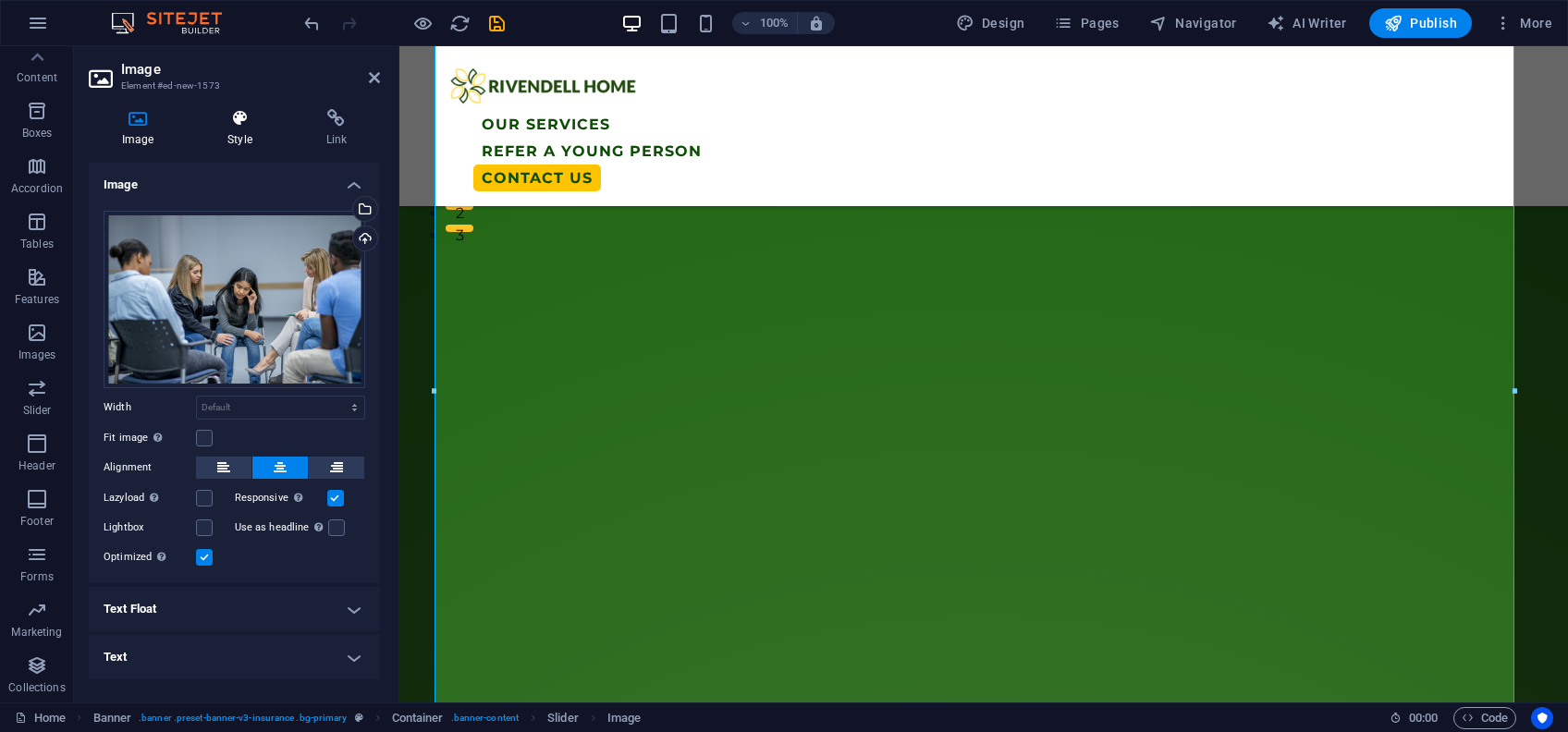click on "Style" at bounding box center (243, 128) 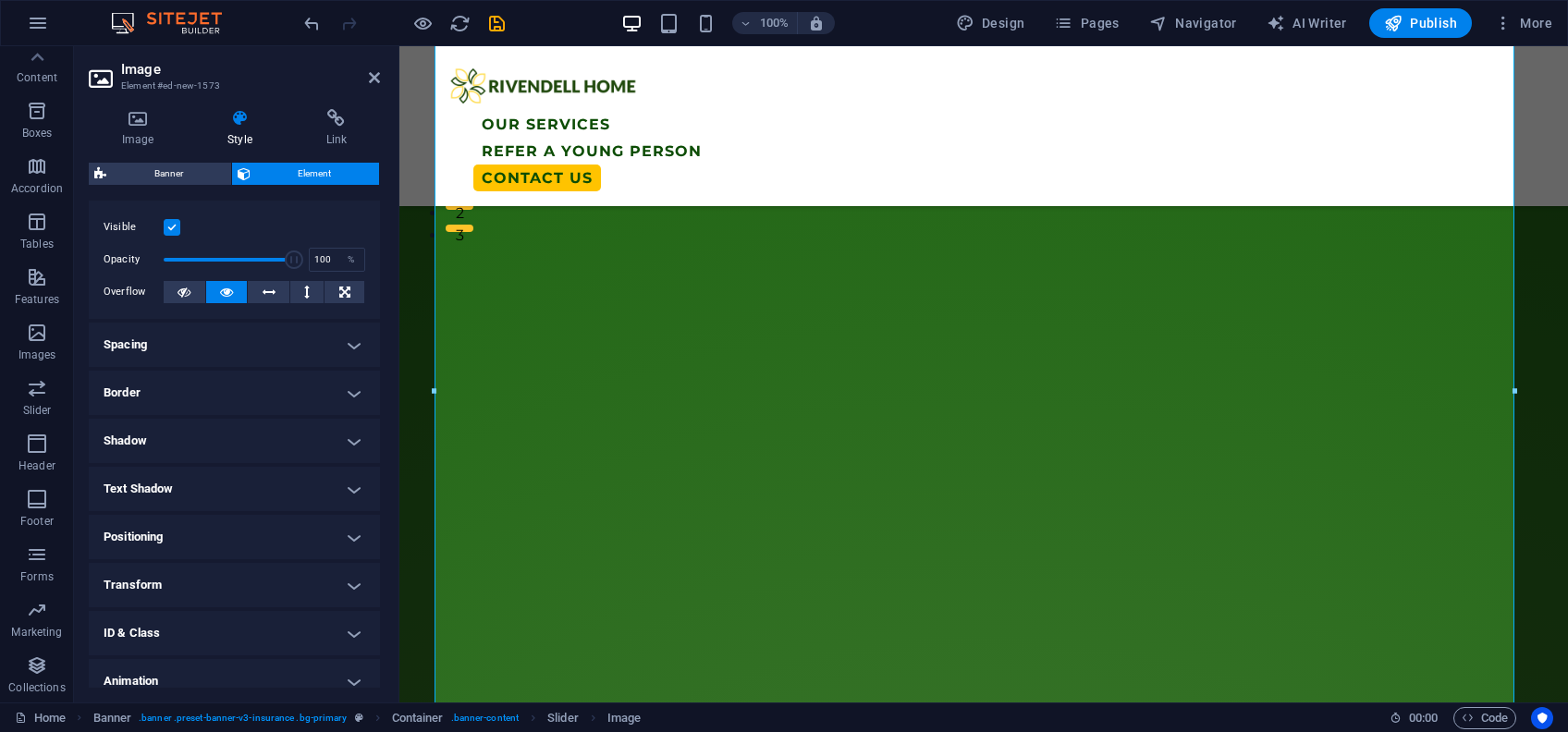 scroll, scrollTop: 0, scrollLeft: 0, axis: both 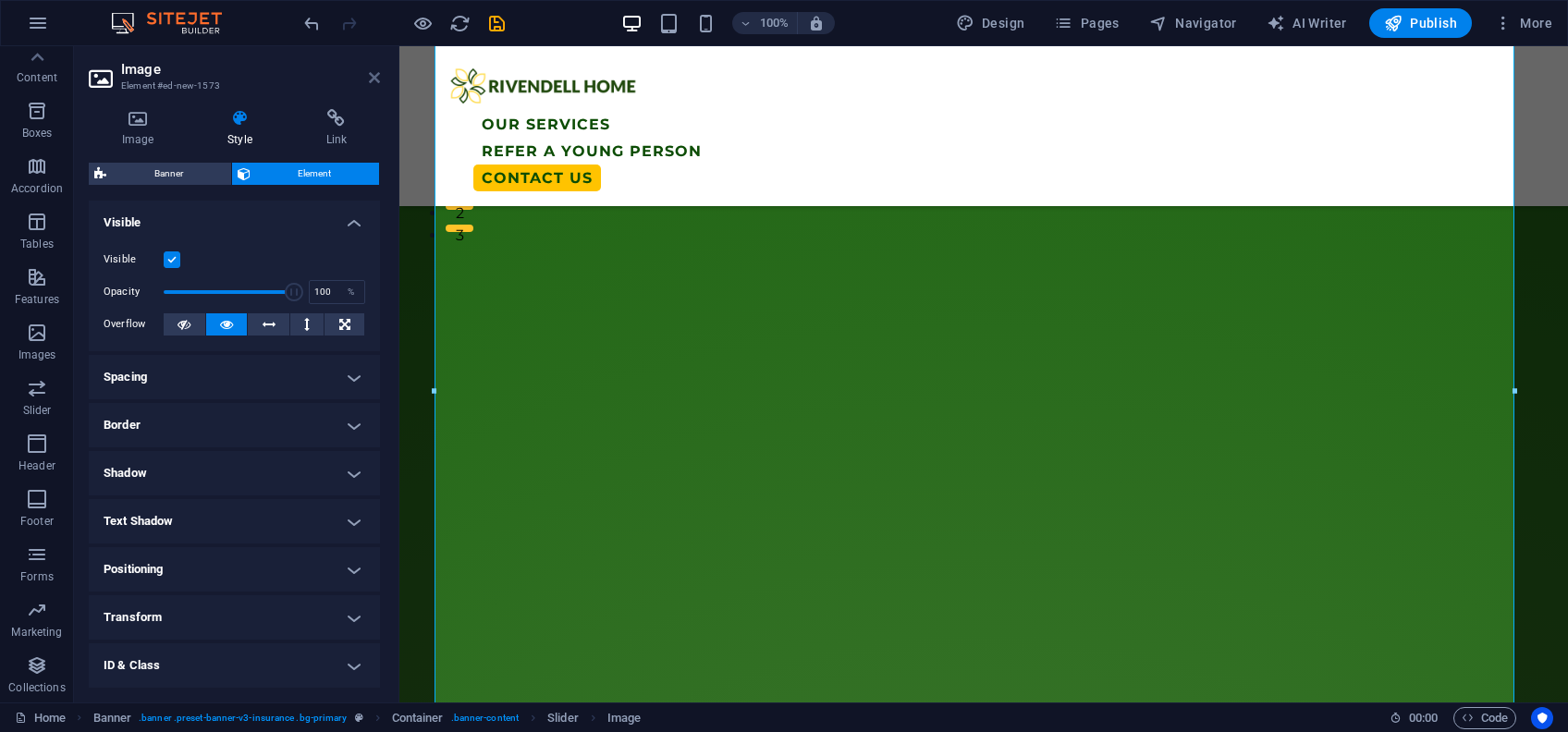 click at bounding box center (374, 78) 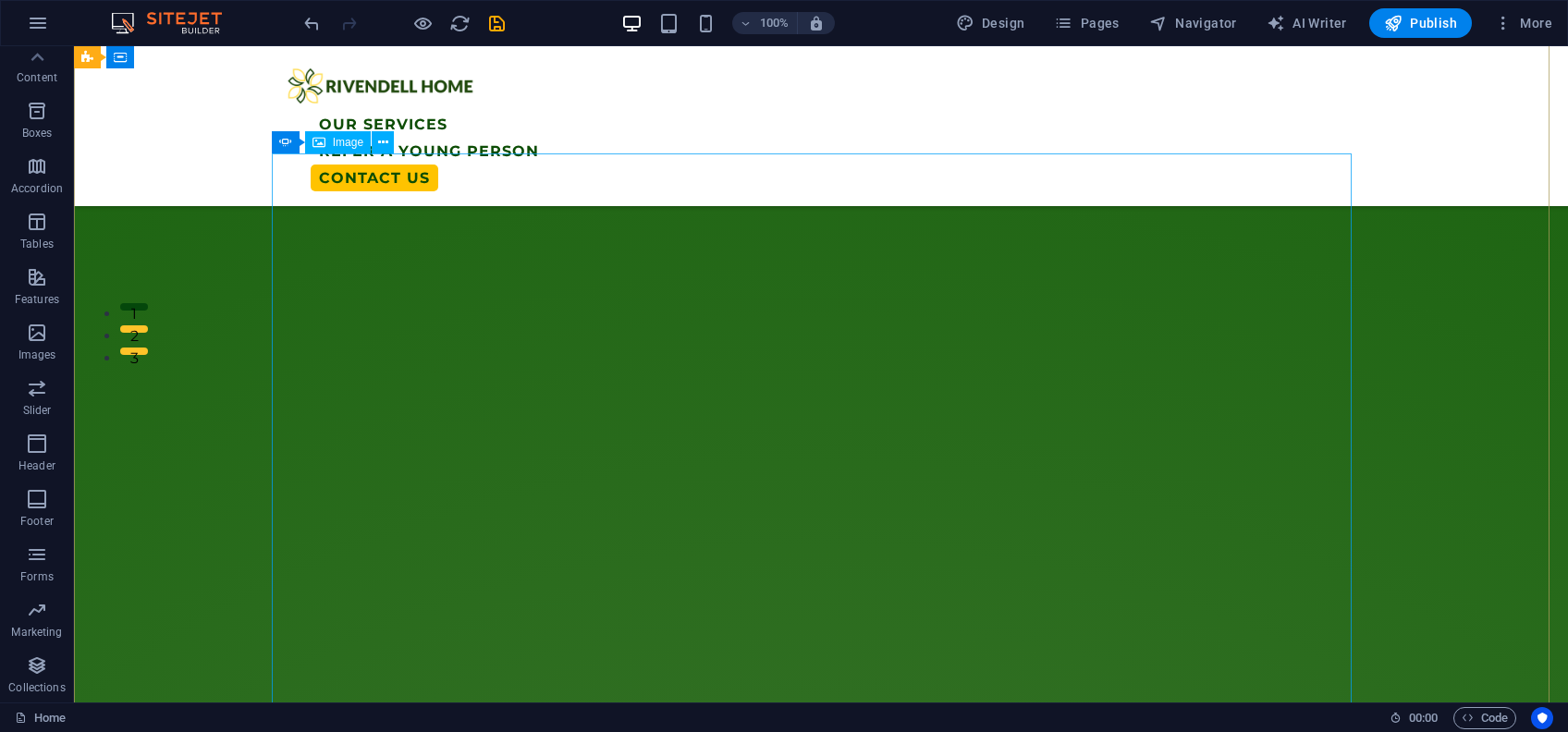 scroll, scrollTop: 0, scrollLeft: 0, axis: both 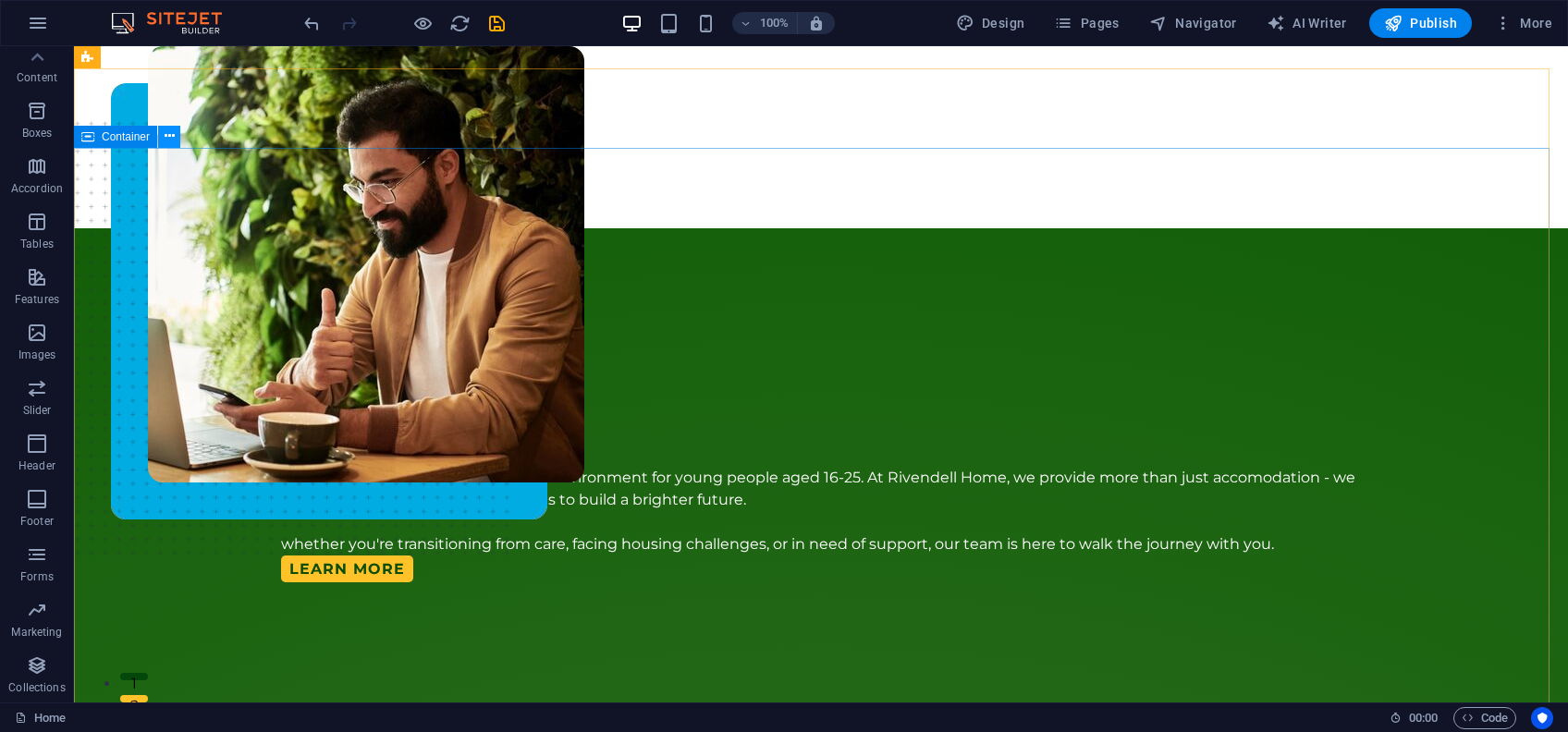 click at bounding box center (169, 136) 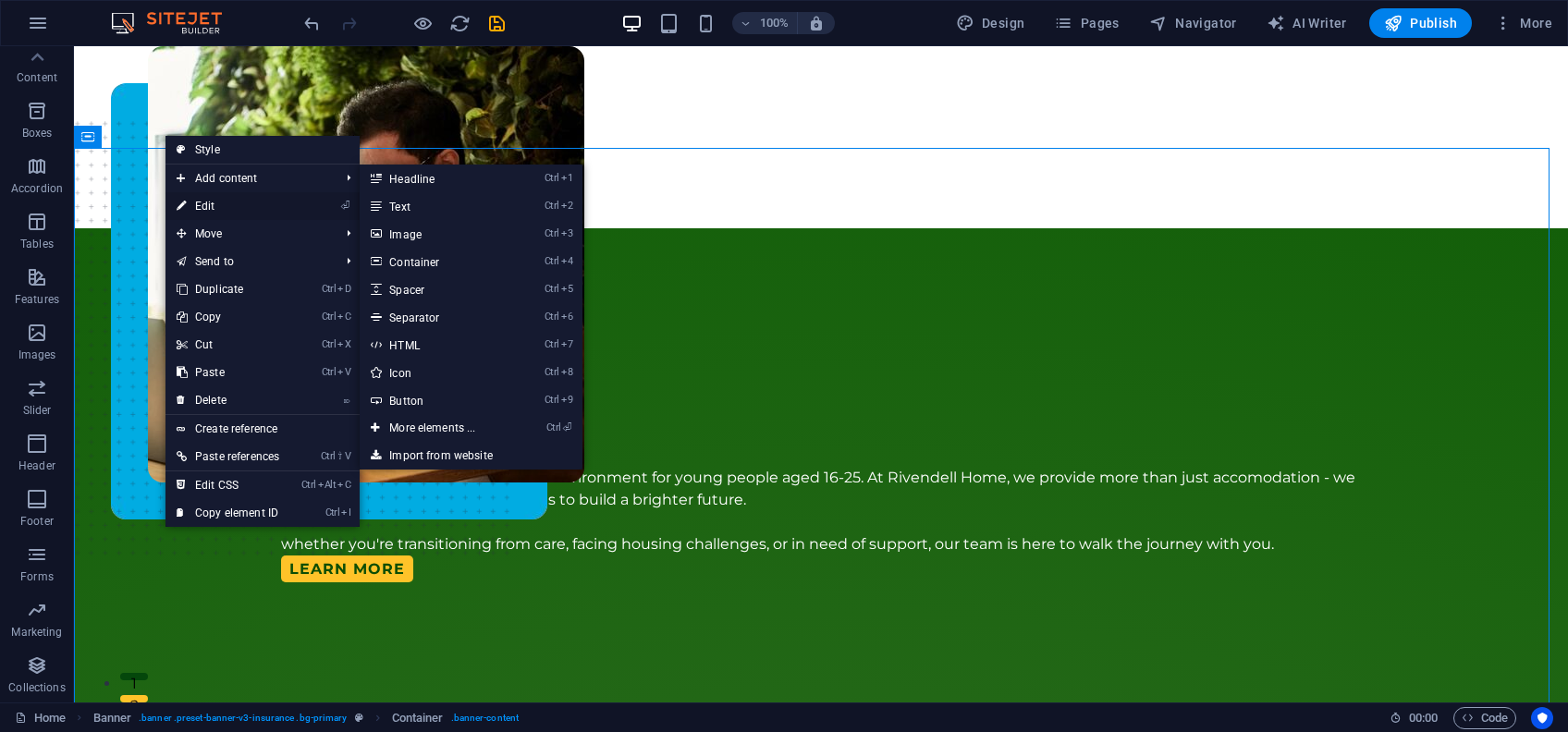 click on "⏎  Edit" at bounding box center [227, 206] 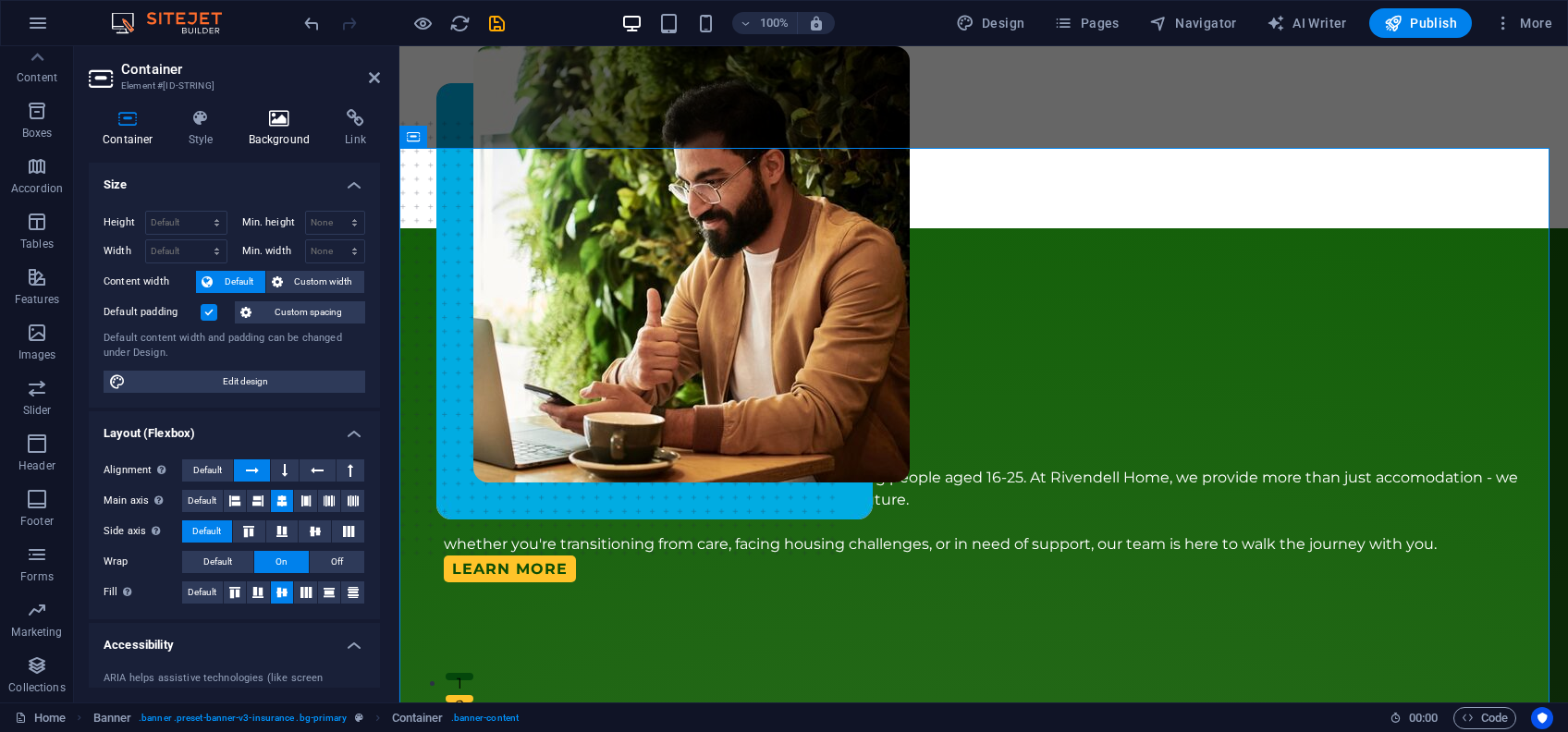 click on "Background" at bounding box center [283, 128] 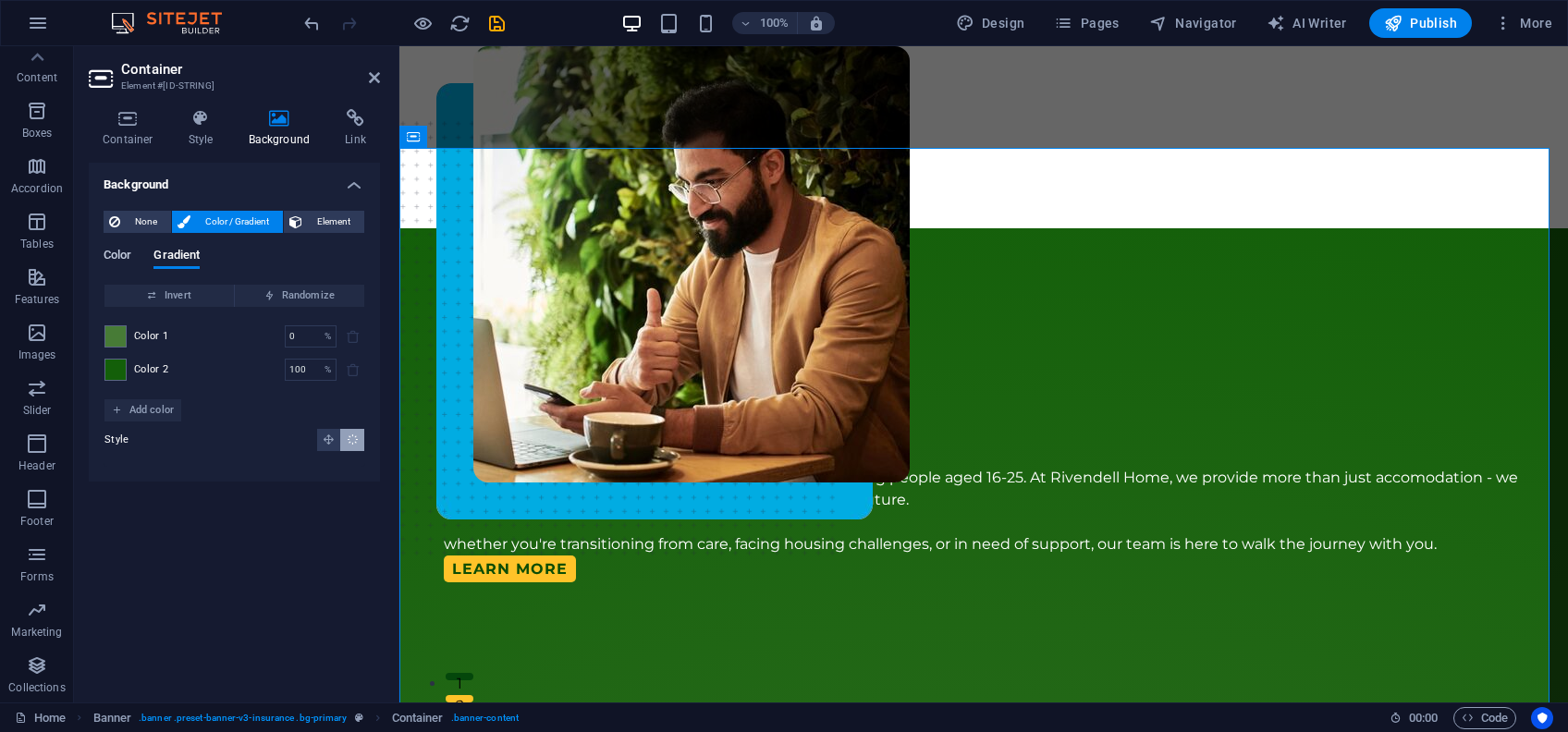 click on "Color" at bounding box center (117, 257) 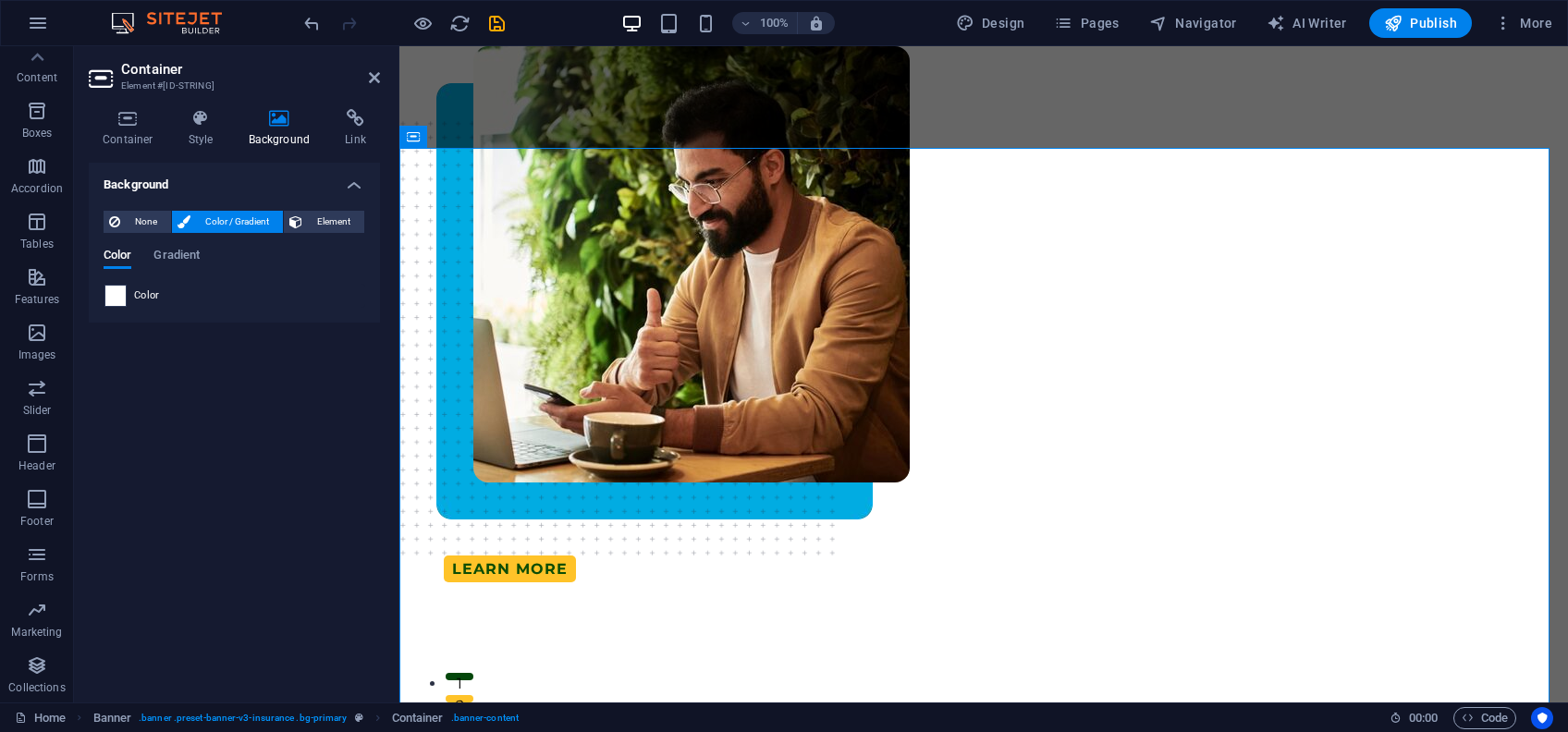 click at bounding box center (116, 296) 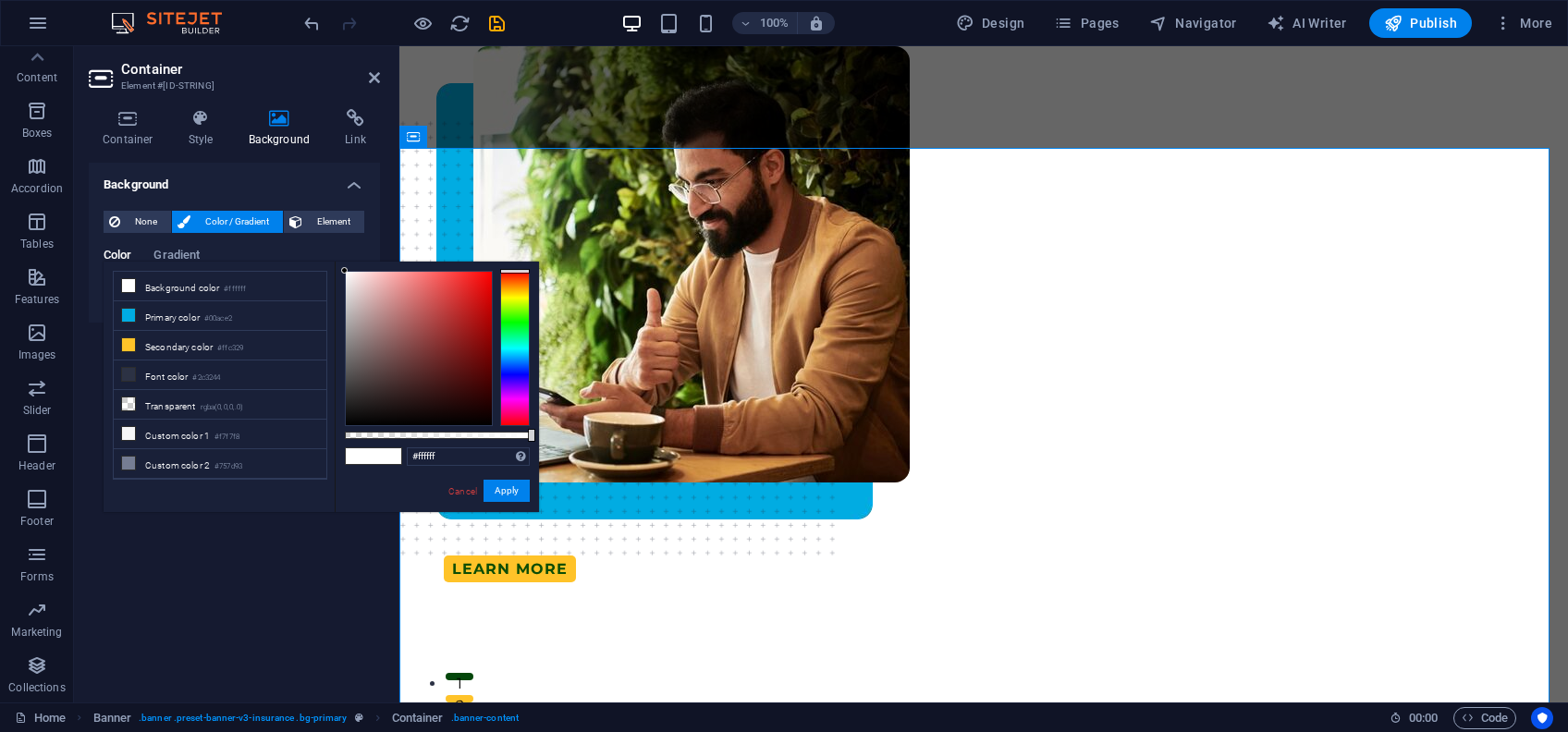 click at bounding box center [515, 348] 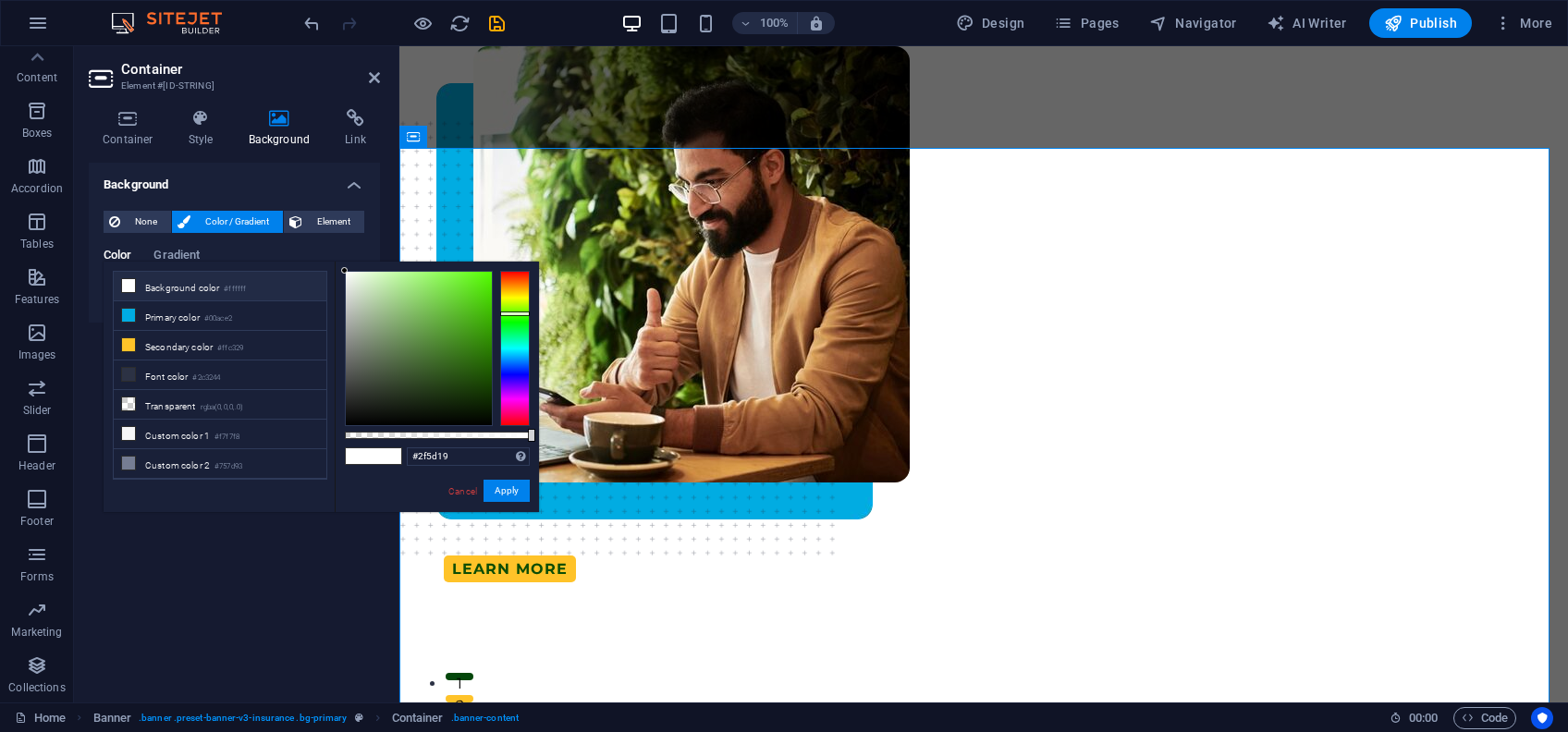 click at bounding box center [419, 348] 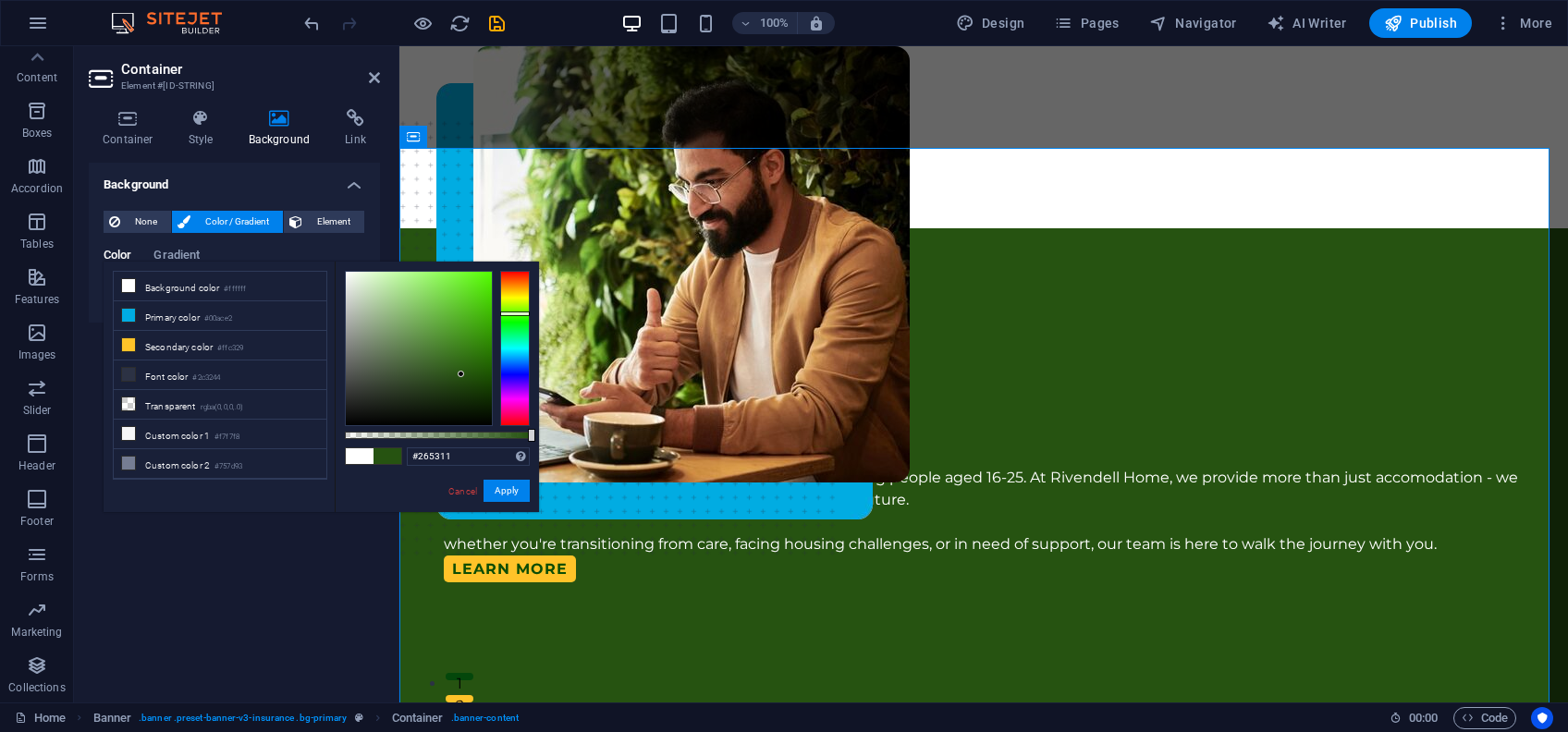 click at bounding box center (419, 348) 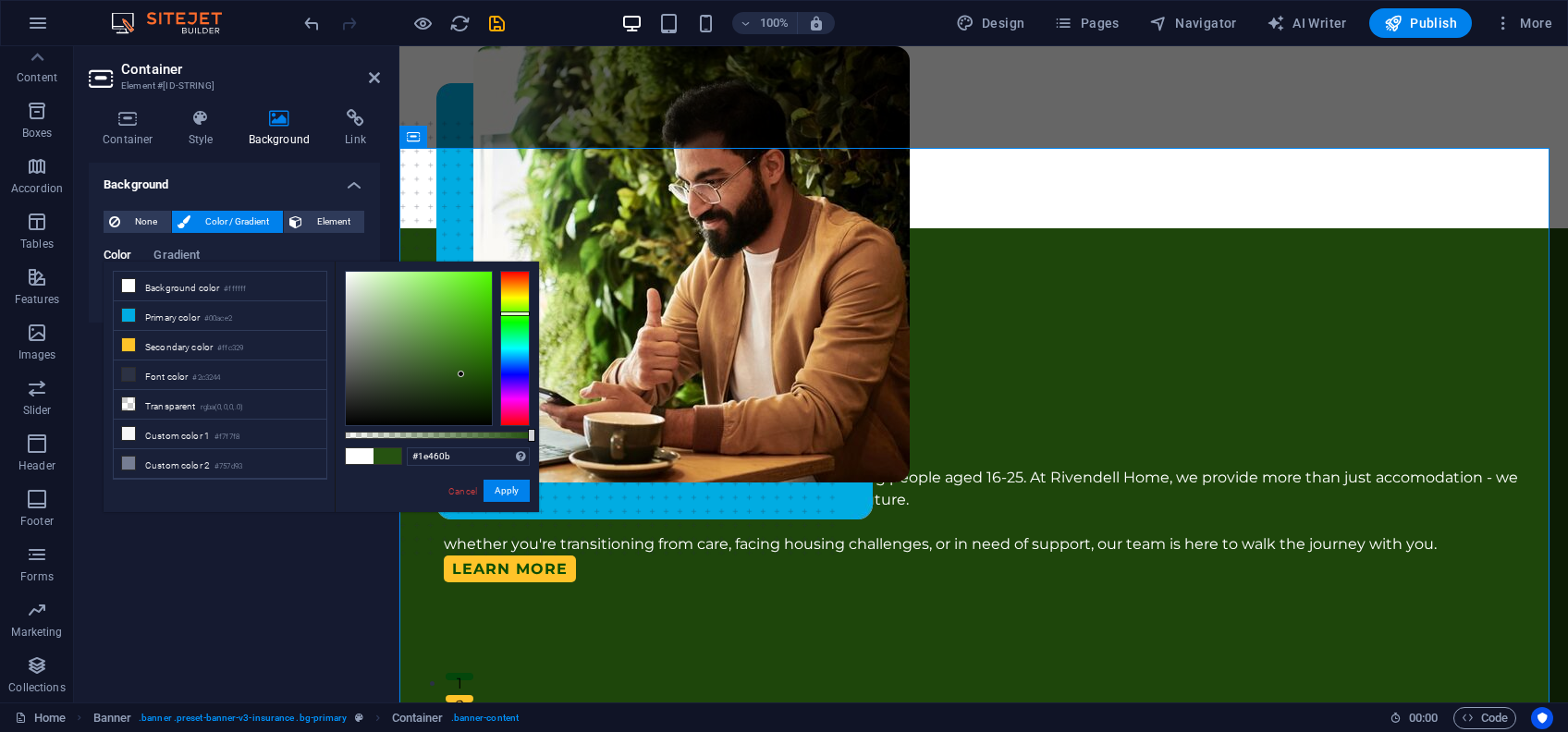 click at bounding box center (419, 348) 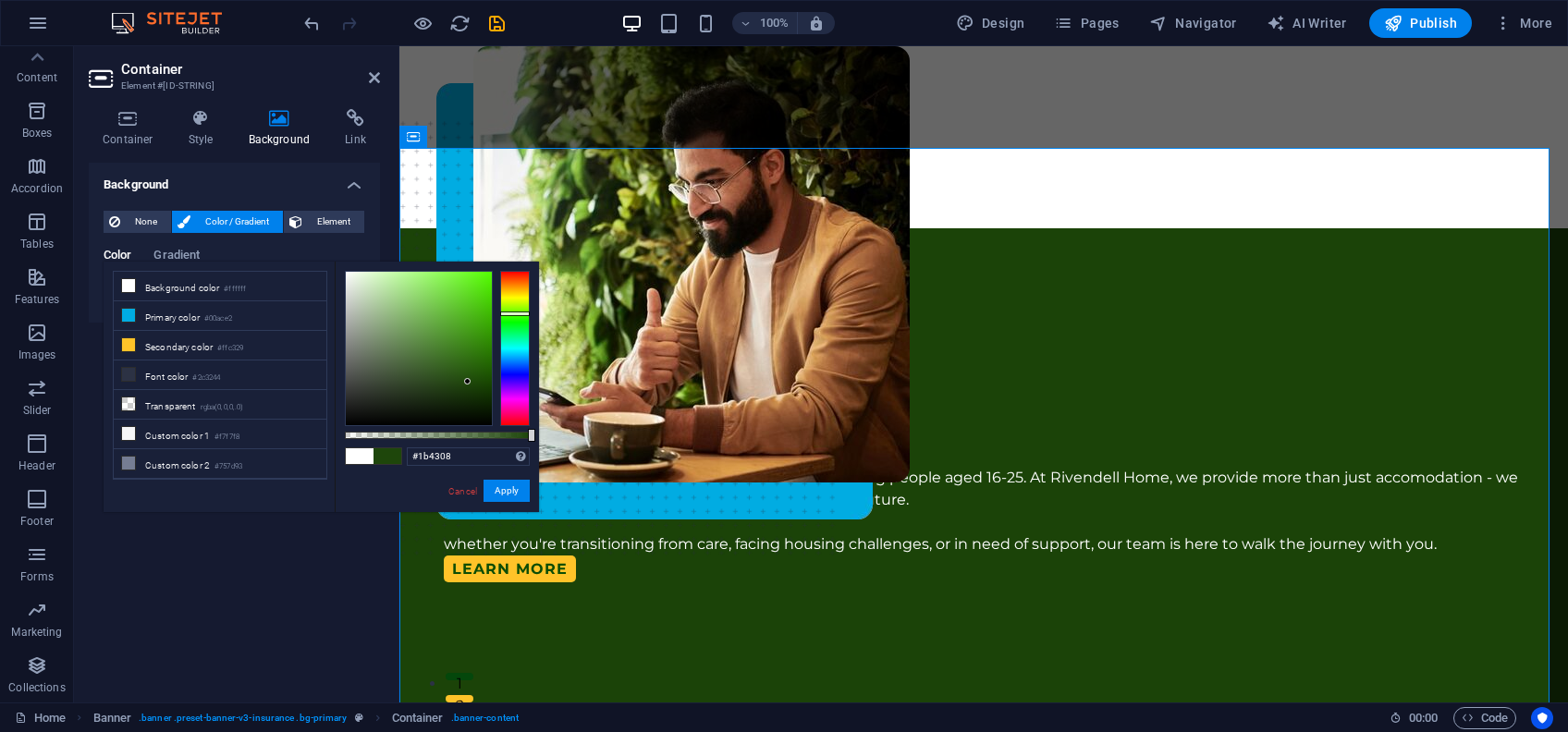click at bounding box center (419, 348) 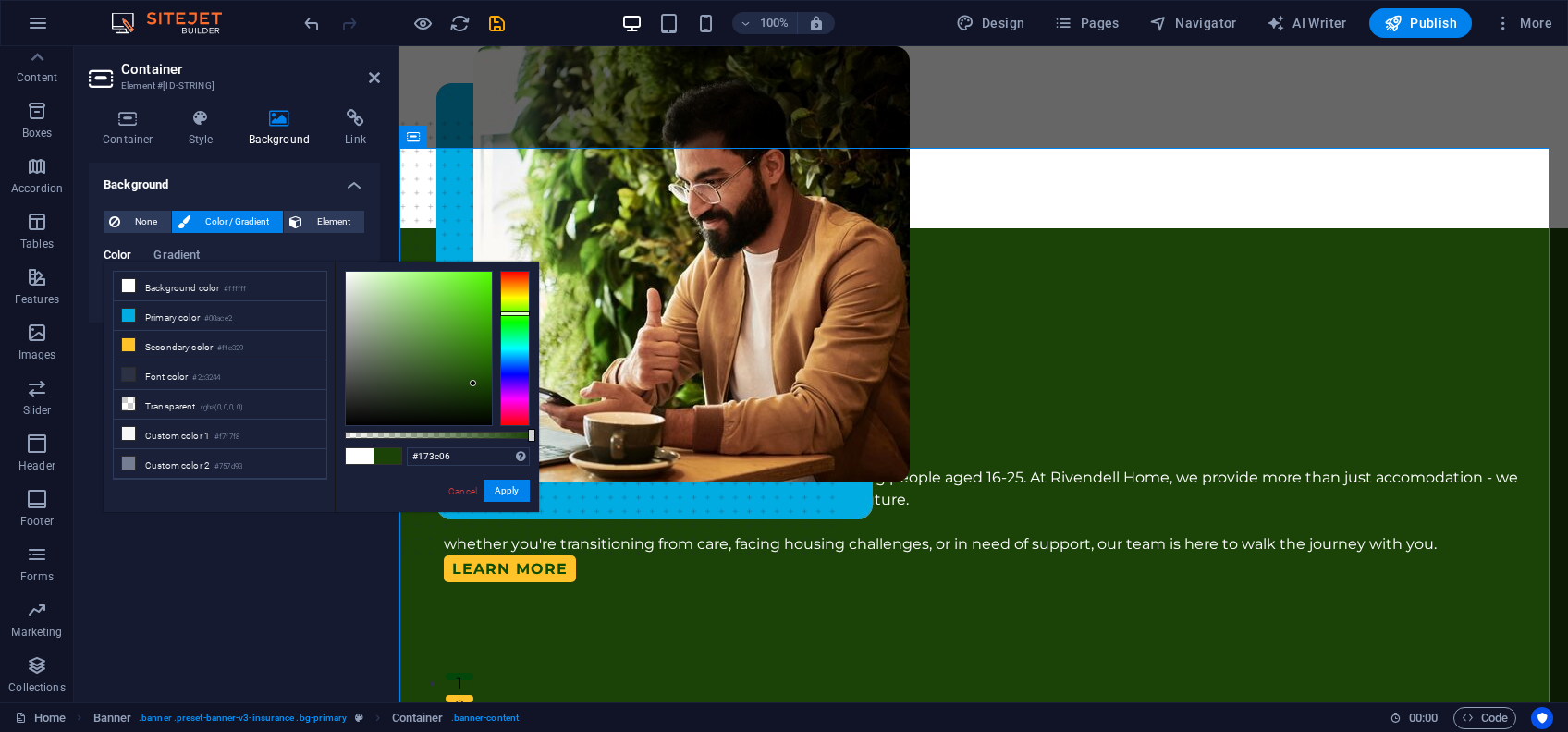 click at bounding box center (419, 348) 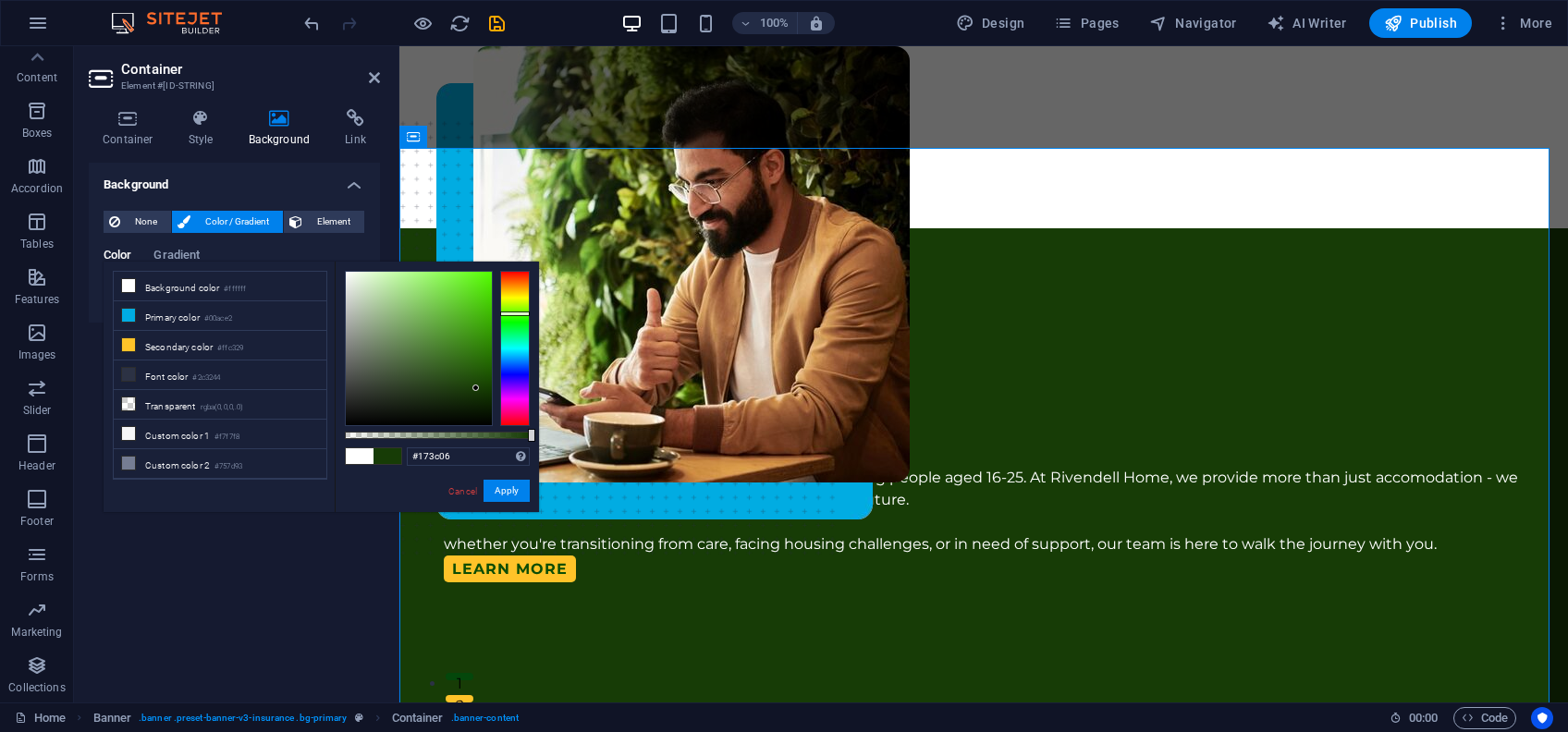 type on "[NUMBER]" 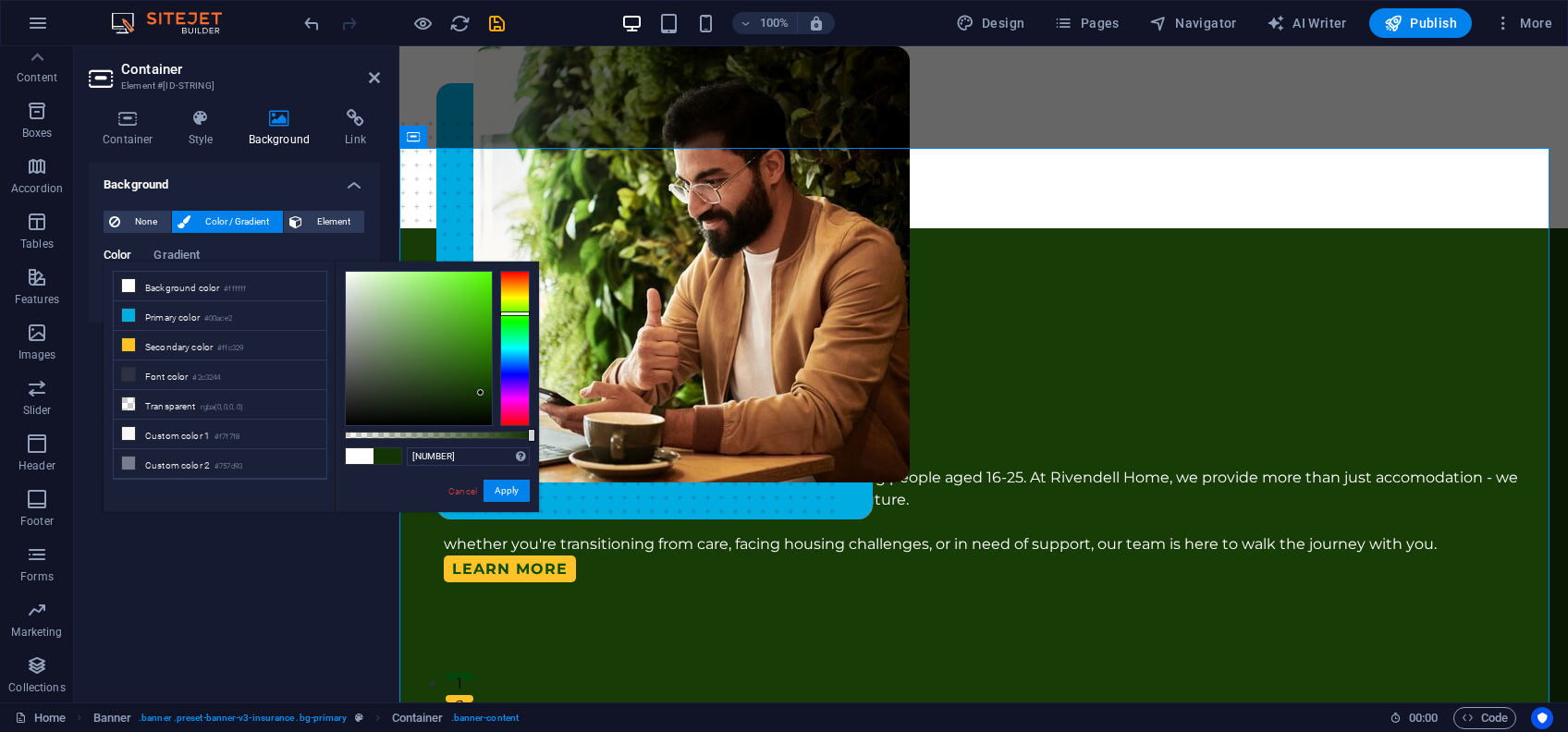 click at bounding box center (419, 348) 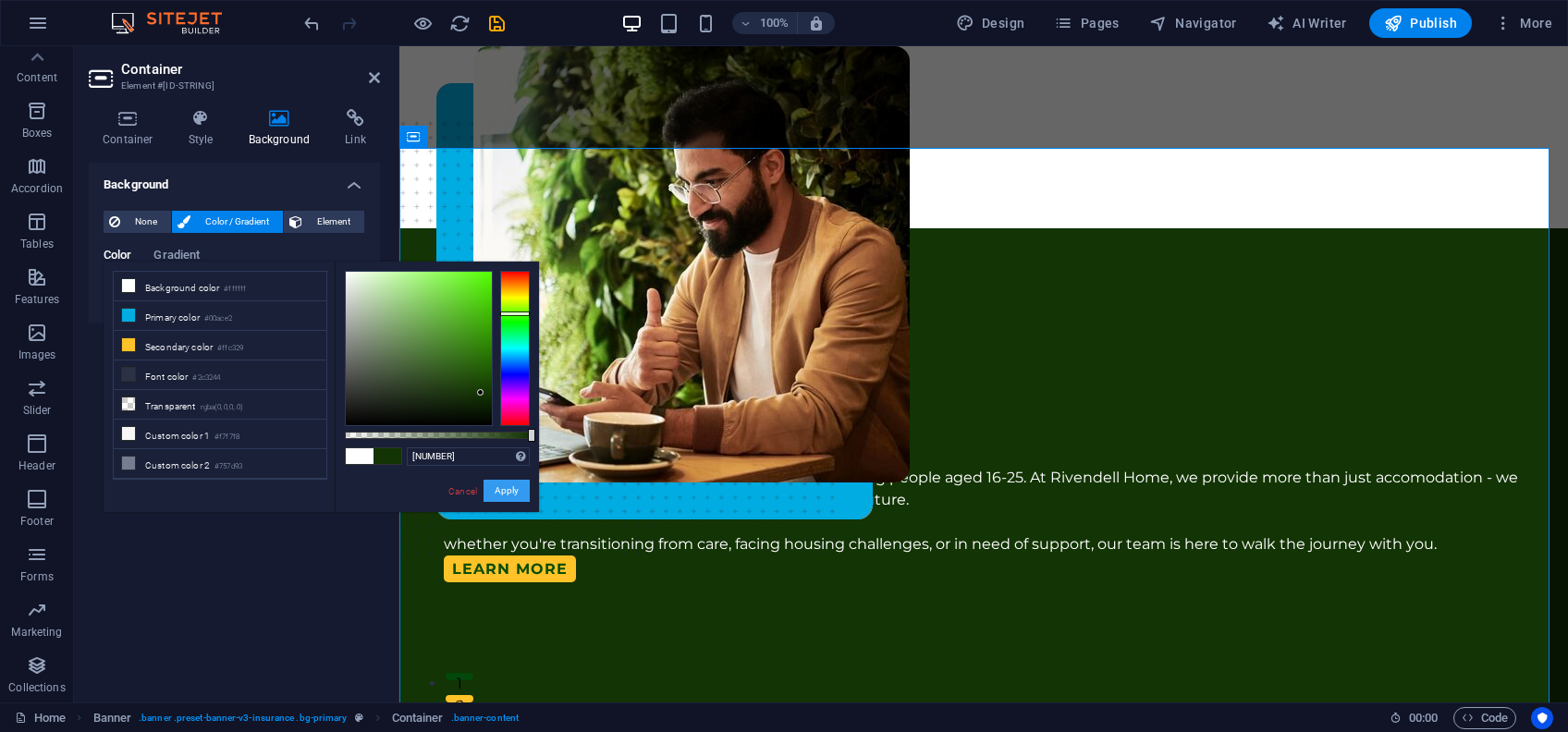 click on "Apply" at bounding box center [507, 491] 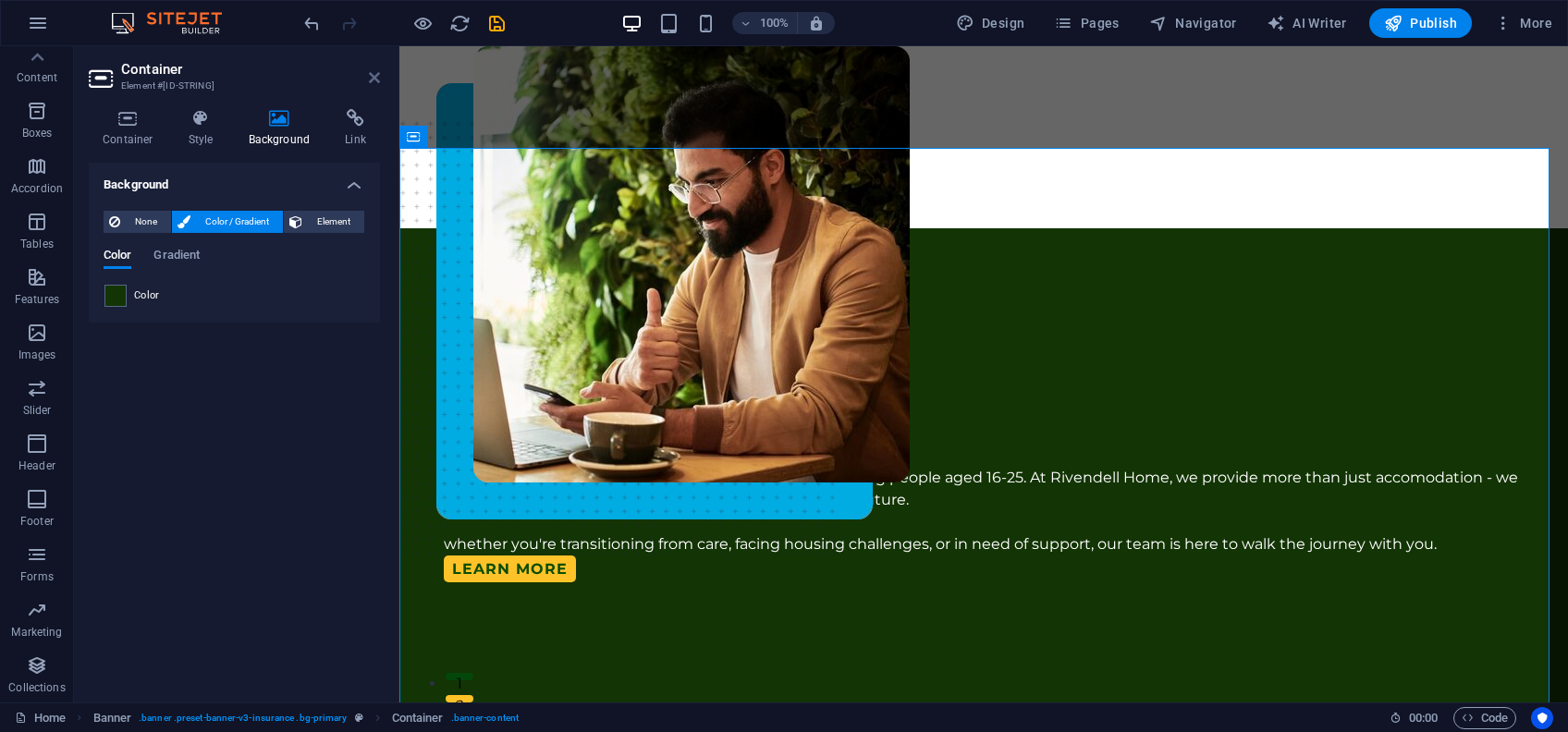 click at bounding box center [374, 78] 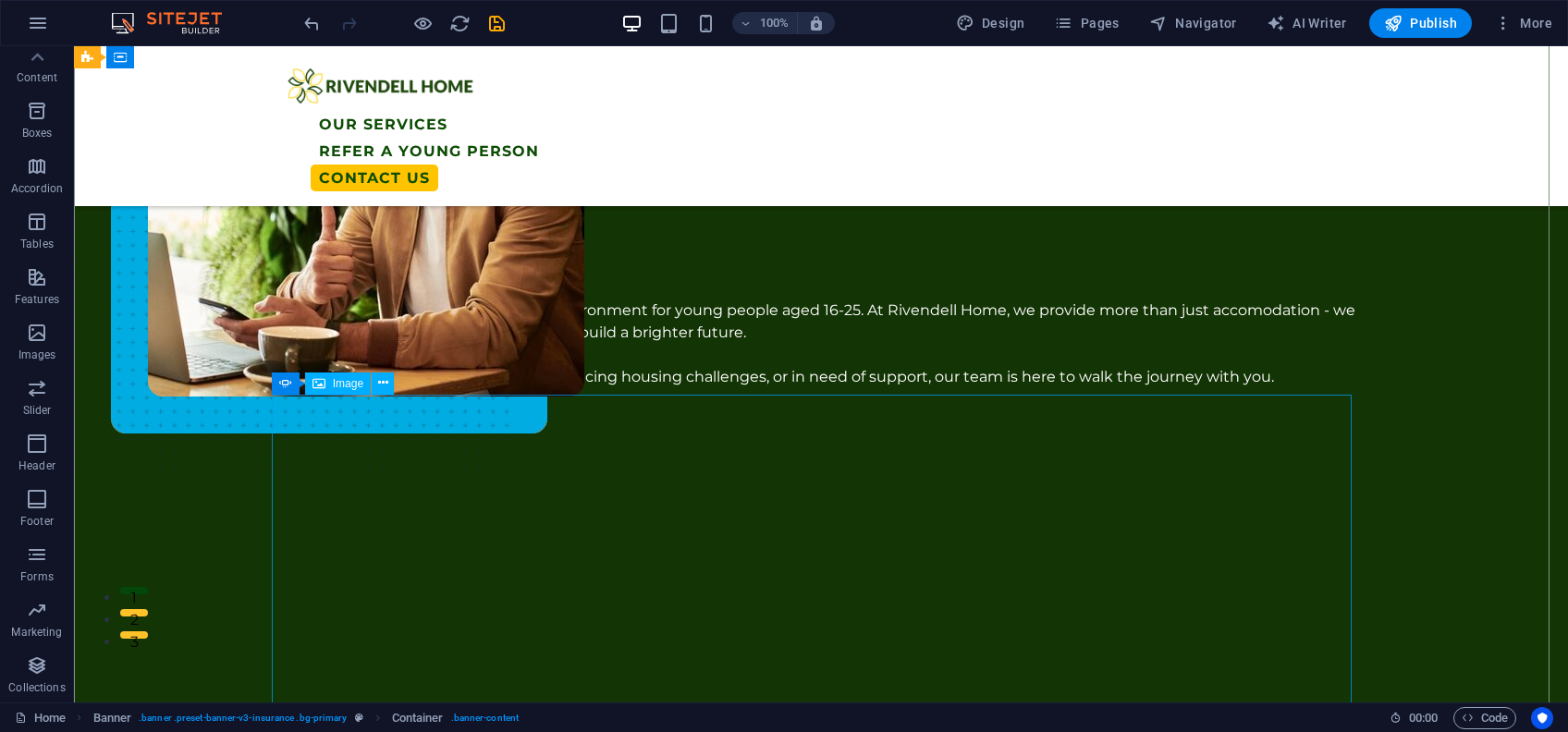 scroll, scrollTop: 0, scrollLeft: 0, axis: both 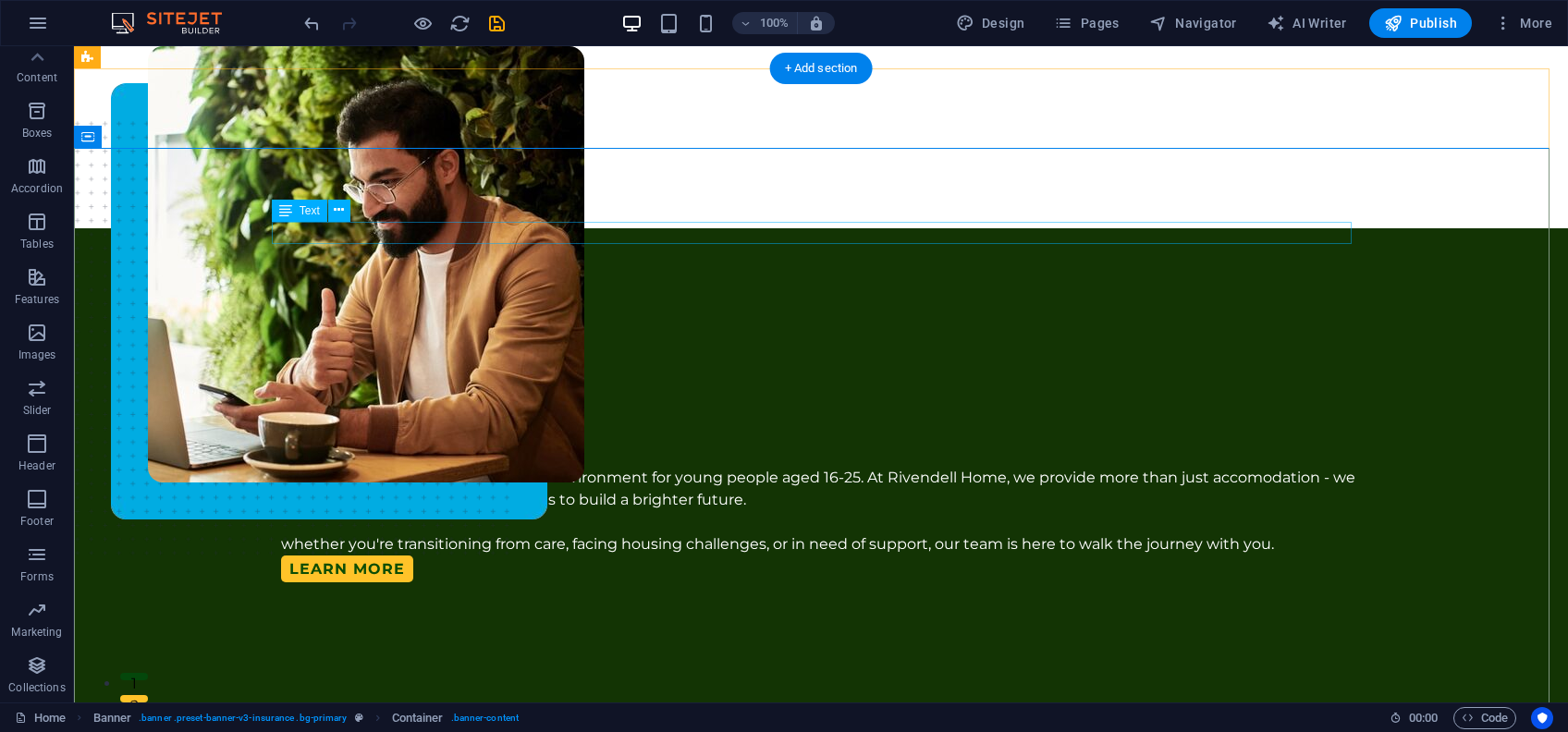 click on "Welcome To" at bounding box center [821, 313] 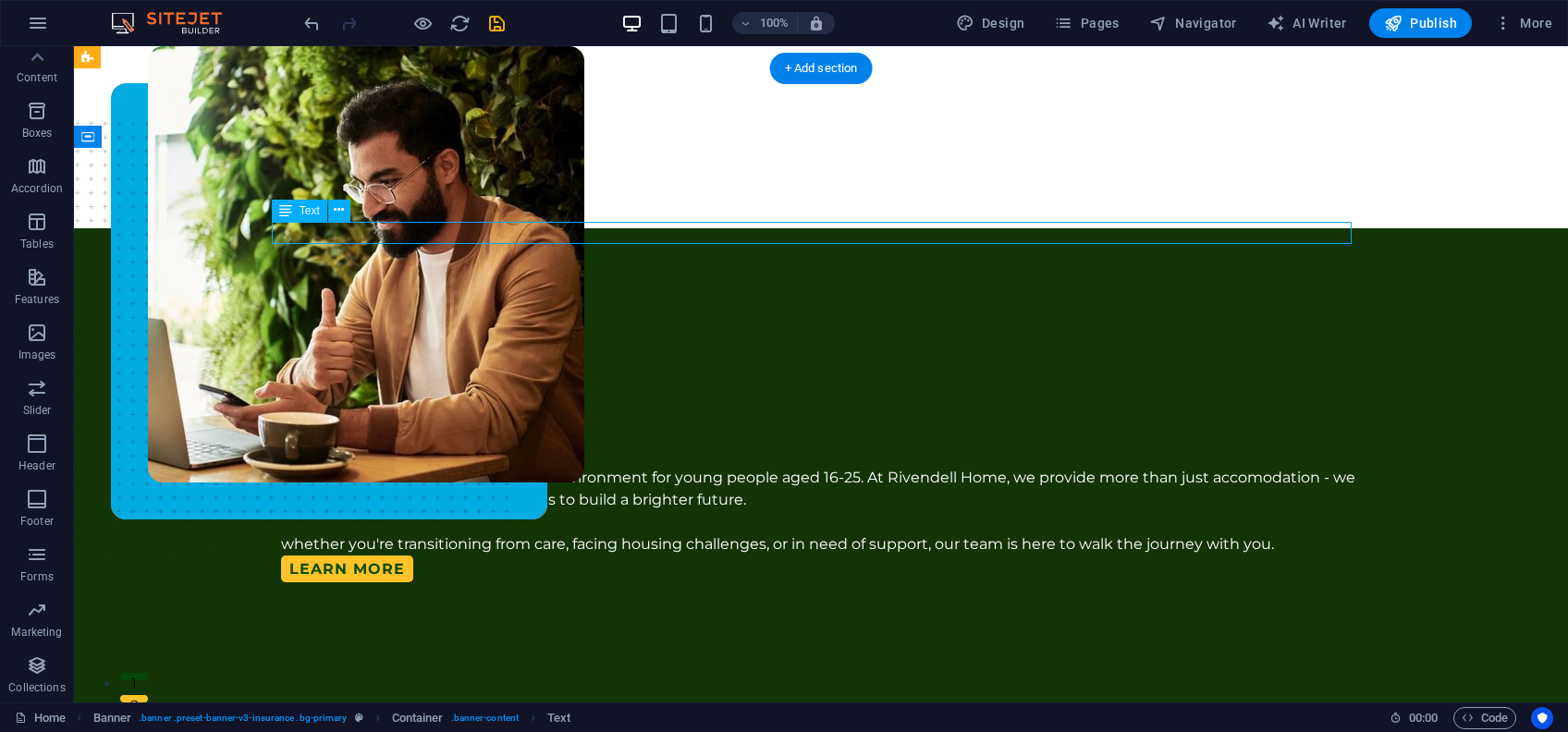 click on "Welcome To" at bounding box center (821, 313) 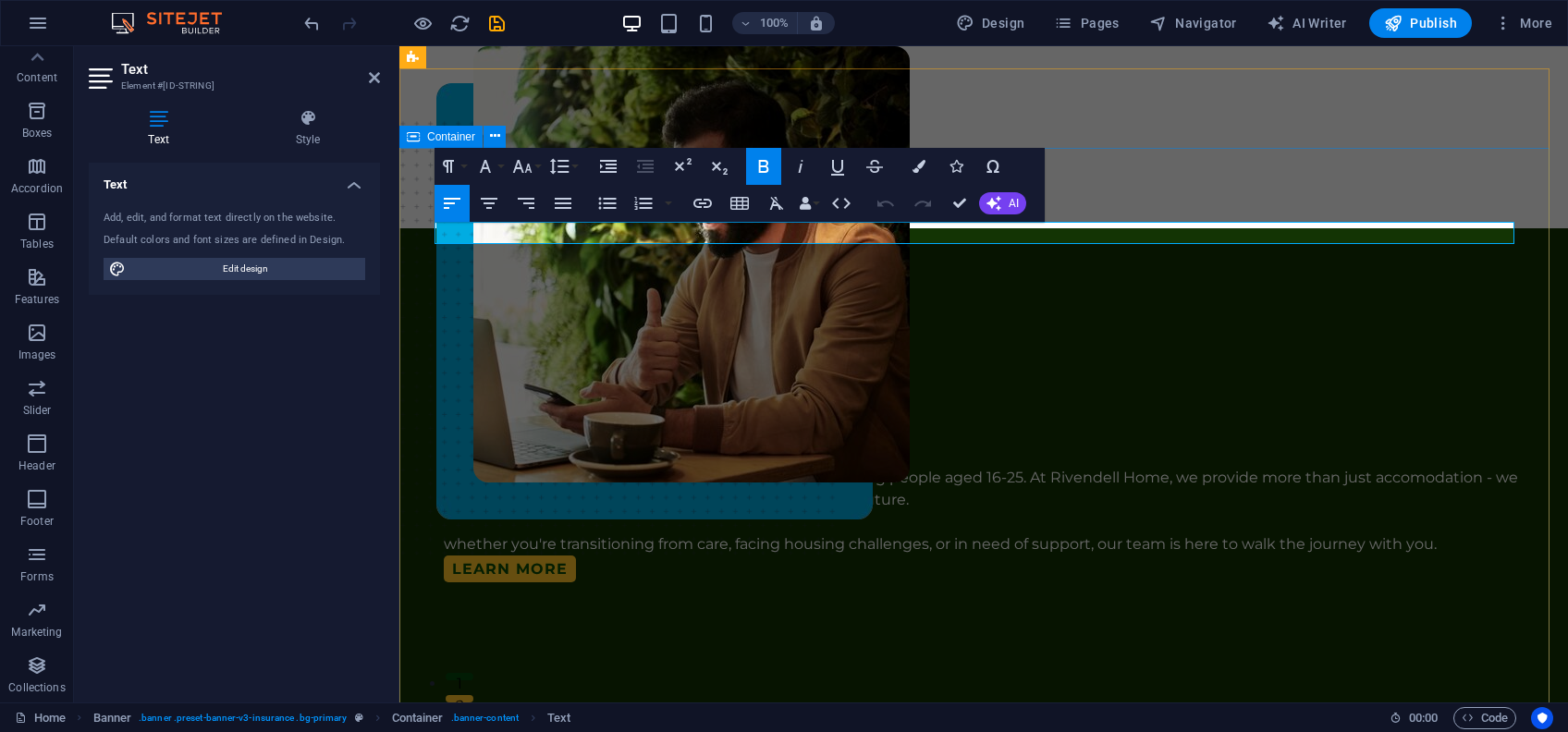 drag, startPoint x: 530, startPoint y: 231, endPoint x: 433, endPoint y: 235, distance: 97.082439 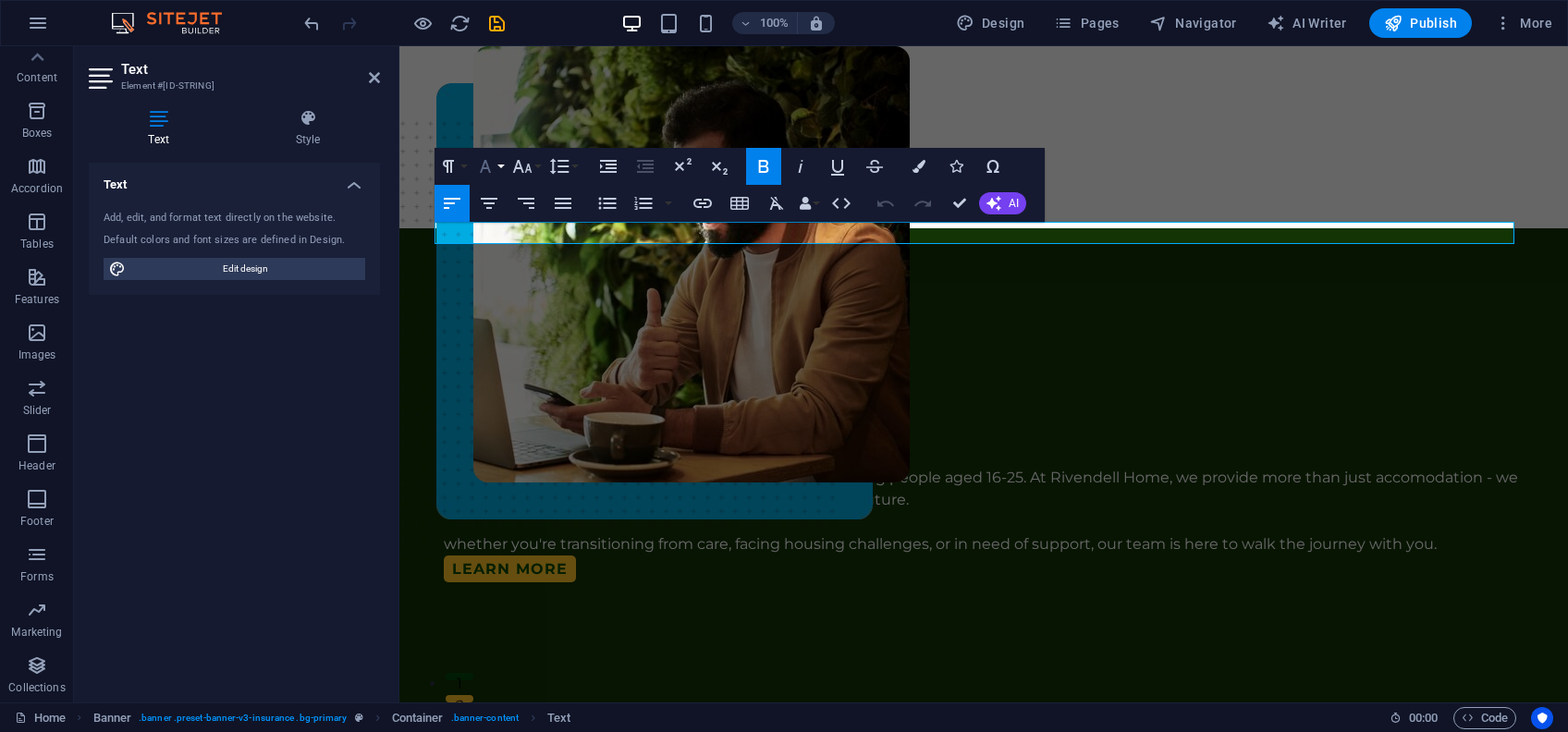 click on "Font Family" at bounding box center (489, 166) 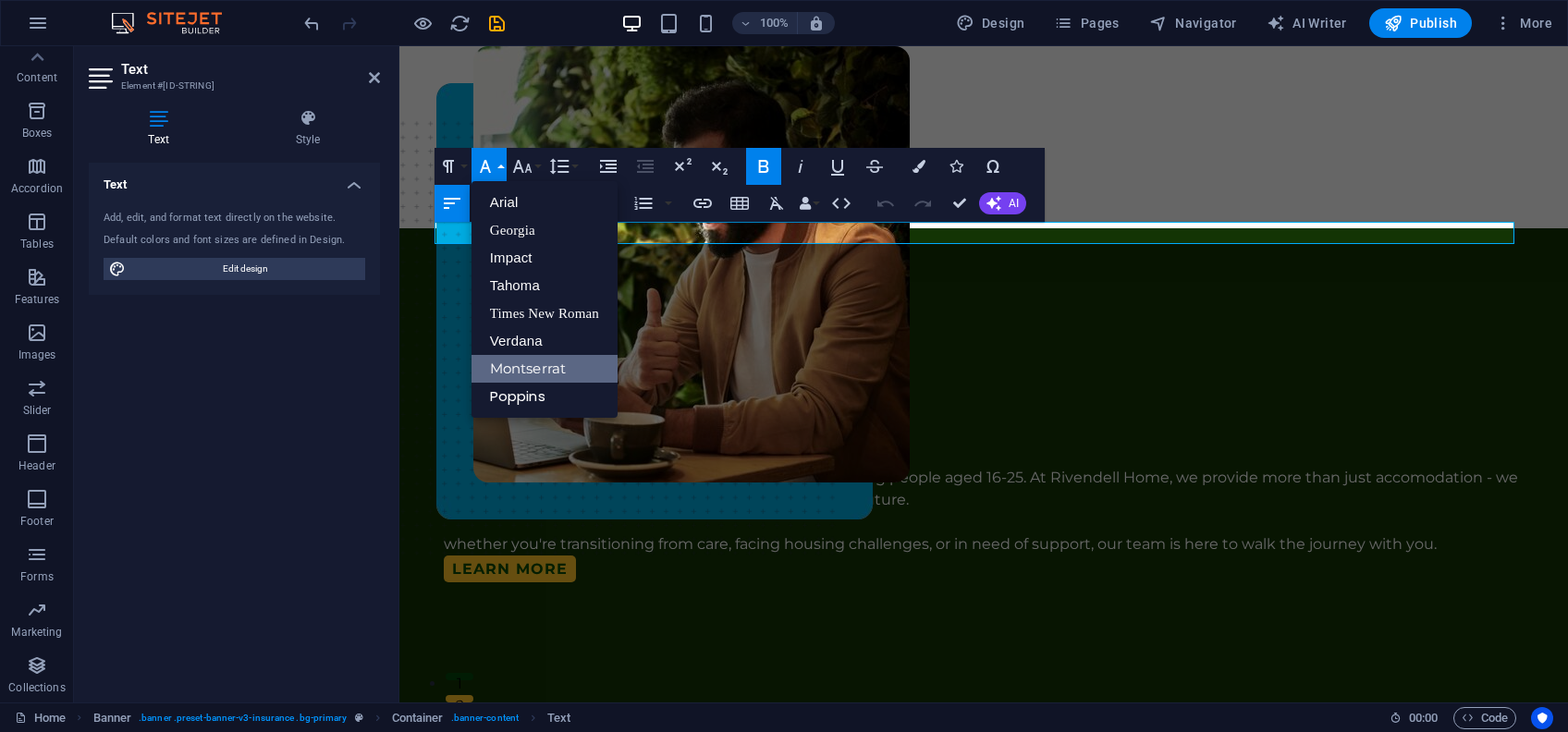 scroll, scrollTop: 0, scrollLeft: 0, axis: both 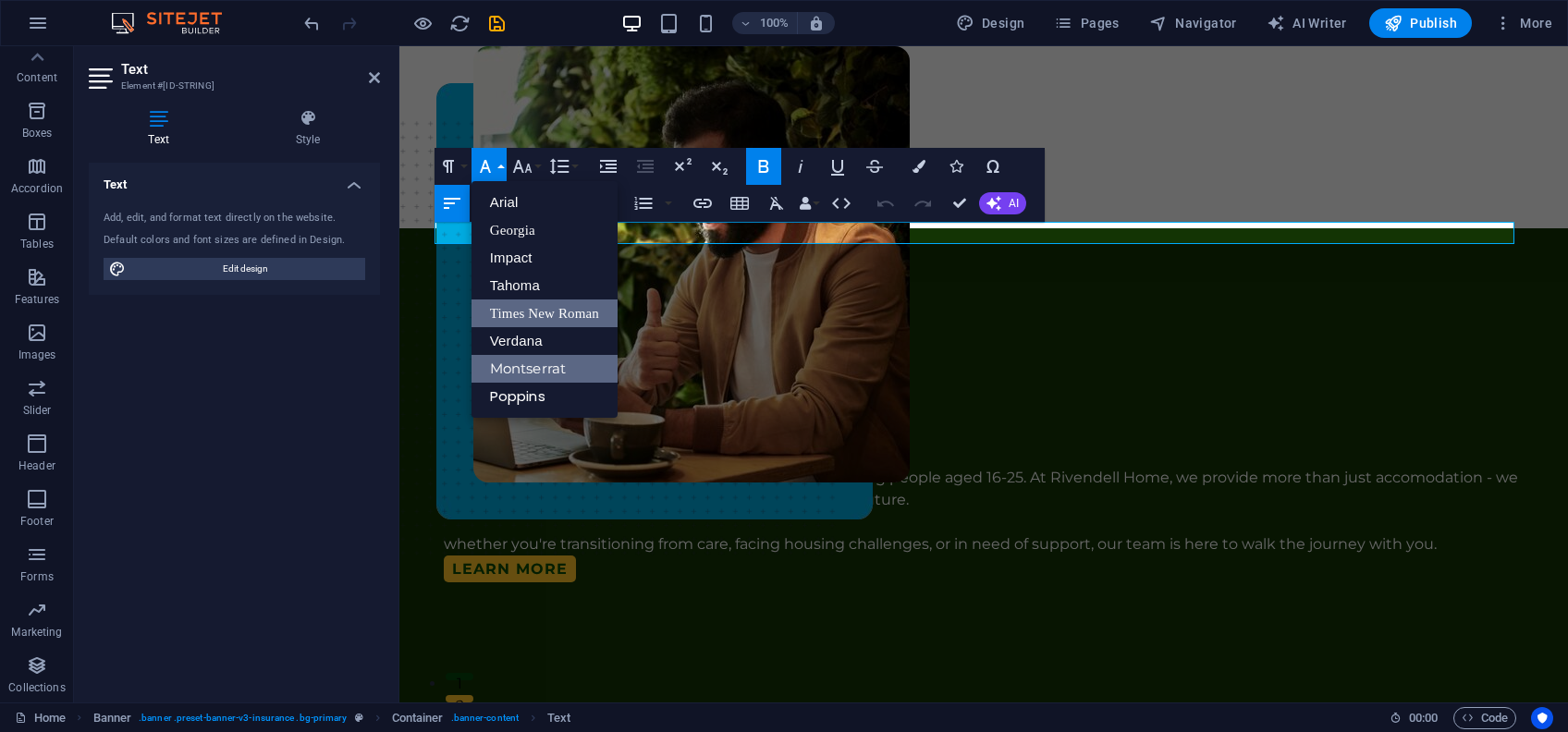 click on "Times New Roman" at bounding box center [545, 313] 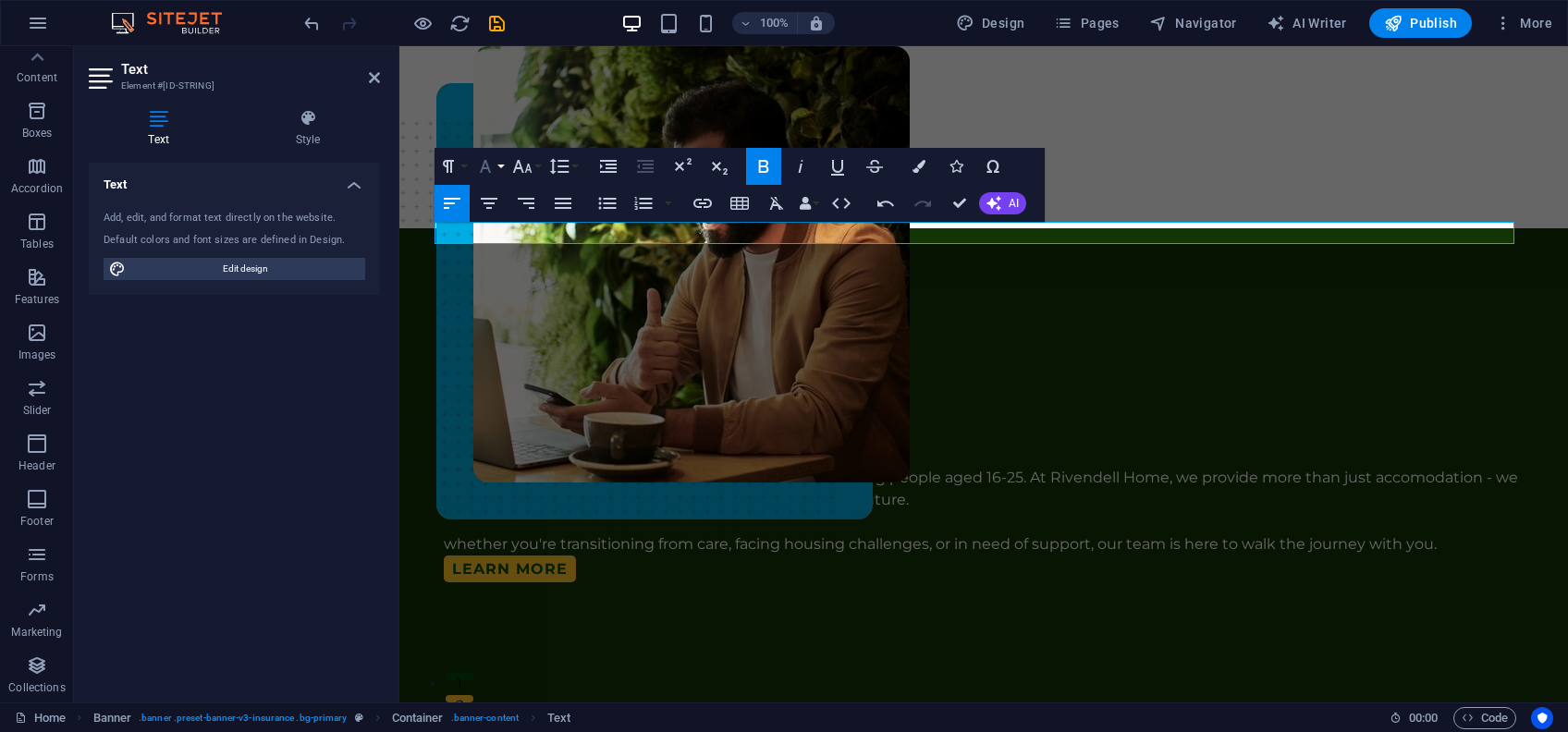 click on "Font Family" at bounding box center [489, 166] 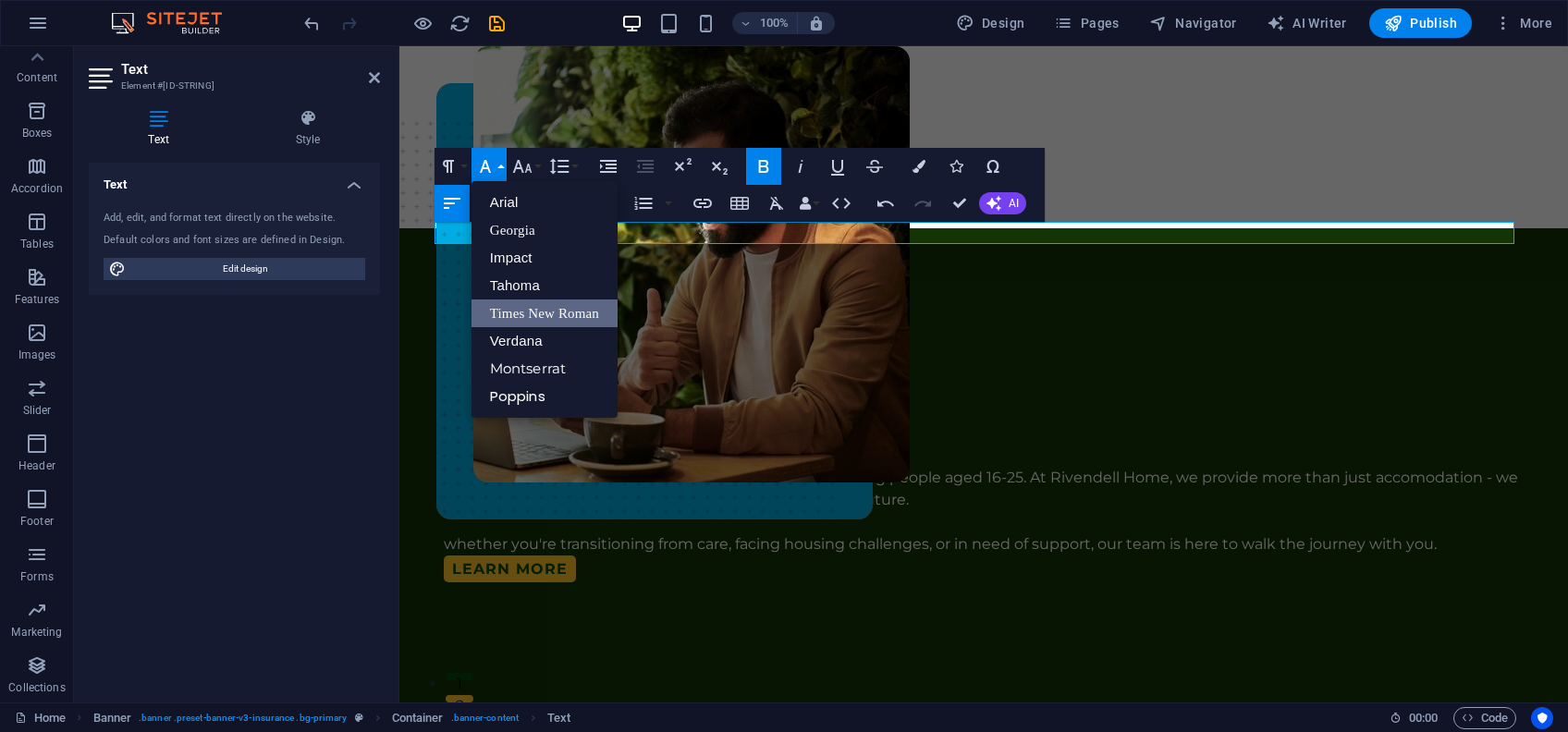 scroll, scrollTop: 0, scrollLeft: 0, axis: both 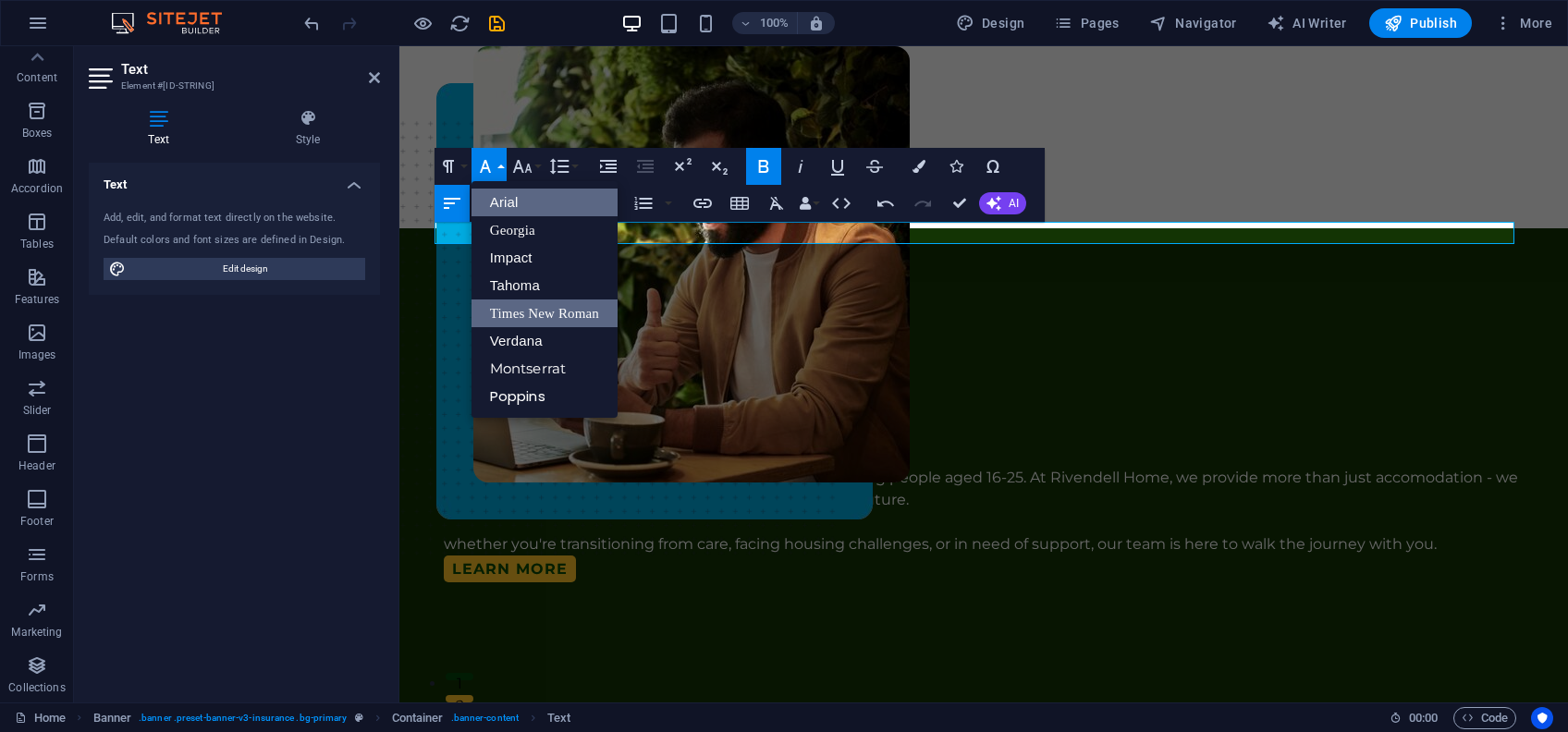 click on "Arial" at bounding box center [545, 202] 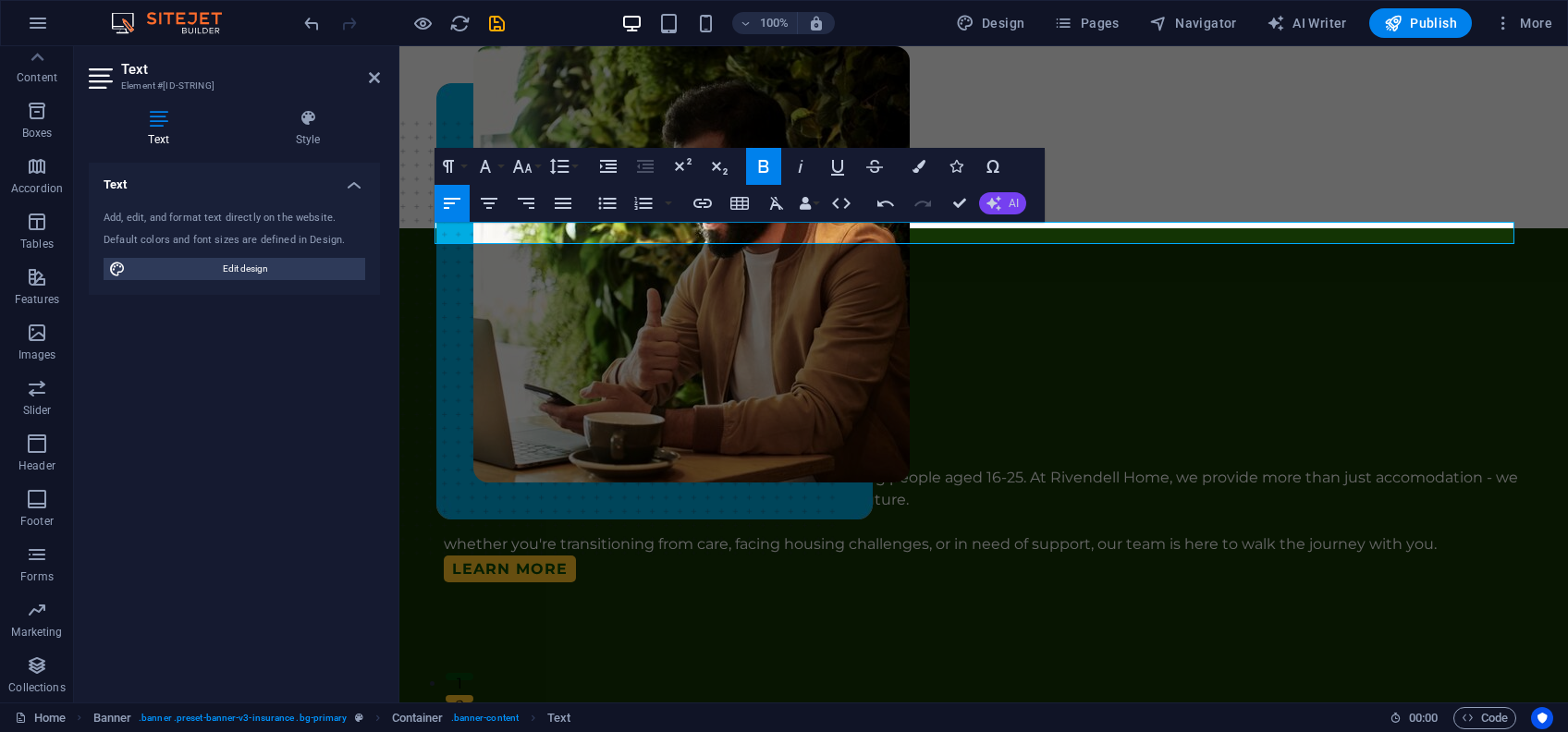 click 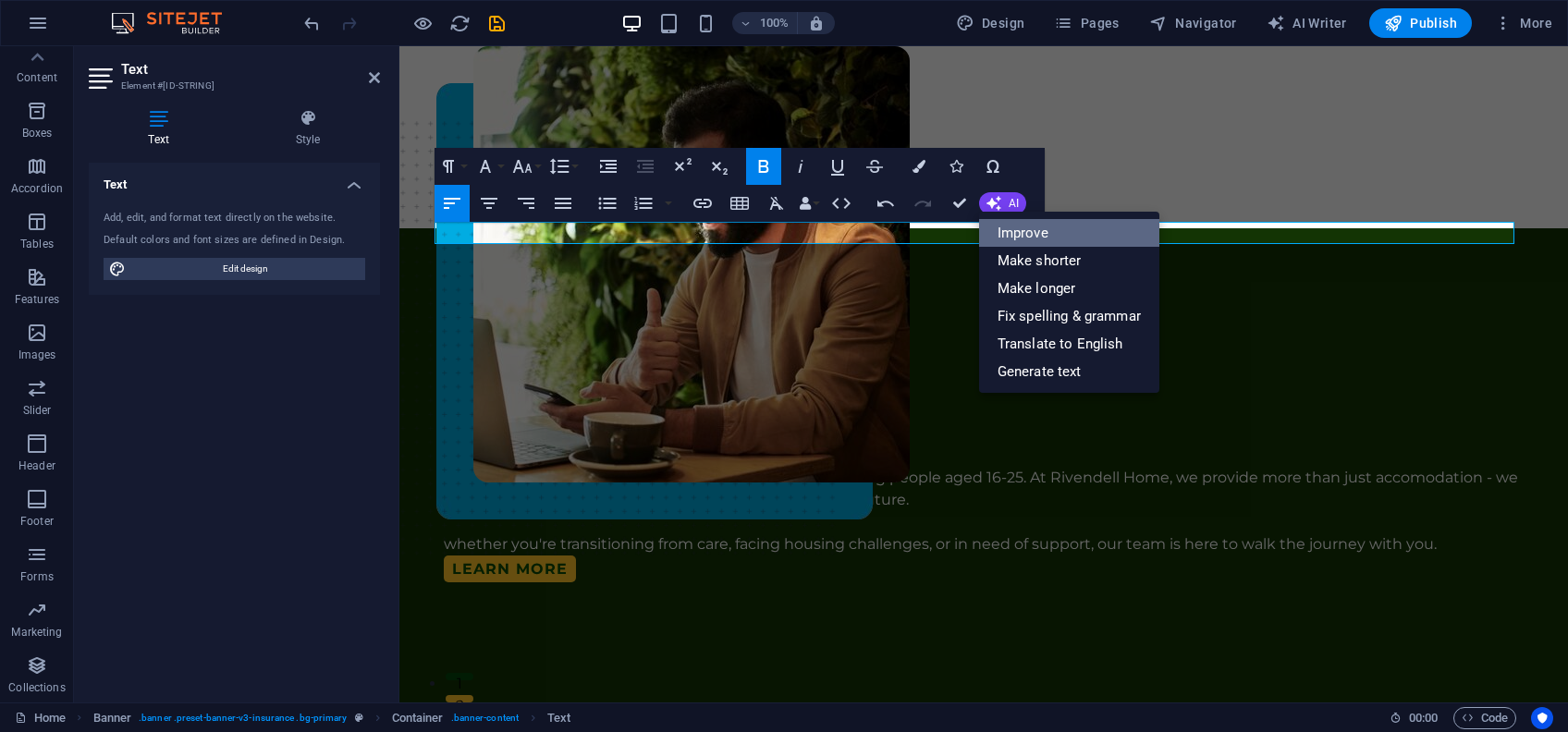 click on "Improve" at bounding box center (1069, 233) 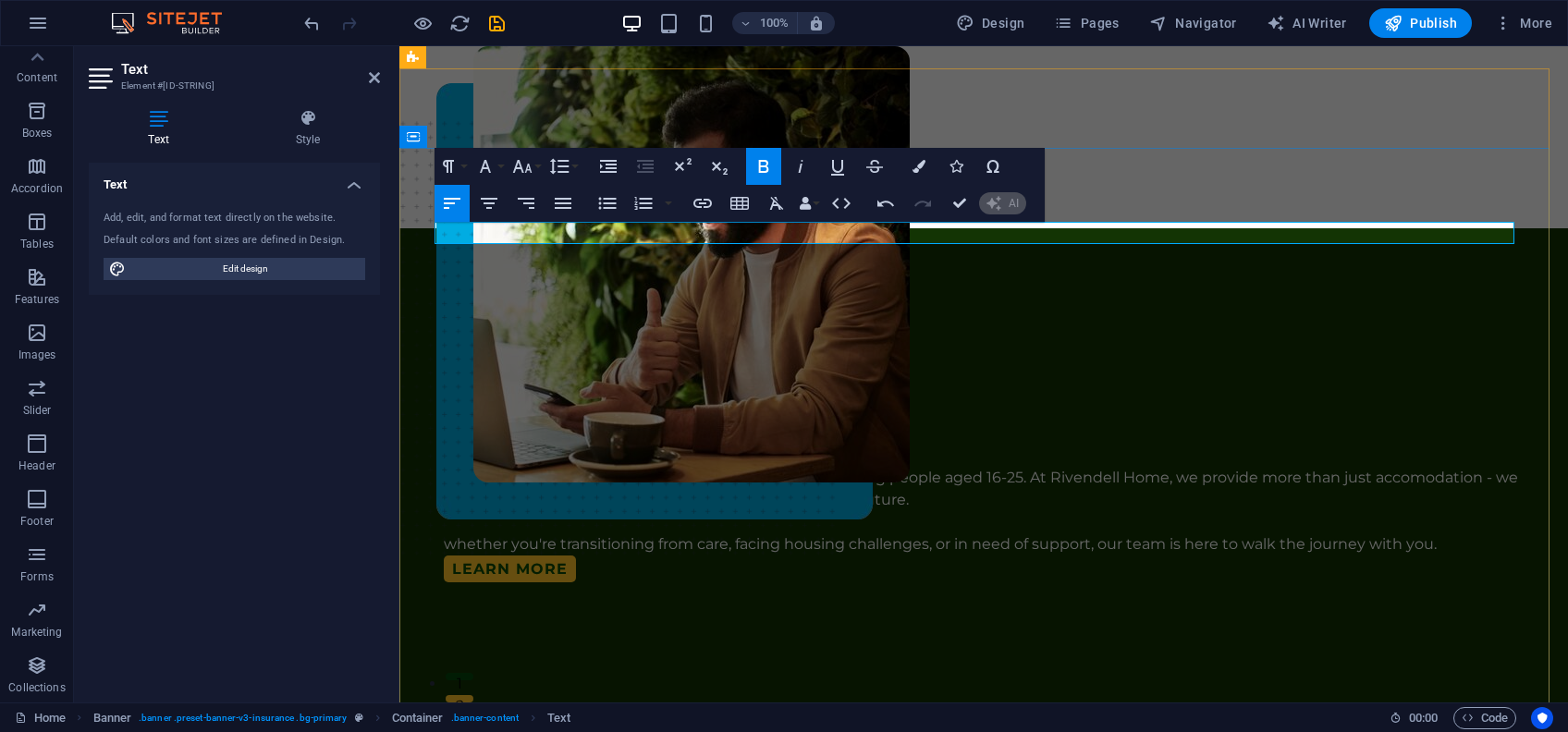 type 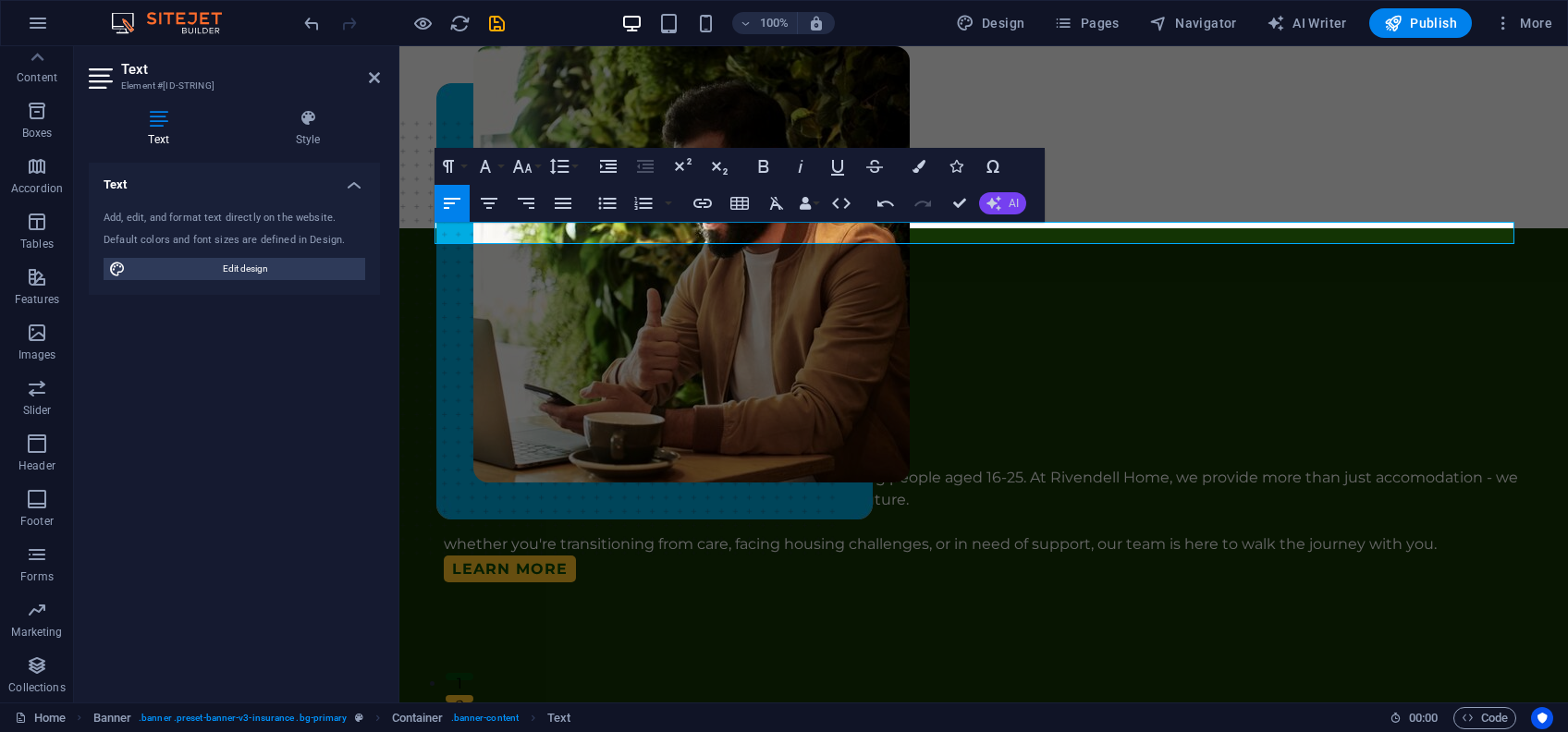 click 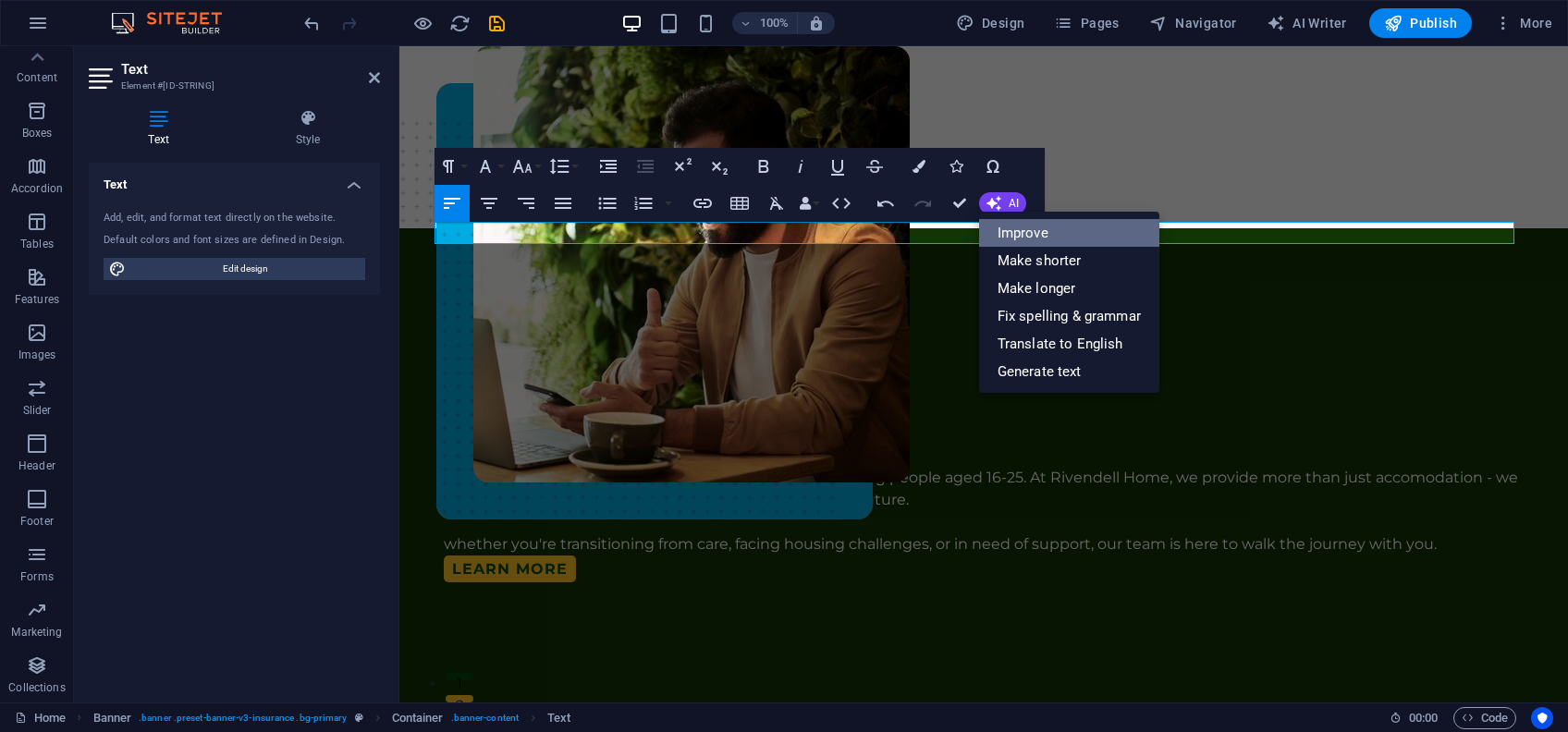 click on "Improve" at bounding box center (1069, 233) 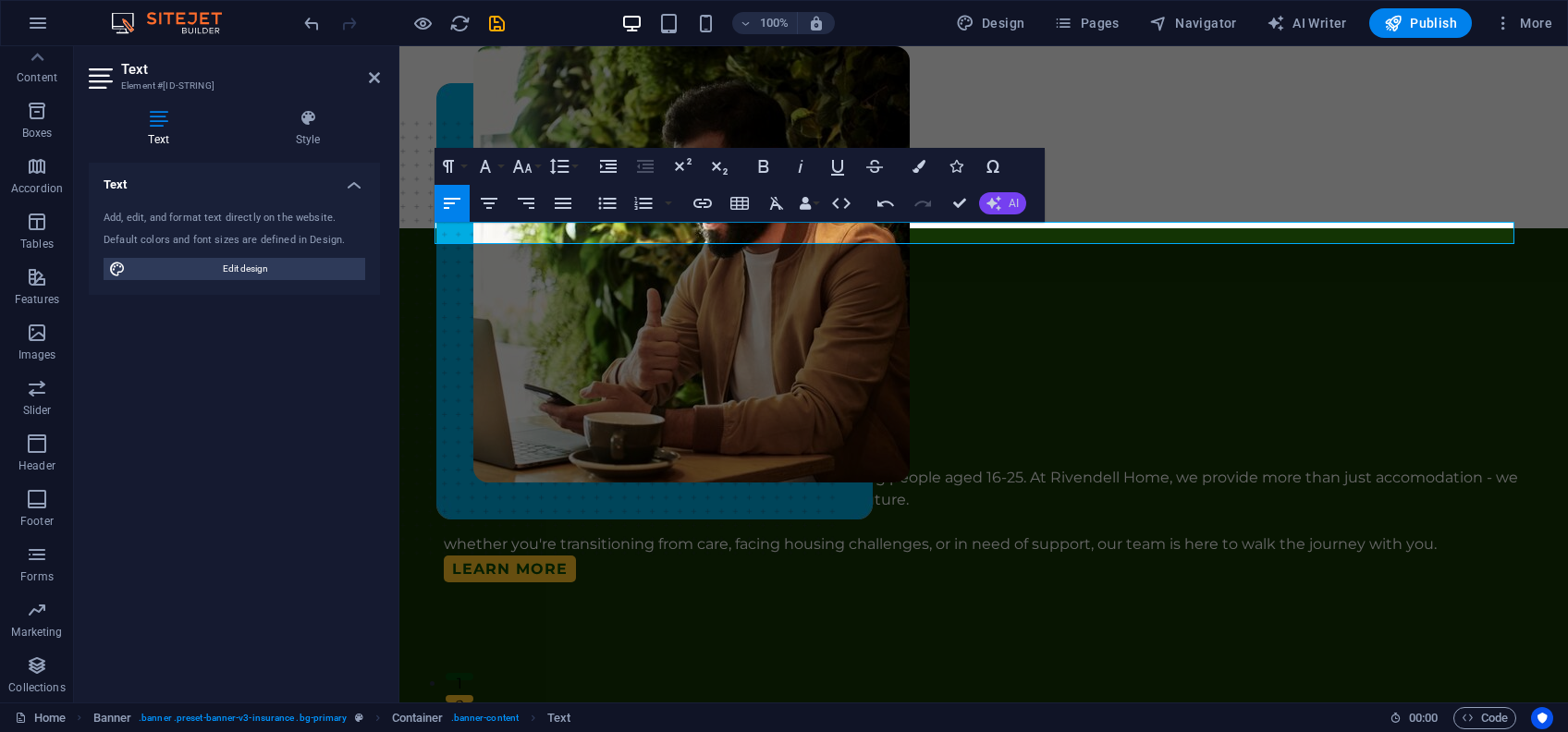 click on "AI" at bounding box center [1013, 203] 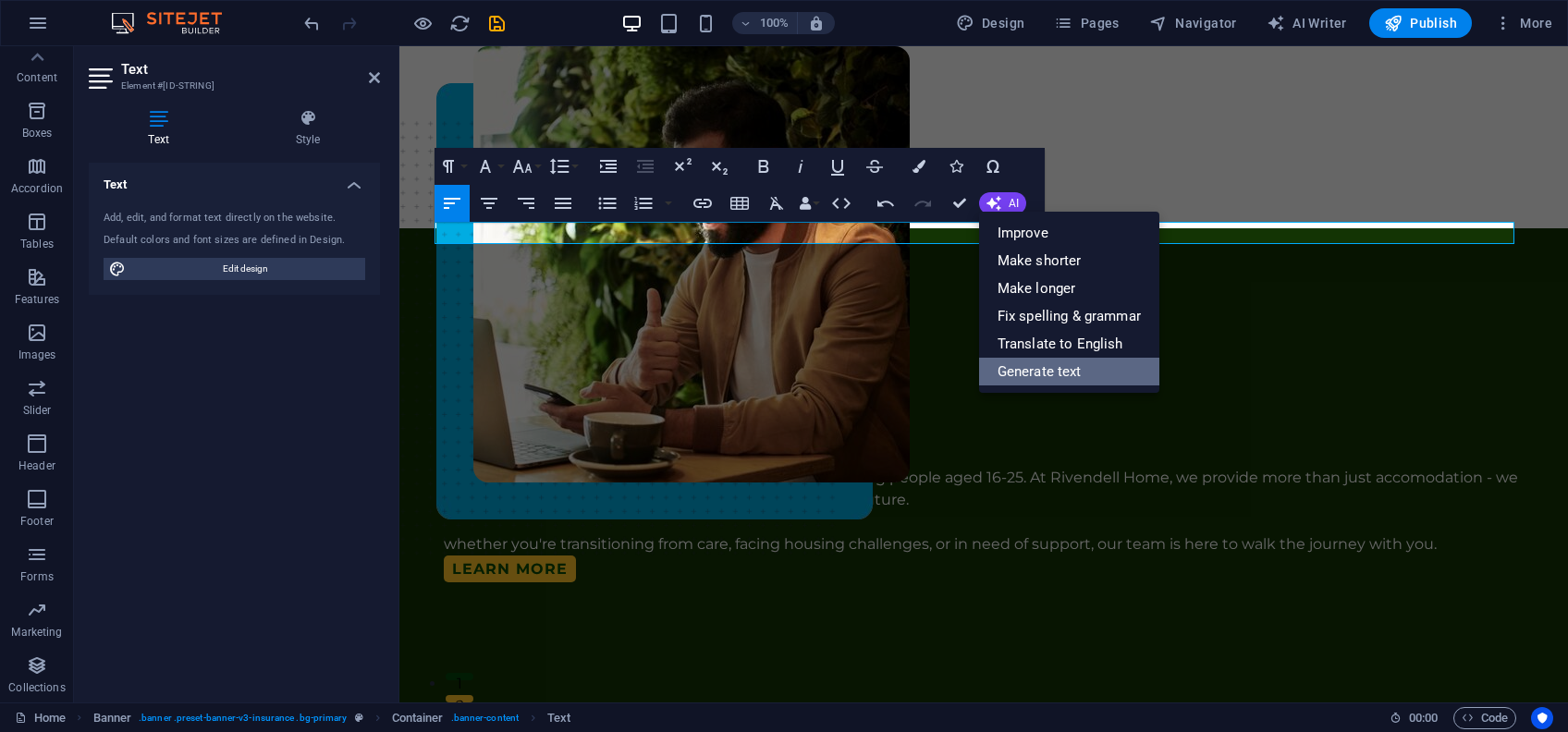 click on "Generate text" at bounding box center [1069, 372] 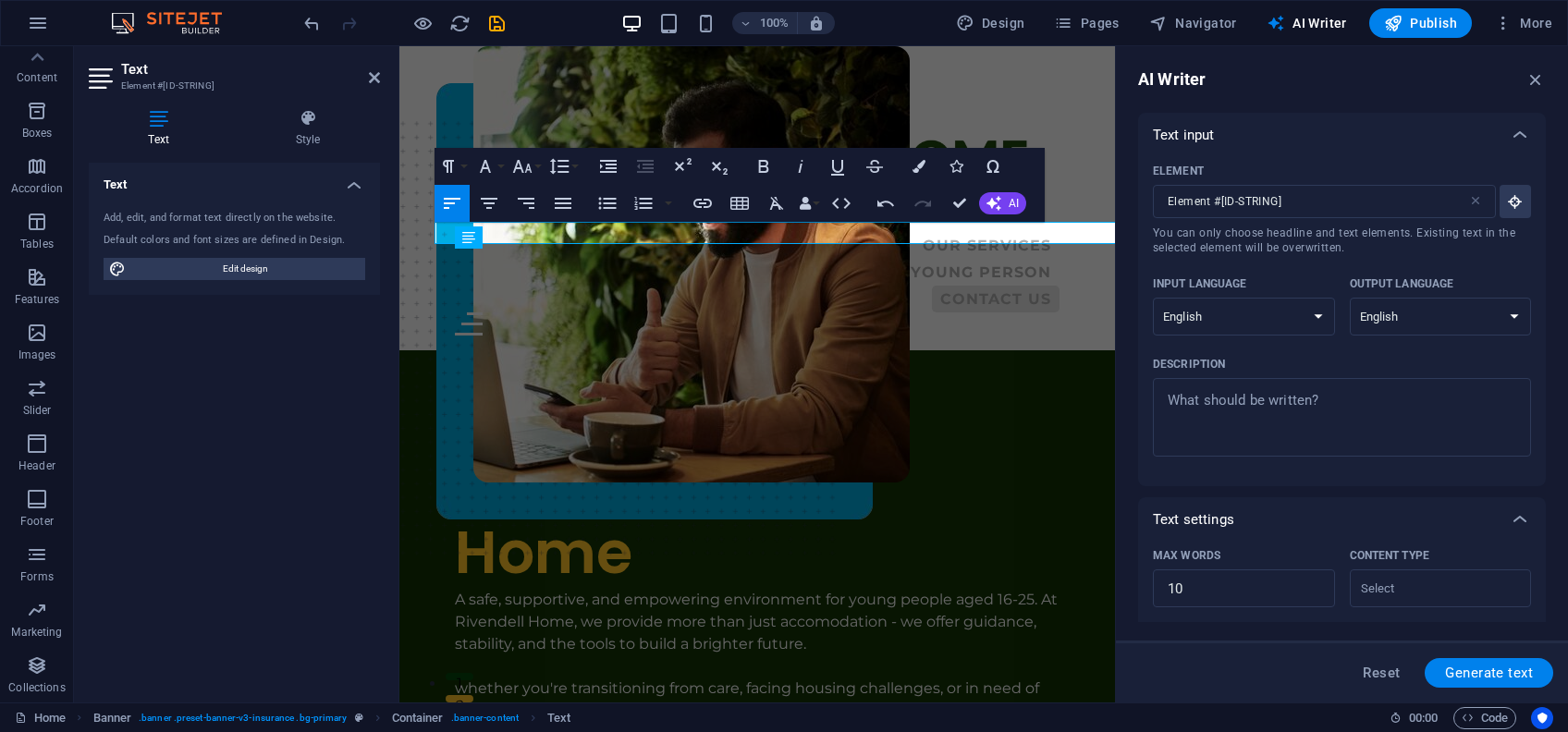 scroll, scrollTop: 0, scrollLeft: 0, axis: both 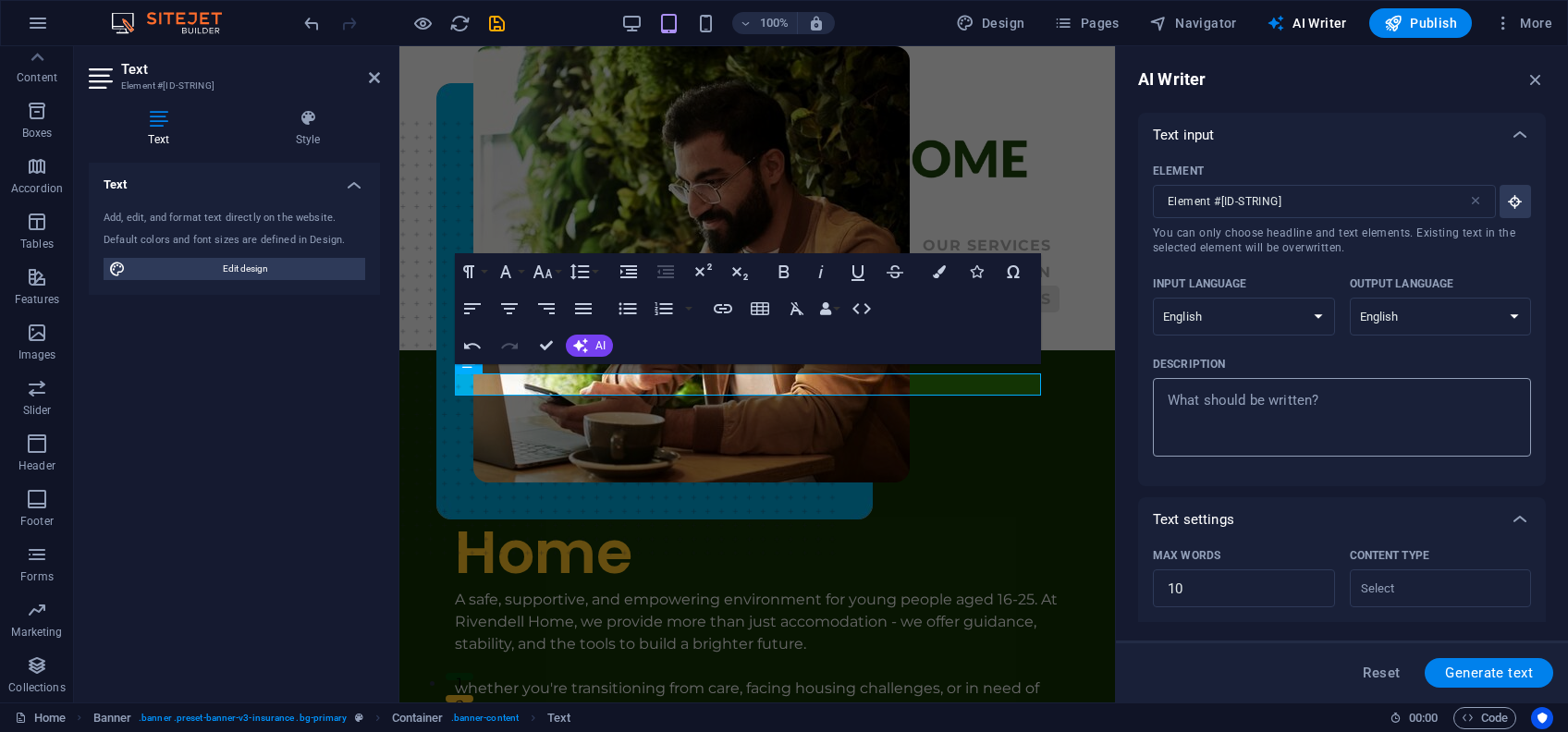 type on "x" 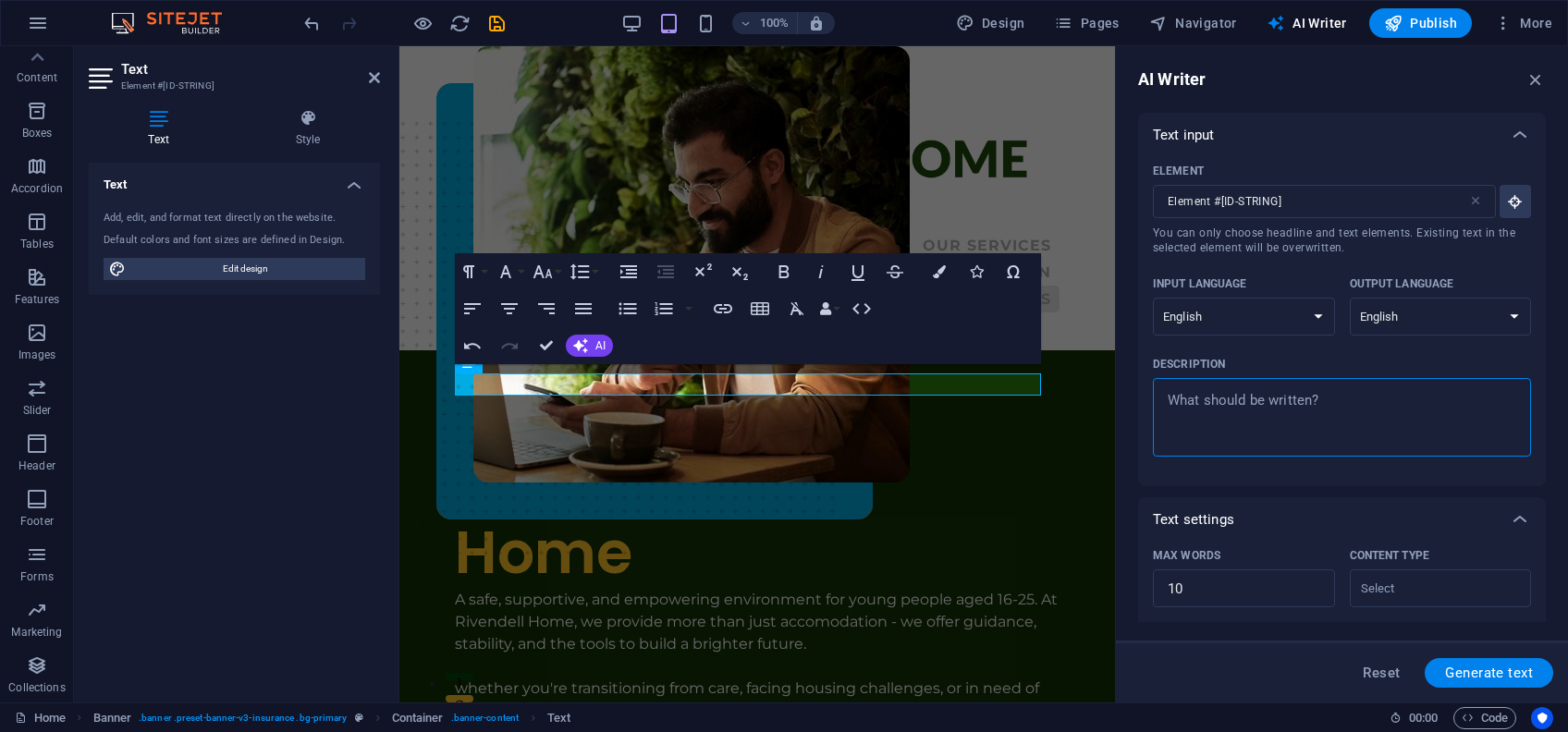 type on "W" 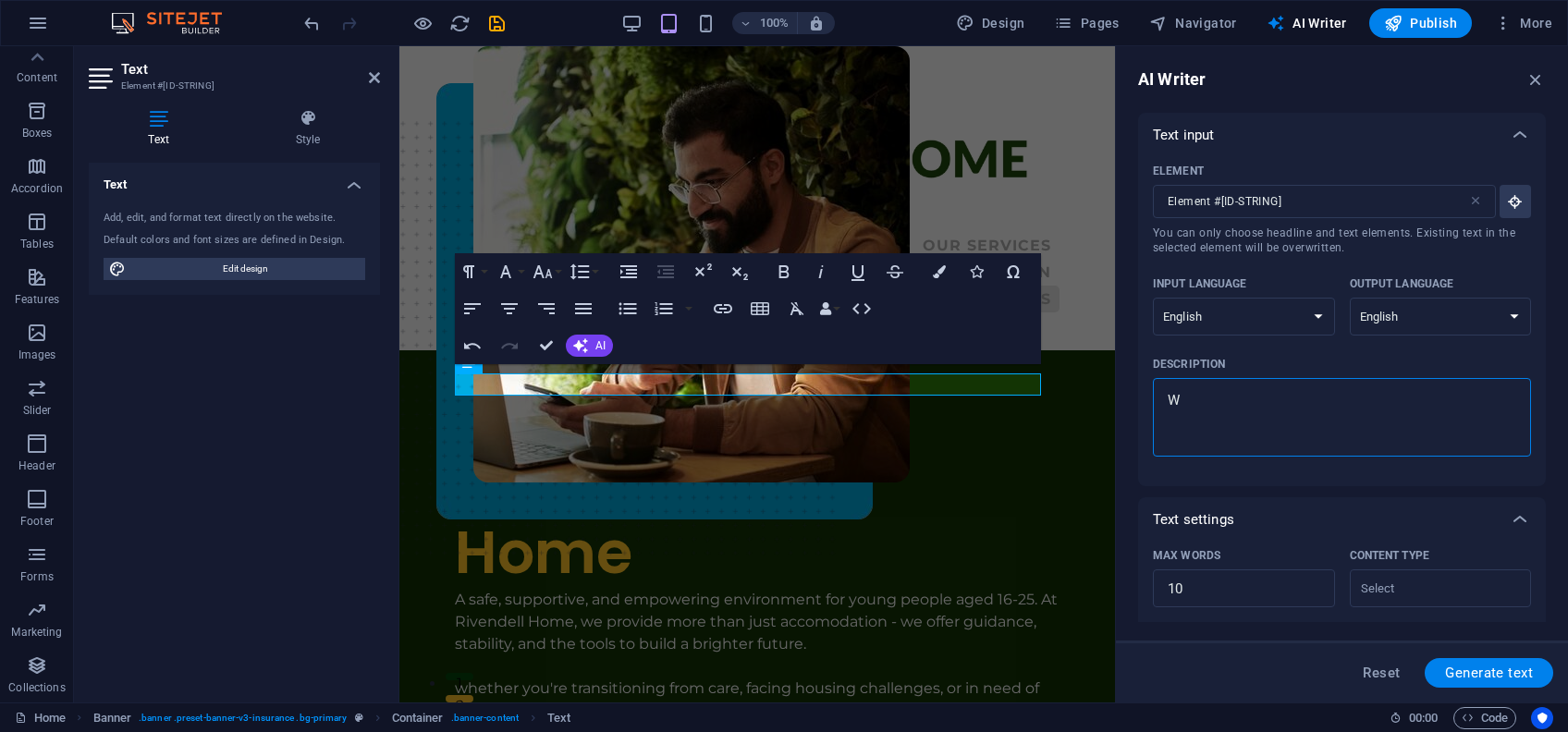 type on "WE" 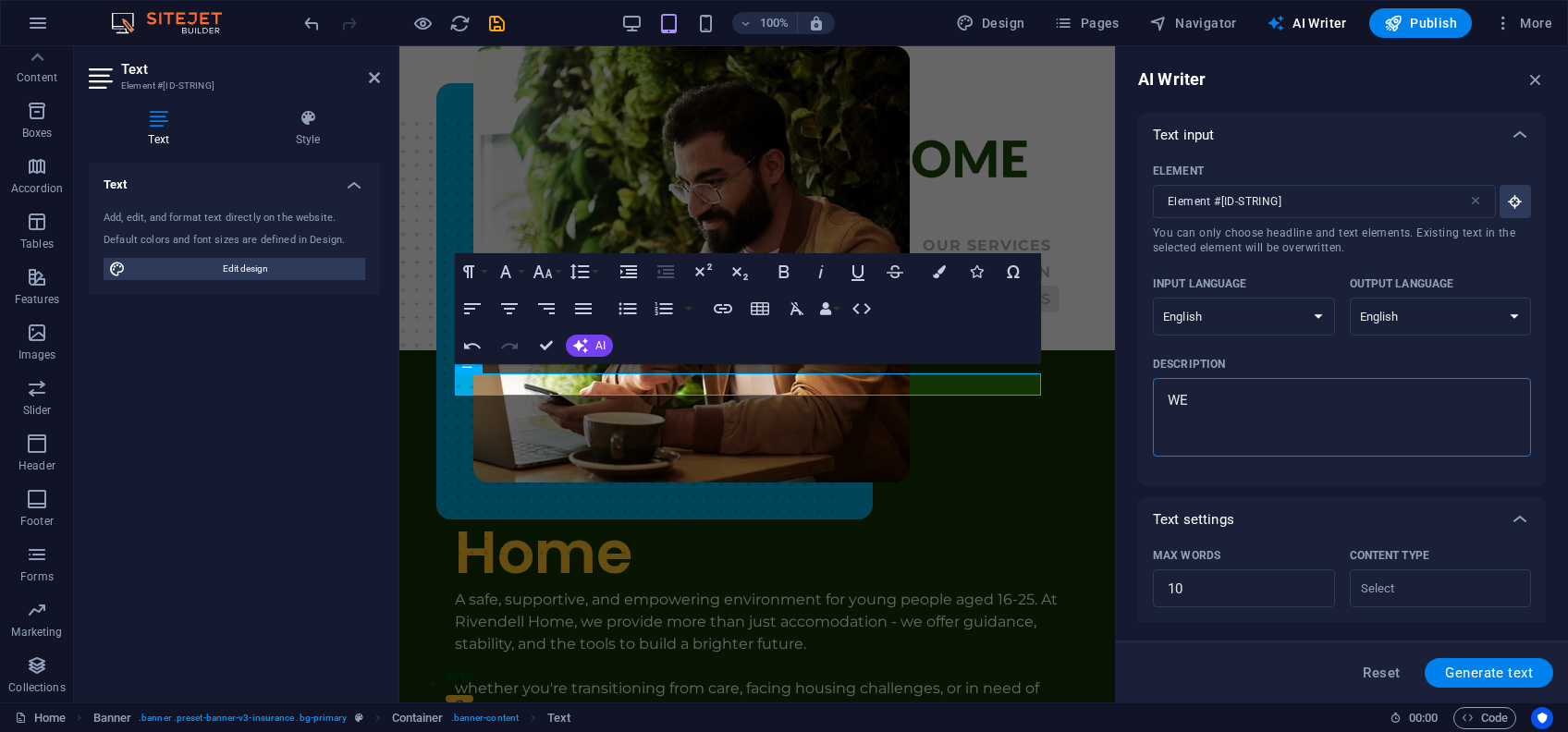 type on "W" 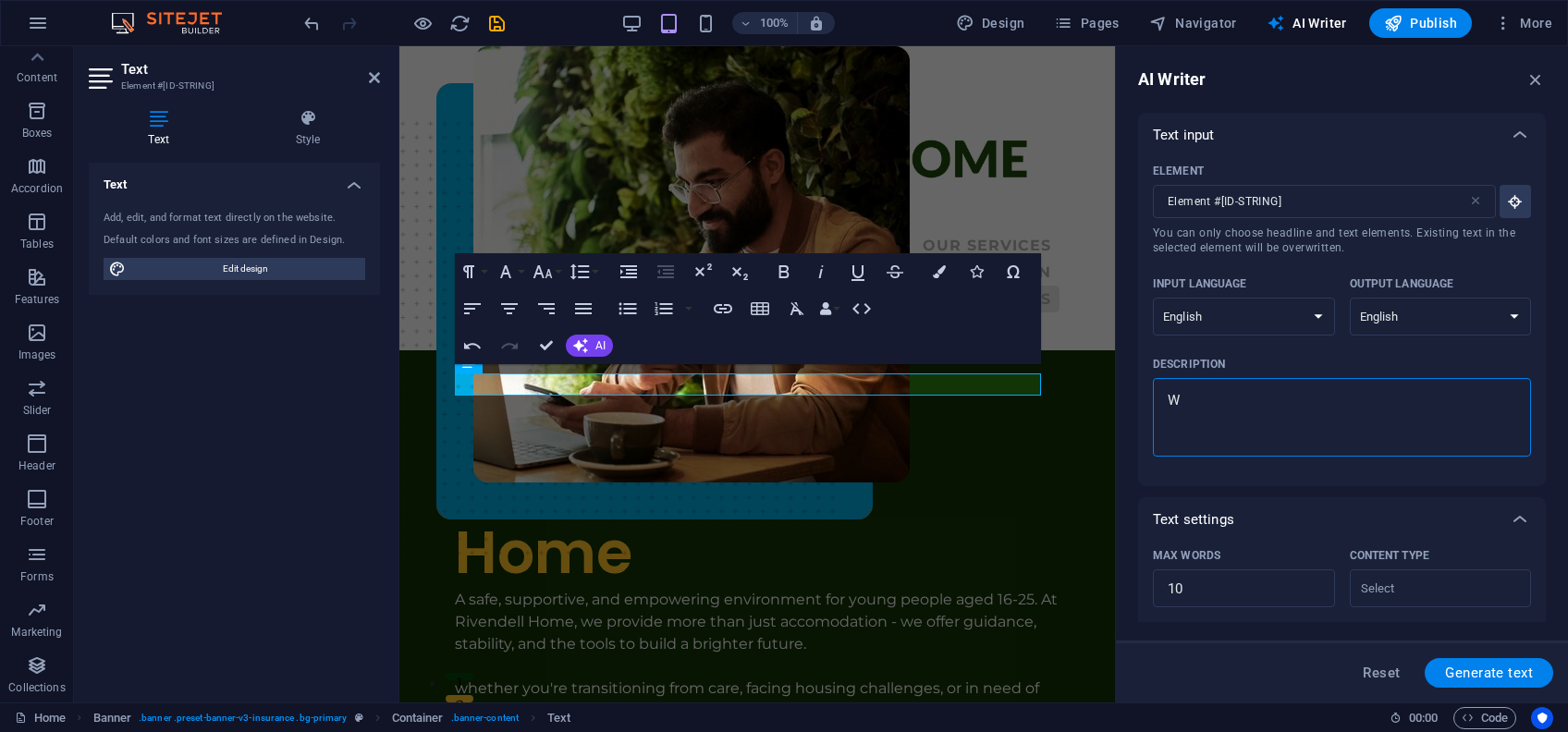 type on "We" 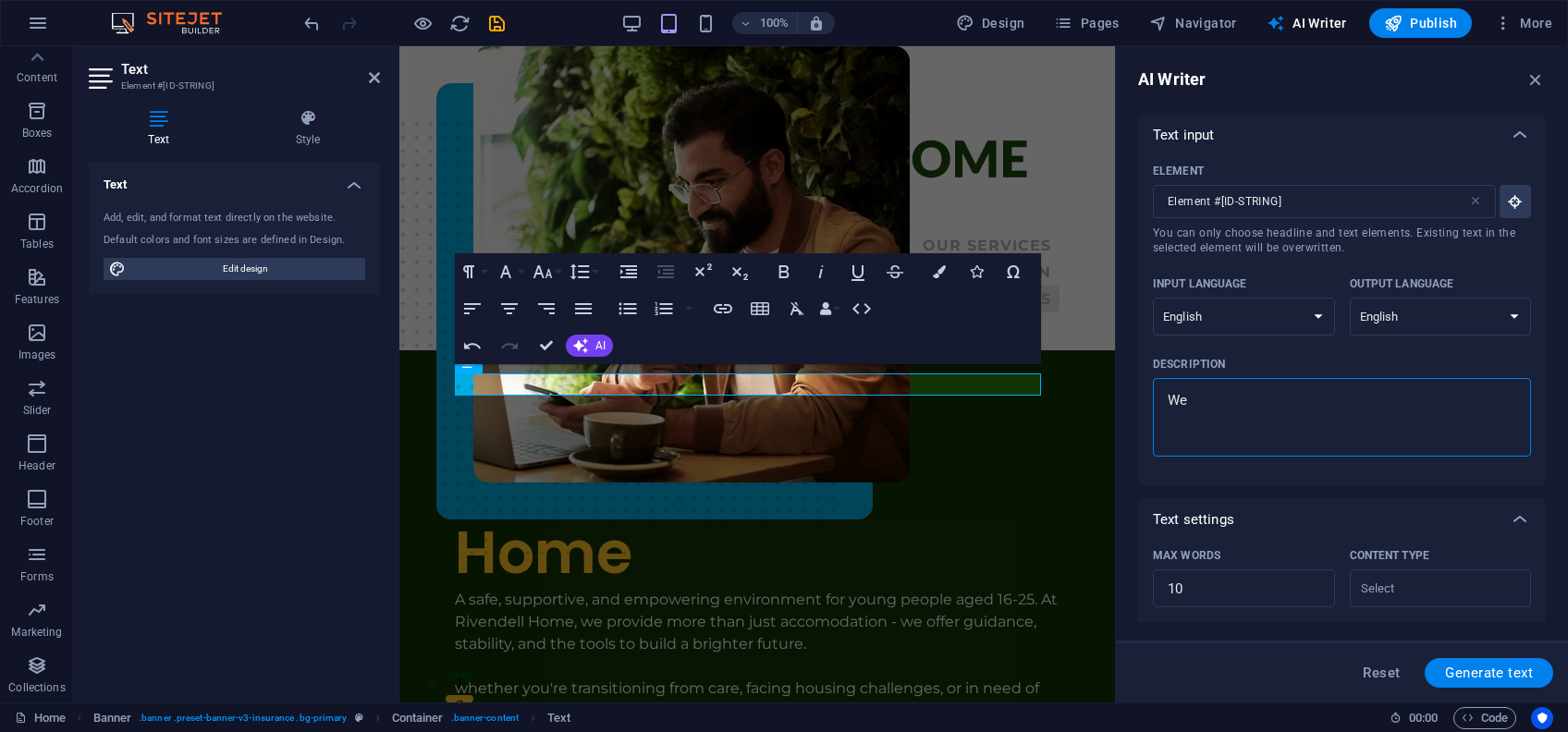 type on "Wel" 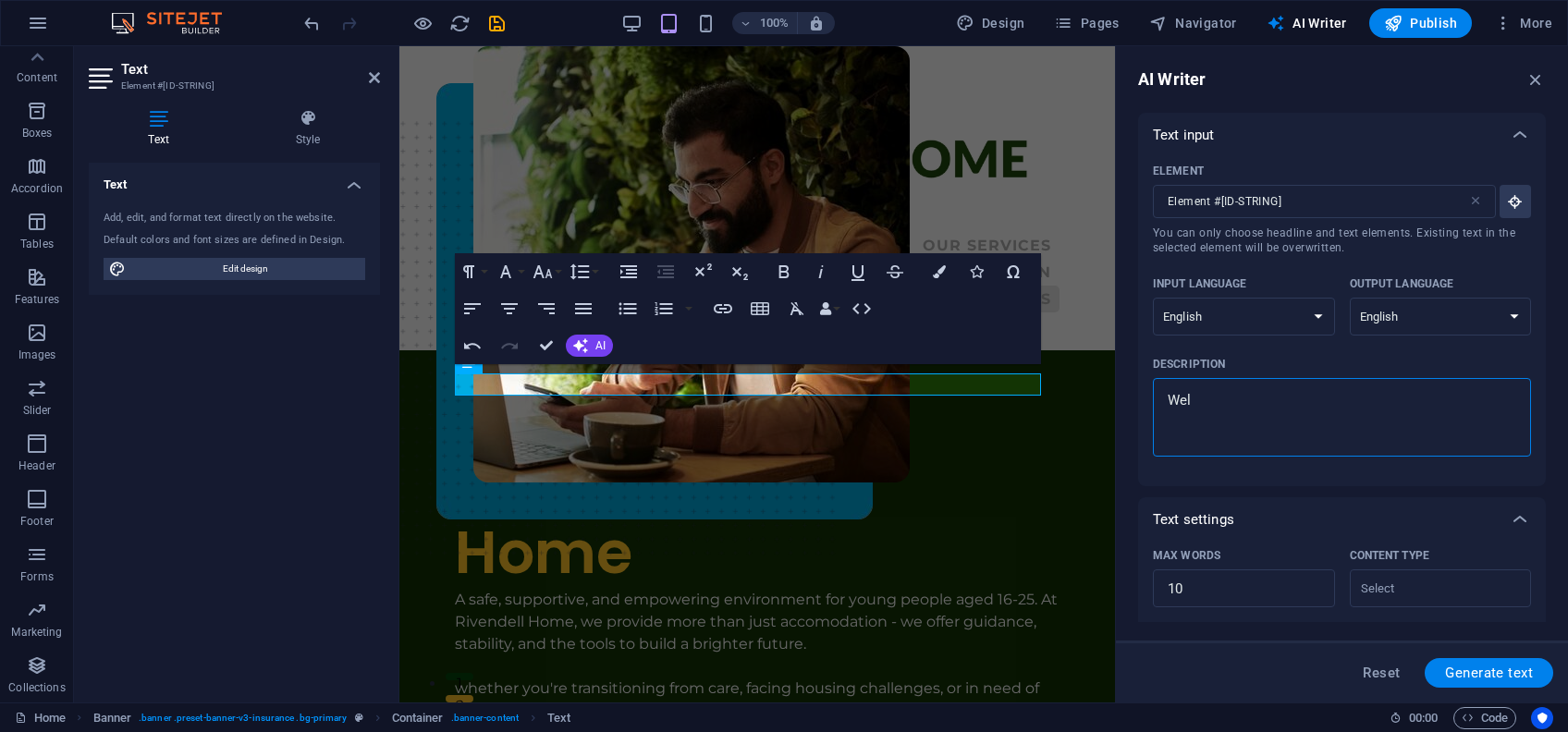 type on "Welc" 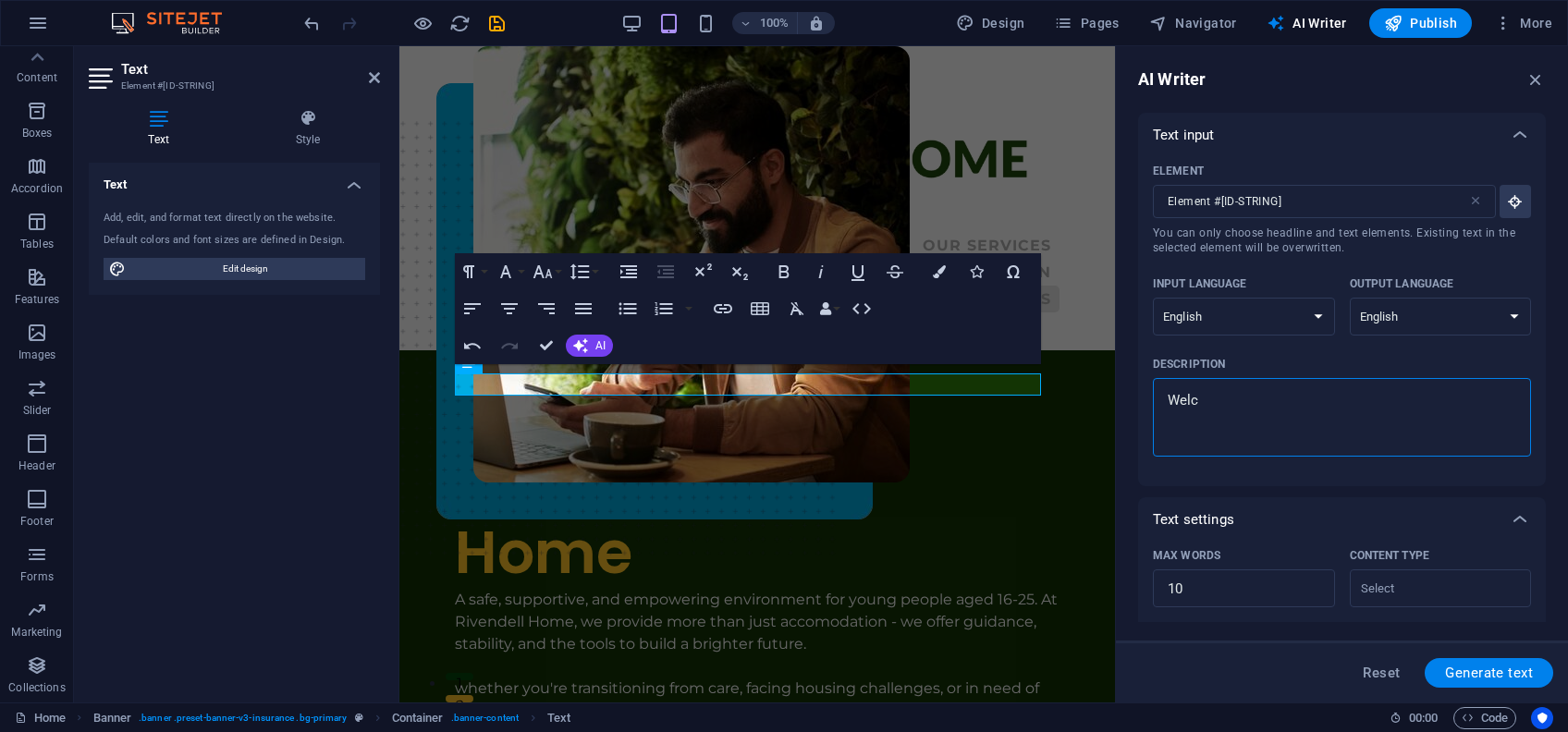 type on "Welco" 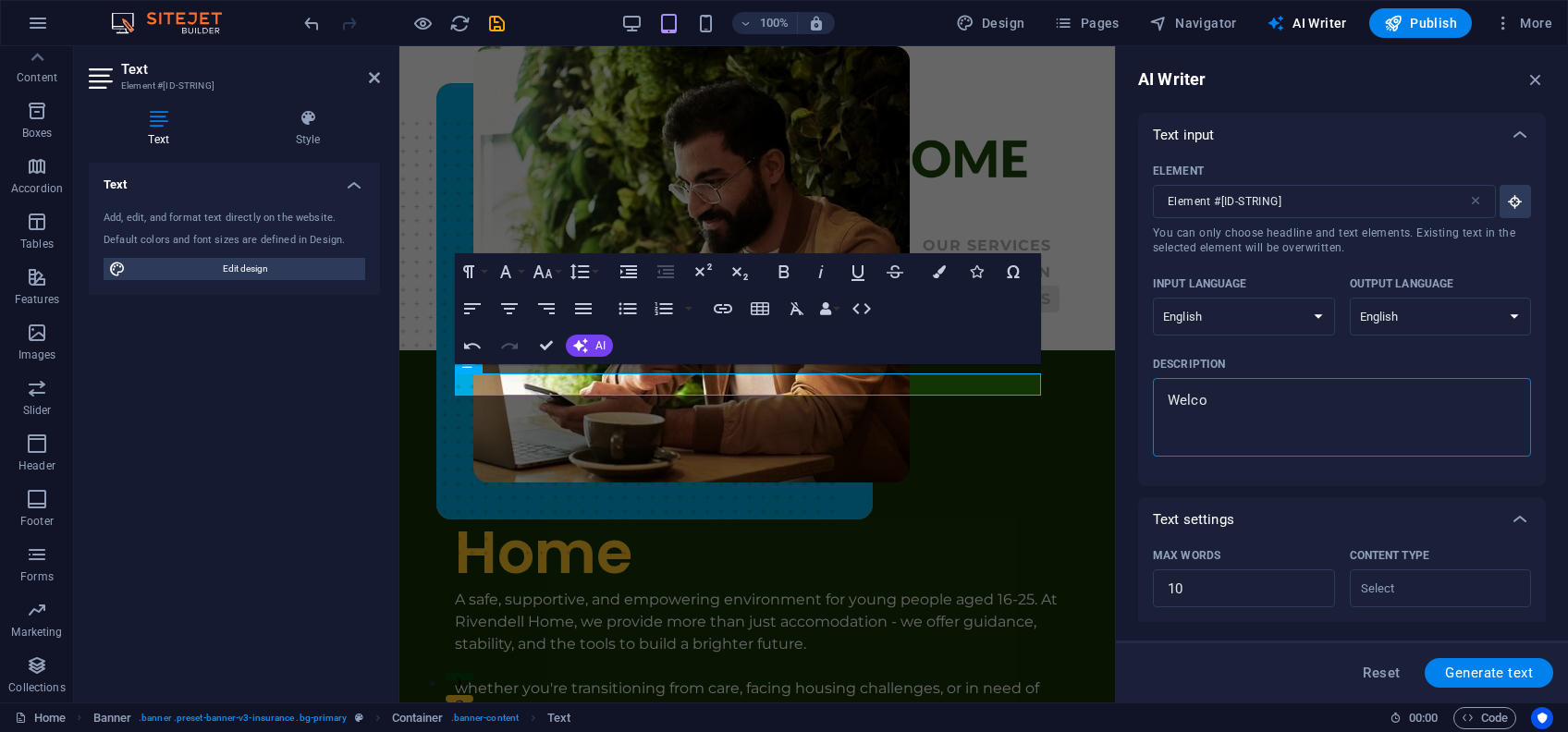 type on "Welcom" 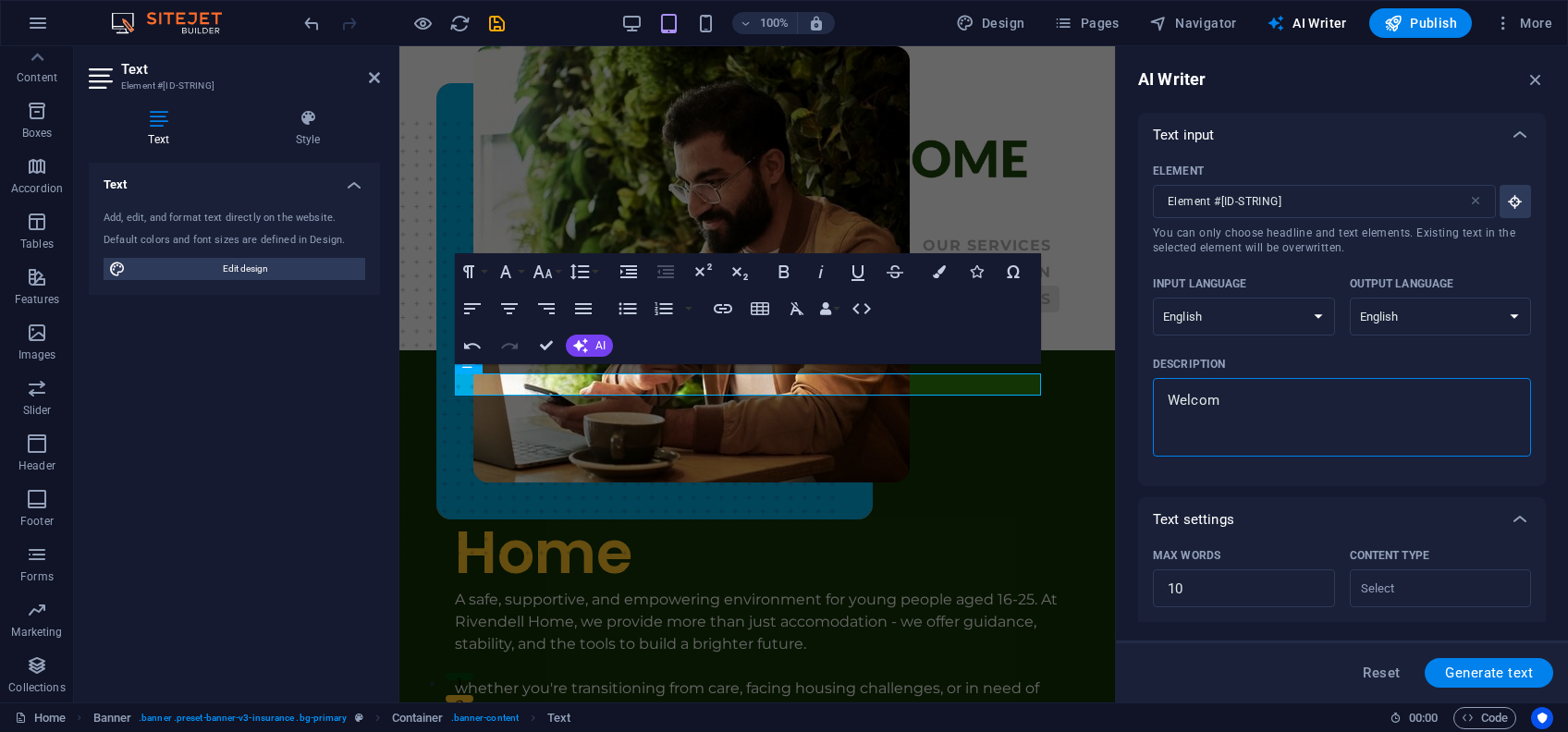 type on "Welcome" 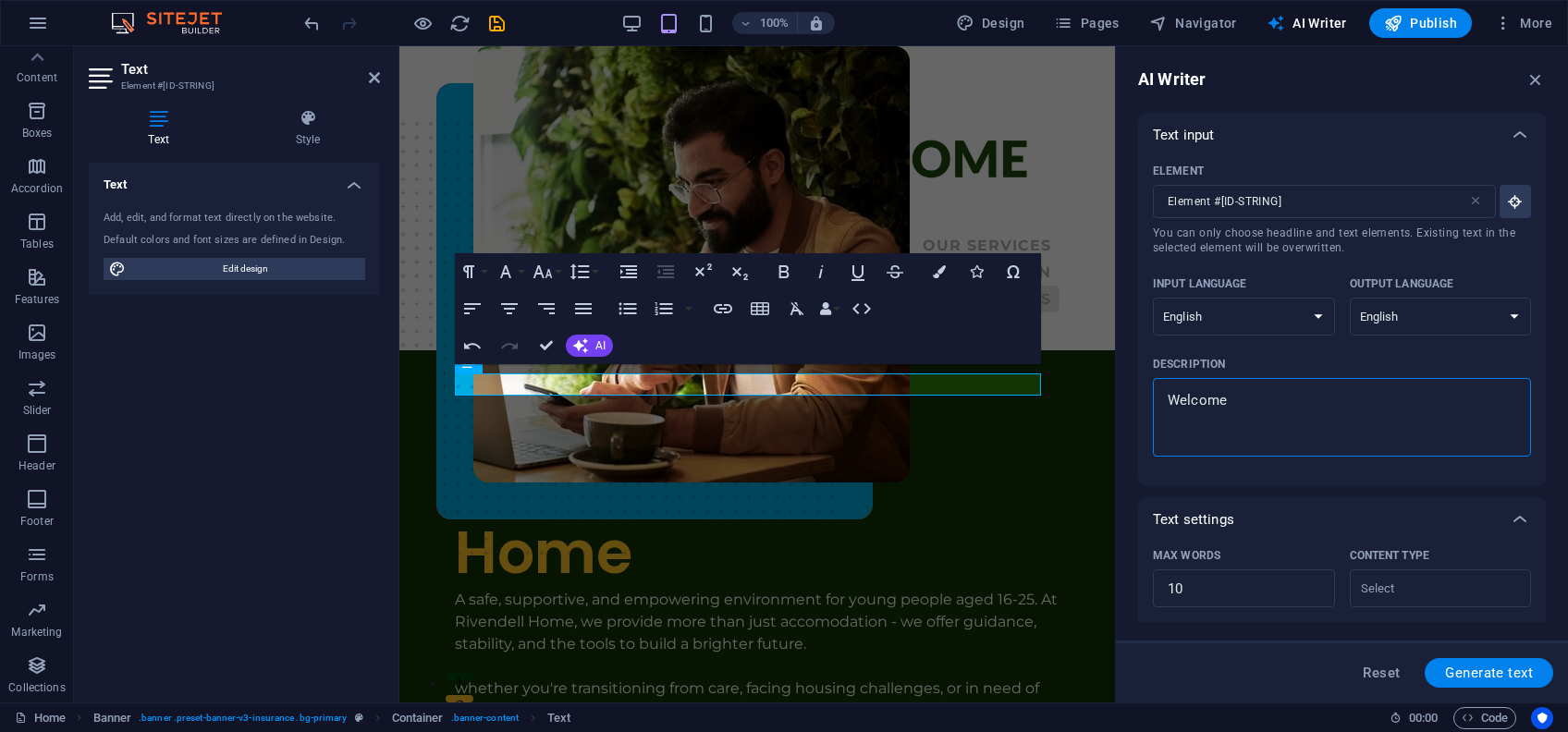 type on "Welcome" 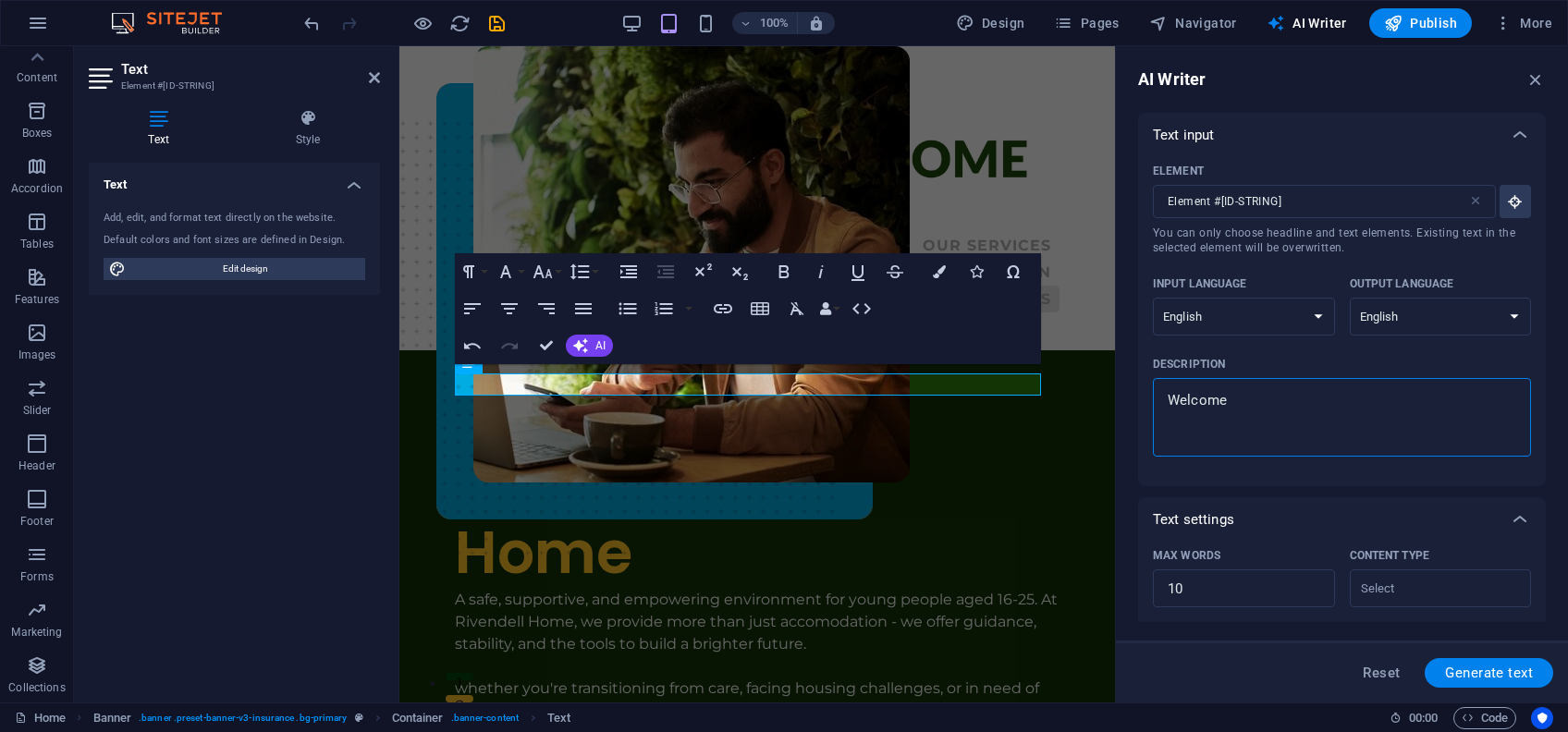 type on "Welcome T" 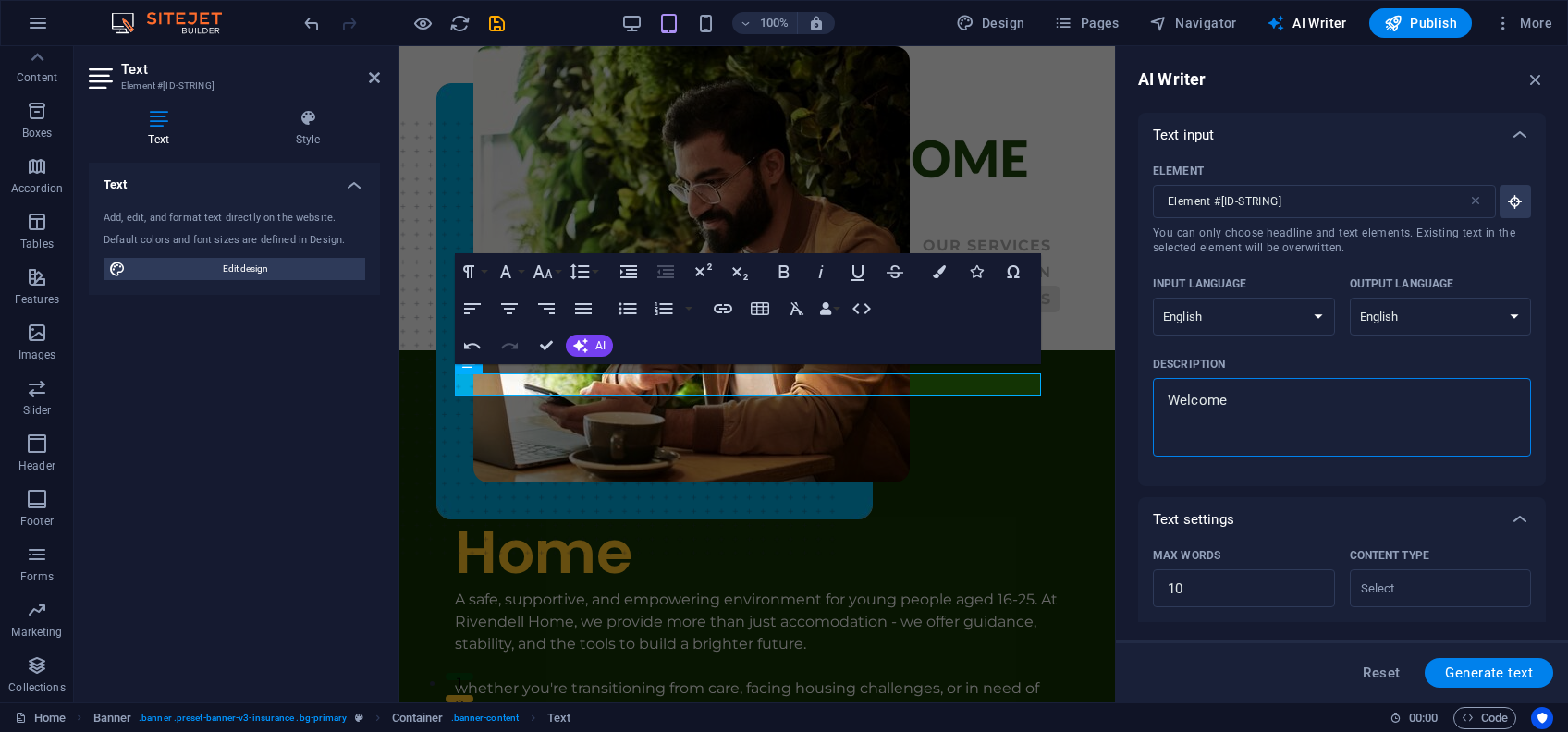 type on "x" 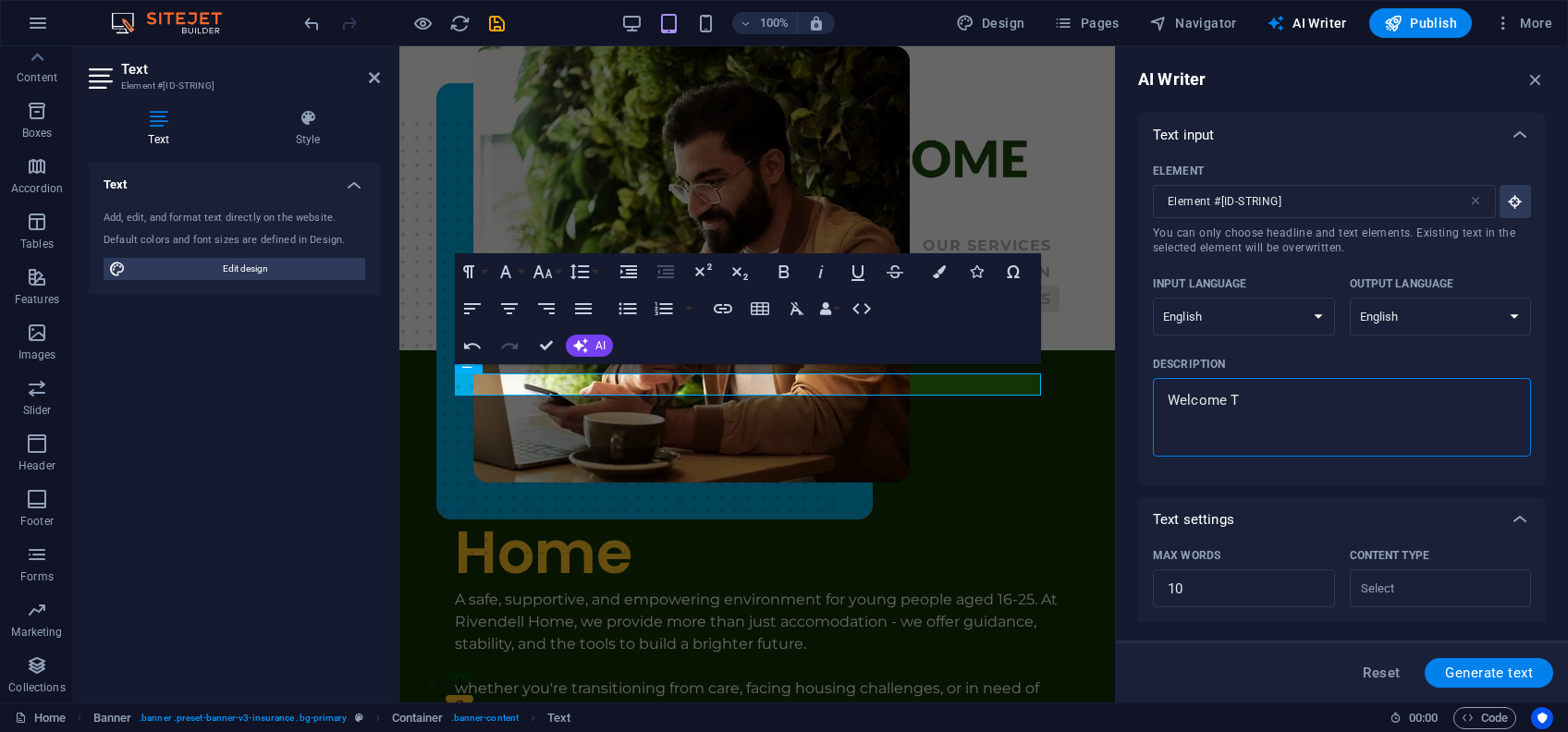 type on "Welcome To" 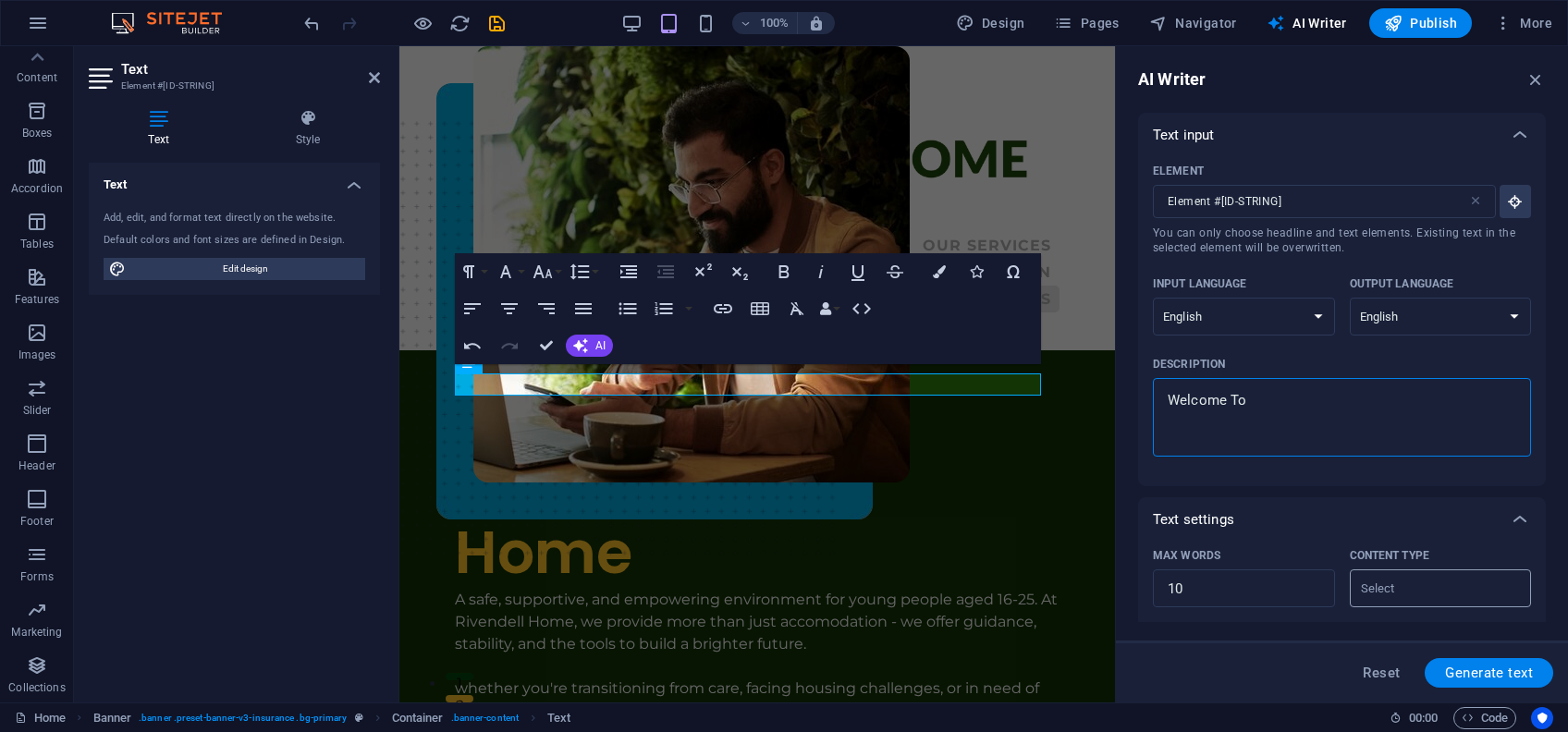 type on "Welcome To" 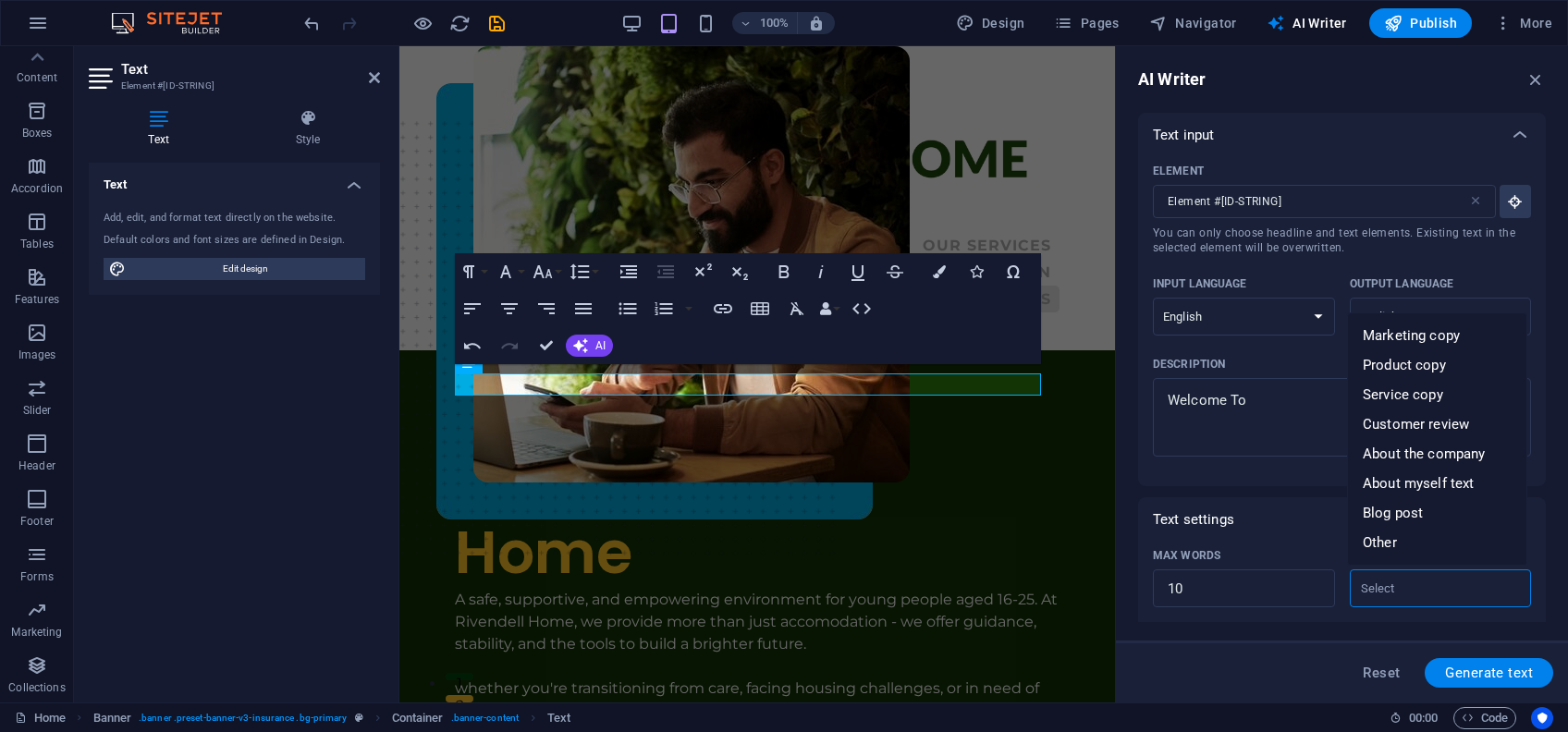 click on "Content type ​" at bounding box center (1426, 588) 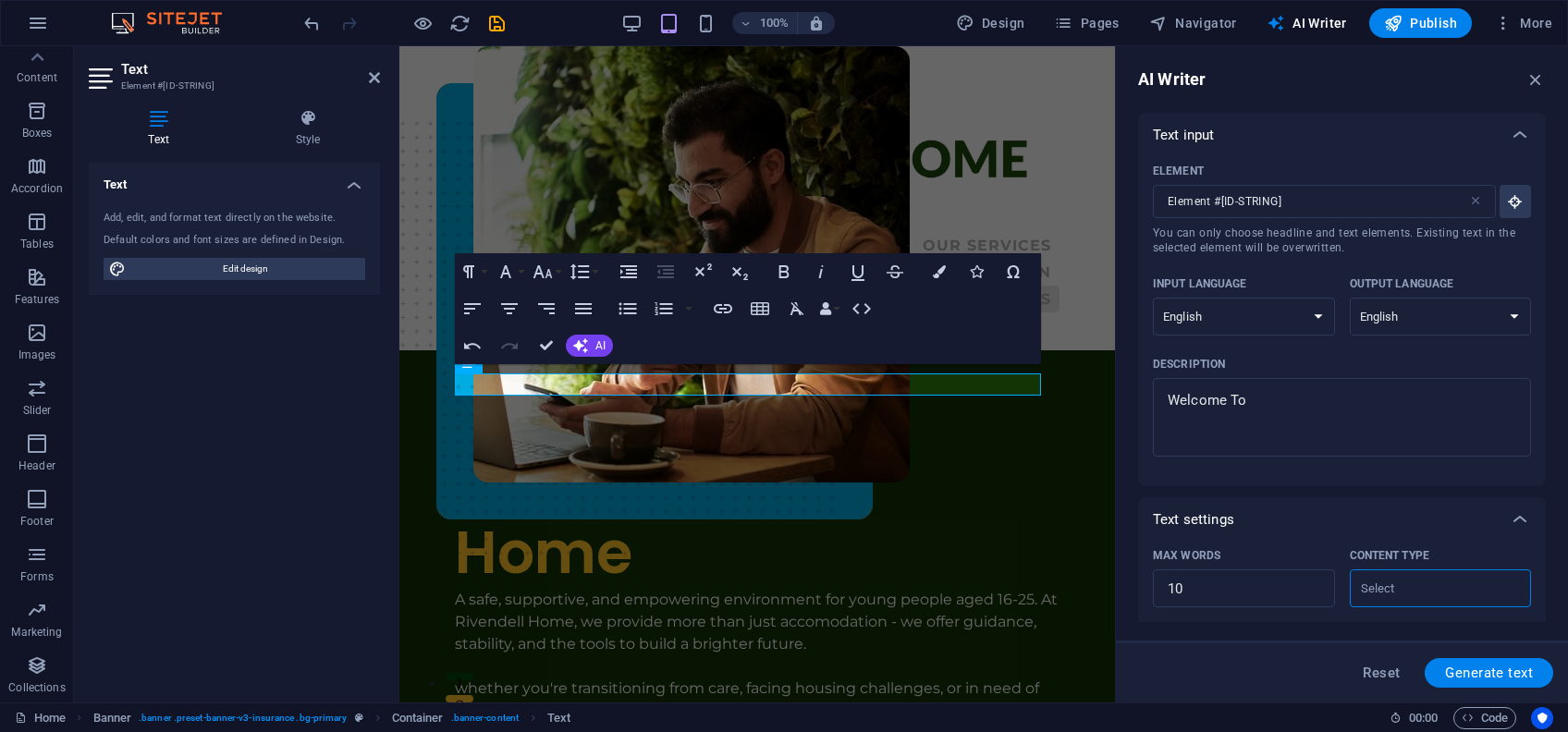 click on "Content type ​" at bounding box center [1426, 588] 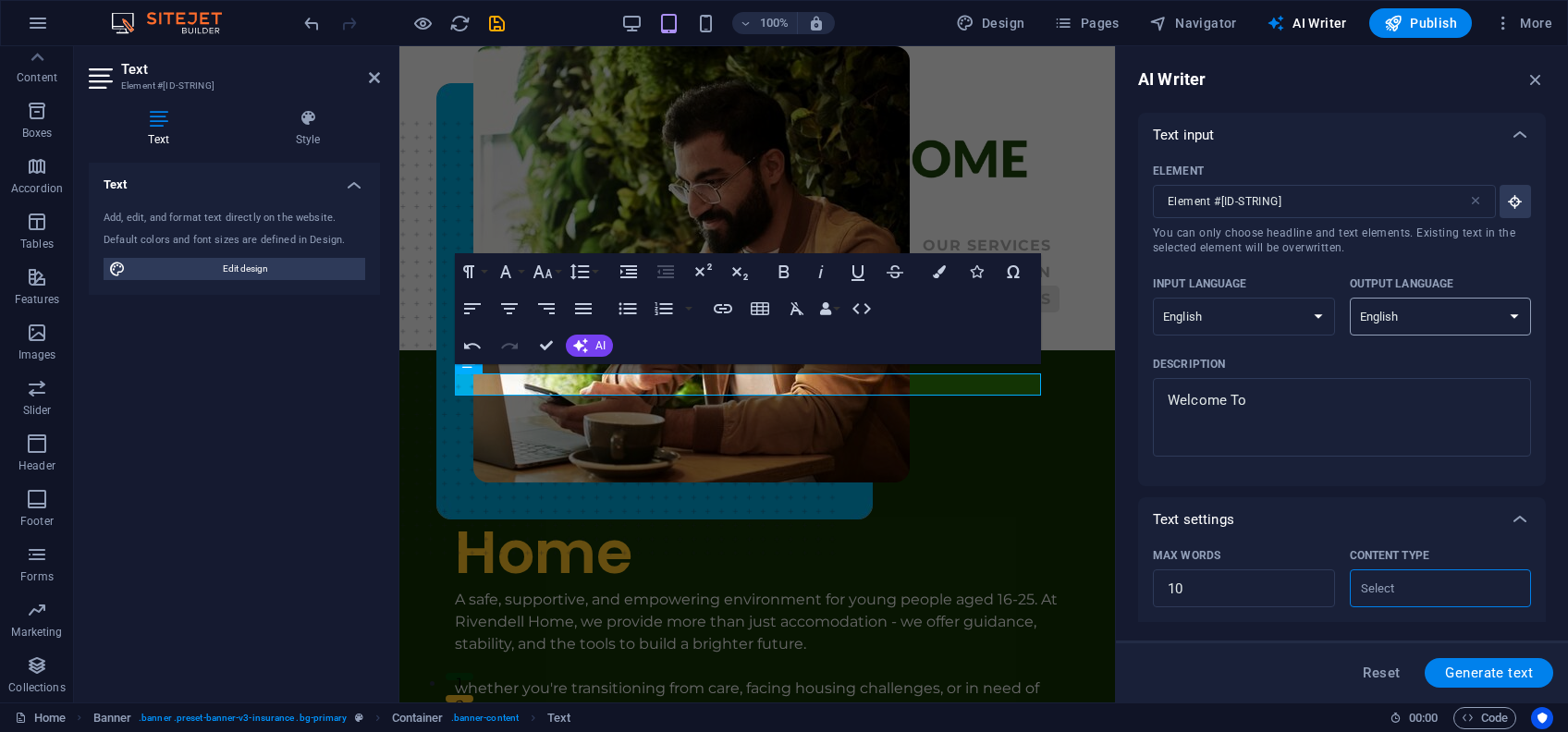 click on "Albanian Arabic Armenian Awadhi Azerbaijani Bashkir Basque Belarusian Bengali Bhojpuri Bosnian Brazilian Portuguese Bulgarian Cantonese (Yue) Catalan Chhattisgarhi Chinese Croatian Czech Danish Dogri Dutch English Estonian Faroese Finnish French Galician Georgian German Greek Gujarati Haryanvi Hindi Hungarian Indonesian Irish Italian Japanese Javanese Kannada Kashmiri Kazakh Konkani Korean Kyrgyz Latvian Lithuanian Macedonian Maithili Malay Maltese Mandarin Mandarin Chinese Marathi Marwari Min Nan Moldovan Mongolian Montenegrin Nepali Norwegian Oriya Pashto Persian (Farsi) Polish Portuguese Punjabi Rajasthani Romanian Russian Sanskrit Santali Serbian Sindhi Sinhala Slovak Slovene Slovenian Spanish Ukrainian Urdu Uzbek Vietnamese Welsh Wu" at bounding box center [1440, 316] 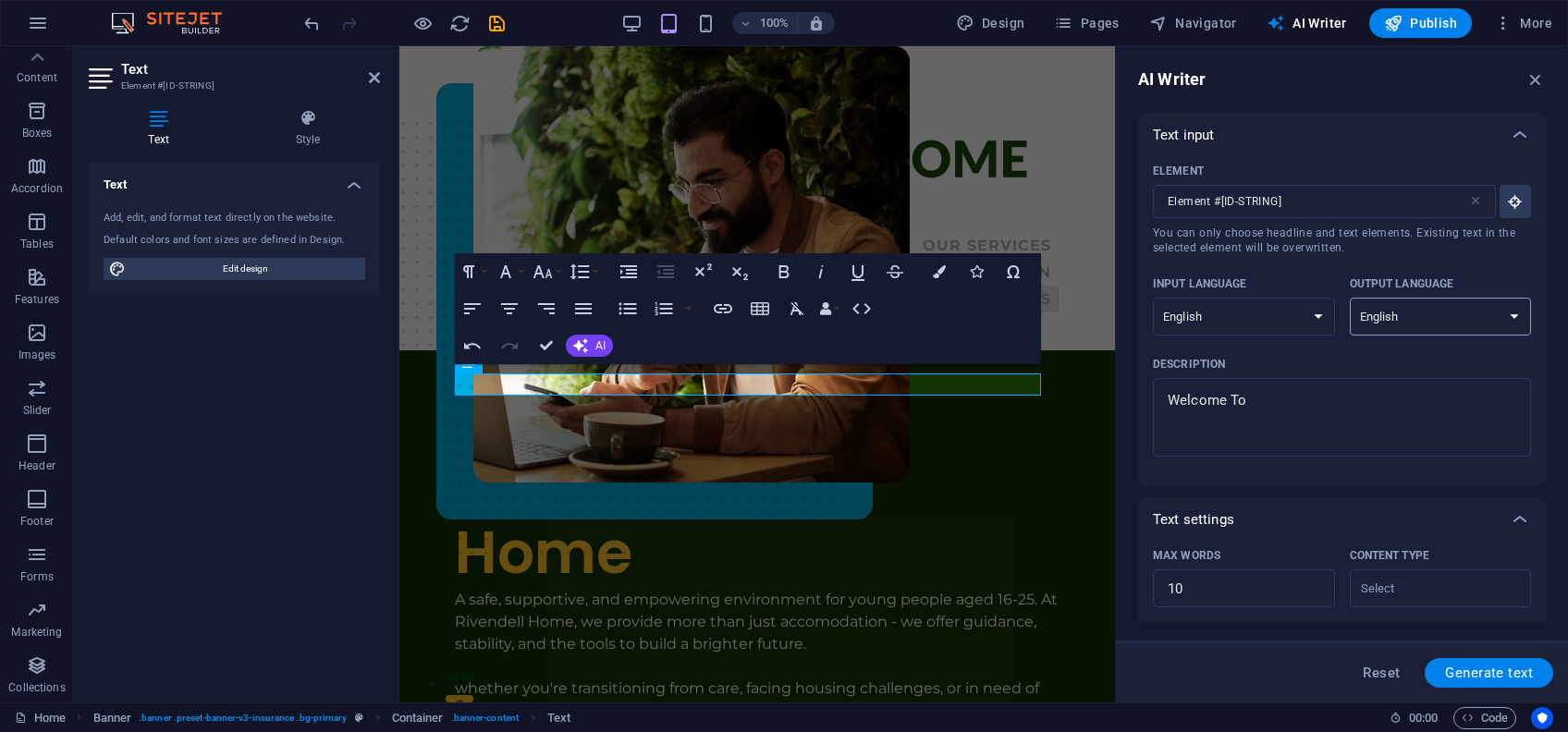 click on "Albanian Arabic Armenian Awadhi Azerbaijani Bashkir Basque Belarusian Bengali Bhojpuri Bosnian Brazilian Portuguese Bulgarian Cantonese (Yue) Catalan Chhattisgarhi Chinese Croatian Czech Danish Dogri Dutch English Estonian Faroese Finnish French Galician Georgian German Greek Gujarati Haryanvi Hindi Hungarian Indonesian Irish Italian Japanese Javanese Kannada Kashmiri Kazakh Konkani Korean Kyrgyz Latvian Lithuanian Macedonian Maithili Malay Maltese Mandarin Mandarin Chinese Marathi Marwari Min Nan Moldovan Mongolian Montenegrin Nepali Norwegian Oriya Pashto Persian (Farsi) Polish Portuguese Punjabi Rajasthani Romanian Russian Sanskrit Santali Serbian Sindhi Sinhala Slovak Slovene Slovenian Spanish Ukrainian Urdu Uzbek Vietnamese Welsh Wu" at bounding box center [1440, 316] 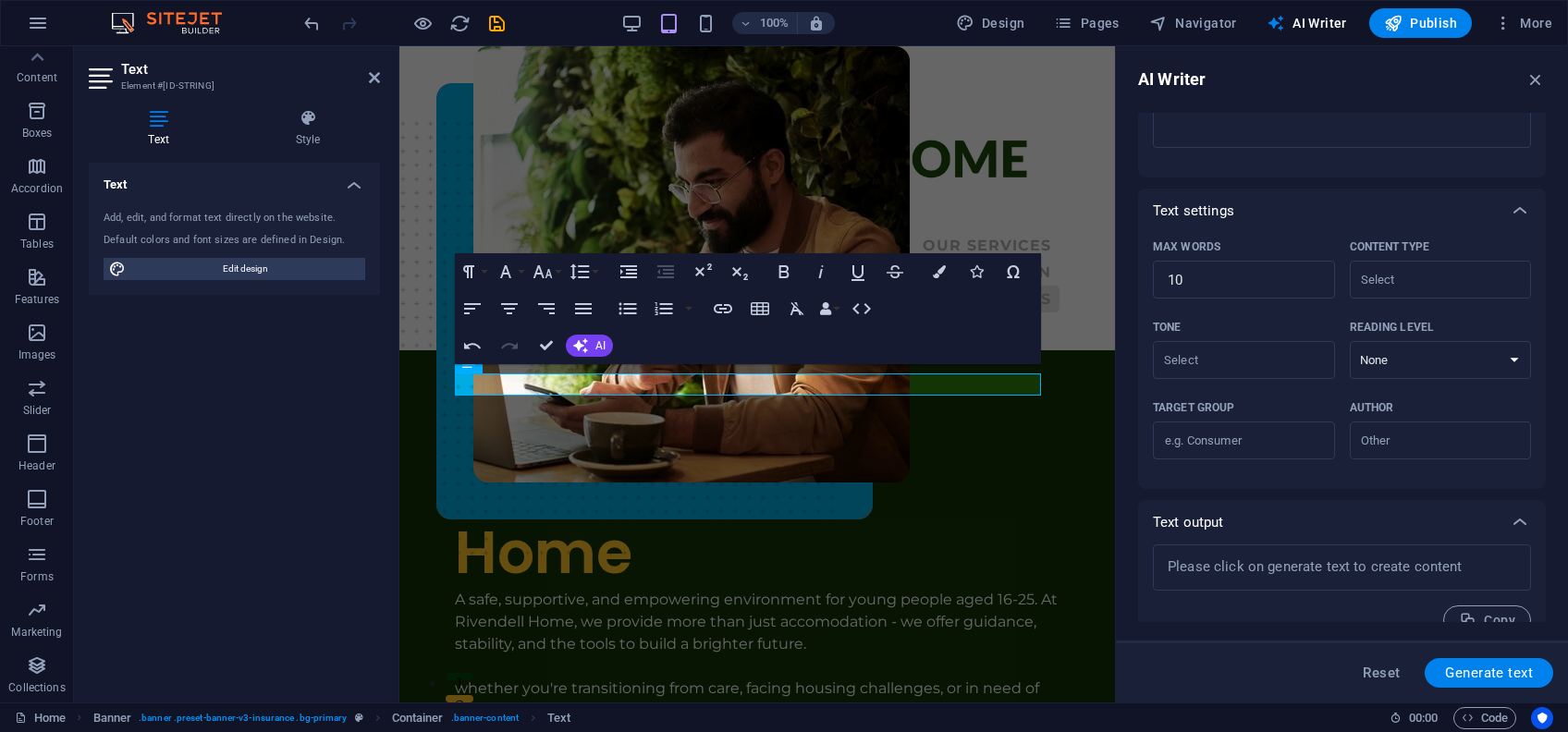 scroll, scrollTop: 336, scrollLeft: 0, axis: vertical 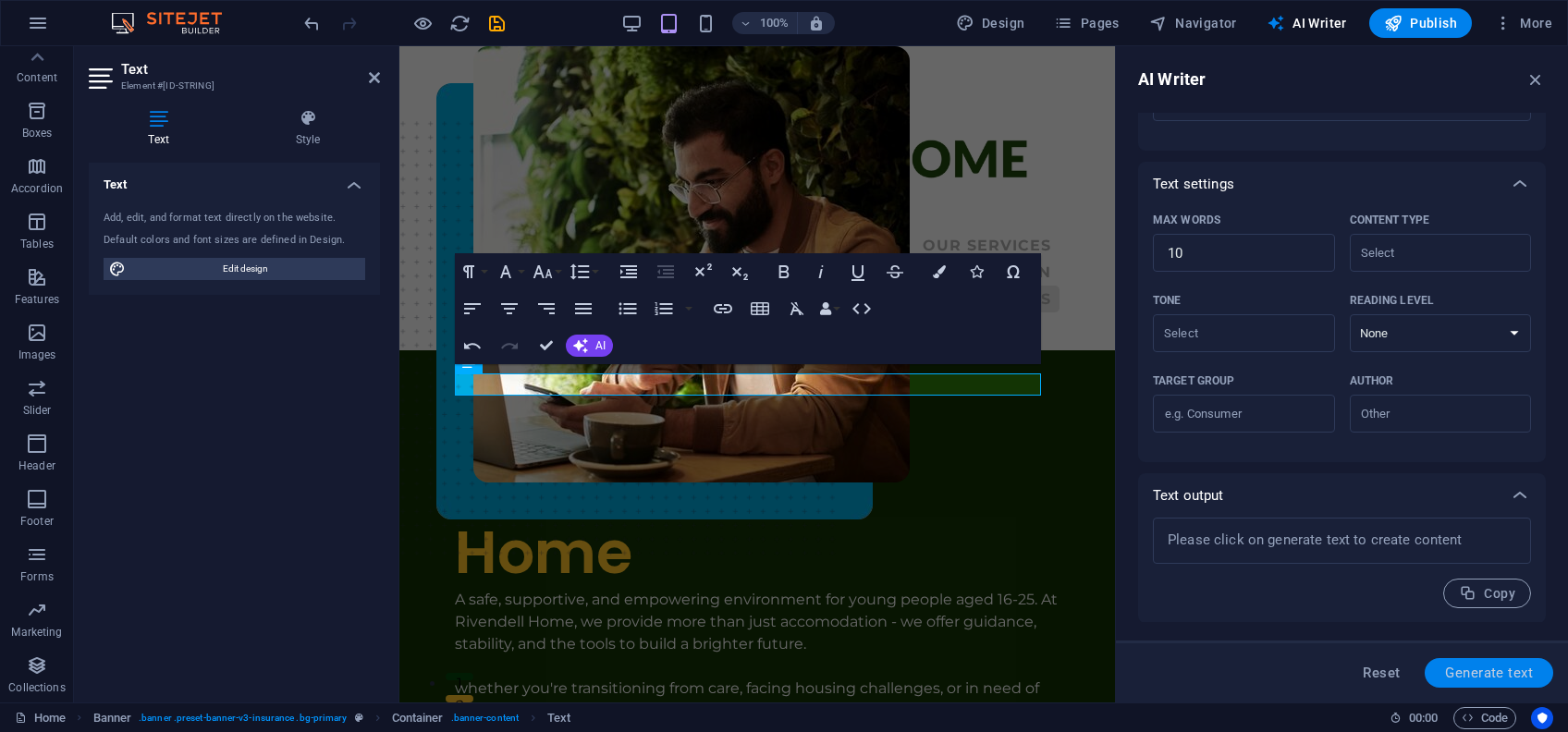 click on "Generate text" at bounding box center [1488, 673] 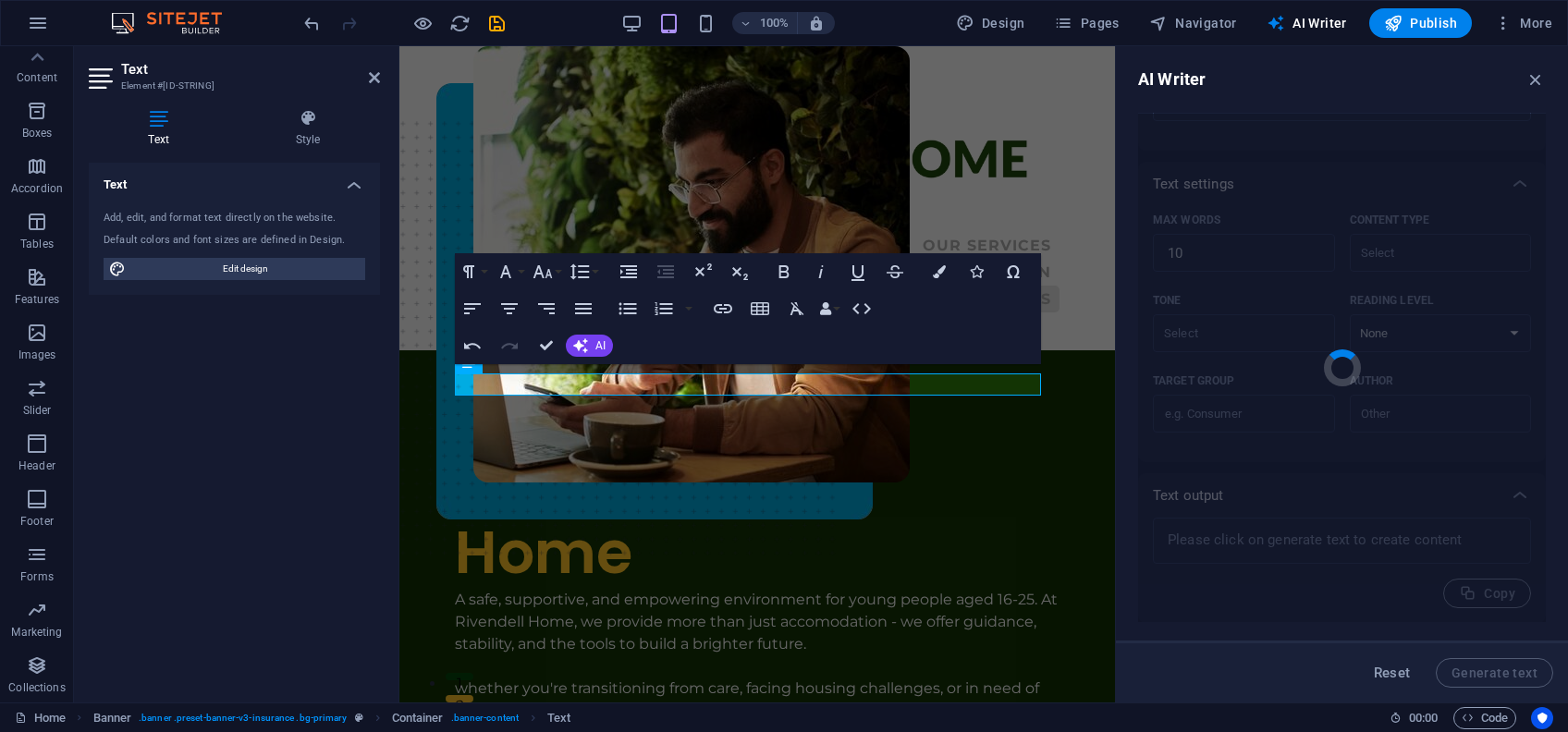 type on "x" 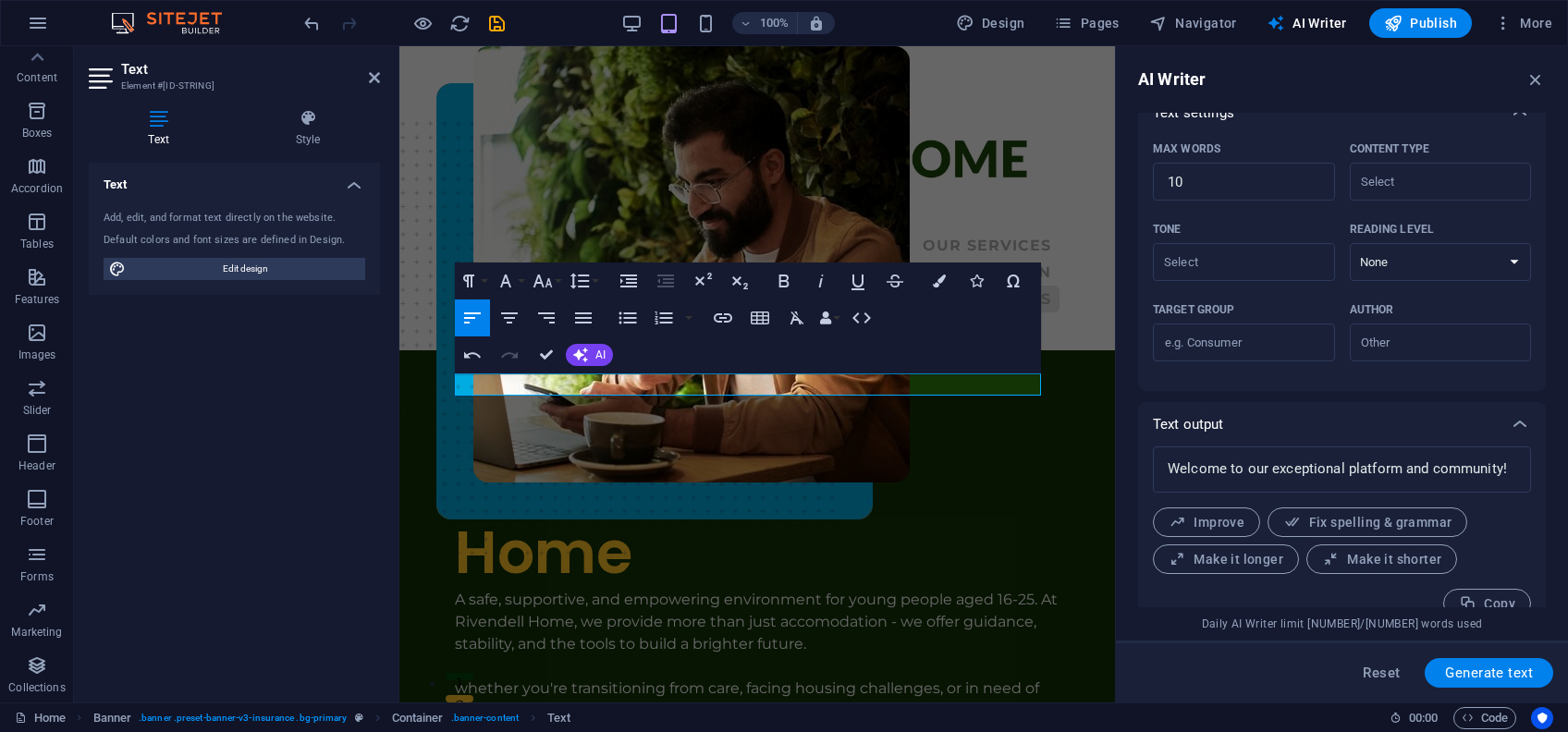 scroll, scrollTop: 432, scrollLeft: 0, axis: vertical 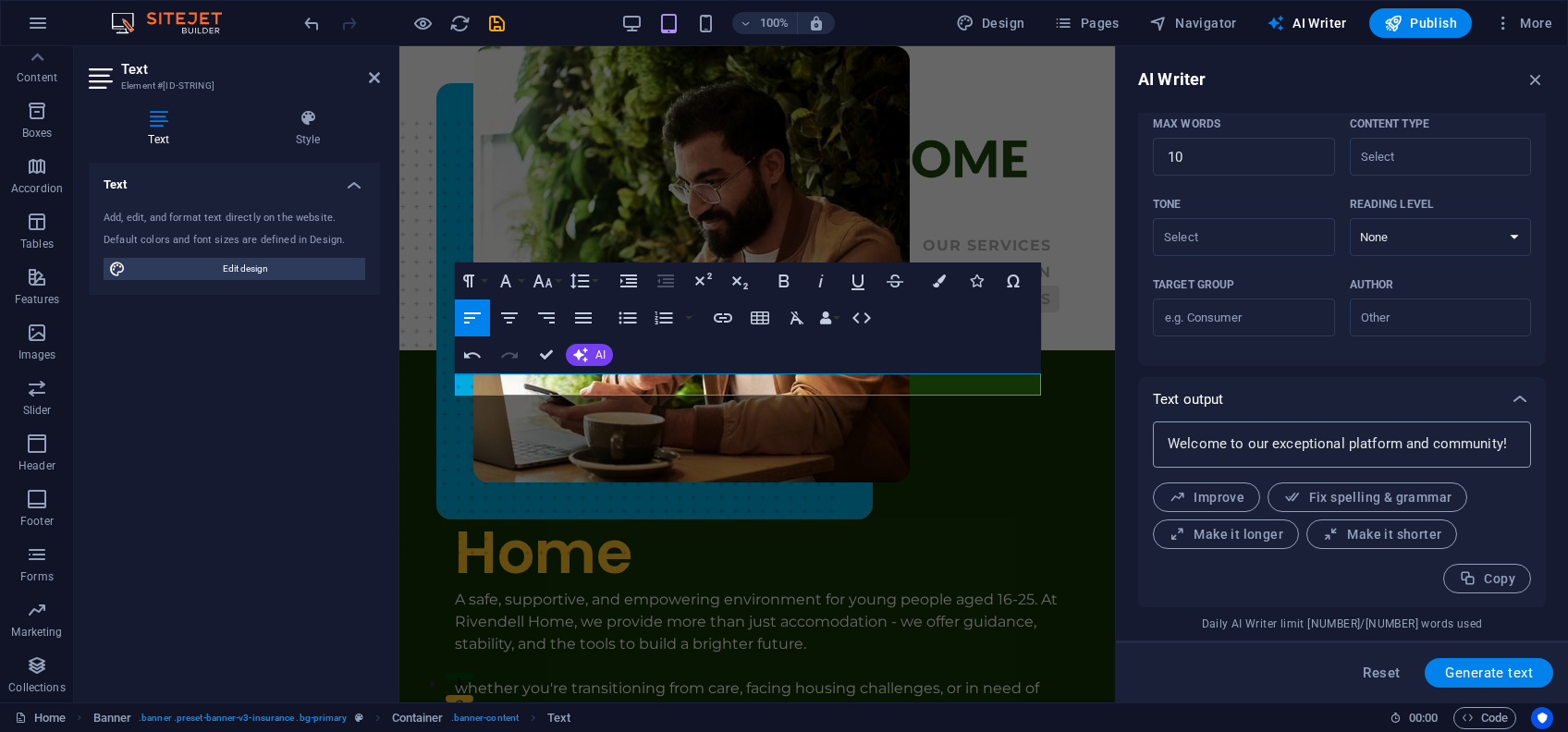 type on "x" 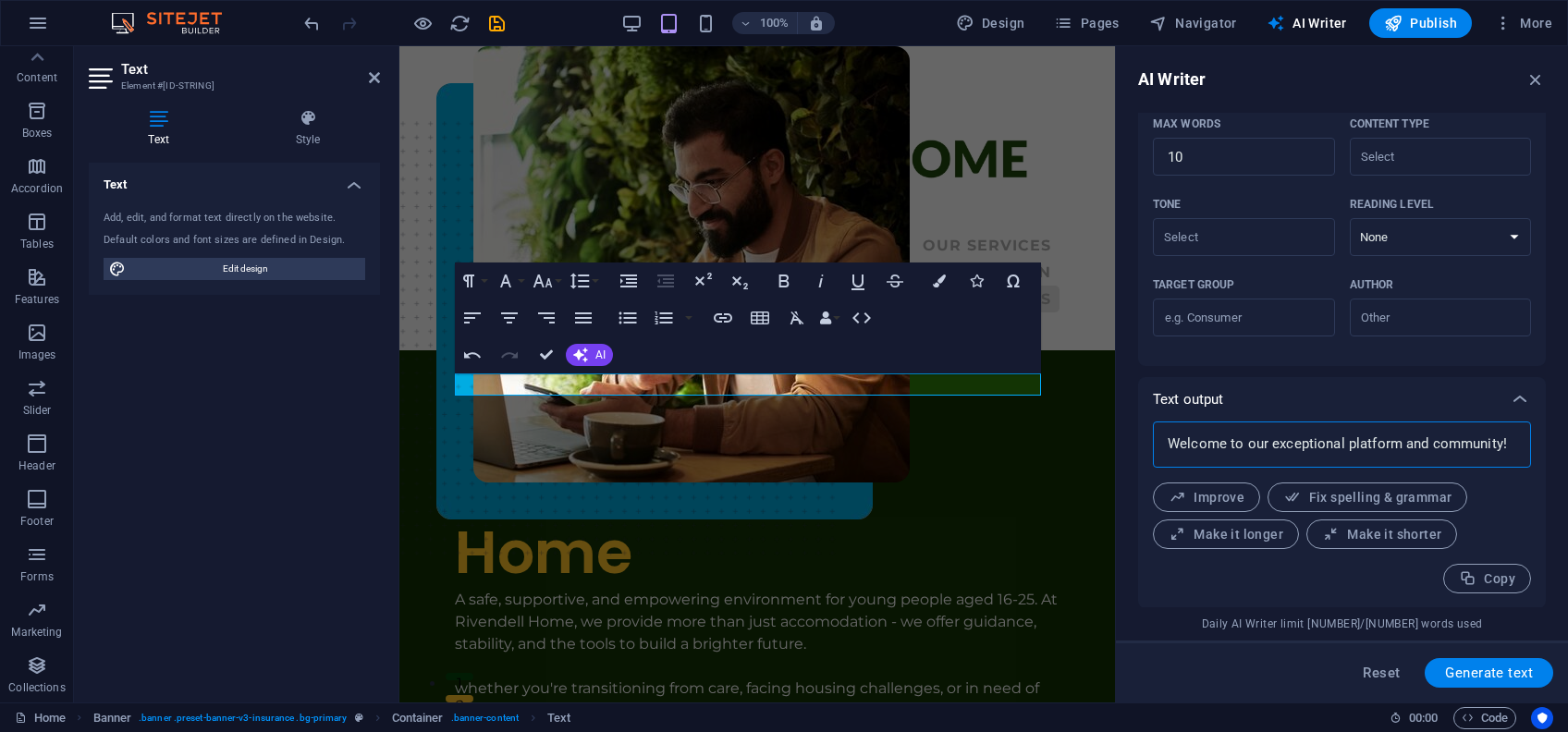 drag, startPoint x: 1501, startPoint y: 444, endPoint x: 1373, endPoint y: 450, distance: 128.14055 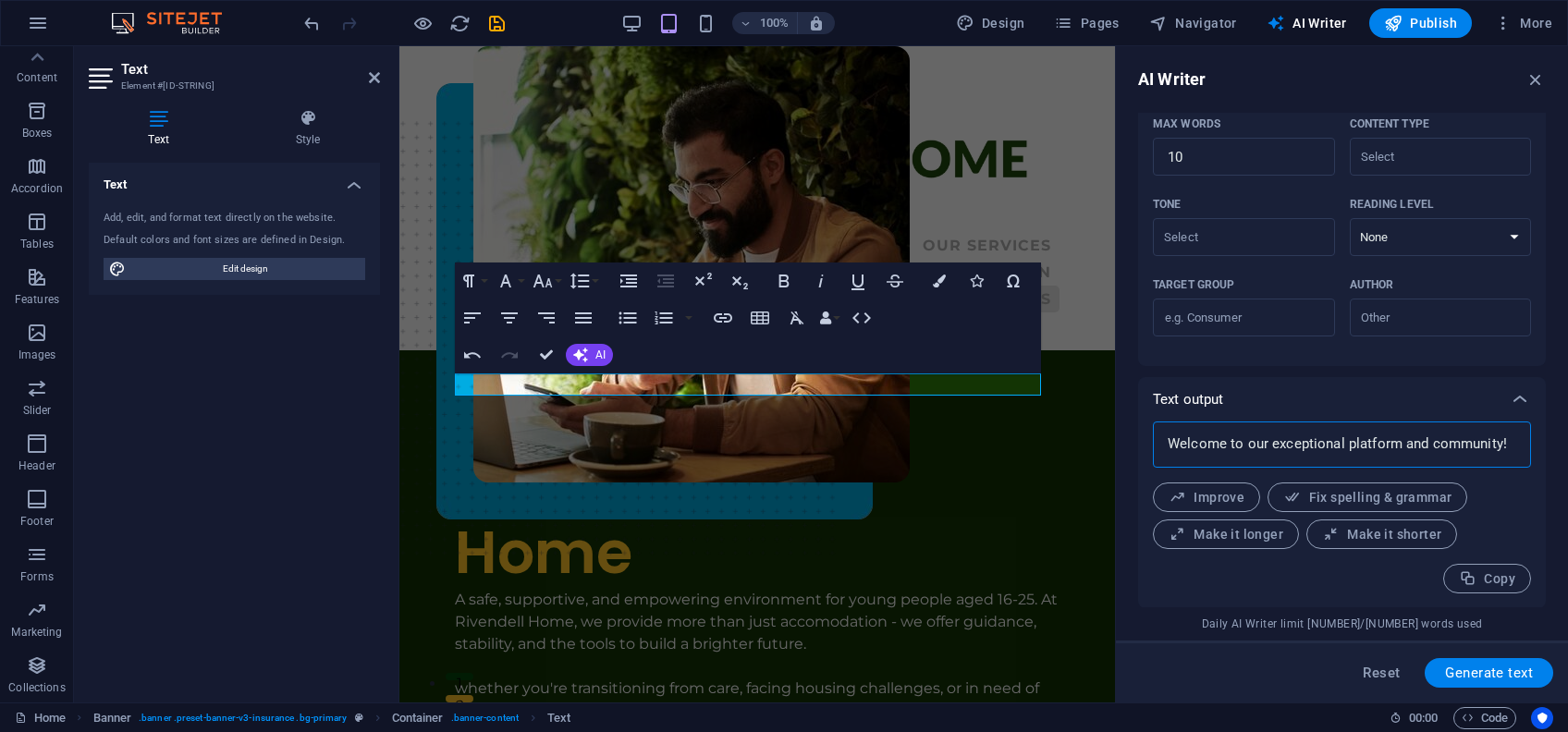 click on "Welcome to our exceptional platform and community!" at bounding box center [1341, 445] 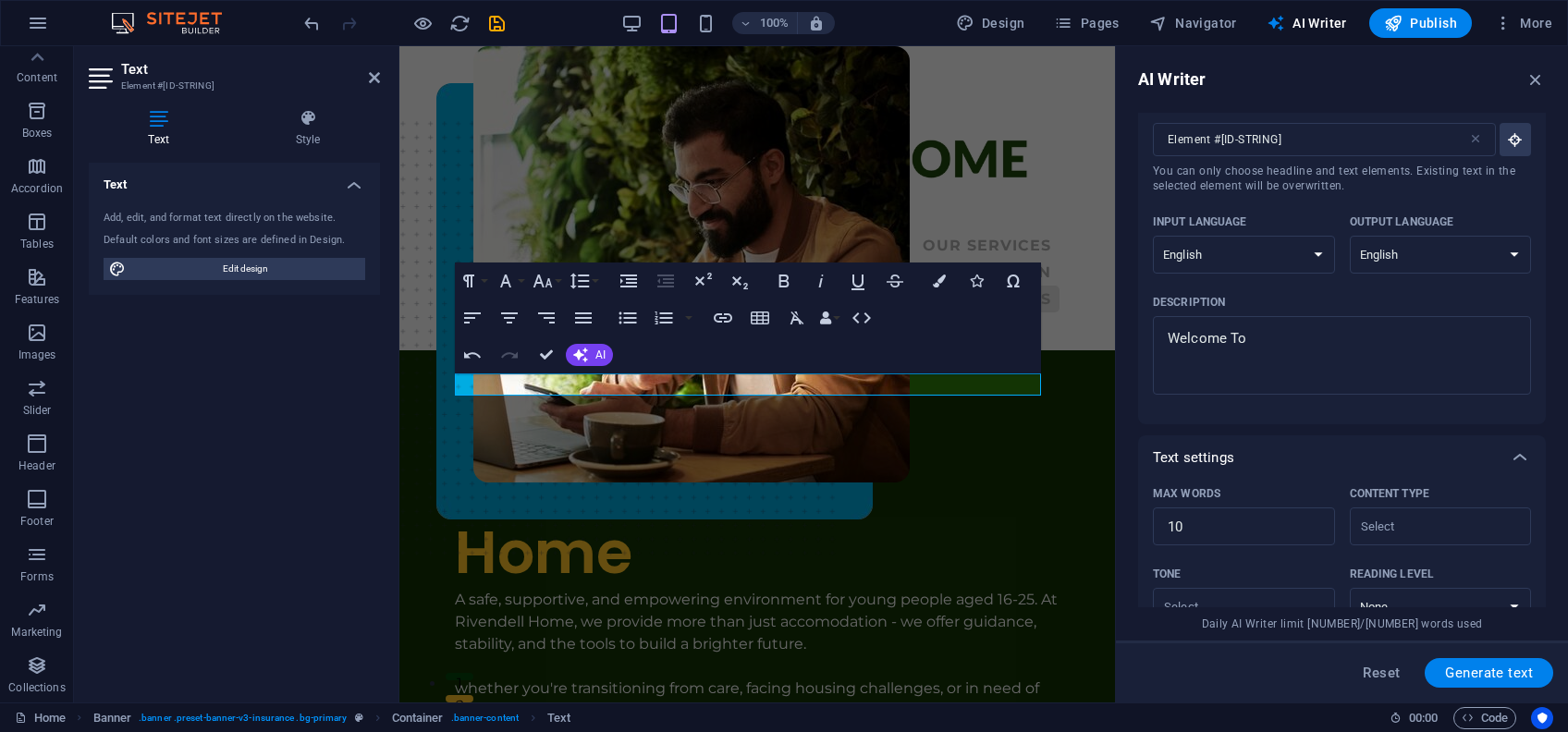 scroll, scrollTop: 0, scrollLeft: 0, axis: both 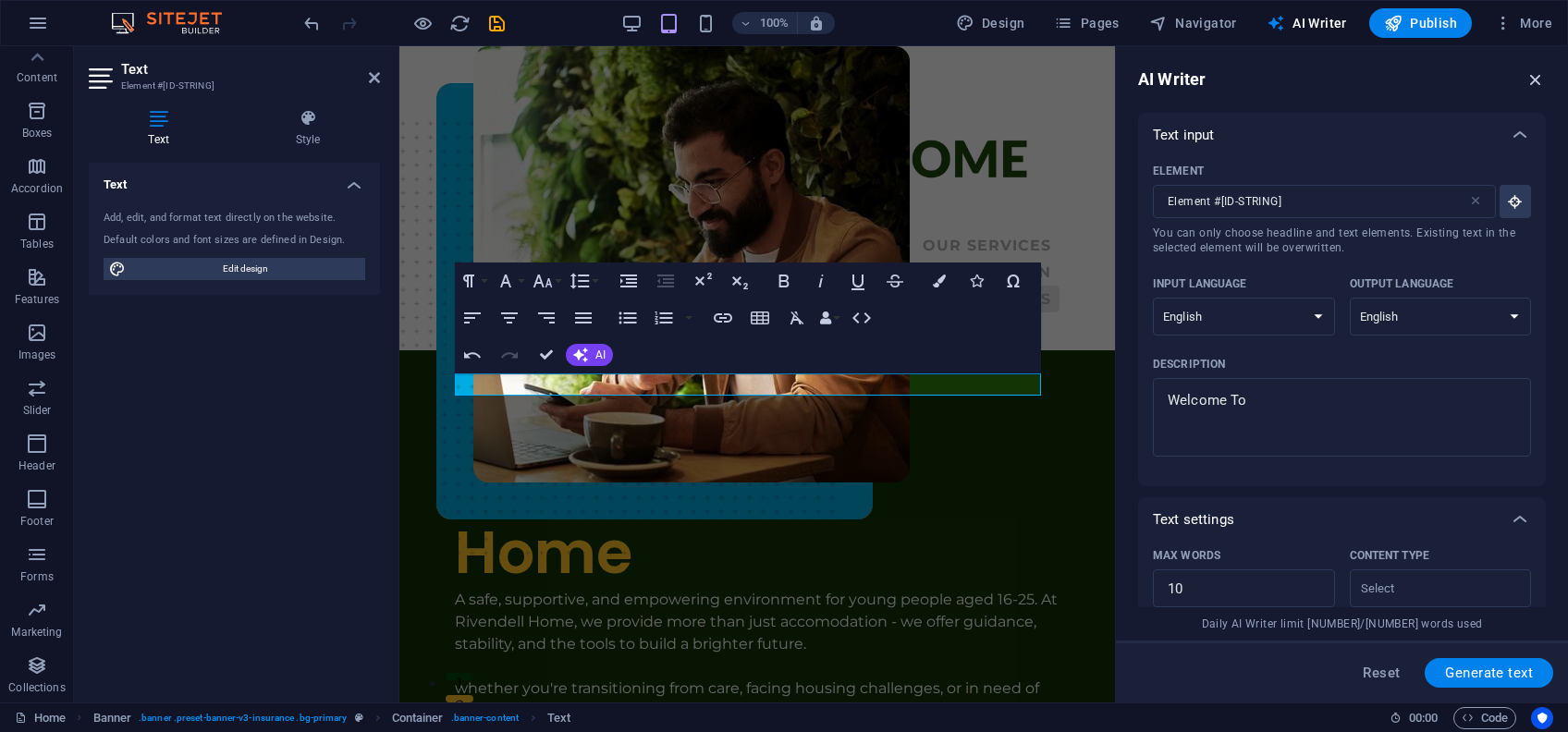 type on "x" 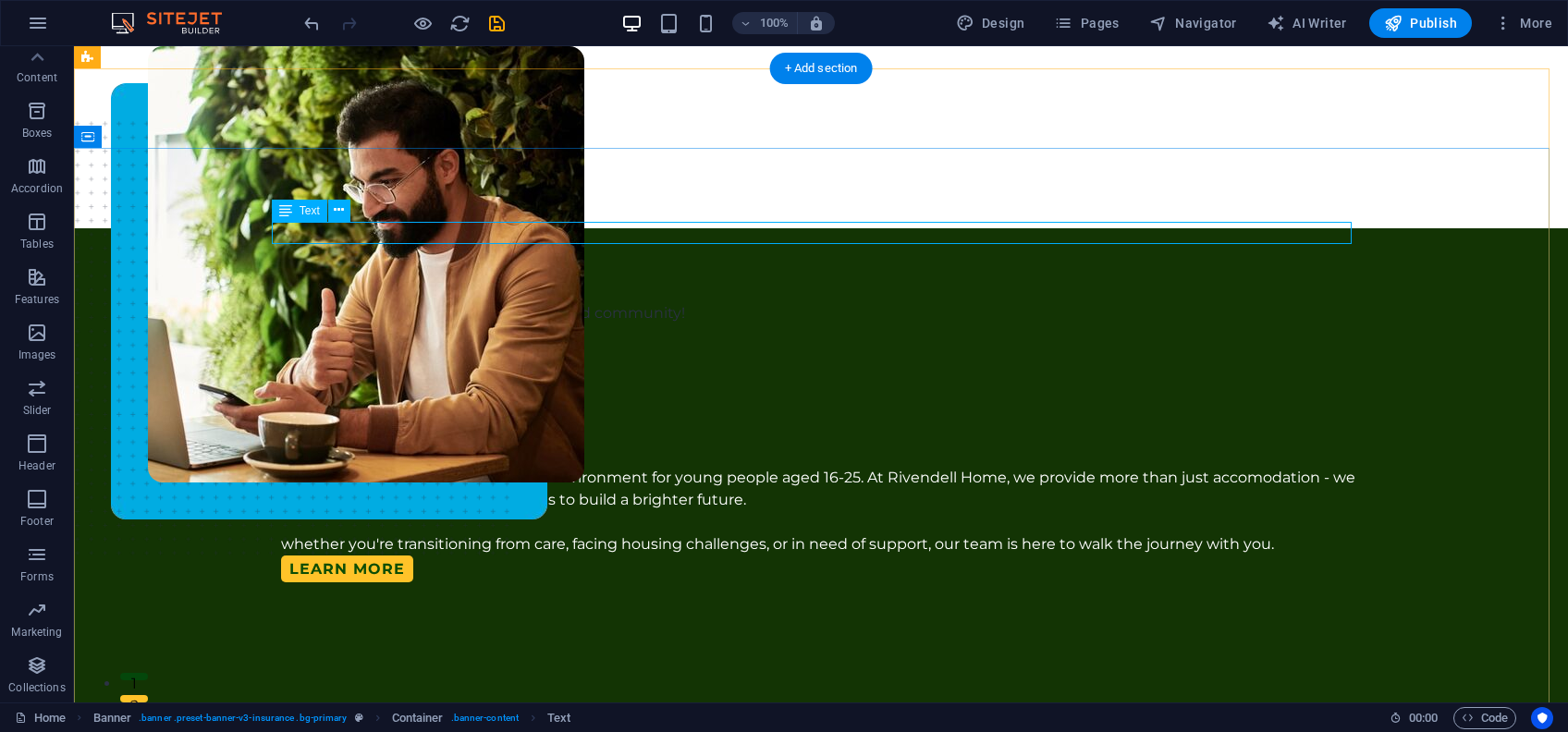 click on "Welcome to our exceptional platform and community!" at bounding box center [821, 313] 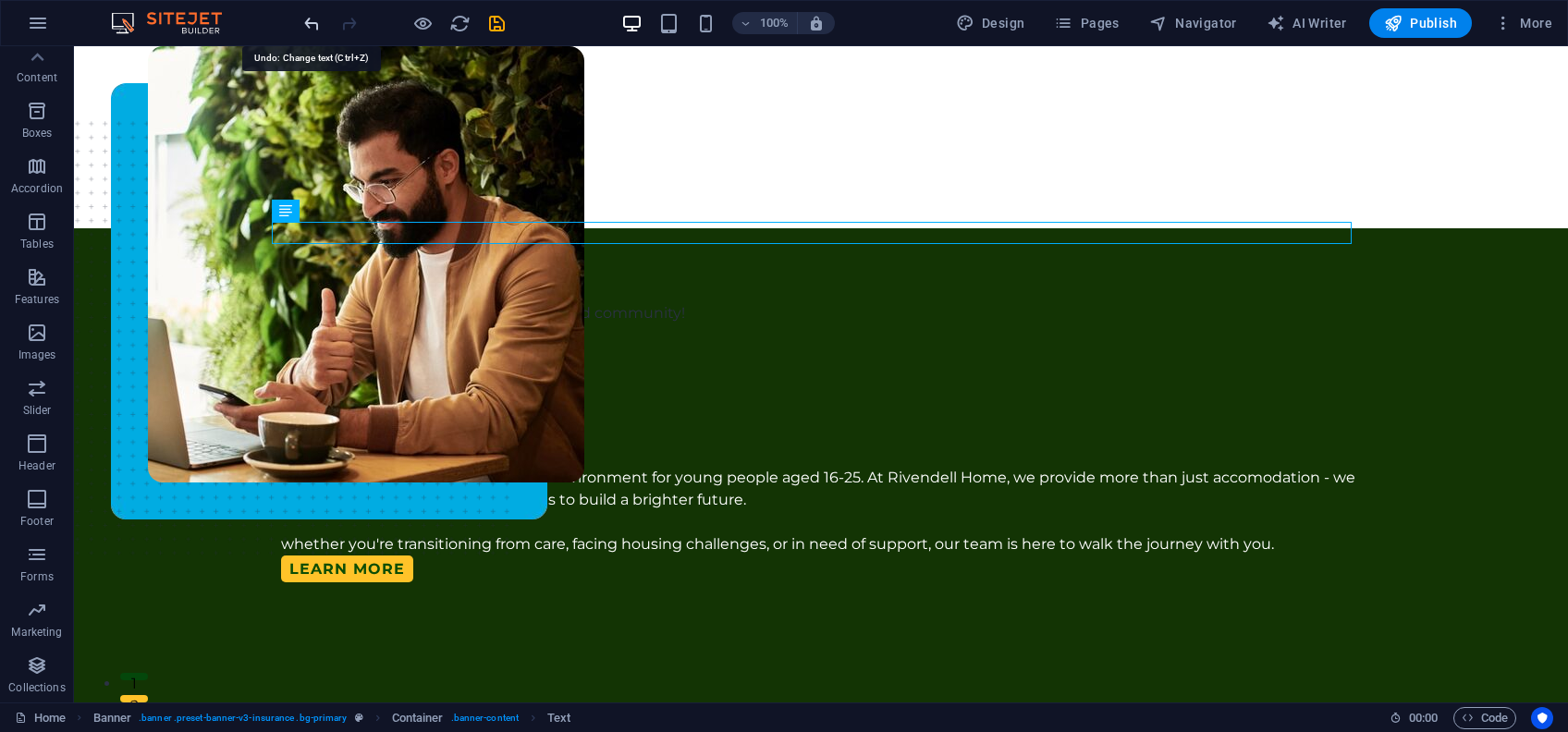 click at bounding box center (312, 23) 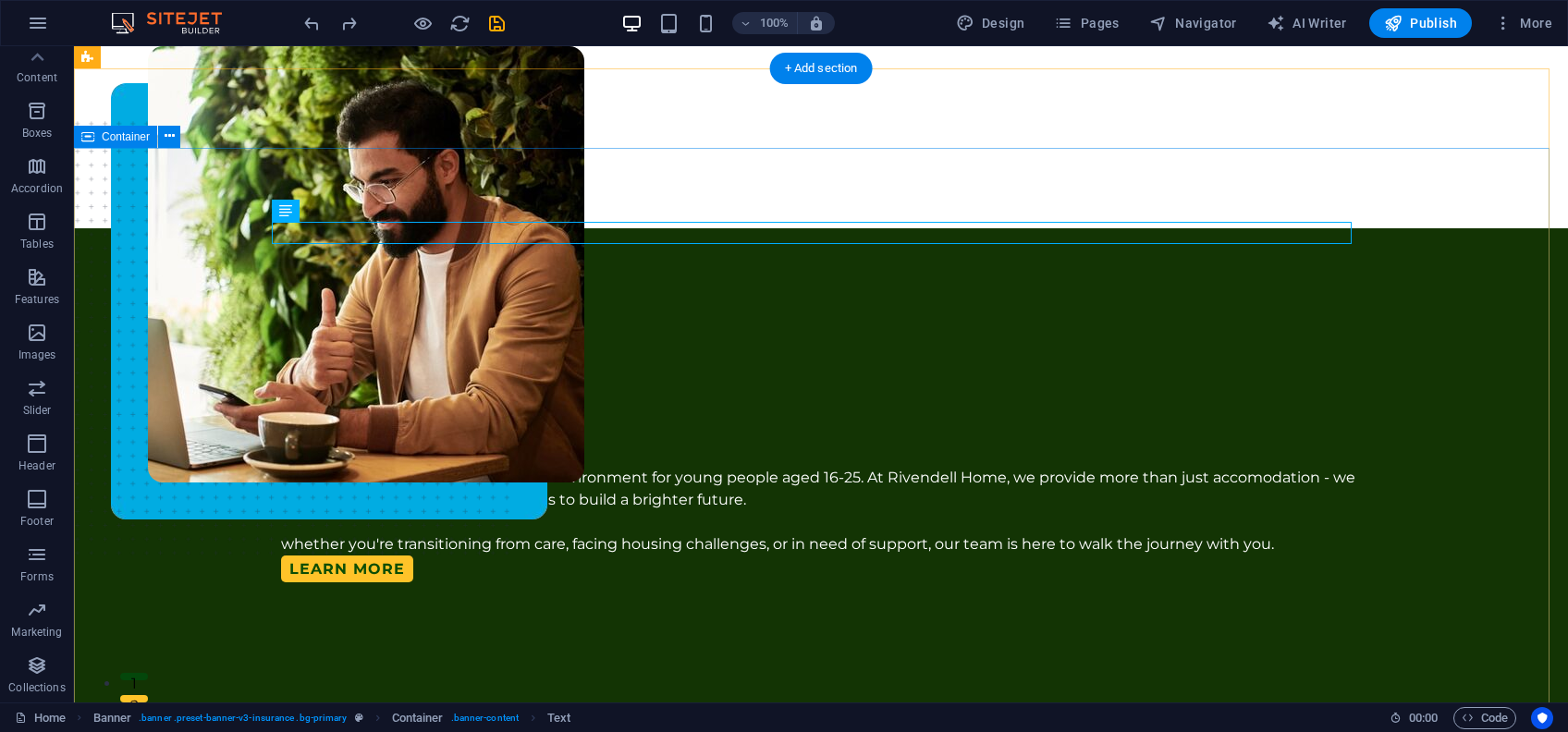 click on "Welcome To Rivendell Home A safe, supportive, and empowering environment for young people aged 16-25. At Rivendell Home, we provide more than just accomodation - we offer guidance, stability, and the tools to build a brighter future. whether you're transitioning from care, facing housing challenges, or in need of support, our team is here to walk the journey with you. Learn MORE" at bounding box center [821, 2181] 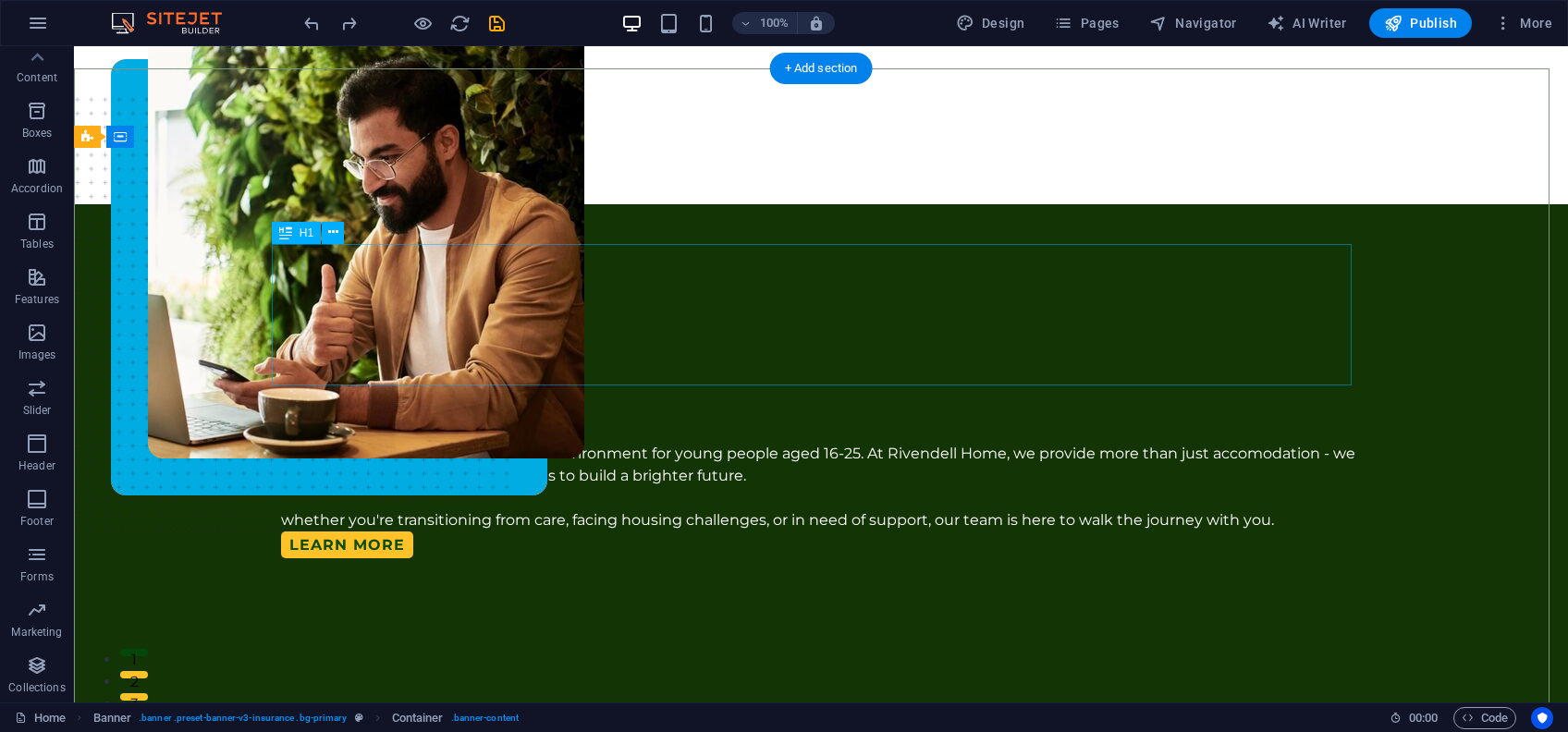 scroll, scrollTop: 0, scrollLeft: 0, axis: both 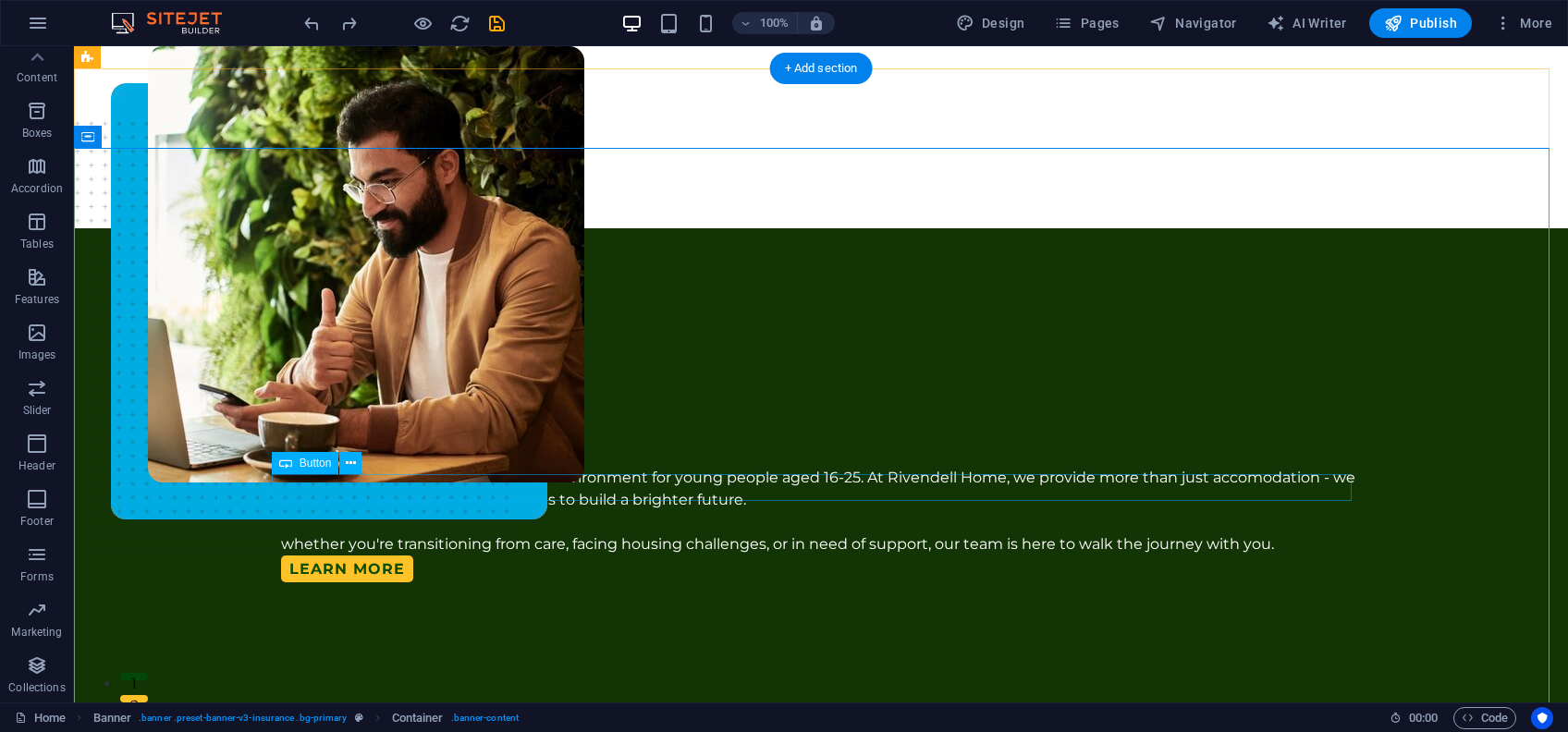 click on "Learn MORE" at bounding box center (821, 568) 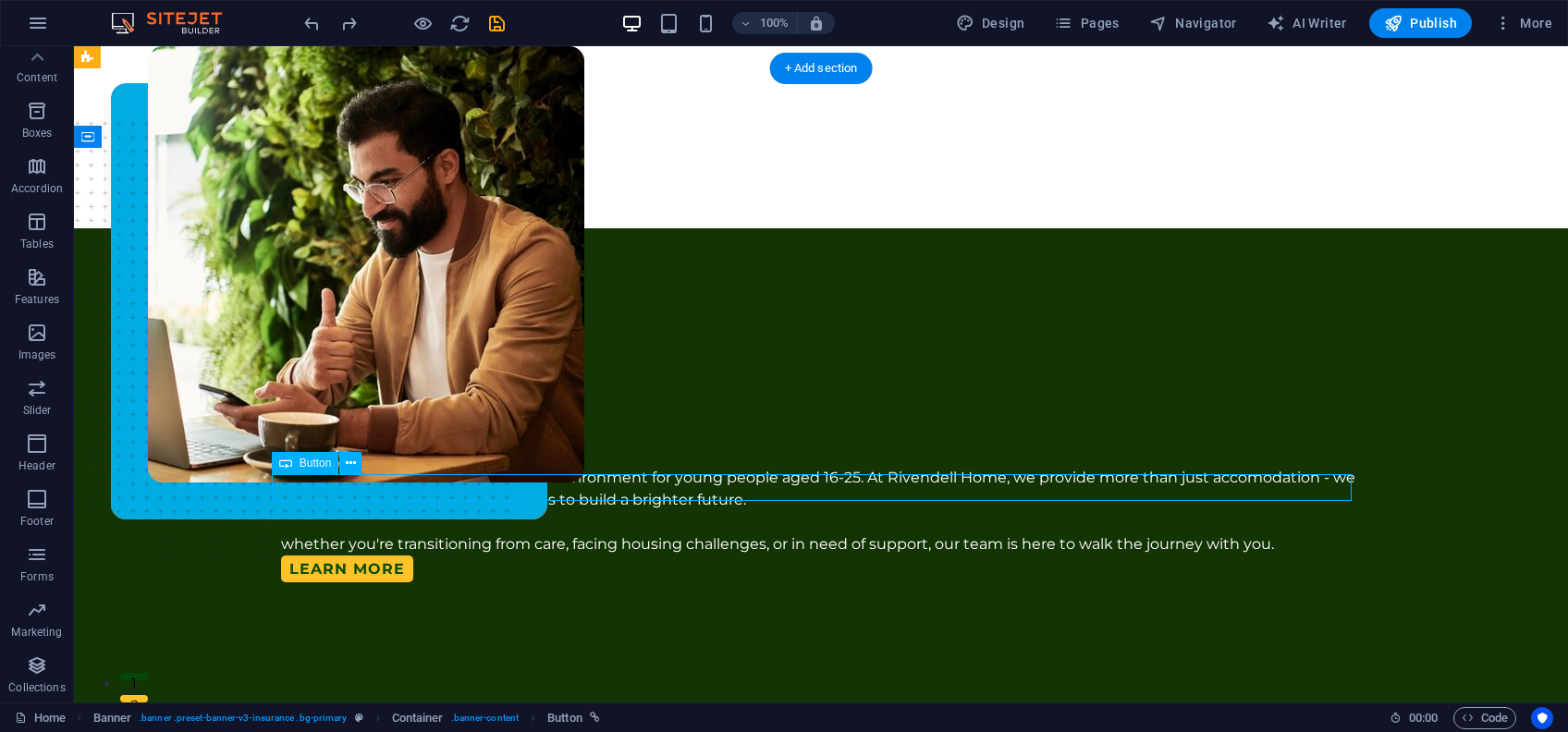 click on "Learn MORE" at bounding box center (821, 568) 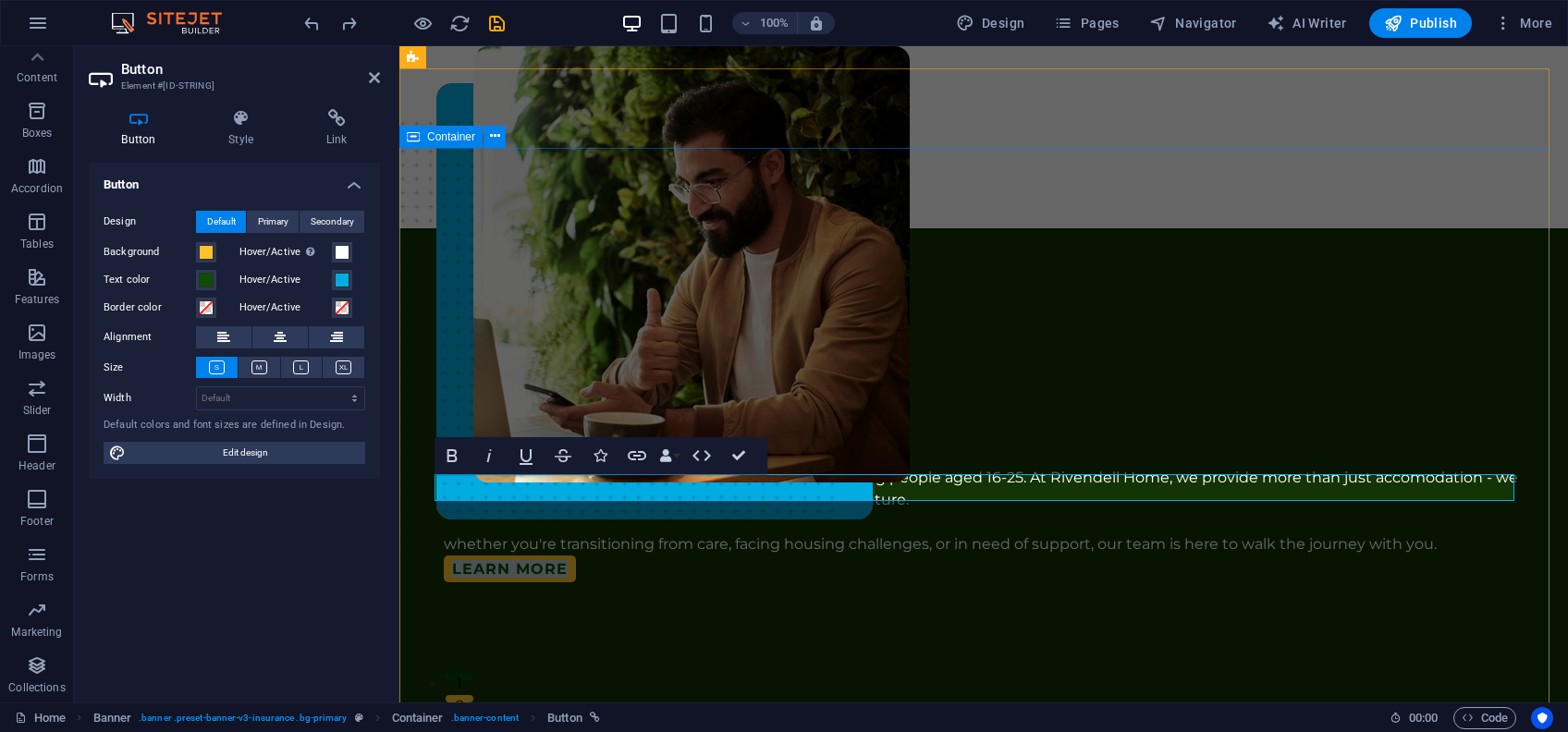 click on "Welcome To Rivendell Home A safe, supportive, and empowering environment for young people aged 16-25. At Rivendell Home, we provide more than just accomodation - we offer guidance, stability, and the tools to build a brighter future. whether you're transitioning from care, facing housing challenges, or in need of support, our team is here to walk the journey with you. Learn MORE" at bounding box center (984, 2085) 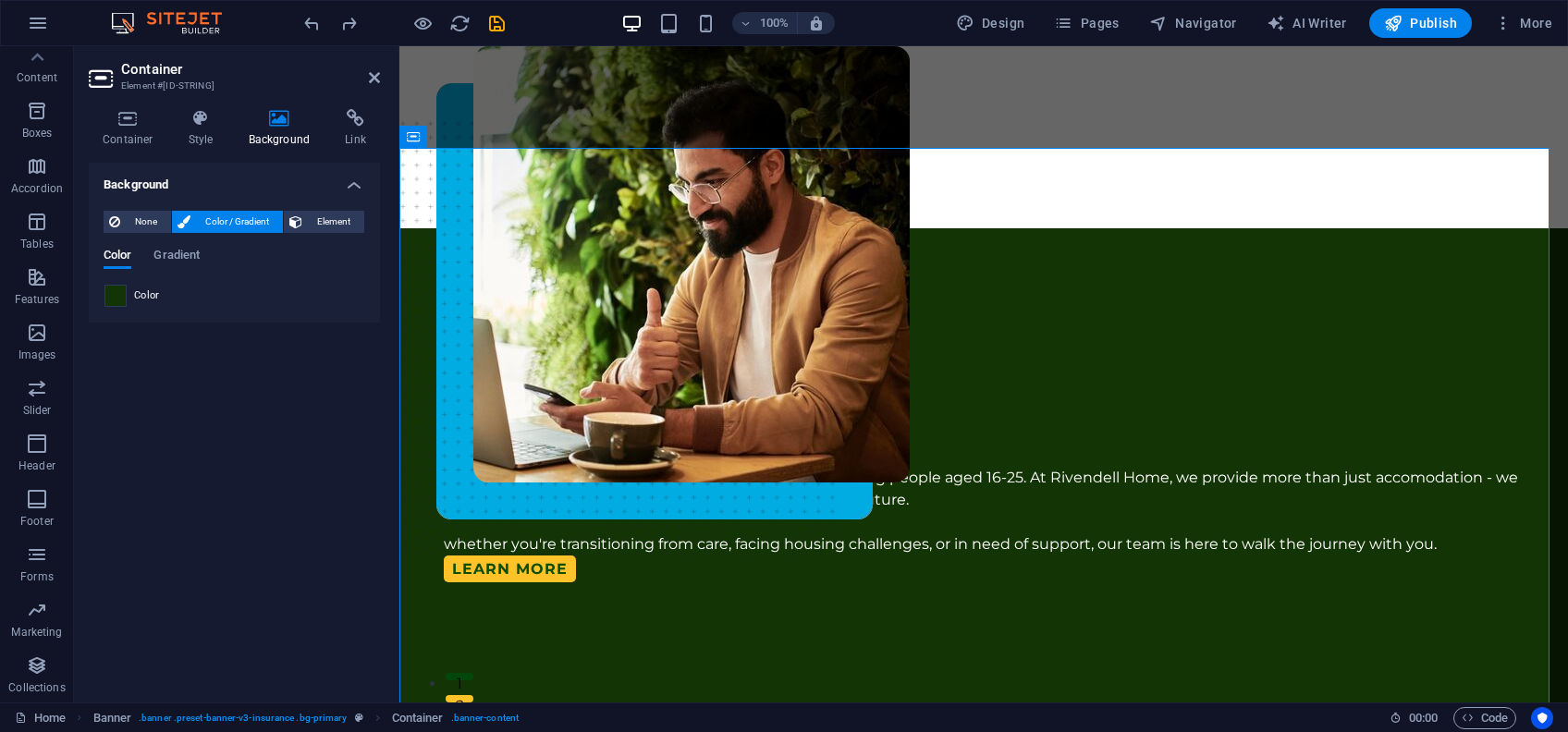 click at bounding box center [116, 296] 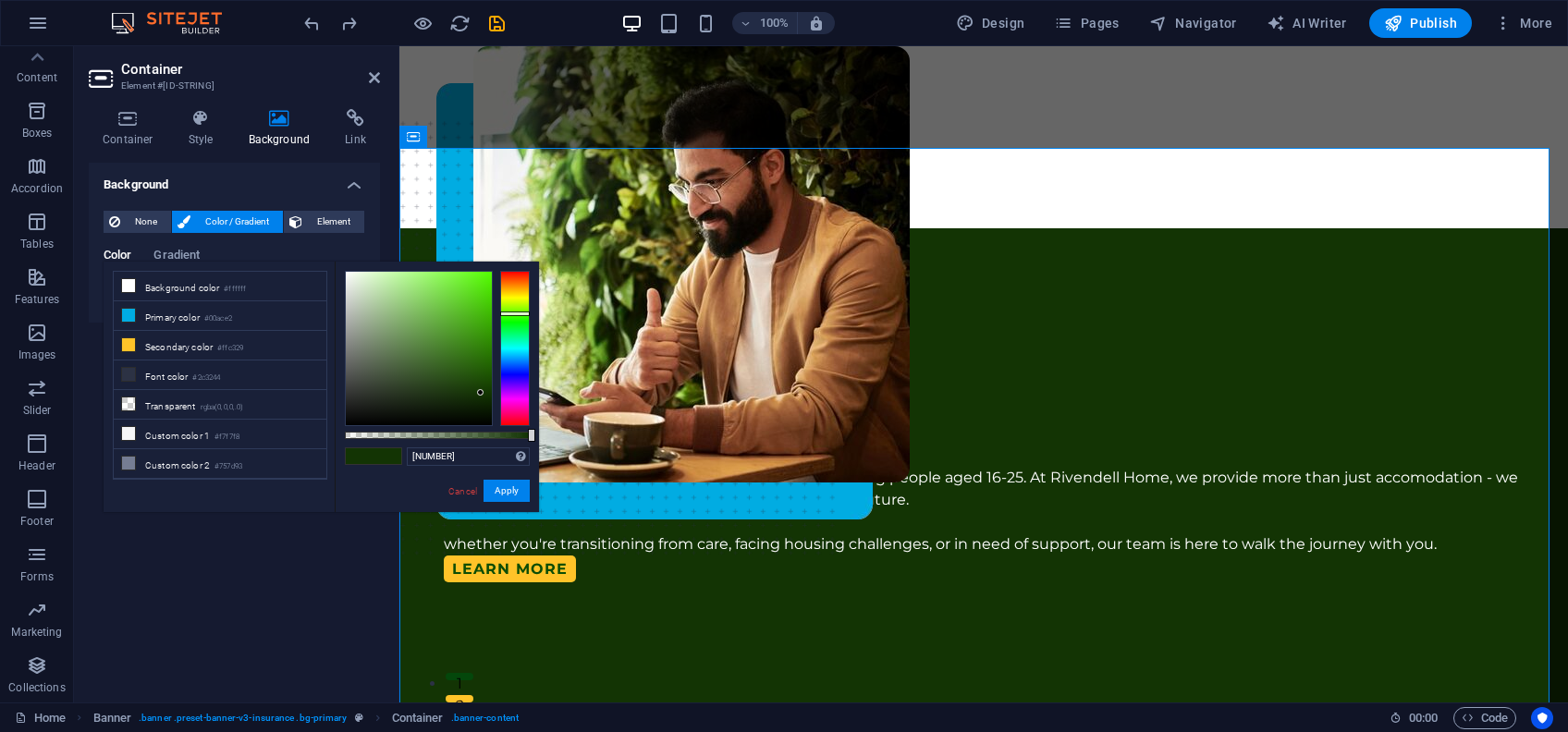 click on "[NUMBER] Supported formats [COLOR] [COLOR] [COLOR] [COLOR] Cancel Apply" at bounding box center [436, 520] 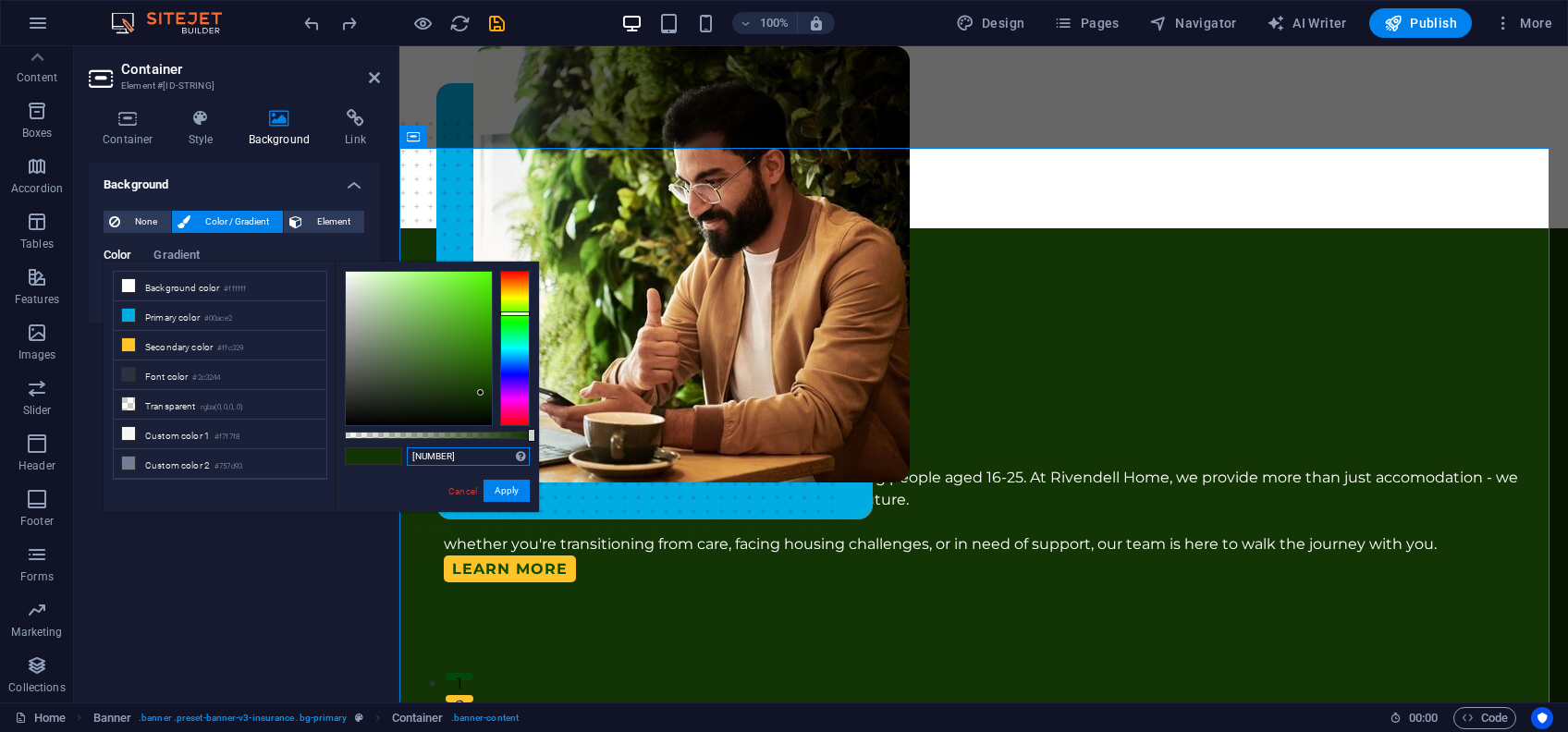 drag, startPoint x: 452, startPoint y: 457, endPoint x: 399, endPoint y: 458, distance: 53.00943 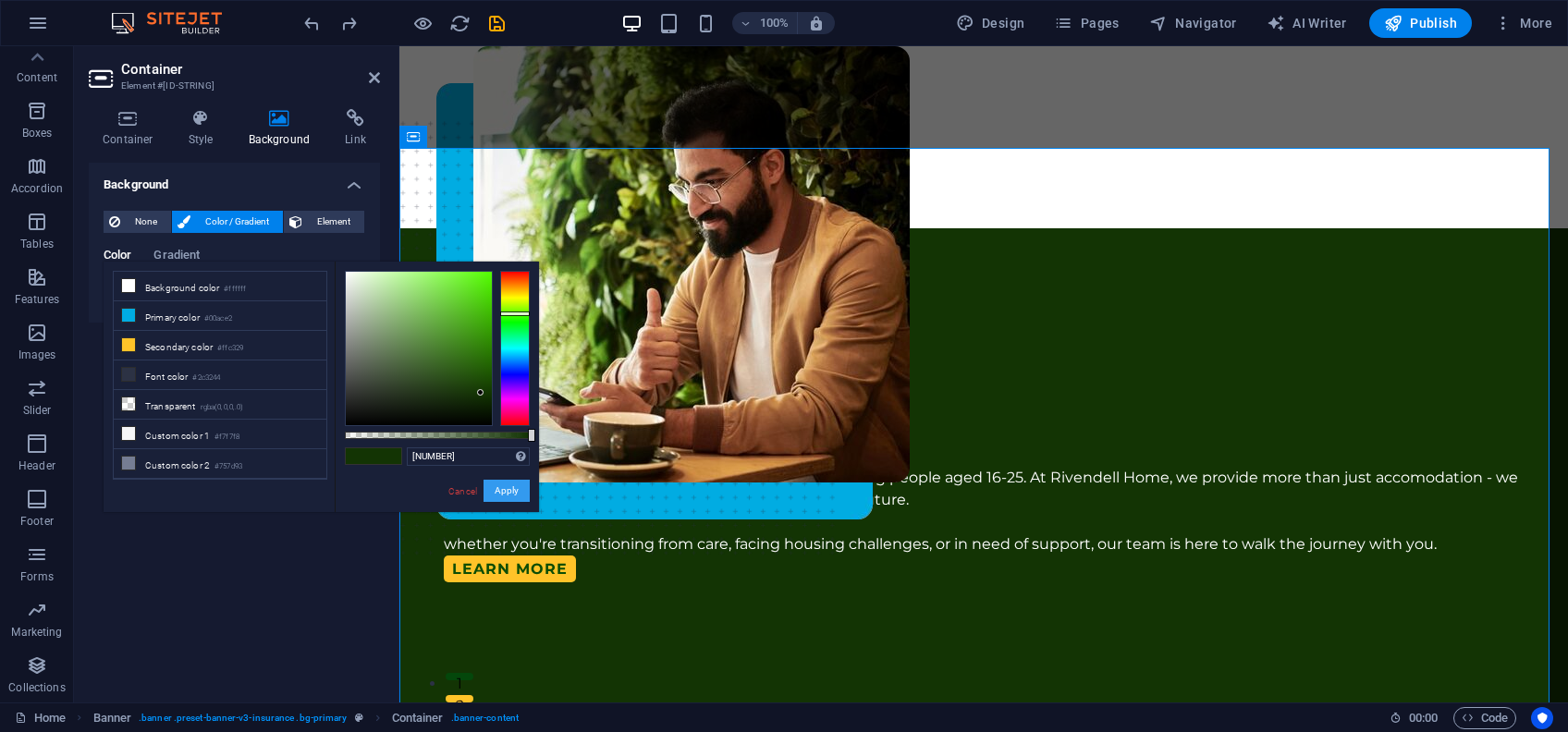 click on "Apply" at bounding box center [507, 491] 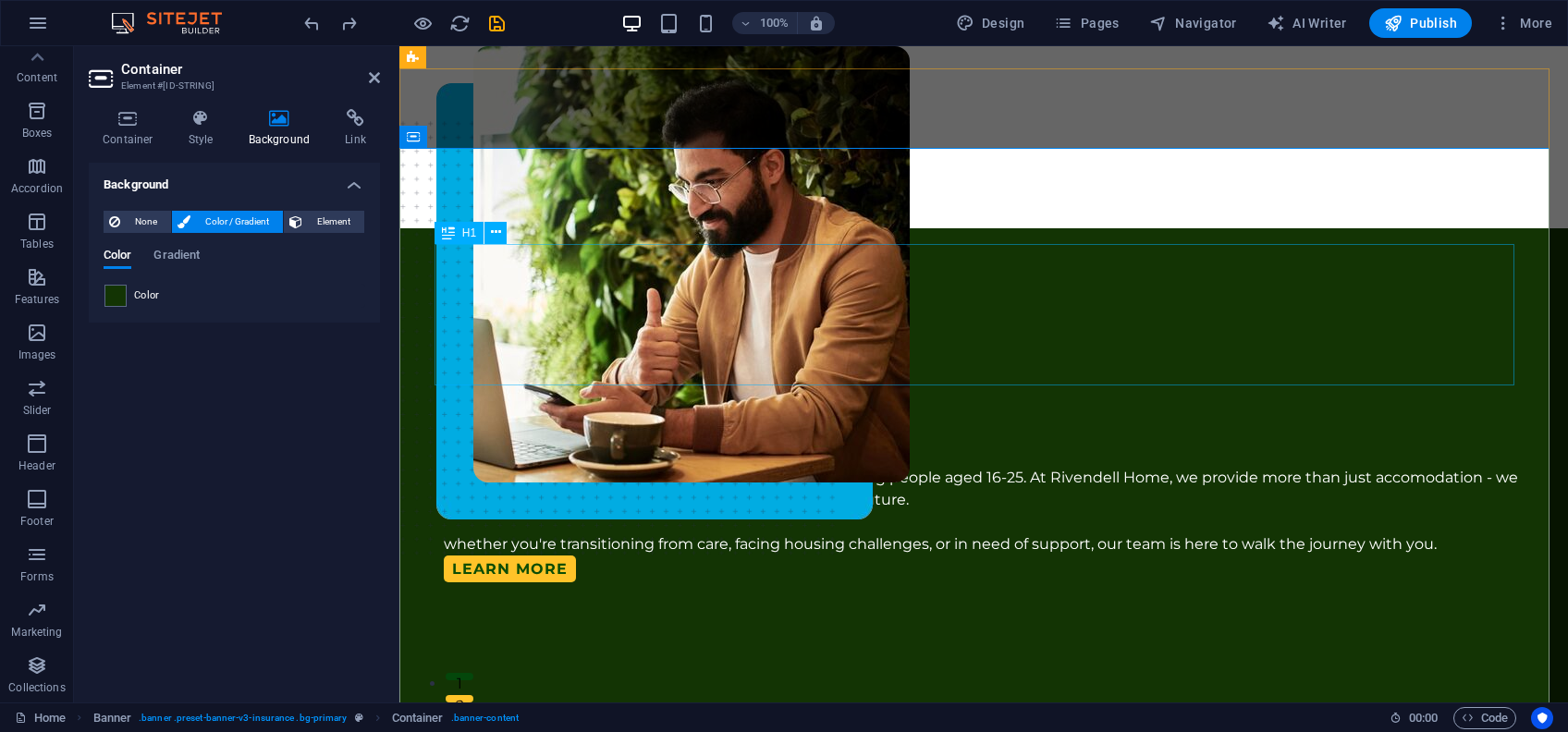 click on "Rivendell Home" at bounding box center (984, 396) 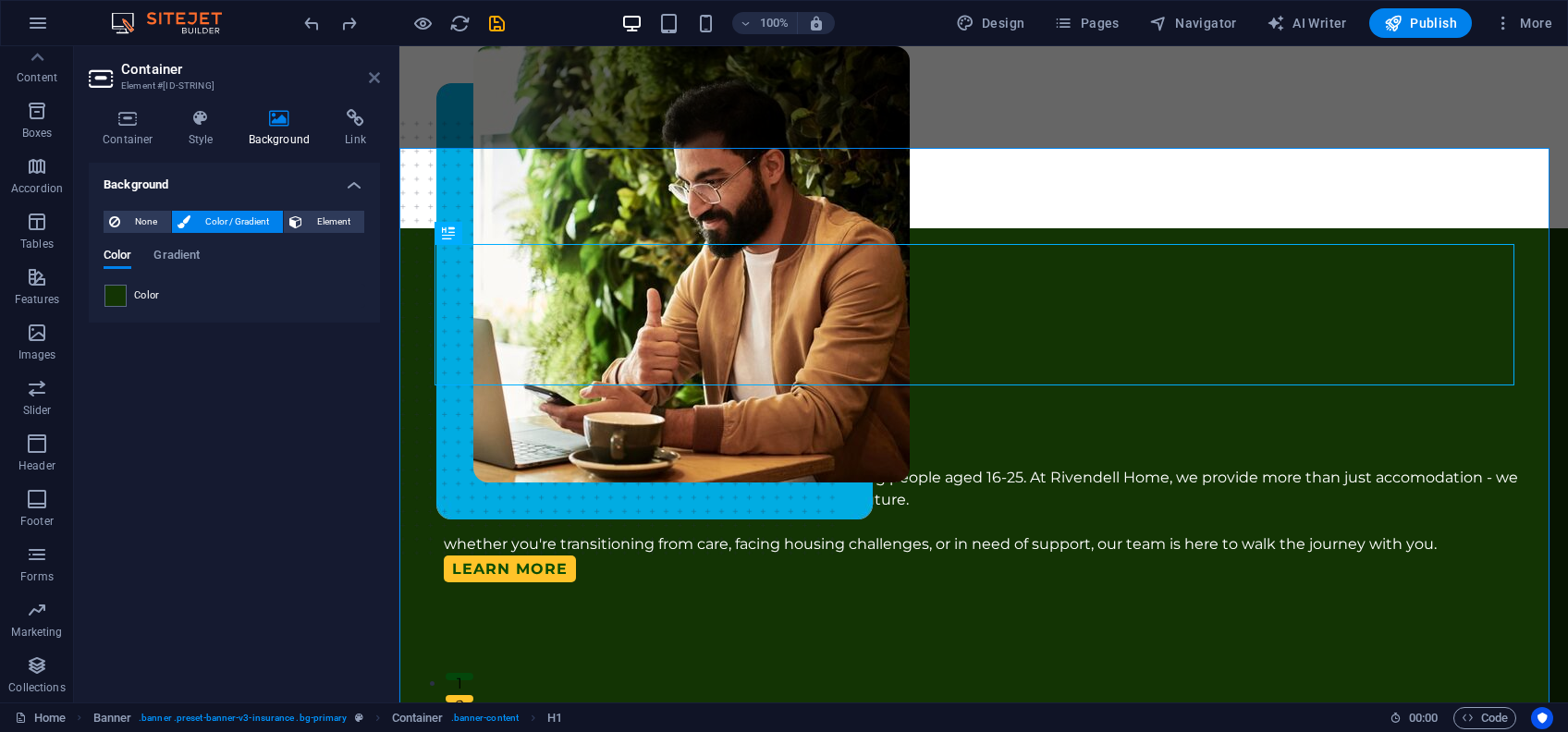 click at bounding box center (374, 78) 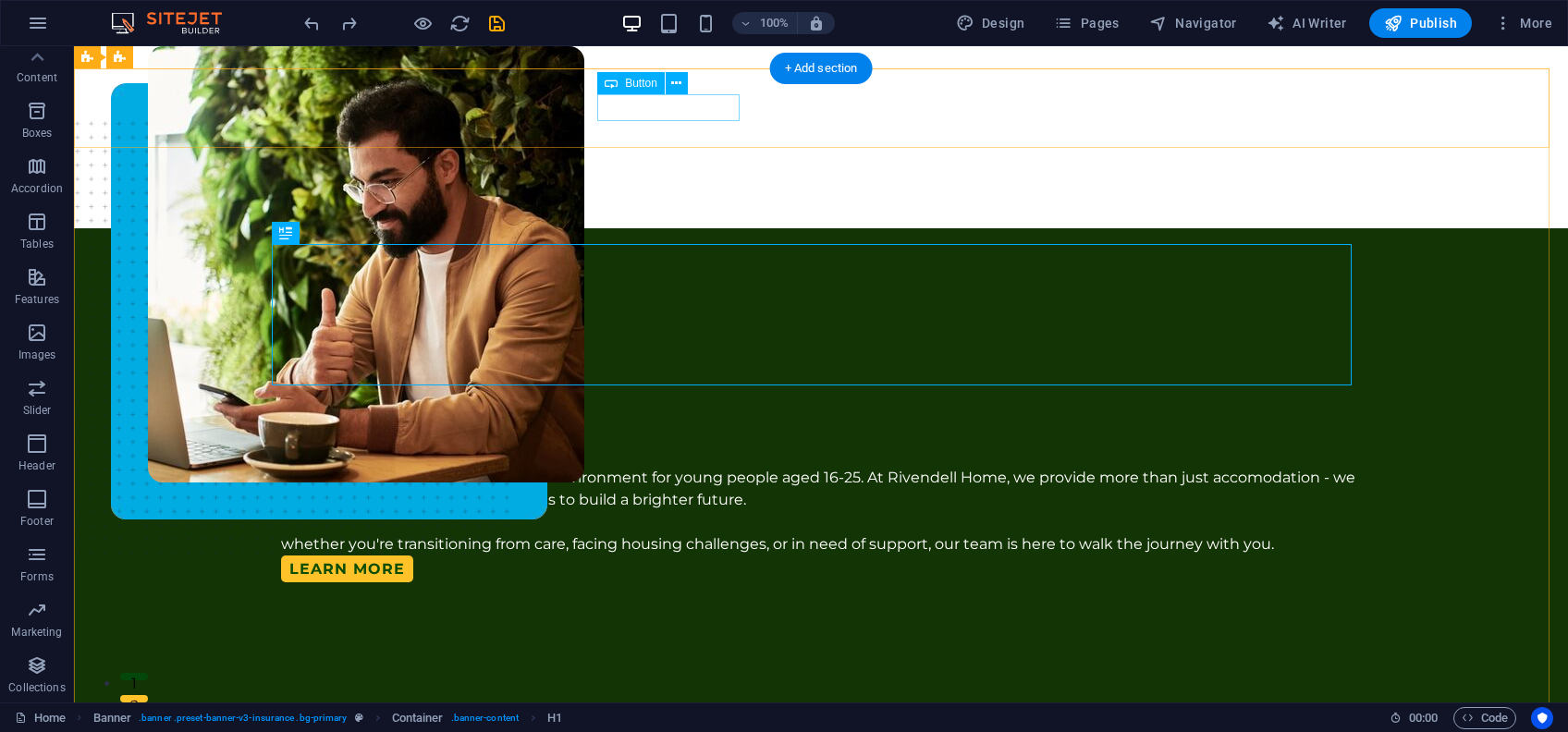 click on "our services" at bounding box center [836, 146] 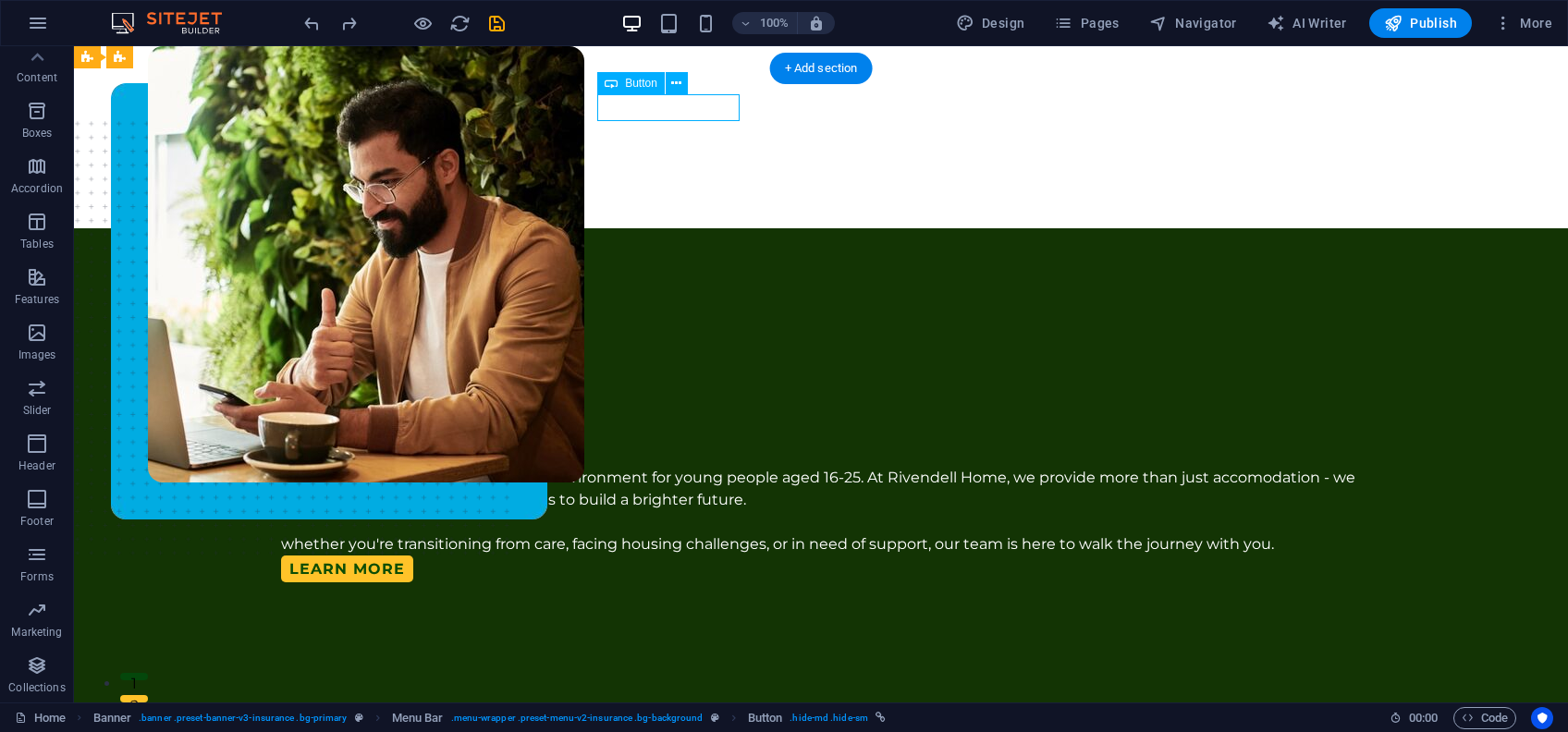 click on "our services" at bounding box center (836, 146) 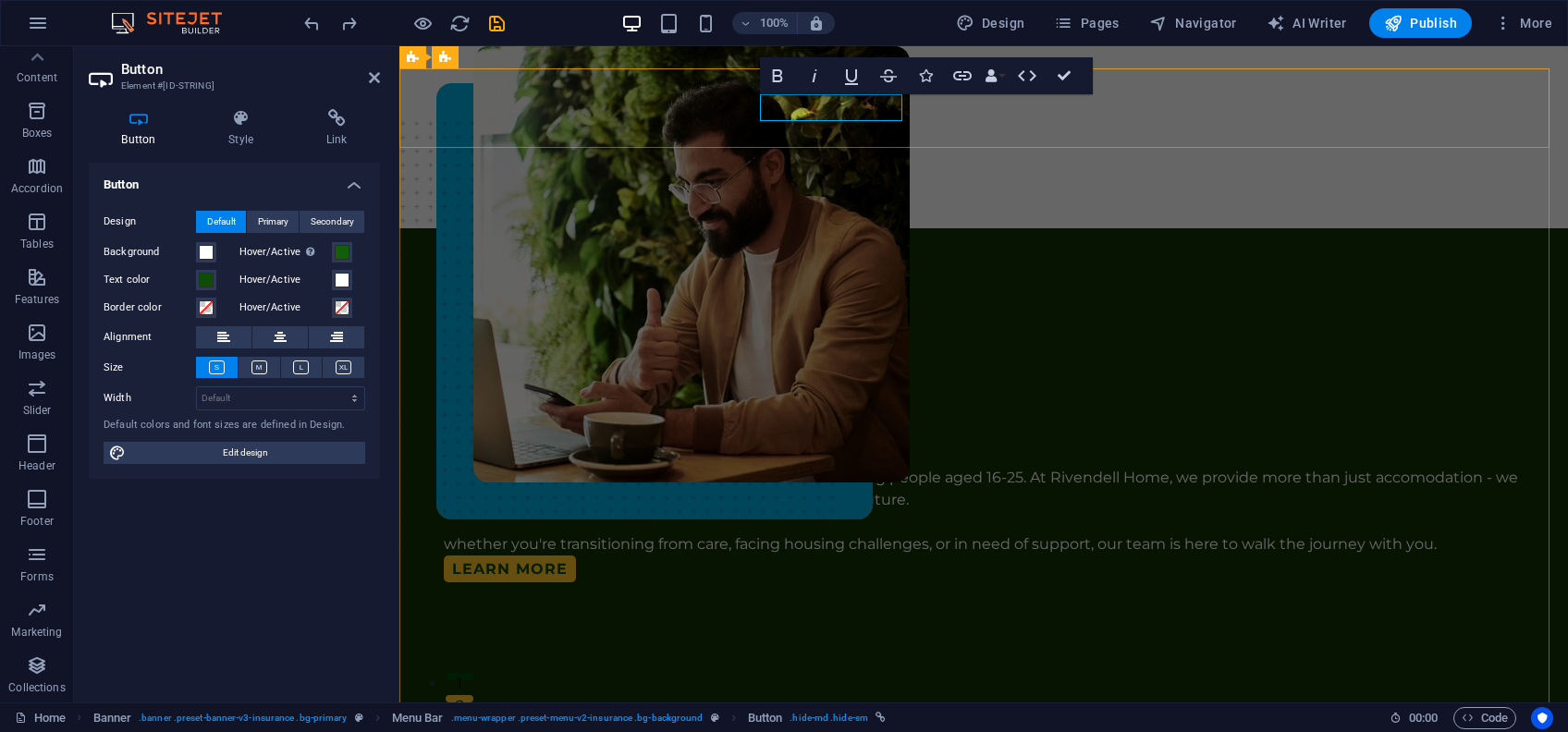 click on "our services" at bounding box center (545, 146) 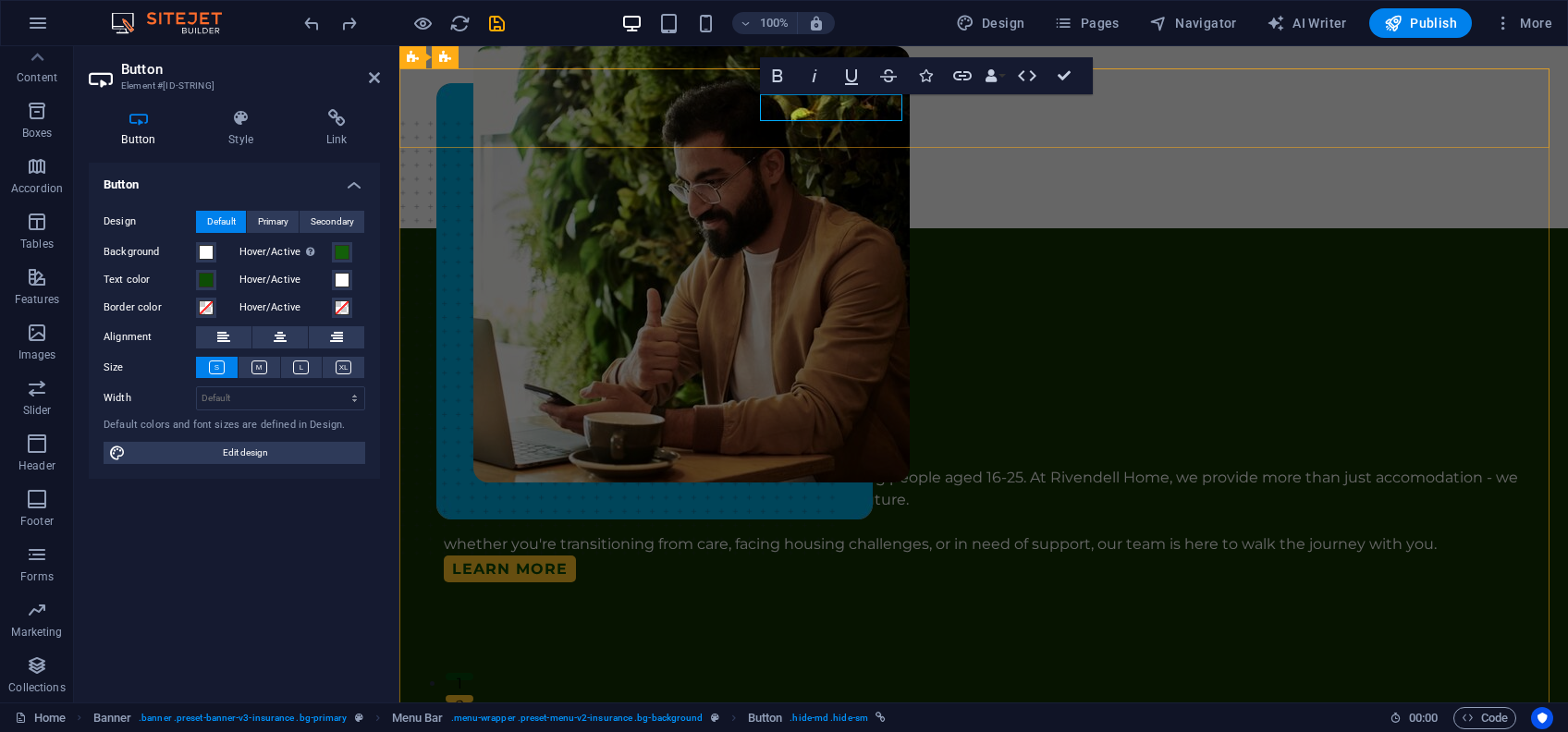 click on "our services" at bounding box center (545, 146) 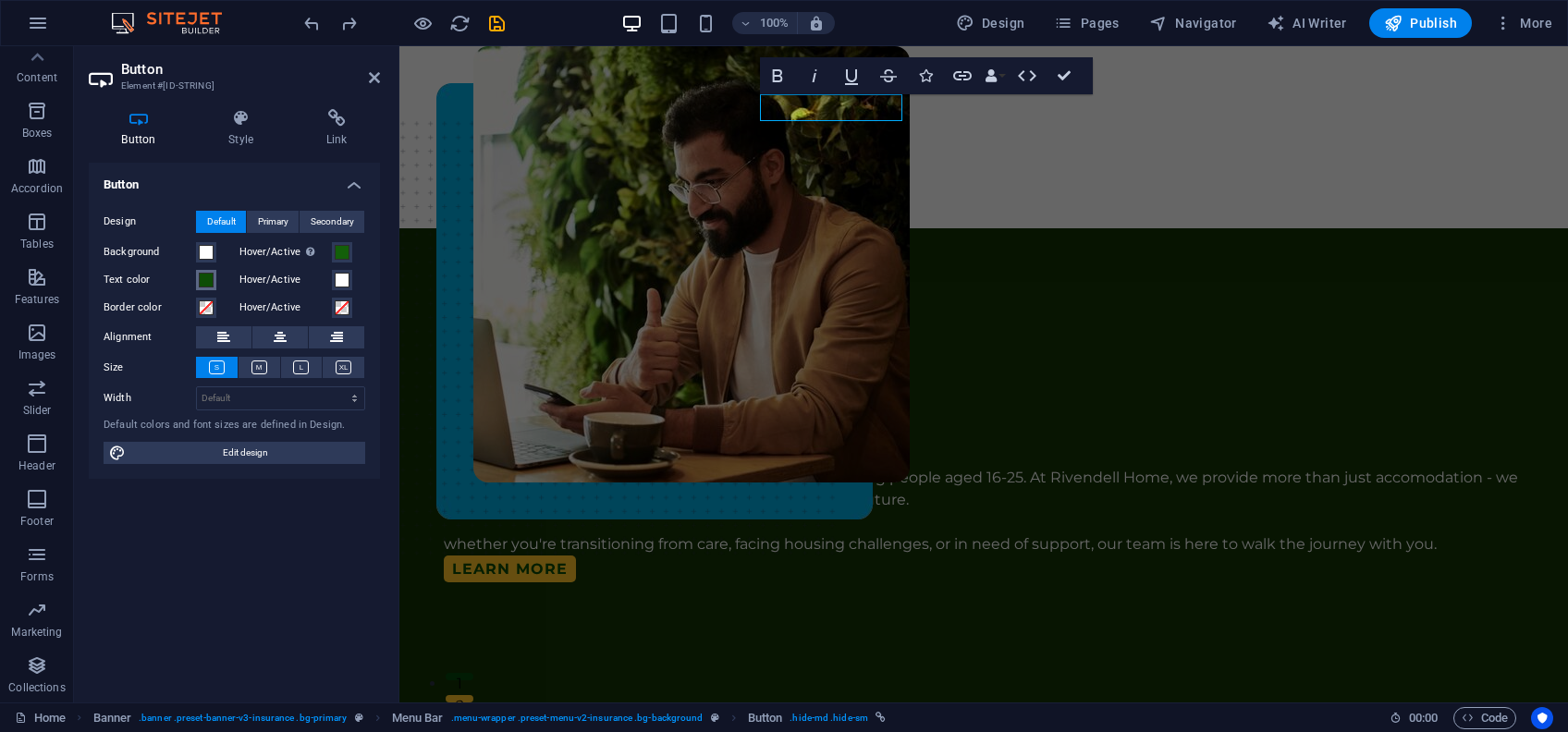 click at bounding box center (206, 280) 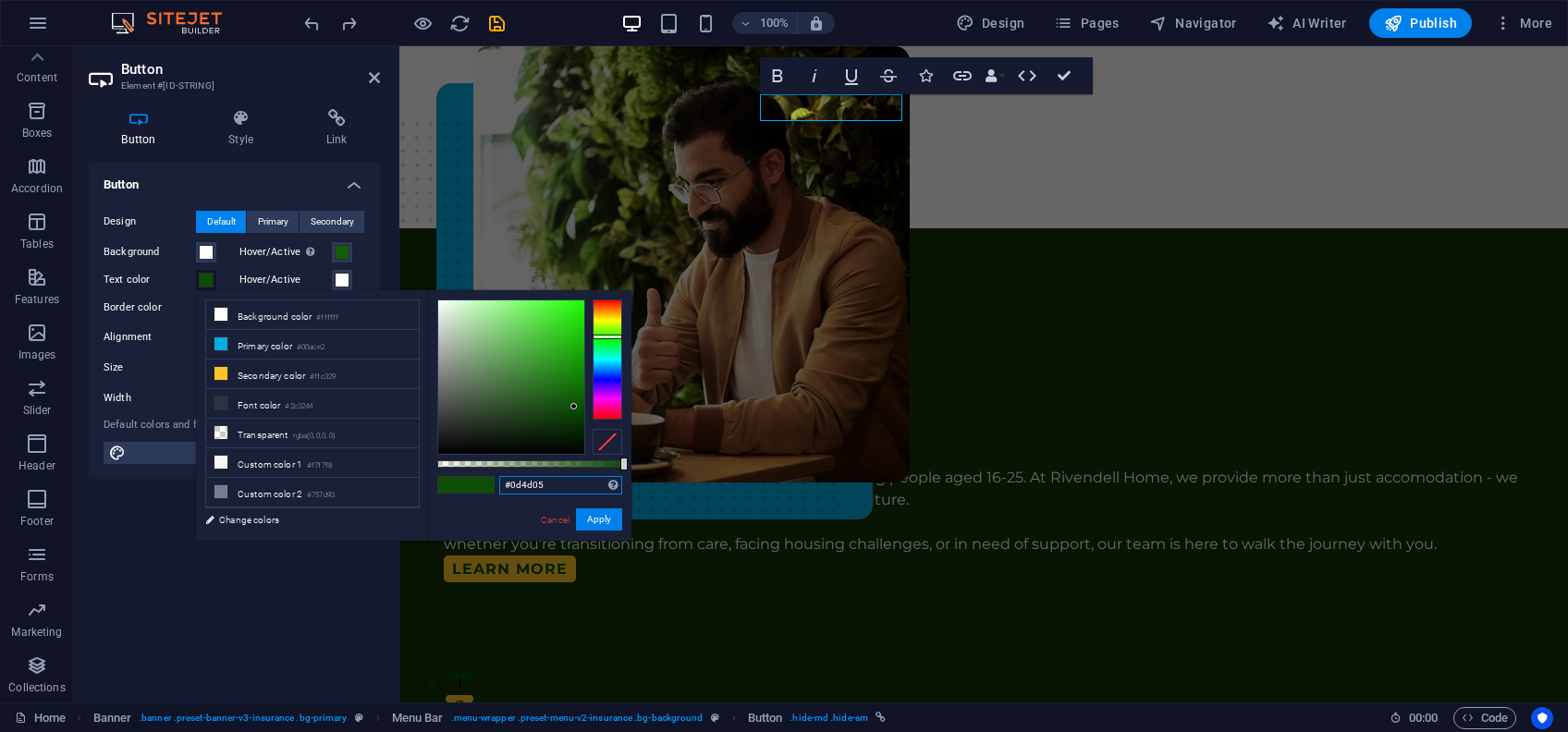 drag, startPoint x: 562, startPoint y: 482, endPoint x: 501, endPoint y: 482, distance: 61 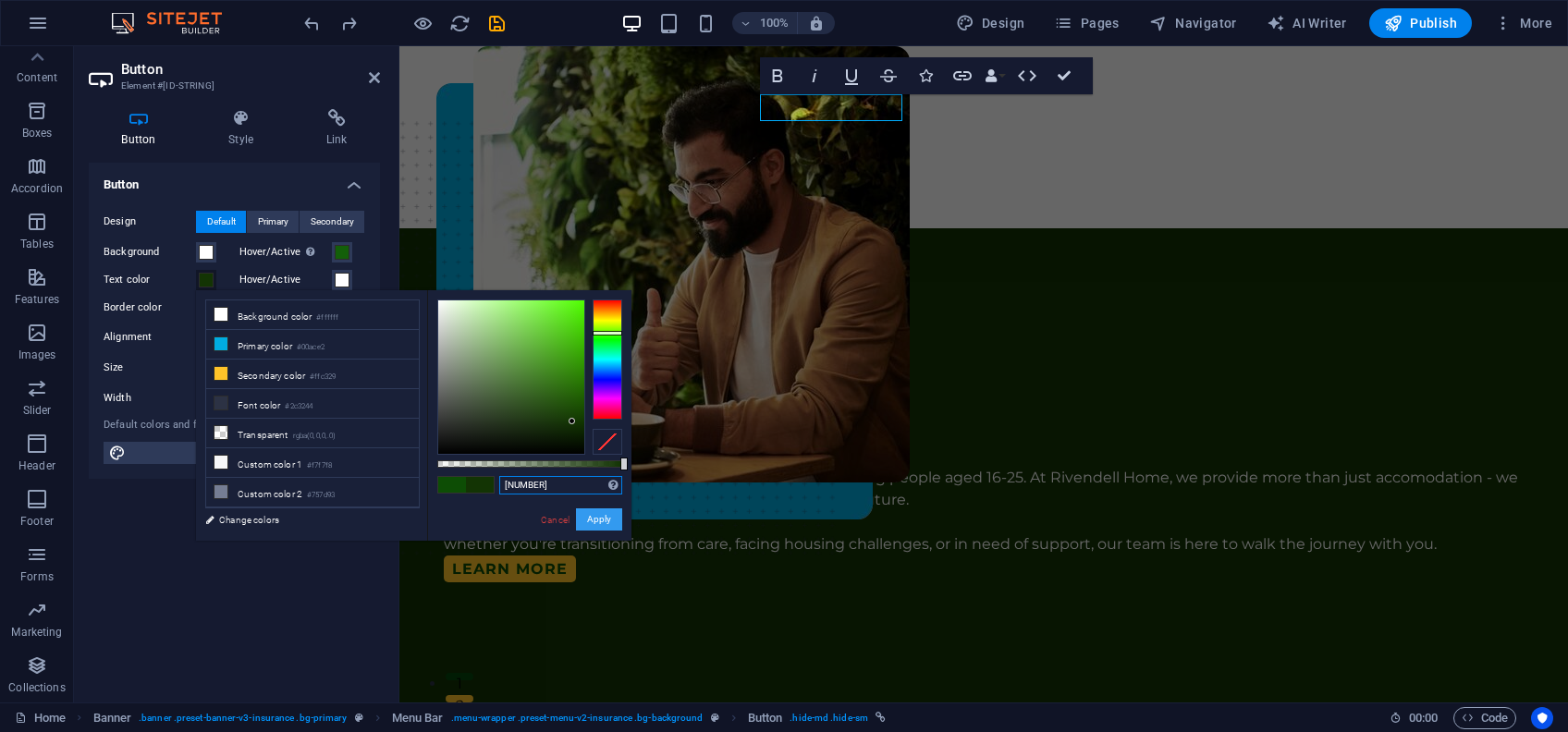 type on "[NUMBER]" 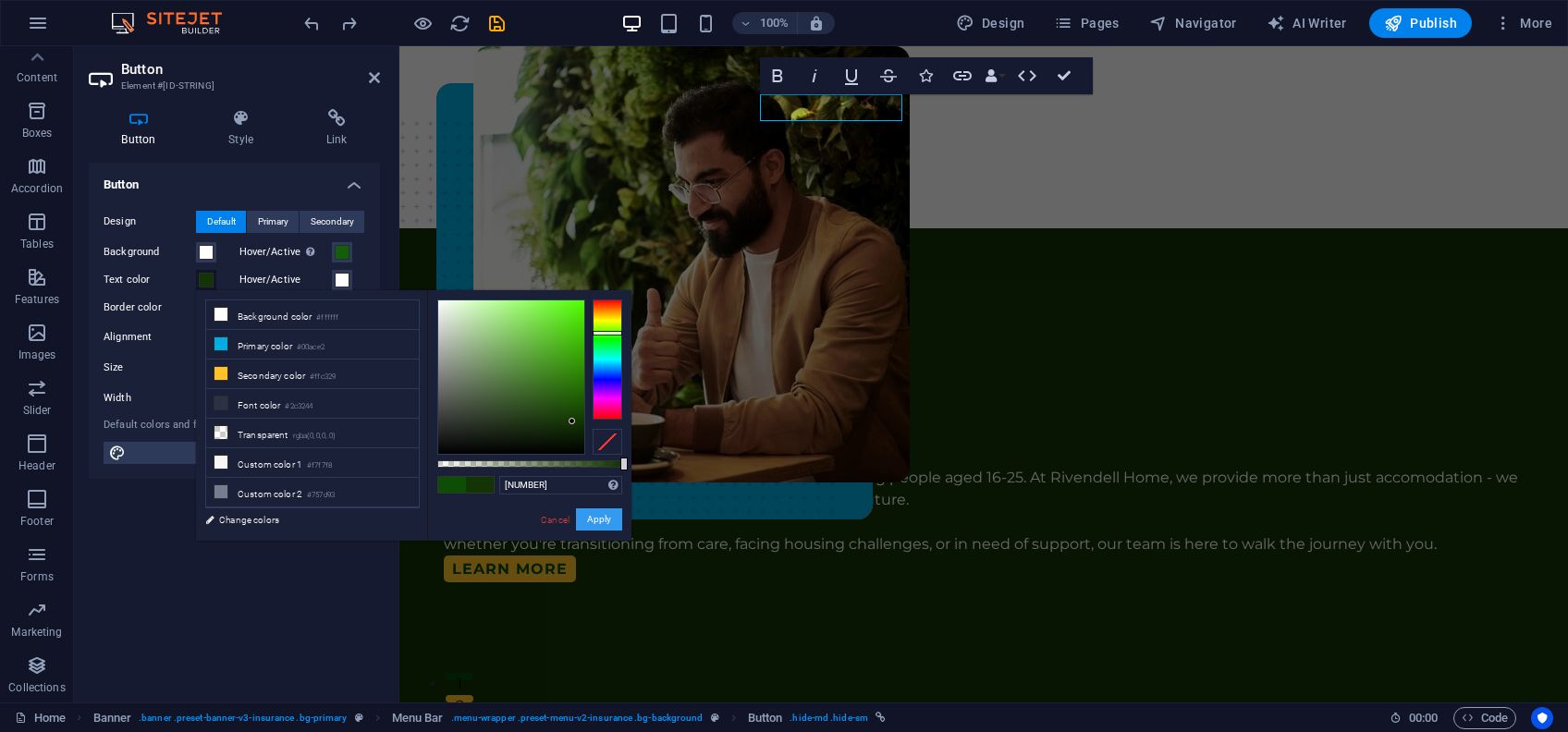 click on "Apply" at bounding box center (599, 519) 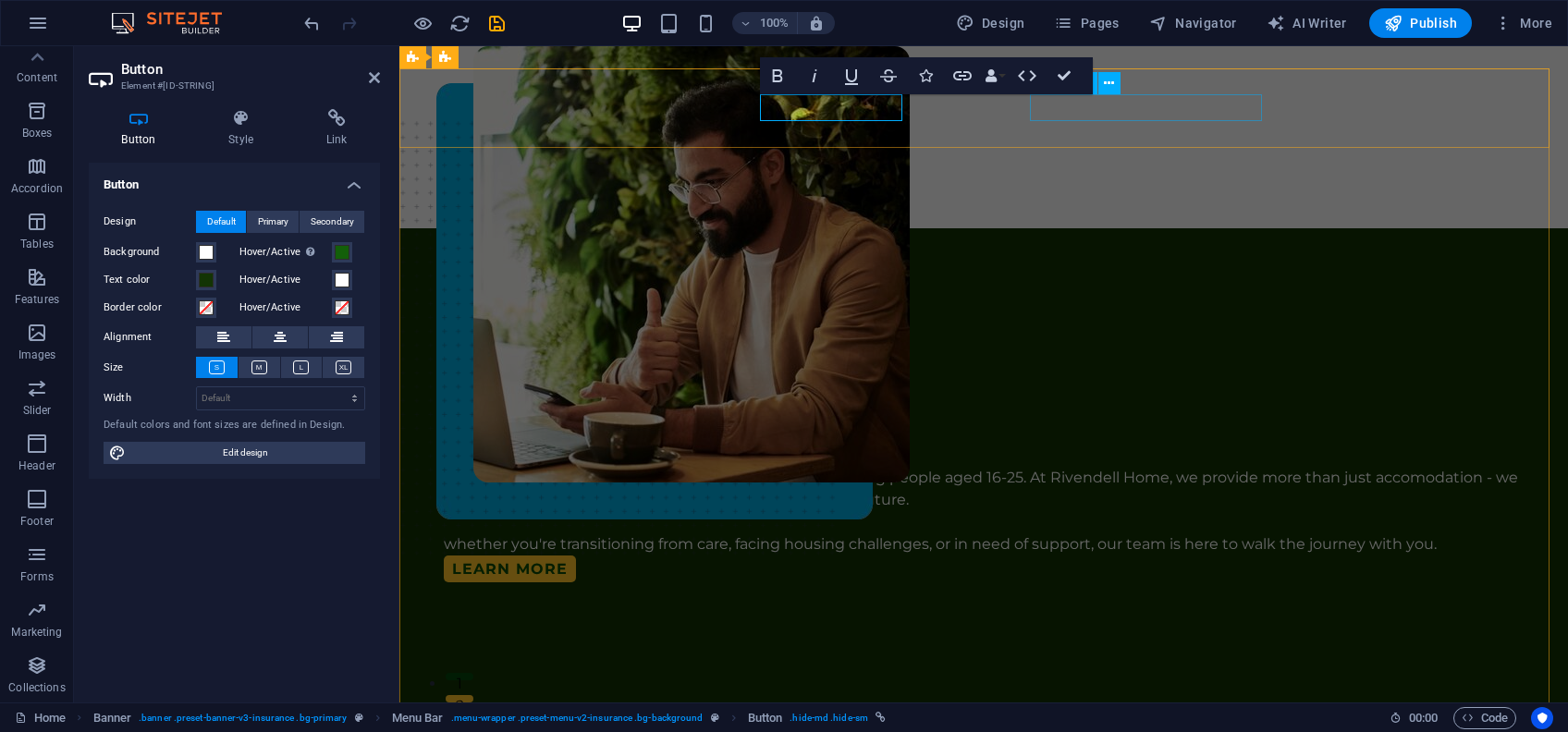 click on "refer a young person" at bounding box center (998, 173) 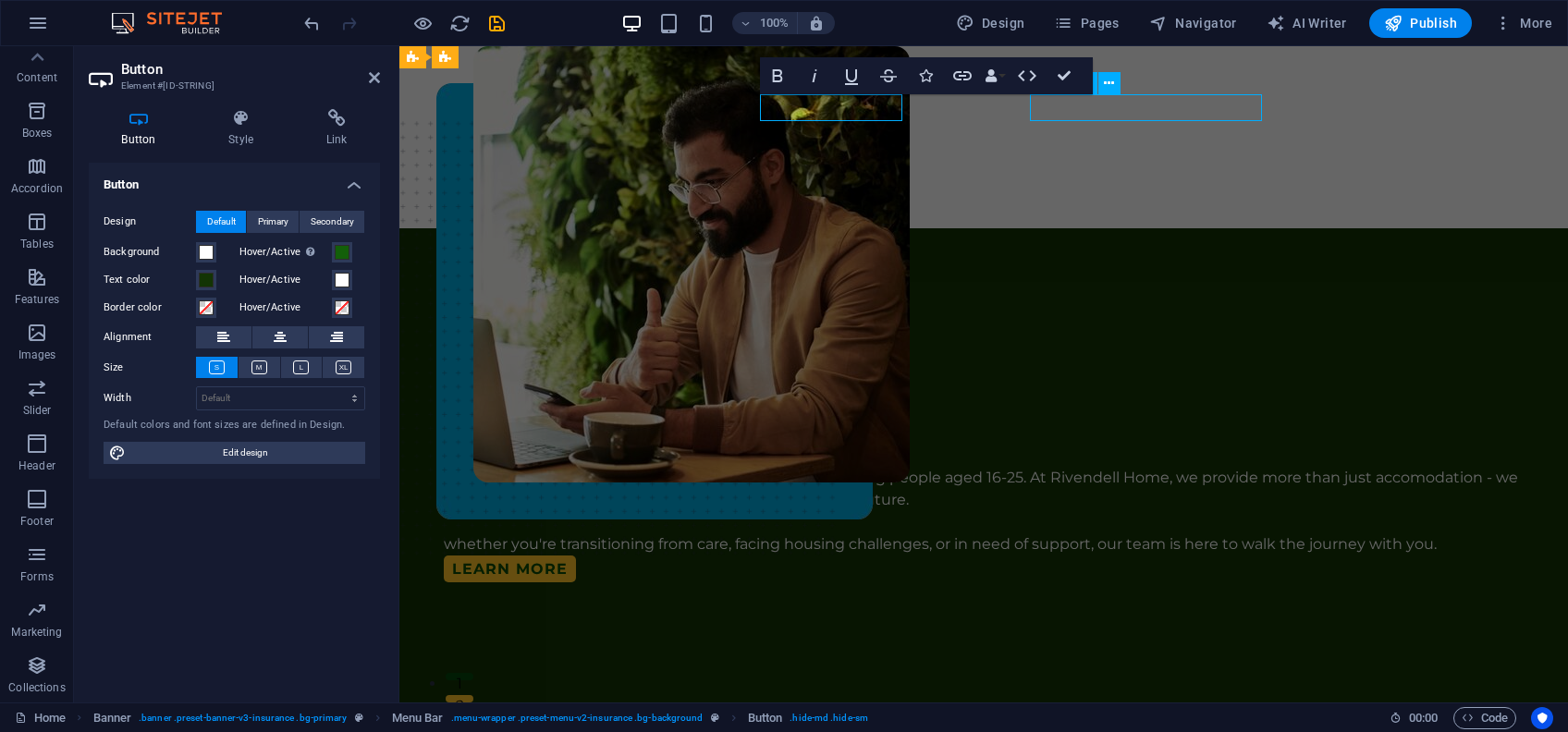 click on "refer a young person" at bounding box center [998, 173] 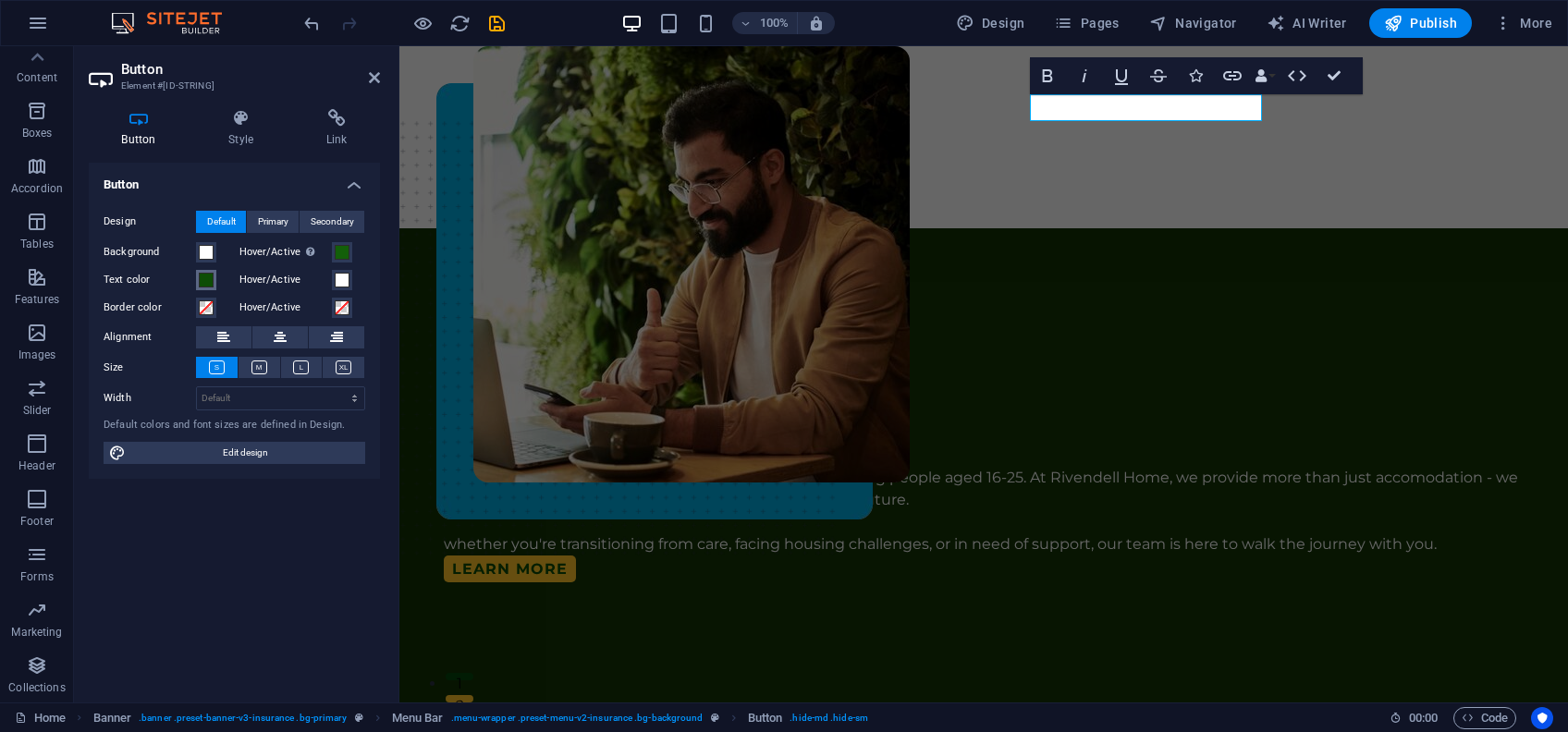 click at bounding box center [206, 280] 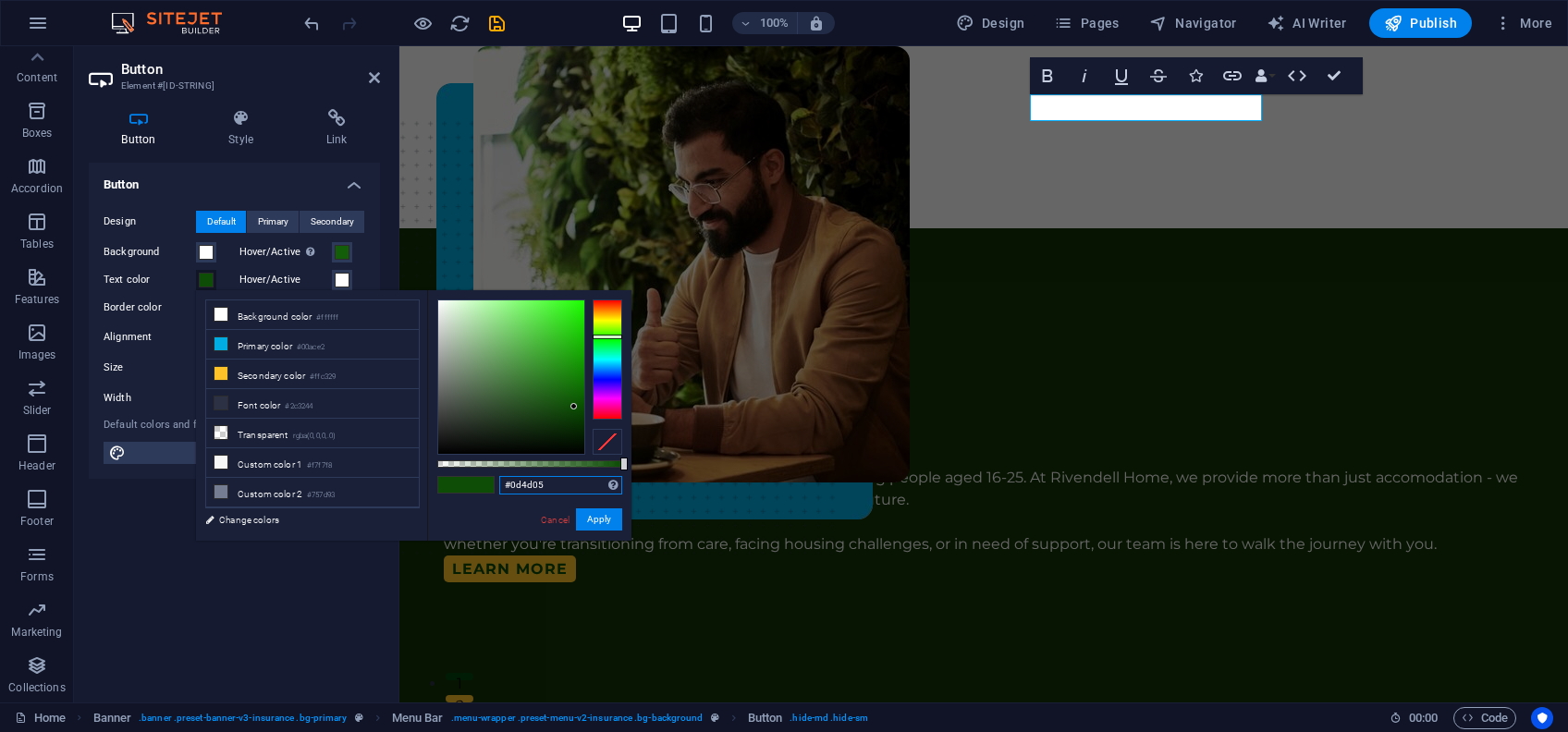 drag, startPoint x: 545, startPoint y: 482, endPoint x: 499, endPoint y: 482, distance: 46 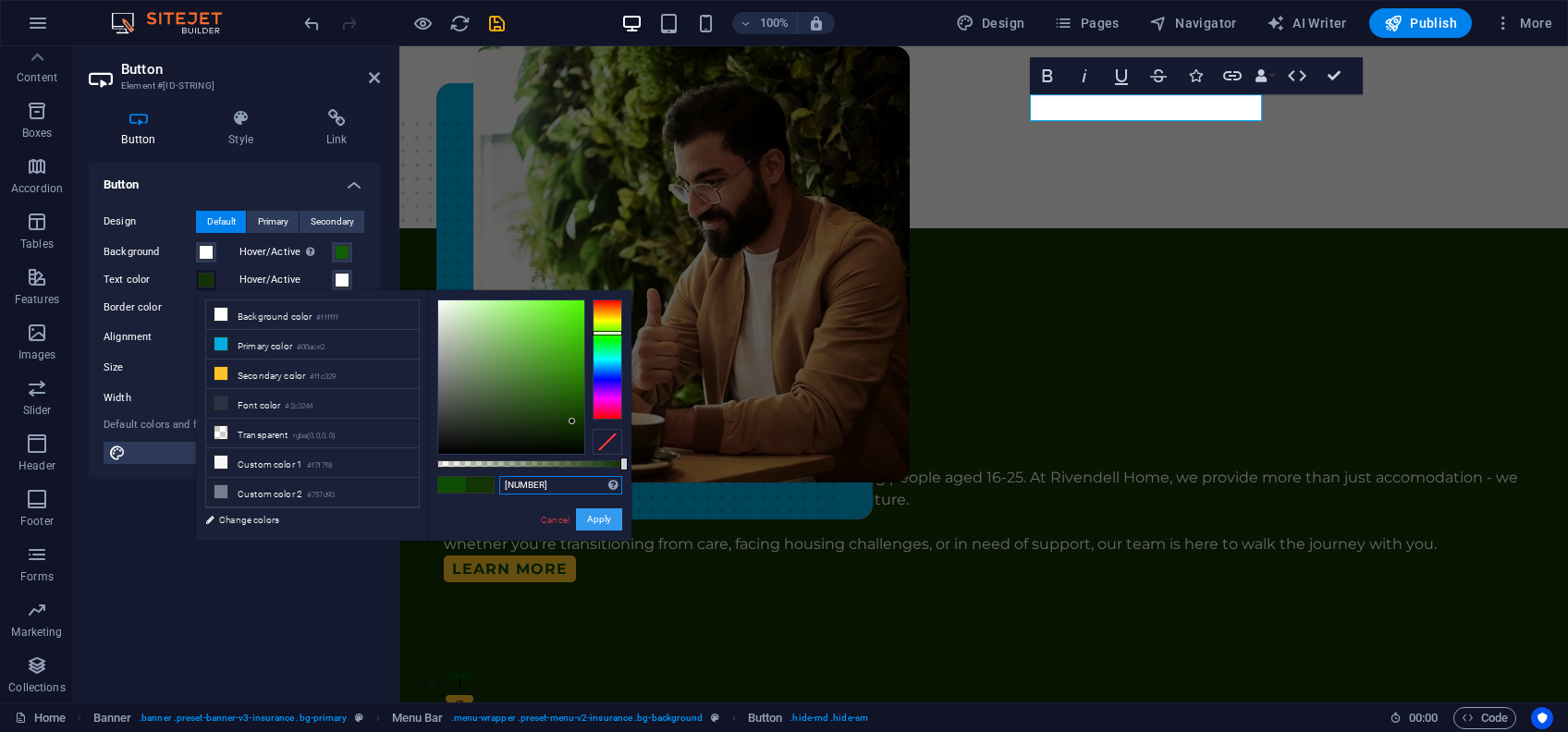 type on "[NUMBER]" 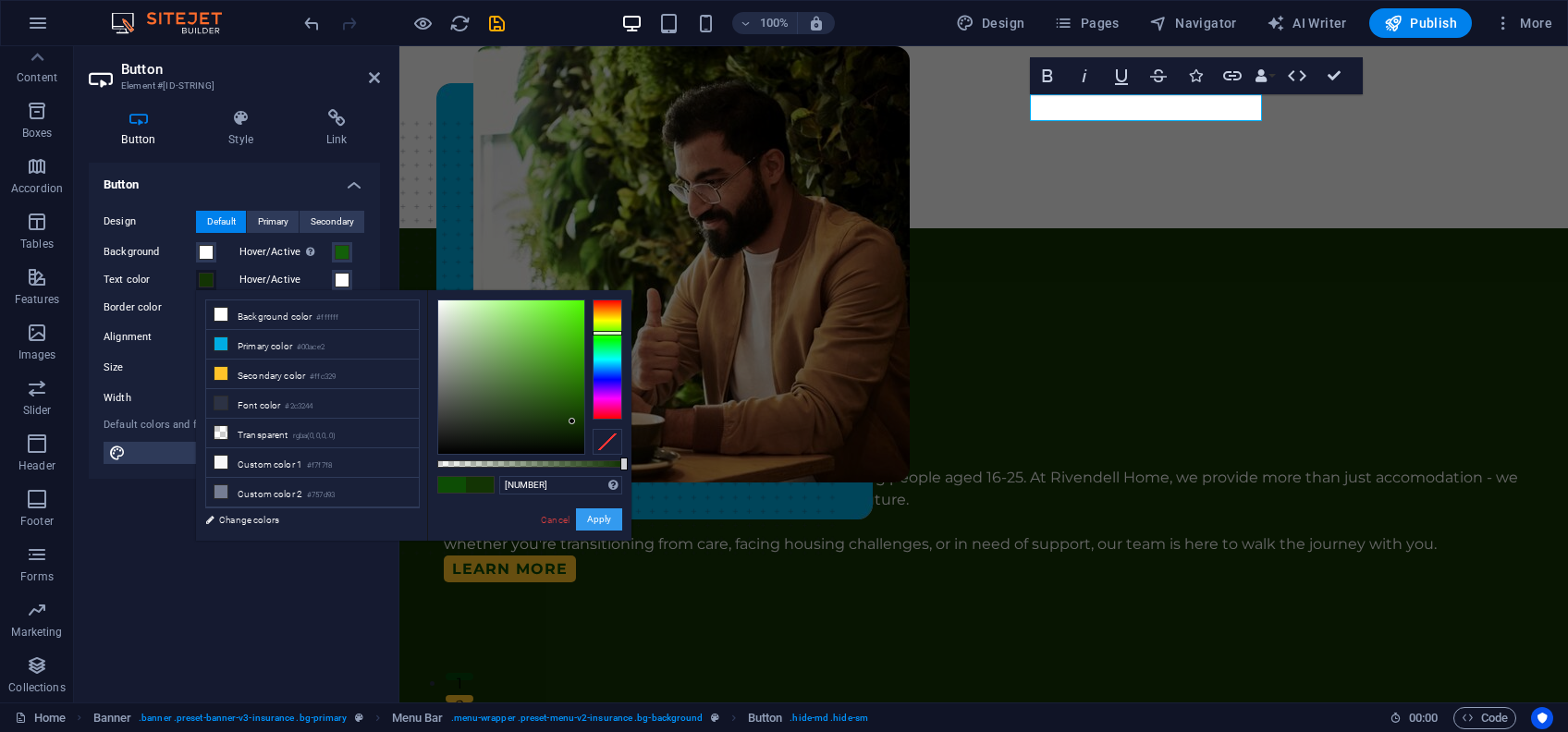 click on "Apply" at bounding box center (599, 519) 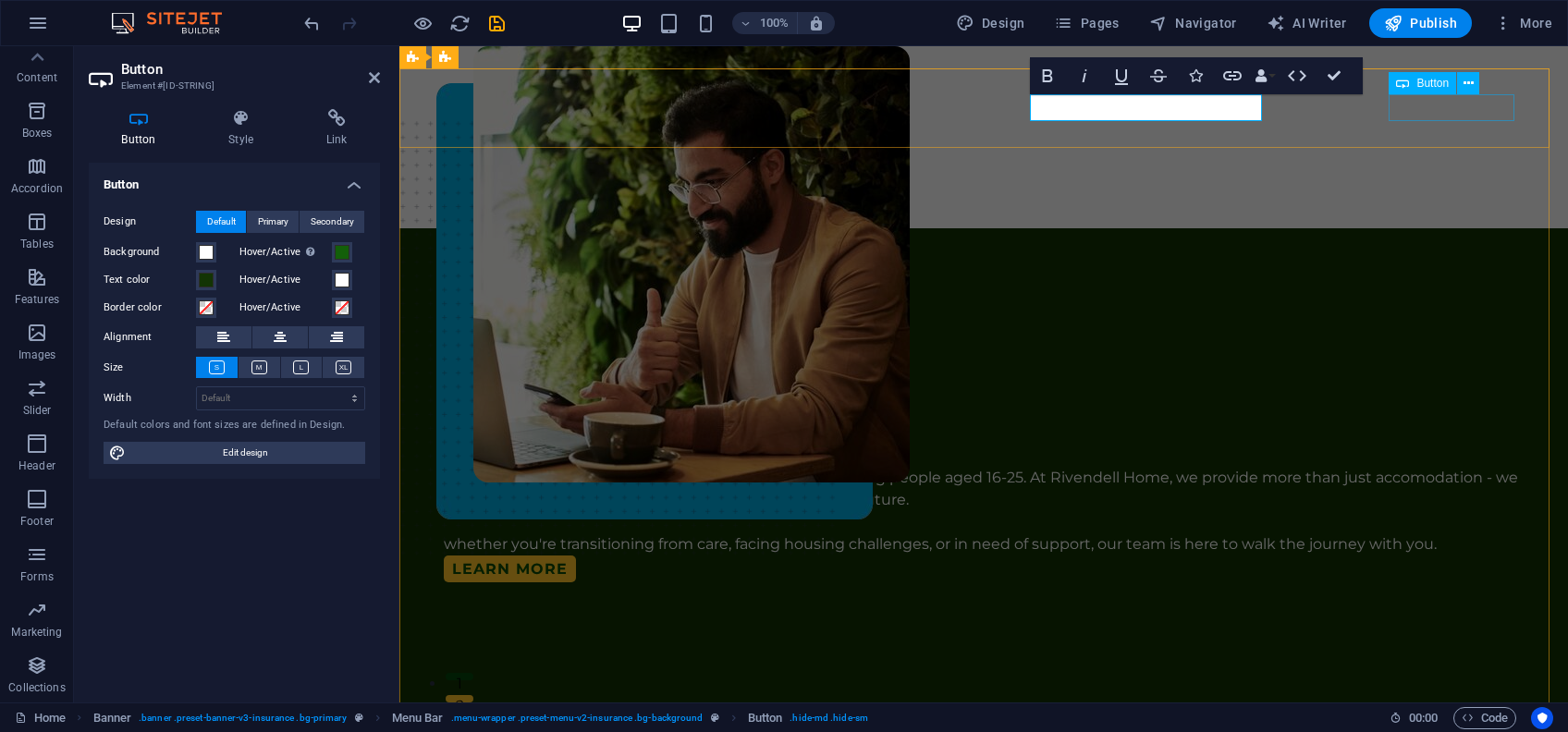 click on "contact us" at bounding box center (998, 200) 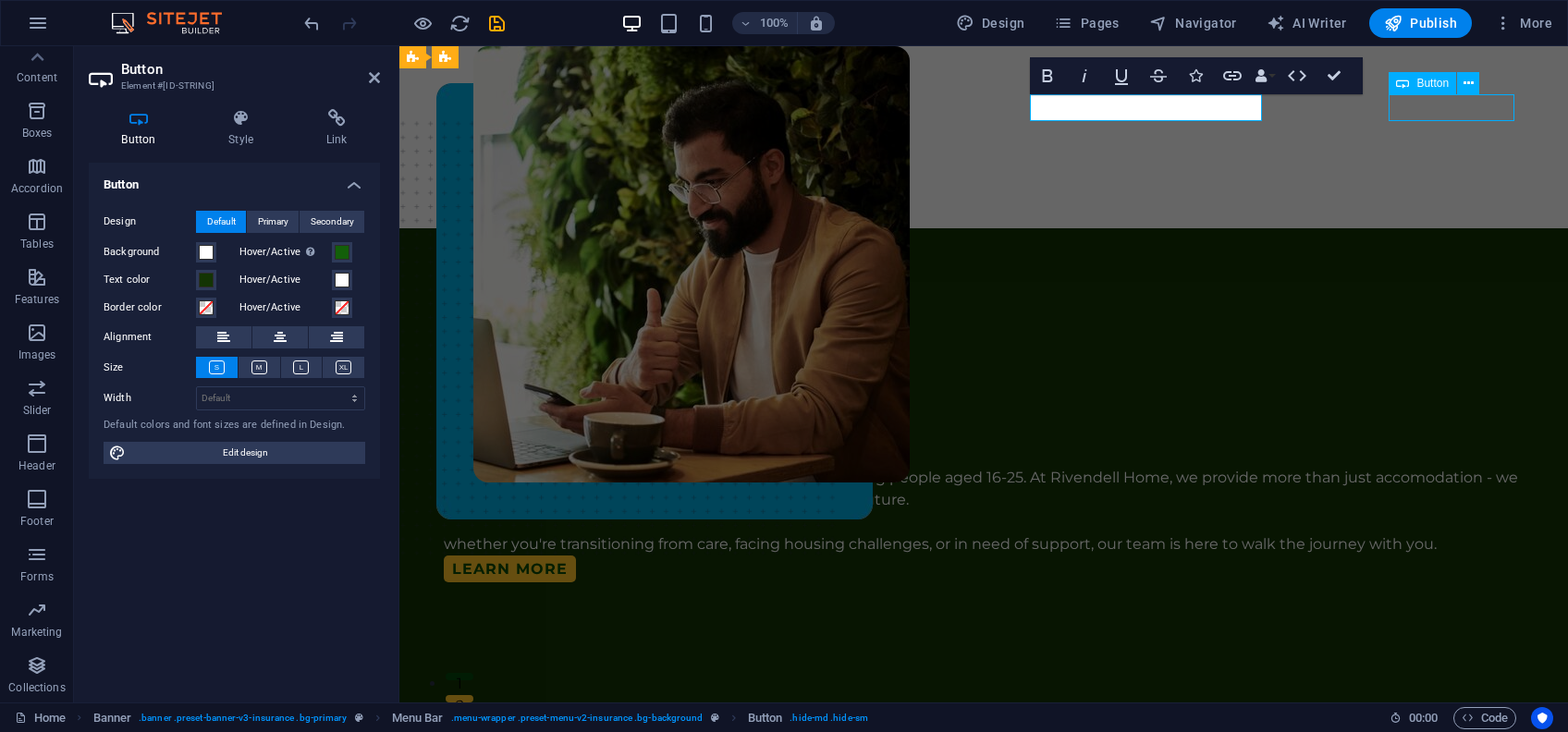 click on "contact us" at bounding box center (998, 200) 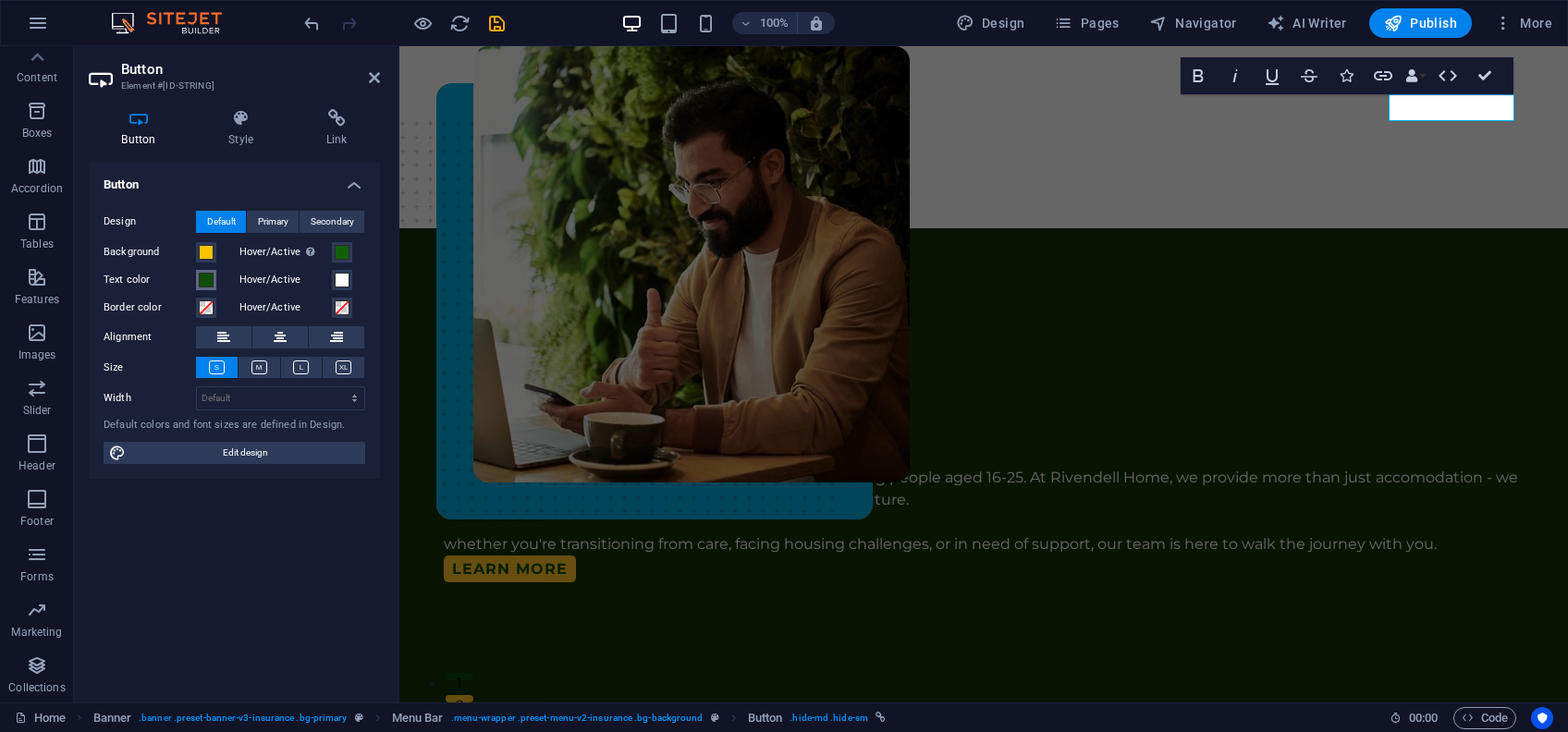click at bounding box center (206, 280) 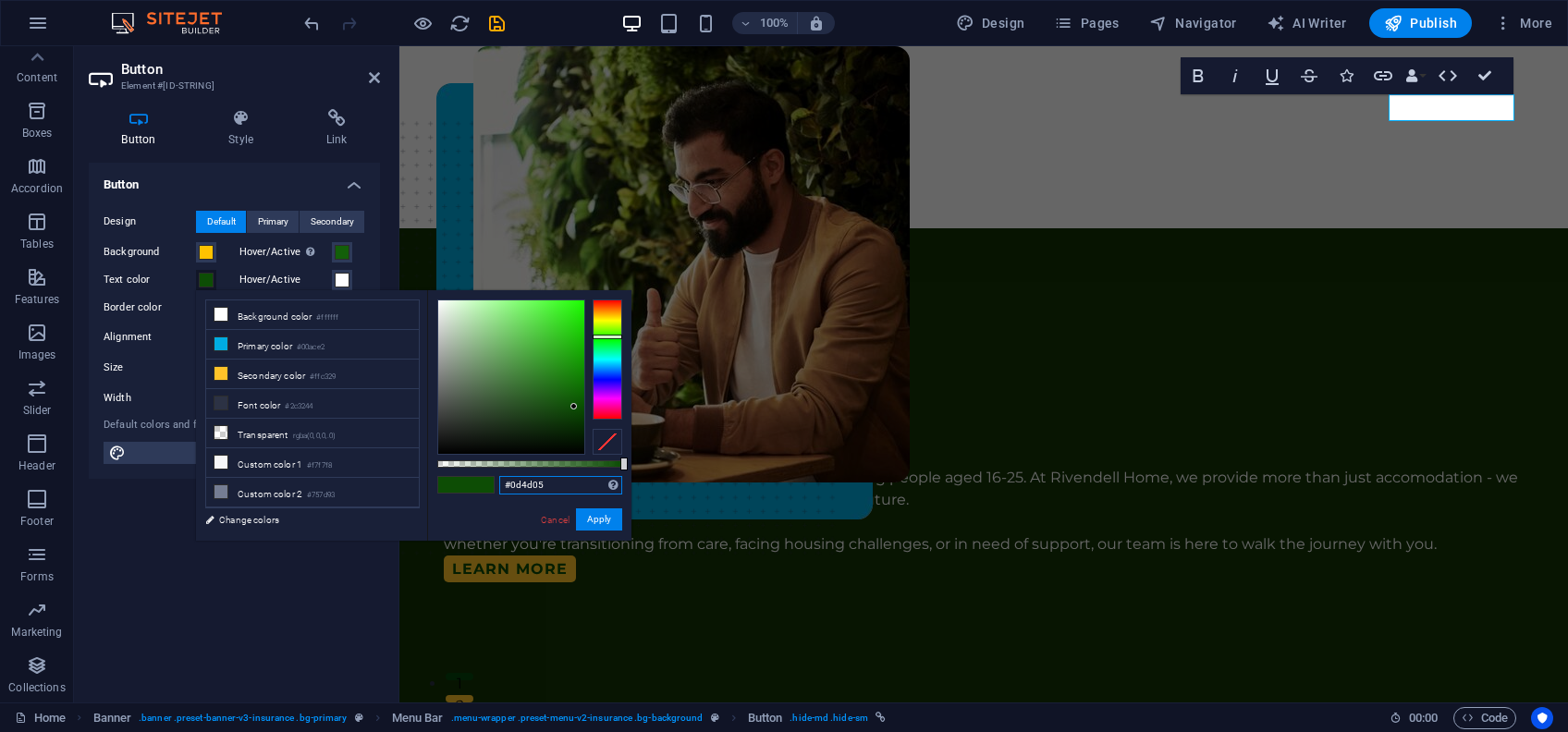 drag, startPoint x: 568, startPoint y: 482, endPoint x: 496, endPoint y: 484, distance: 72.02777 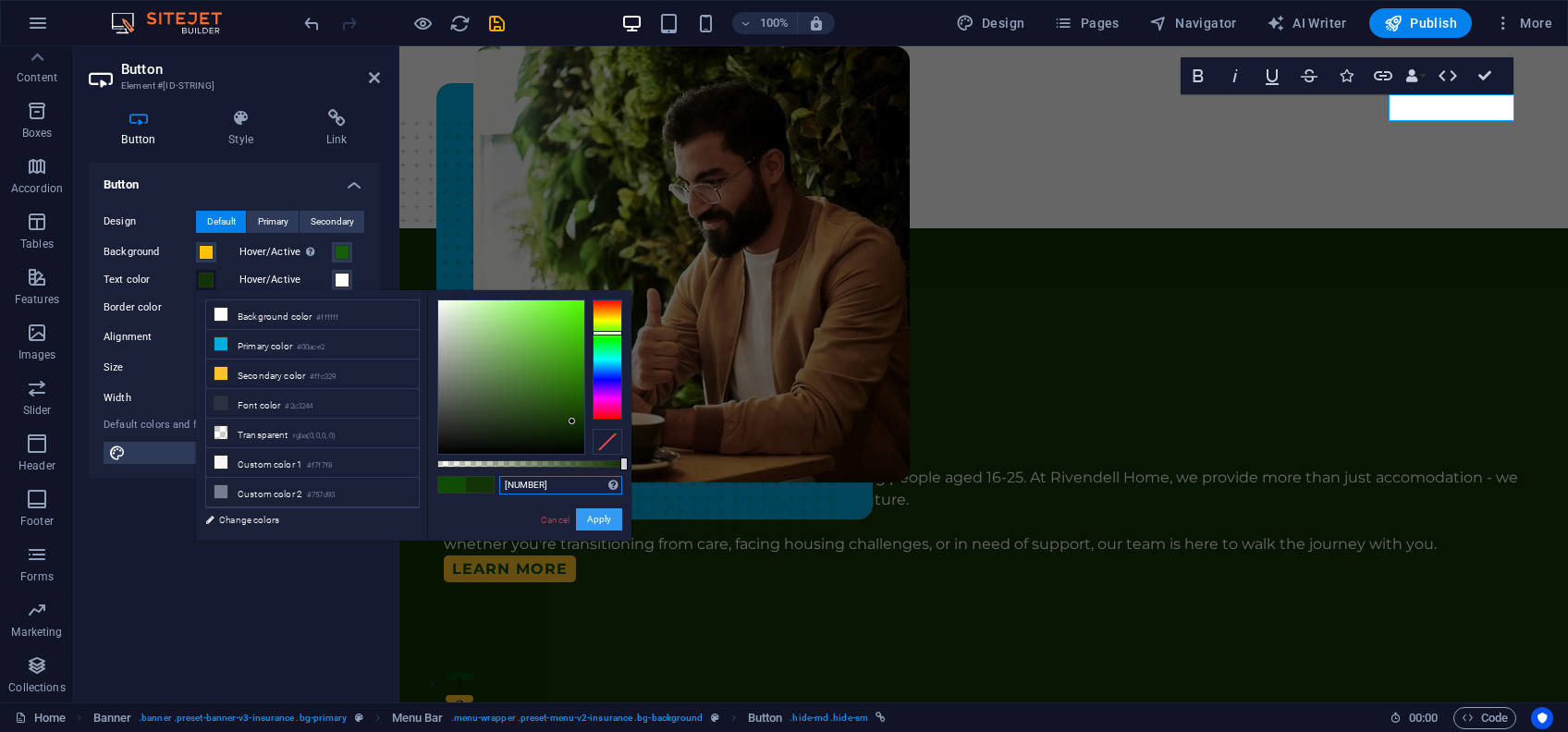 type on "[NUMBER]" 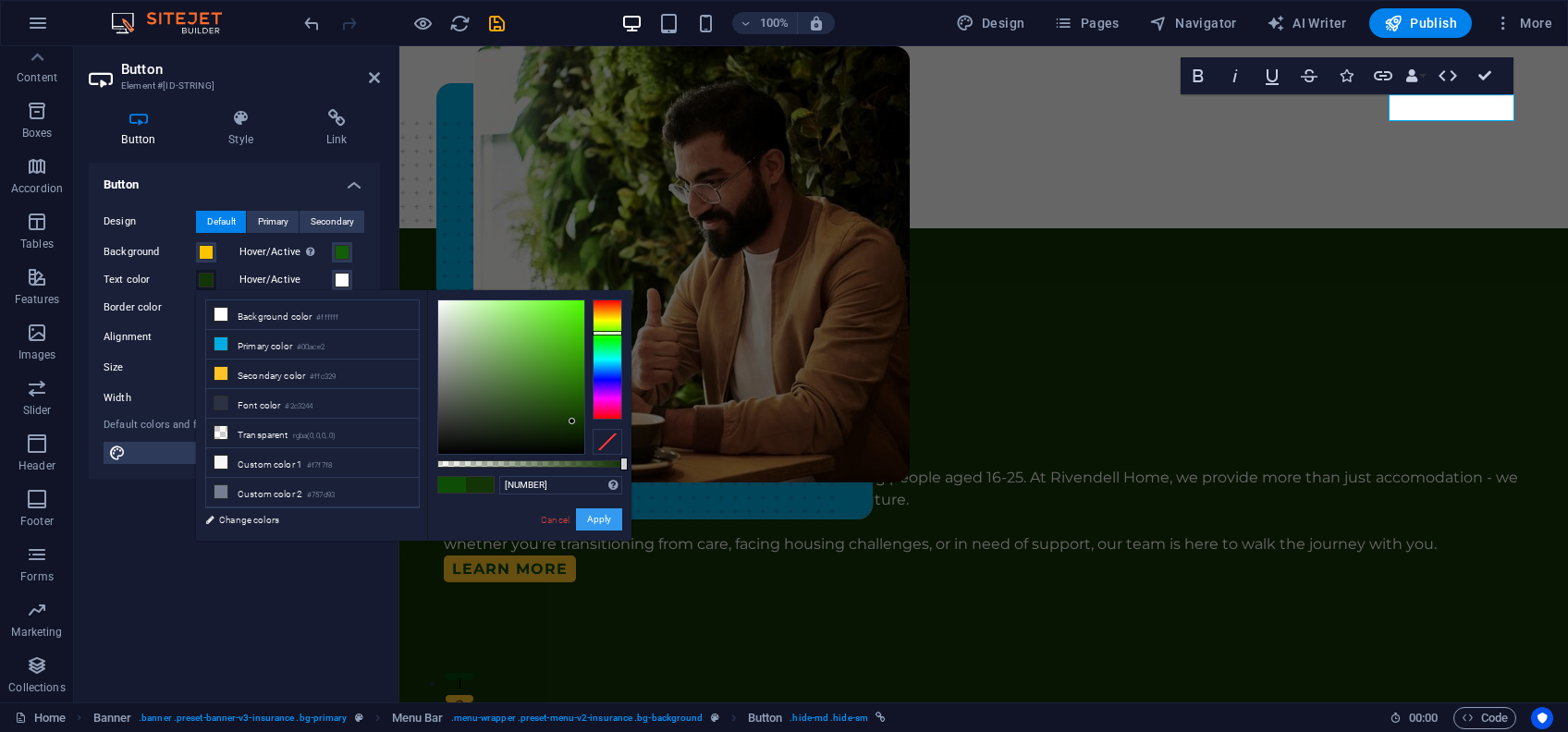 click on "Apply" at bounding box center (599, 519) 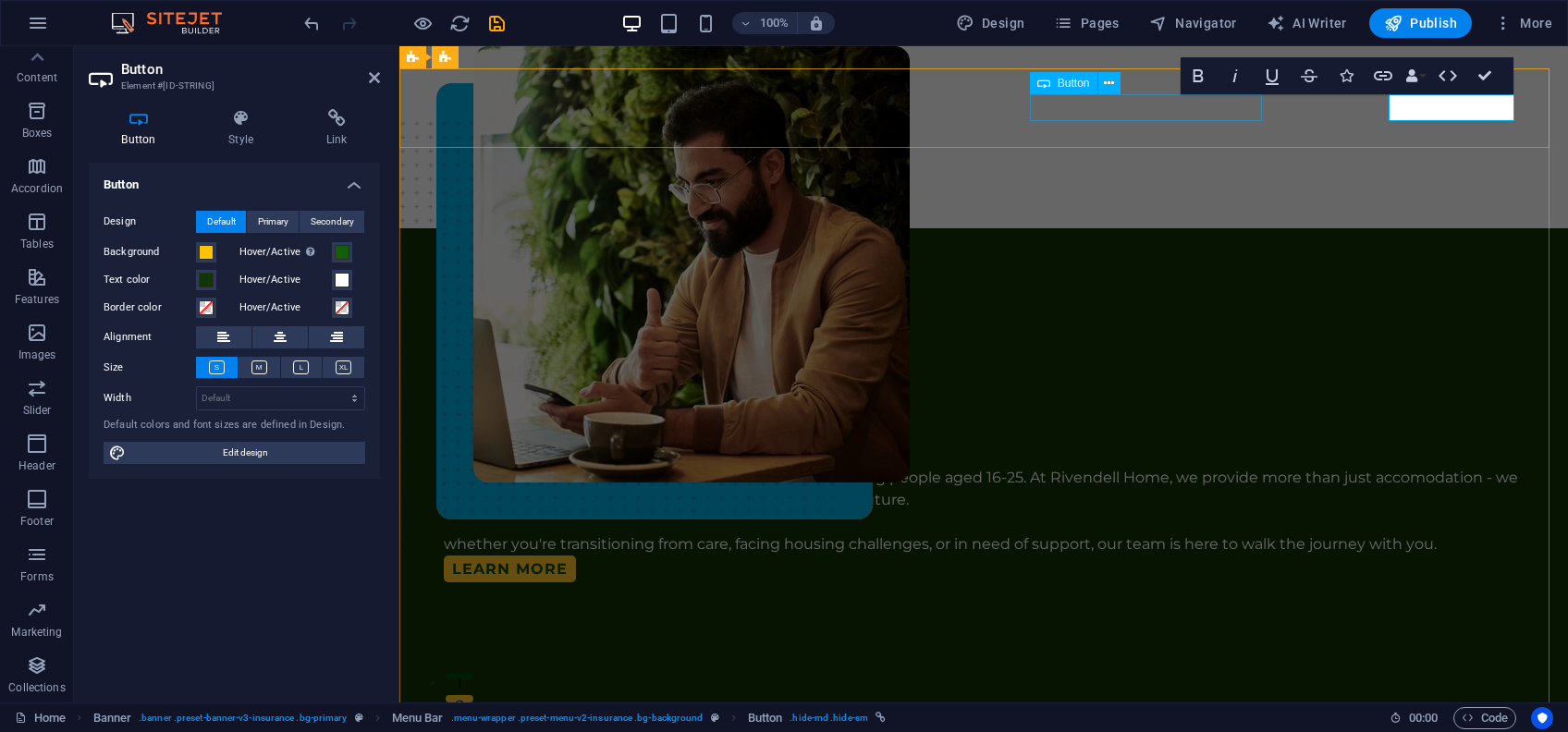 click on "refer a young person" at bounding box center (998, 173) 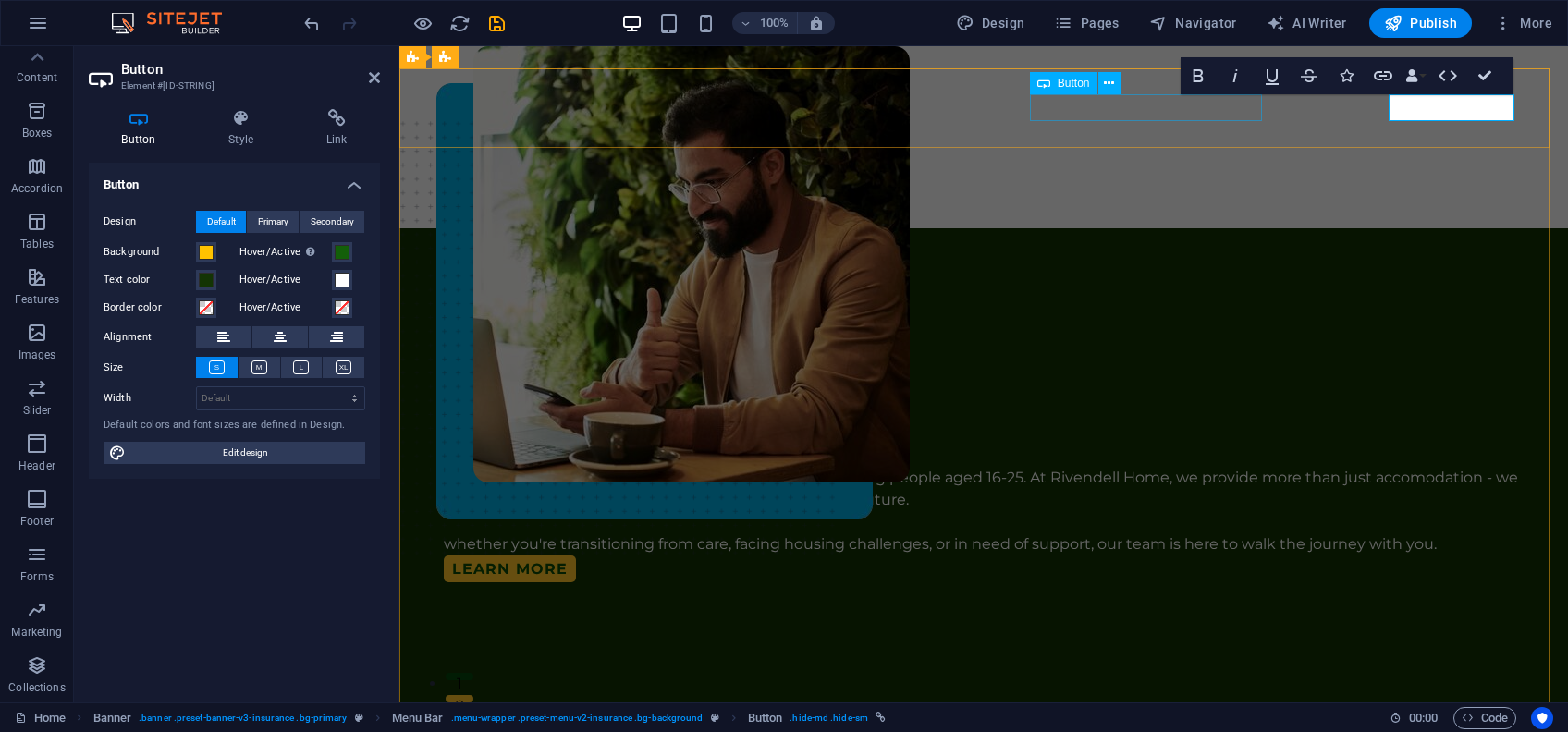 click on "refer a young person" at bounding box center [998, 173] 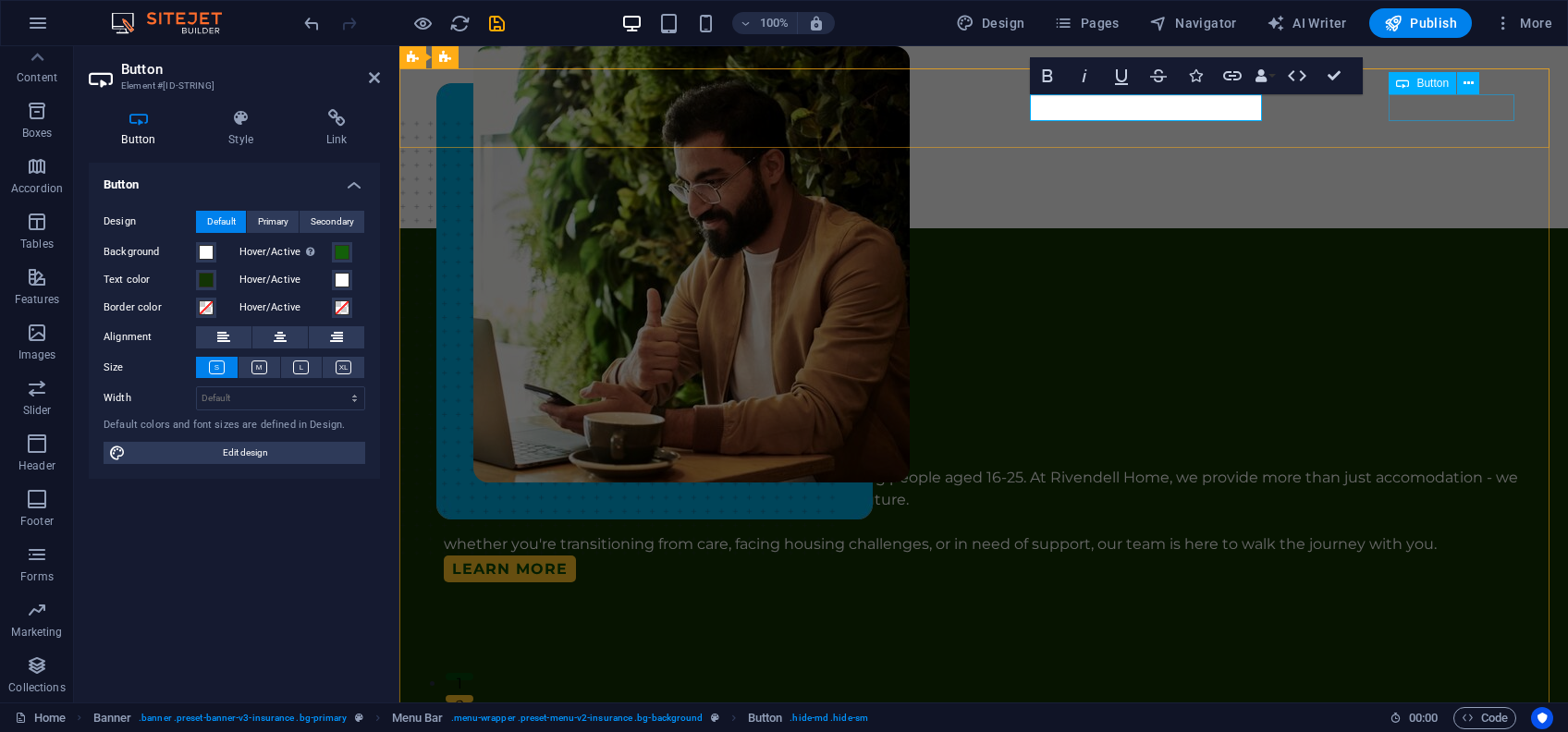 click on "contact us" at bounding box center [998, 200] 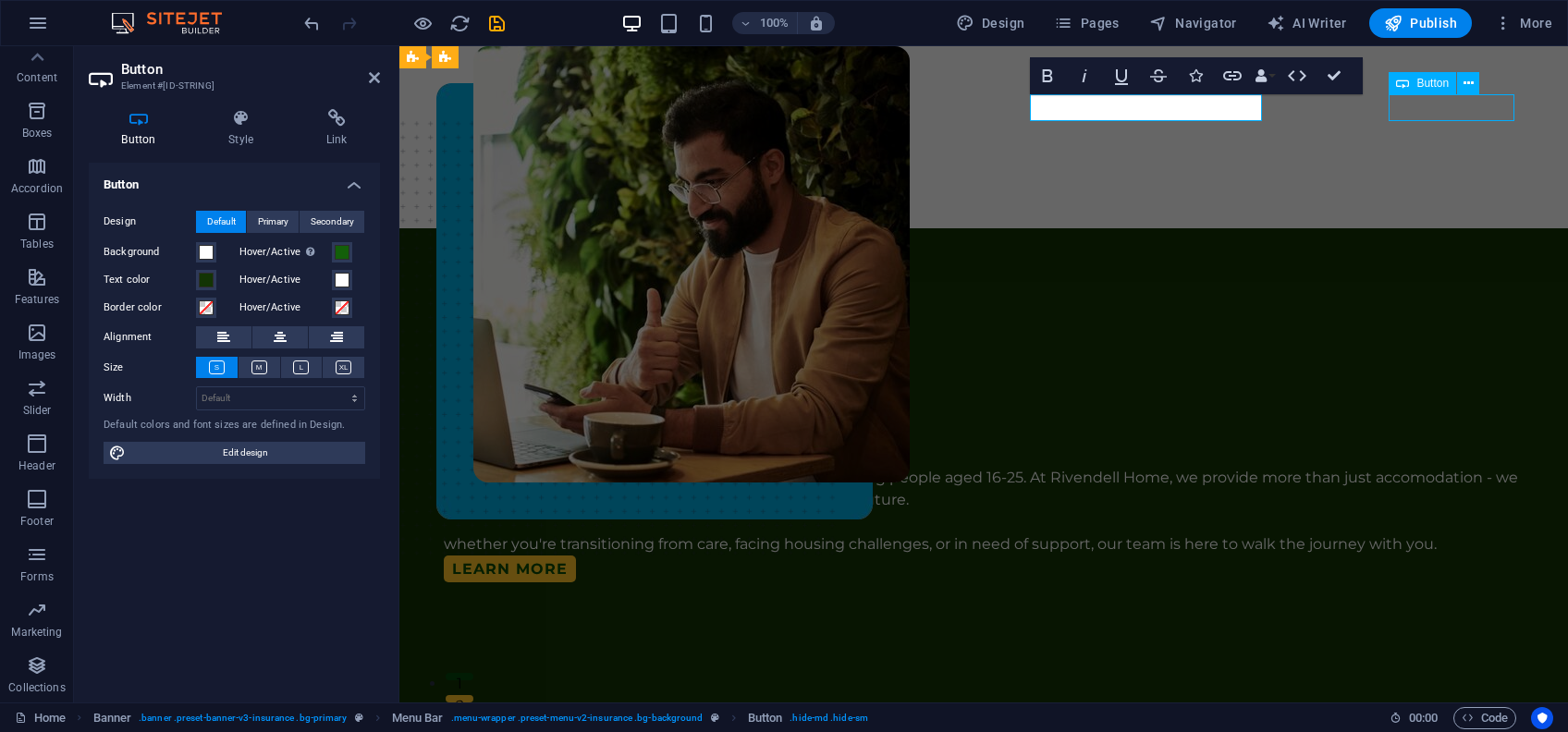click on "contact us" at bounding box center (998, 200) 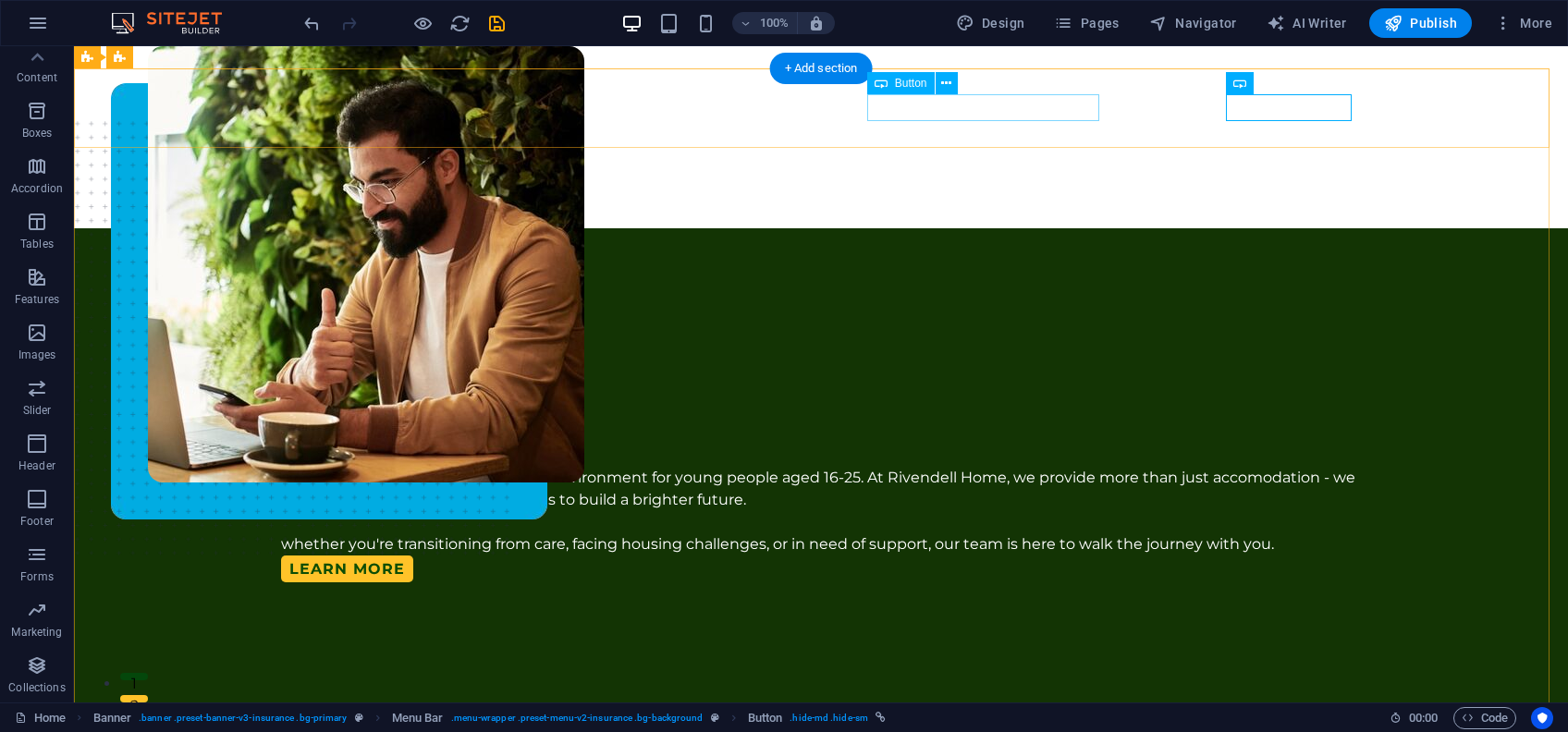 click on "refer a young person" at bounding box center [836, 173] 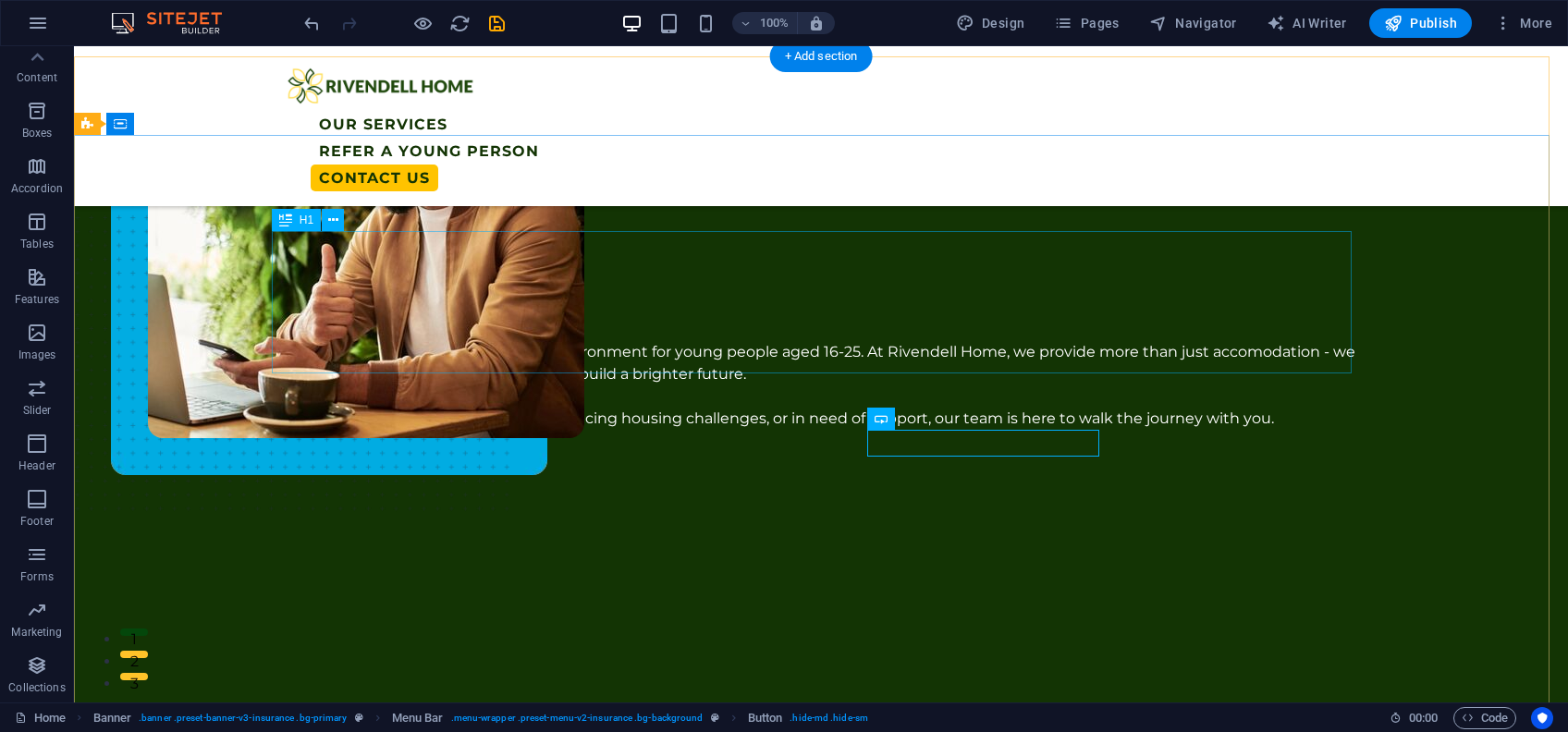 scroll, scrollTop: 0, scrollLeft: 0, axis: both 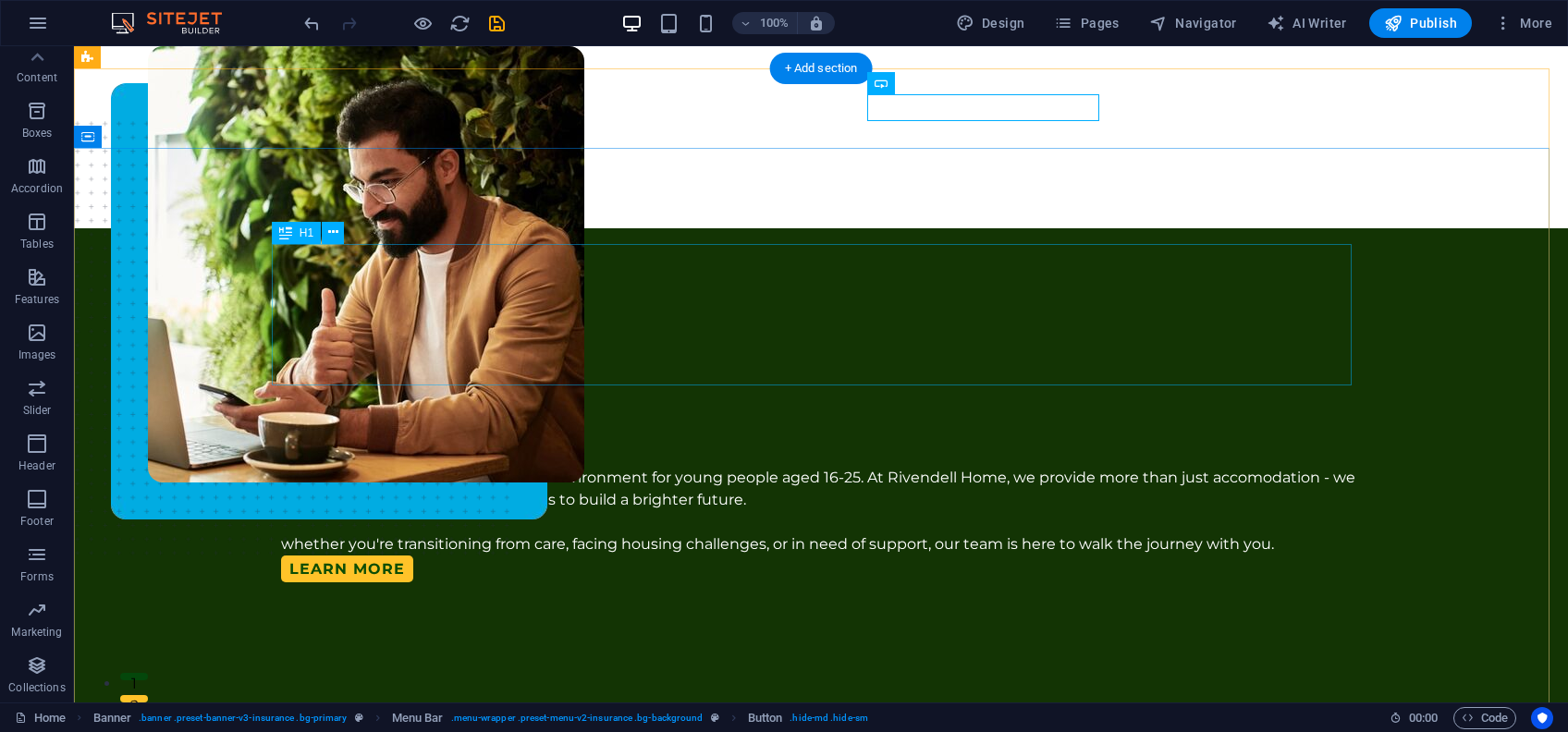 click on "Rivendell Home" at bounding box center [821, 396] 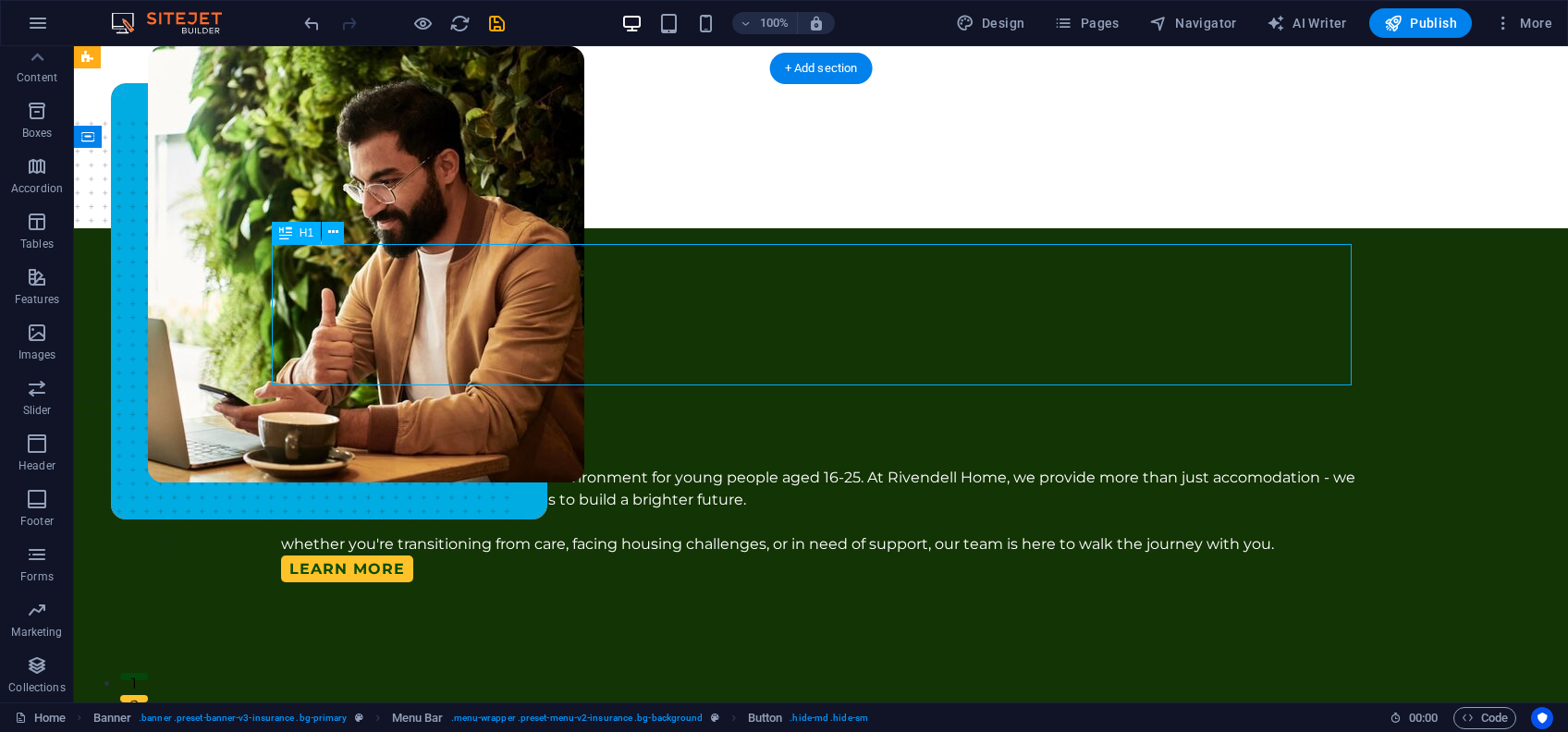 click on "Rivendell Home" at bounding box center (821, 396) 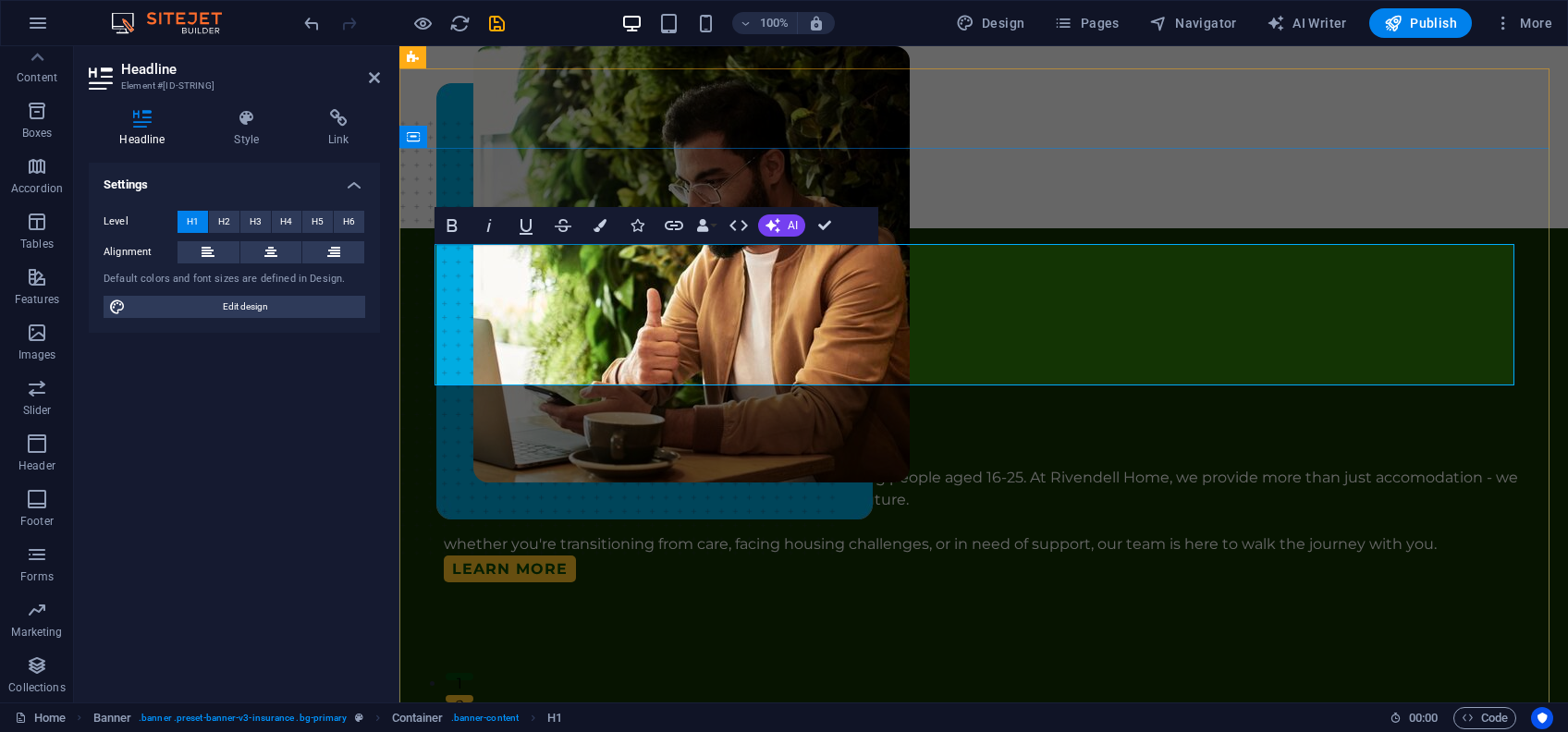 click on "Rivendell Home" at bounding box center [984, 396] 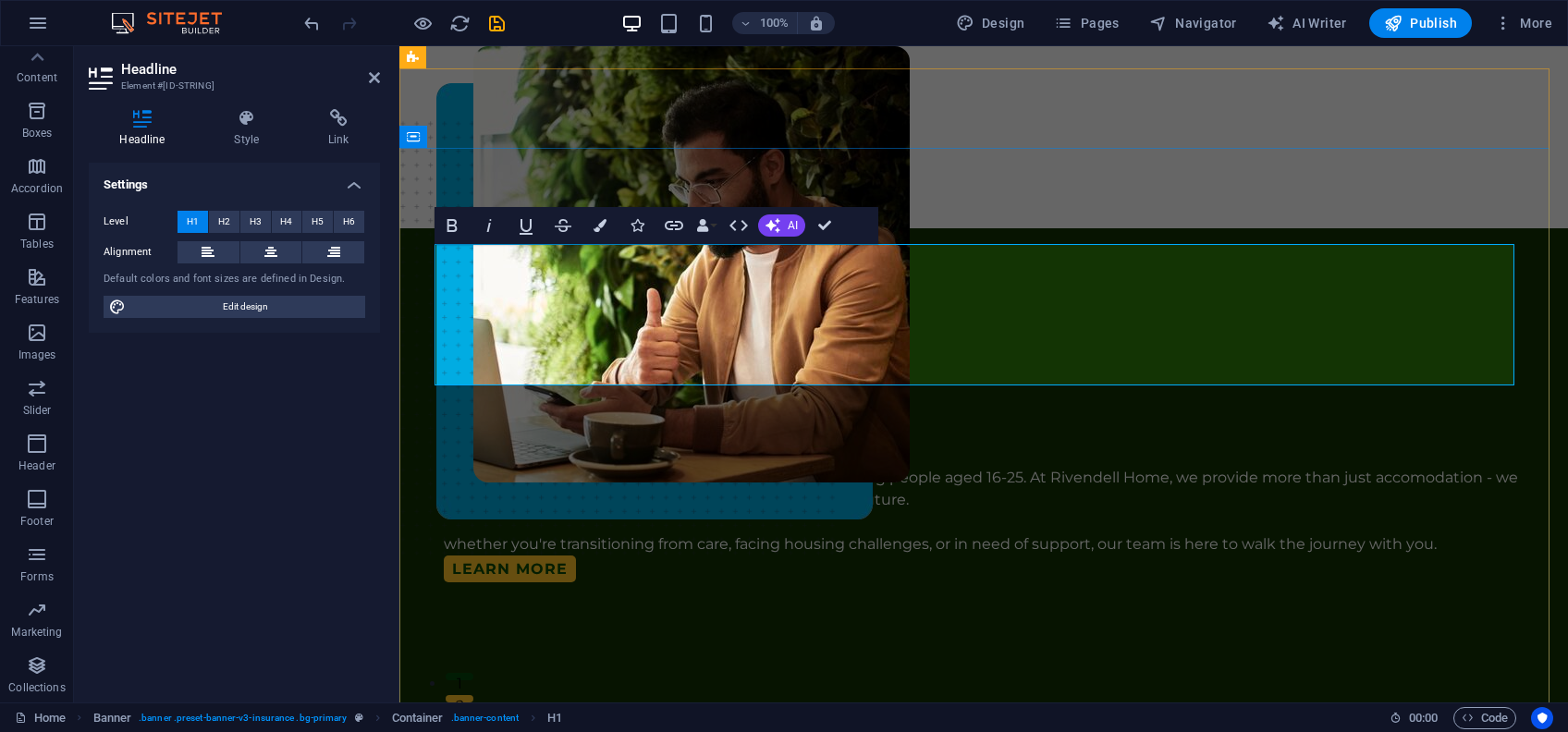 drag, startPoint x: 615, startPoint y: 354, endPoint x: 443, endPoint y: 362, distance: 172.18595 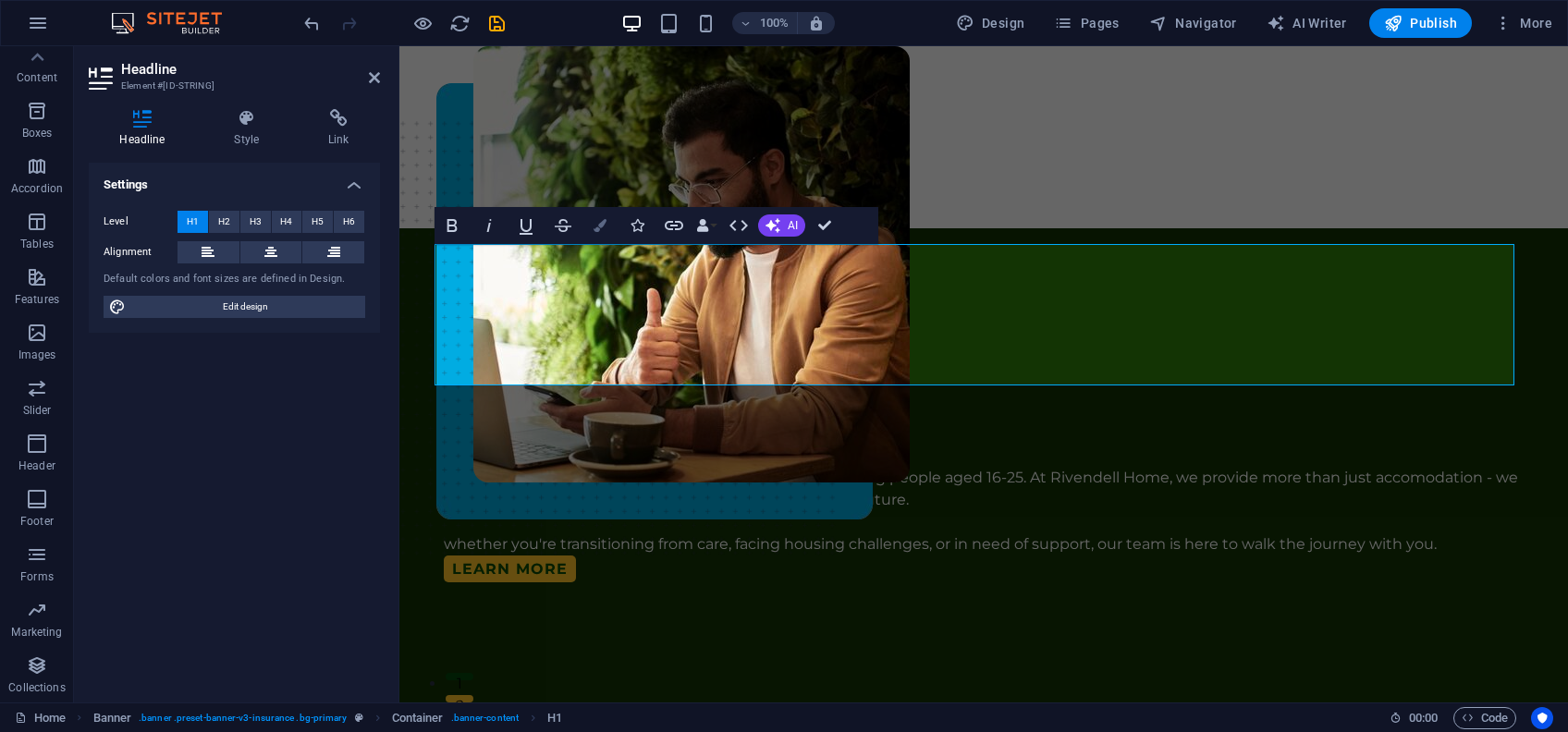 click on "Colors" at bounding box center (600, 226) 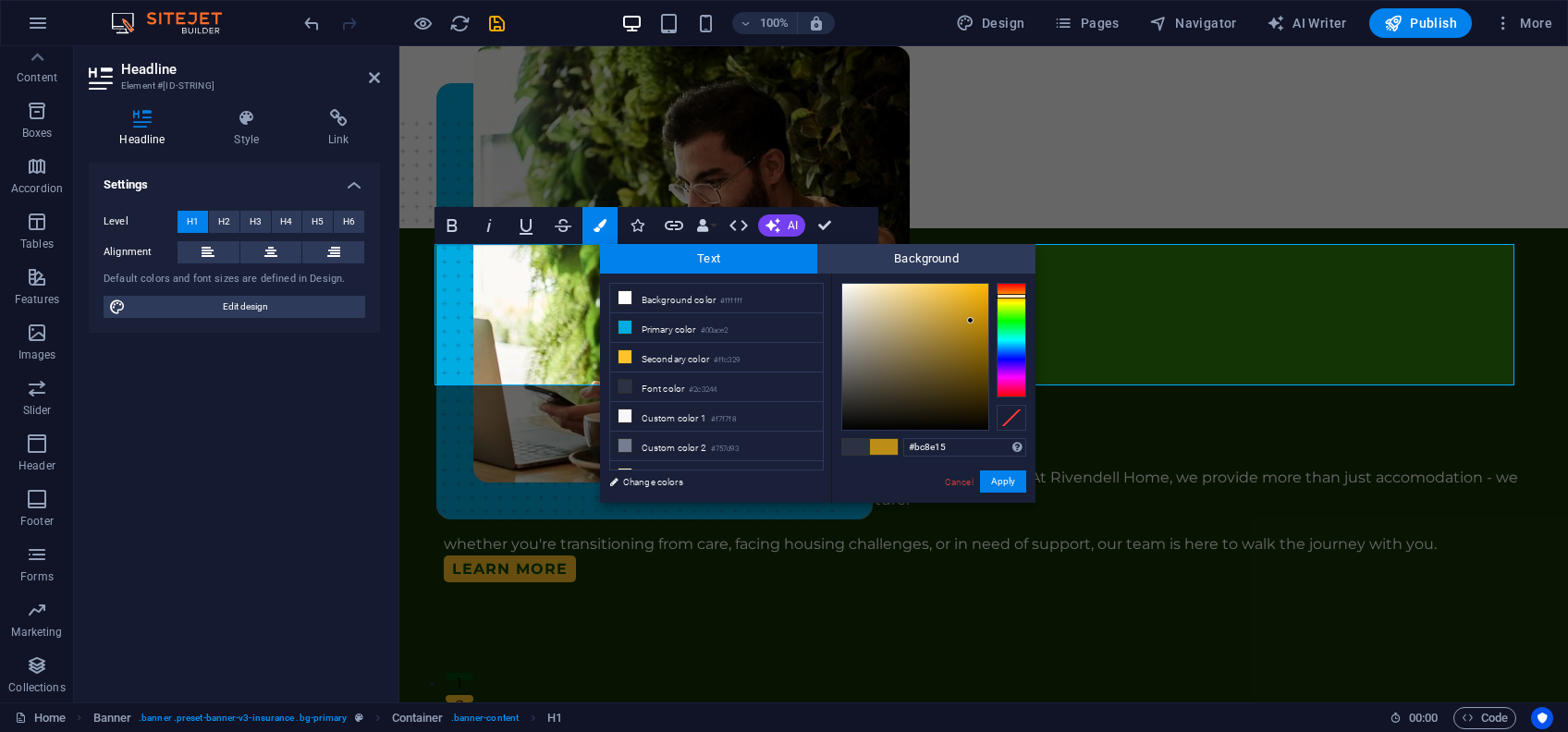 click at bounding box center (915, 357) 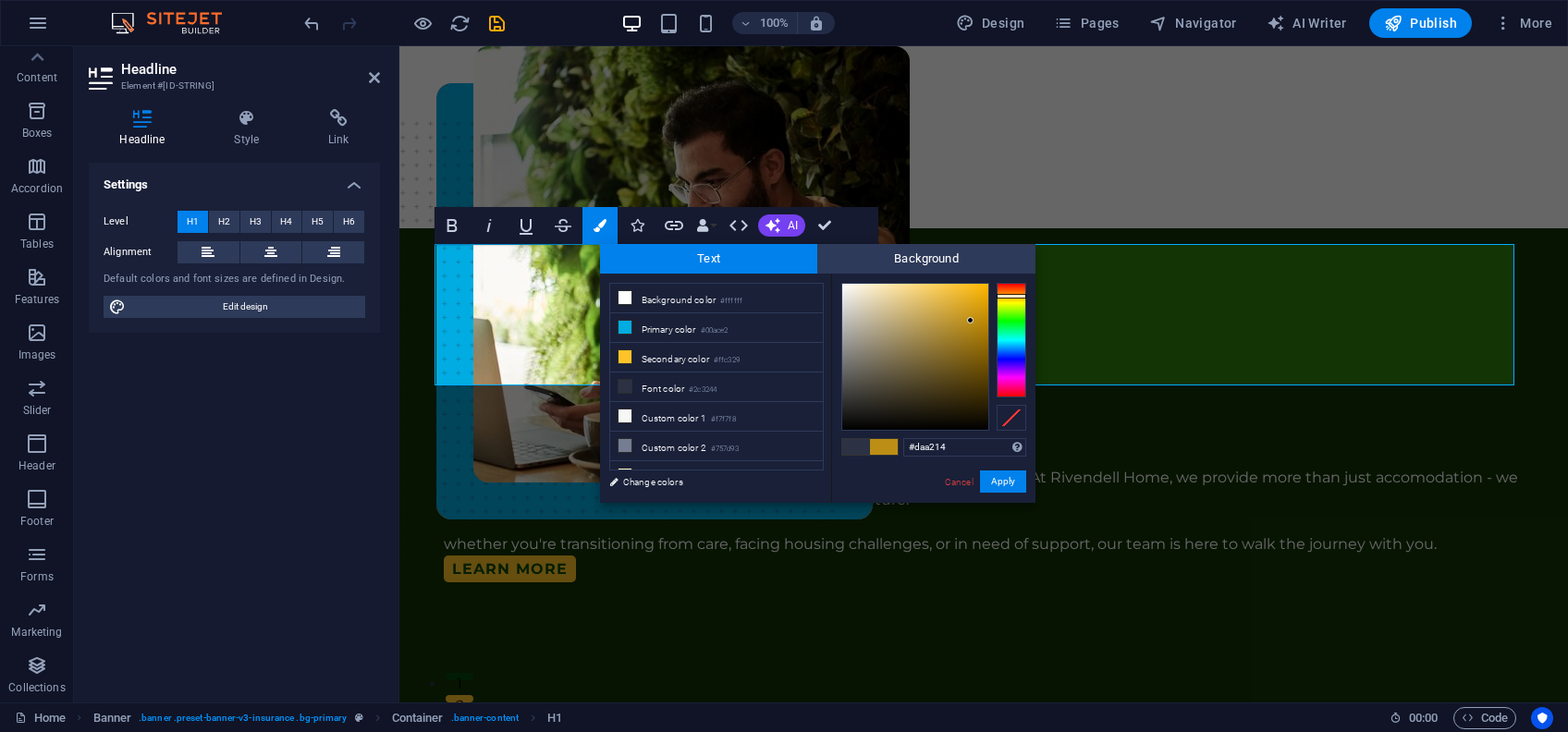 click at bounding box center [915, 357] 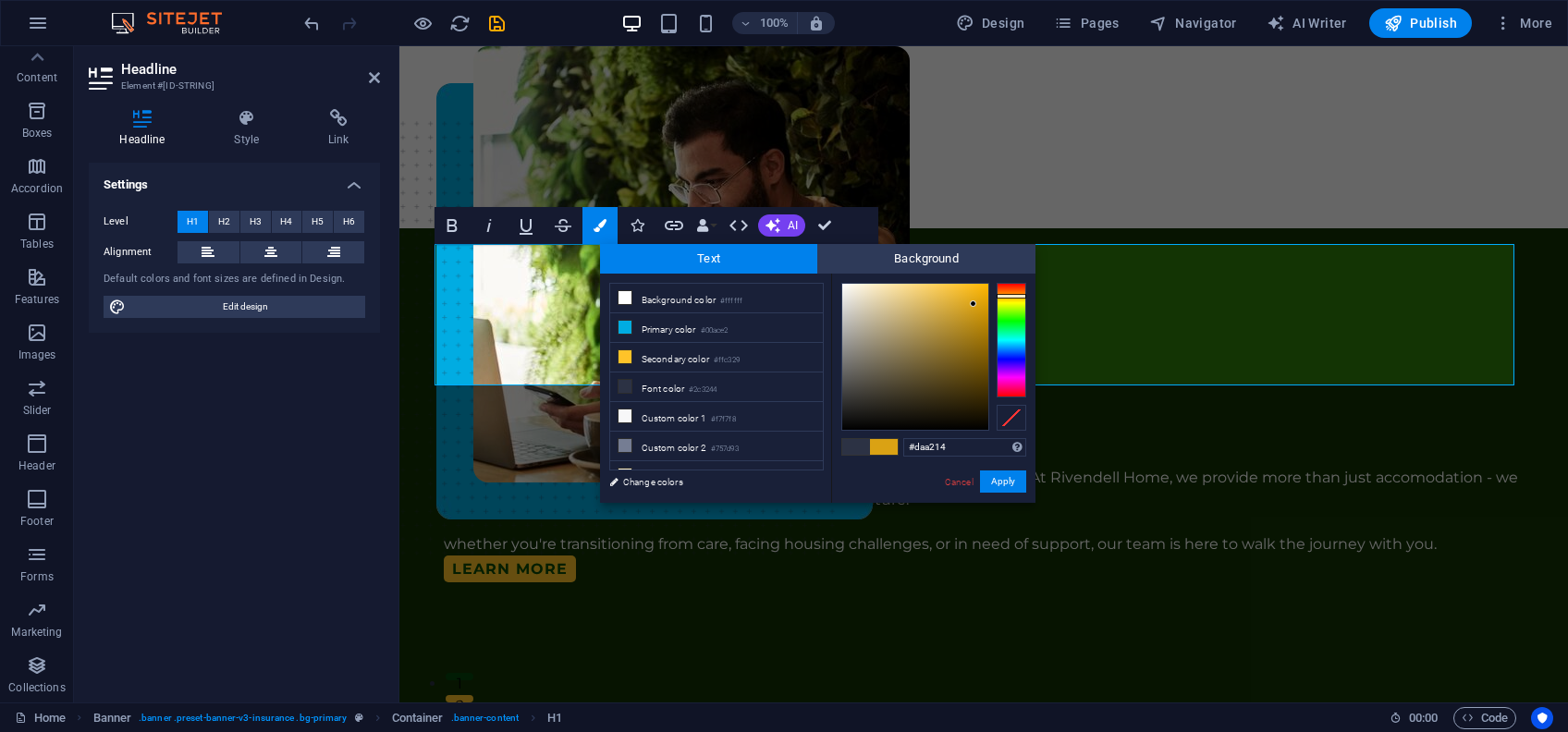 type on "[HEX-COLOR]" 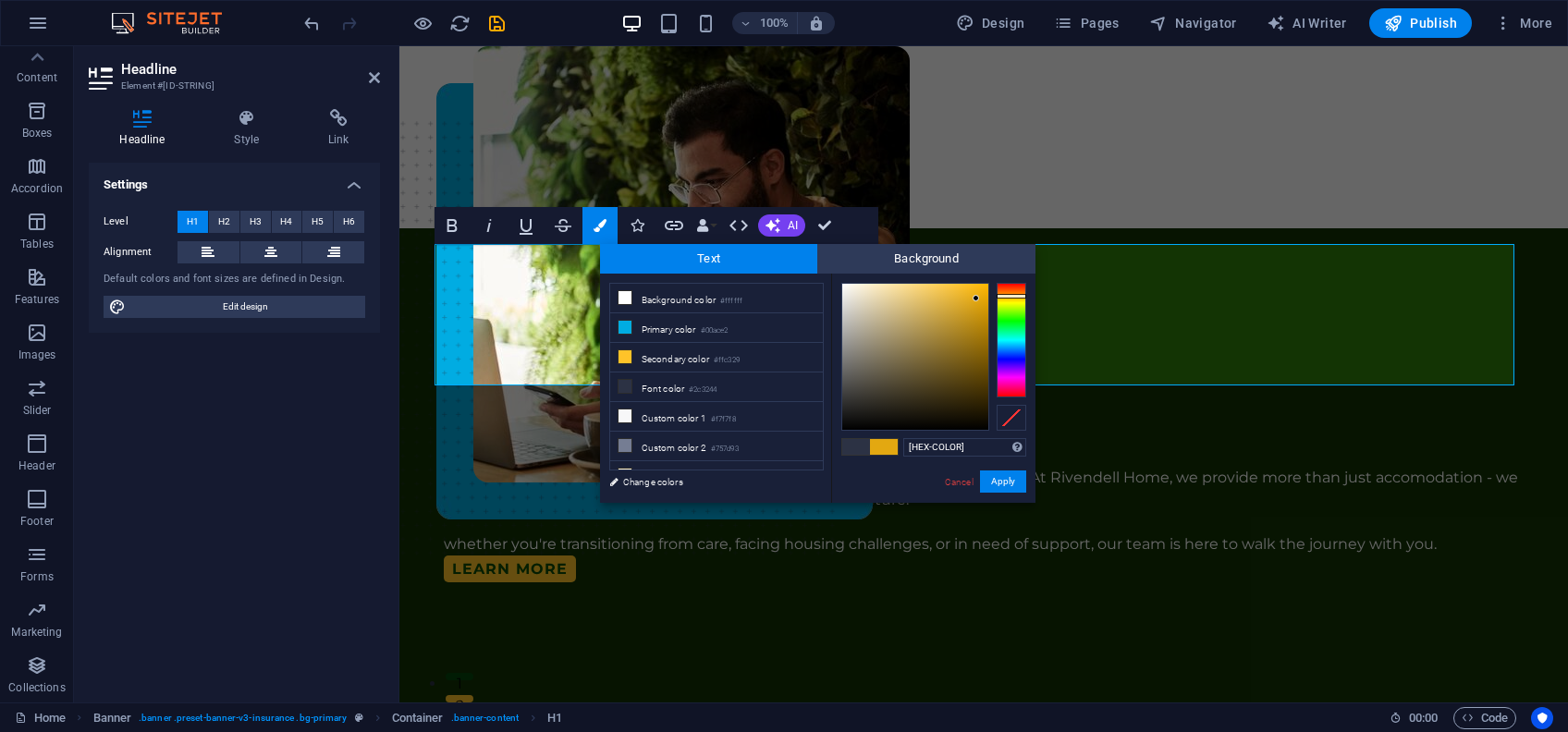 click at bounding box center [915, 357] 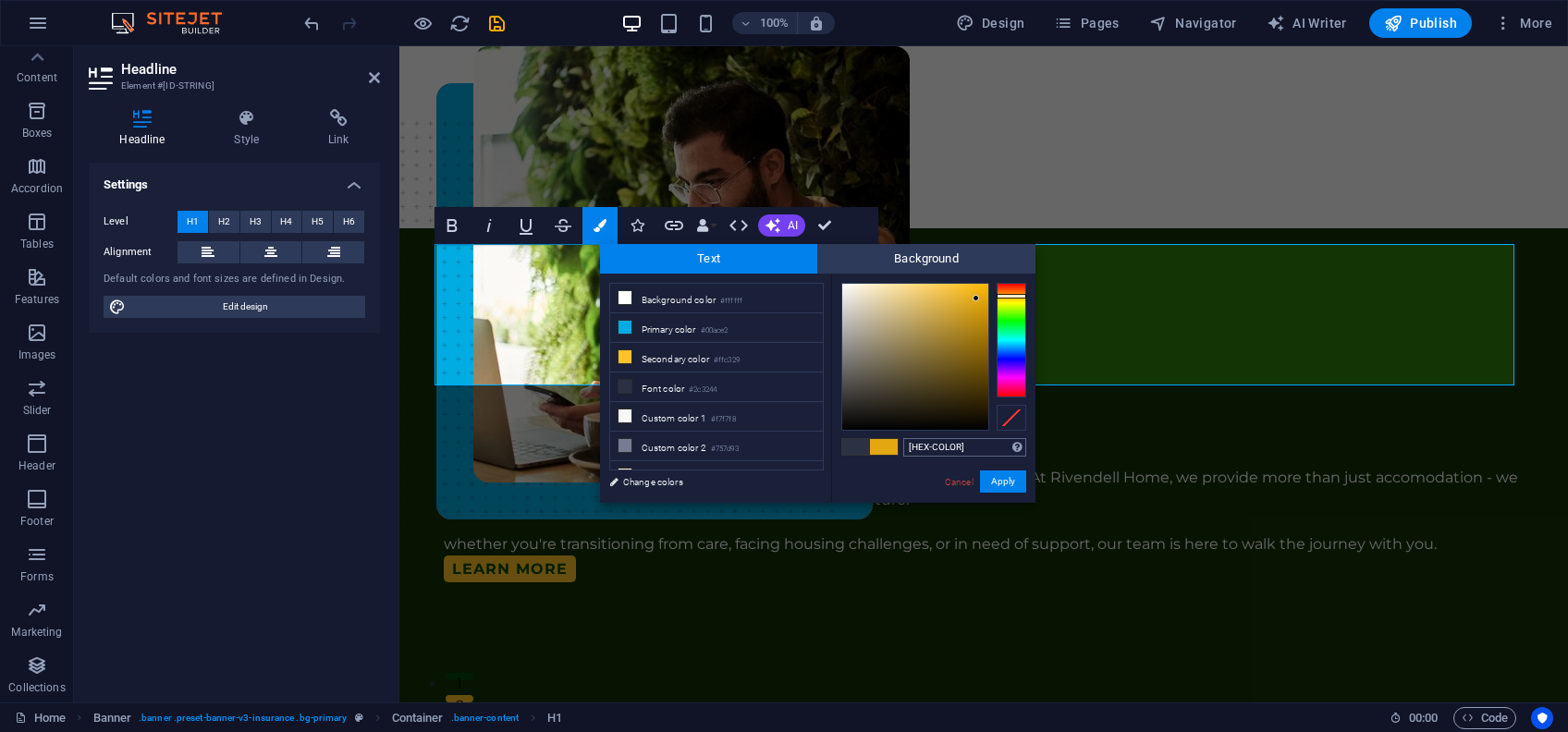 click on "[HEX-COLOR]" at bounding box center [964, 447] 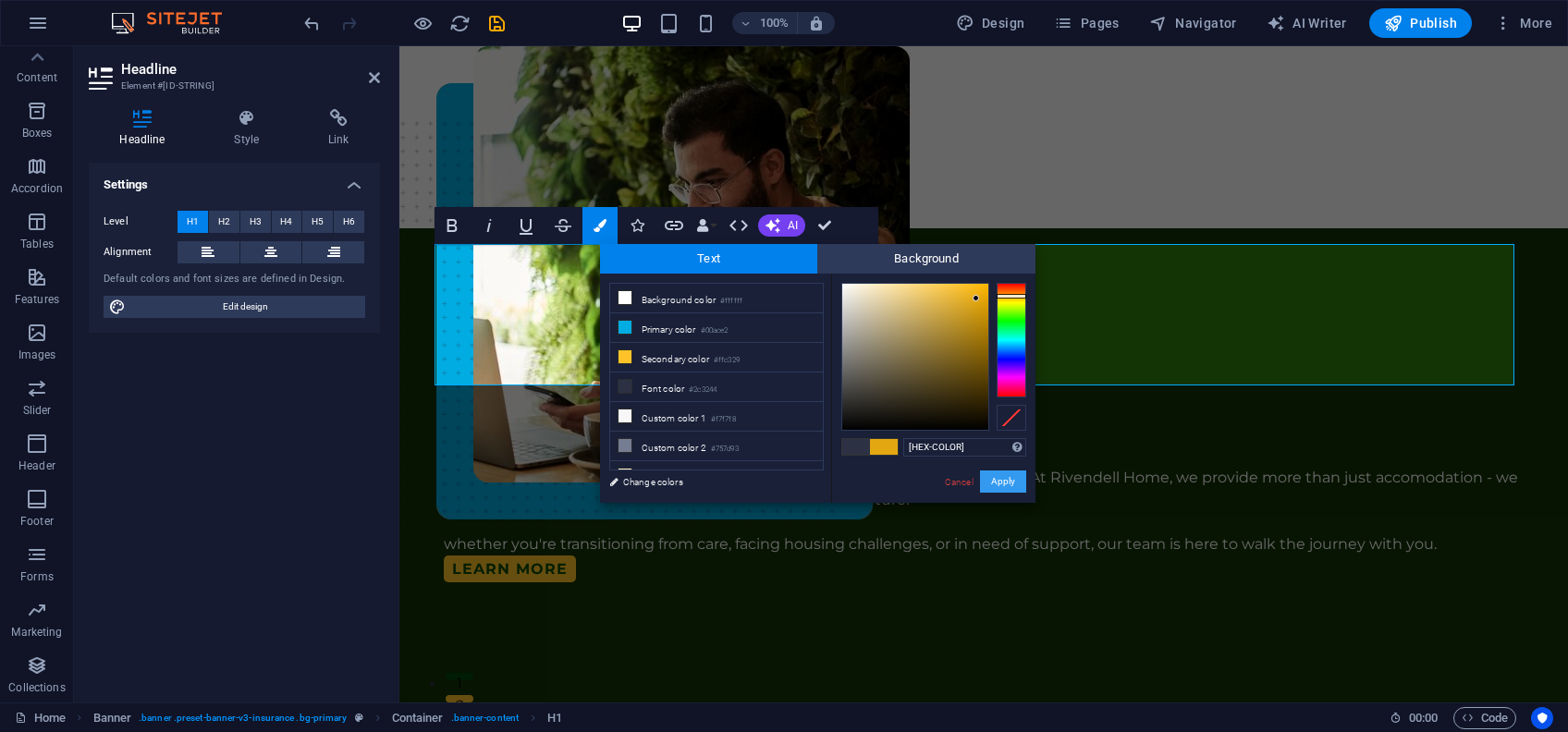 click on "Apply" at bounding box center [1003, 482] 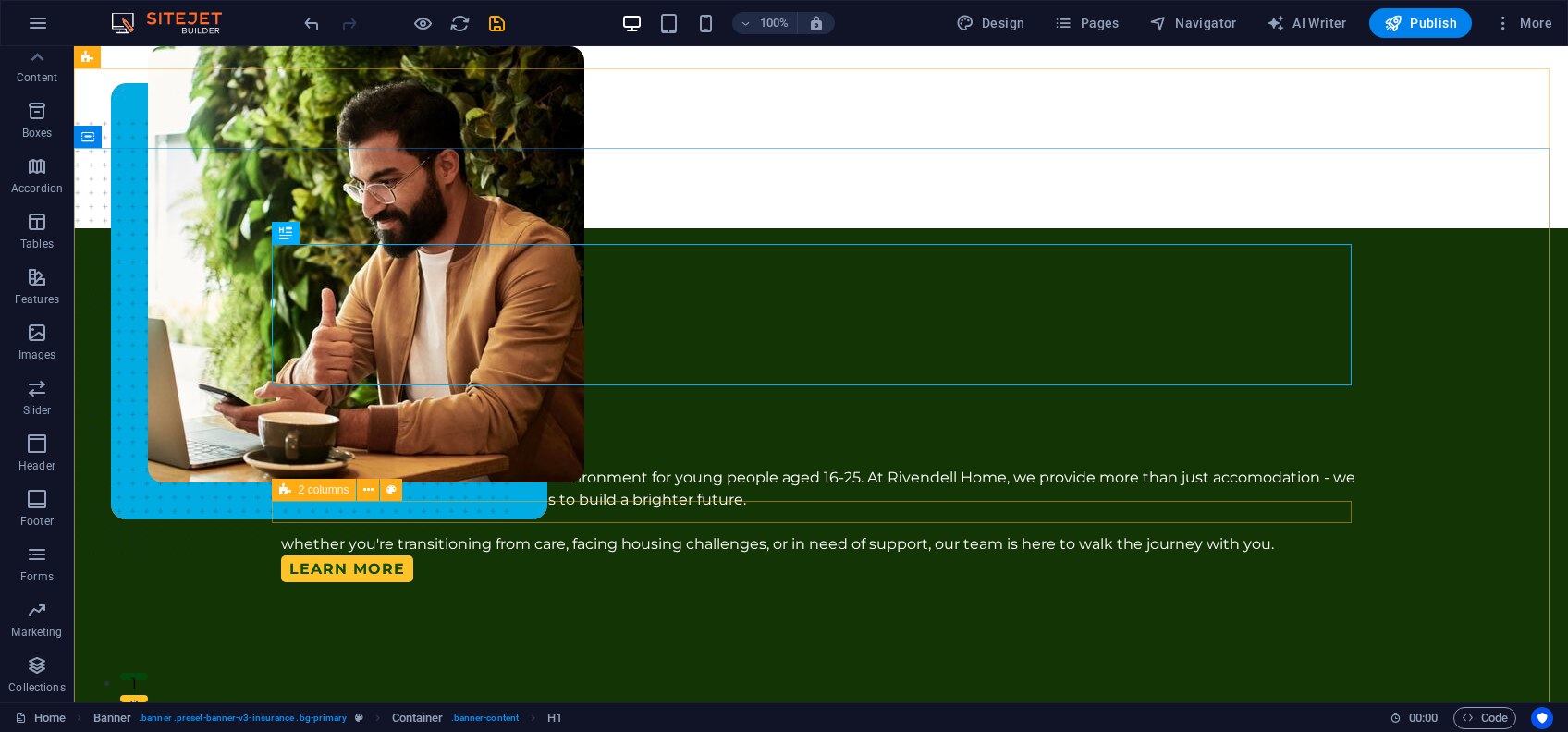 click on "2 columns" at bounding box center (314, 490) 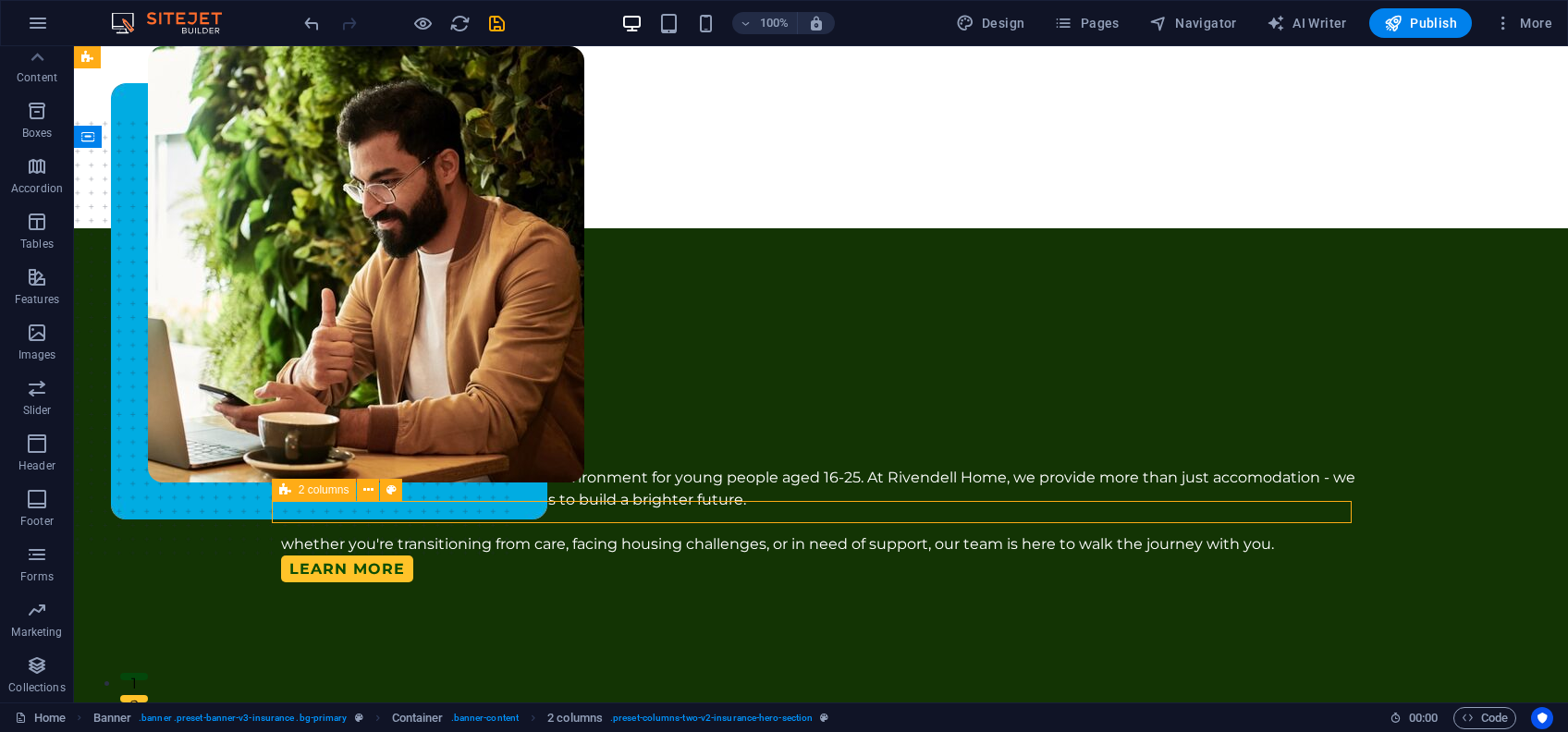 click on "2 columns" at bounding box center (314, 490) 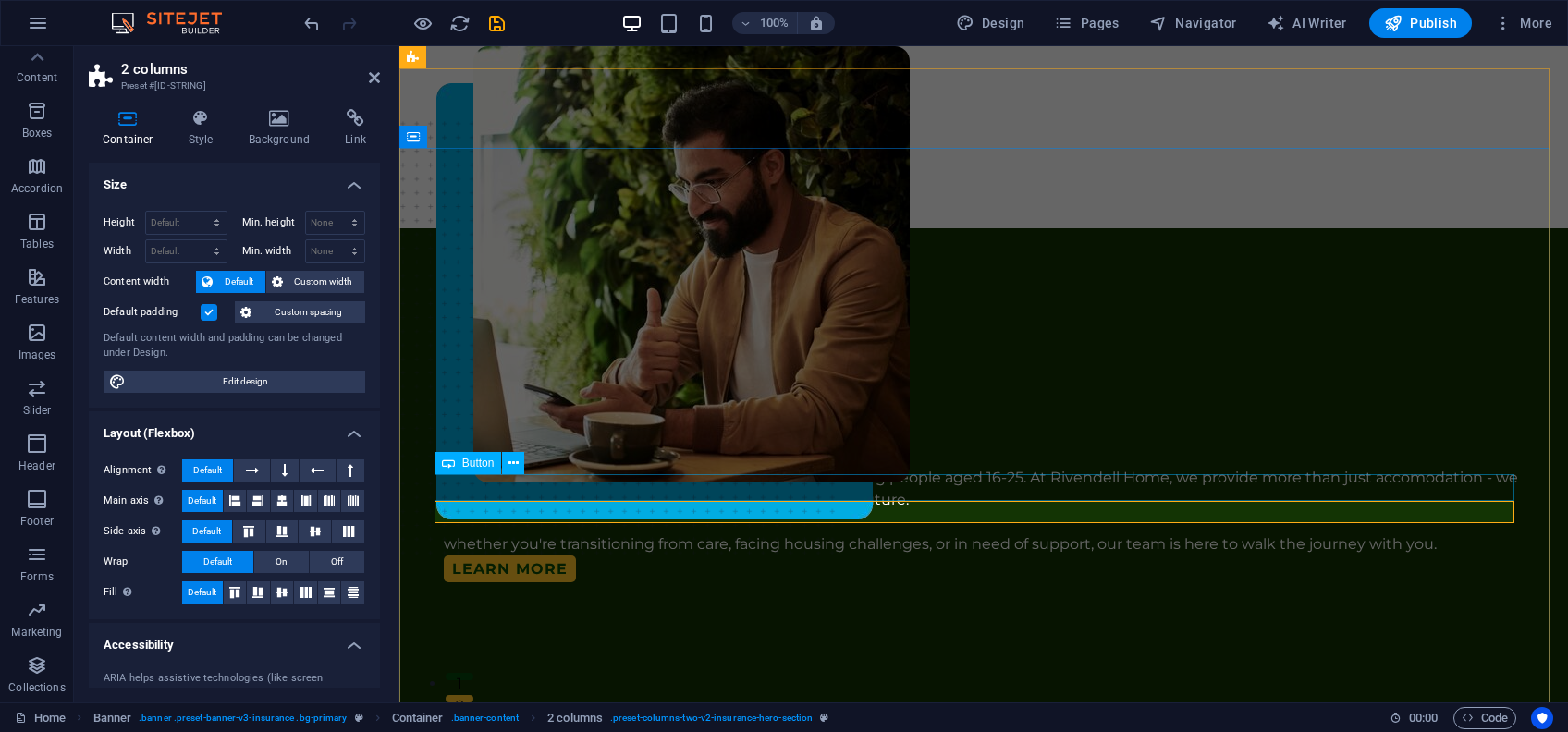 click on "Learn MORE" at bounding box center [984, 568] 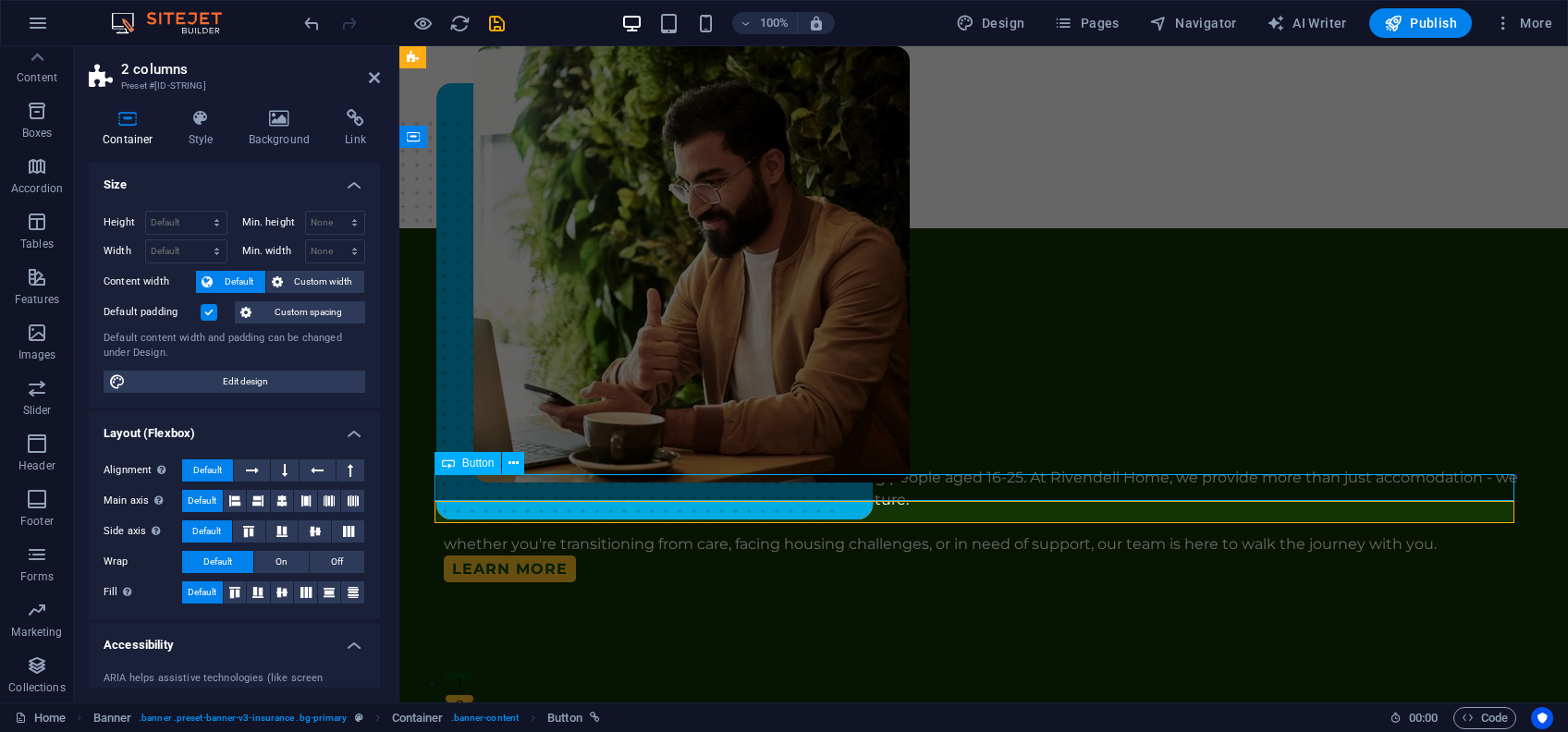click on "Learn MORE" at bounding box center [984, 568] 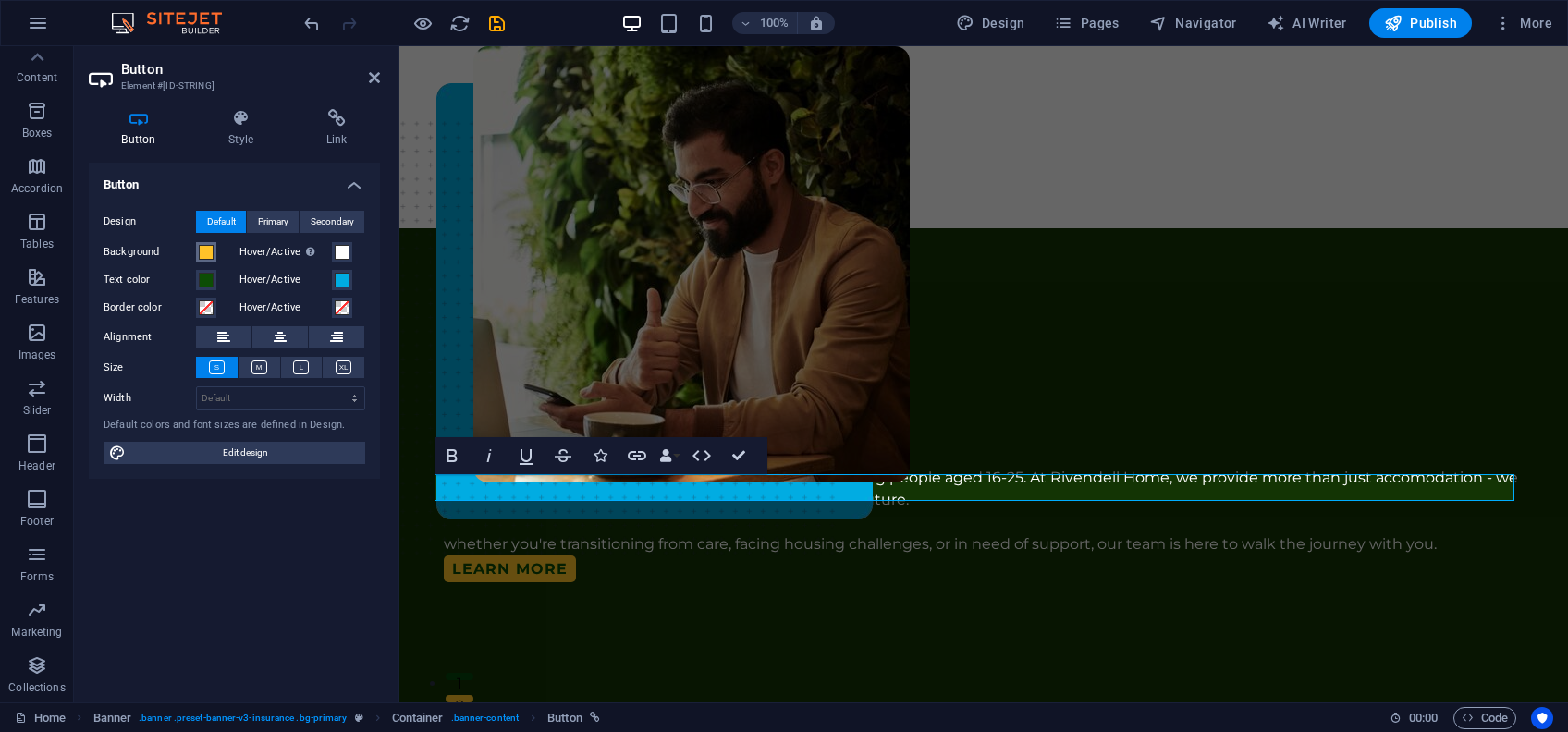 click at bounding box center (206, 252) 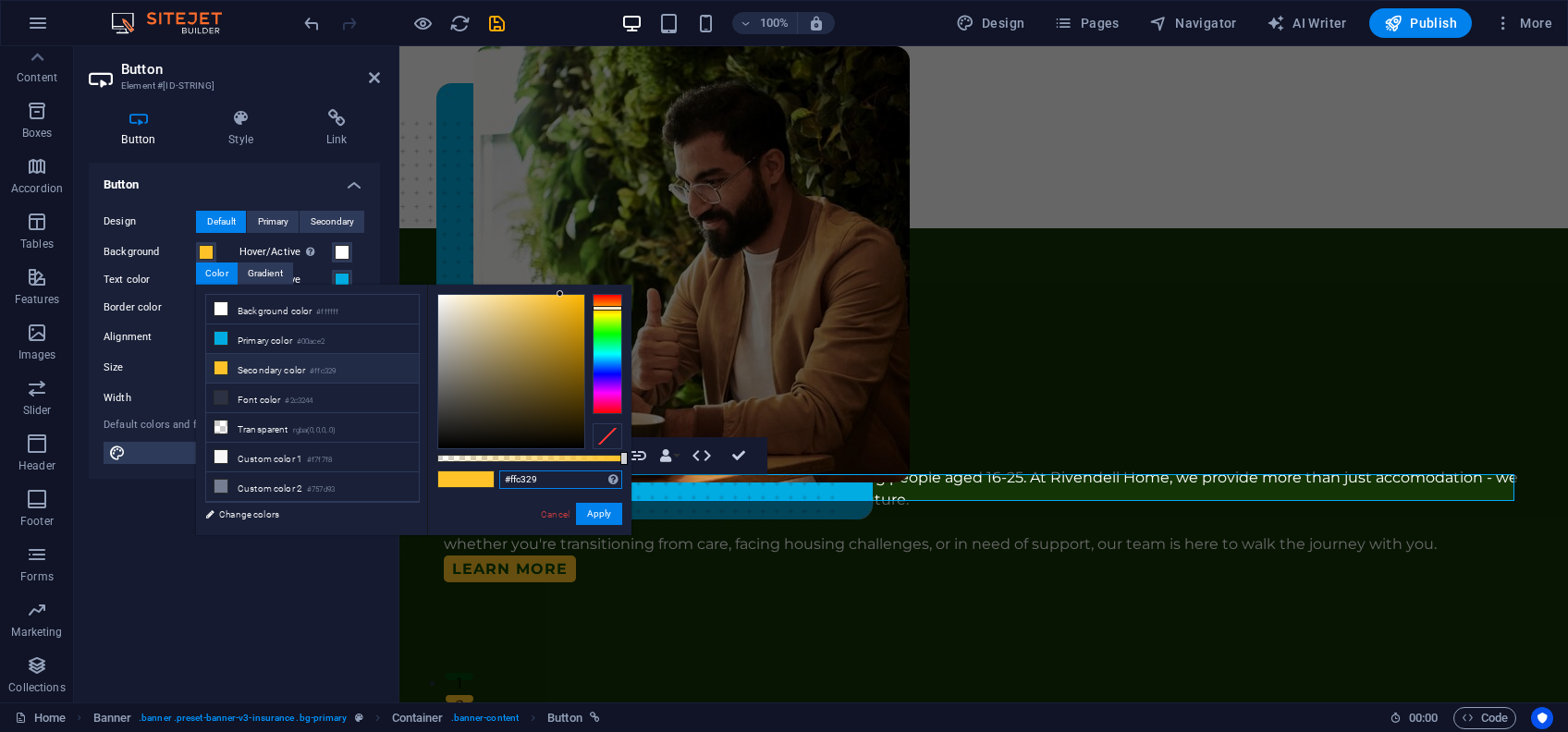 drag, startPoint x: 547, startPoint y: 484, endPoint x: 504, endPoint y: 486, distance: 43.046487 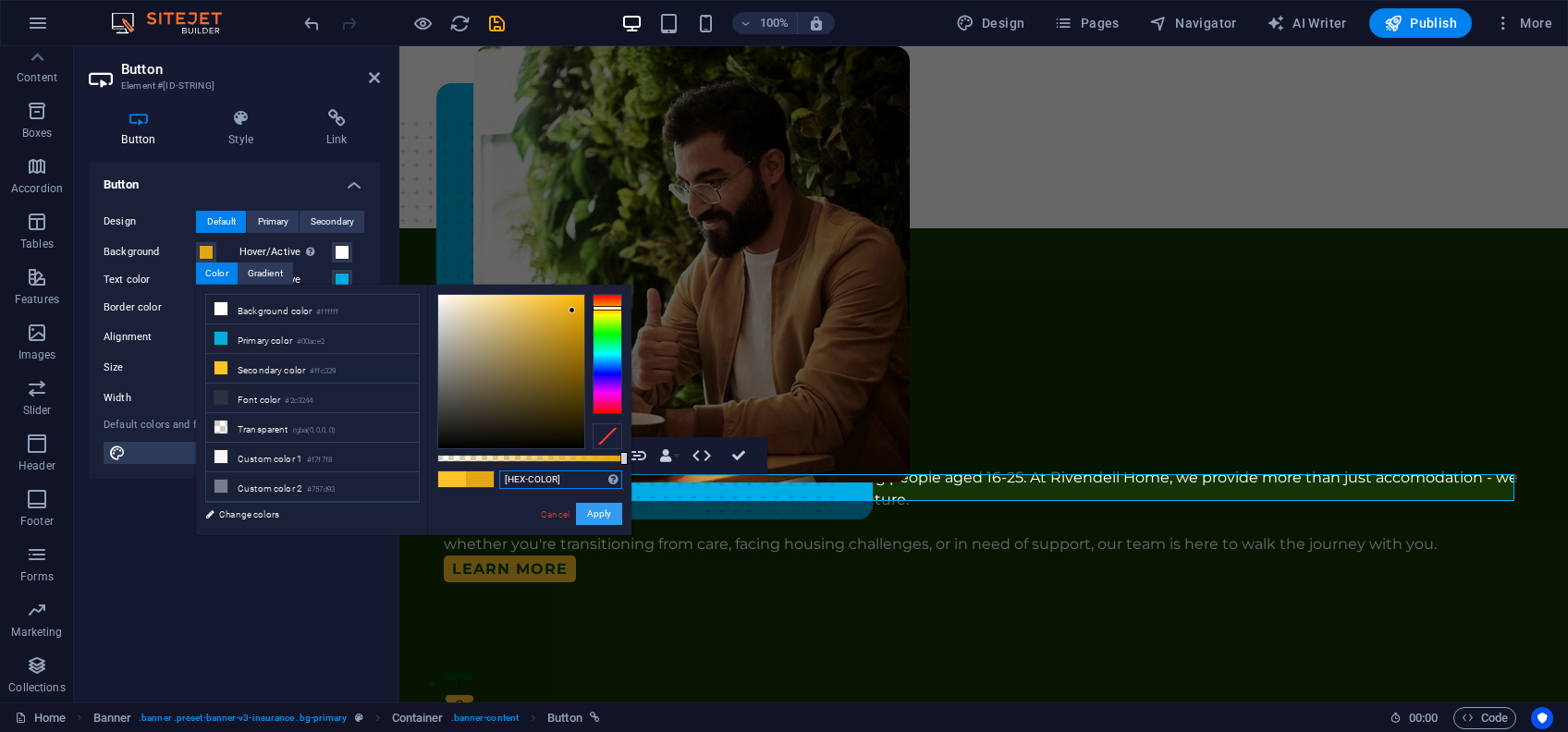 type on "[HEX-COLOR]" 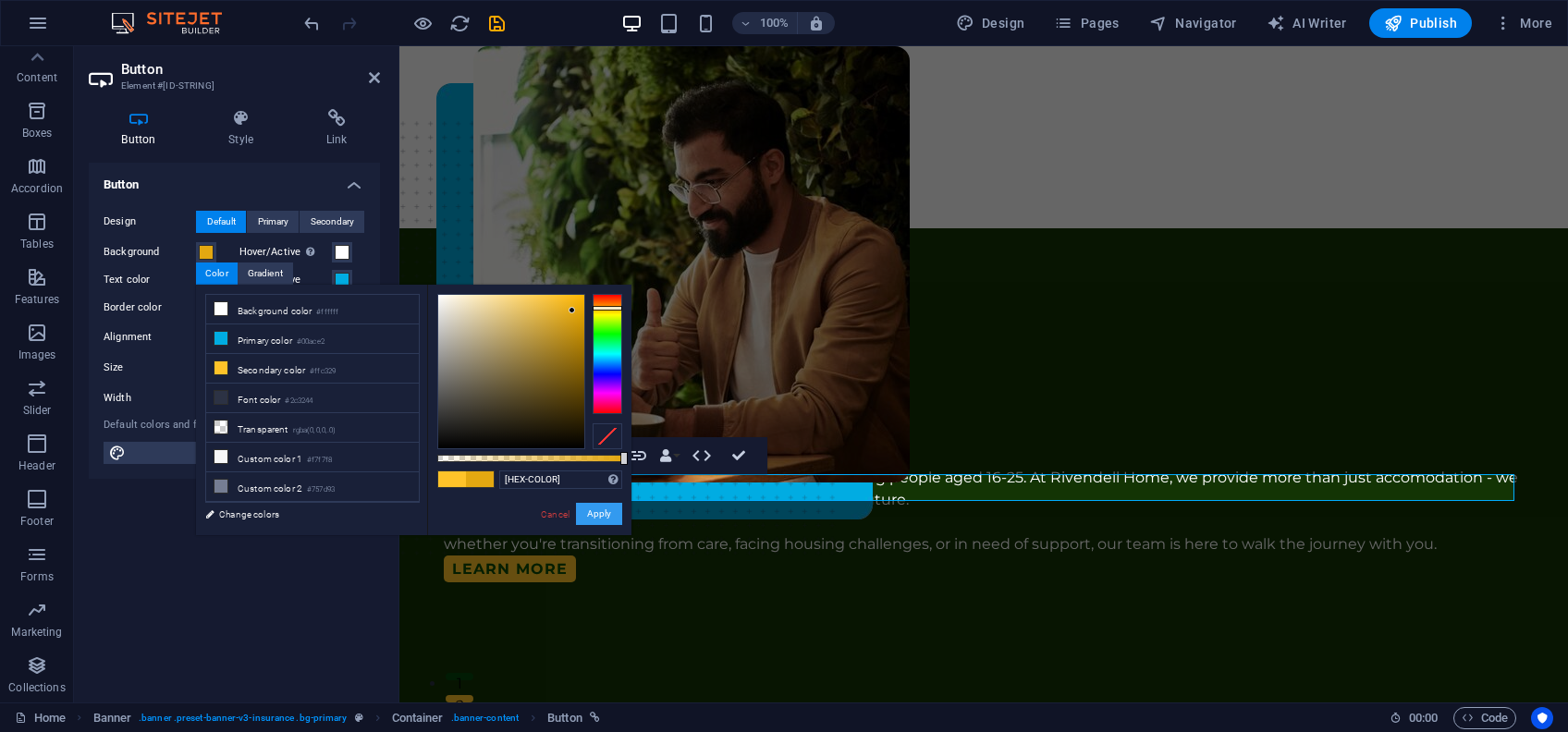 click on "Apply" at bounding box center (599, 514) 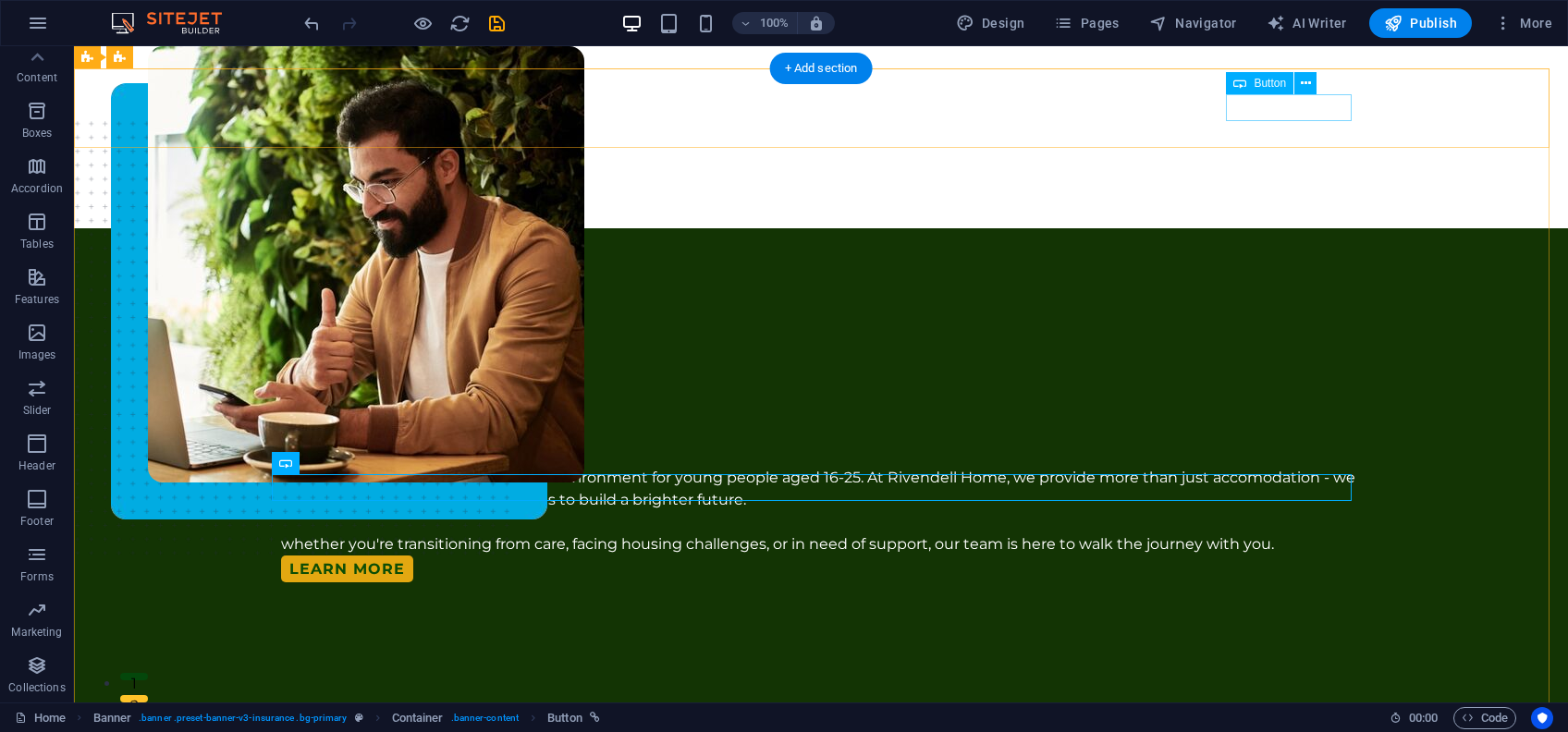 click on "contact us" at bounding box center [836, 200] 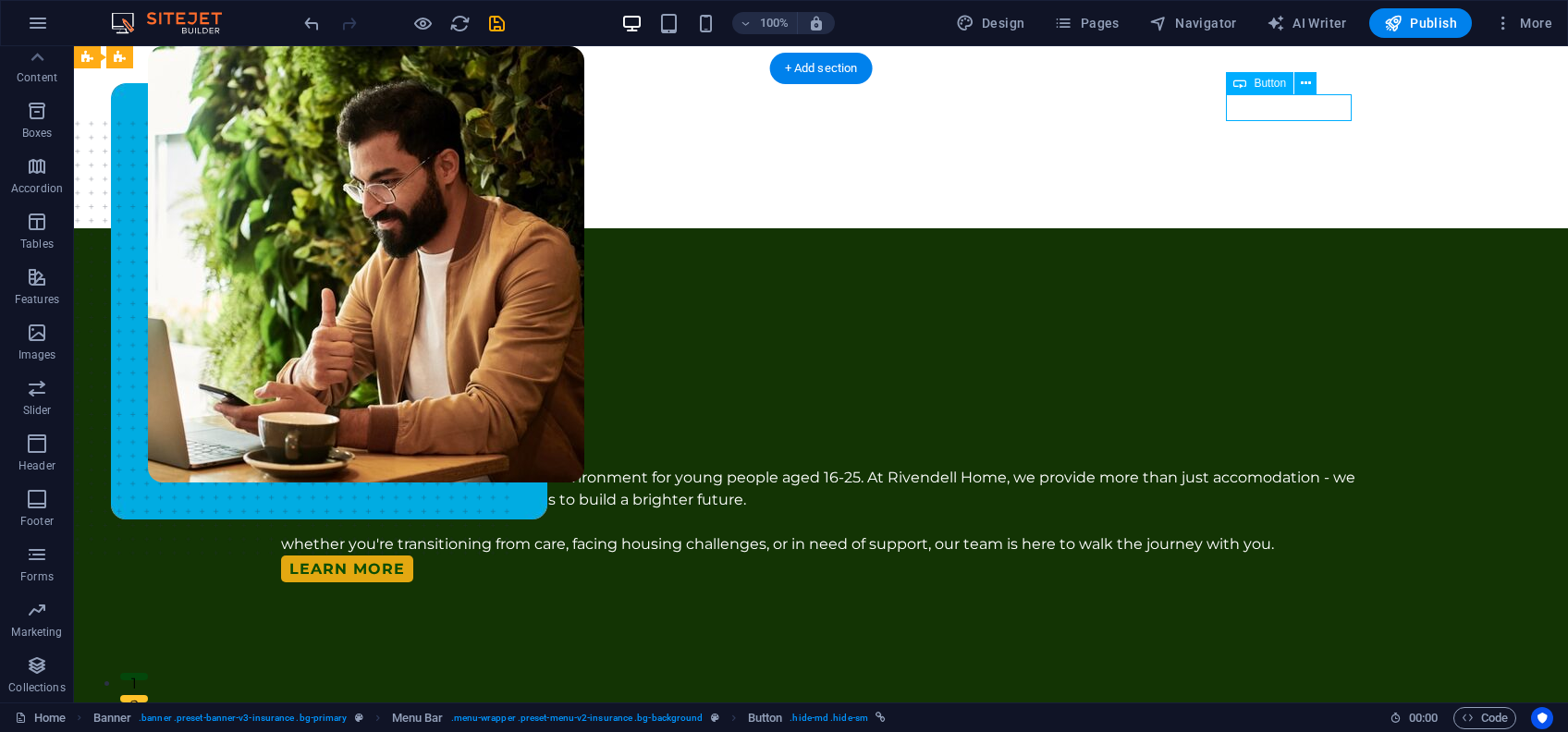click on "contact us" at bounding box center (836, 200) 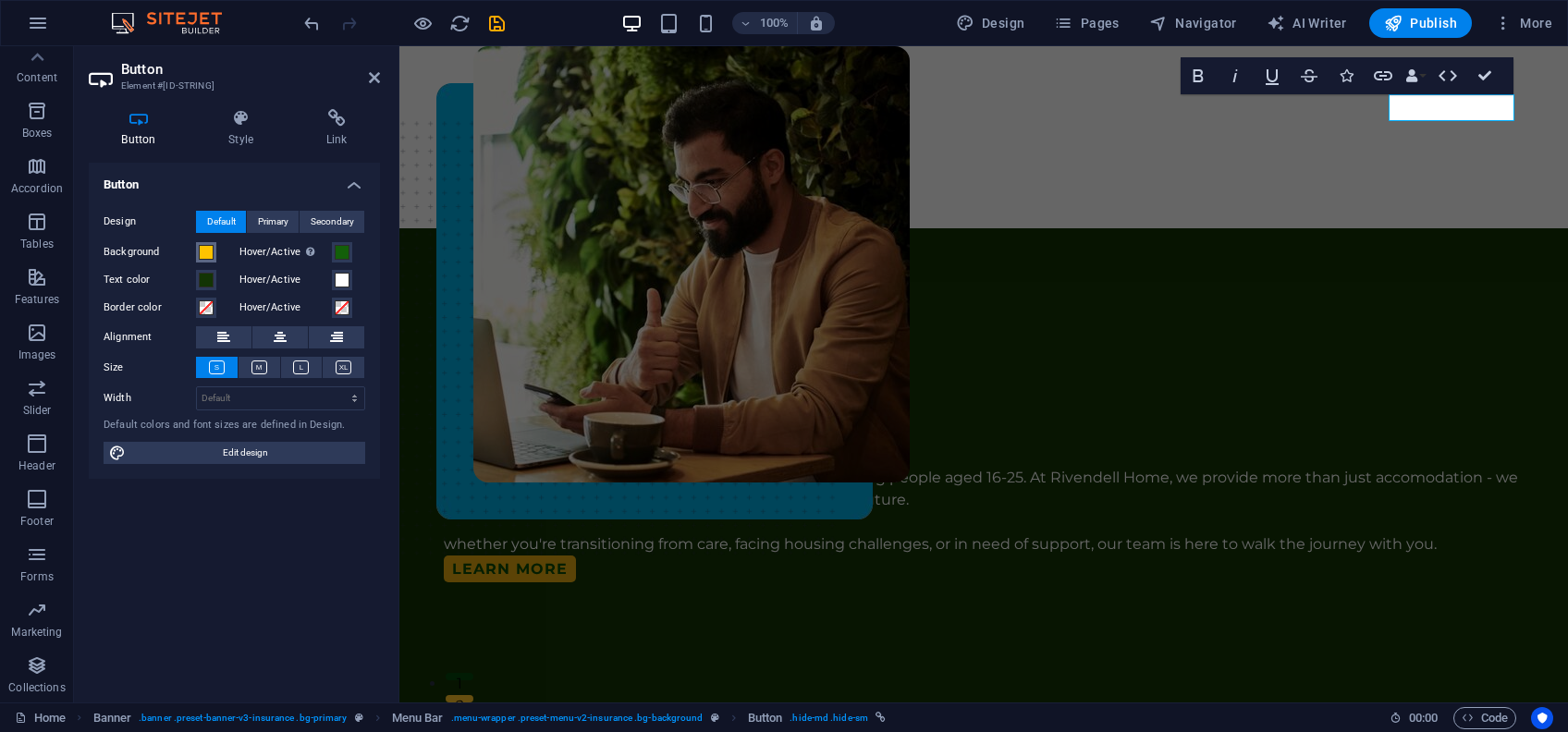 click at bounding box center (206, 252) 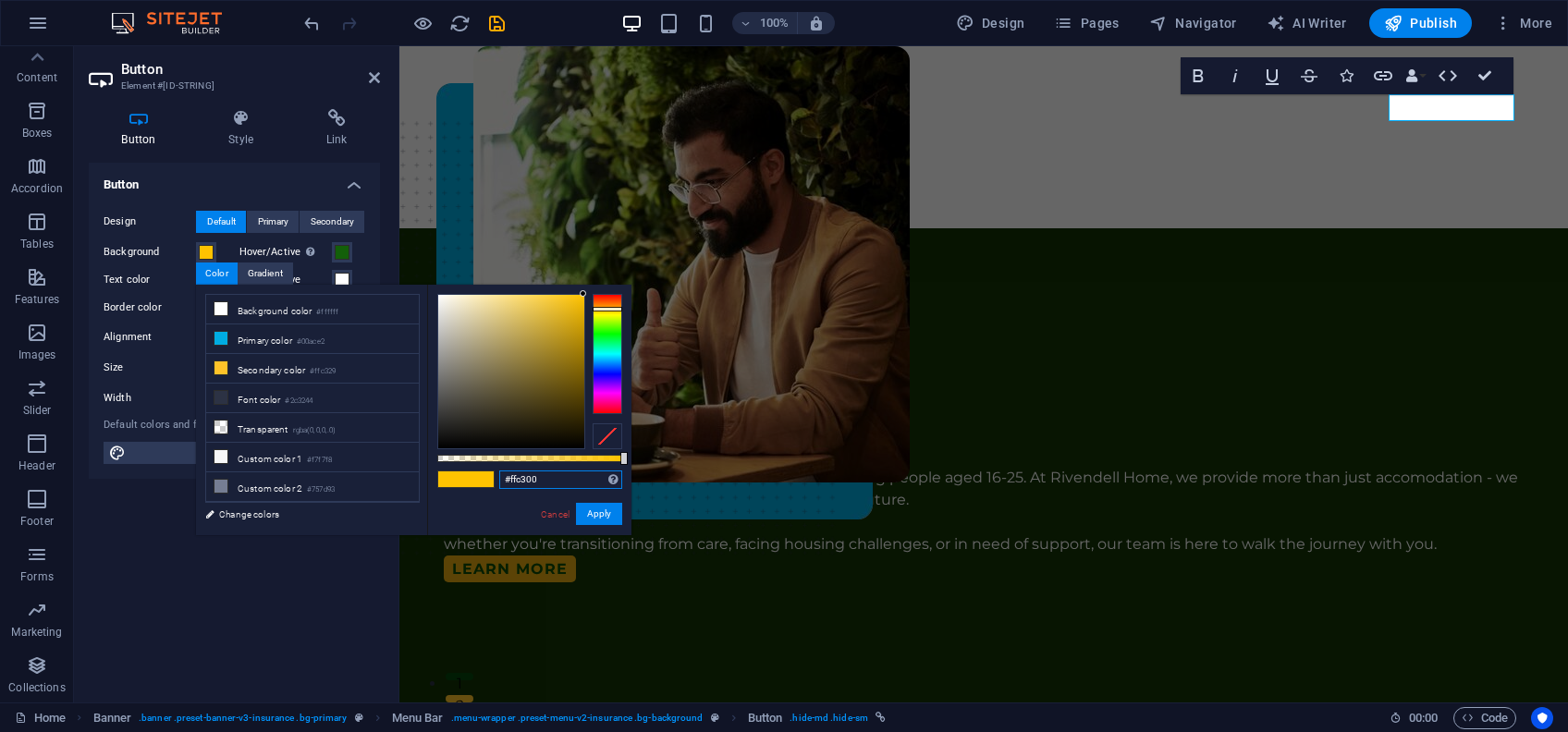 drag, startPoint x: 560, startPoint y: 477, endPoint x: 497, endPoint y: 475, distance: 63.0317 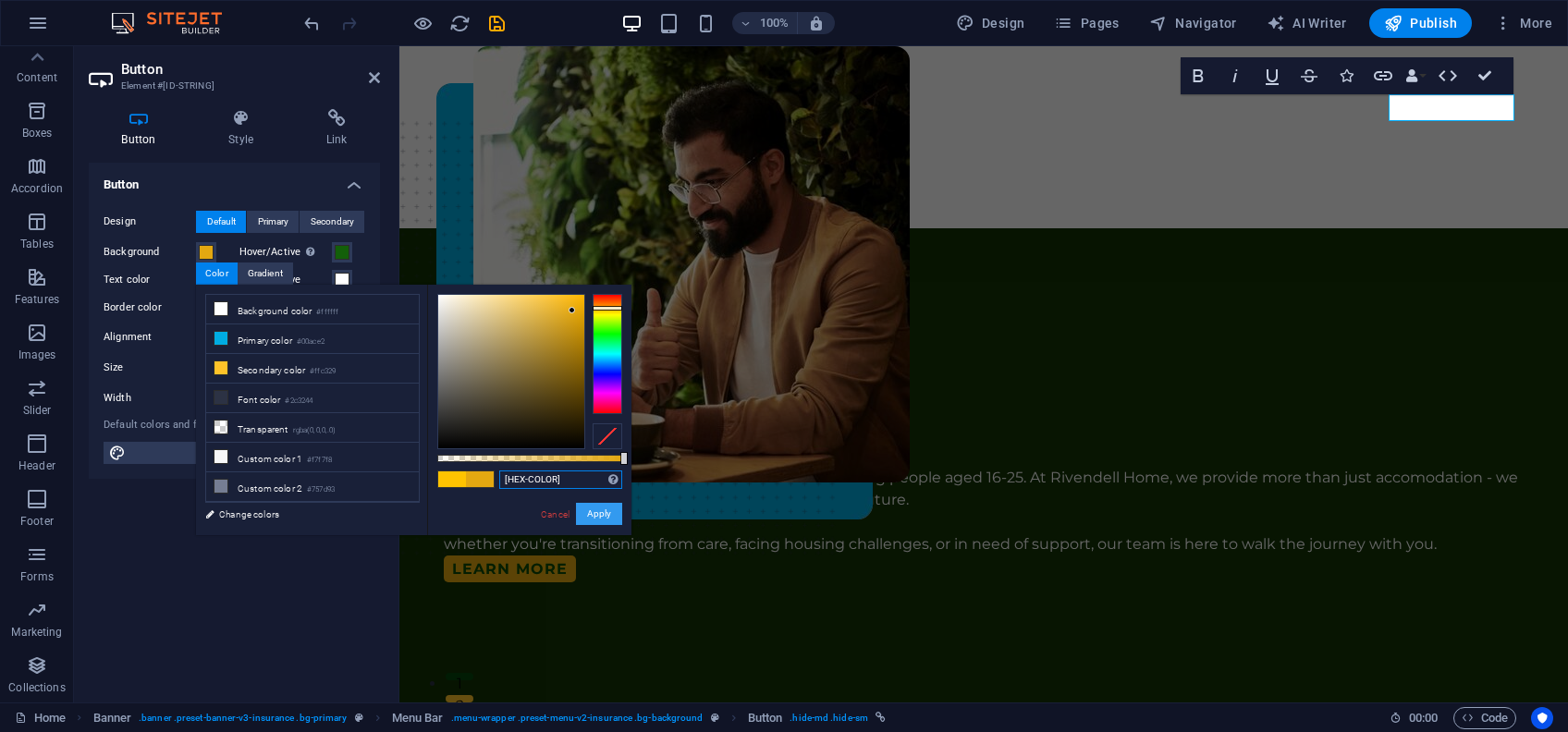 type on "[HEX-COLOR]" 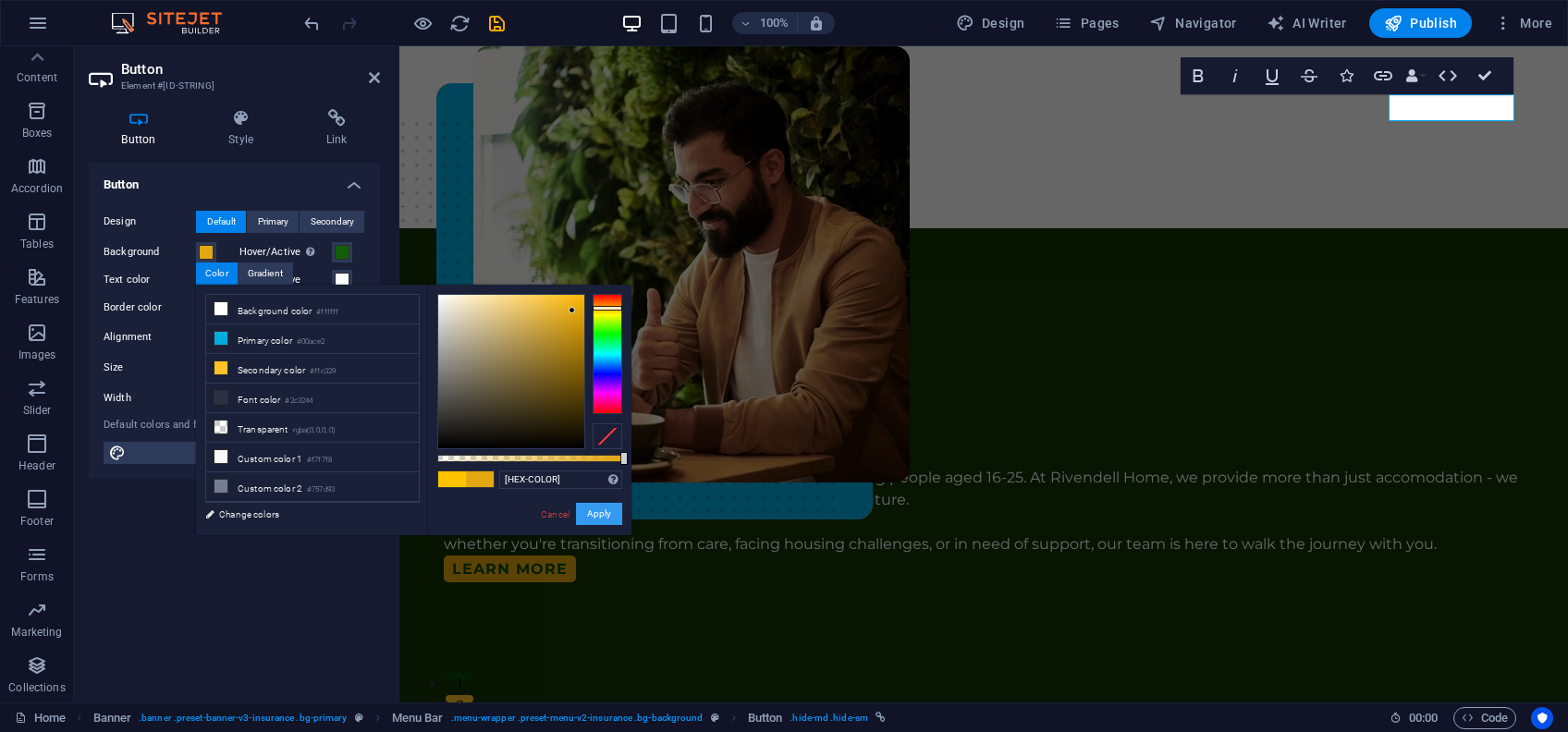 click on "Apply" at bounding box center (599, 514) 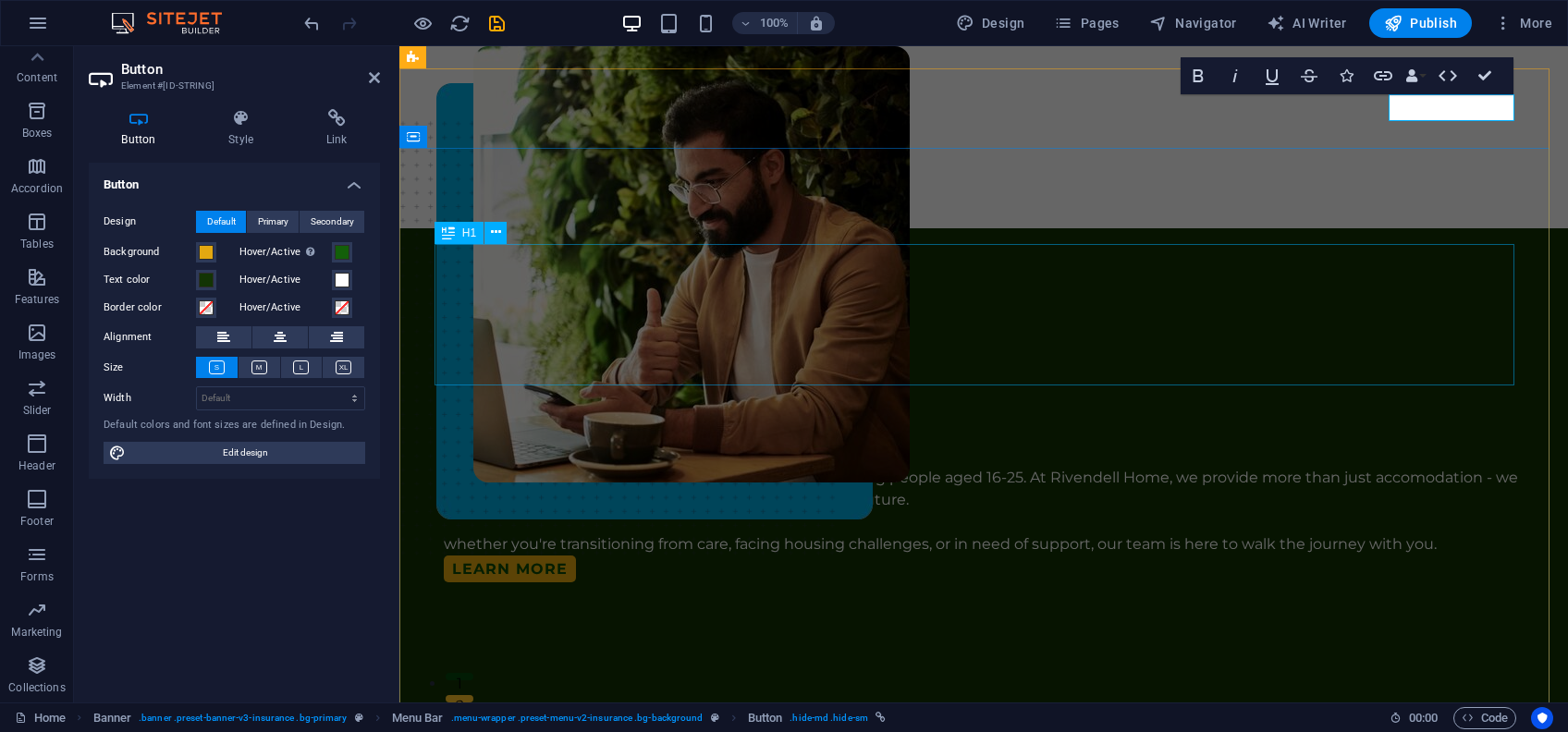 click on "Rivendell Home" at bounding box center (984, 396) 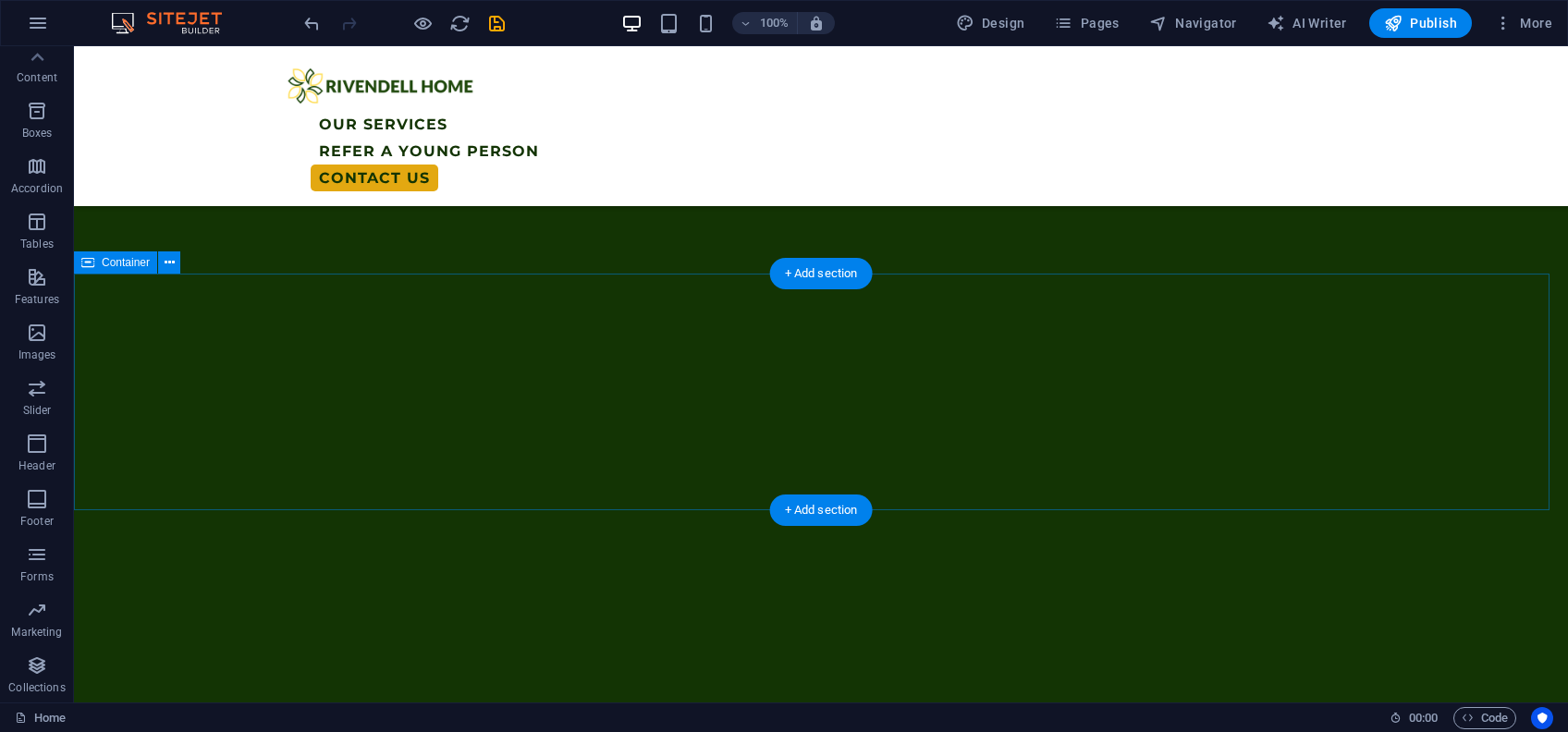 scroll, scrollTop: 1479, scrollLeft: 0, axis: vertical 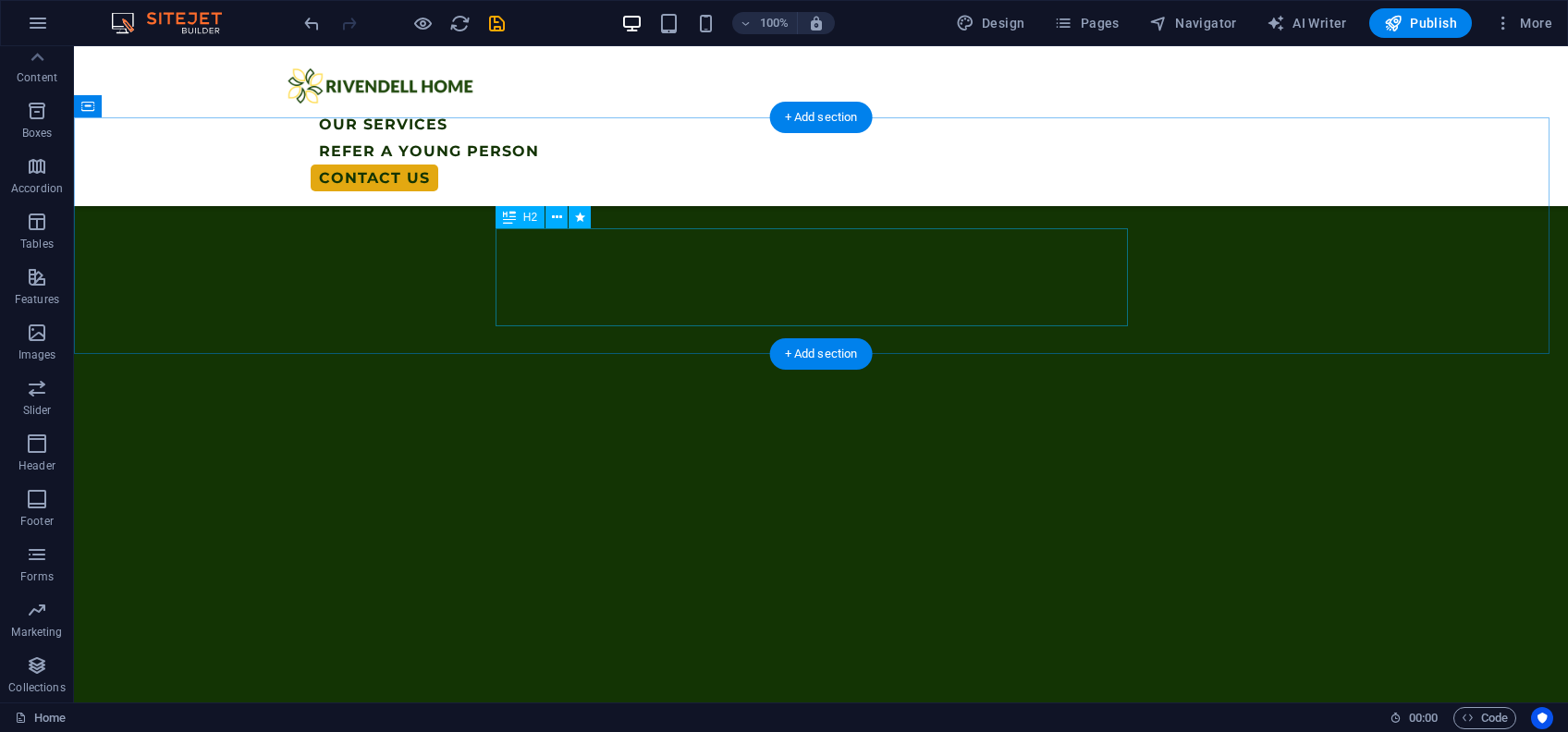 click on "What you should know  About Us" at bounding box center (821, 3014) 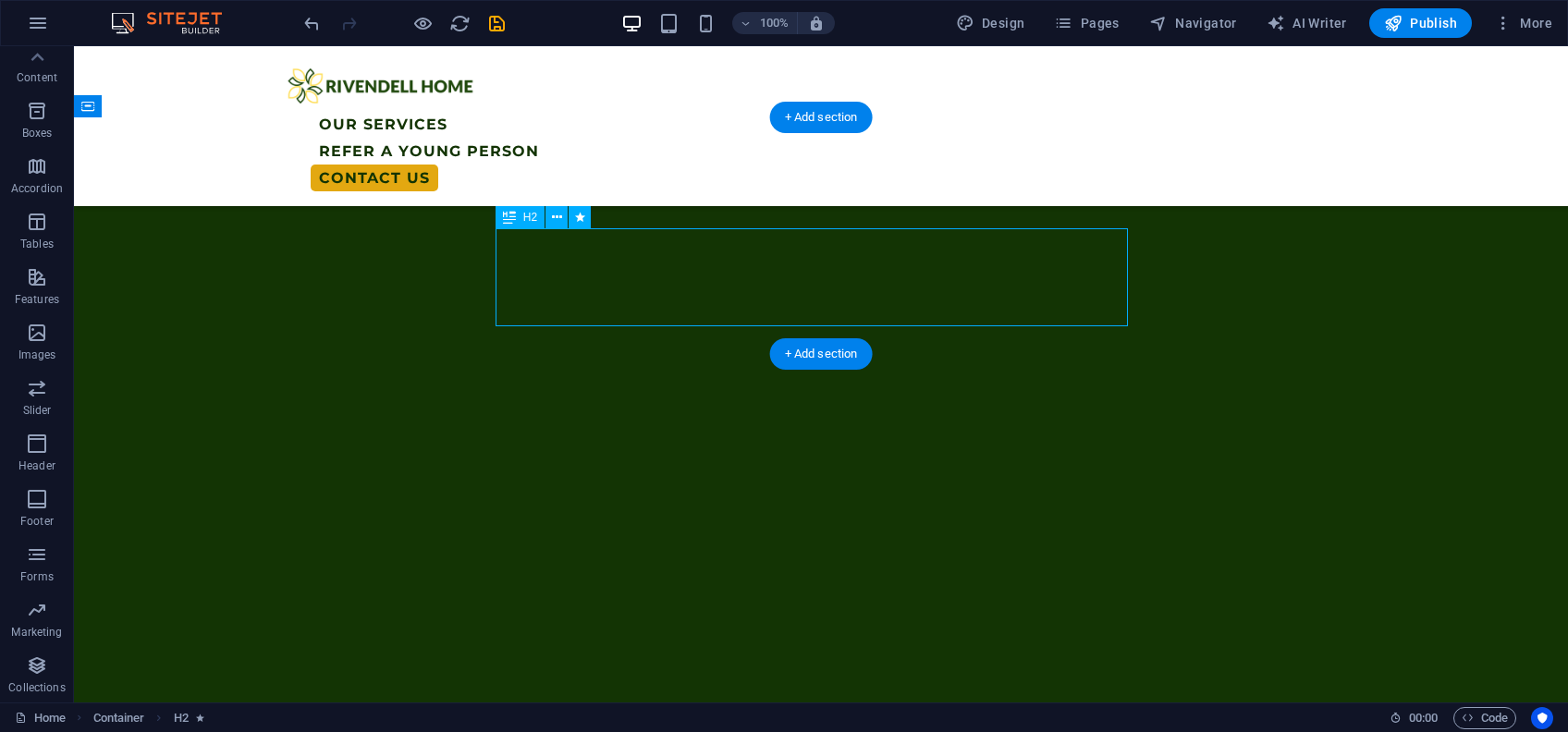click on "What you should know  About Us" at bounding box center (821, 3014) 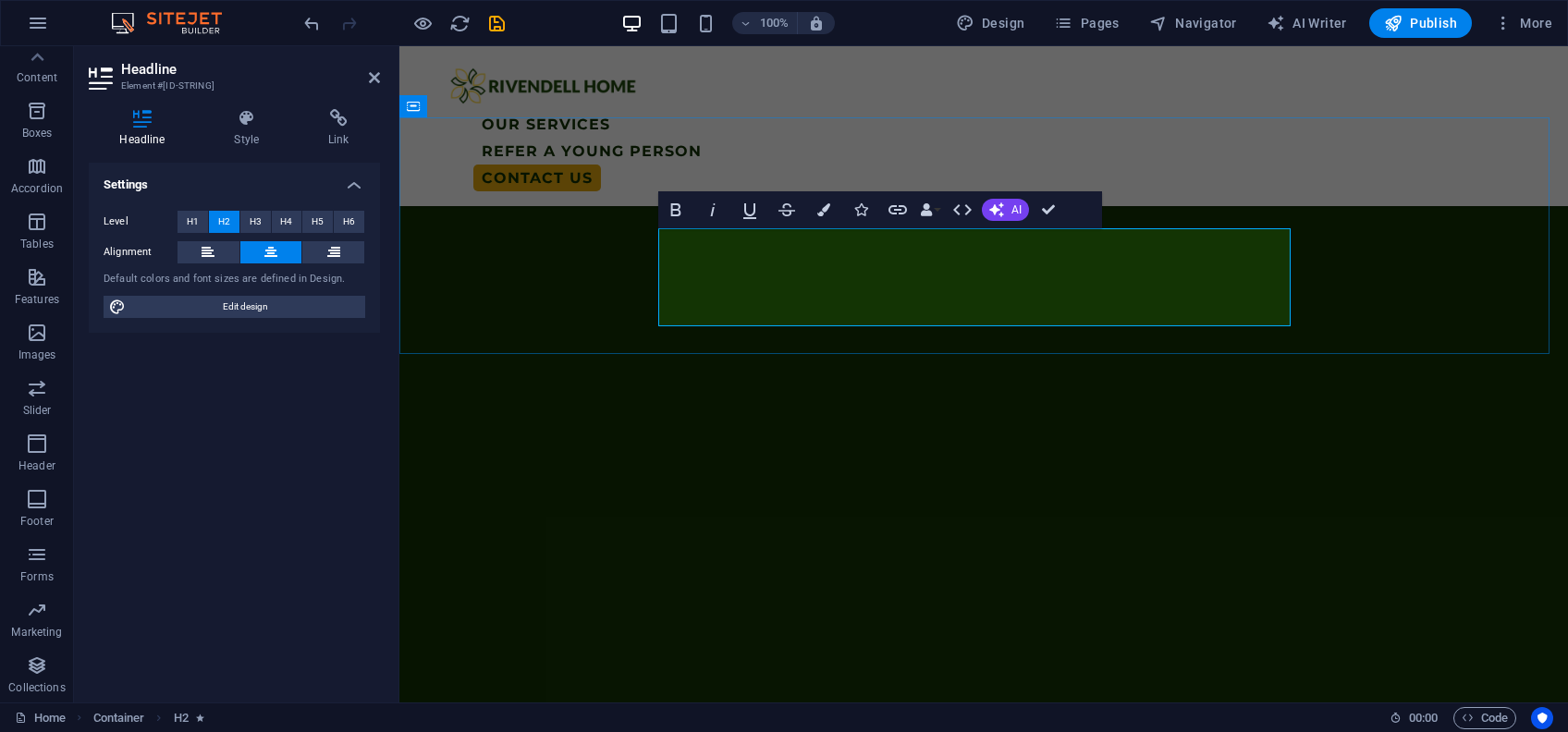 click on "What you should know" at bounding box center [984, 2796] 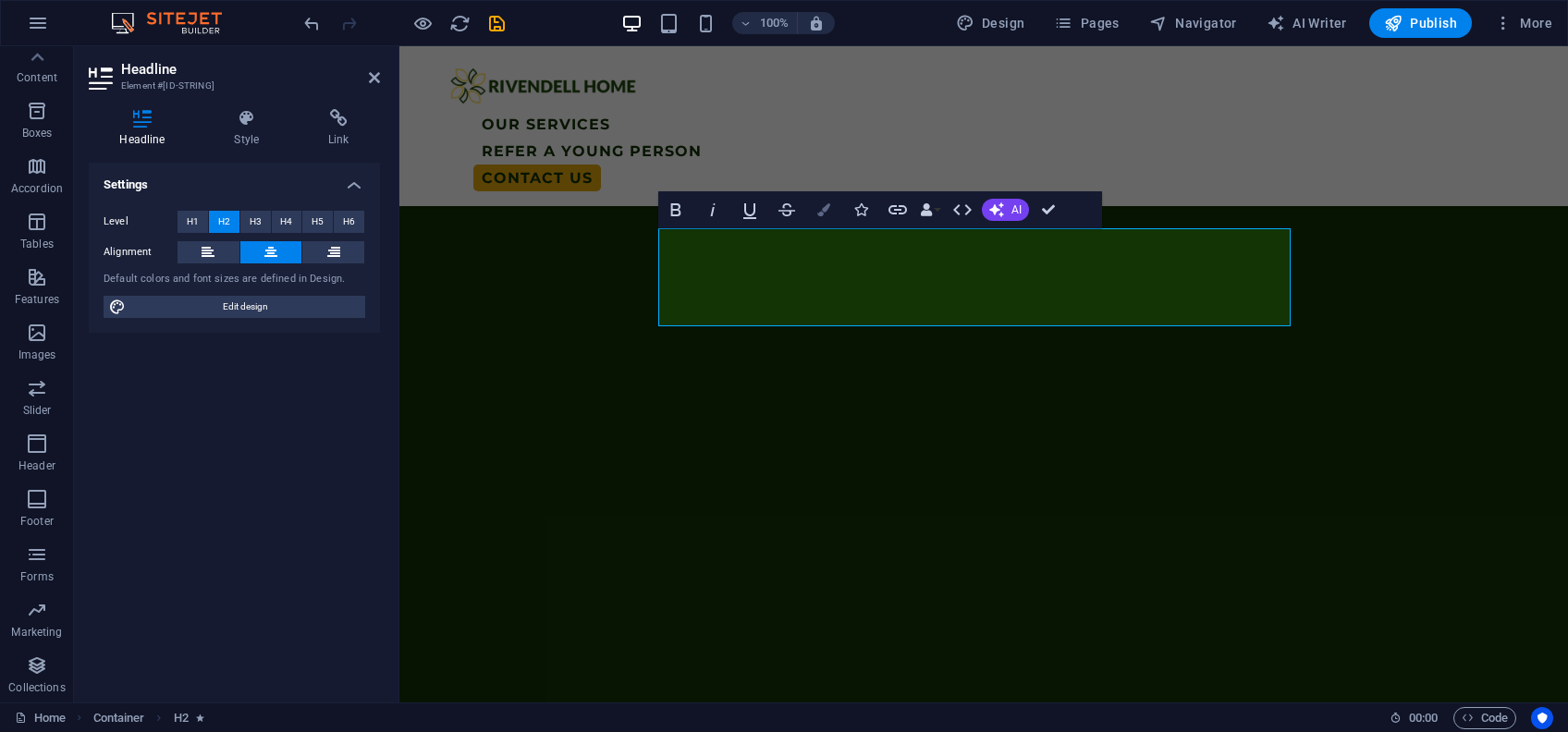 click on "Colors" at bounding box center [824, 210] 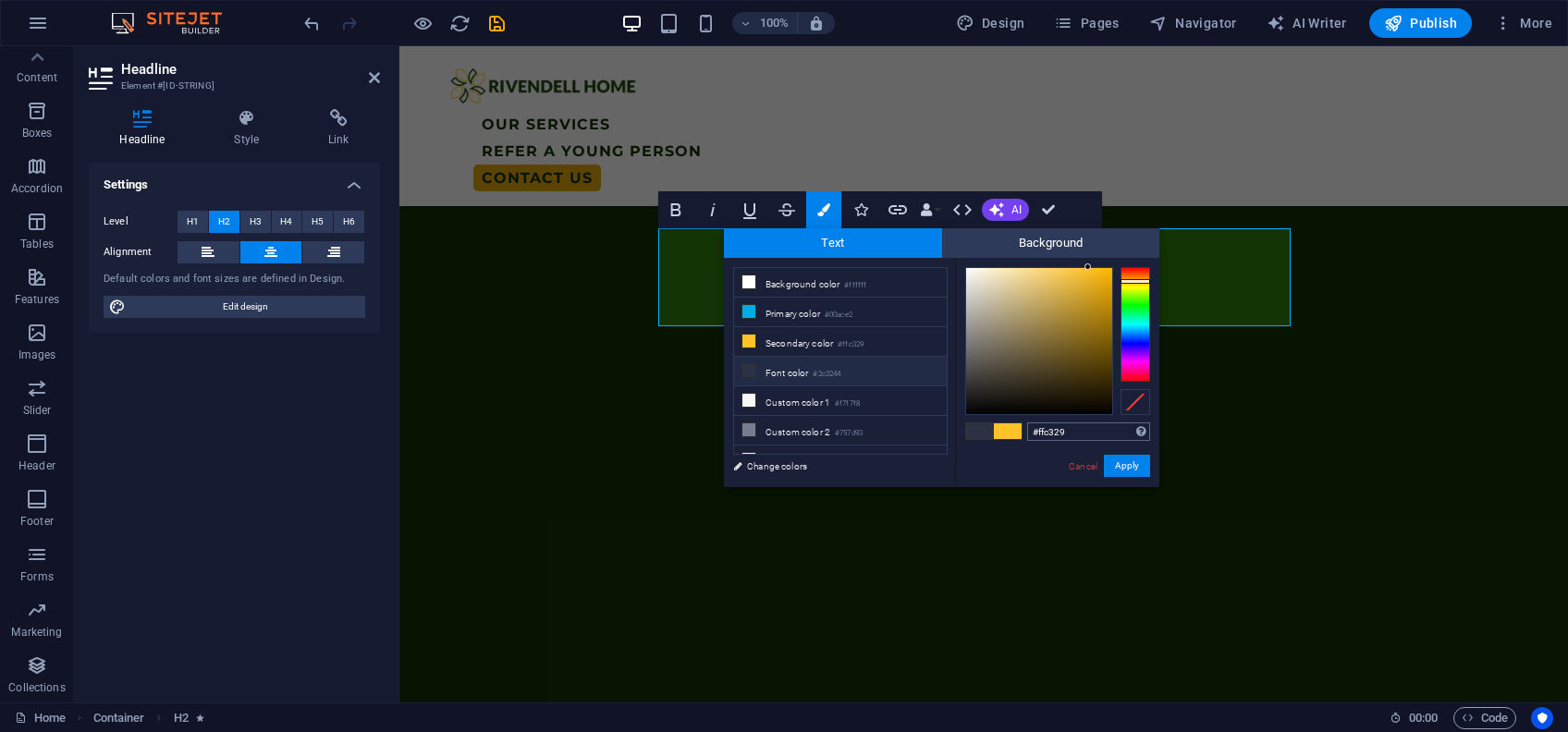 drag, startPoint x: 1074, startPoint y: 435, endPoint x: 1035, endPoint y: 436, distance: 39.0128 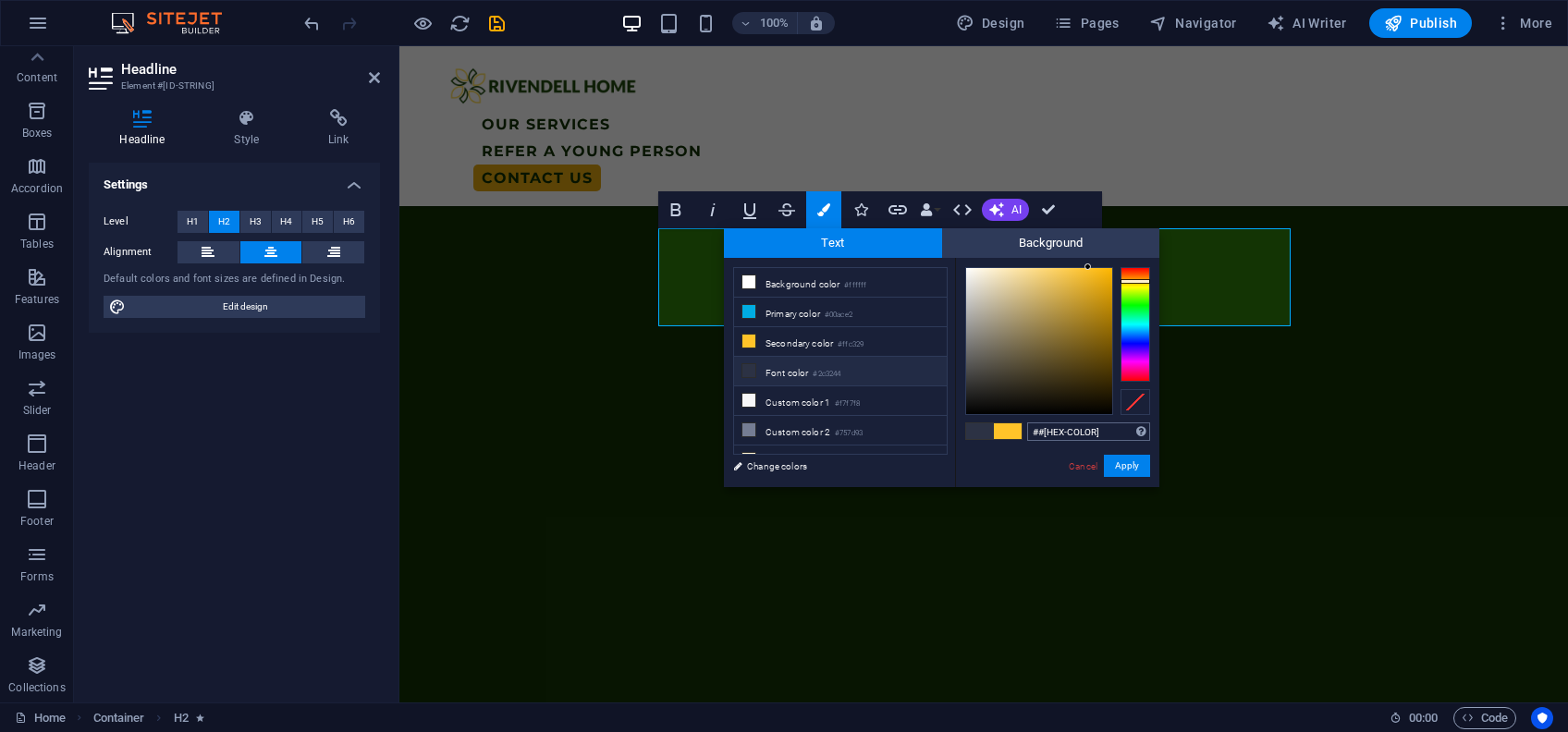 type on "[HEX-COLOR]" 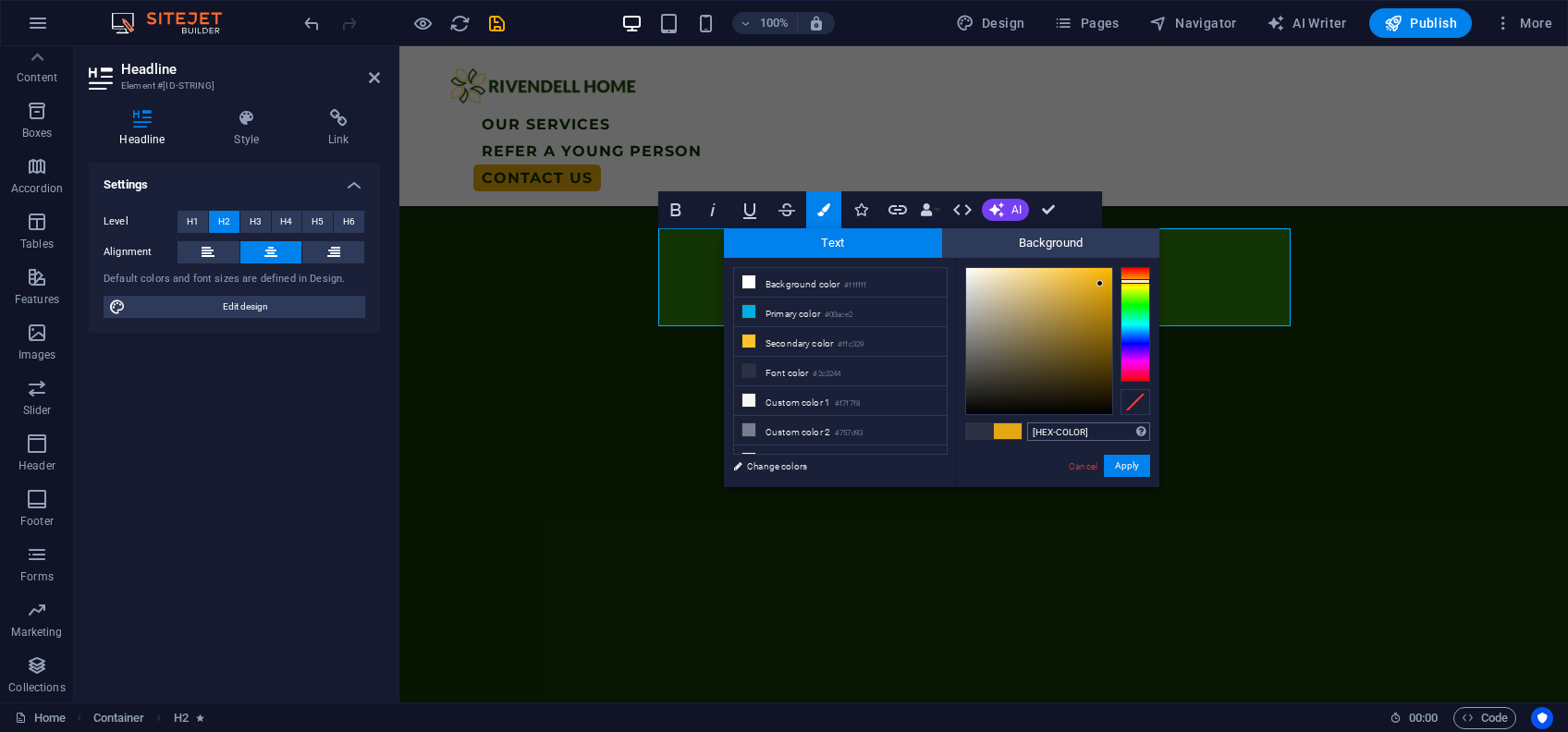 drag, startPoint x: 1080, startPoint y: 428, endPoint x: 1028, endPoint y: 434, distance: 52.345009 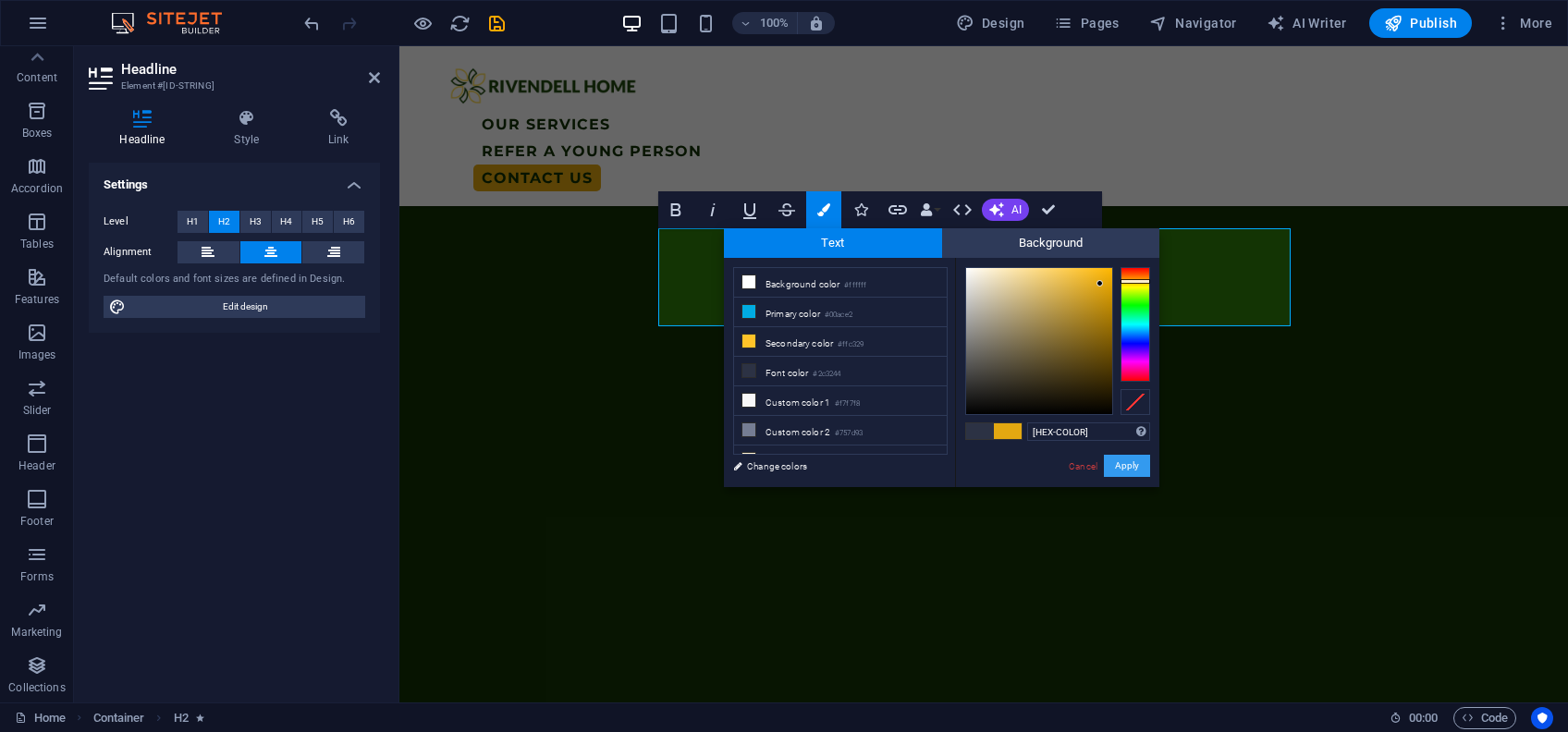 click on "Apply" at bounding box center [1127, 466] 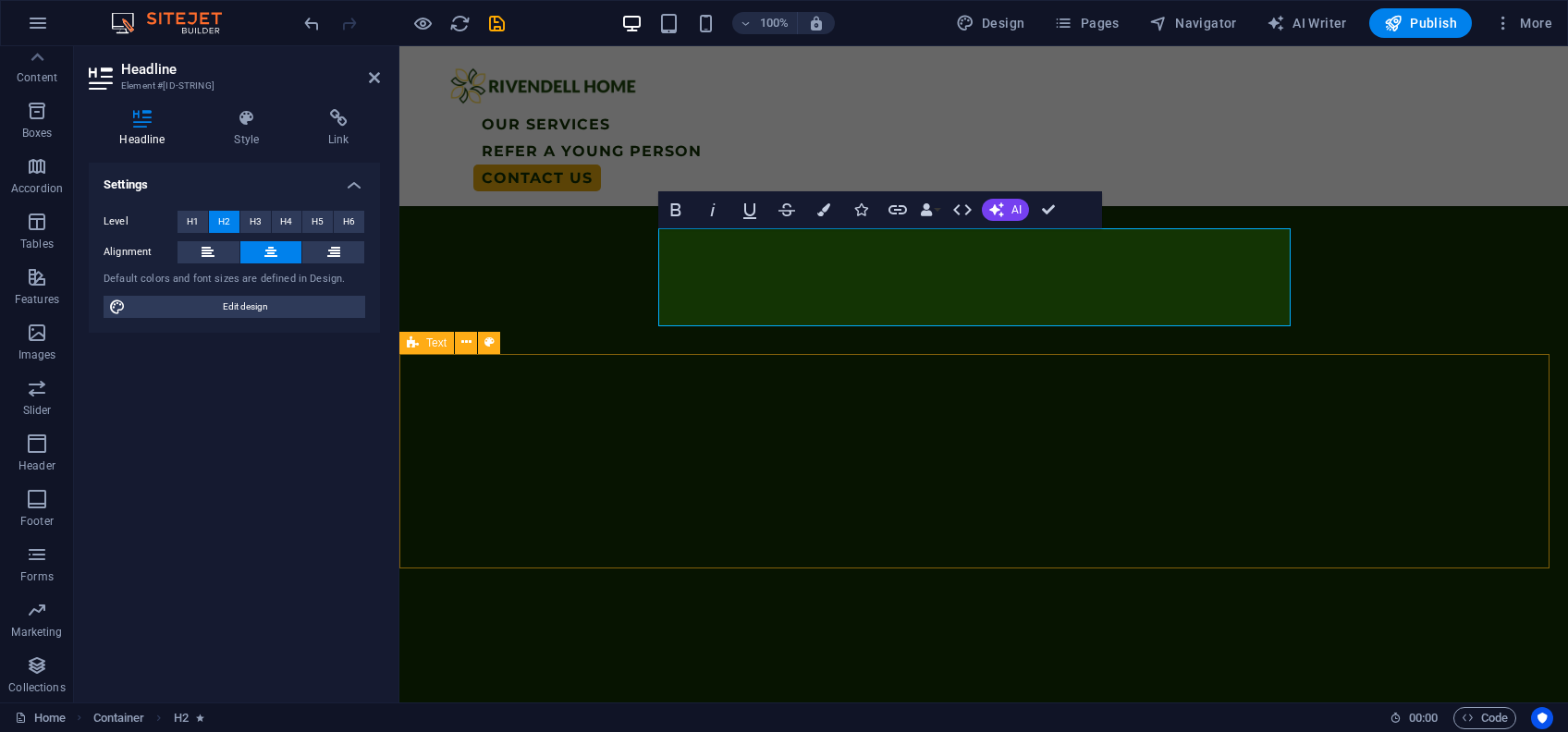 click on "We're more than just a care home - we're a place where young adults are seen, heard and supported to grow. Every young person who walks through our doors brings a unique story, and we meet them with respect, structure, and belief that they can build a future on their own terms. We focus on independence, not dependence and everything we do is designed to help young people gain the confidence and skills beyond our walls." at bounding box center [984, 3016] 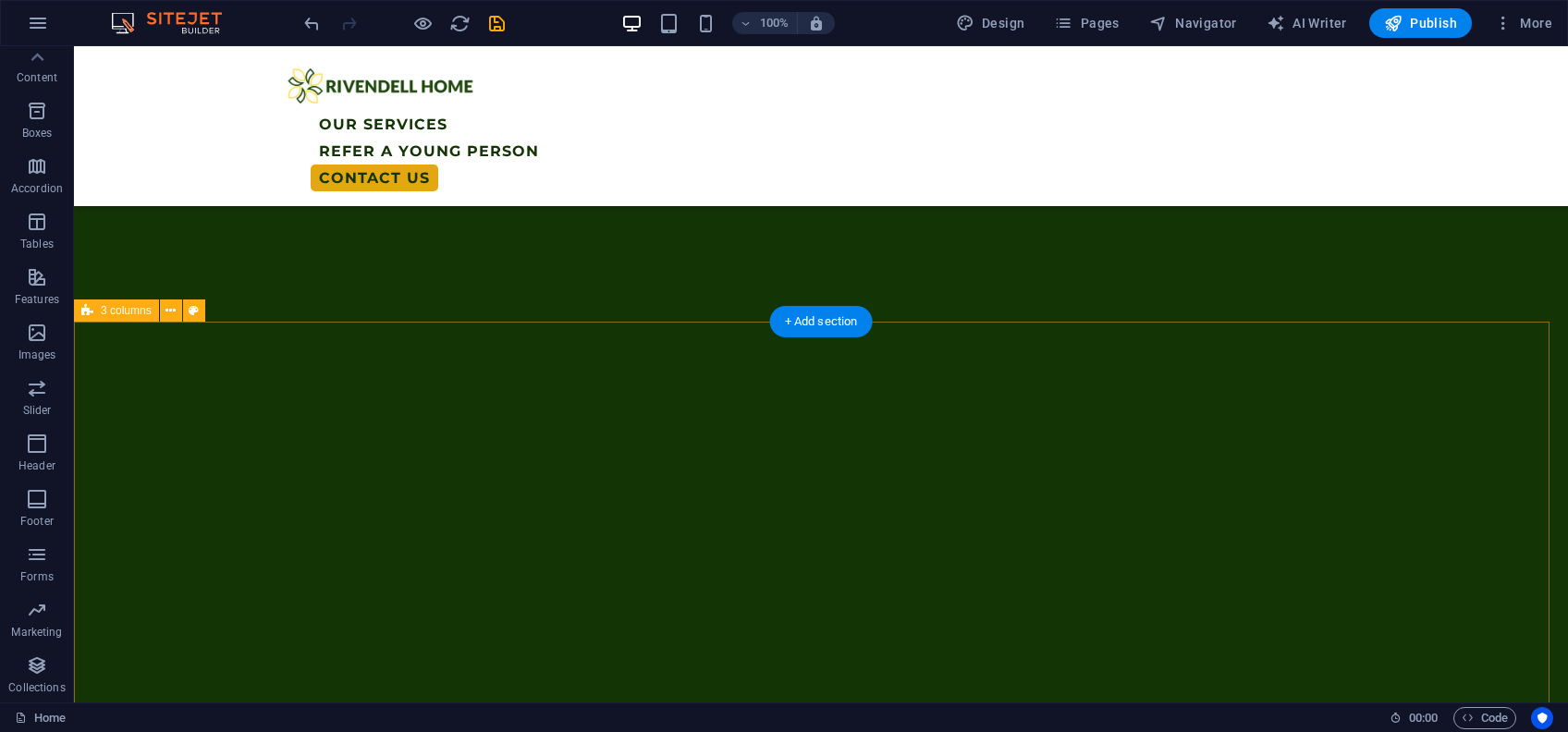 scroll, scrollTop: 1725, scrollLeft: 0, axis: vertical 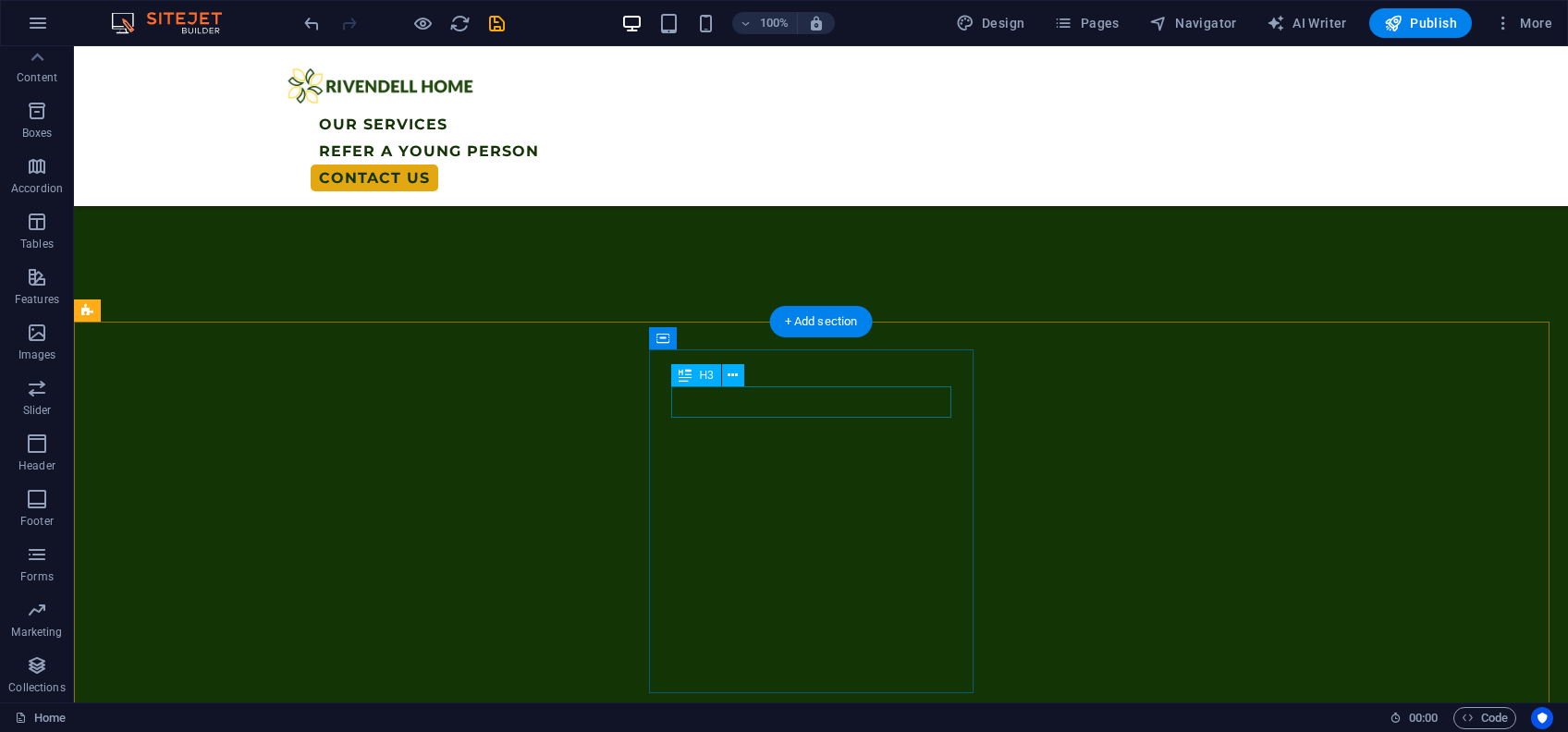click on "Our Mission" at bounding box center (258, 3484) 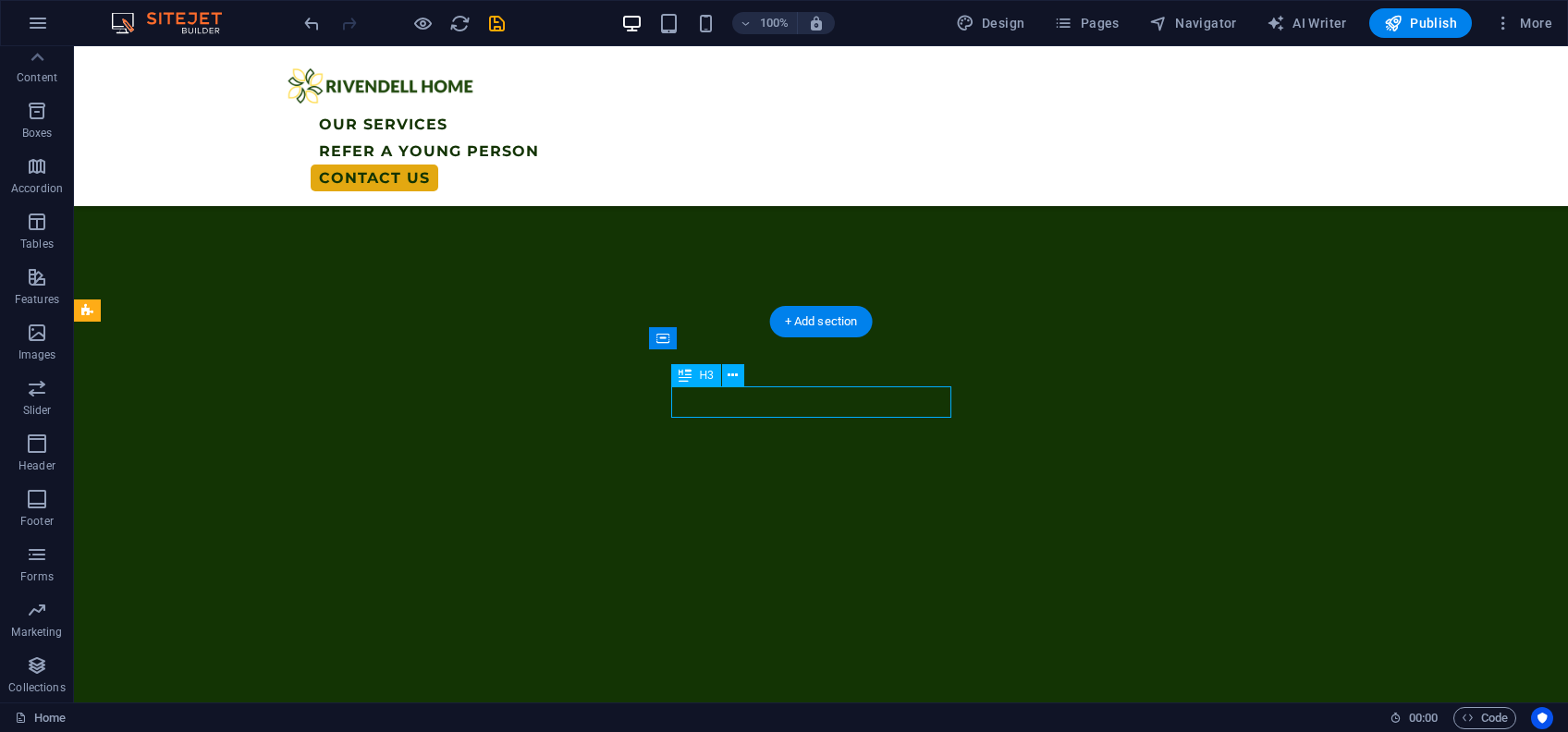 click on "Our Mission" at bounding box center [258, 3484] 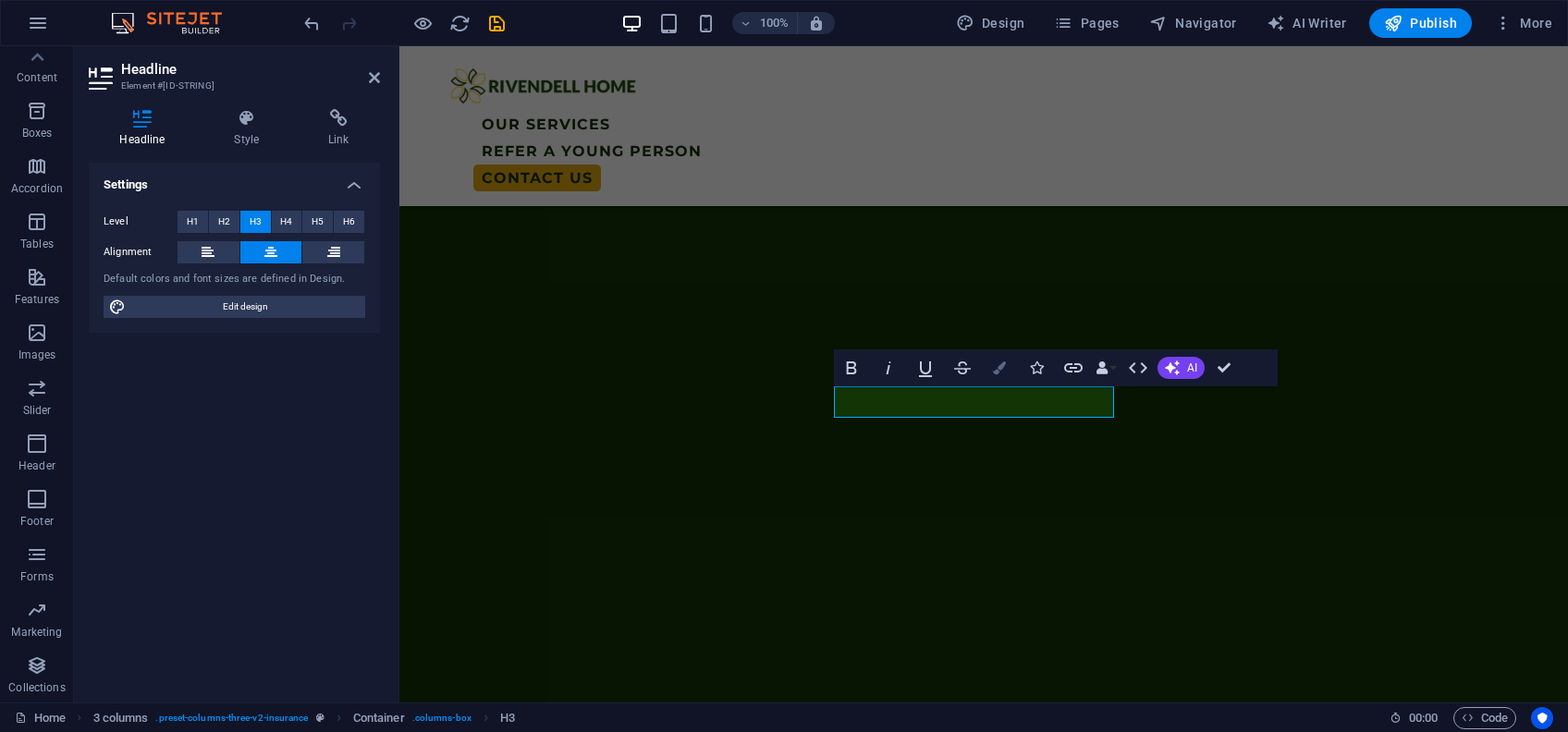 click on "Colors" at bounding box center (999, 368) 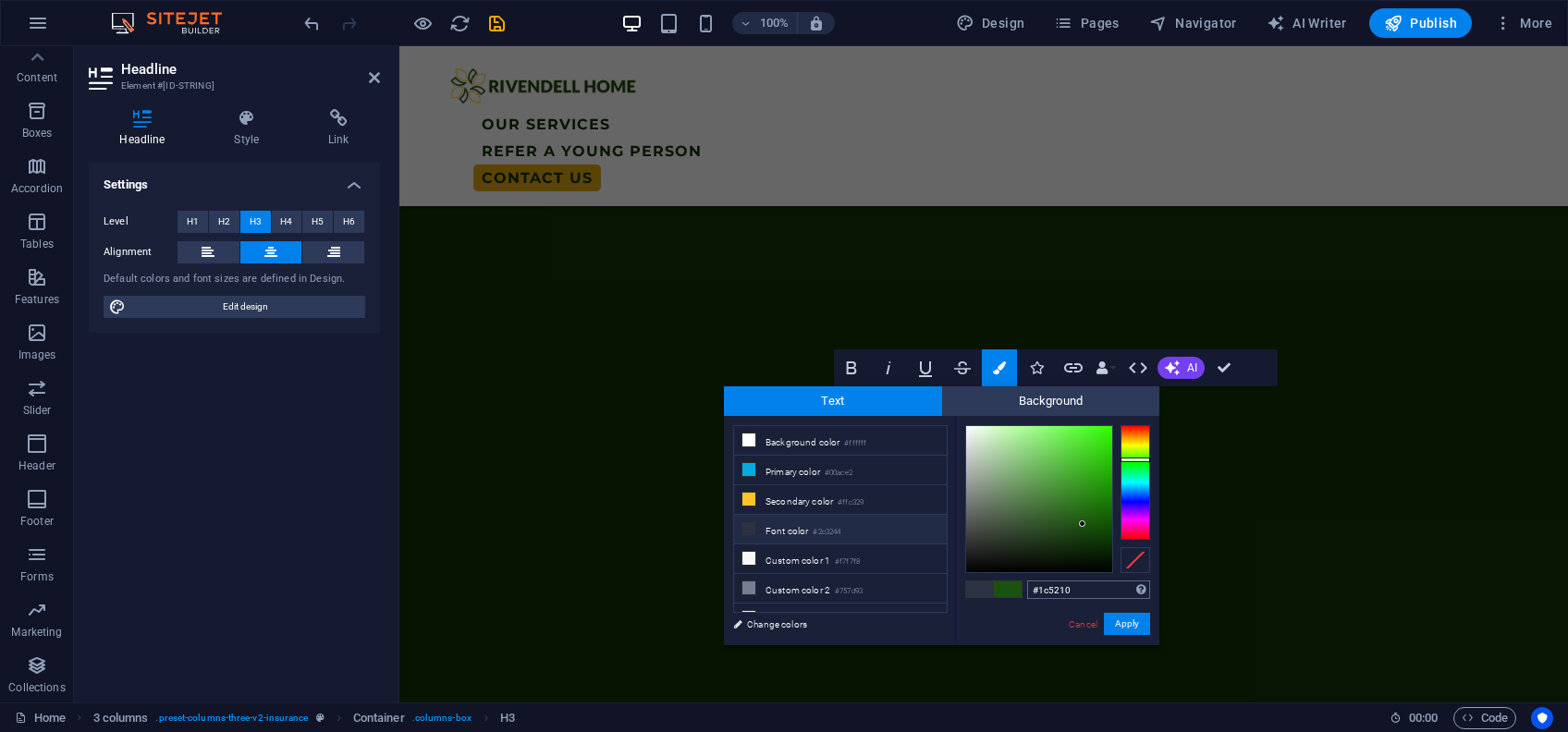 drag, startPoint x: 1080, startPoint y: 587, endPoint x: 1034, endPoint y: 595, distance: 46.69047 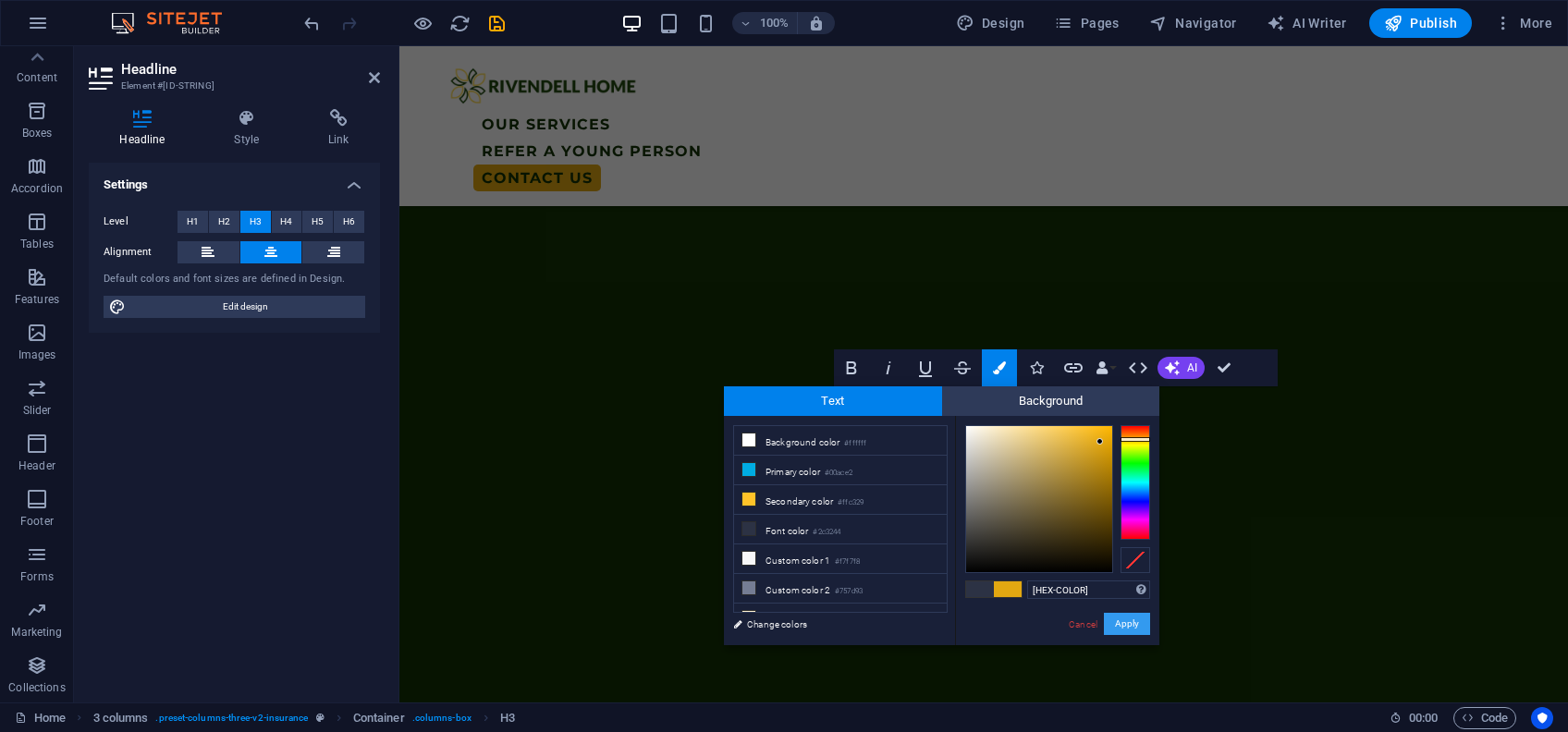 click on "Apply" at bounding box center [1127, 624] 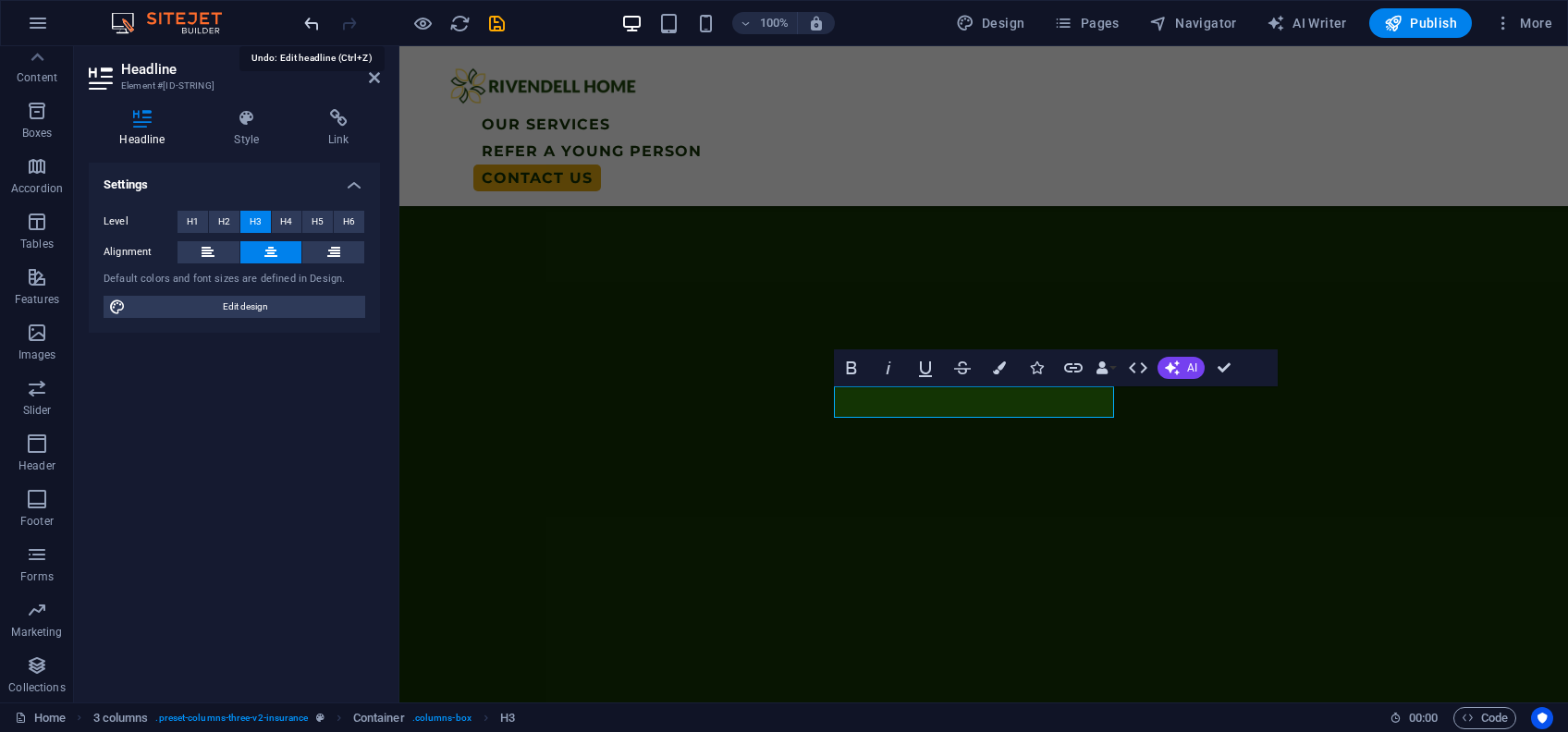 click at bounding box center [312, 23] 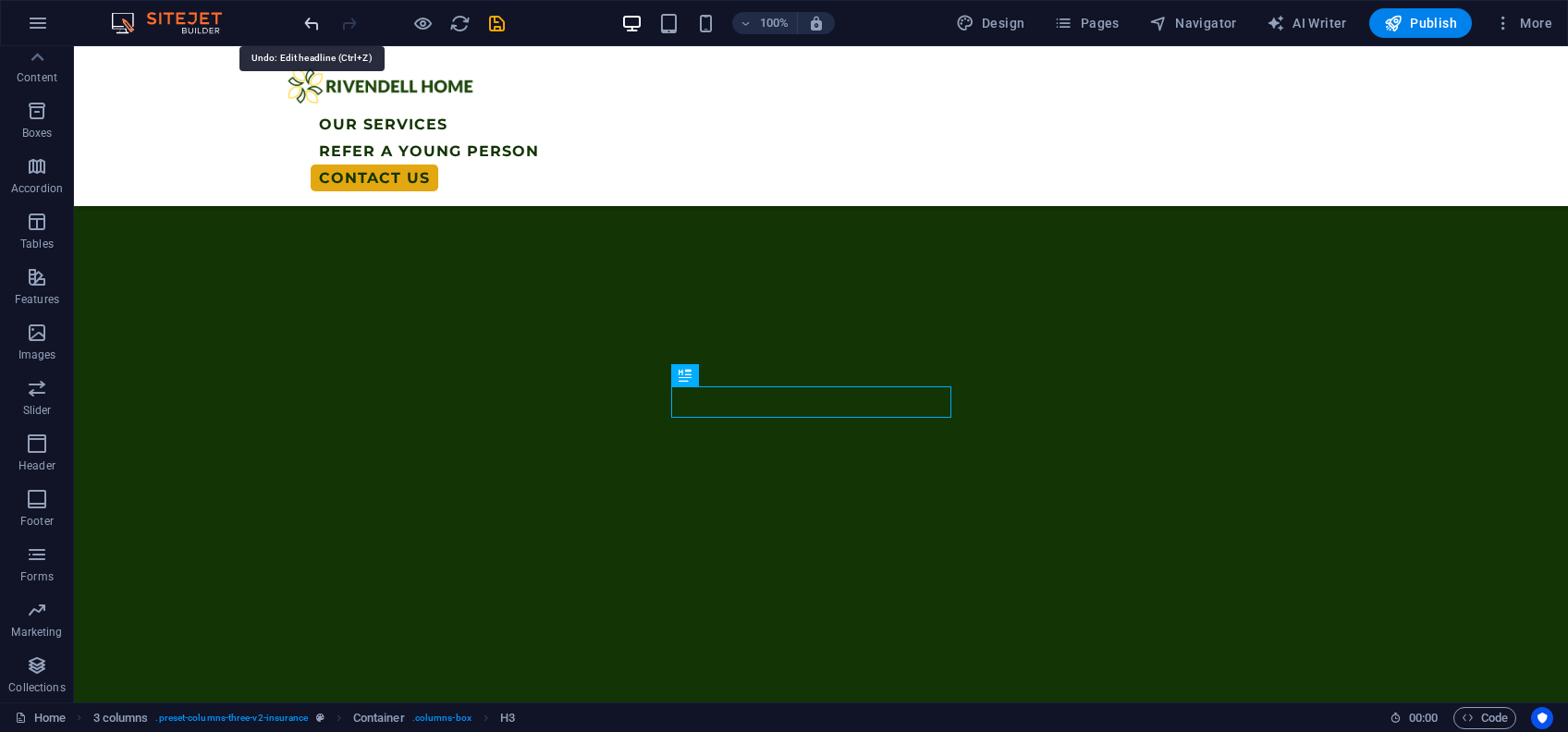 click at bounding box center [312, 23] 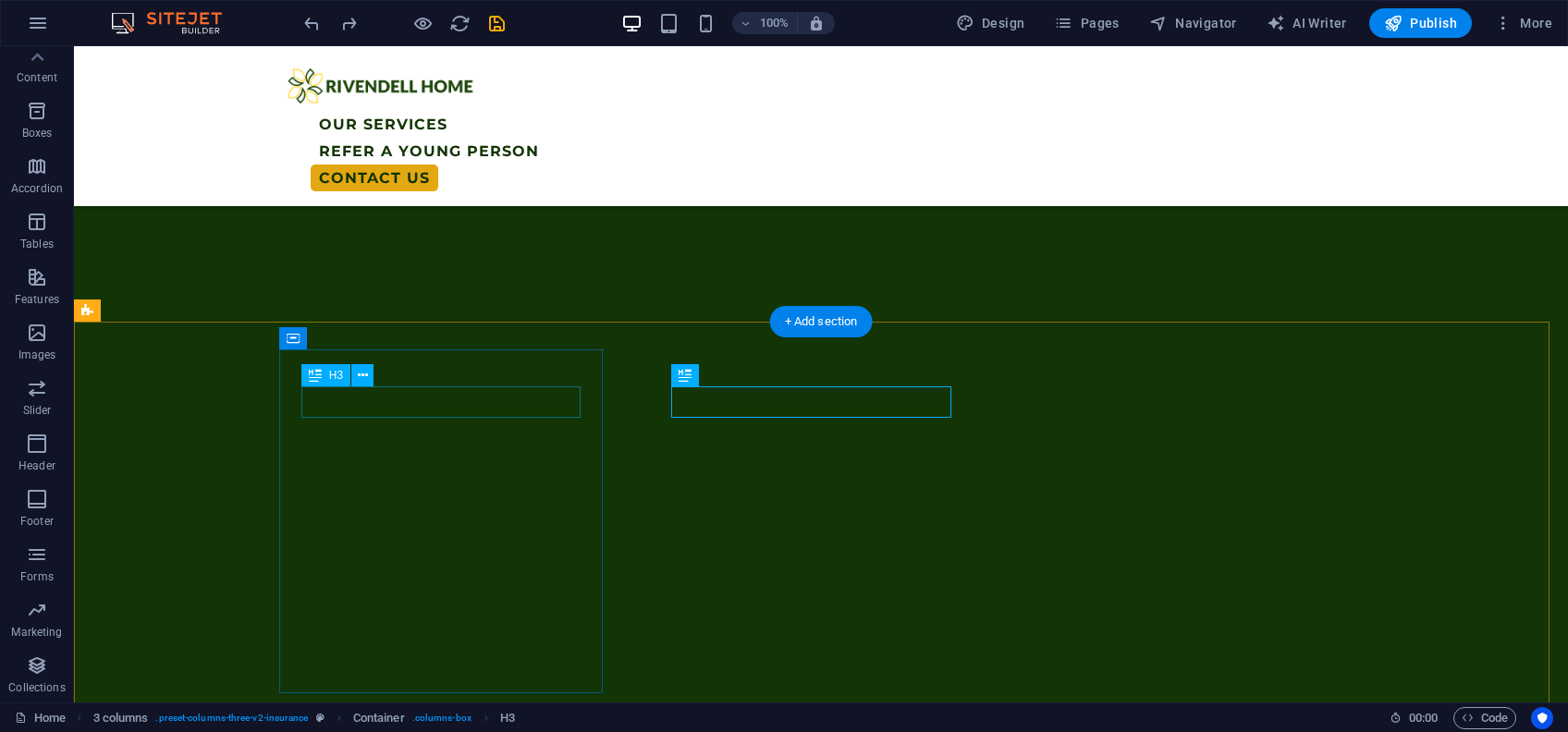 click on "Our Story" at bounding box center [258, 3162] 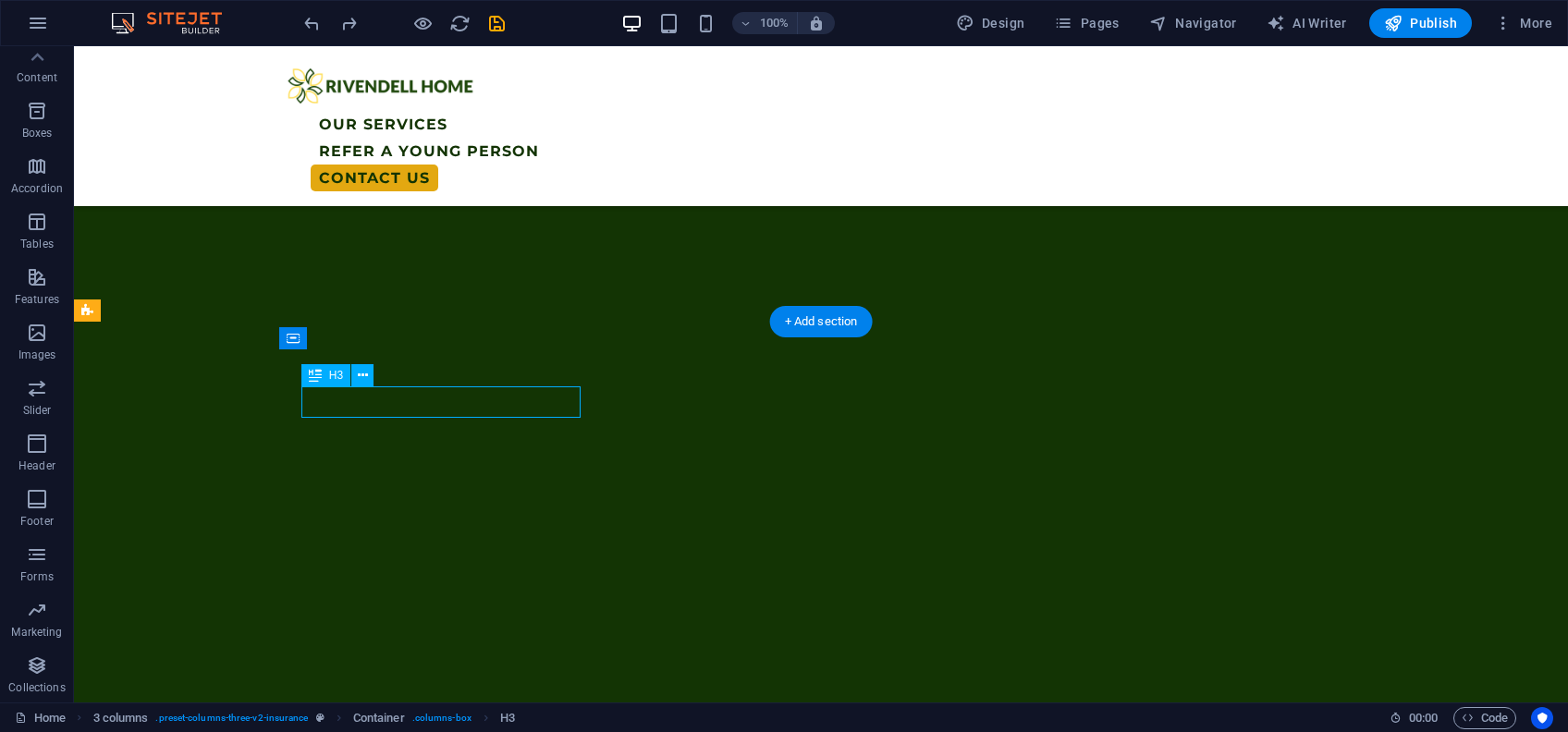 click on "Our Story" at bounding box center [258, 3162] 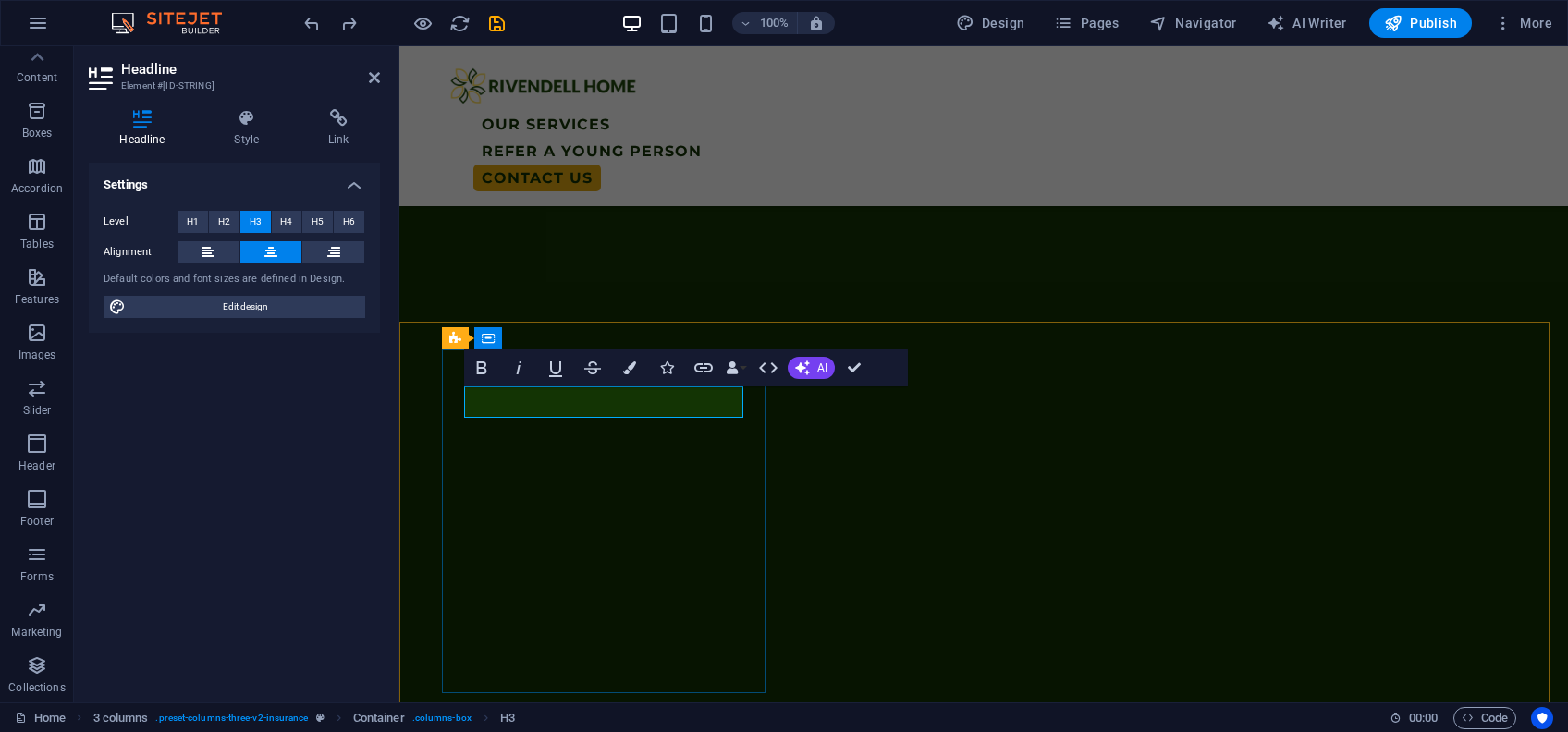click on "Our Story" at bounding box center [583, 2969] 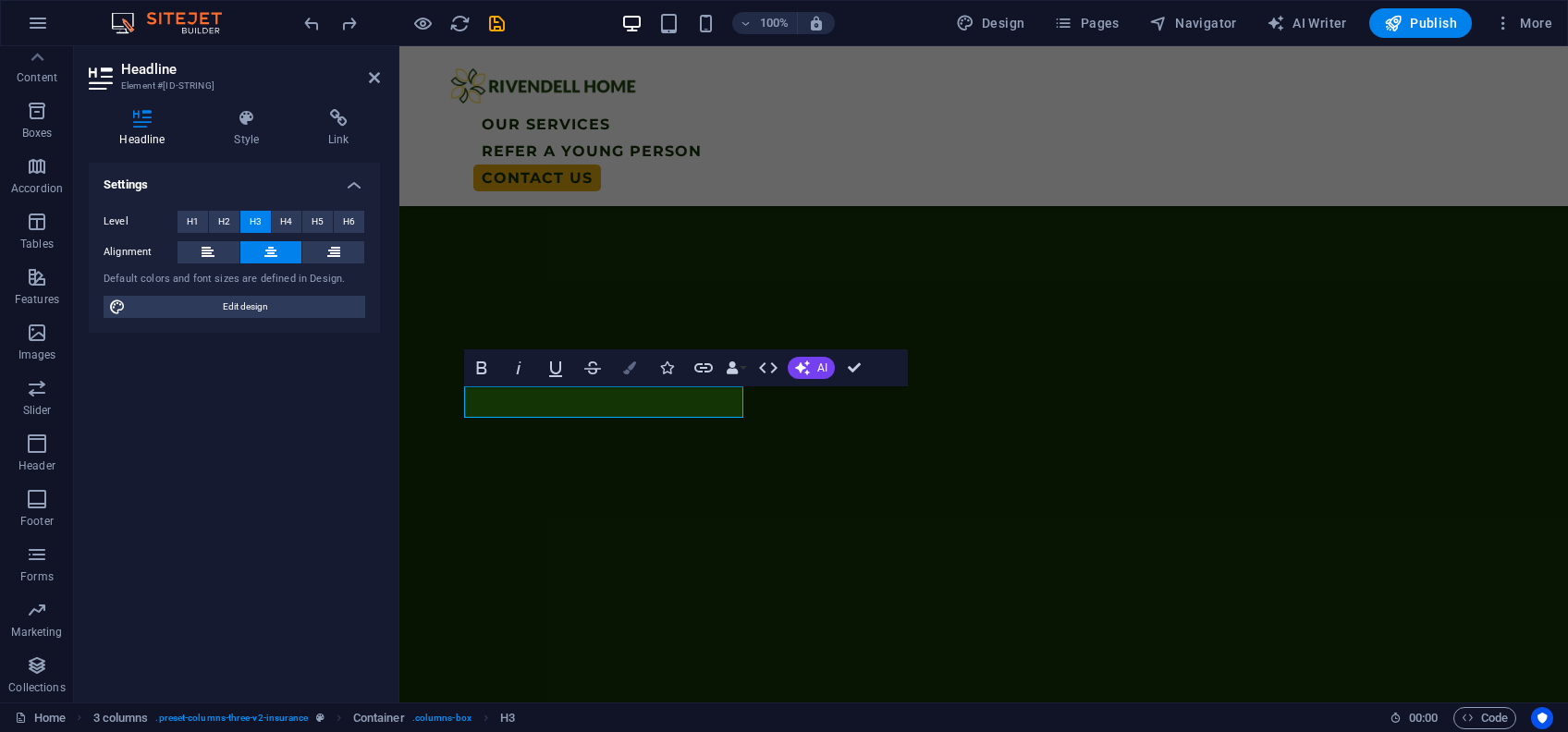 click on "Colors" at bounding box center (630, 368) 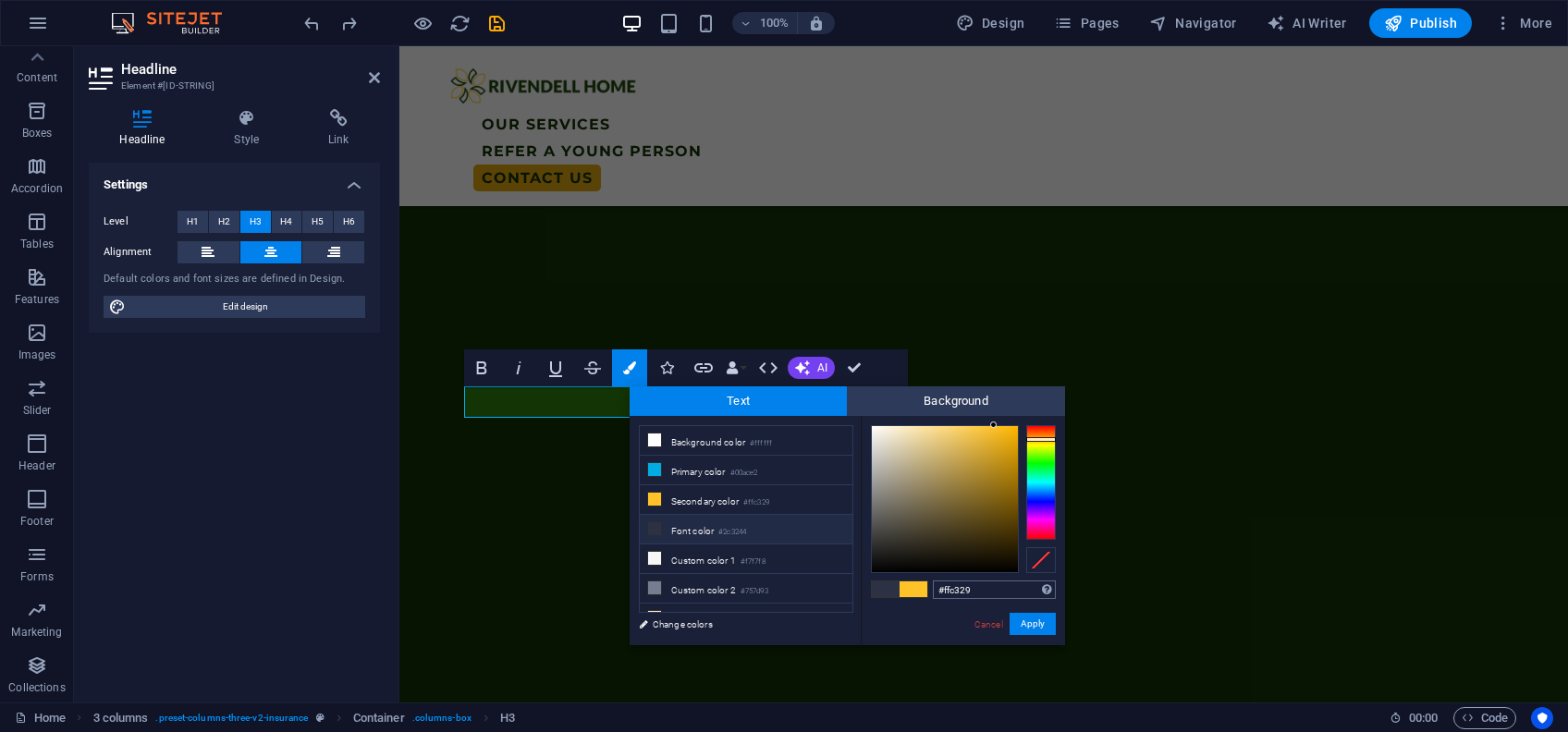 drag, startPoint x: 977, startPoint y: 589, endPoint x: 936, endPoint y: 585, distance: 41.19466 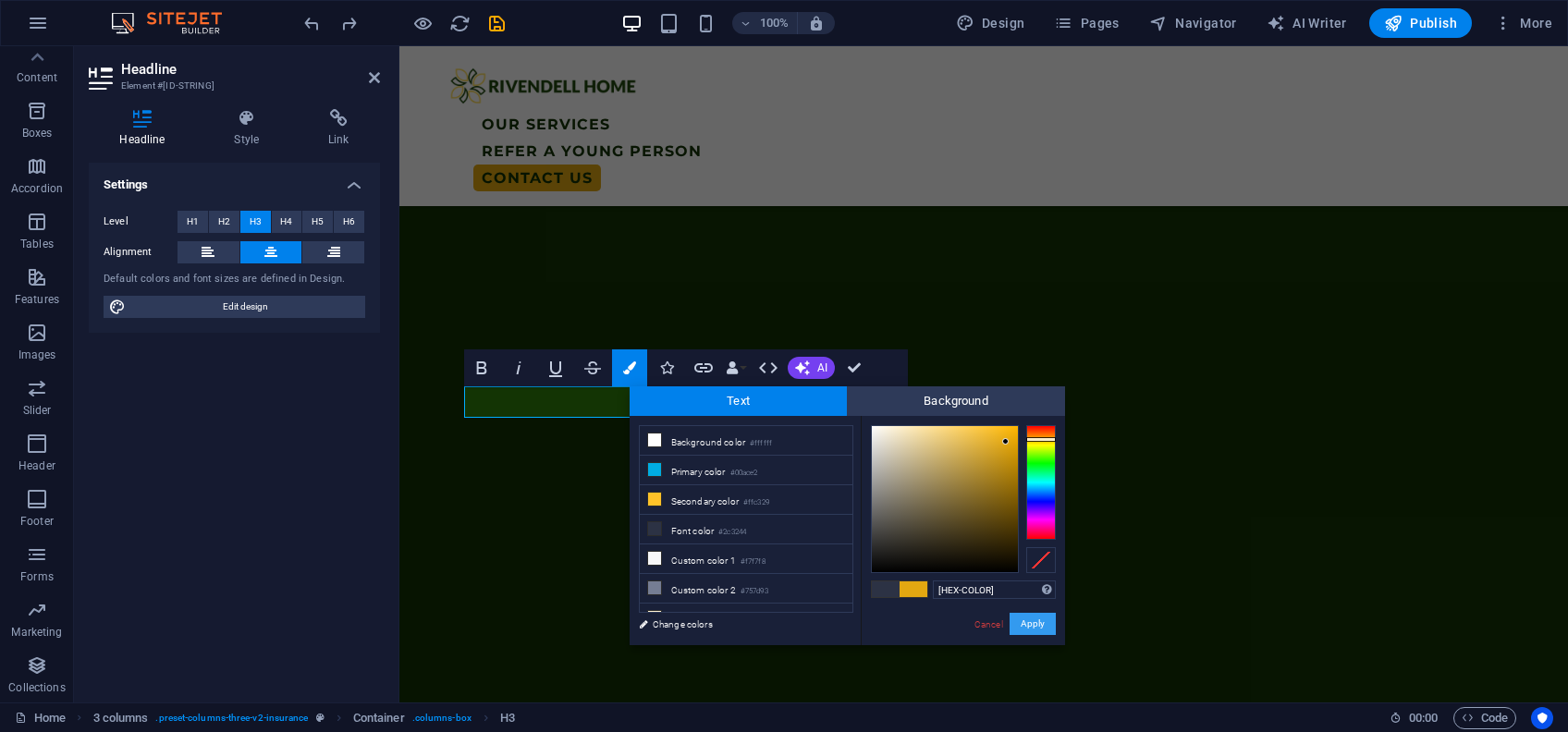click on "Apply" at bounding box center (1033, 624) 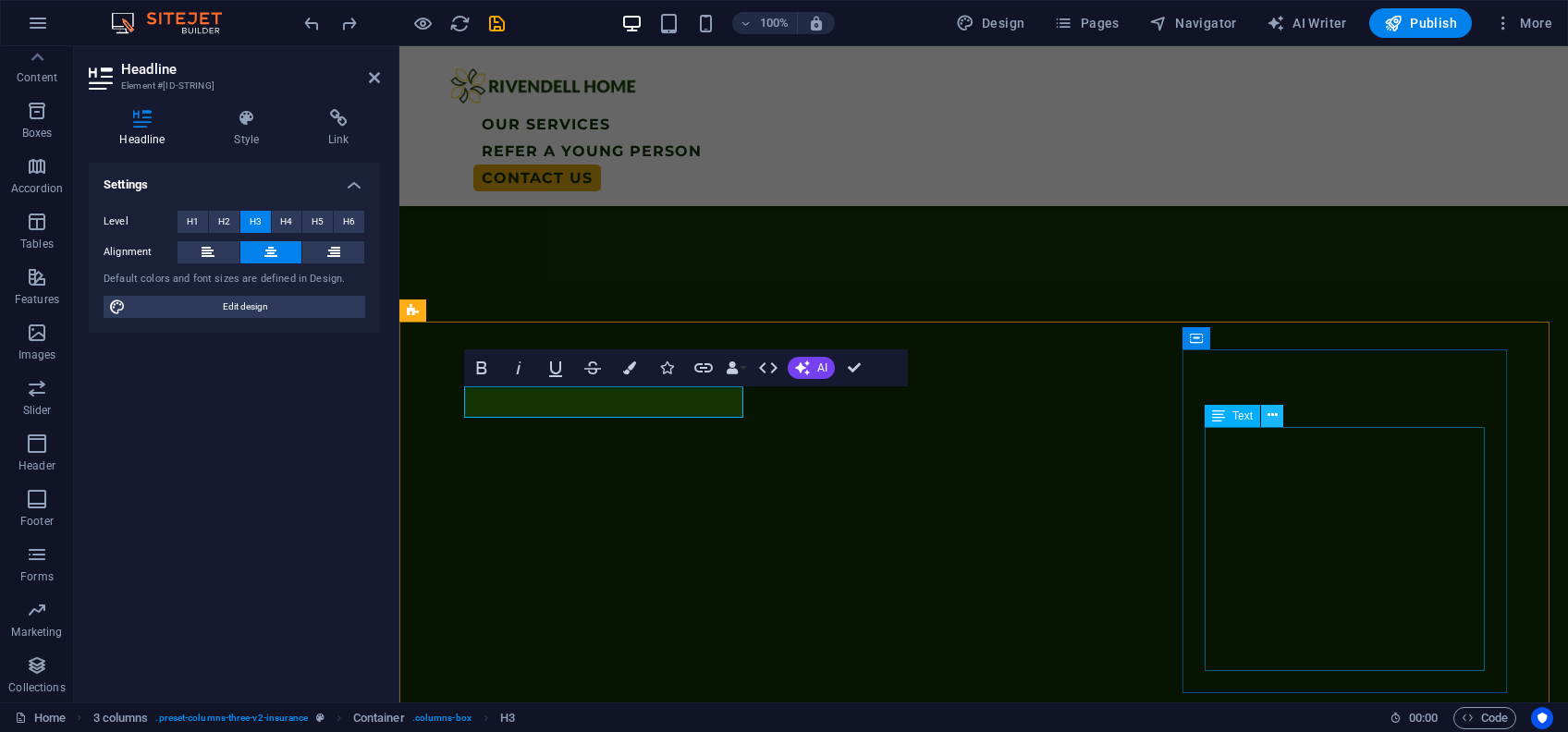 click at bounding box center (1272, 416) 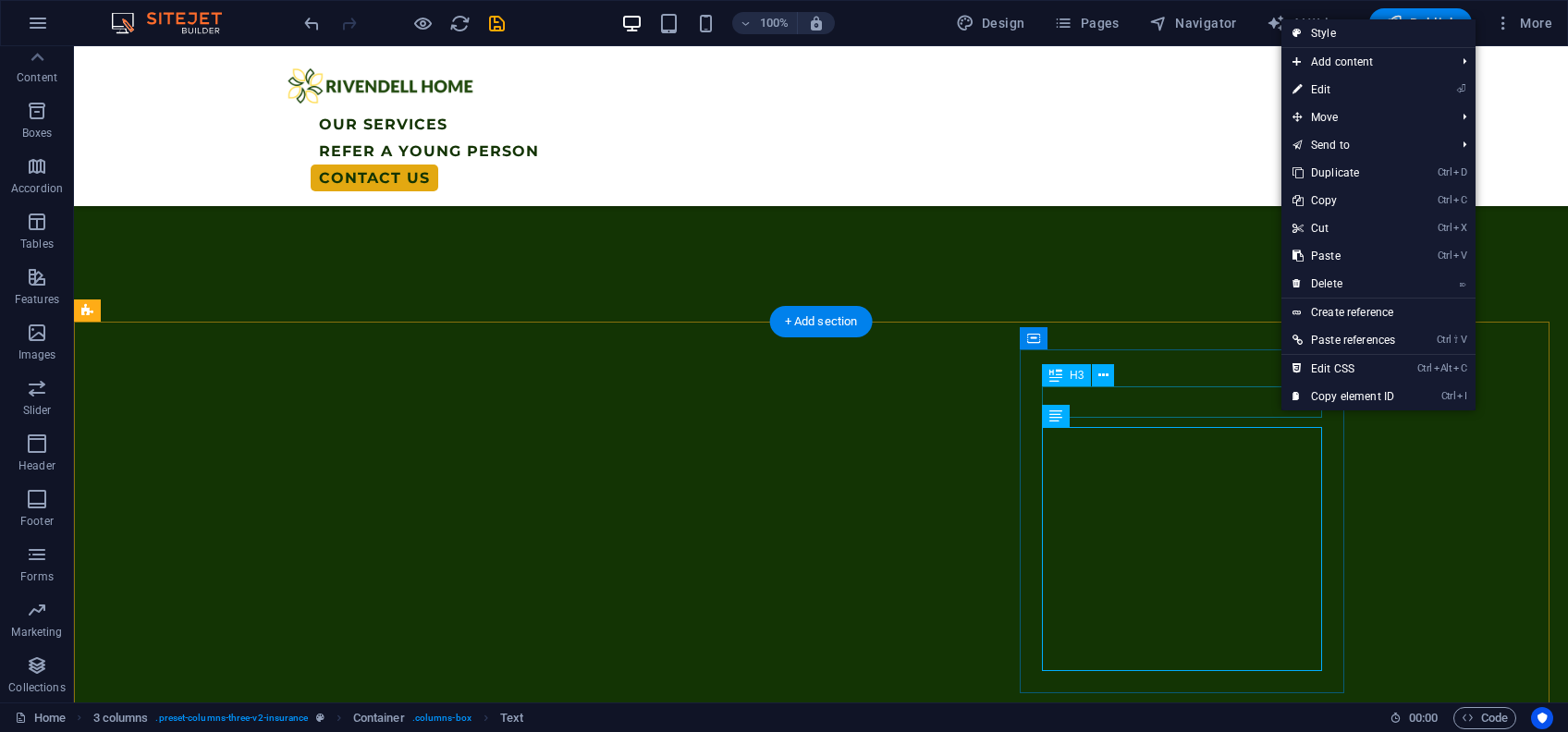 click on "Our Values" at bounding box center (258, 3695) 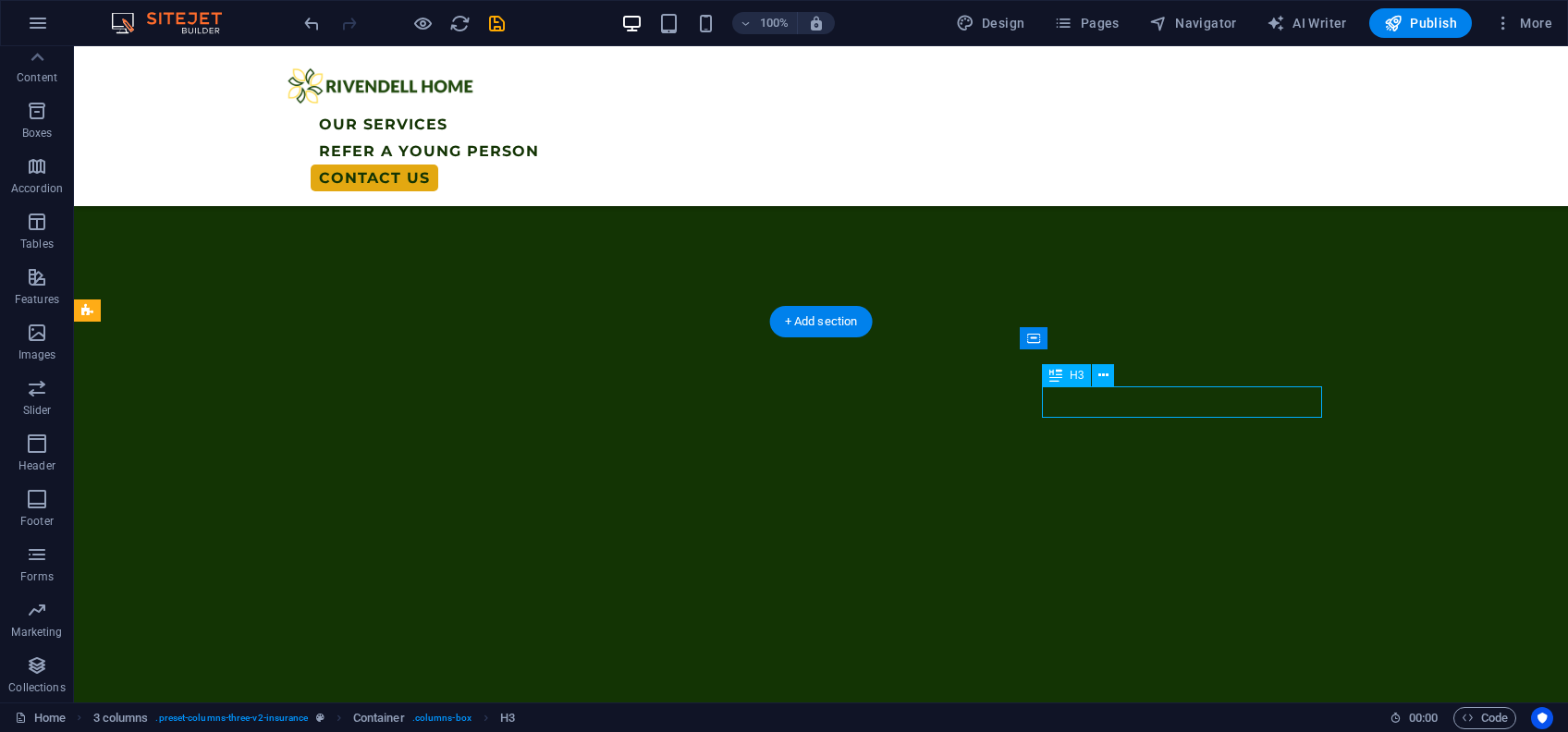 click on "Our Values" at bounding box center (258, 3695) 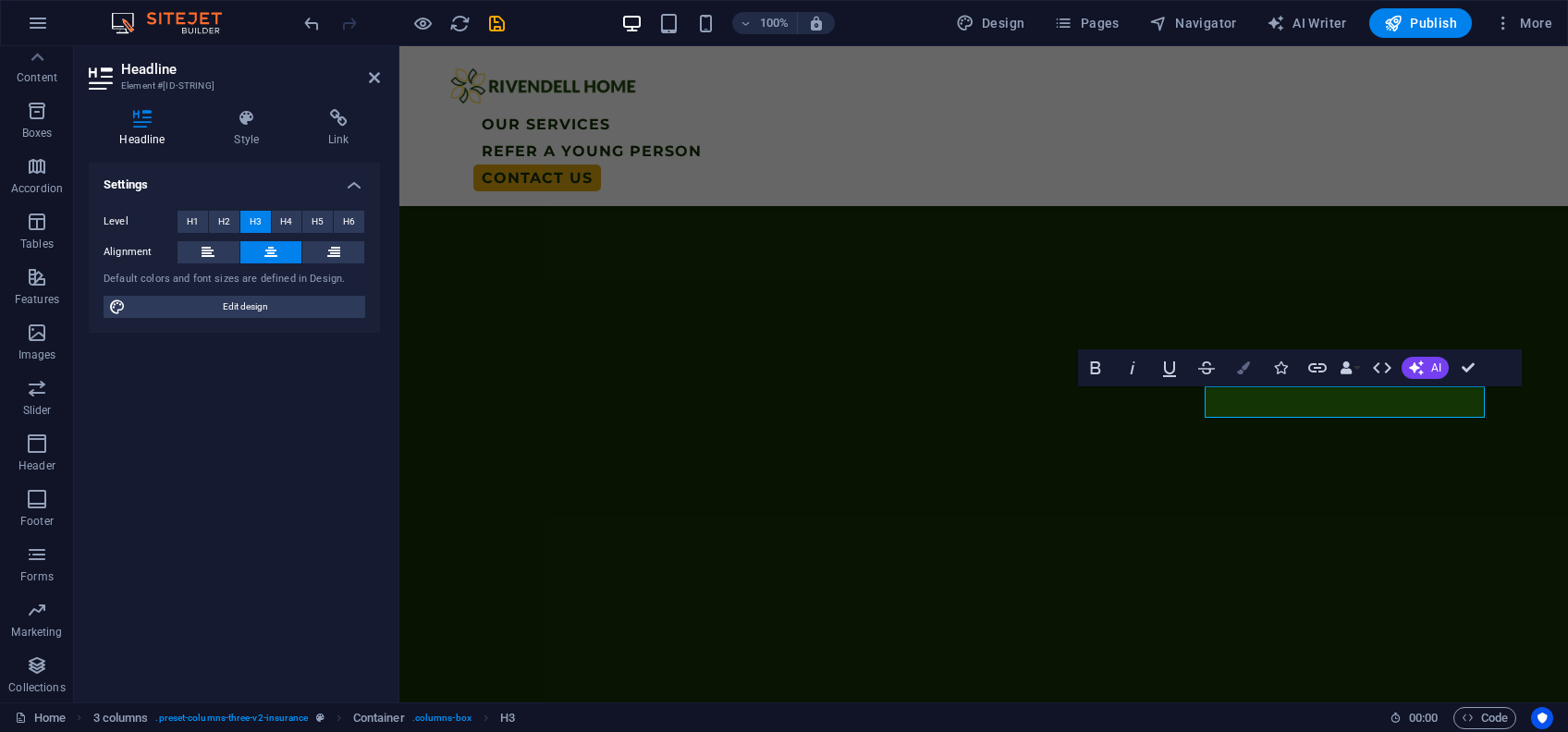 click at bounding box center (1243, 368) 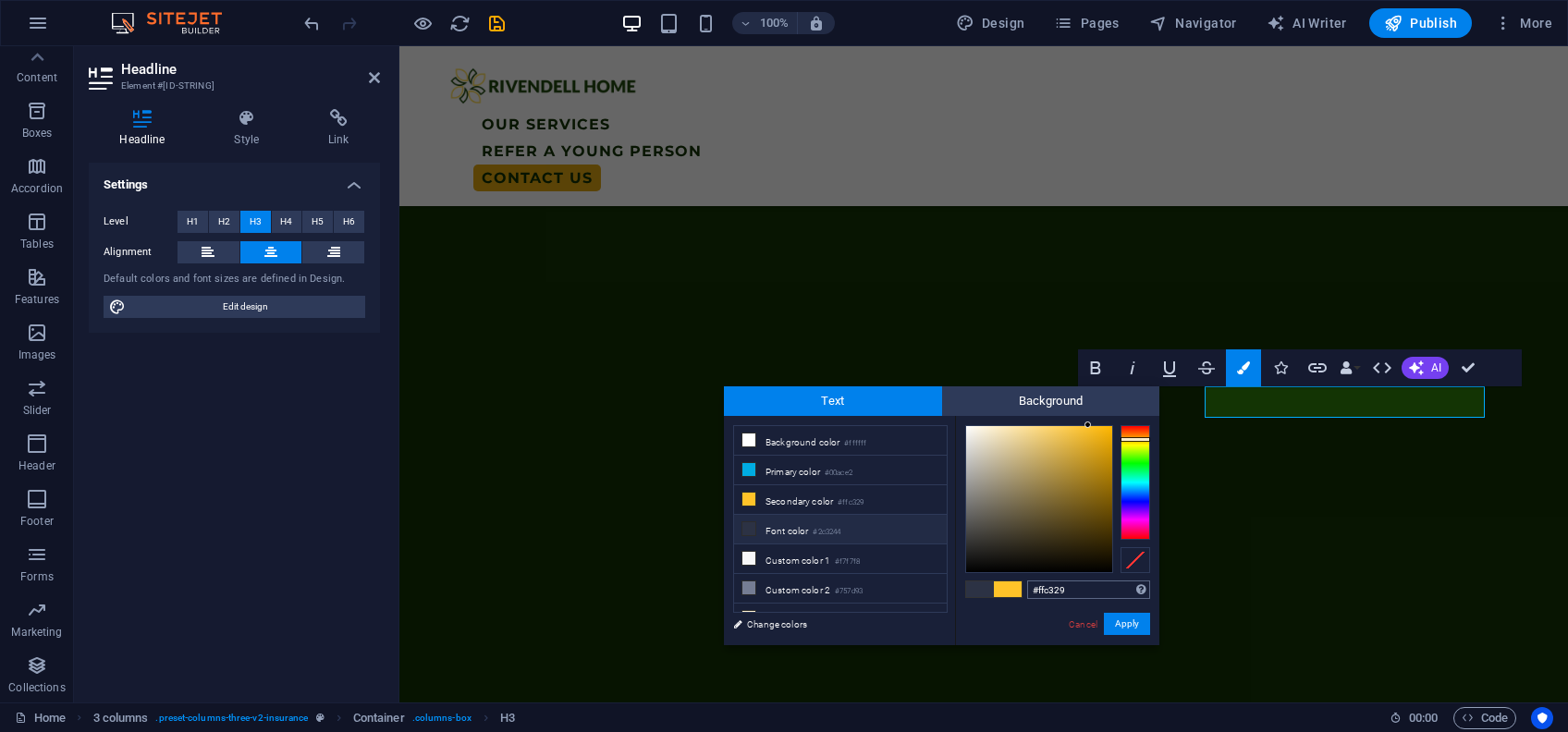 drag, startPoint x: 1067, startPoint y: 590, endPoint x: 1028, endPoint y: 590, distance: 39 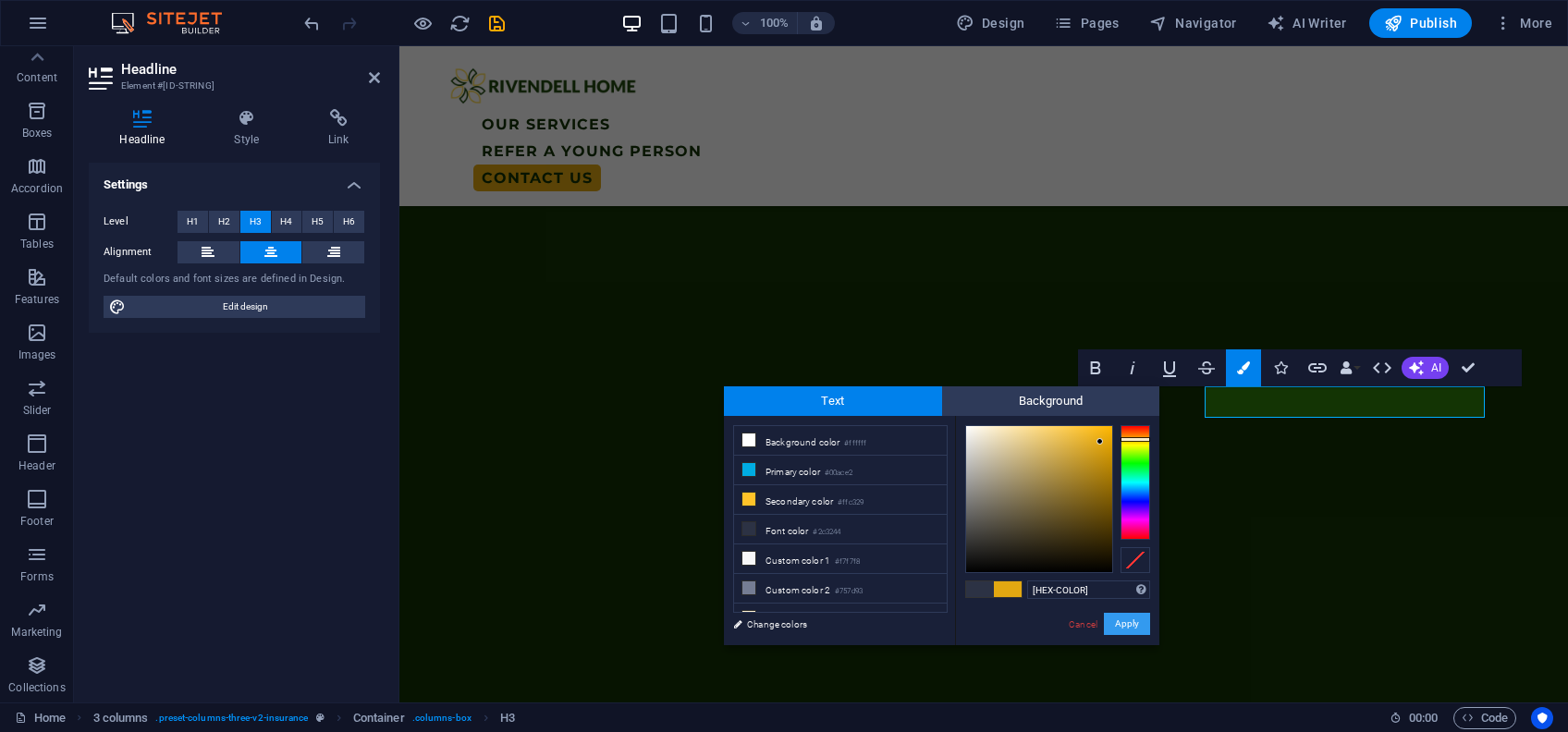 click on "Apply" at bounding box center (1127, 624) 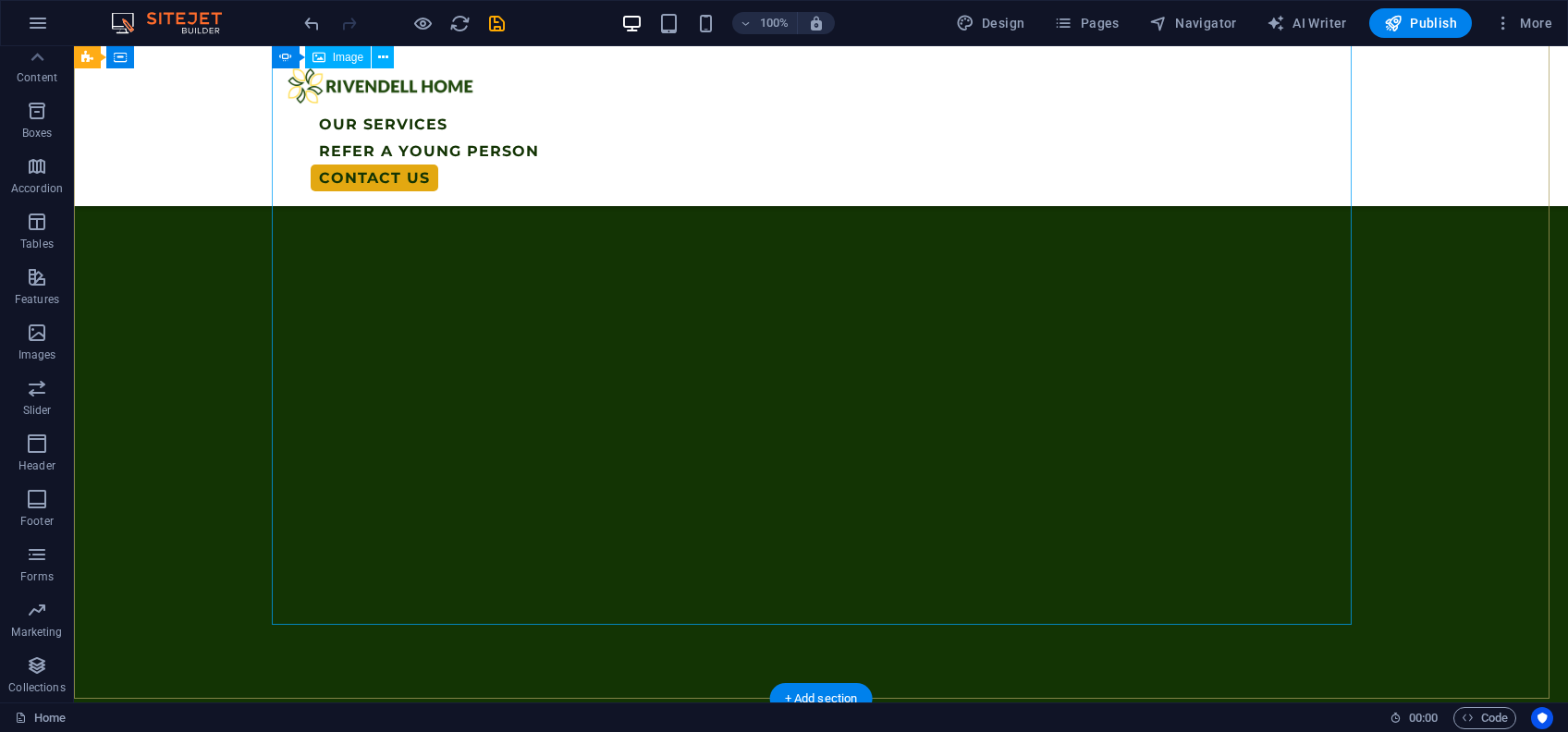 scroll, scrollTop: 493, scrollLeft: 0, axis: vertical 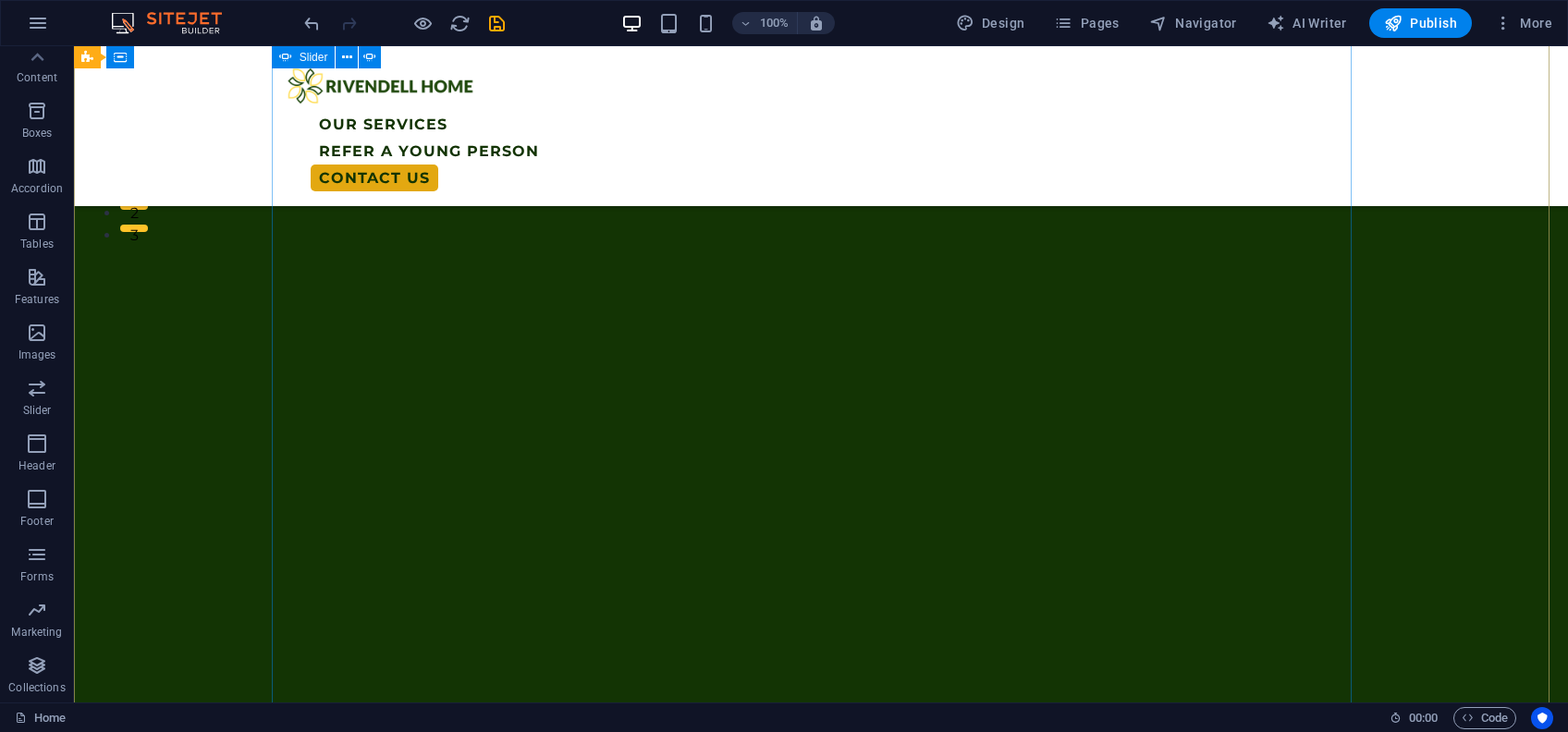 click at bounding box center [281, 3481] 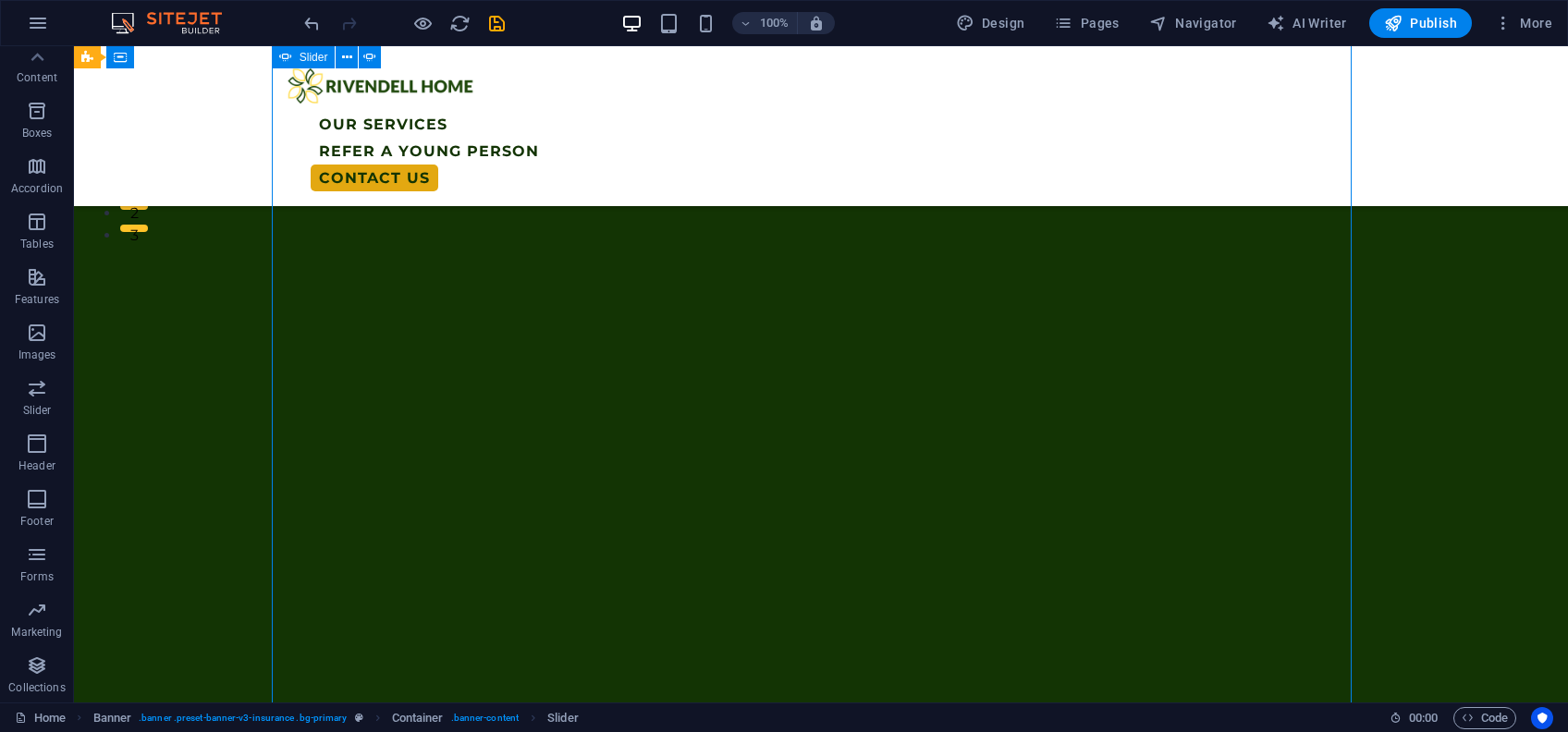 click at bounding box center [281, 3481] 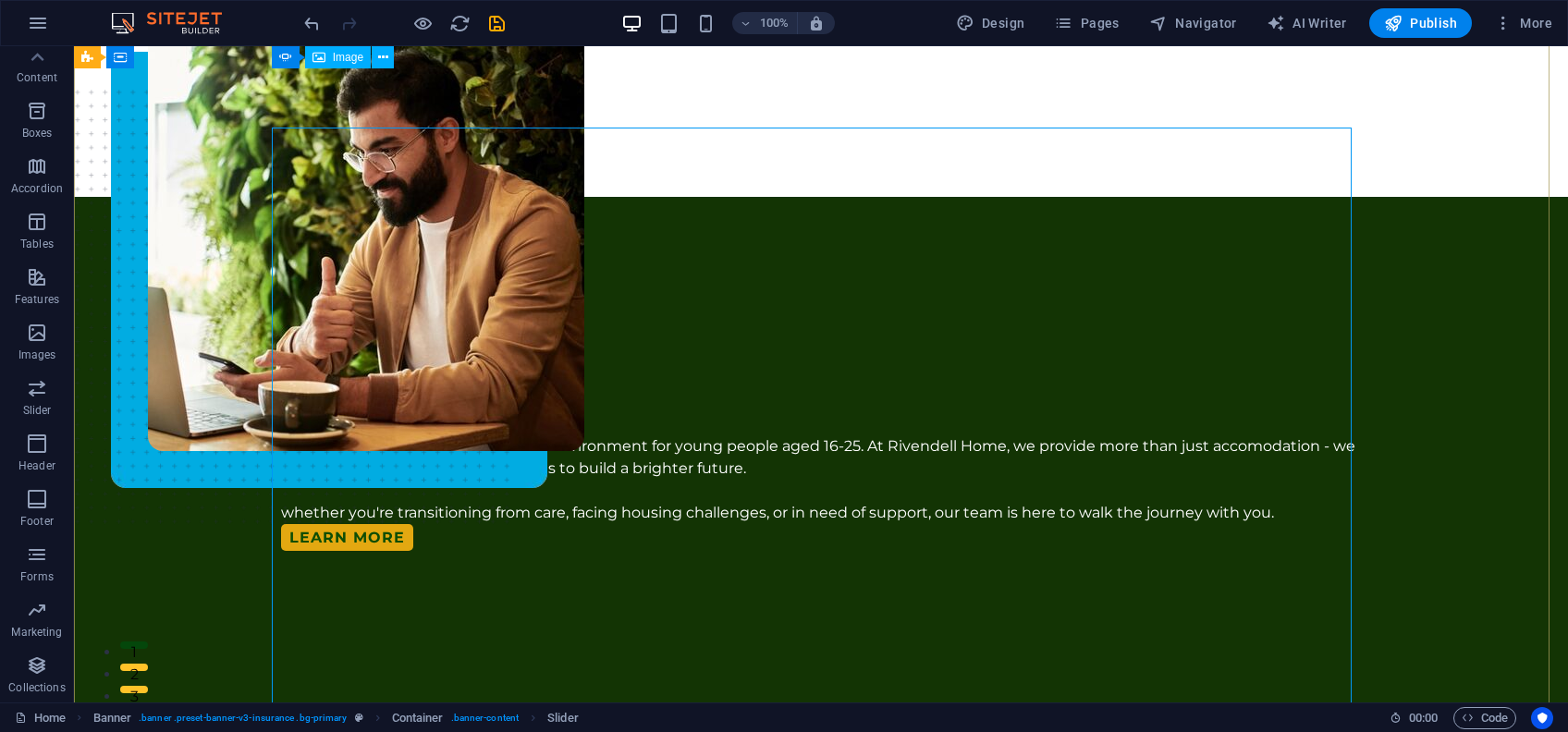 scroll, scrollTop: 0, scrollLeft: 0, axis: both 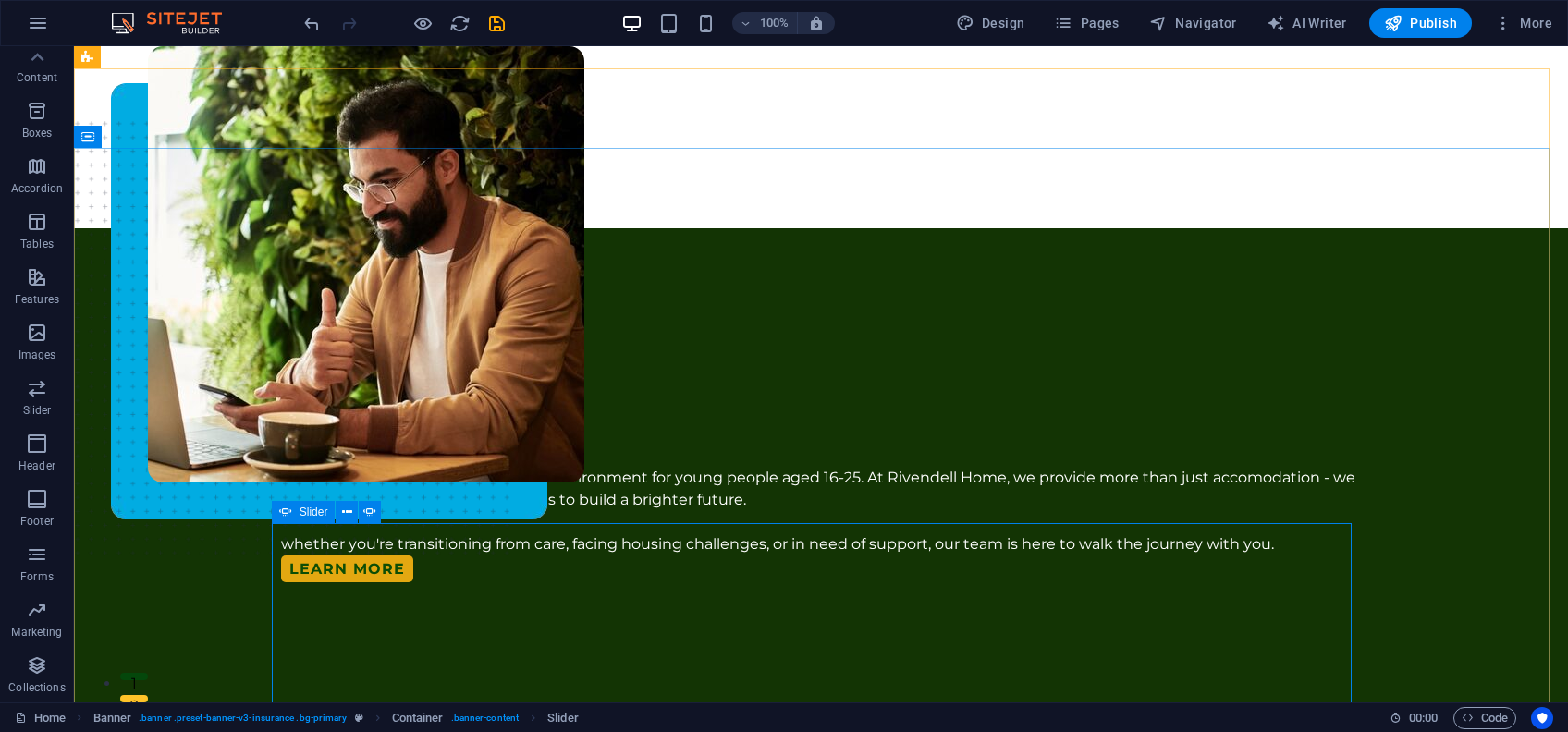 click at bounding box center (286, 512) 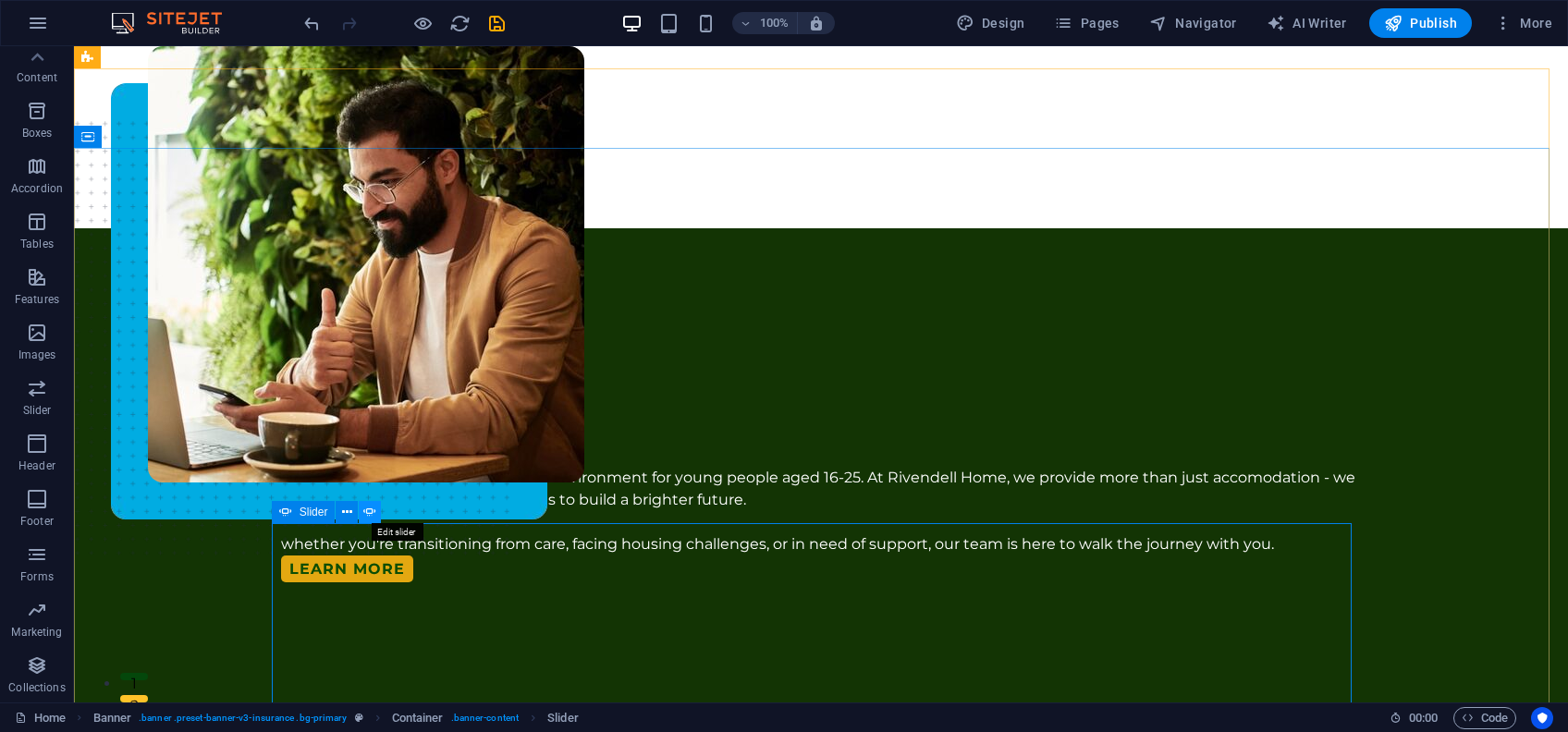 click at bounding box center [370, 512] 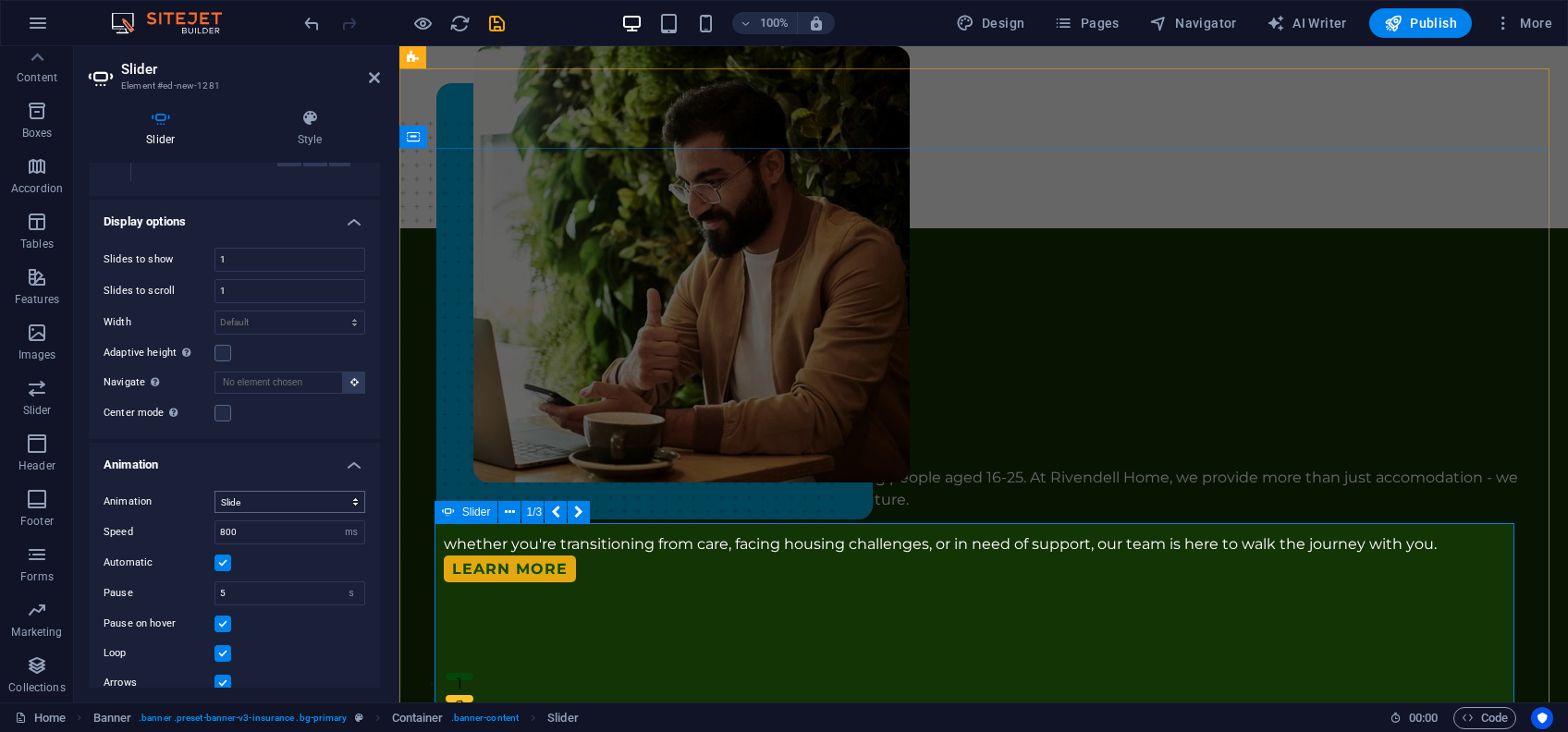 scroll, scrollTop: 246, scrollLeft: 0, axis: vertical 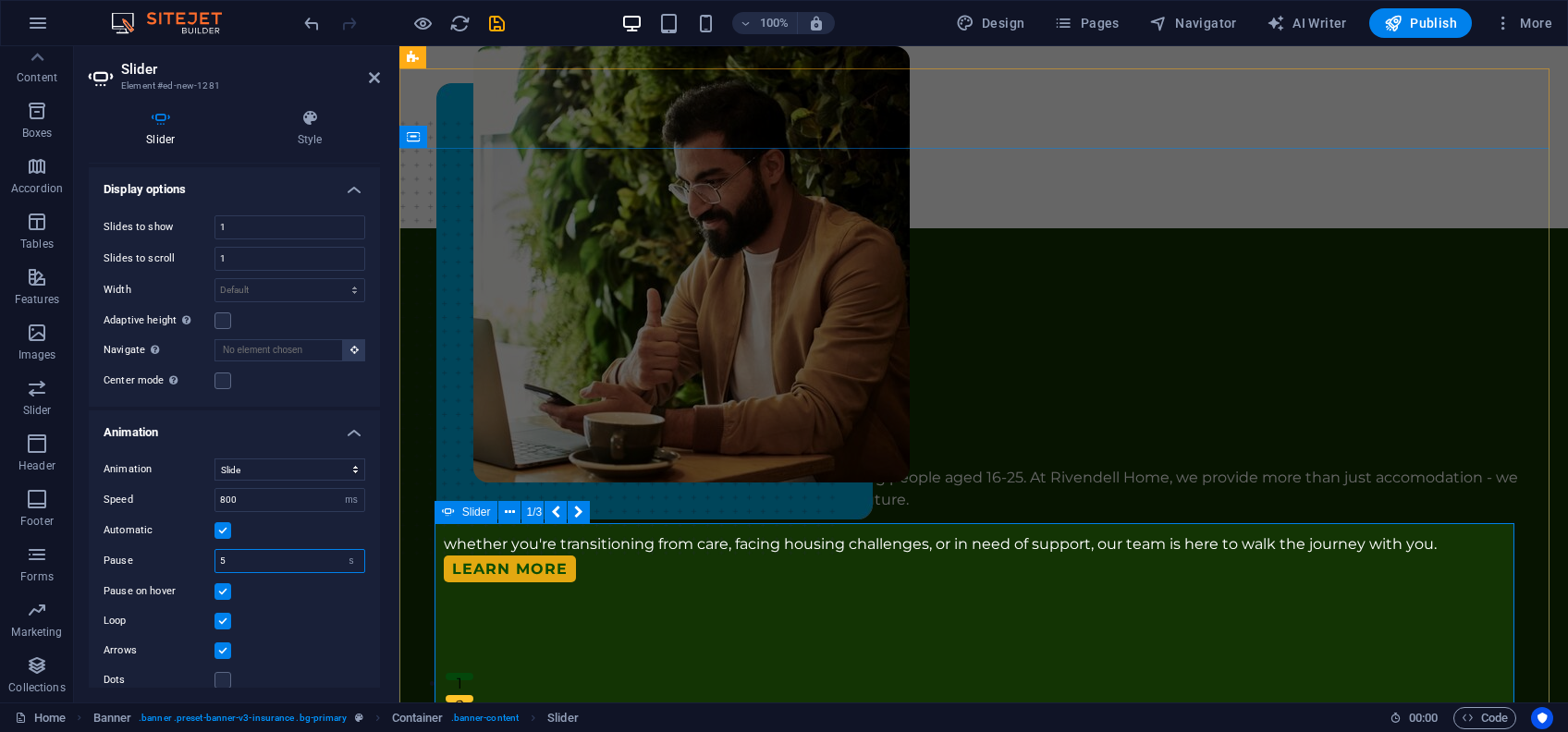 click on "5" at bounding box center [289, 561] 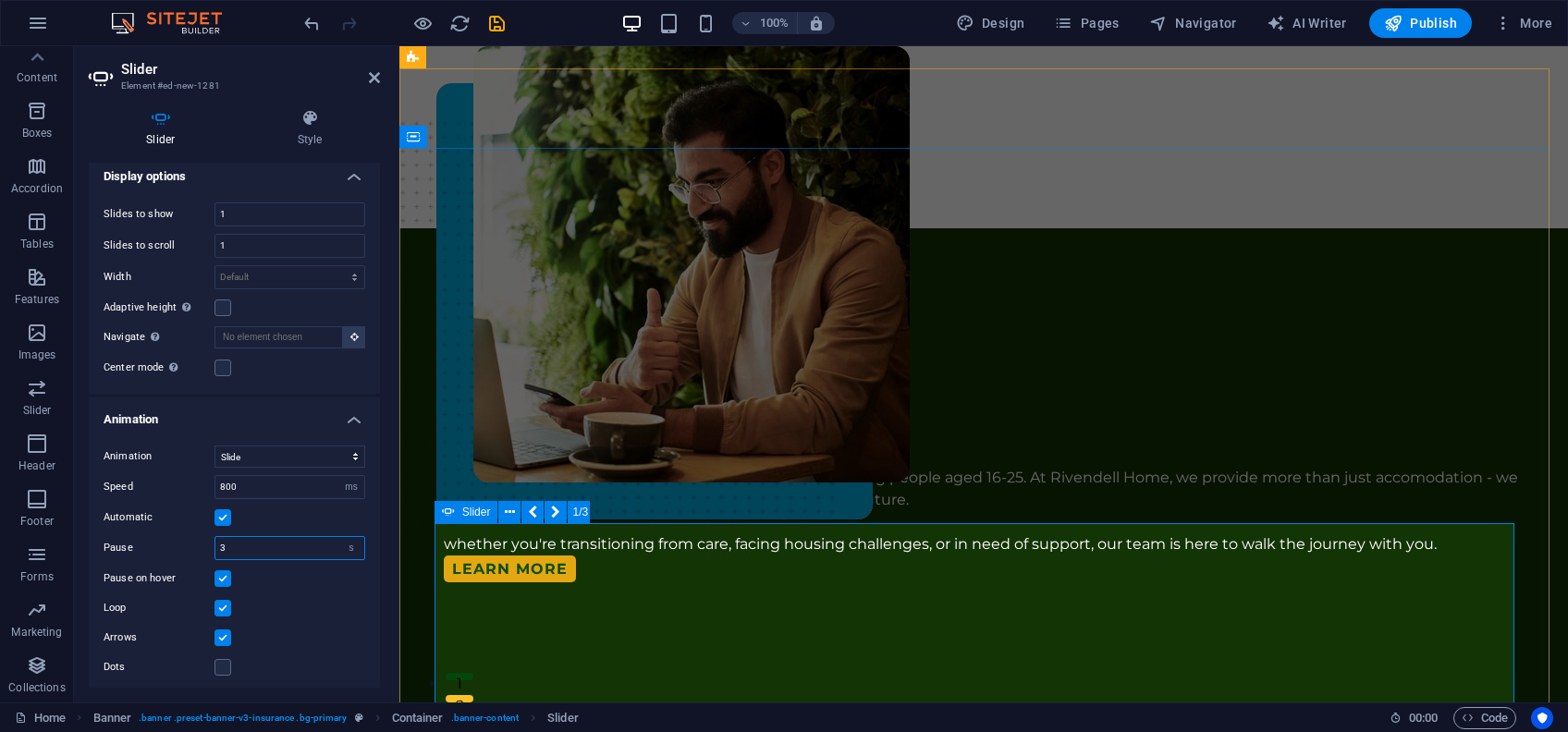 scroll, scrollTop: 262, scrollLeft: 0, axis: vertical 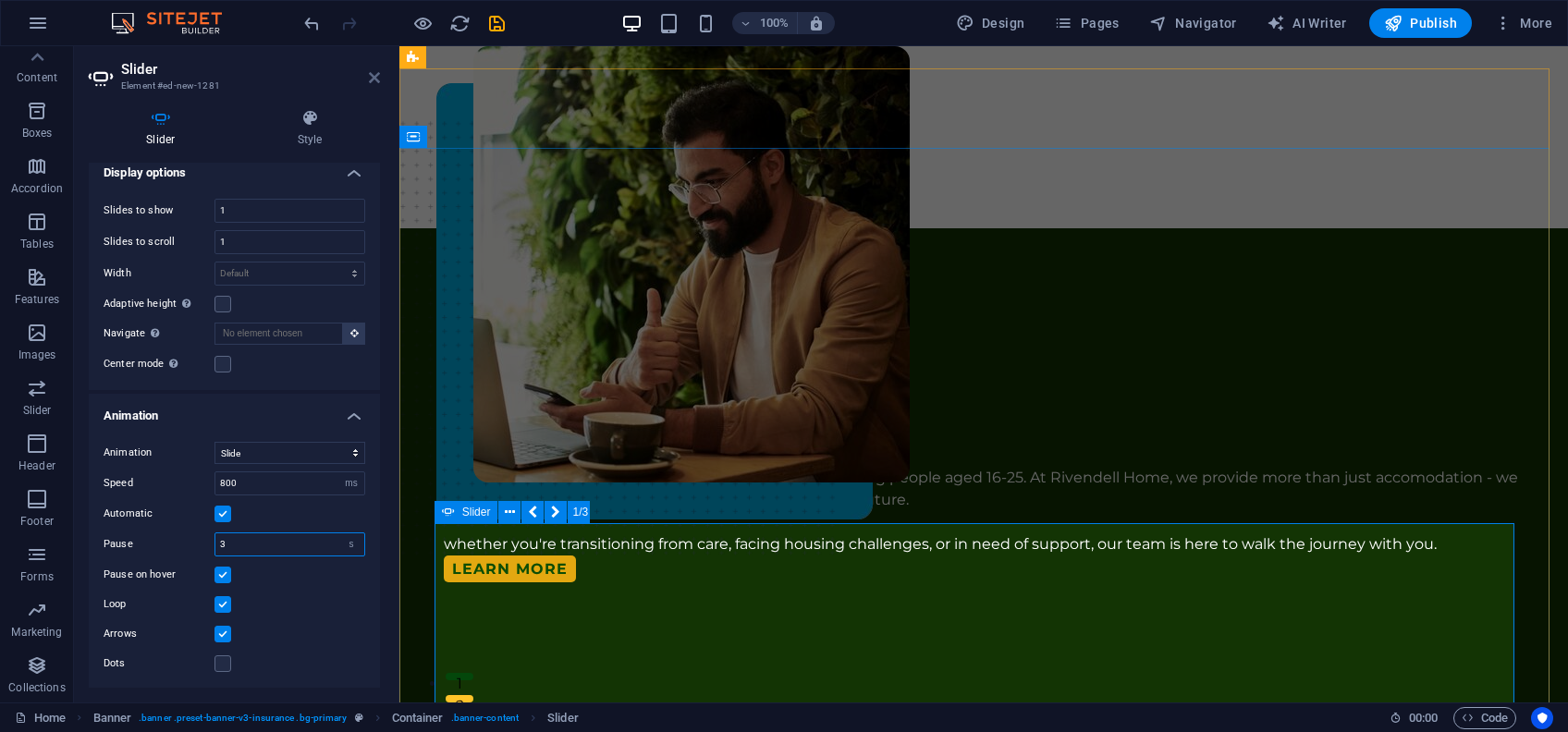 type on "3" 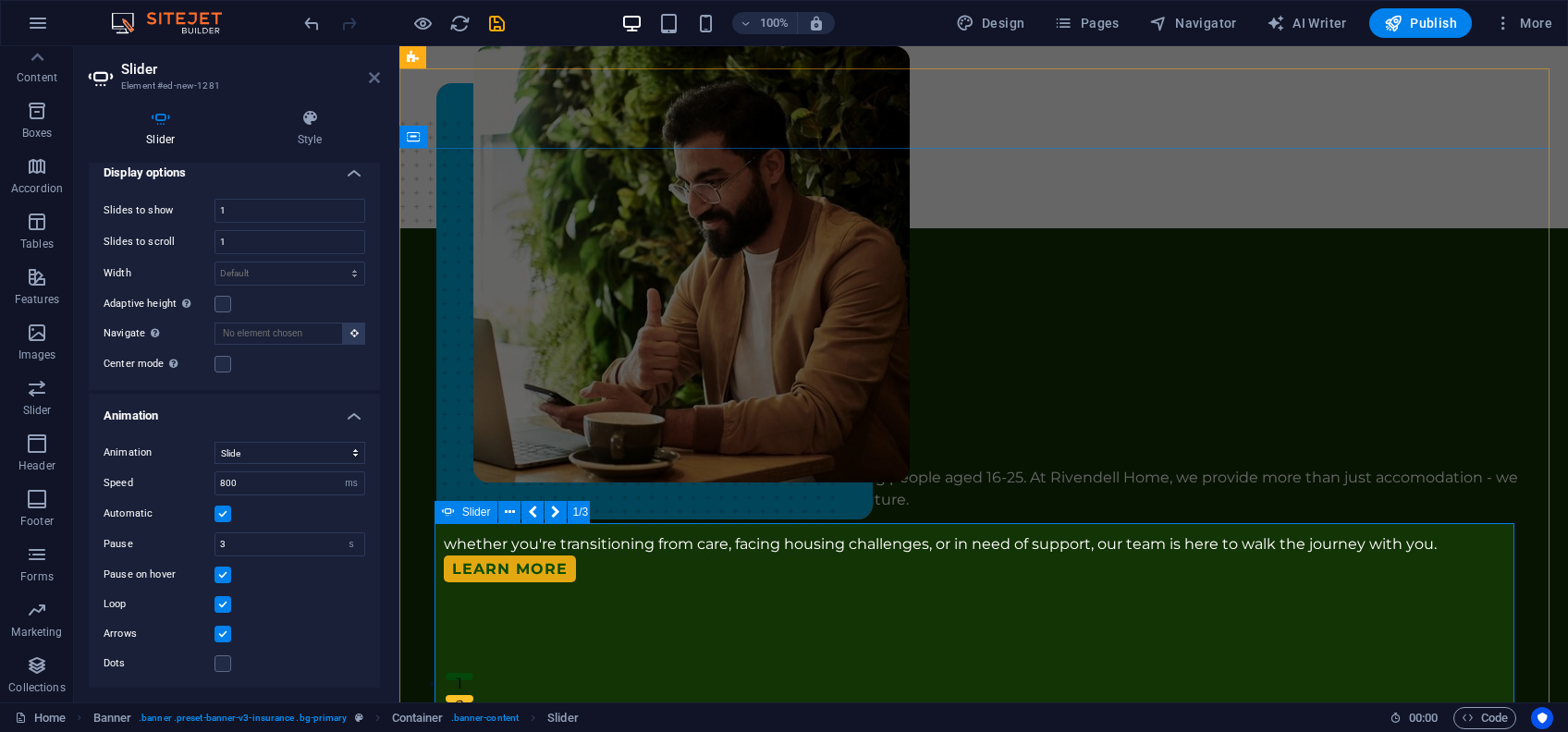 click at bounding box center (374, 78) 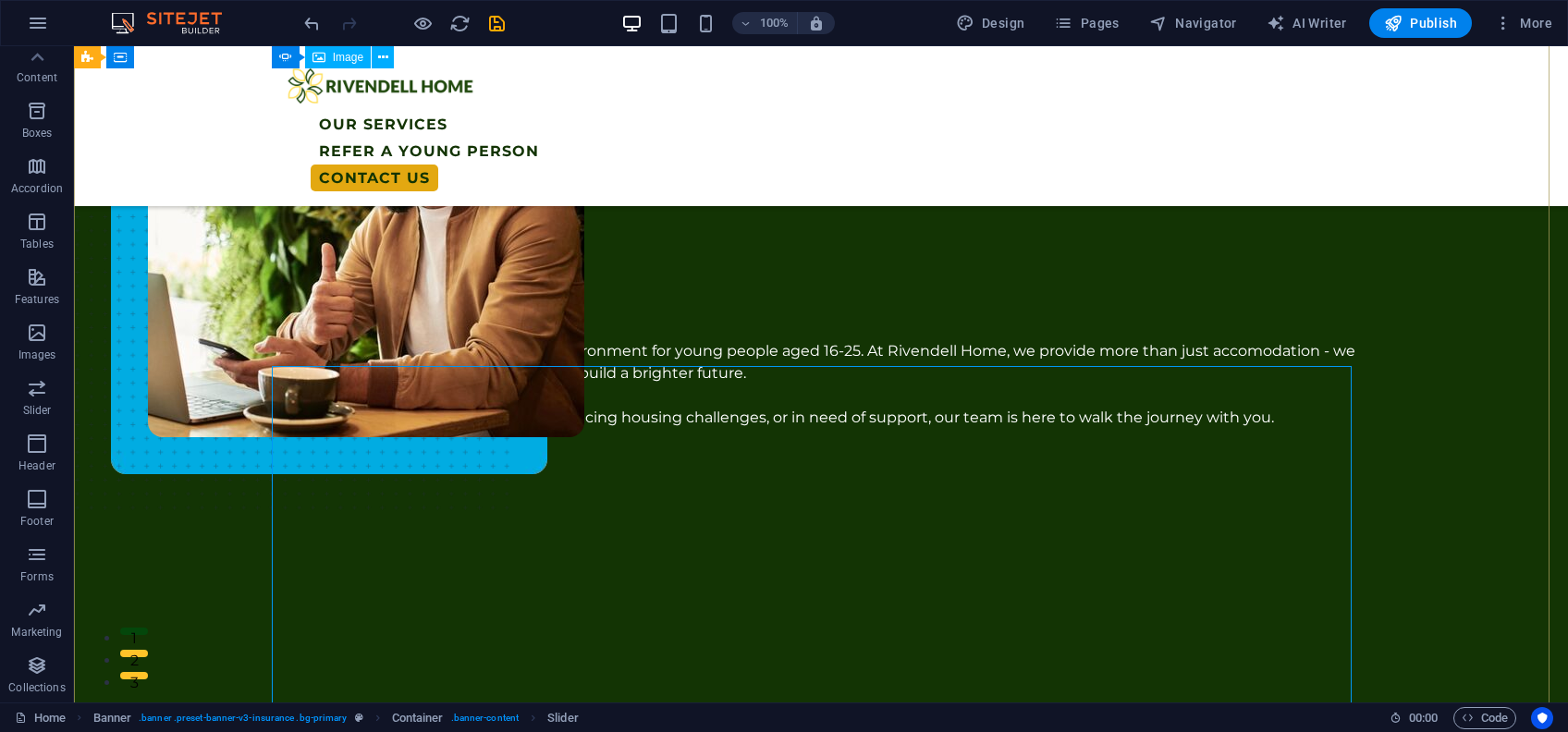 scroll, scrollTop: 0, scrollLeft: 0, axis: both 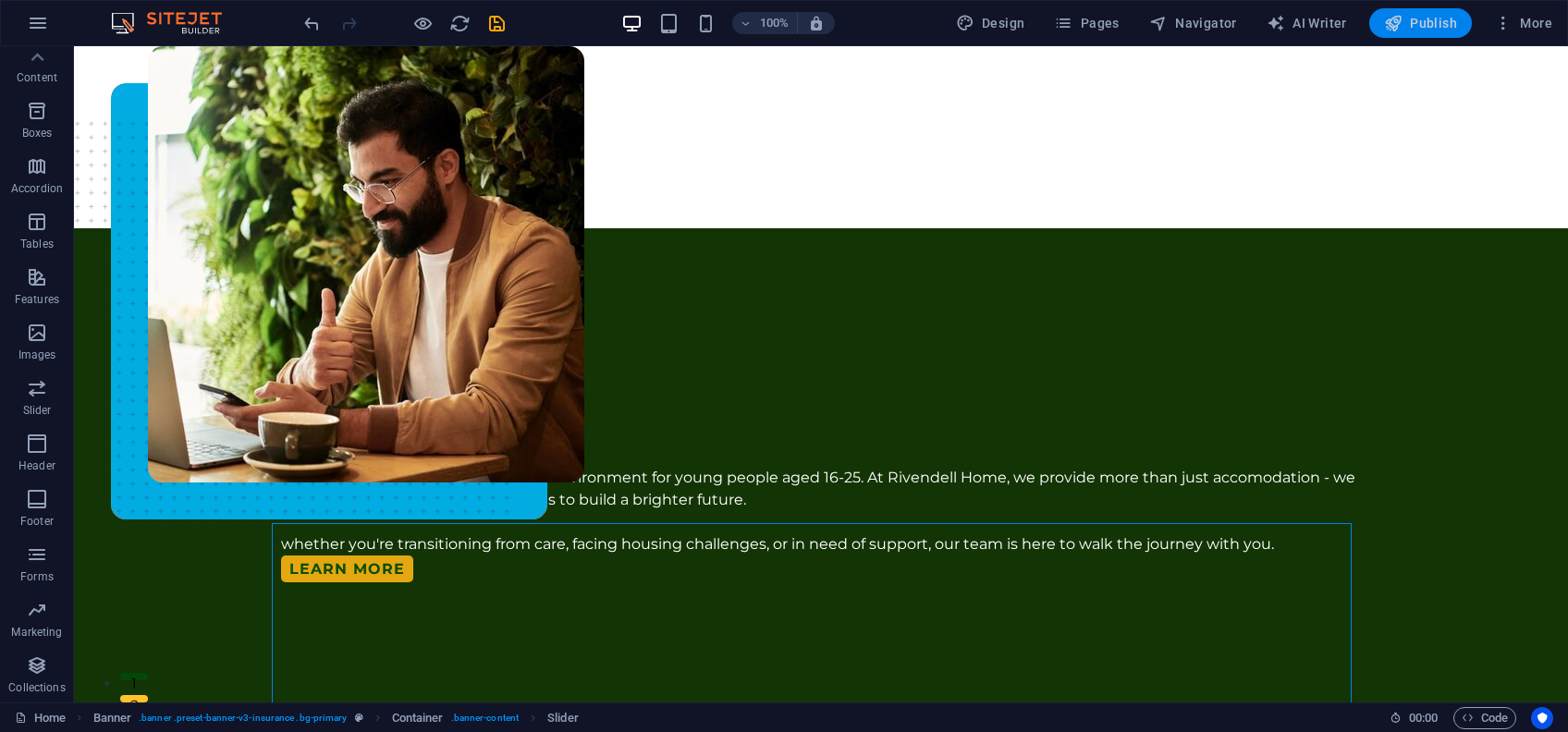 click on "Publish" at bounding box center (1420, 23) 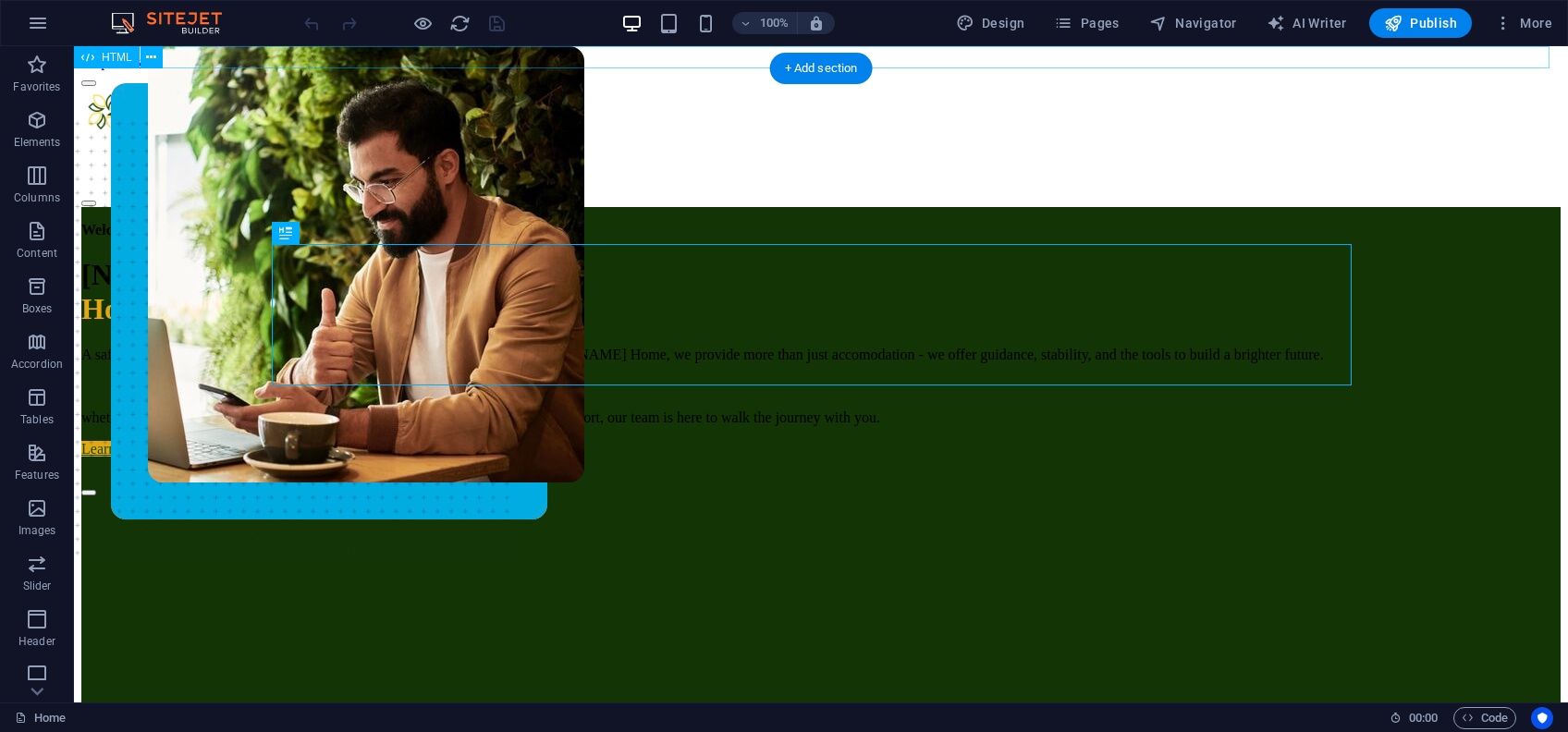 scroll, scrollTop: 0, scrollLeft: 0, axis: both 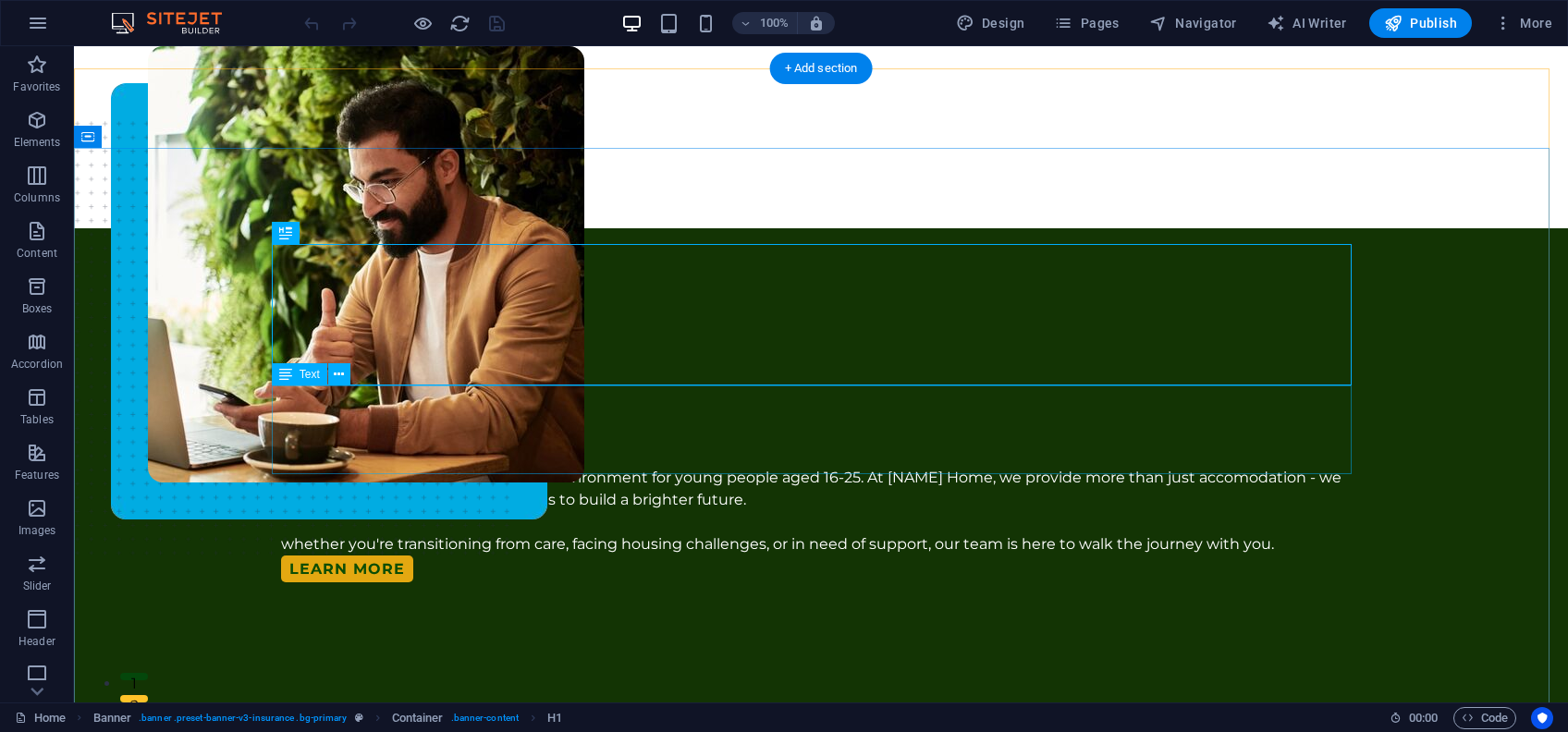 click on "A safe, supportive, and empowering environment for young people aged 16-25. At Rivendell Home, we provide more than just accomodation - we offer guidance, stability, and the tools to build a brighter future. whether you're transitioning from care, facing housing challenges, or in need of support, our team is here to walk the journey with you." at bounding box center [821, 511] 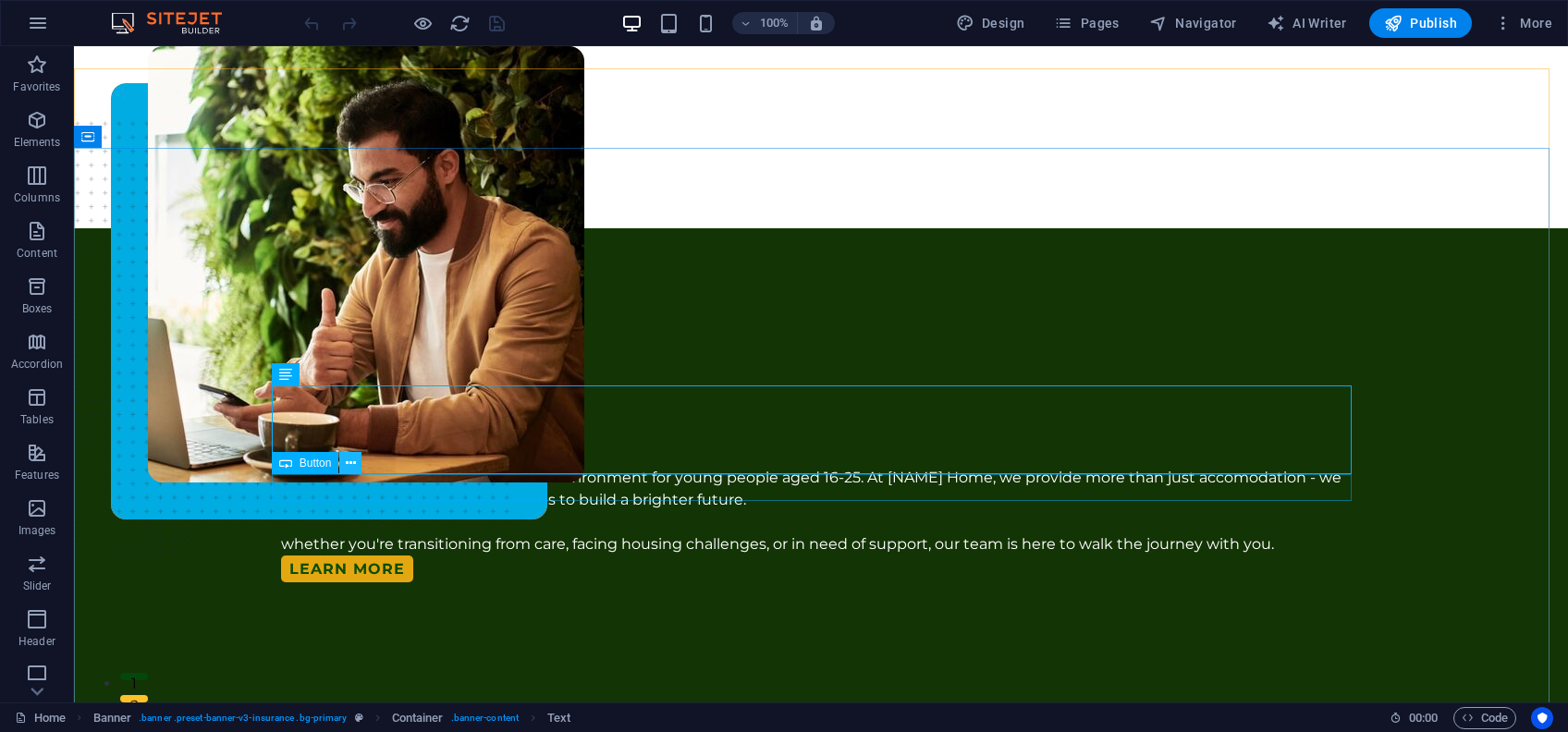 click at bounding box center (350, 463) 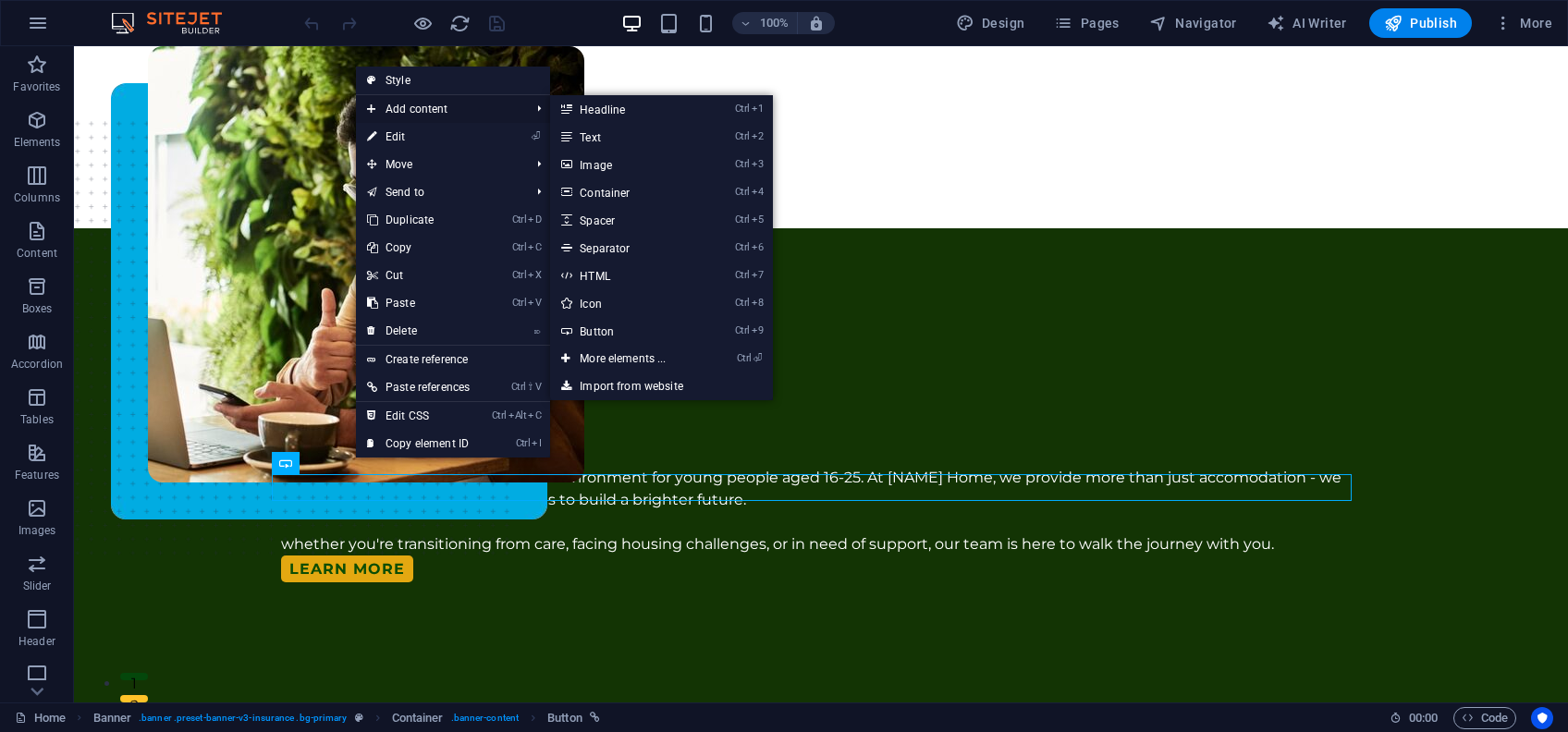 click on "Add content" at bounding box center (439, 109) 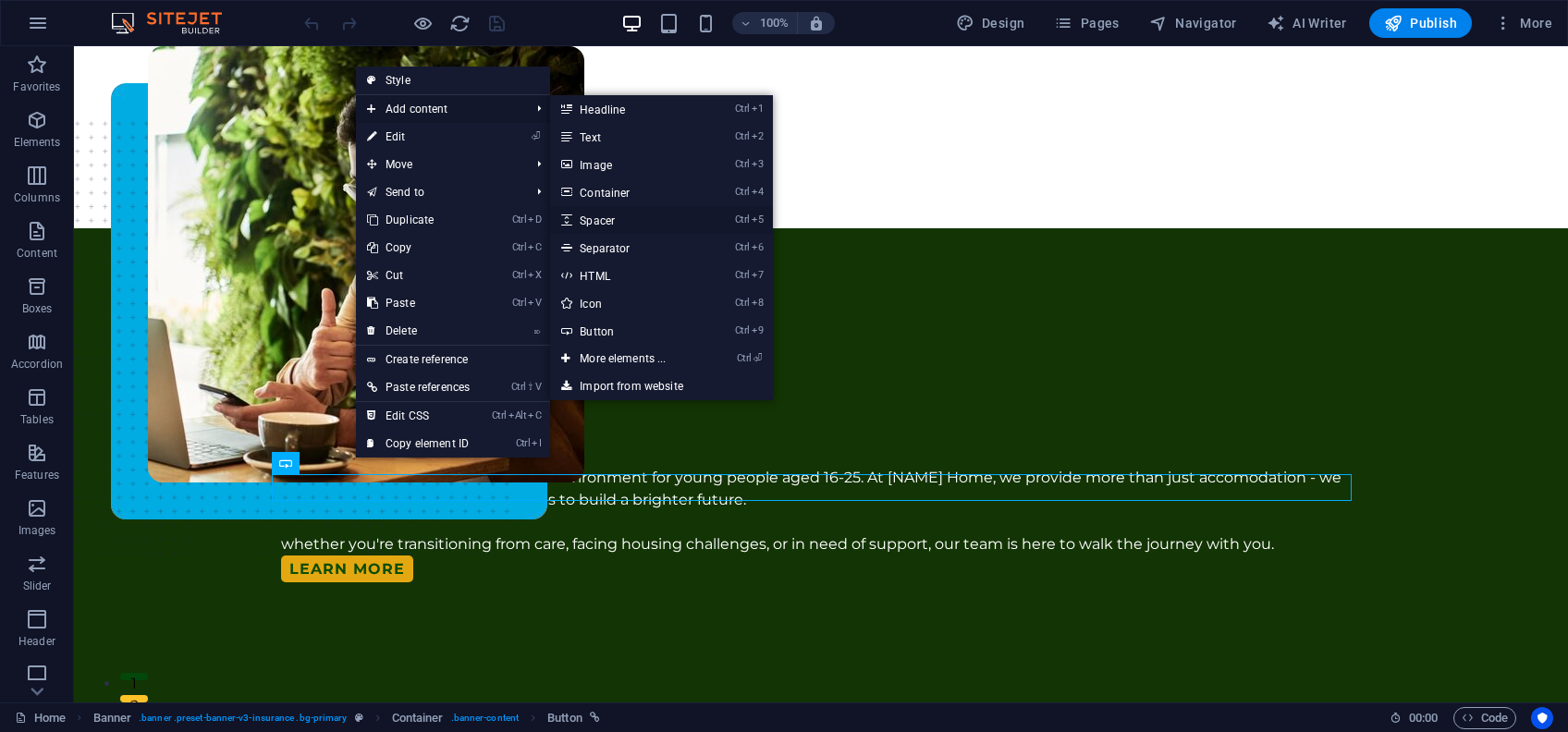 click on "Ctrl 5  Spacer" at bounding box center [626, 220] 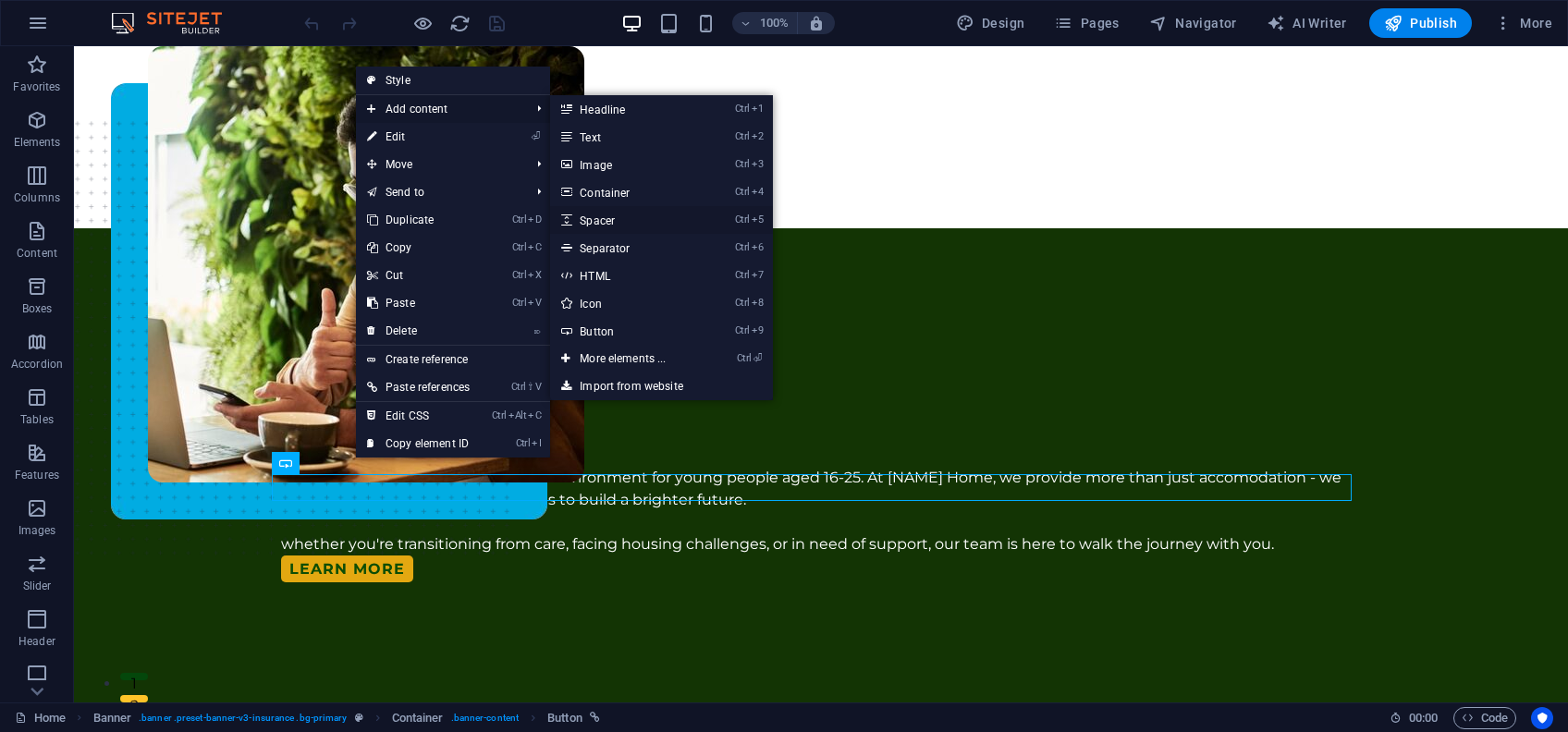 select on "px" 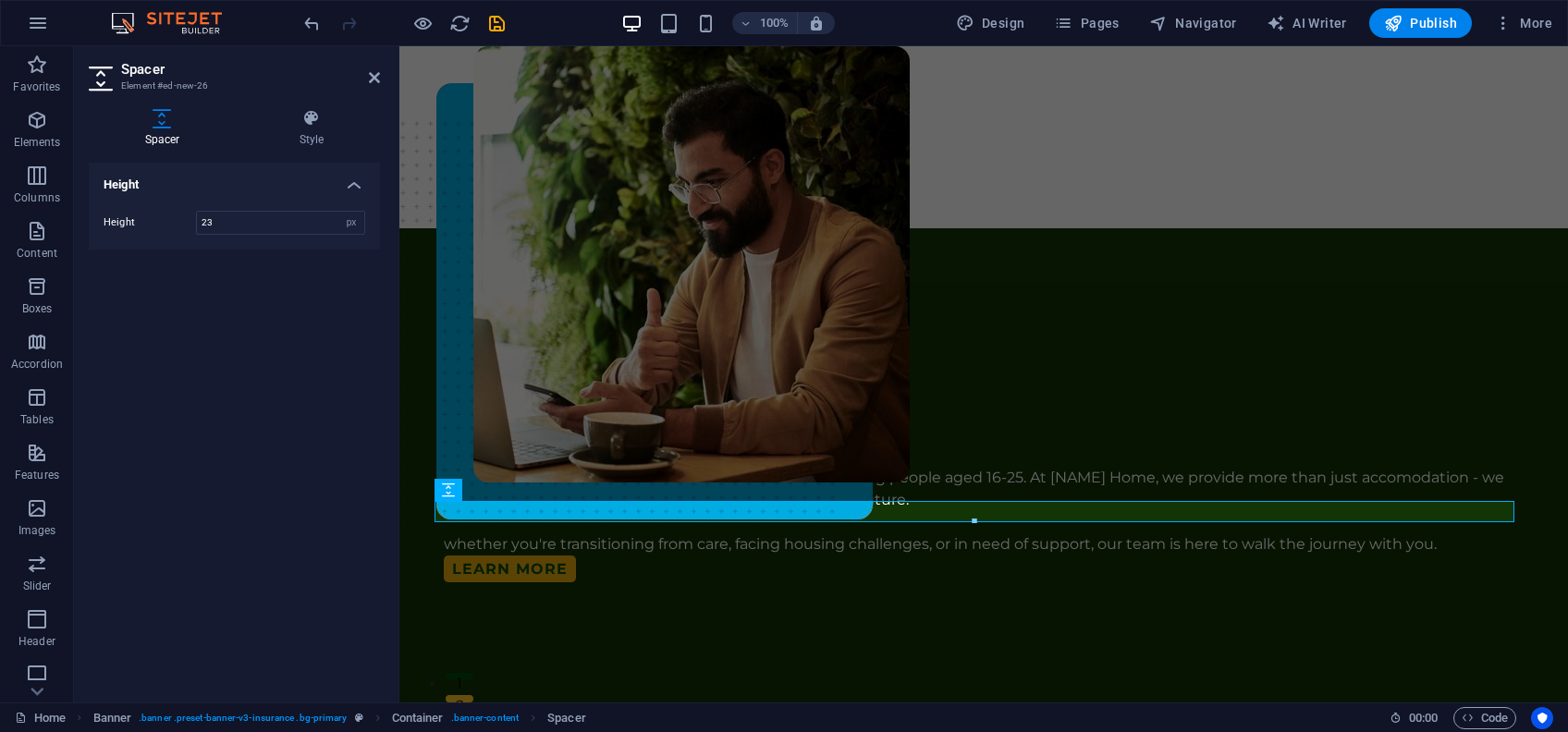 click at bounding box center [974, 521] 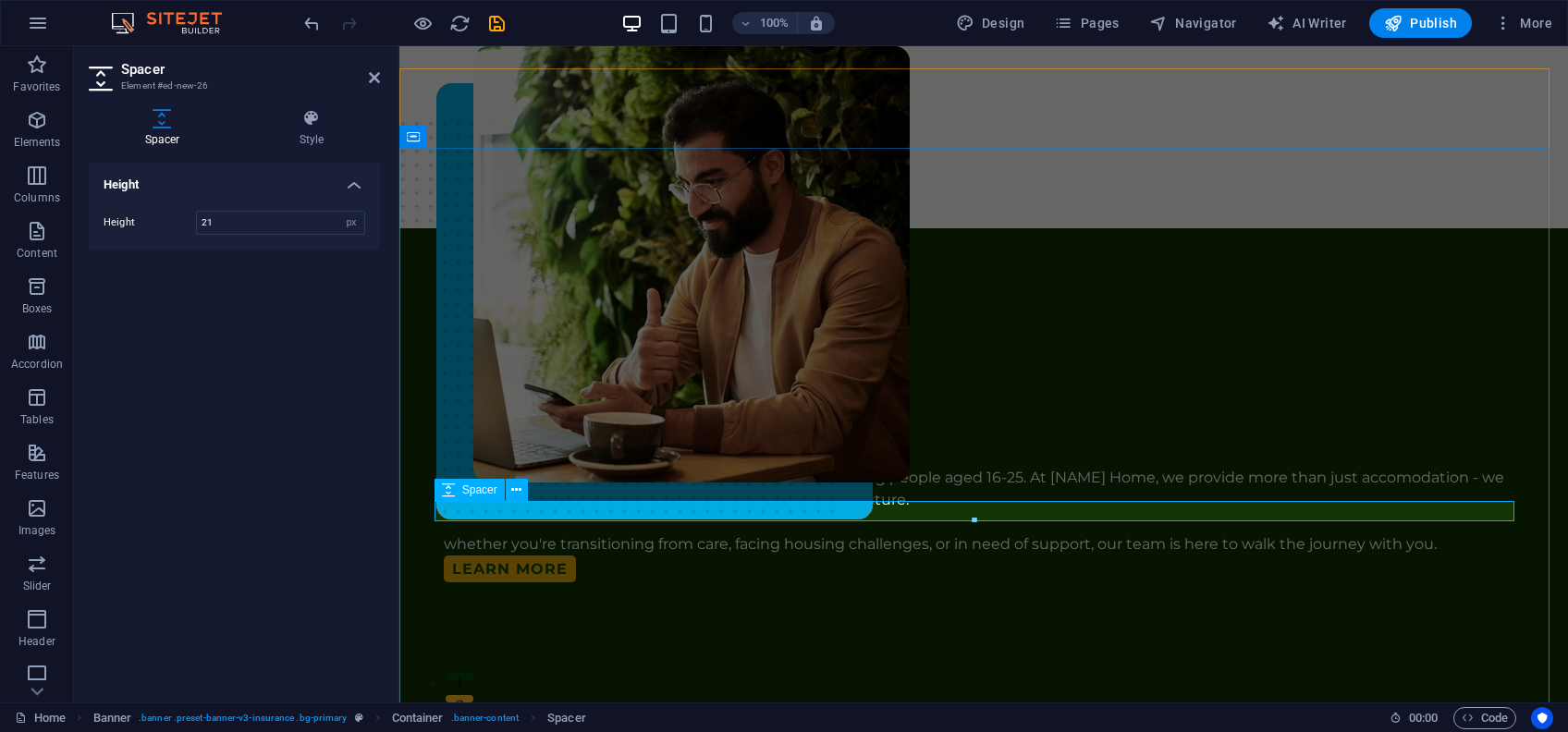 click at bounding box center (984, 592) 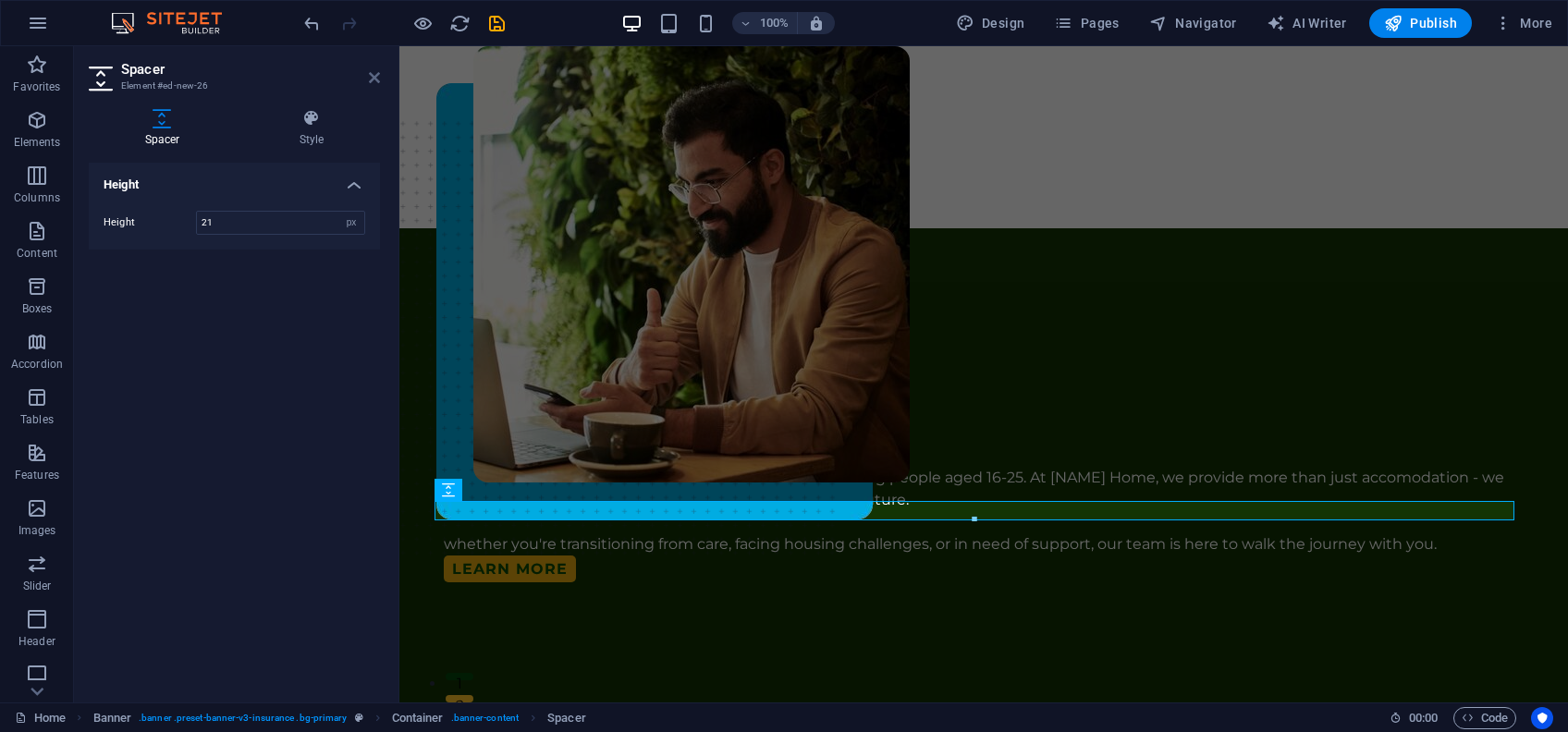 drag, startPoint x: 367, startPoint y: 71, endPoint x: 374, endPoint y: 83, distance: 13.892444 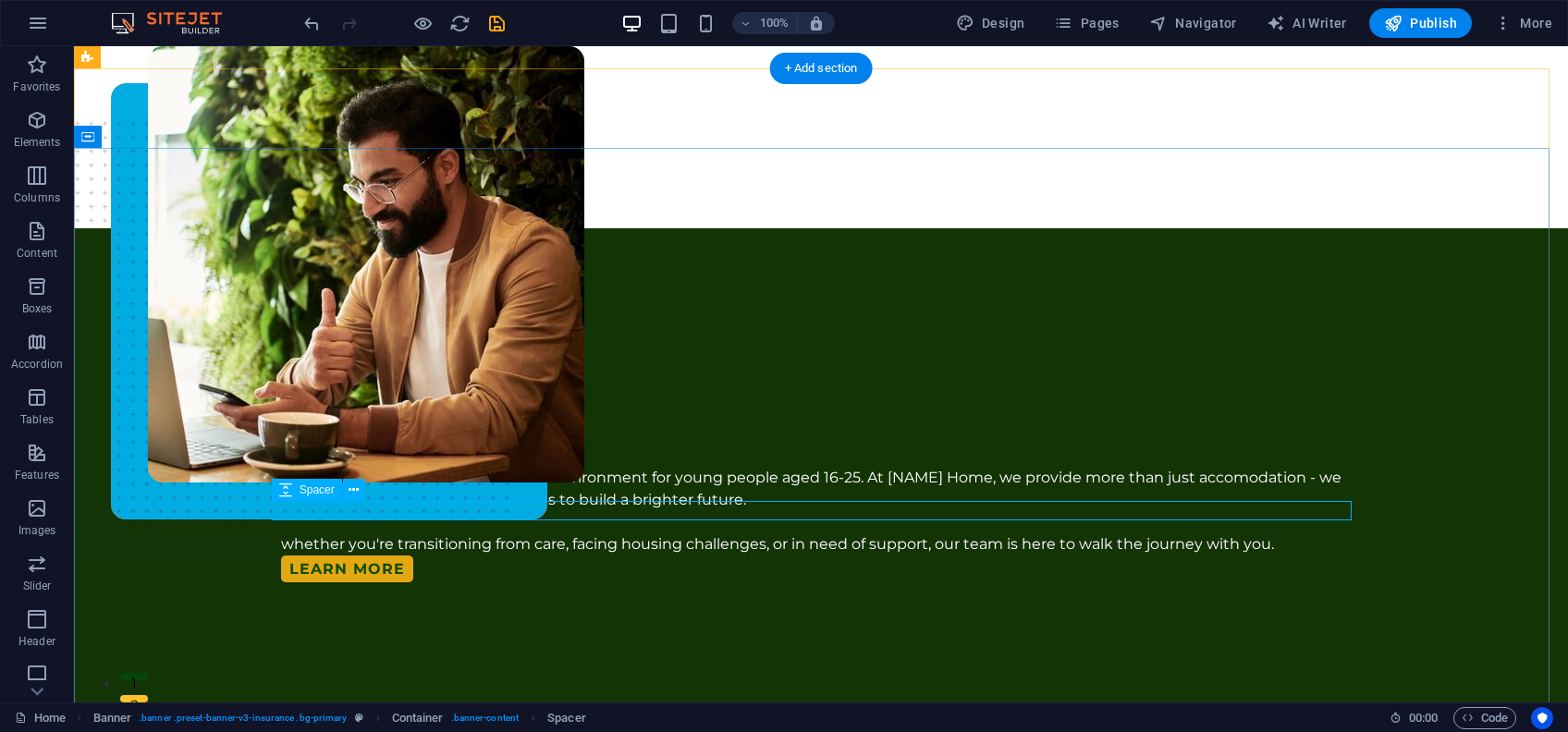click at bounding box center (821, 592) 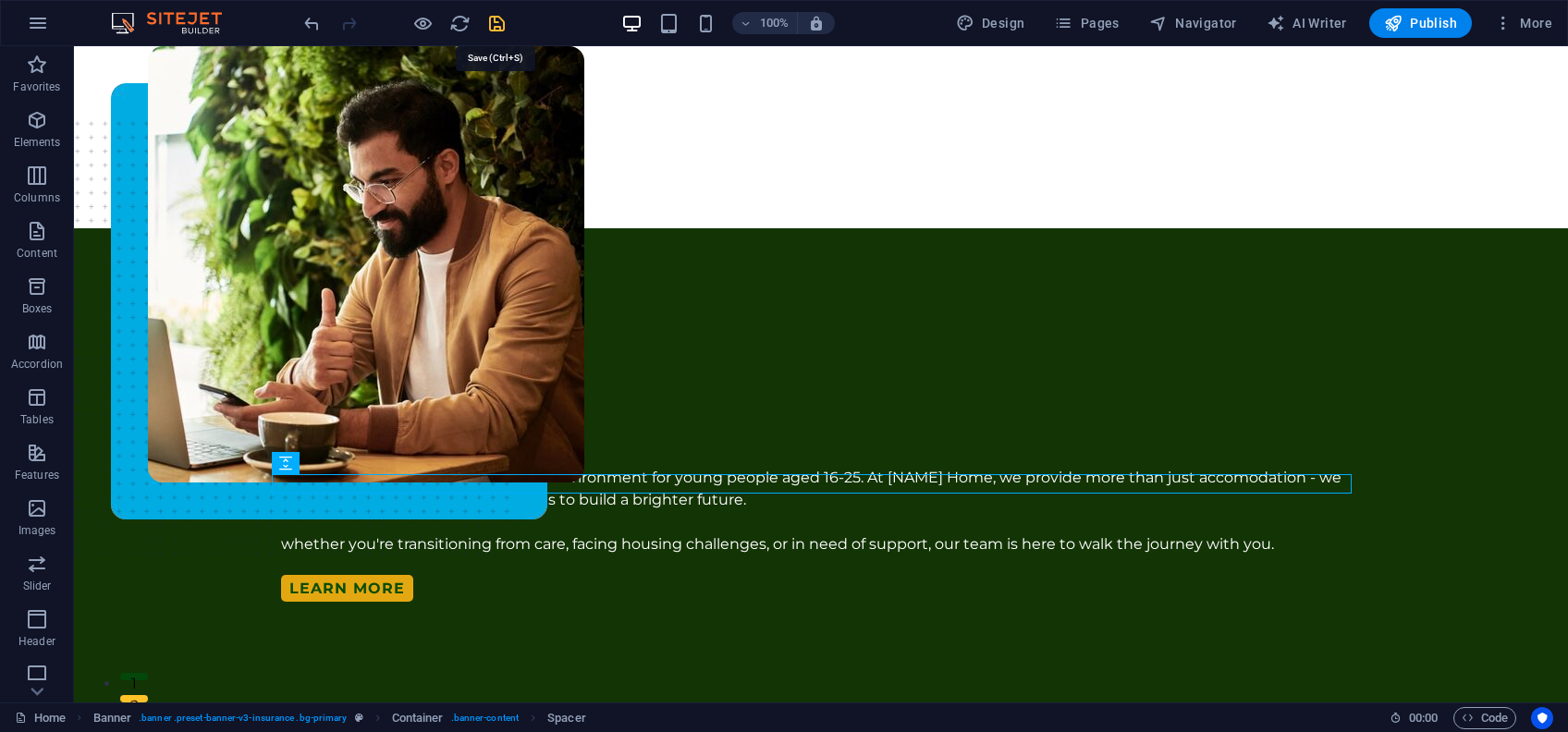 click at bounding box center (496, 23) 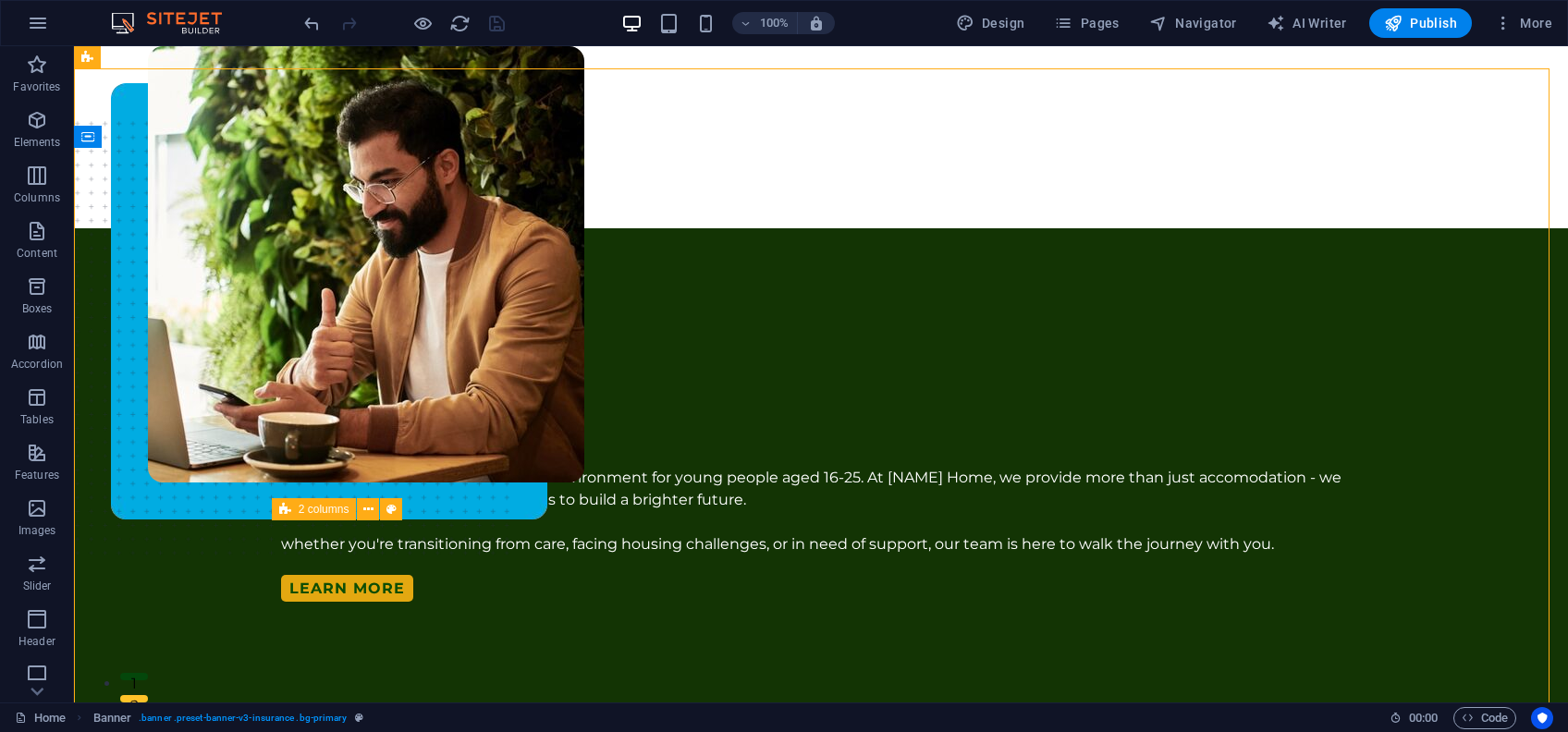 click at bounding box center (285, 509) 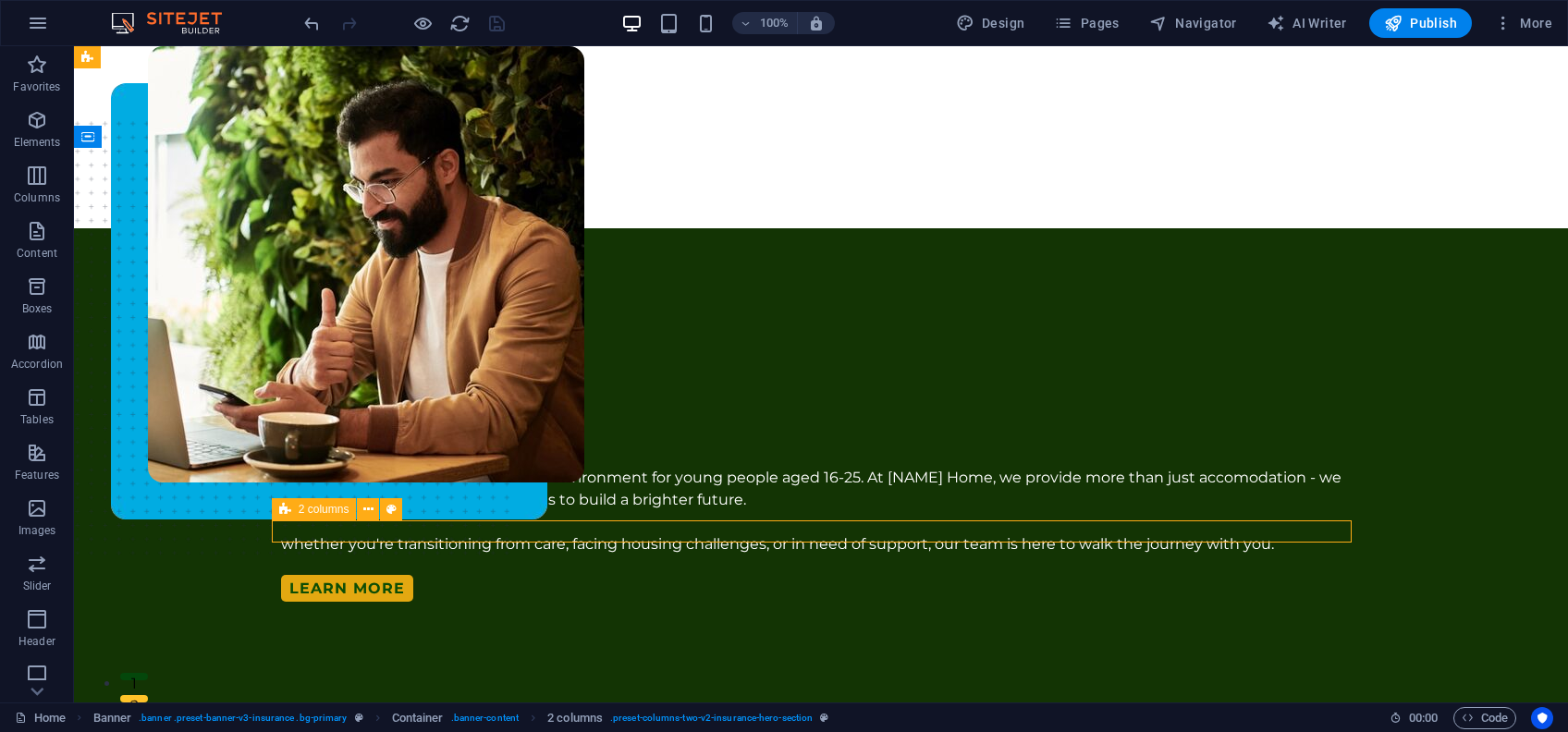 click at bounding box center (285, 509) 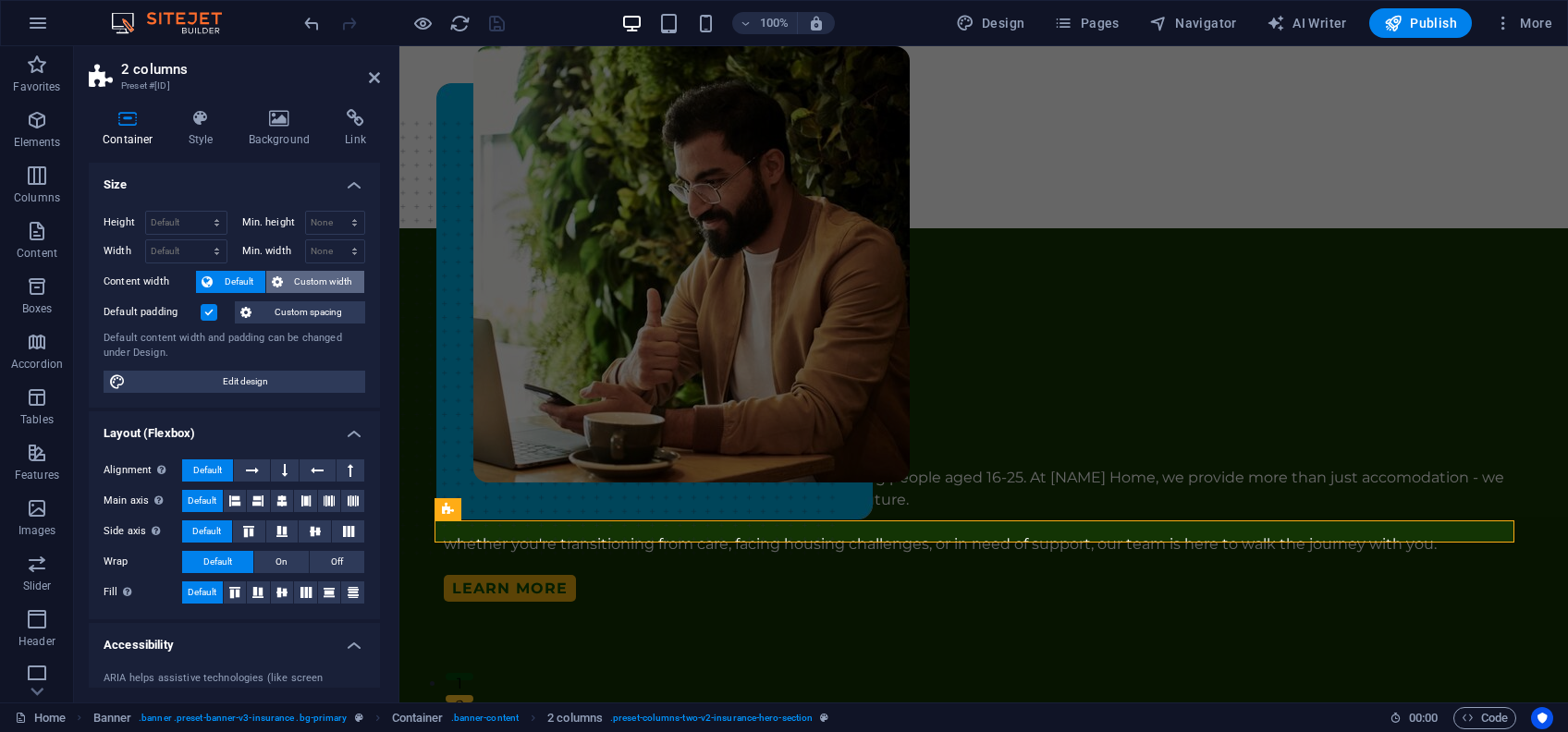 click on "Custom width" at bounding box center (315, 282) 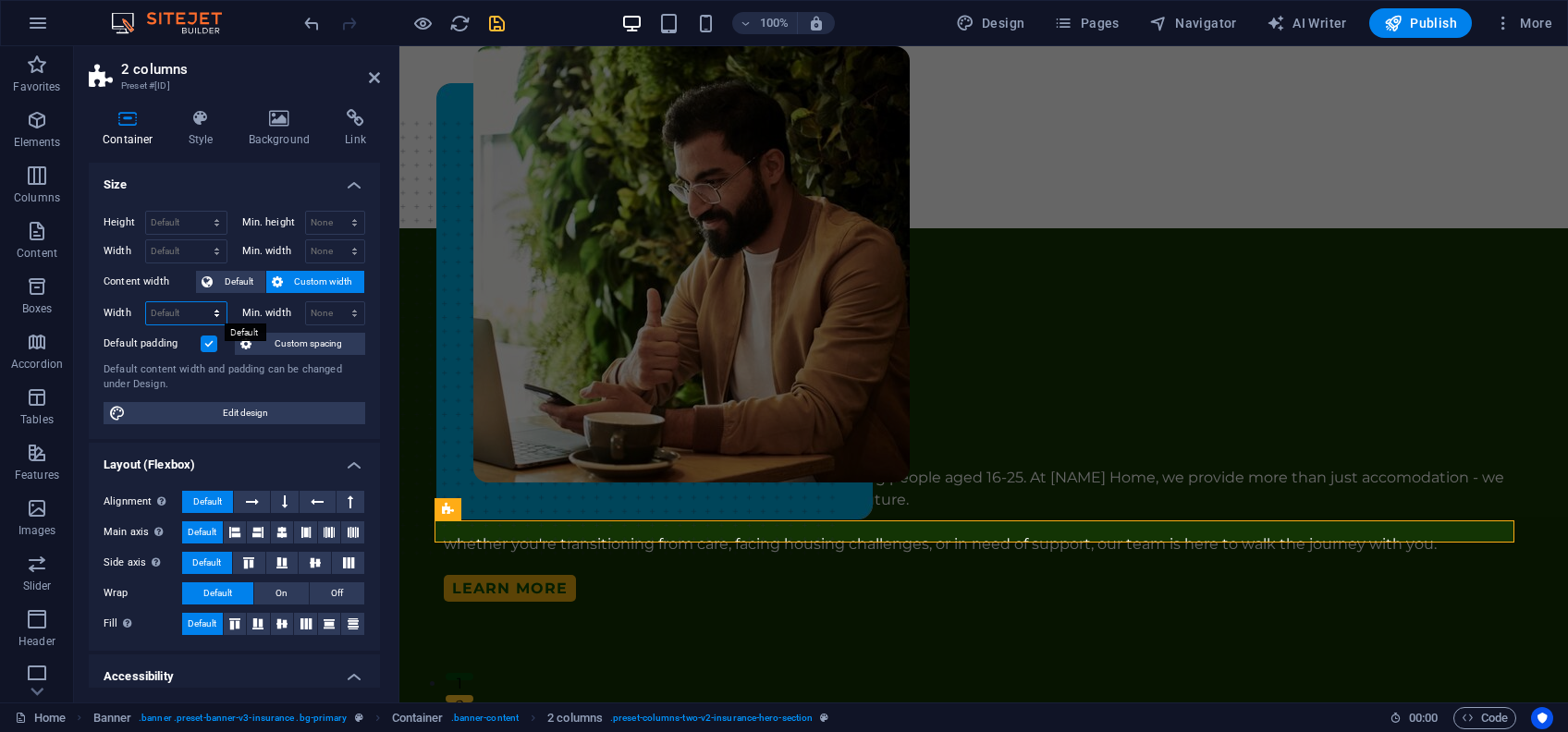 click on "Default px rem % em vh vw" at bounding box center [186, 313] 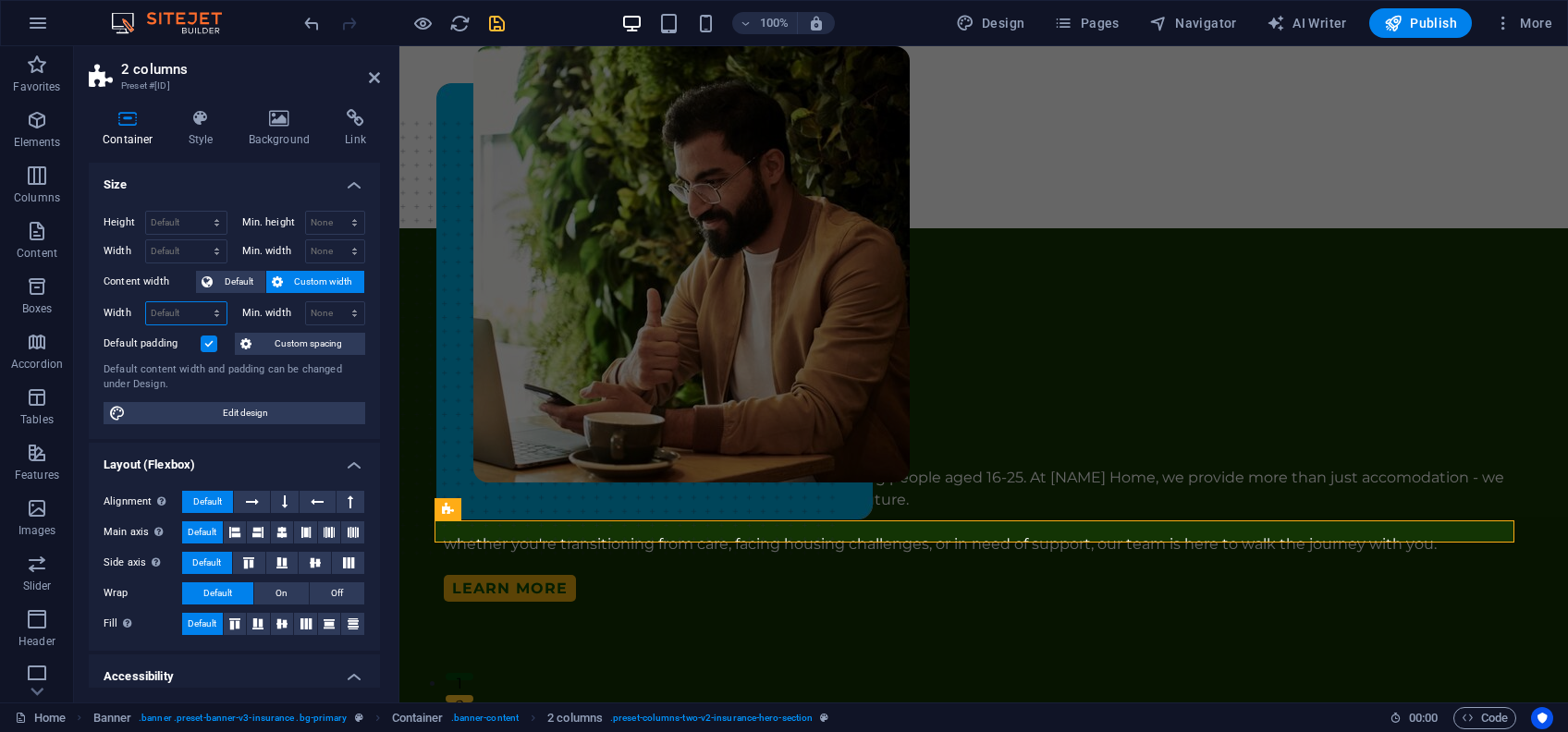 select on "px" 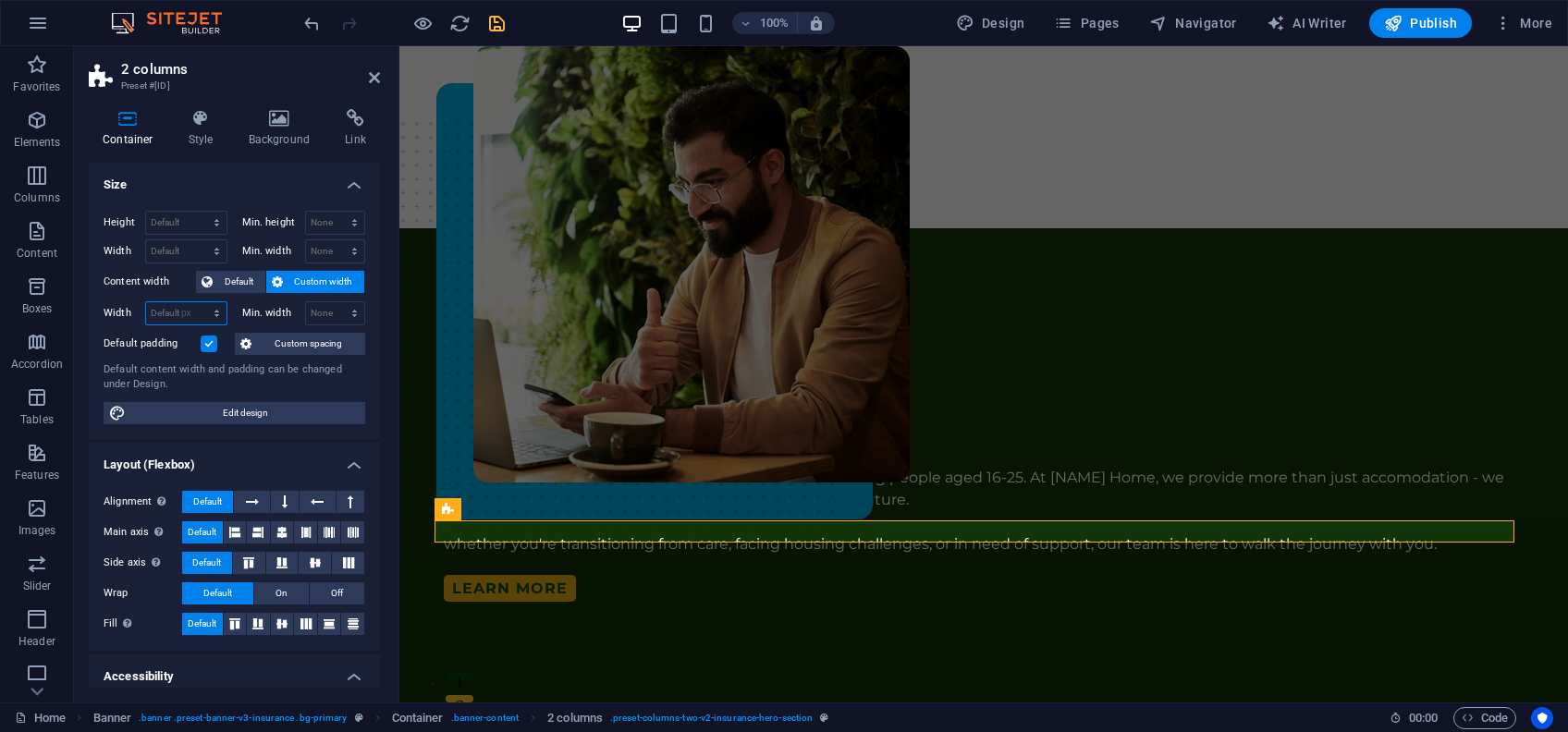 click on "Default px rem % em vh vw" at bounding box center (186, 313) 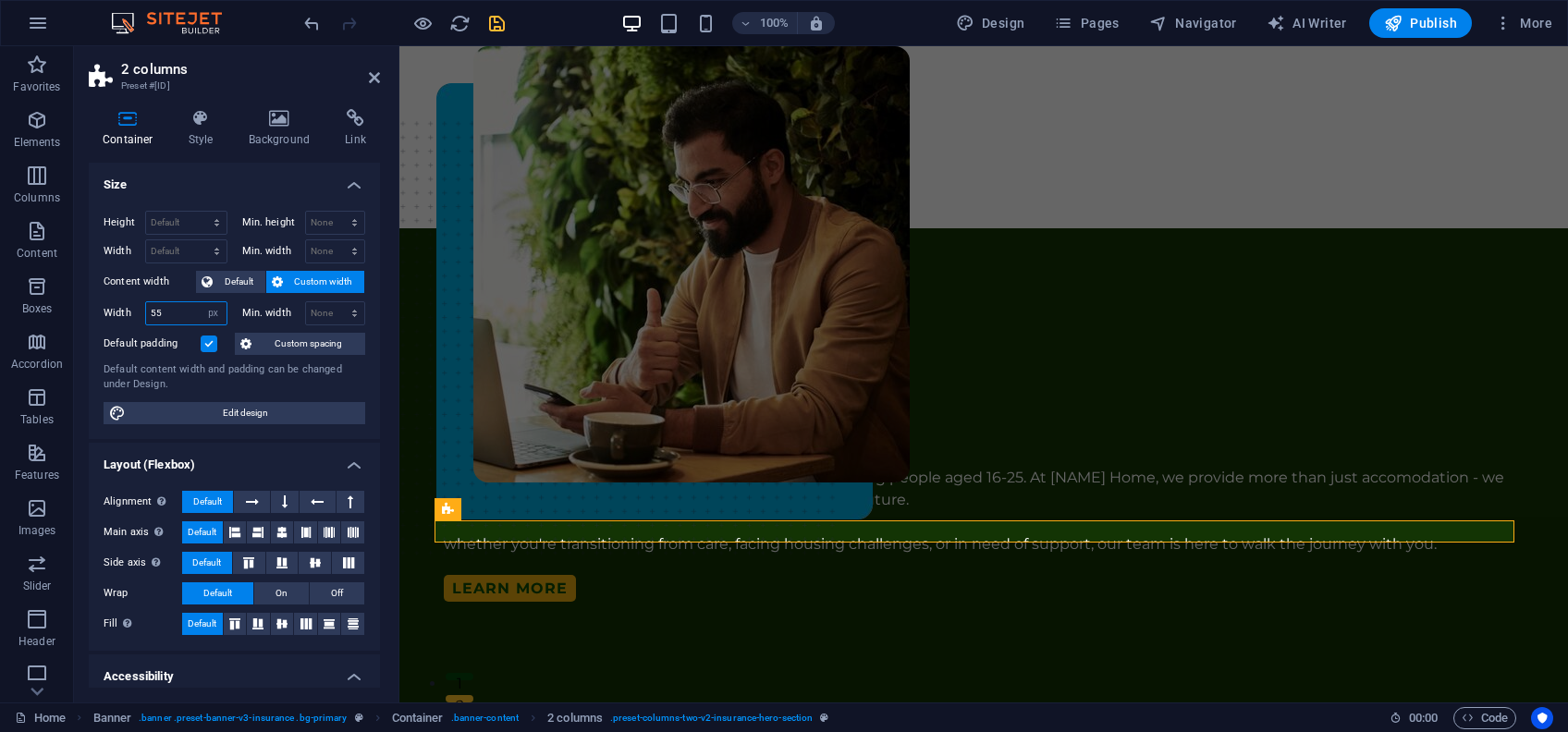 type on "5" 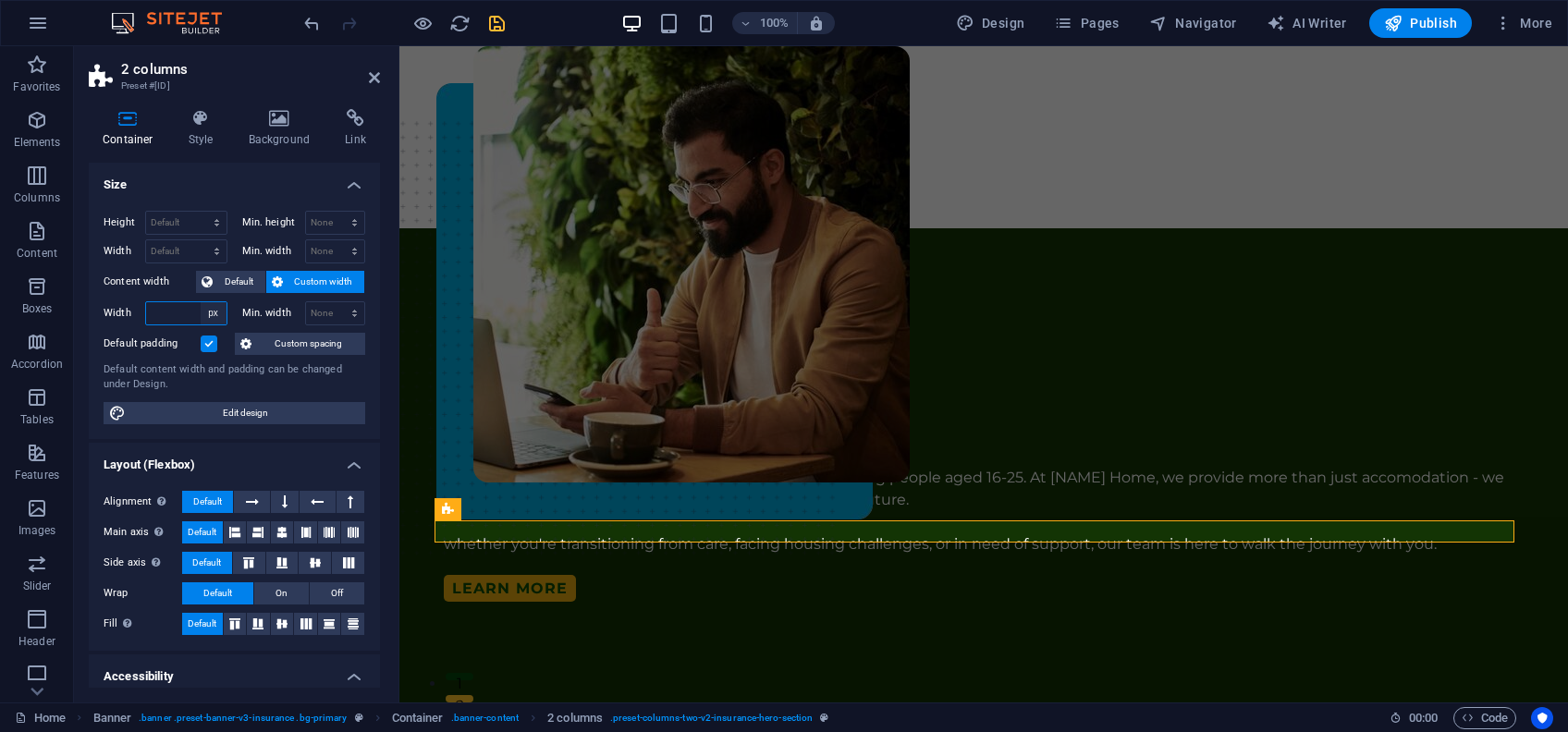 type 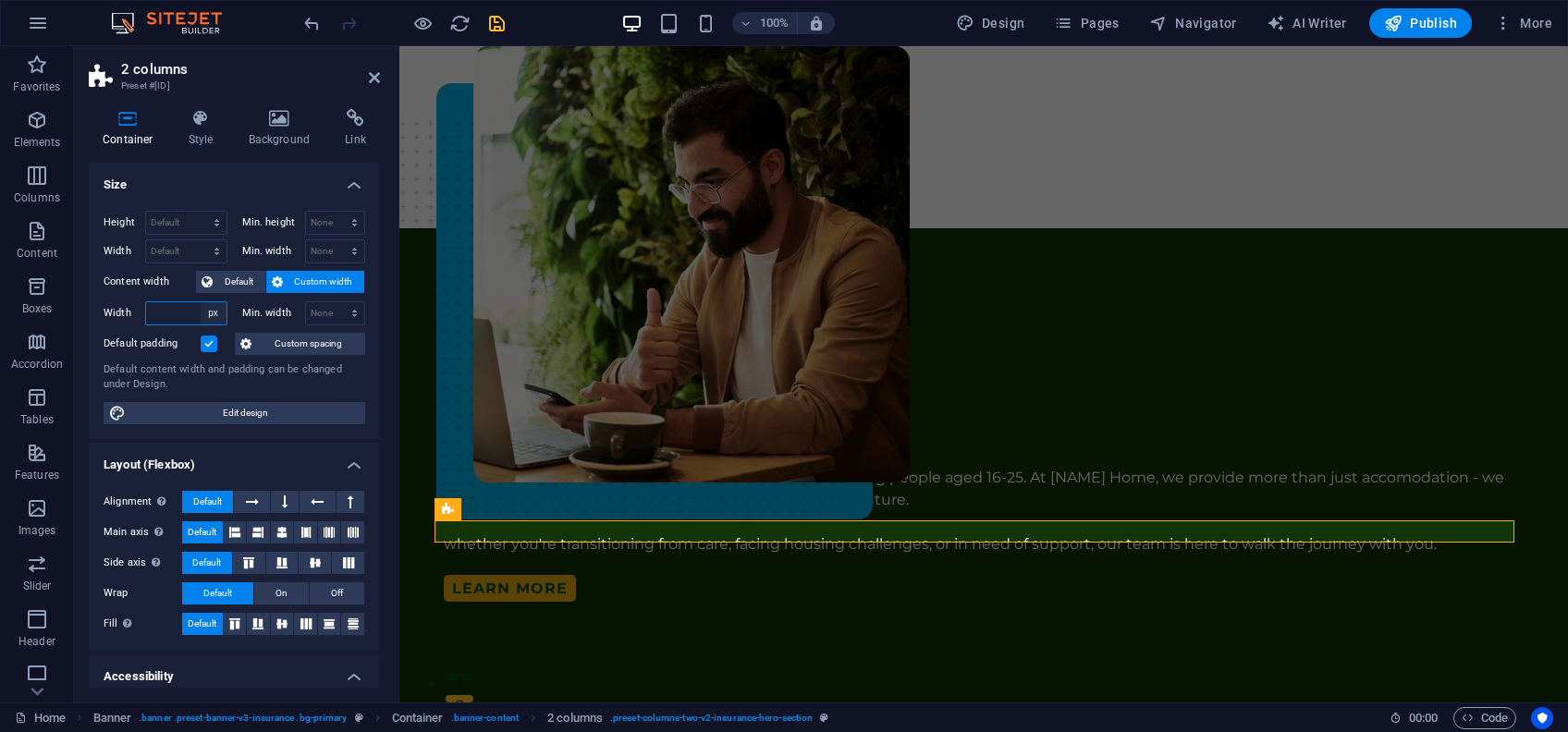 click on "Default px rem % em vh vw" at bounding box center [214, 313] 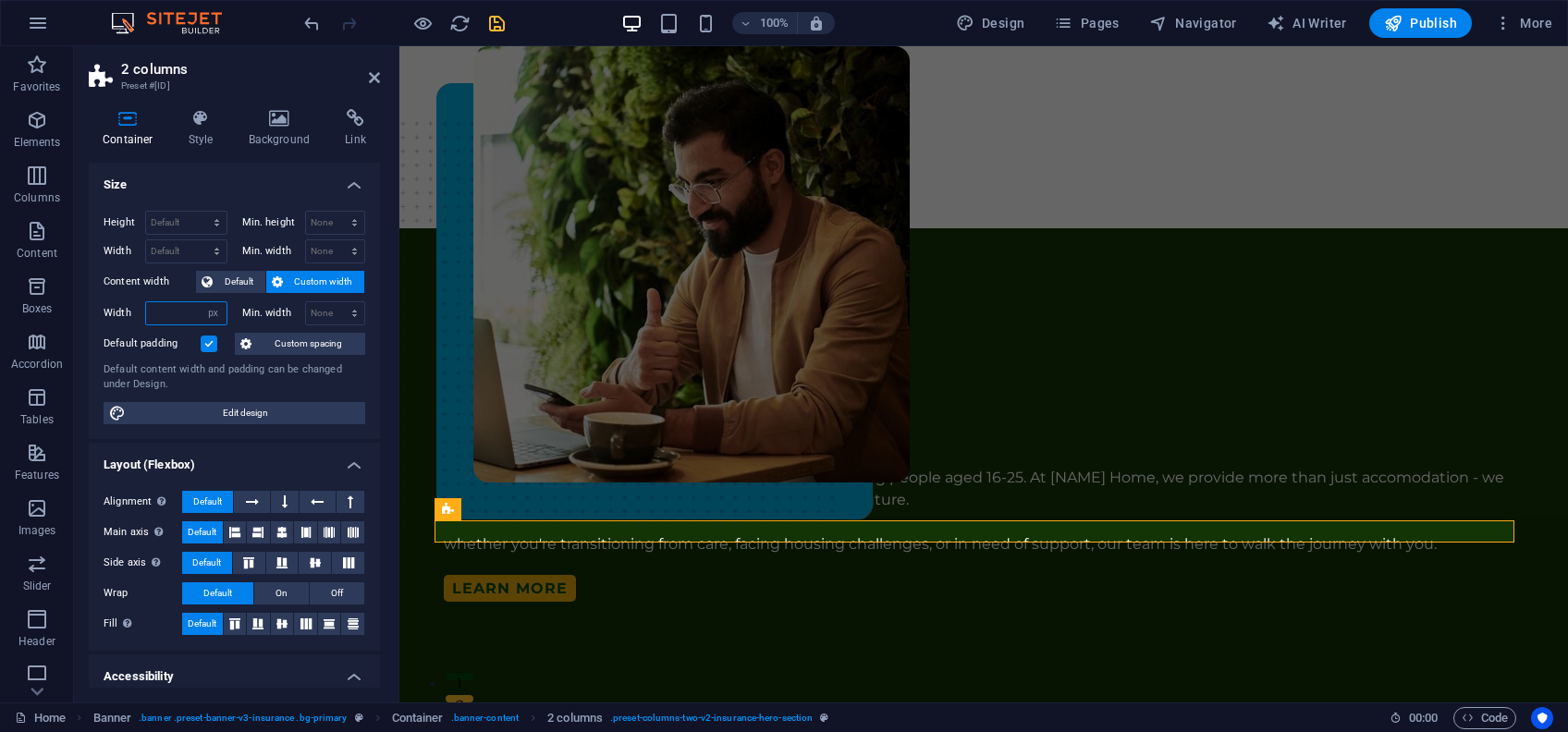 click on "Default px rem % em vh vw" at bounding box center [214, 313] 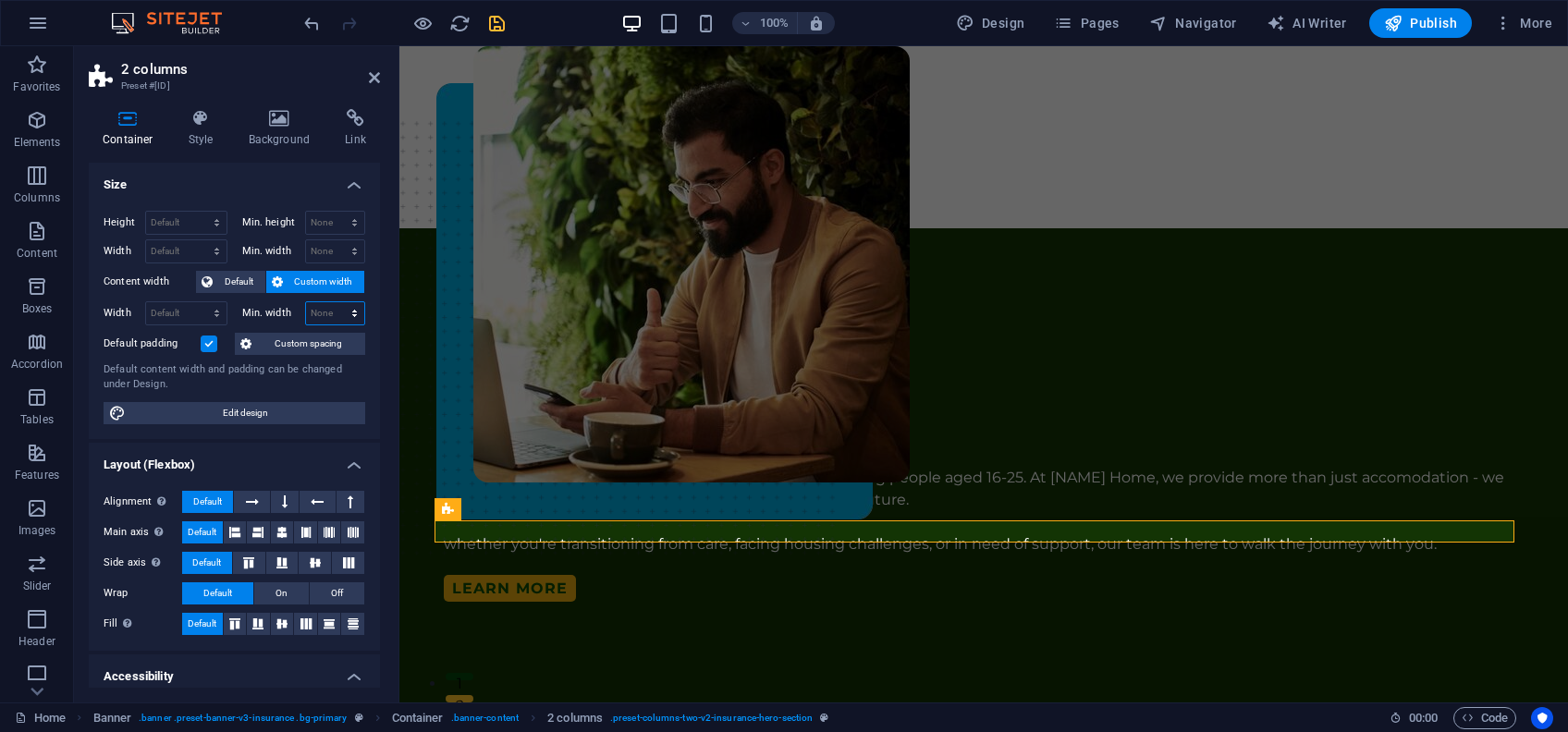 click on "None px rem % vh vw" at bounding box center (336, 313) 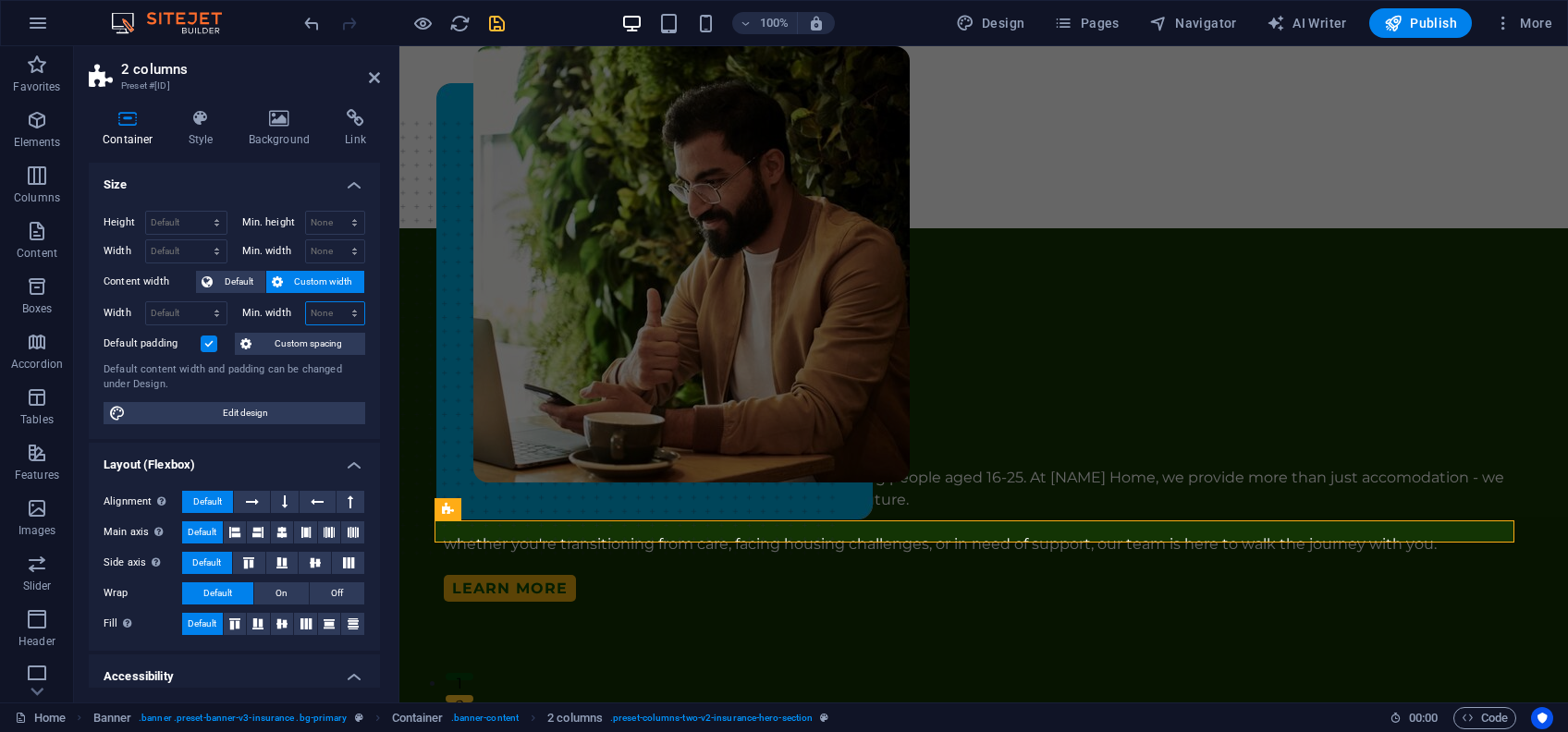 select on "%" 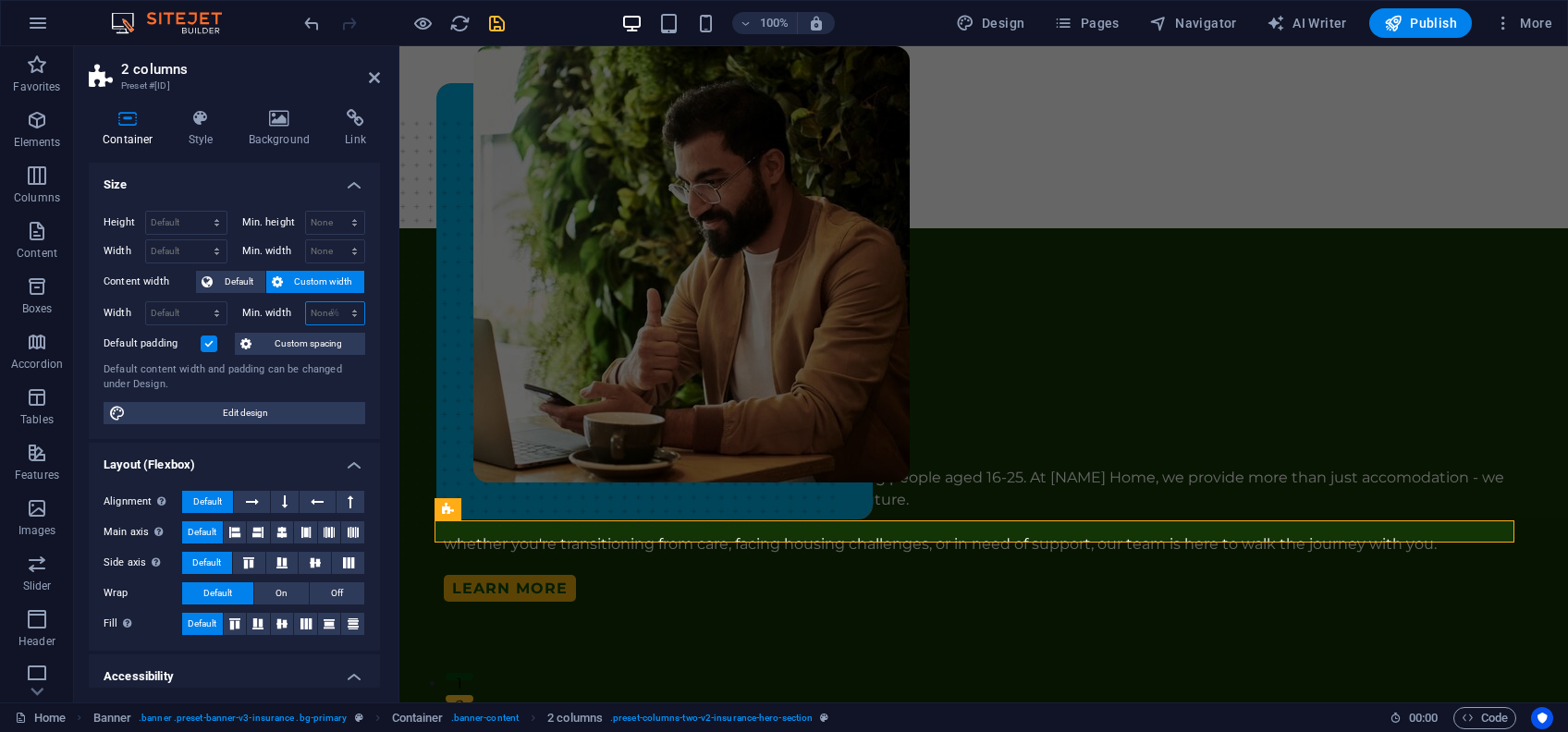 click on "None px rem % vh vw" at bounding box center (336, 313) 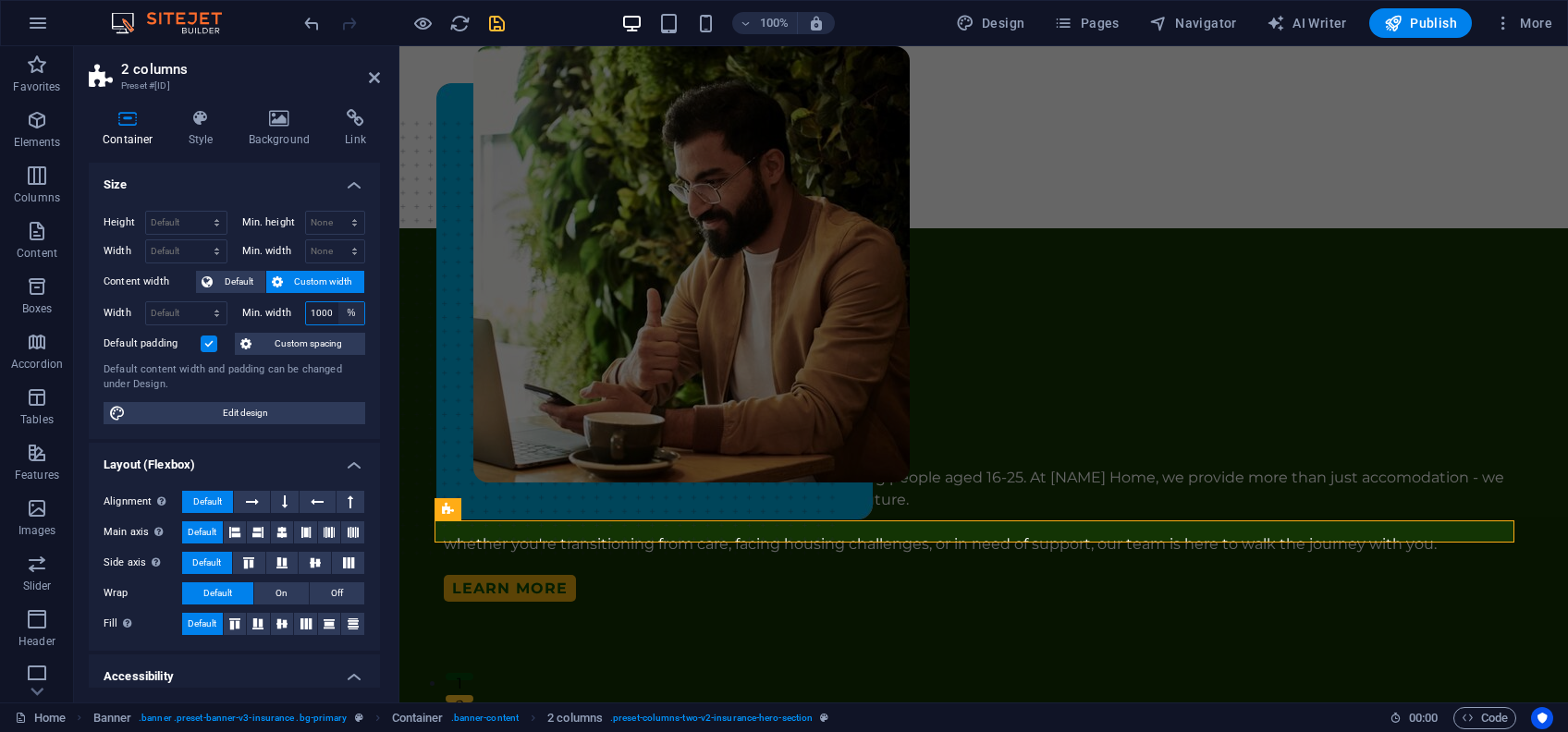 scroll, scrollTop: 0, scrollLeft: 0, axis: both 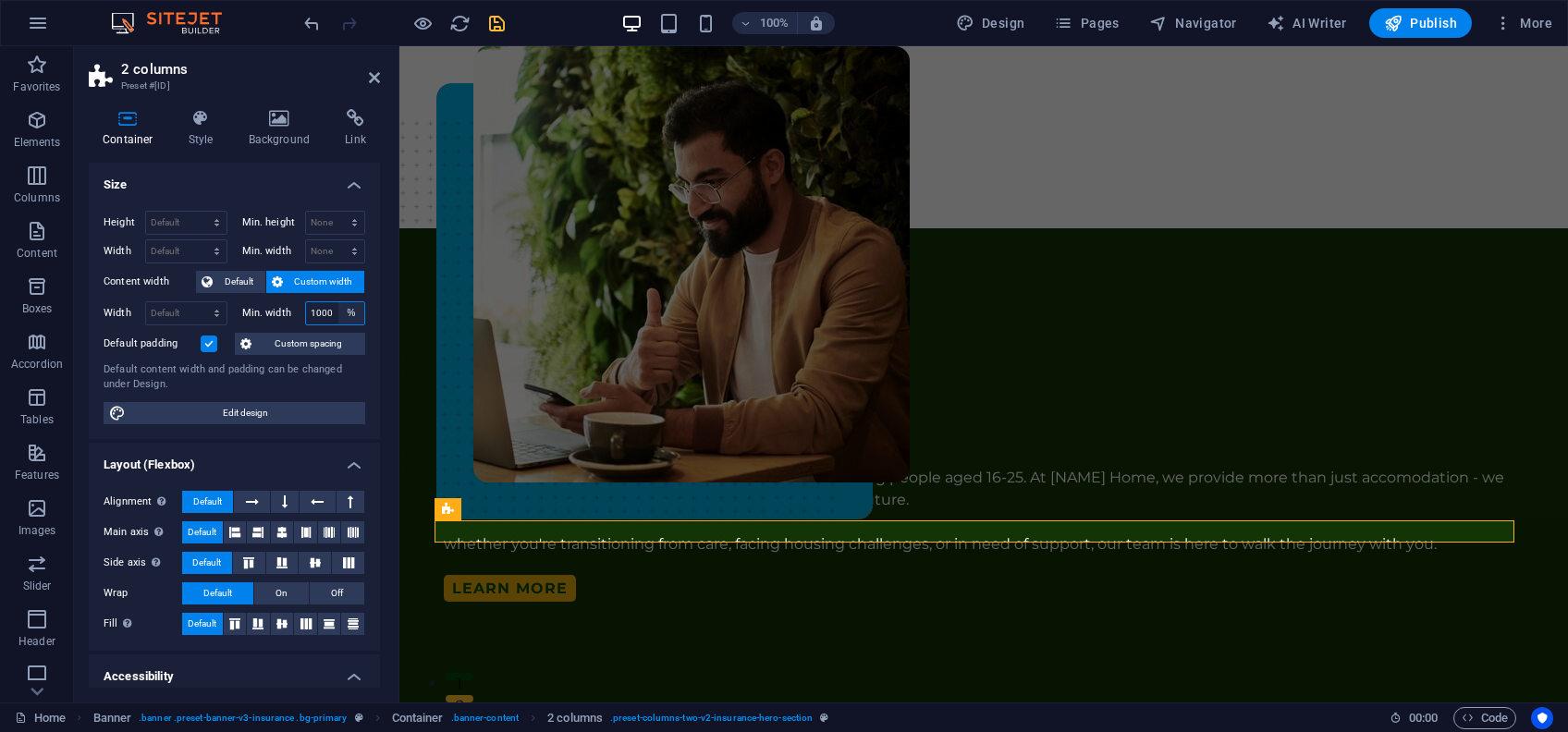 type on "1000" 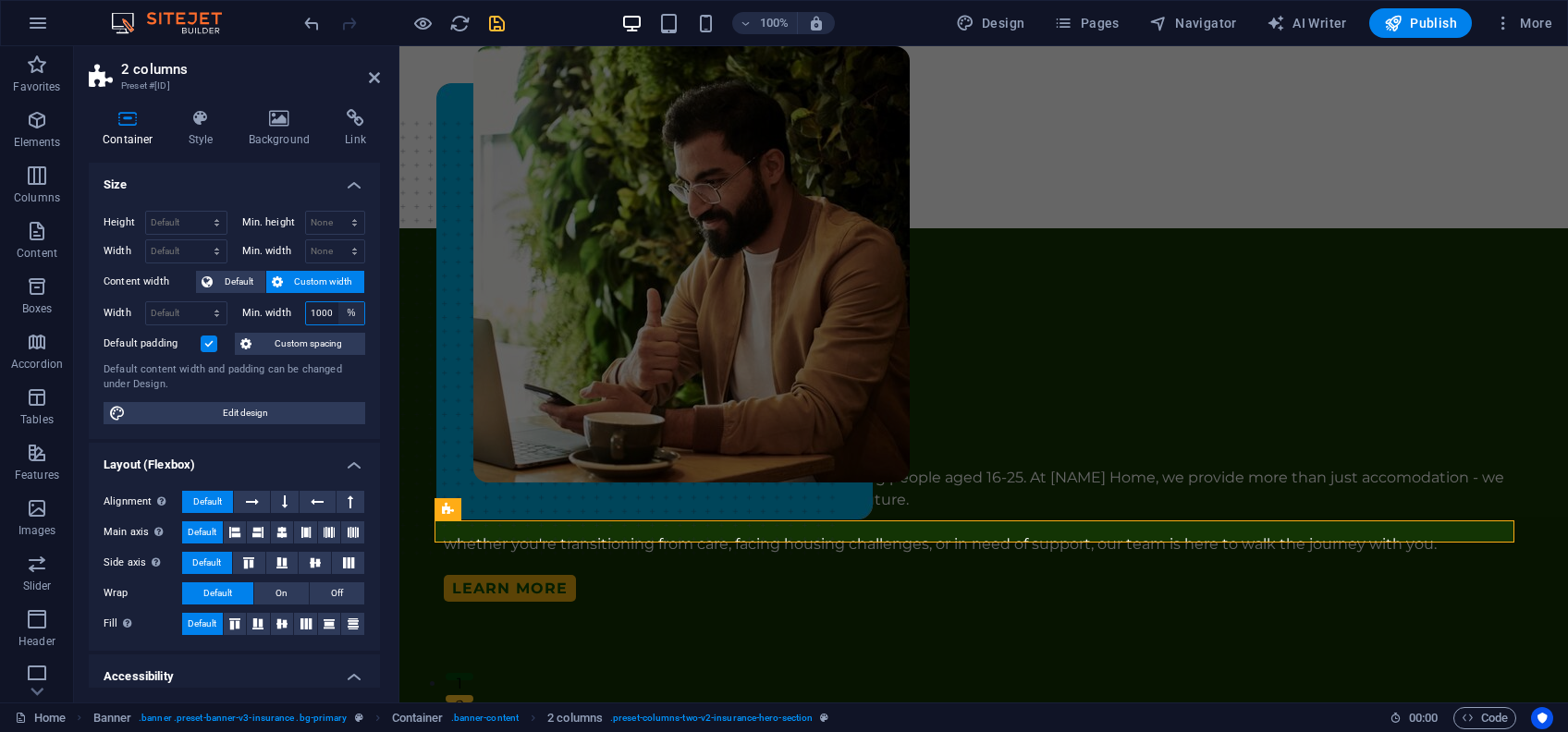 click on "None px rem % vh vw" at bounding box center [351, 313] 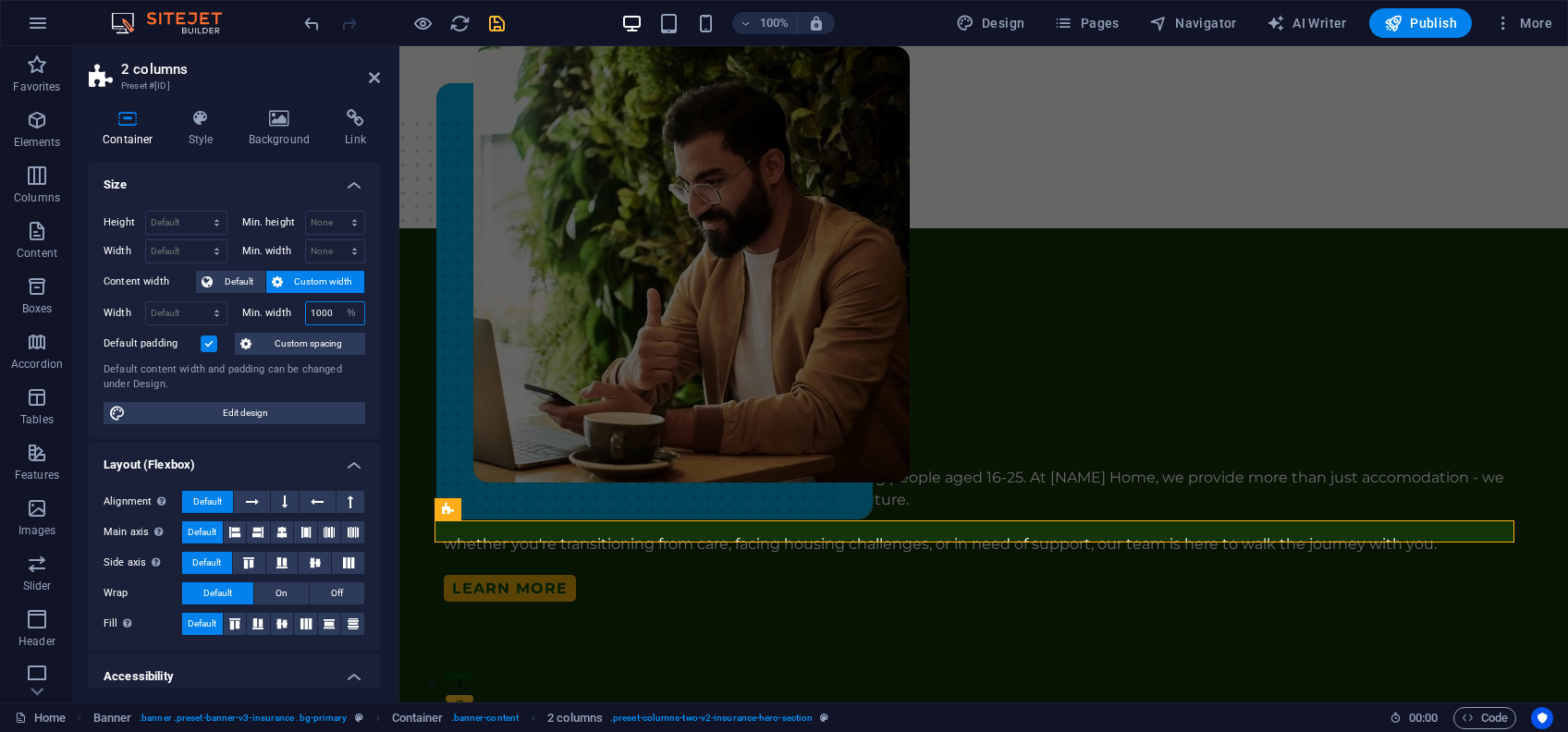 select on "u61v5kg8i7k" 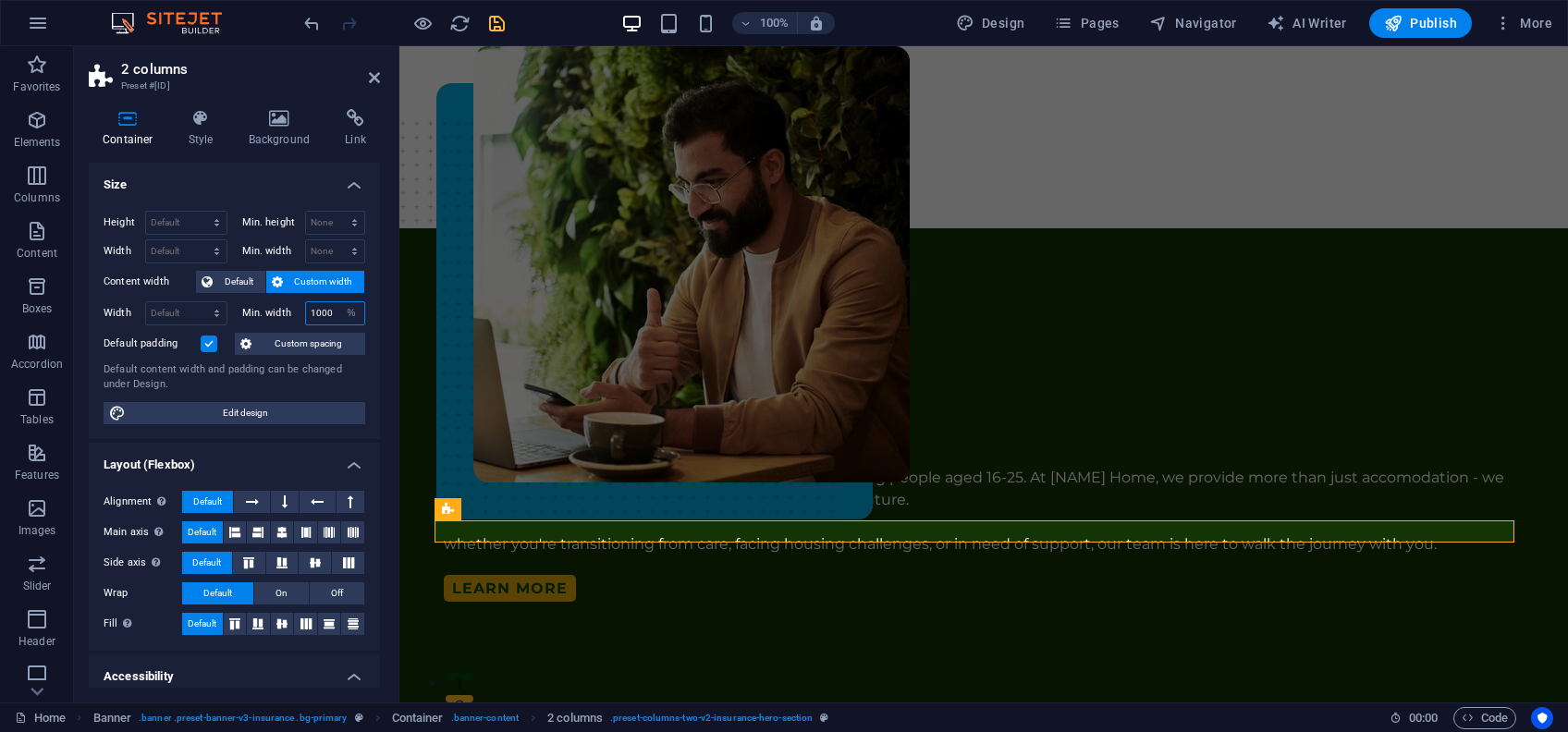 click on "None px rem % vh vw" at bounding box center (351, 313) 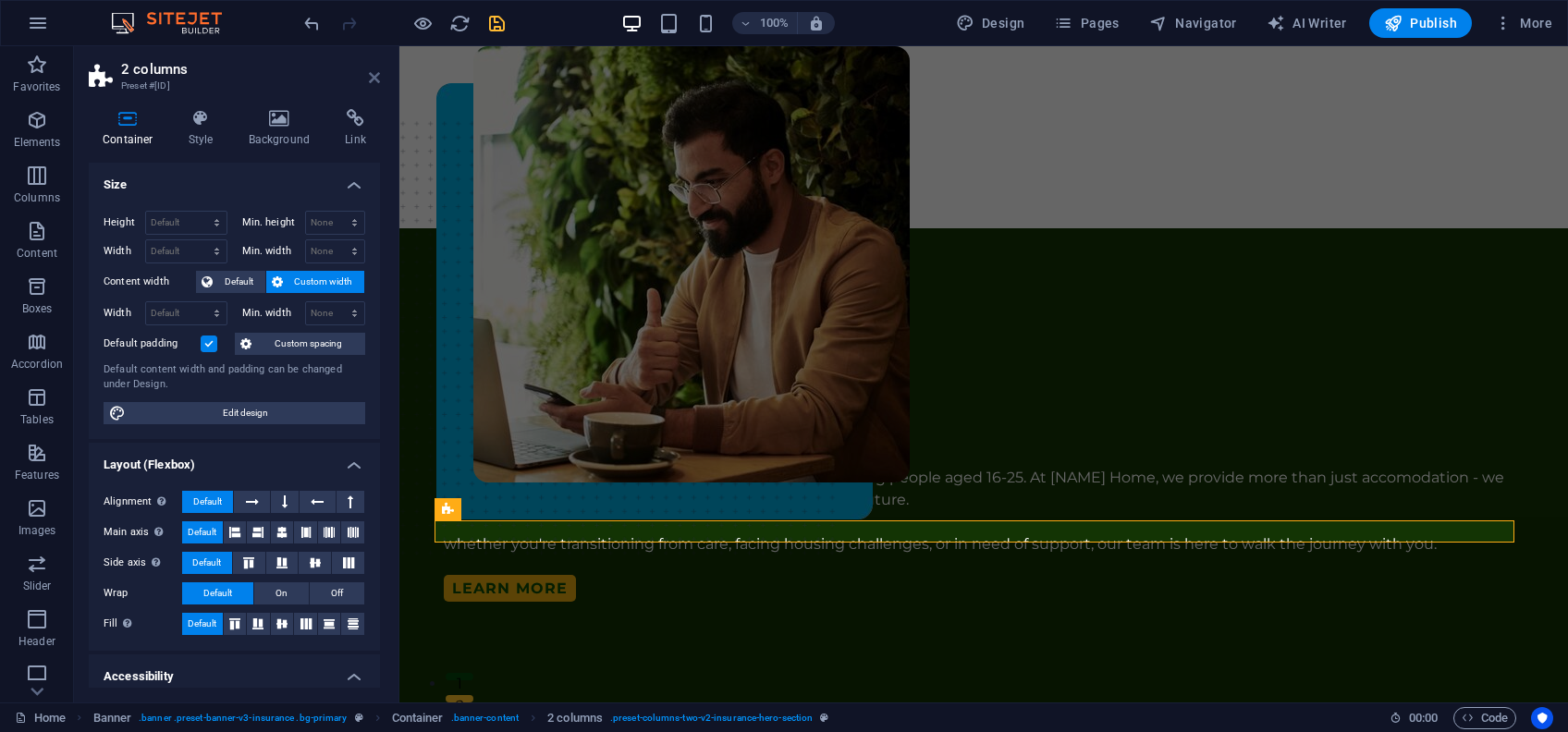 click at bounding box center [374, 78] 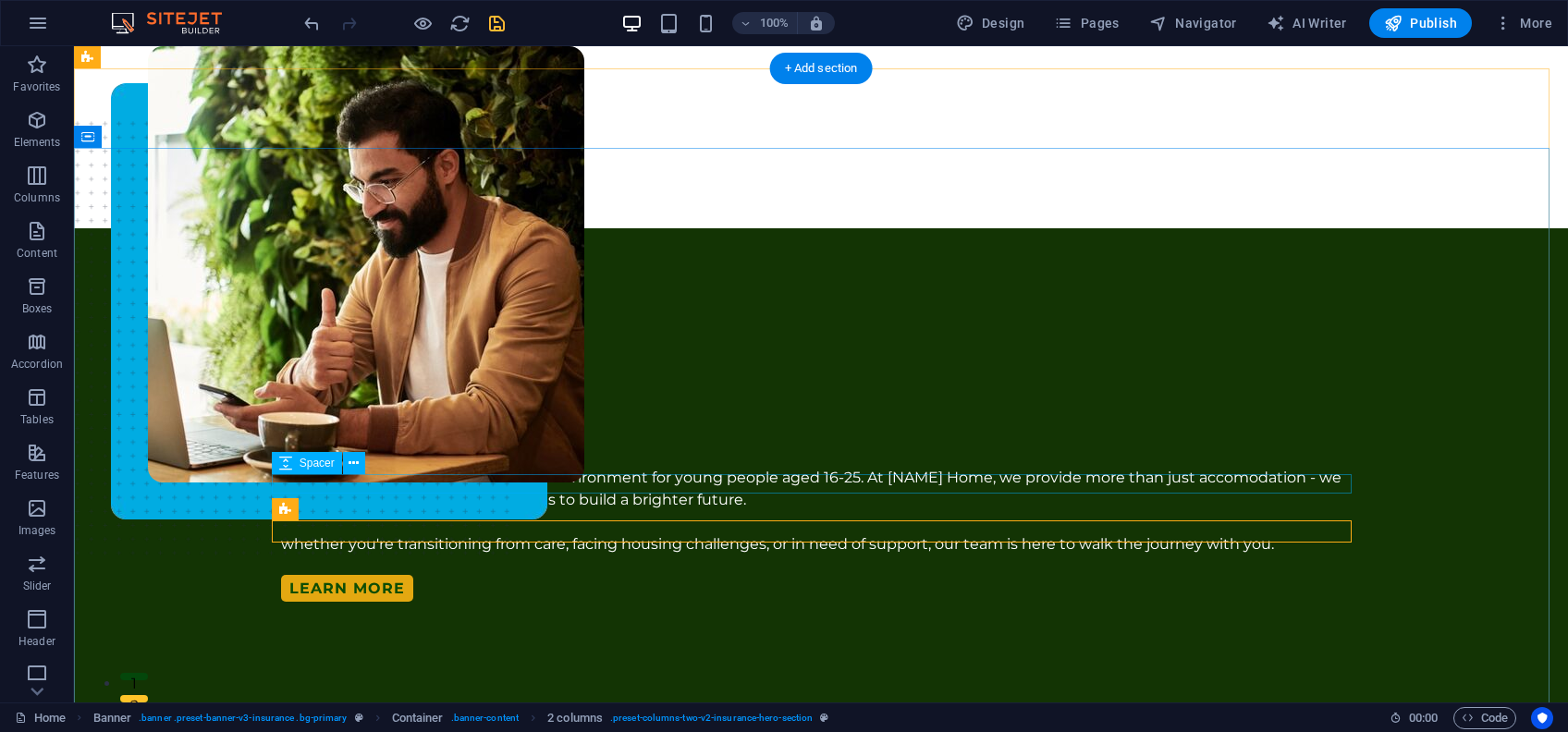 click at bounding box center (821, 565) 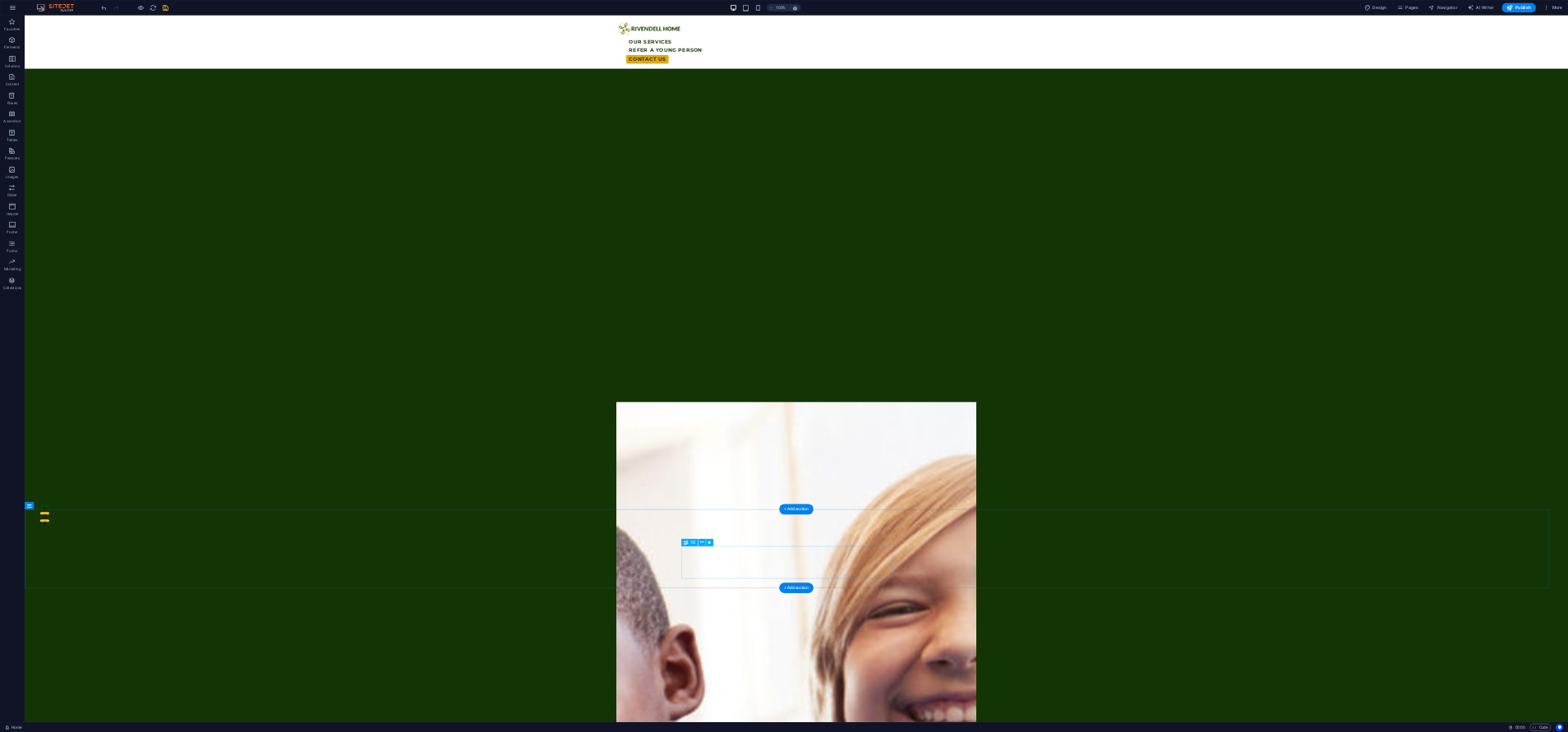 scroll, scrollTop: 657, scrollLeft: 0, axis: vertical 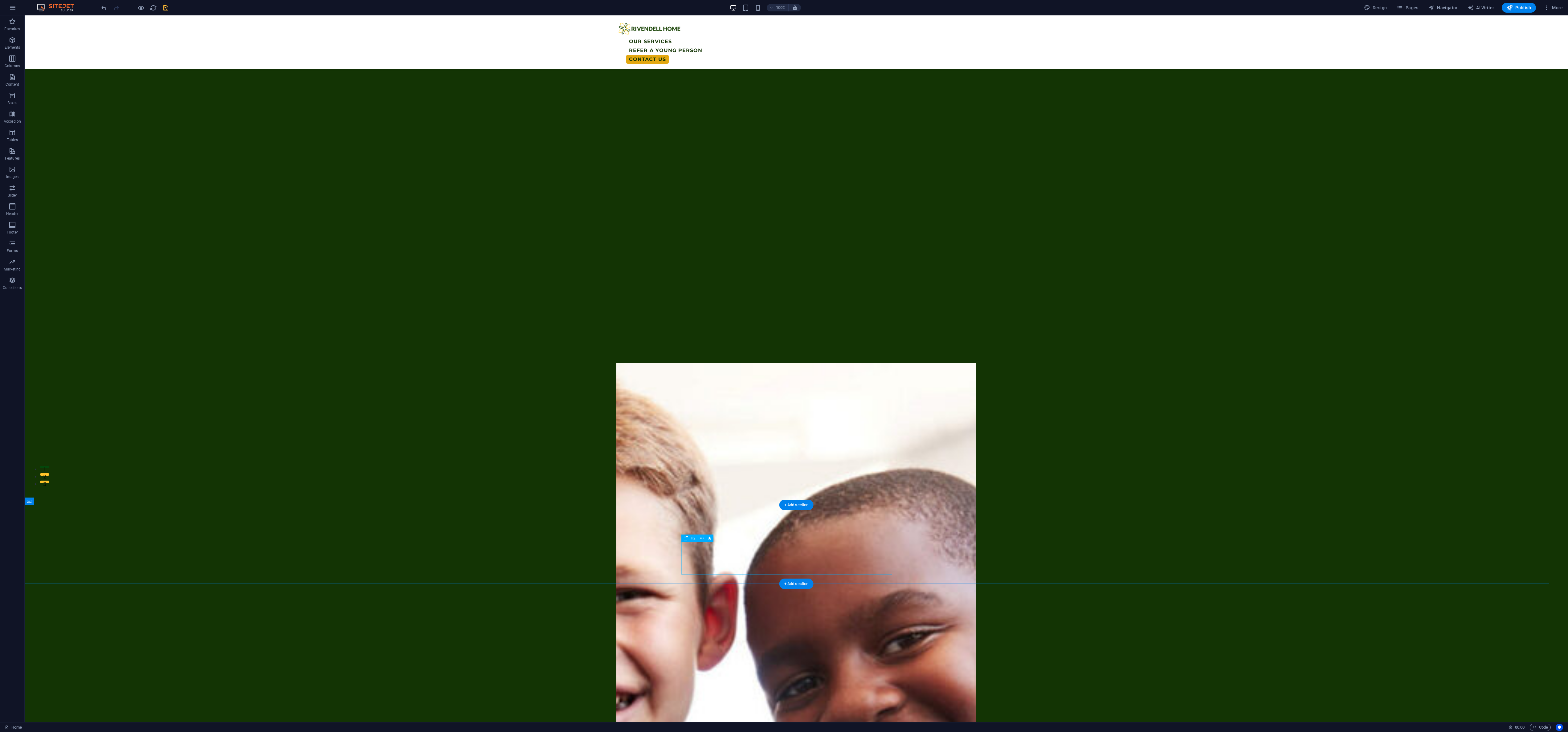 click on "What you should know  About Us" at bounding box center (796, 1877) 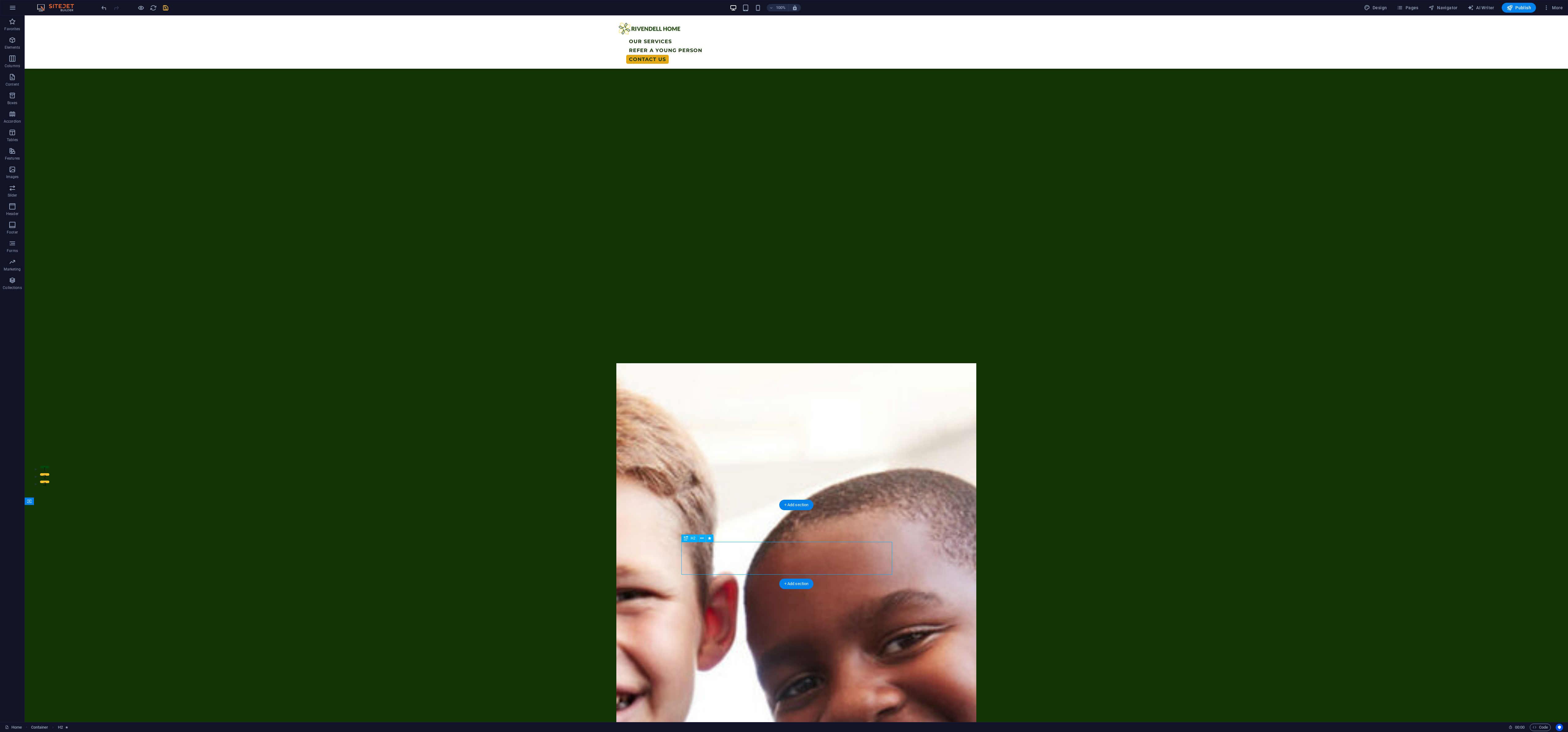 click on "What you should know  About Us" at bounding box center (796, 1877) 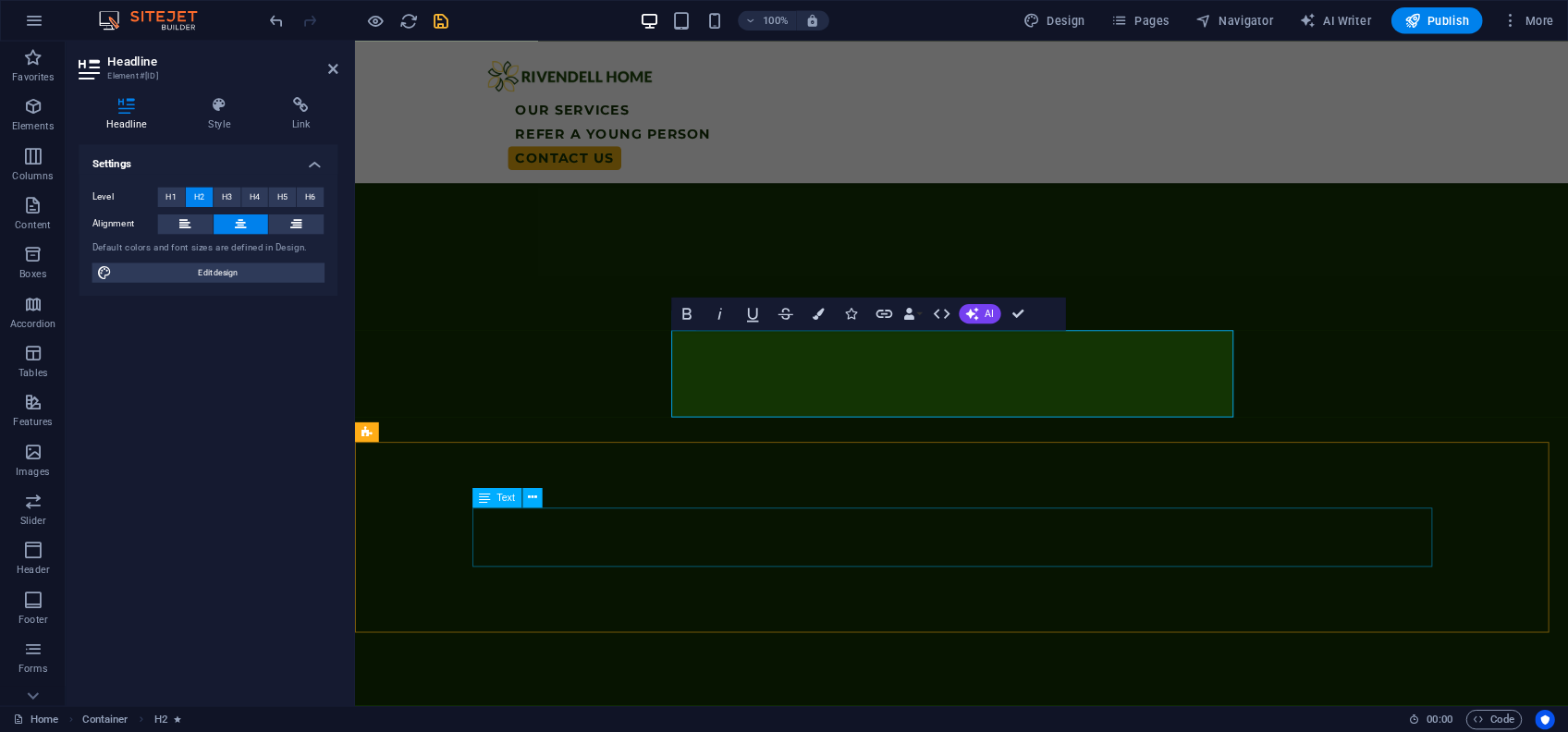 scroll, scrollTop: 1355, scrollLeft: 0, axis: vertical 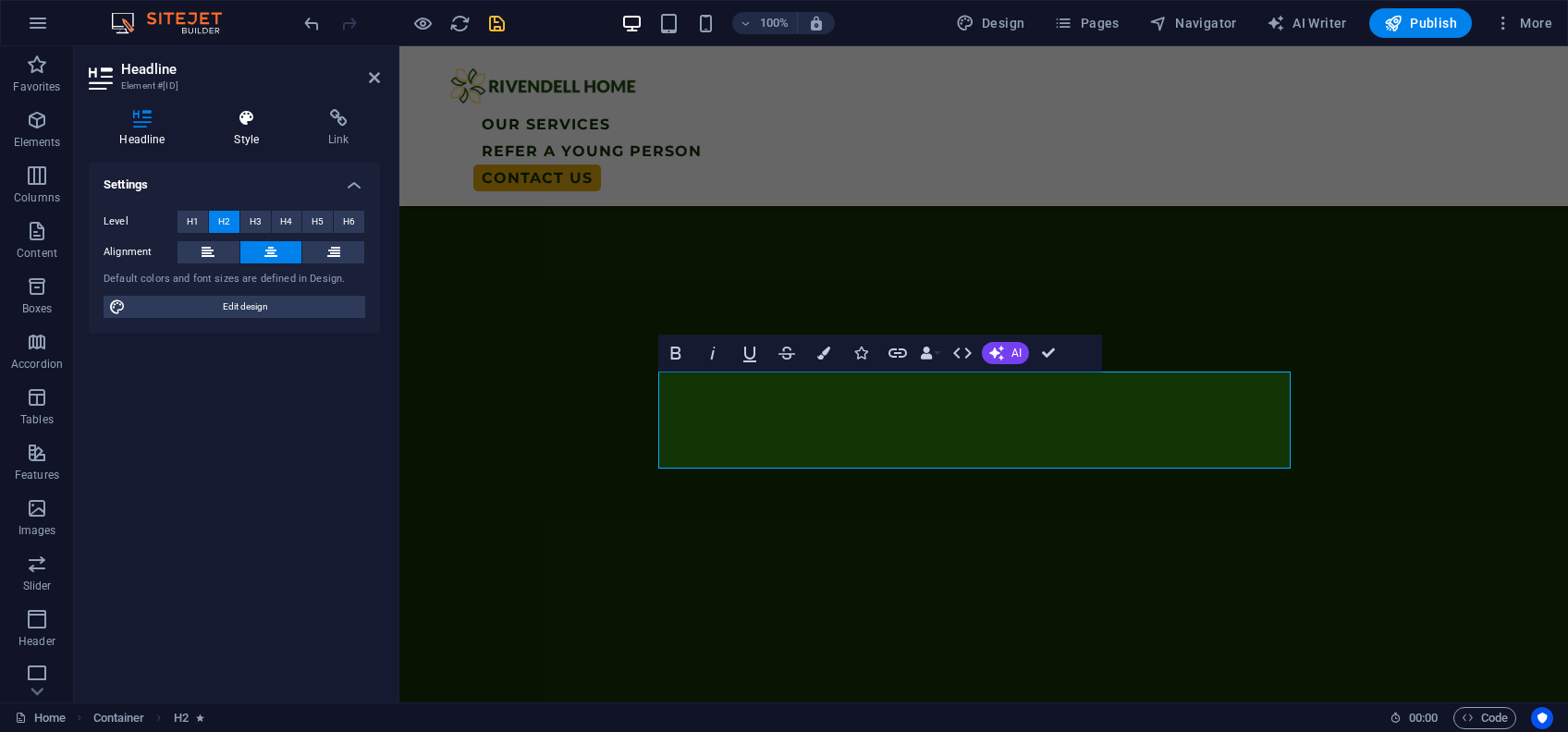 click at bounding box center (247, 118) 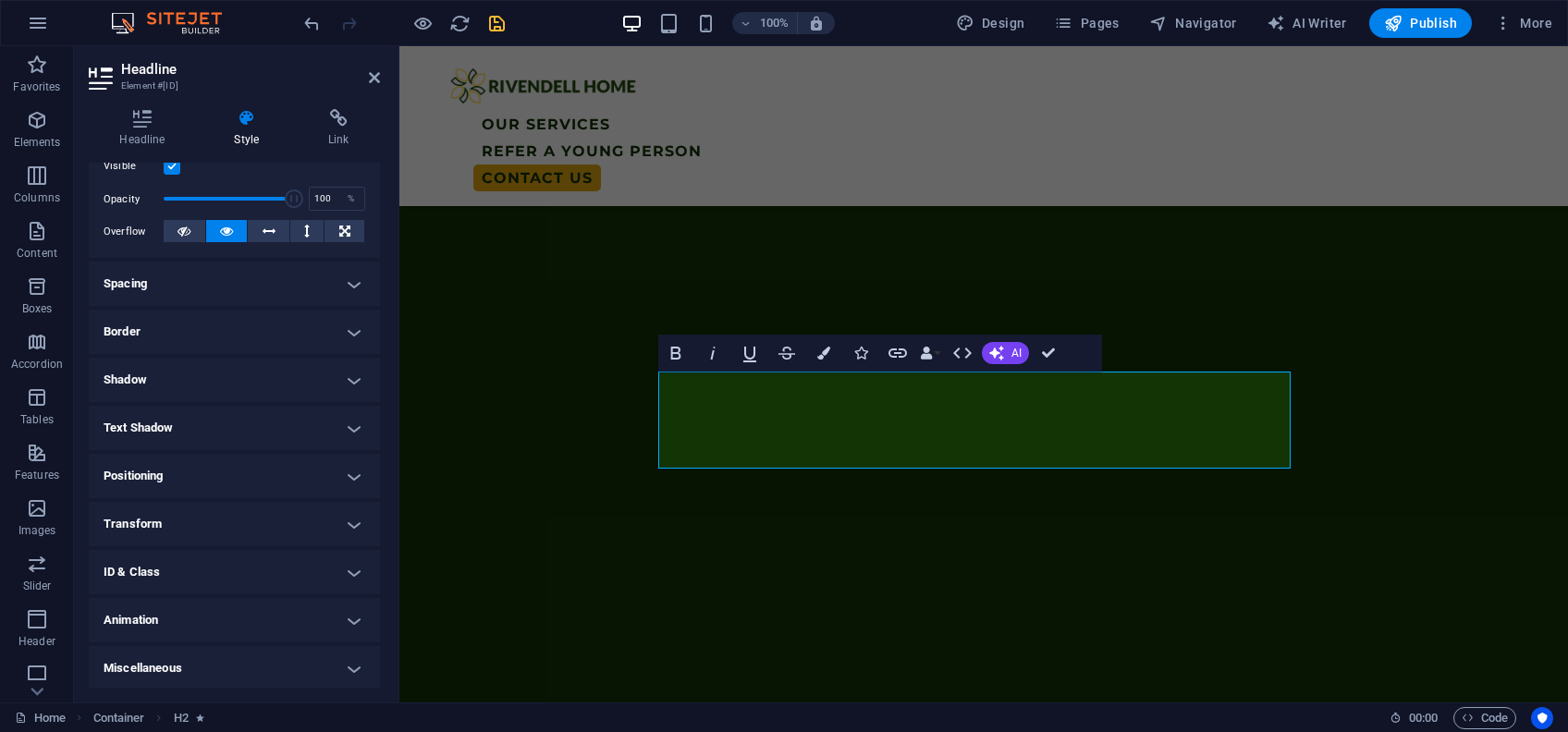 scroll, scrollTop: 255, scrollLeft: 0, axis: vertical 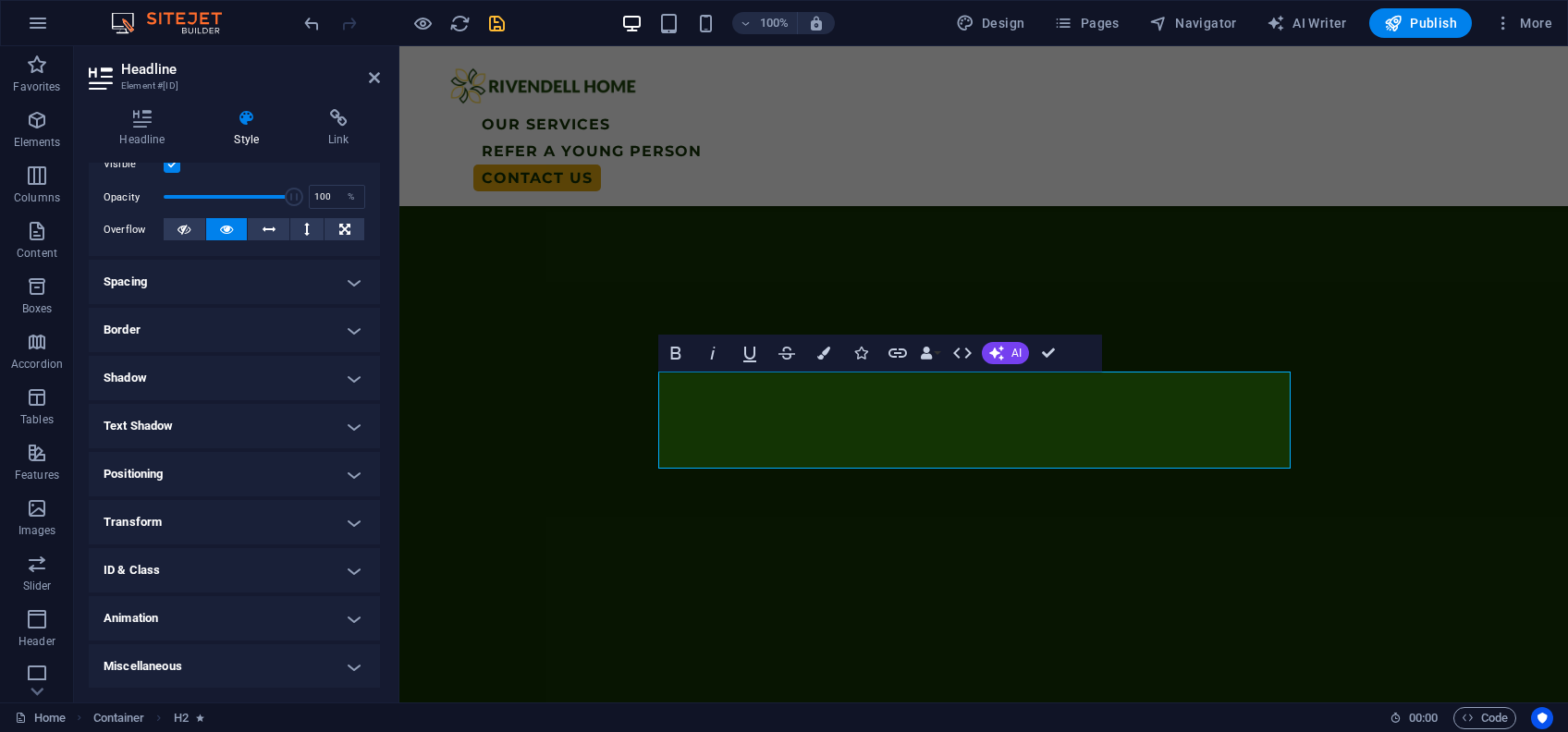 click on "Transform" at bounding box center [234, 522] 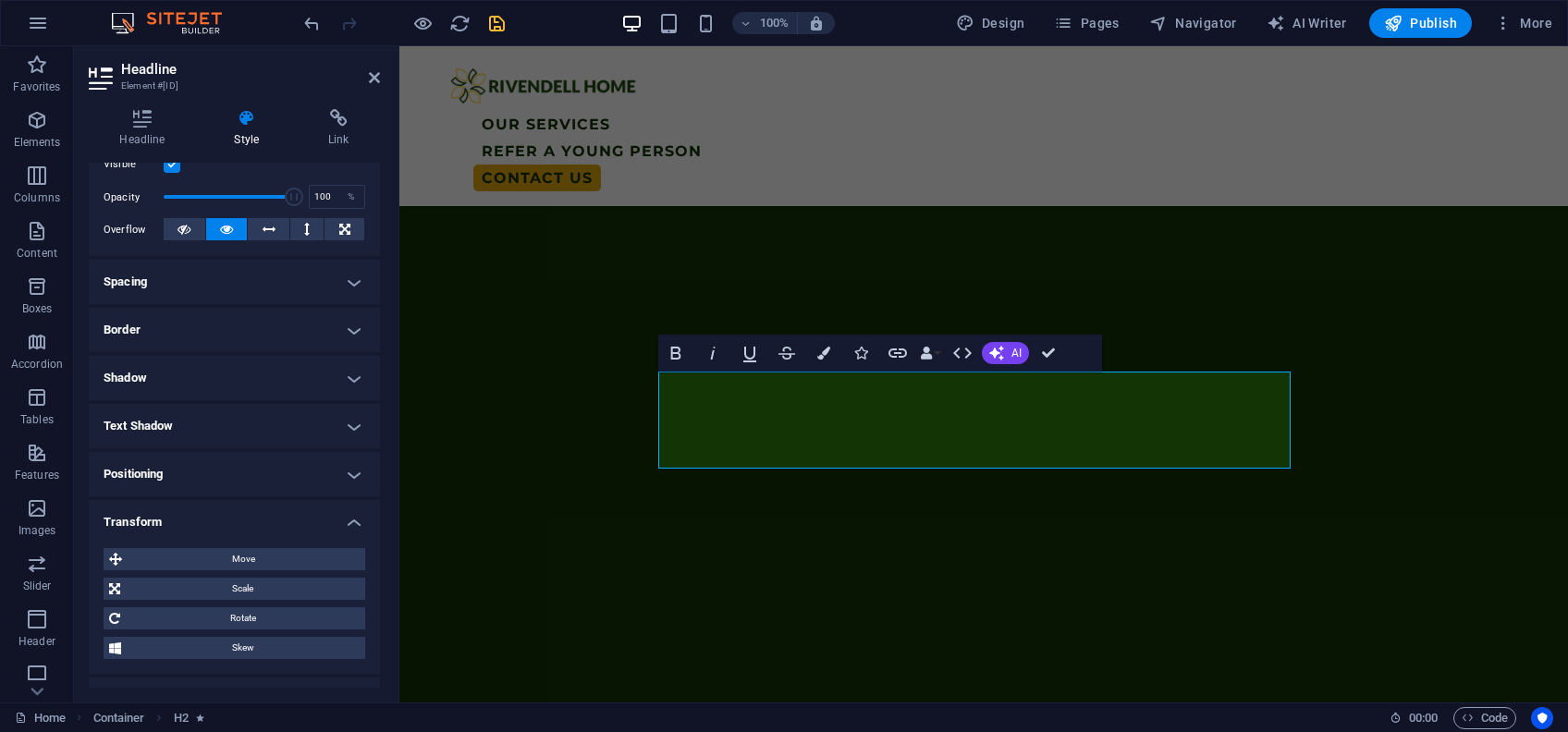 click on "Transform" at bounding box center (234, 517) 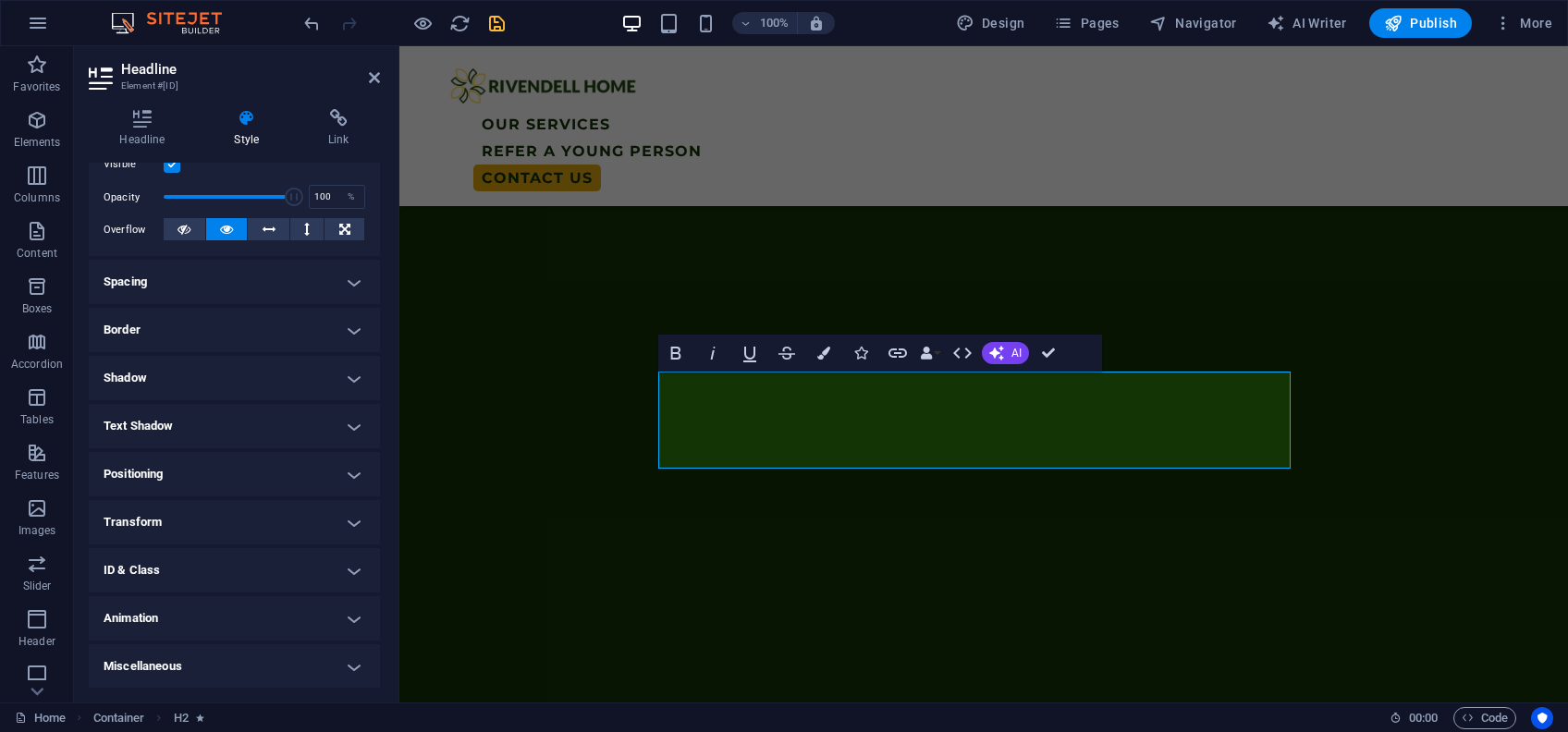 click on "Text Shadow" at bounding box center (234, 426) 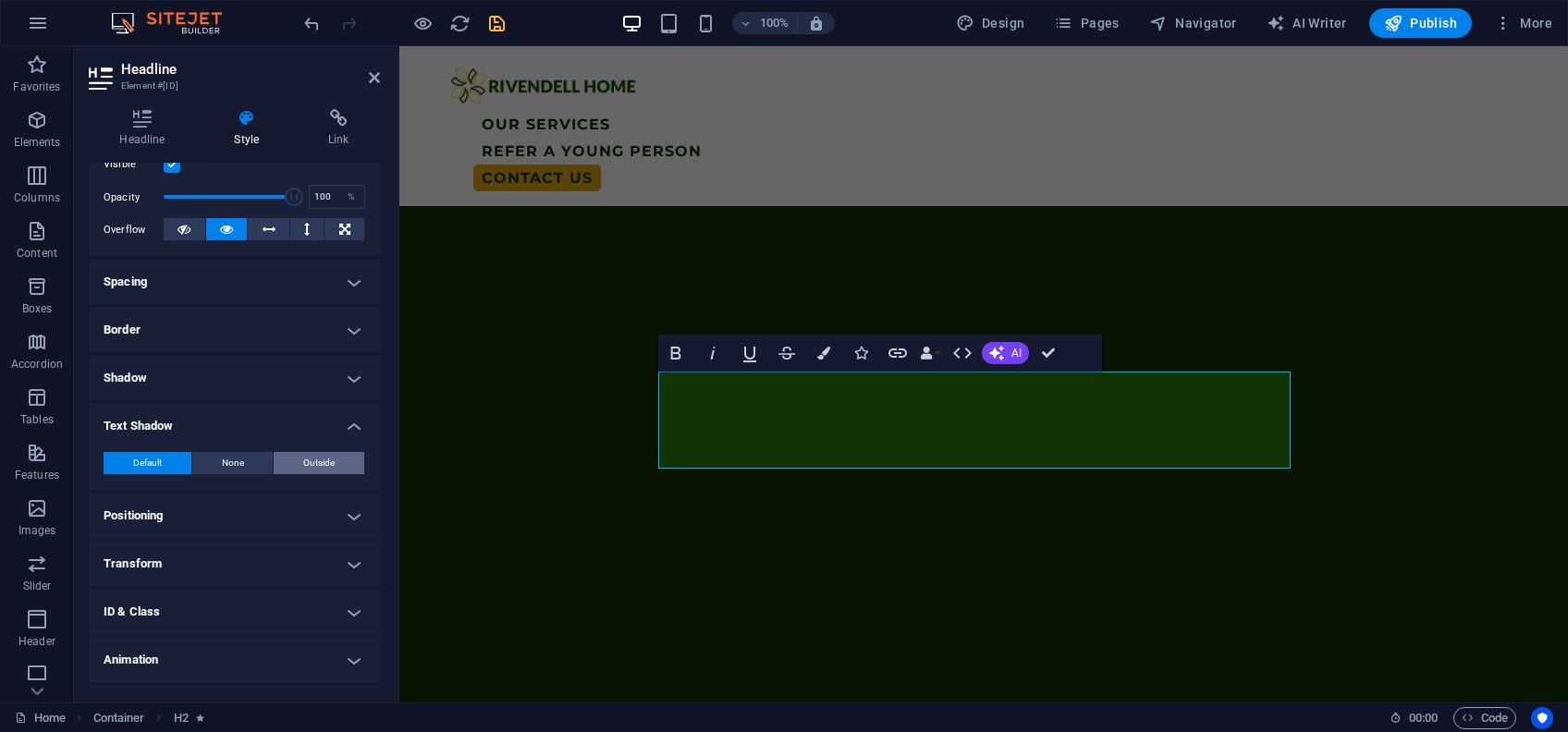 click on "Outside" at bounding box center [319, 463] 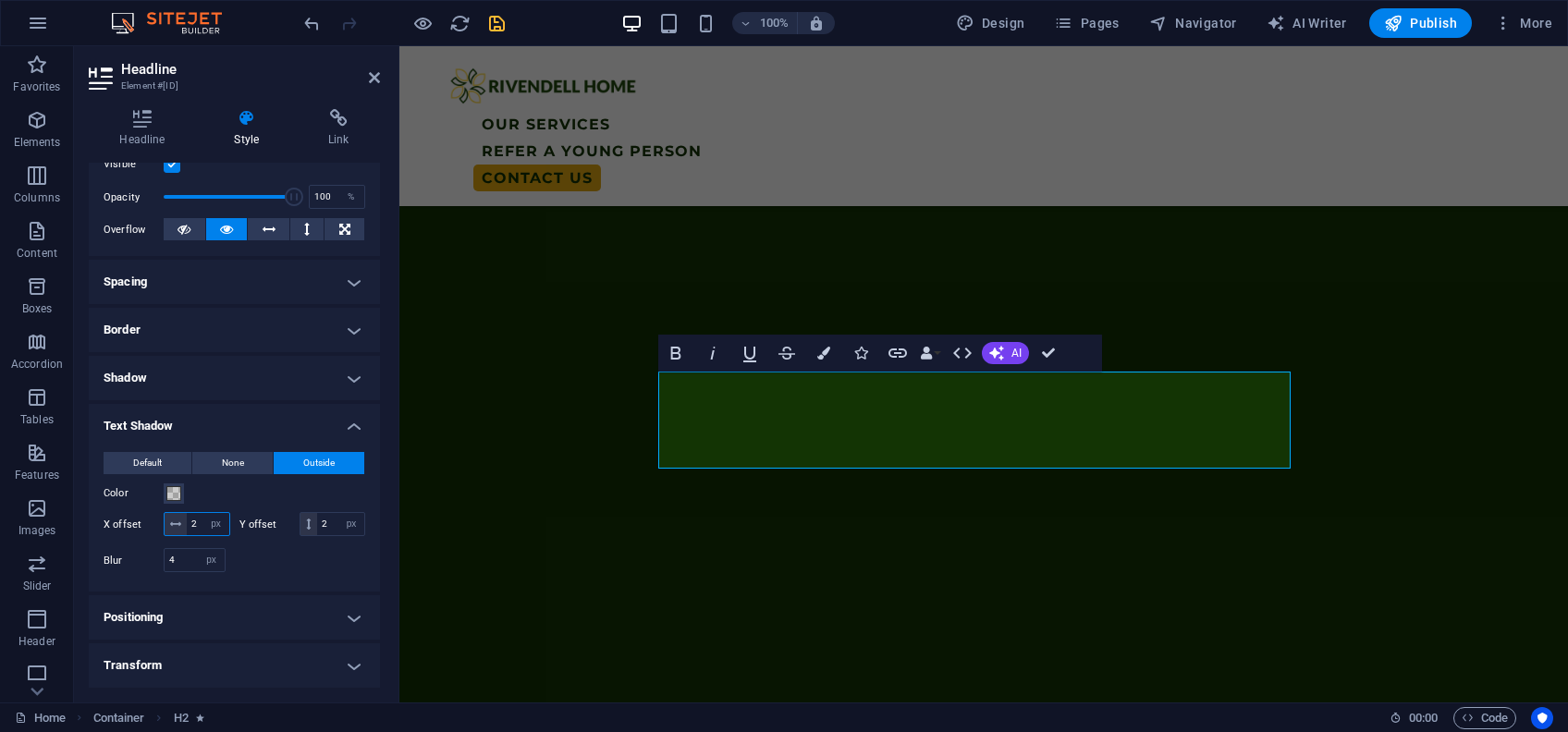 drag, startPoint x: 244, startPoint y: 518, endPoint x: 183, endPoint y: 526, distance: 61.52235 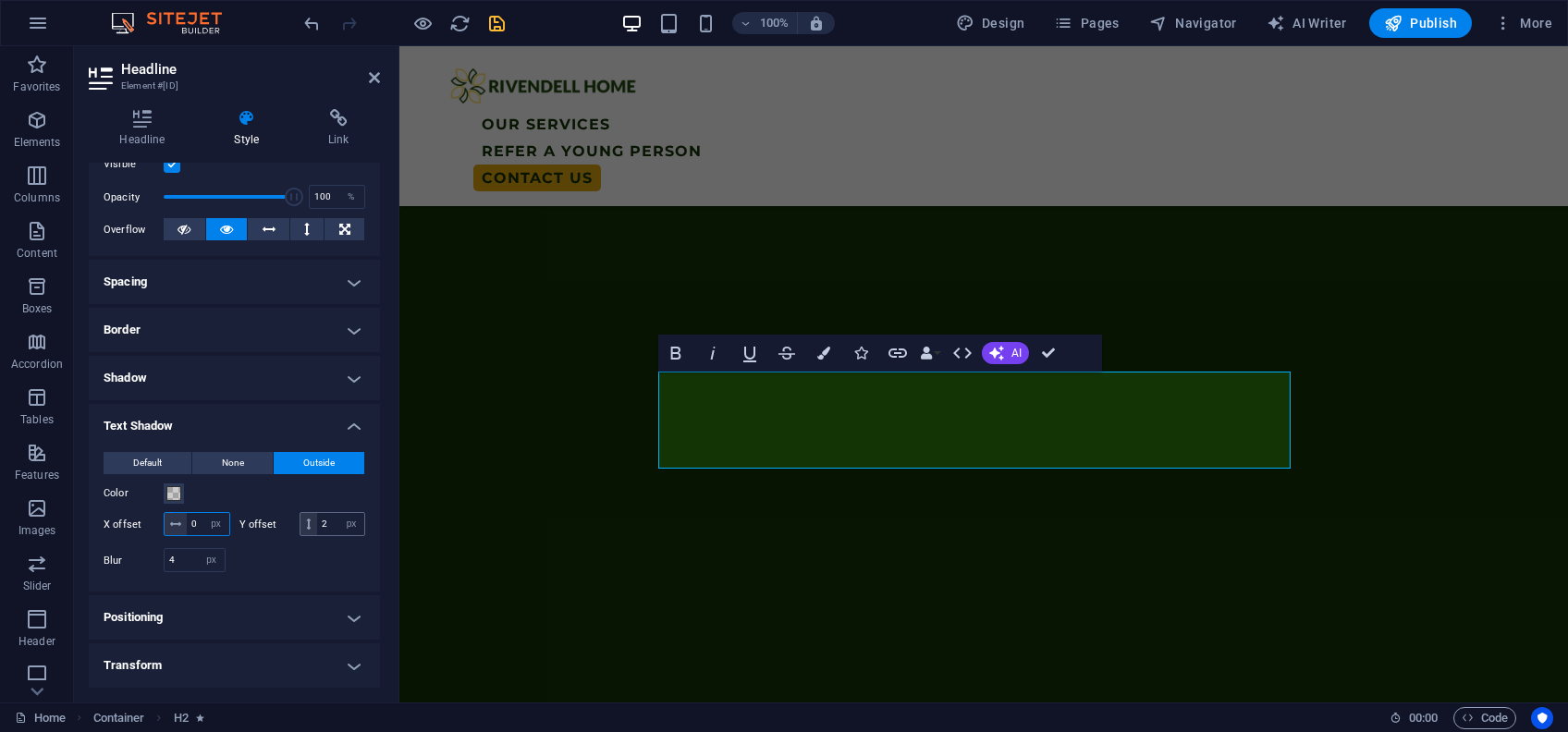 type on "0" 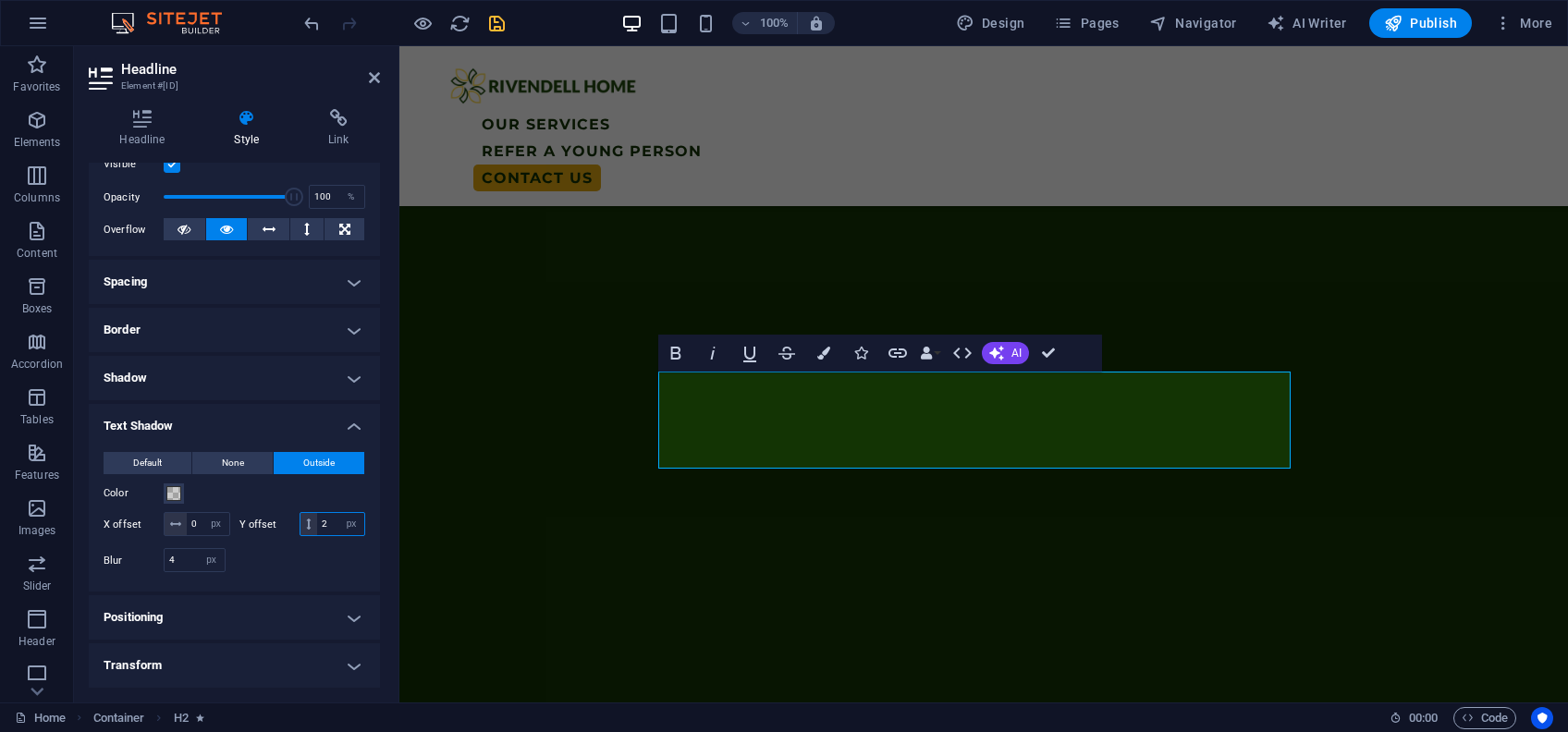 drag, startPoint x: 217, startPoint y: 550, endPoint x: 184, endPoint y: 547, distance: 33.136083 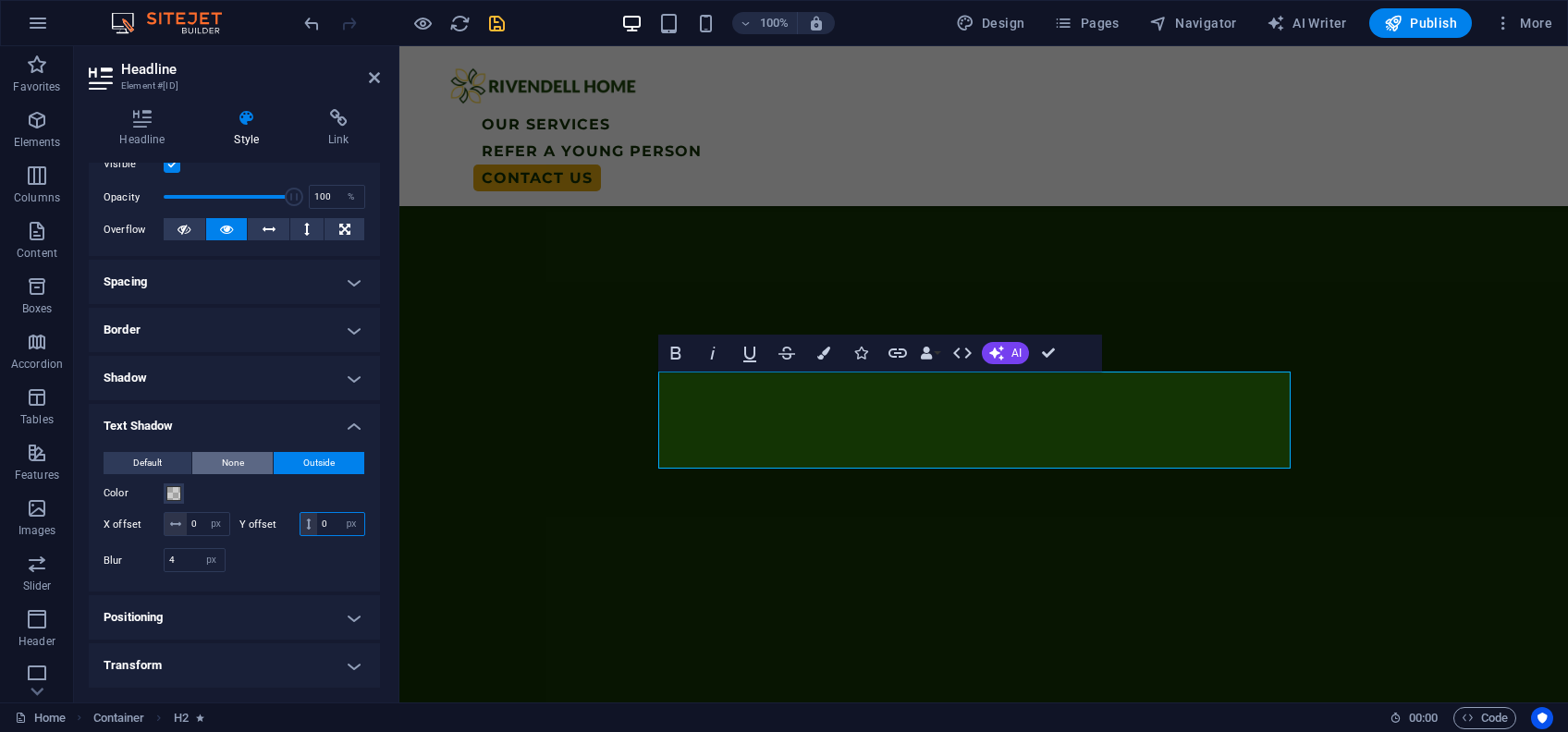 type on "0" 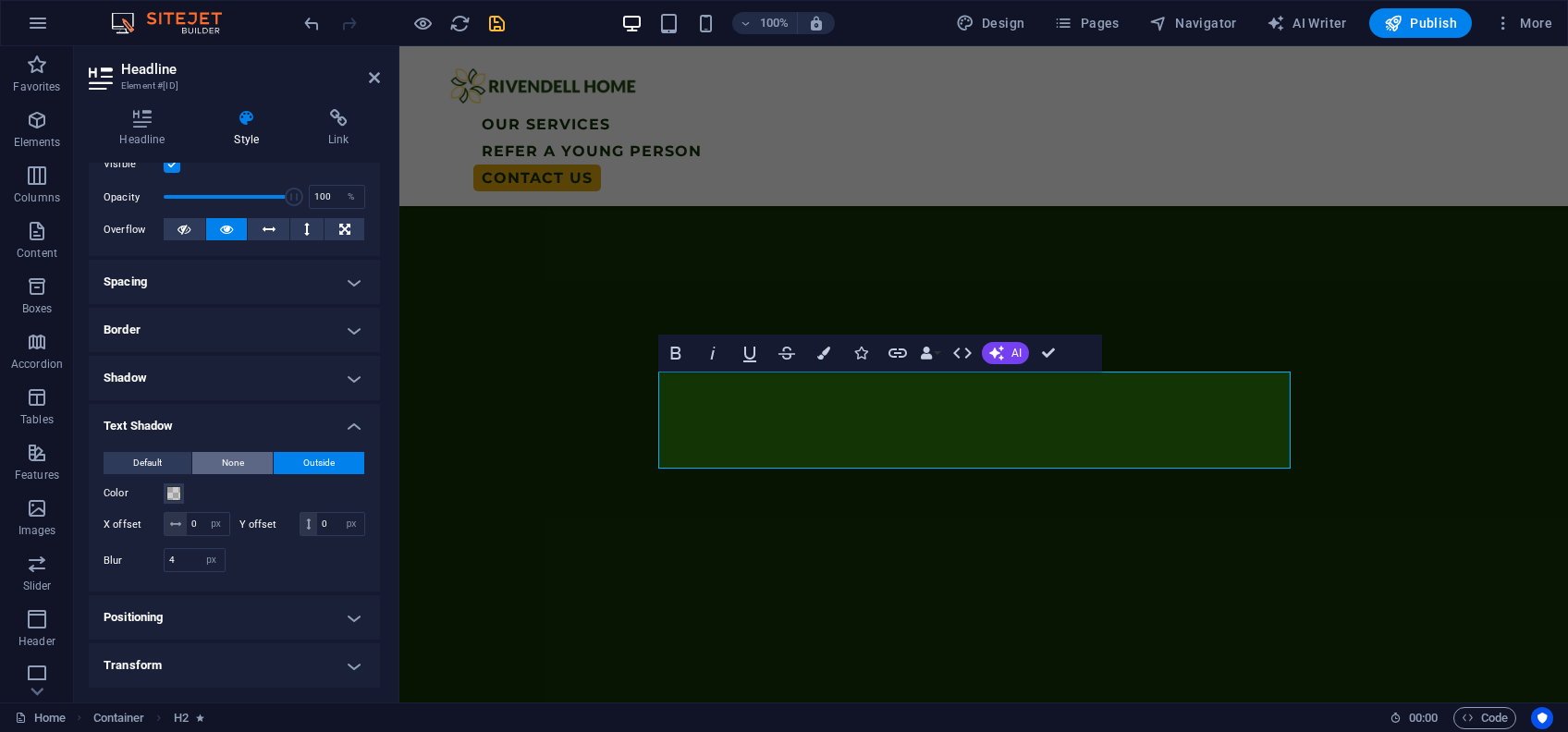 click on "None" at bounding box center [233, 463] 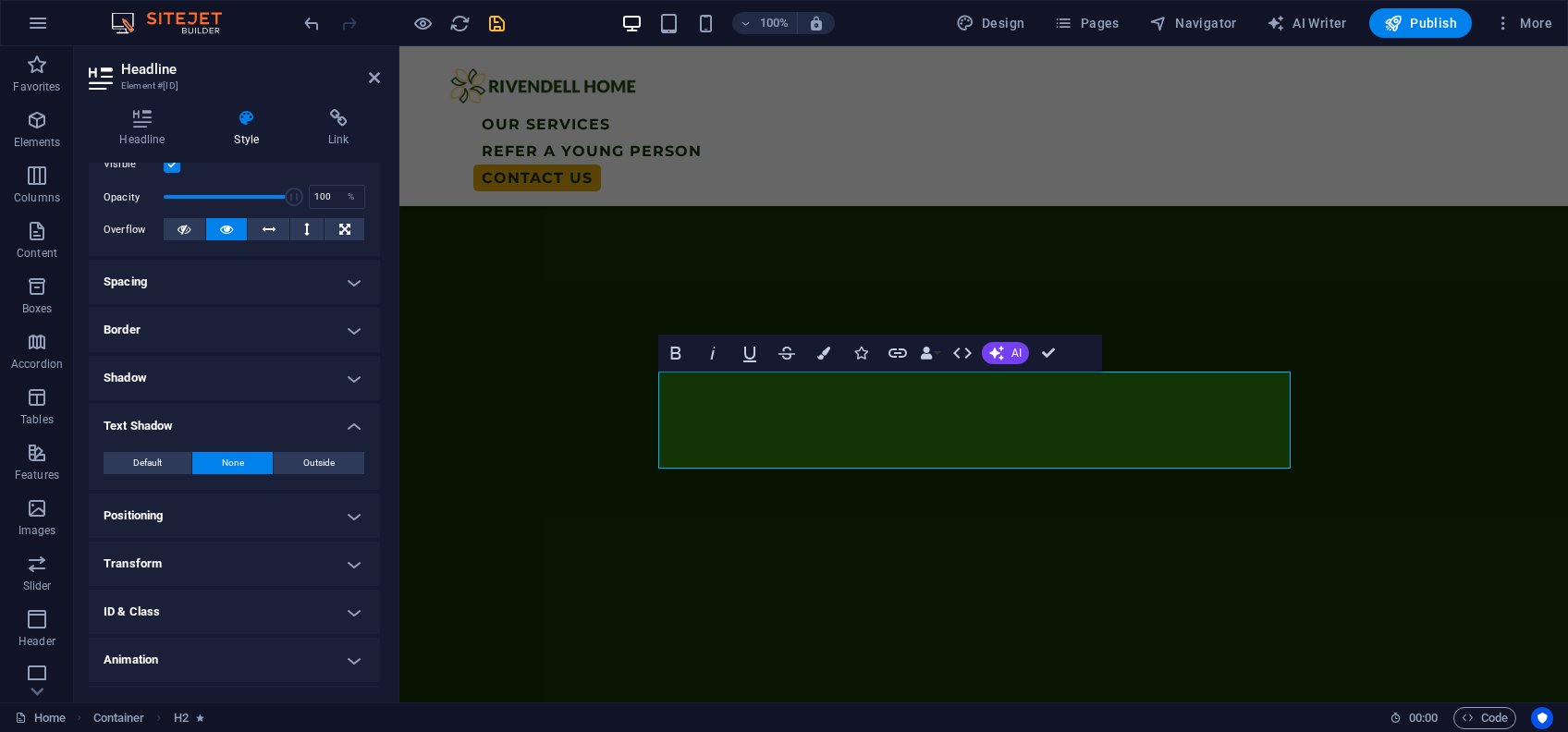 click on "Text Shadow" at bounding box center (234, 421) 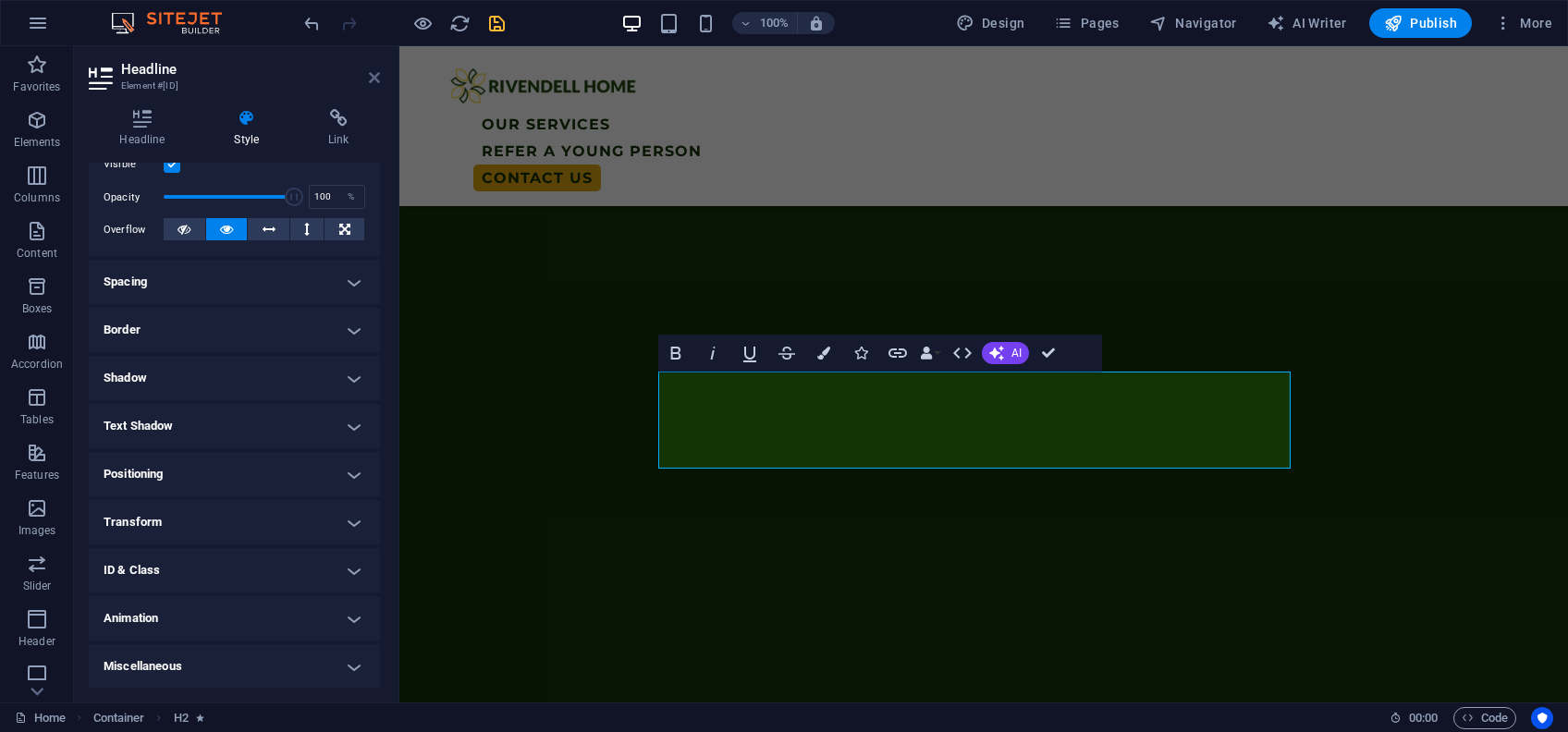 click at bounding box center (374, 78) 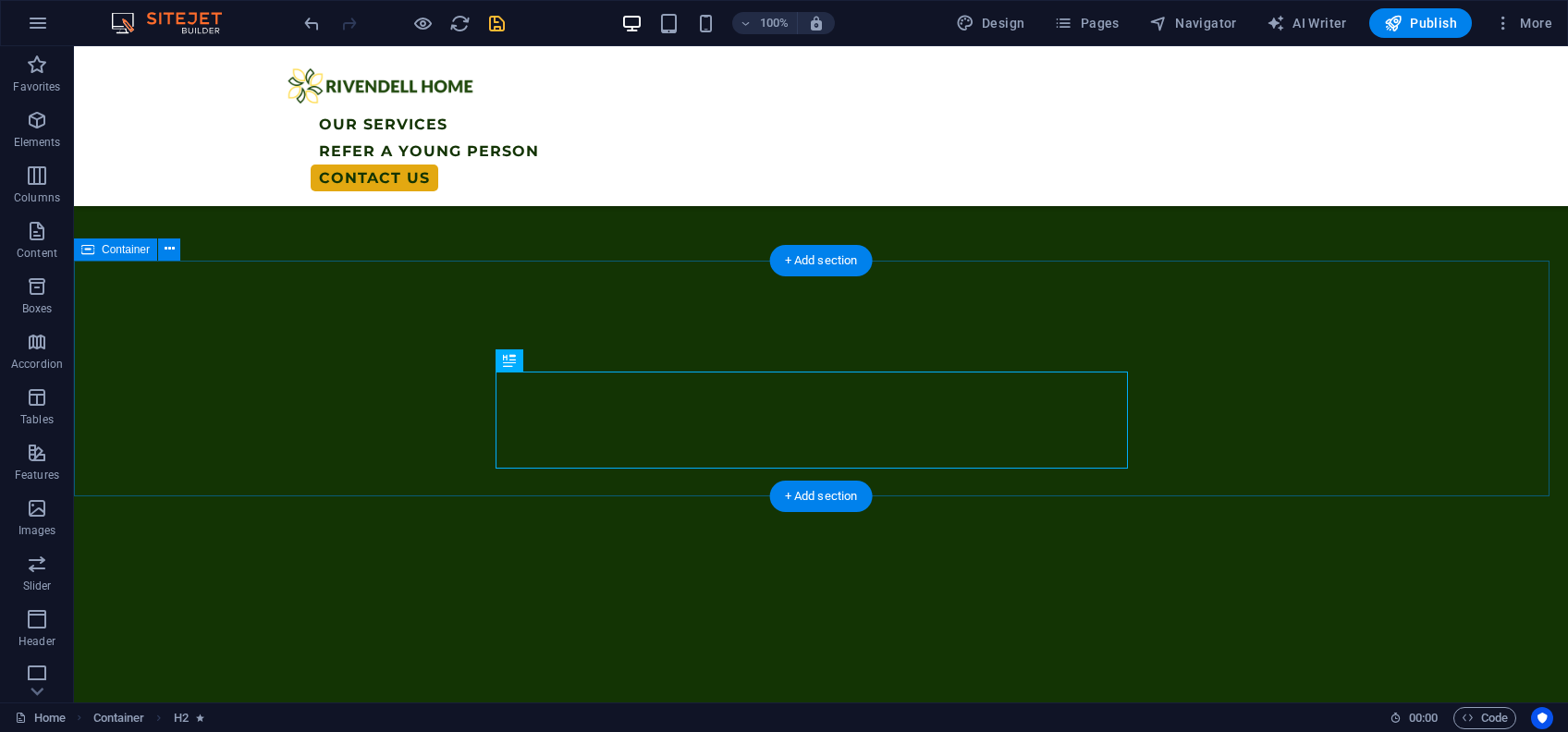 click on "What you should know  About Us" at bounding box center [821, 3116] 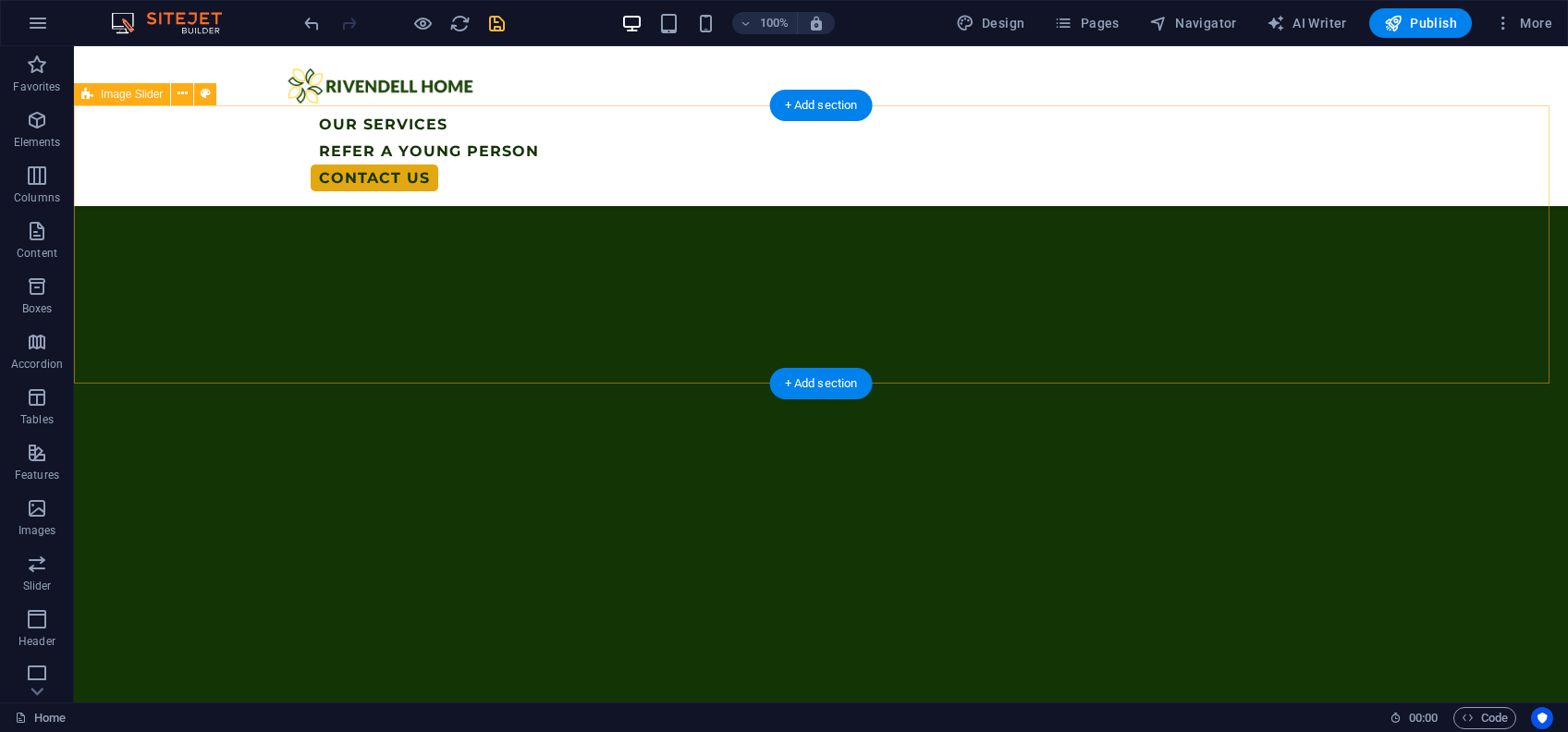 scroll, scrollTop: 1109, scrollLeft: 0, axis: vertical 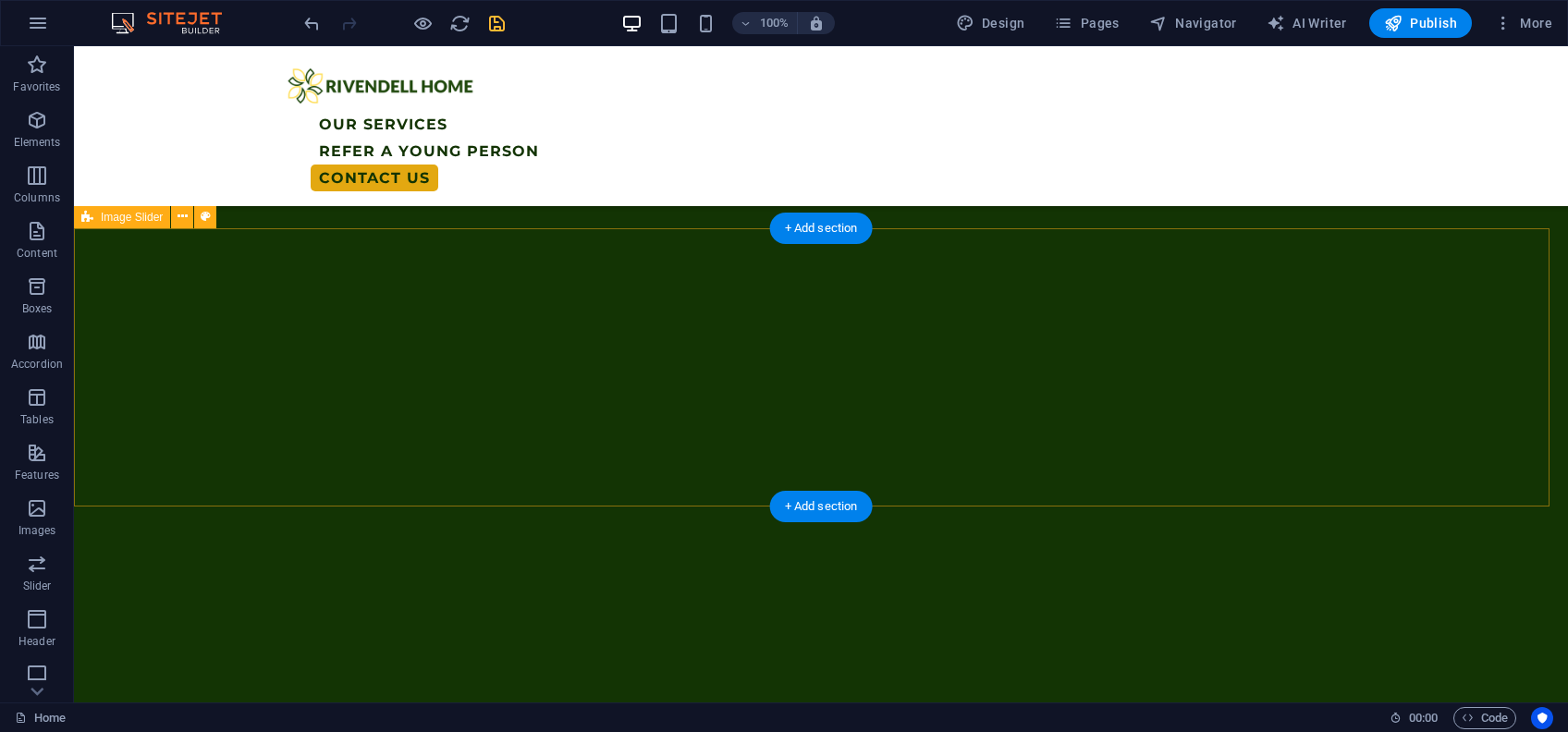 click on "Drop content here or  Add elements  Paste clipboard" at bounding box center [821, 3104] 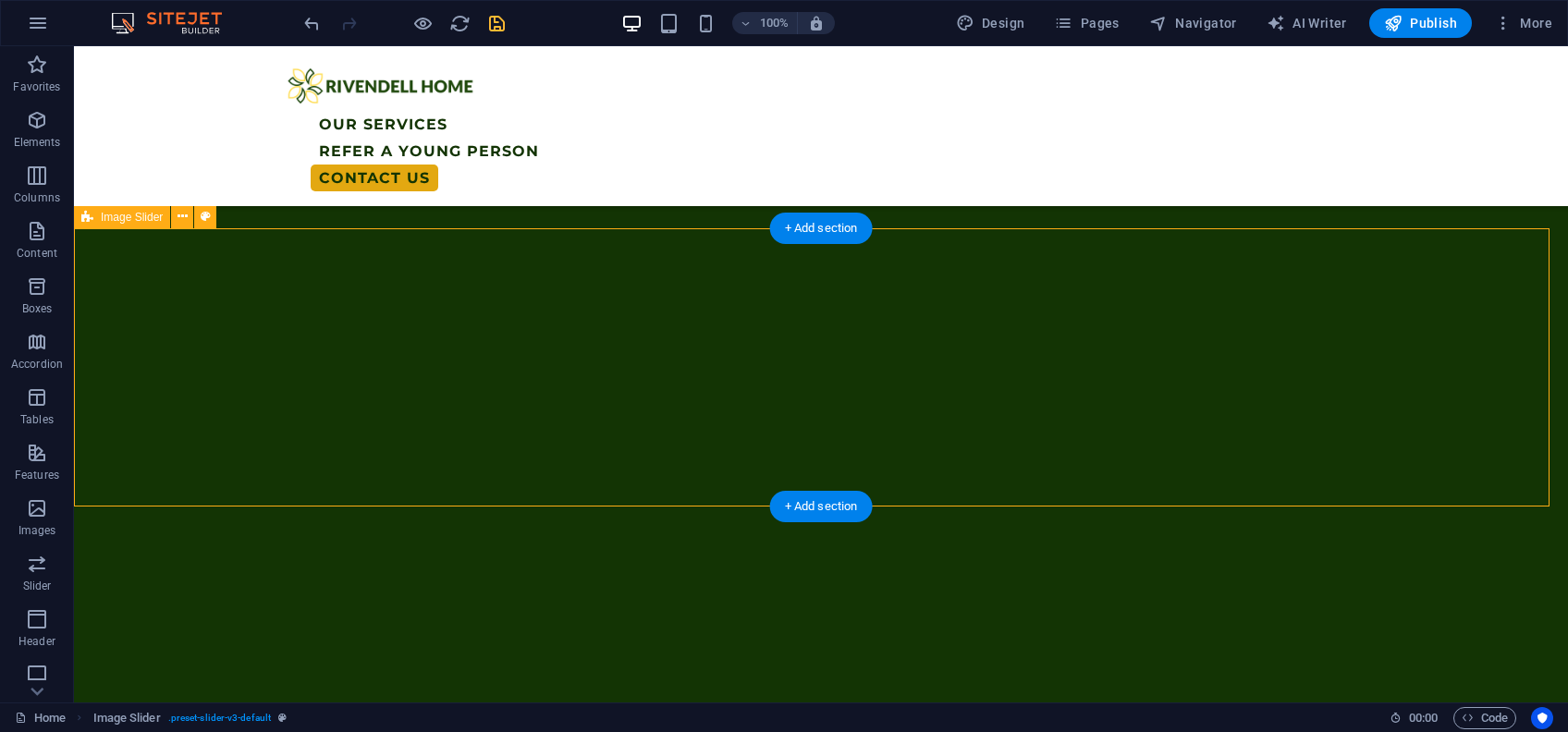 click on "Drop content here or  Add elements  Paste clipboard" at bounding box center (821, 3104) 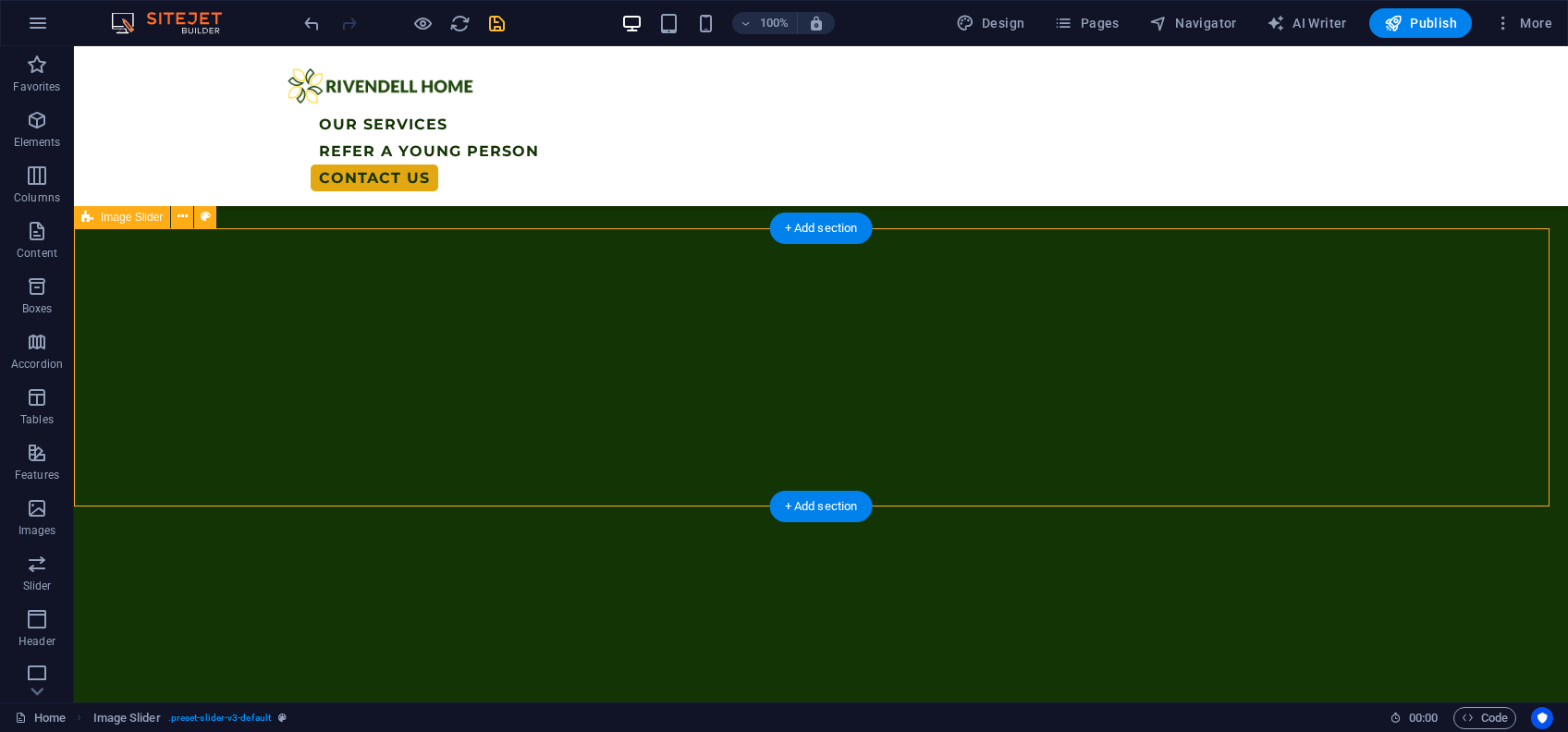 click on "Drop content here or  Add elements  Paste clipboard" at bounding box center (821, 3104) 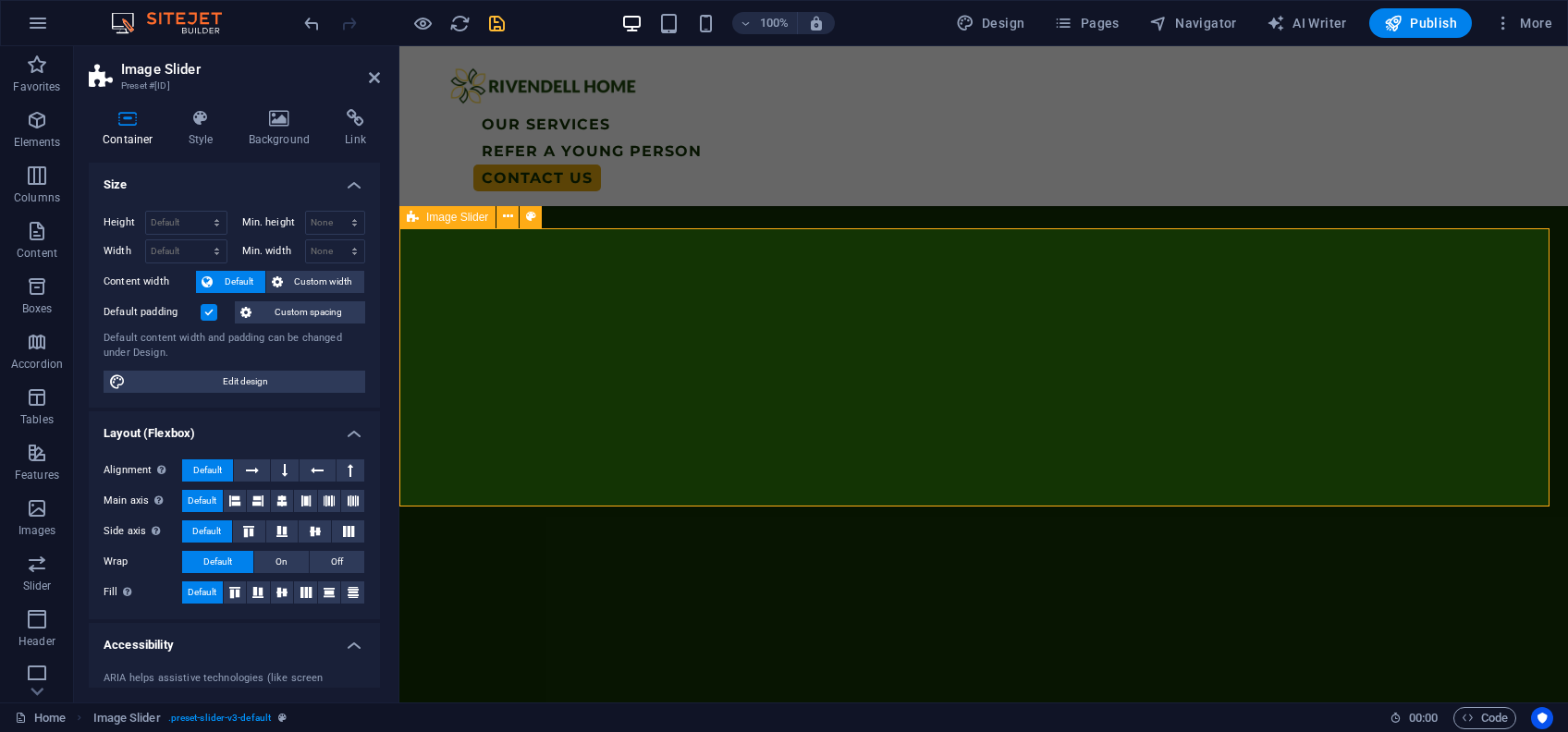 click on "Drop content here or  Add elements  Paste clipboard" at bounding box center (984, 2911) 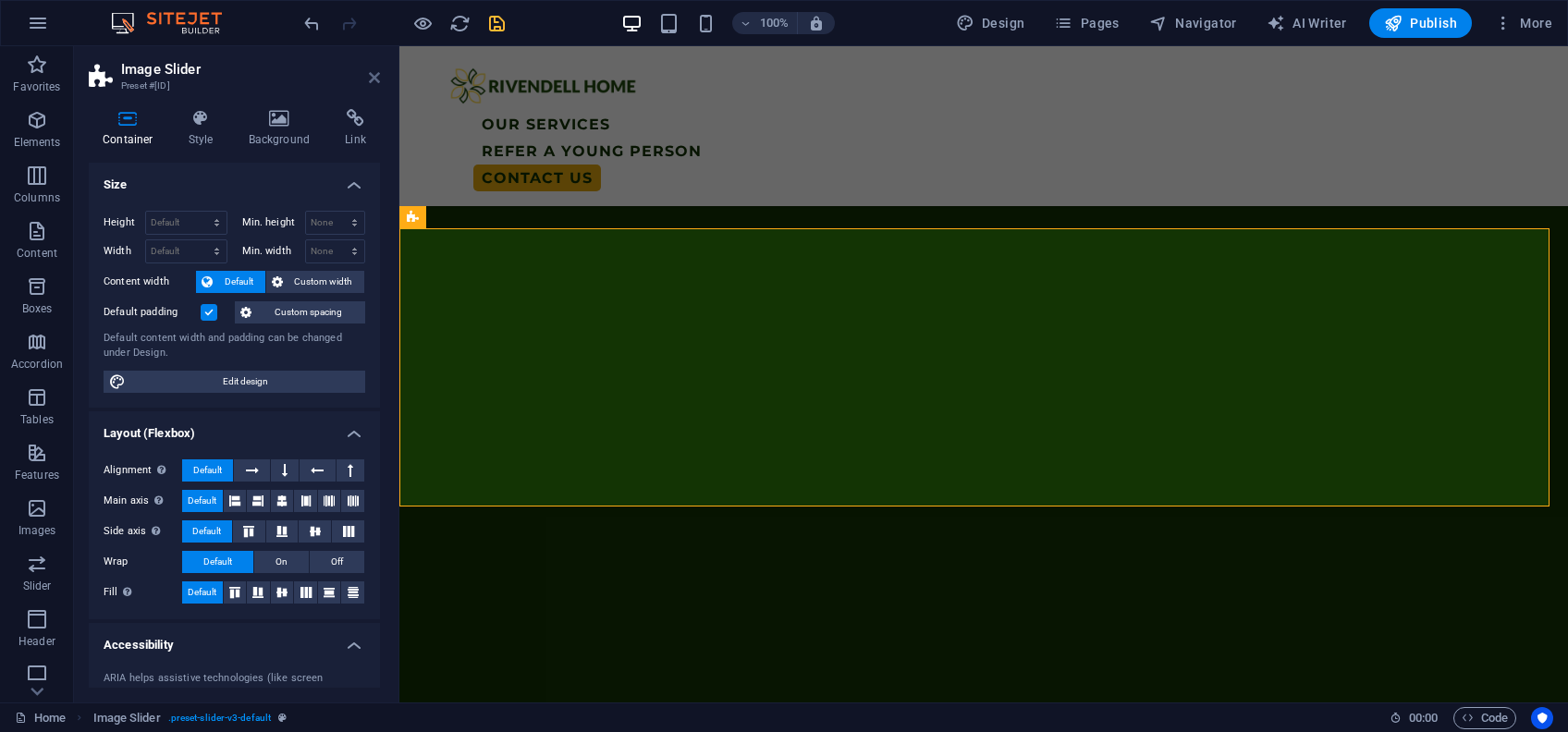 click at bounding box center [374, 78] 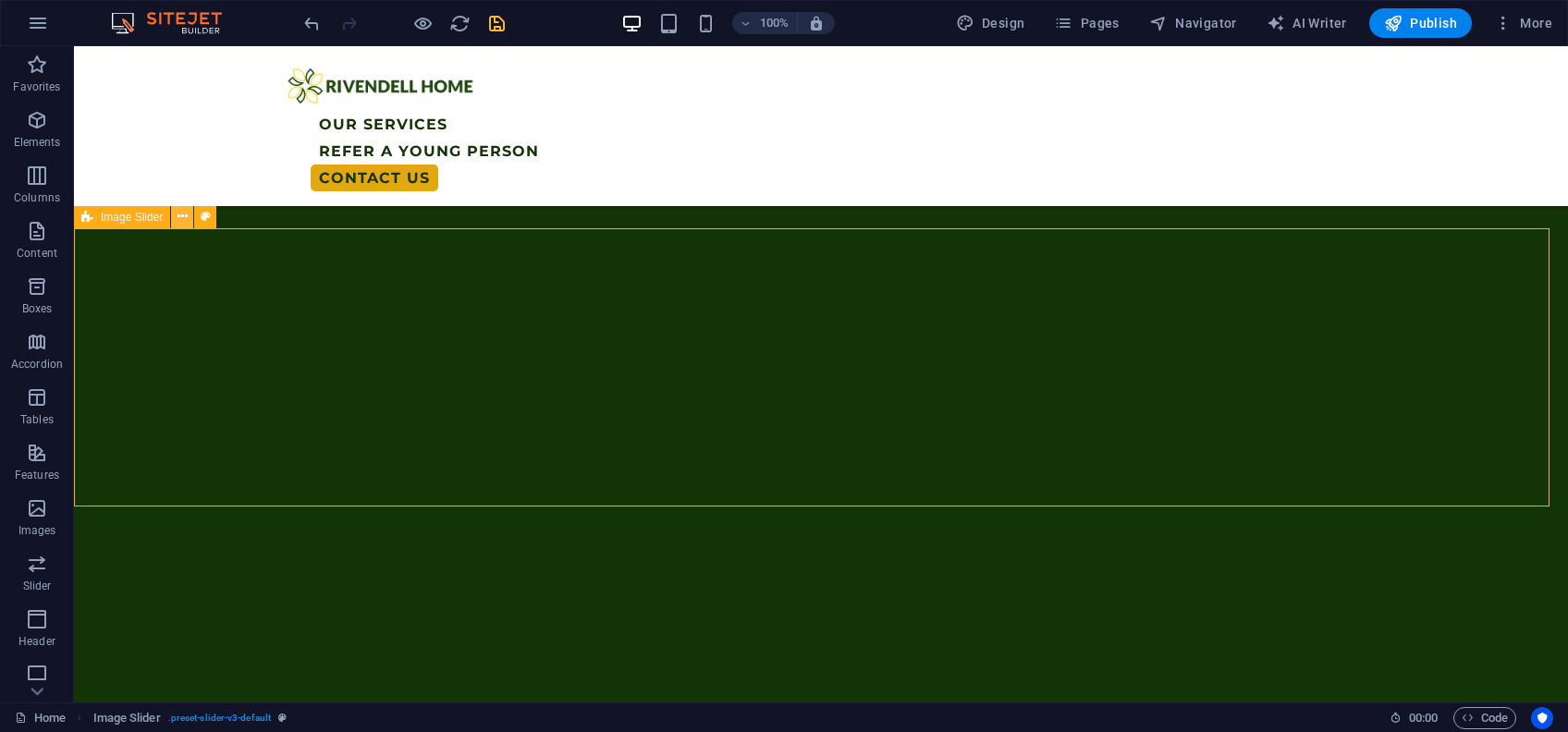 click at bounding box center (182, 216) 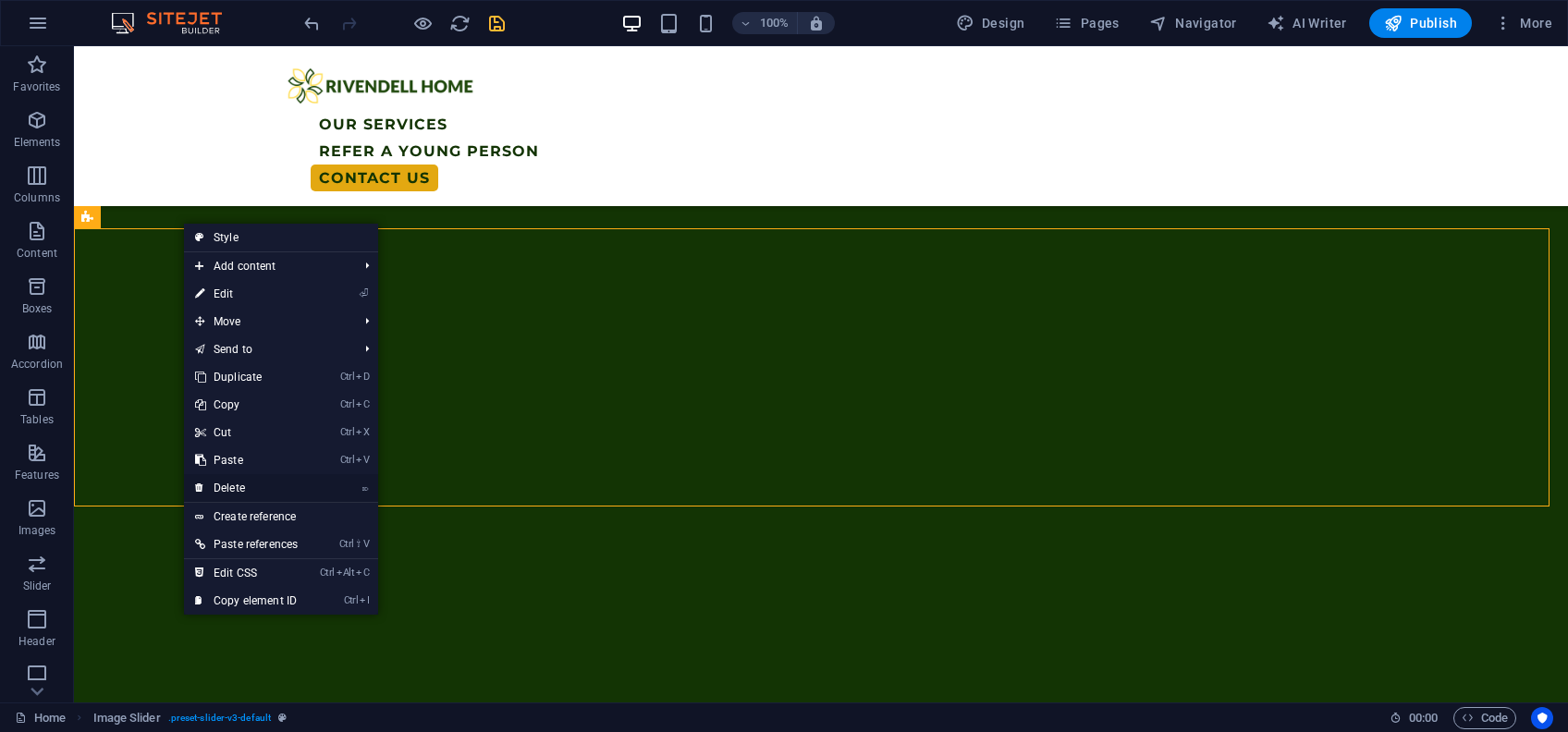 click on "⌦  Delete" at bounding box center (246, 488) 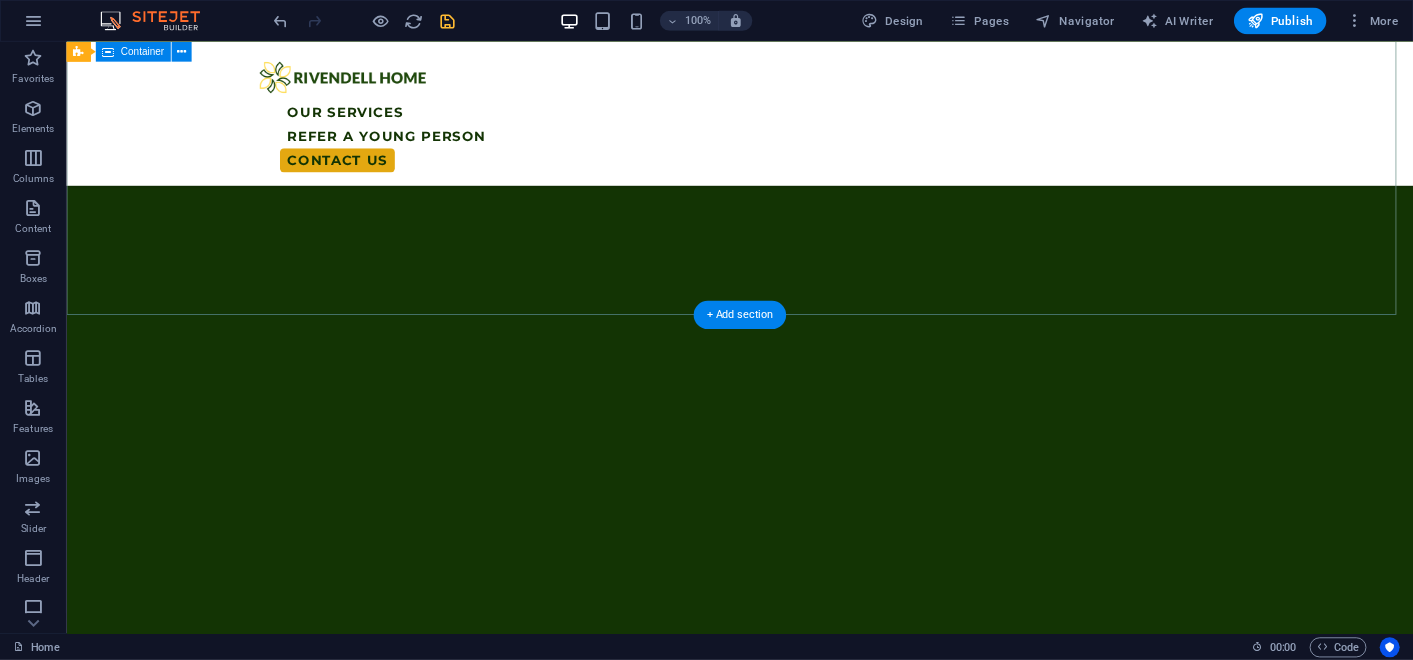 scroll, scrollTop: 1466, scrollLeft: 0, axis: vertical 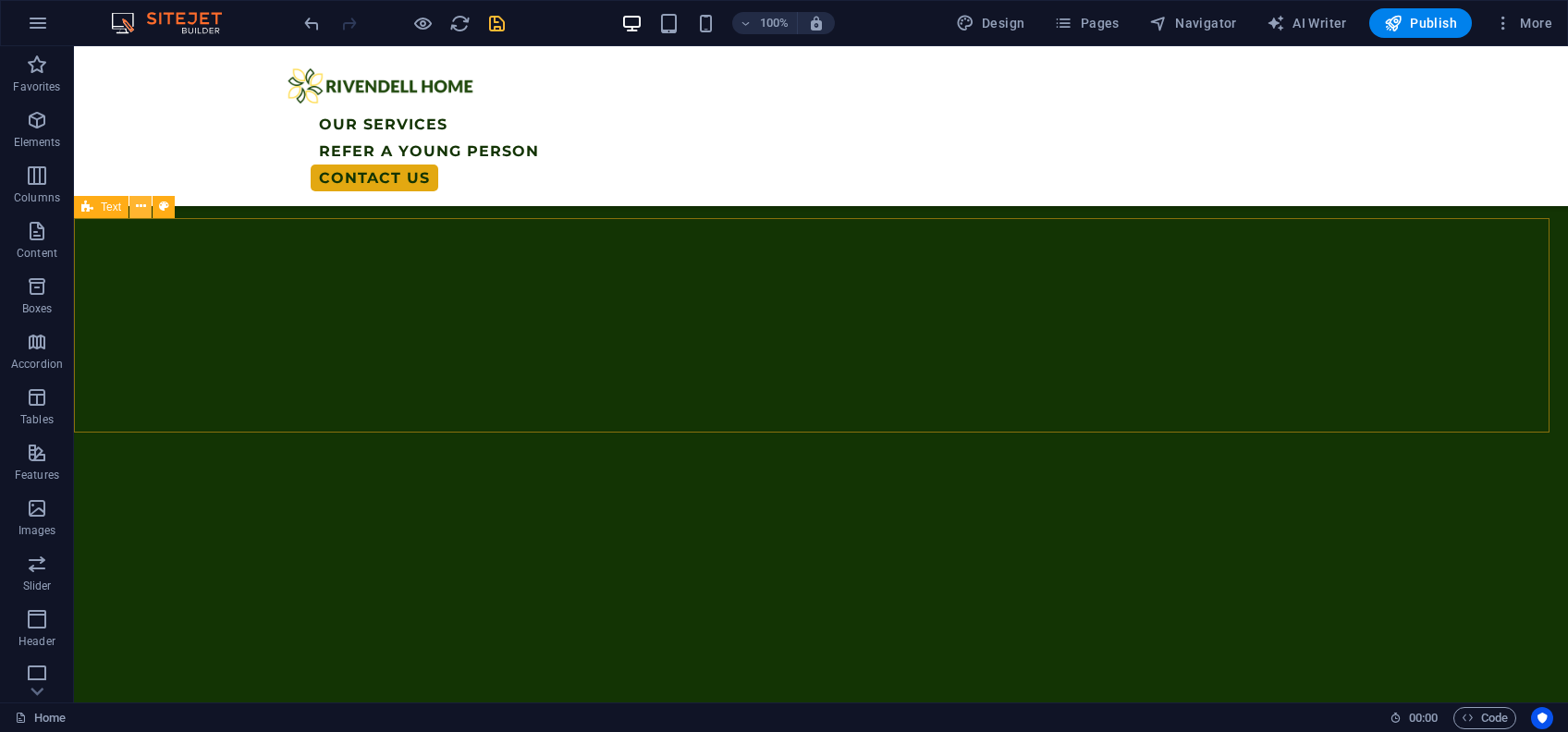 click at bounding box center (141, 206) 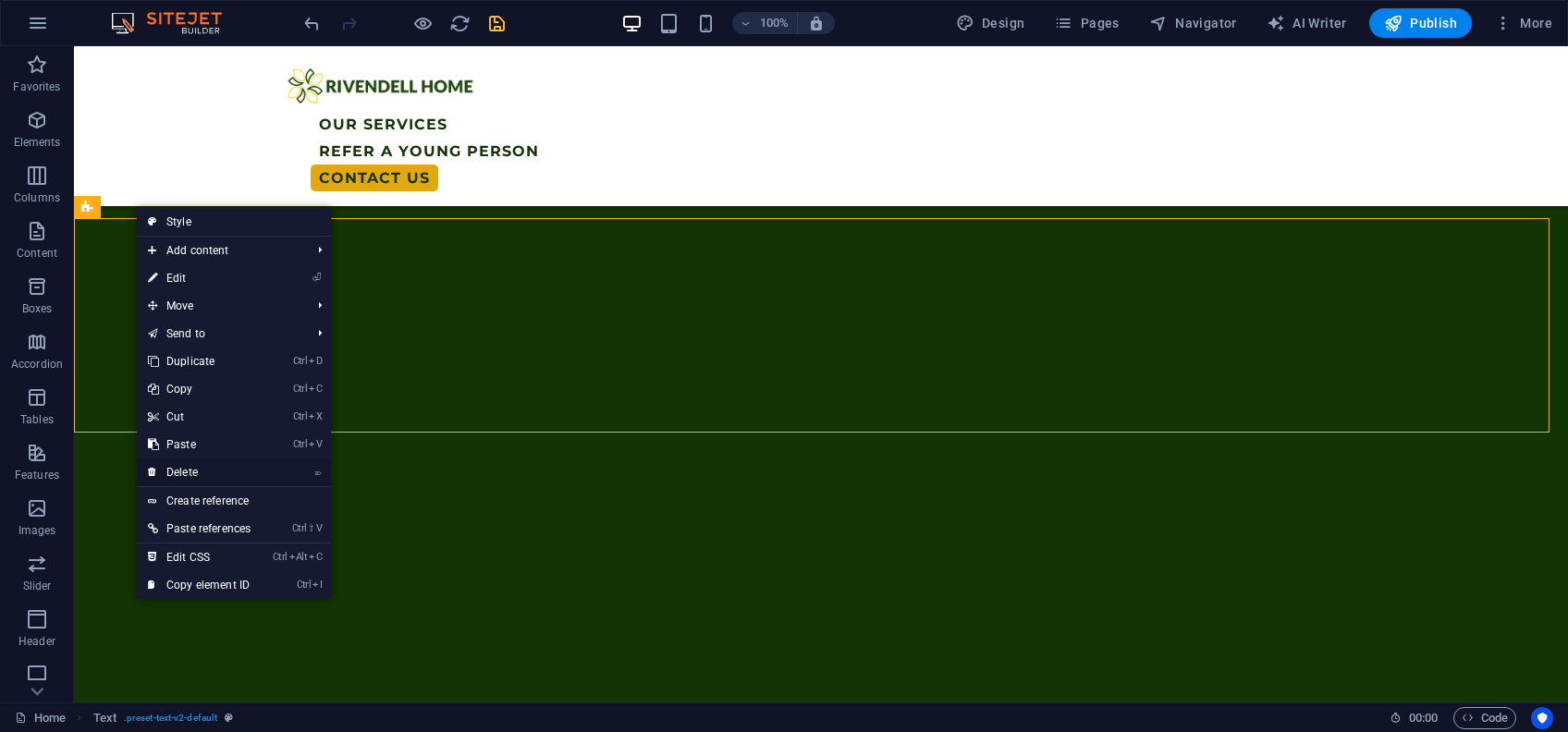 click on "⌦  Delete" at bounding box center (199, 472) 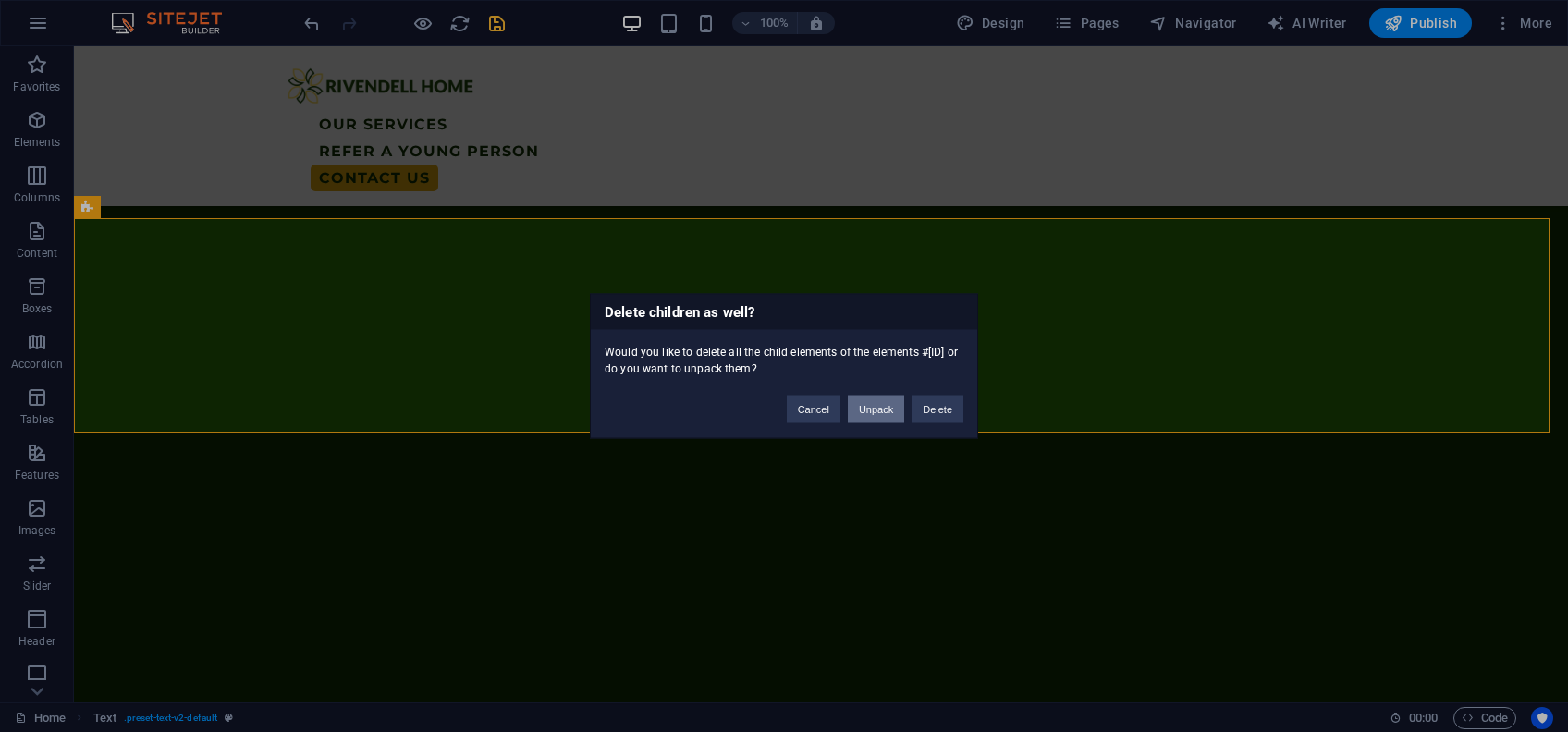click on "Unpack" at bounding box center (876, 409) 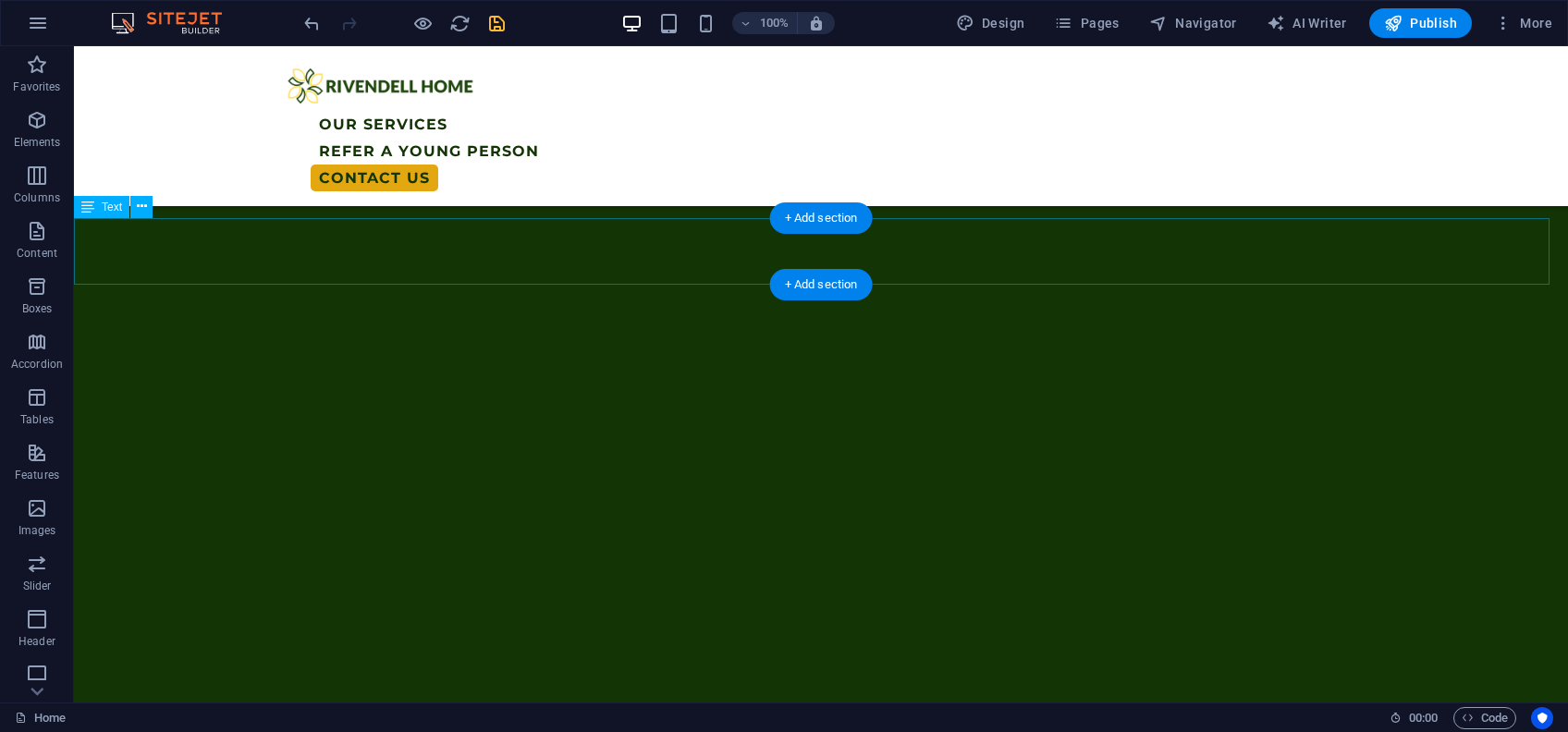 click on "We're more than just a care home - we're a place where young adults are seen, heard and supported to grow. Every young person who walks through our doors brings a unique story, and we meet them with respect, structure, and belief that they can build a future on their own terms. We focus on independence, not dependence and everything we do is designed to help young people gain the confidence and skills beyond our walls." at bounding box center (821, 2988) 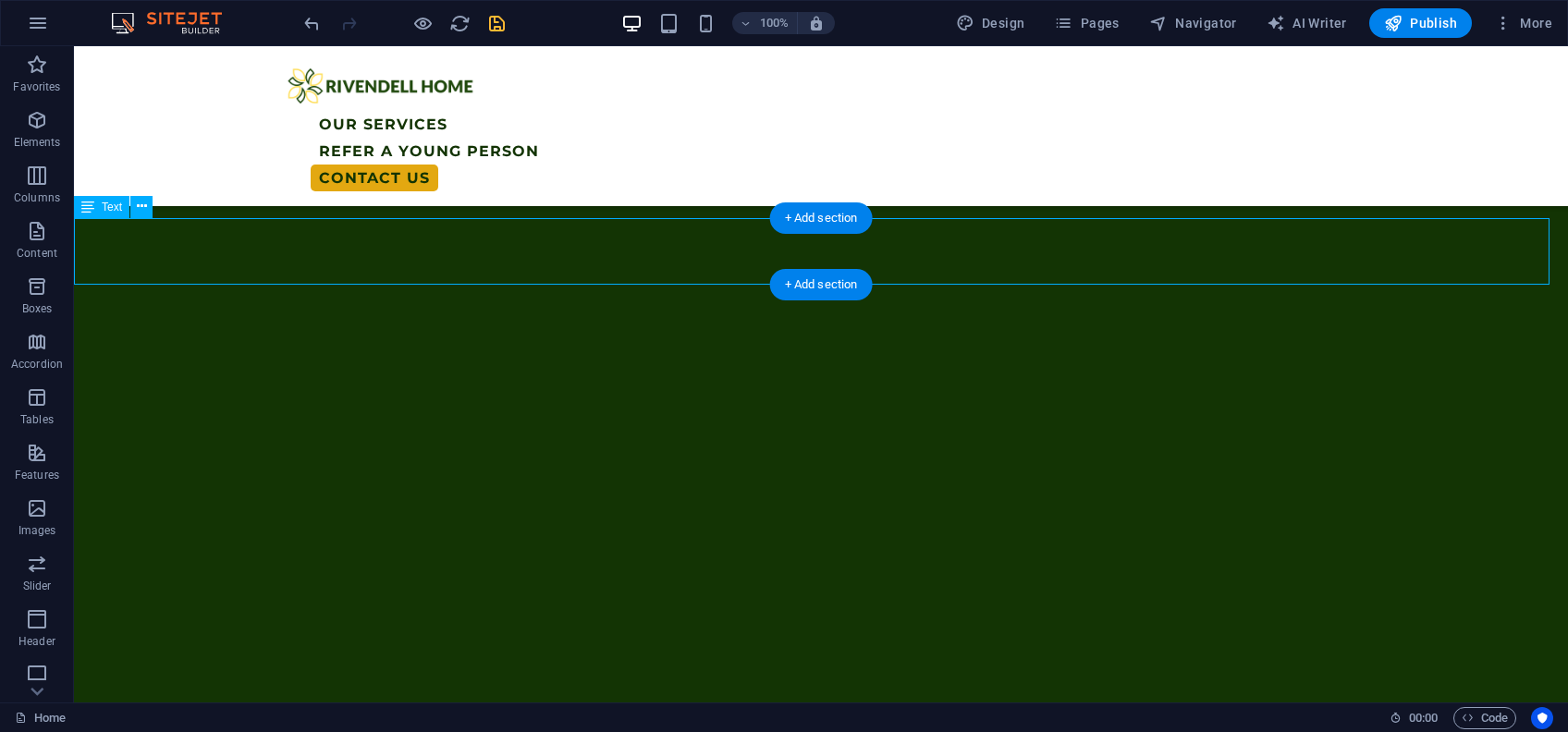 click on "We're more than just a care home - we're a place where young adults are seen, heard and supported to grow. Every young person who walks through our doors brings a unique story, and we meet them with respect, structure, and belief that they can build a future on their own terms. We focus on independence, not dependence and everything we do is designed to help young people gain the confidence and skills beyond our walls." at bounding box center (821, 2988) 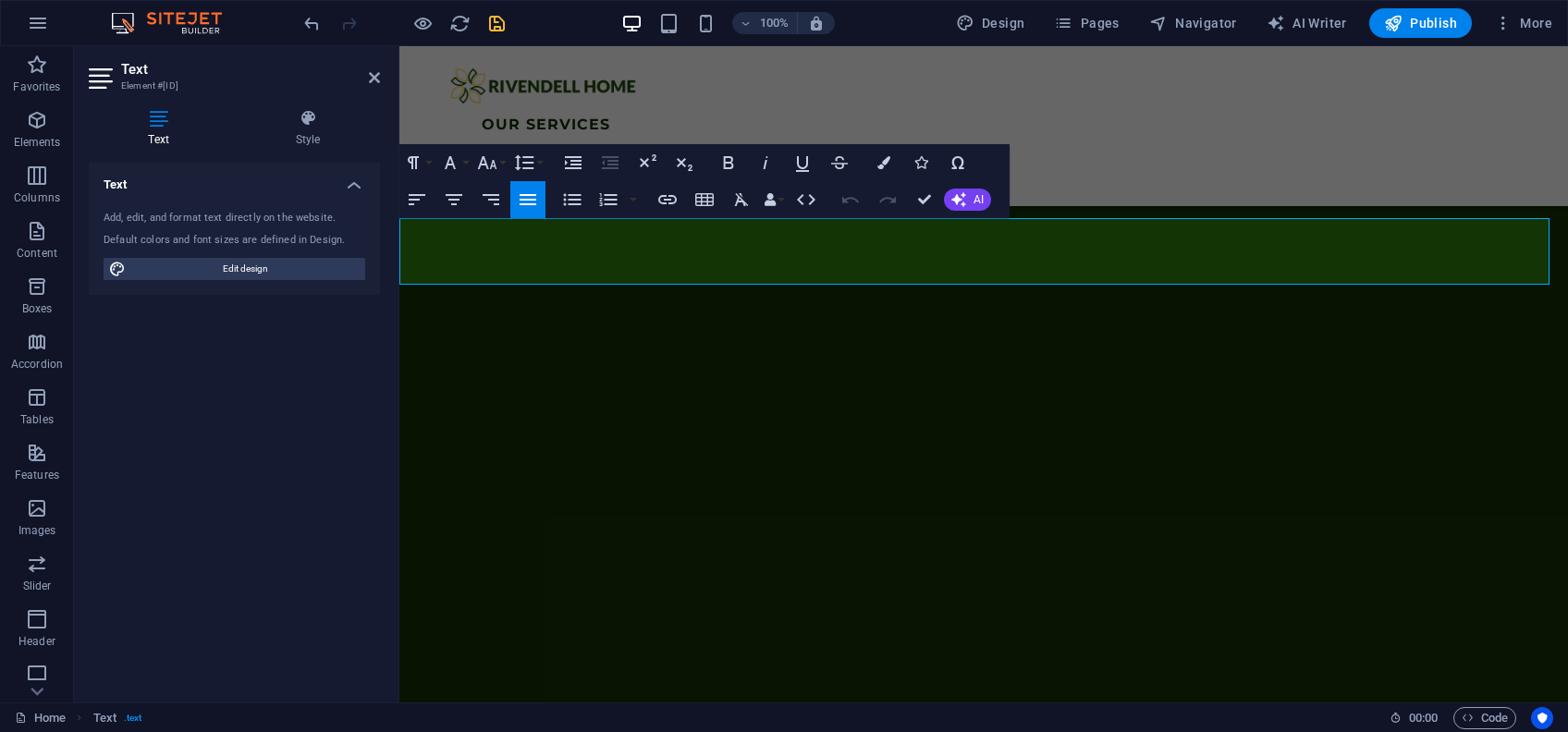 click on "We're more than just a care home - we're a place where young adults are seen, heard and supported to grow. Every young person who walks through our doors brings a unique story, and we meet them with respect, structure, and belief that they can build a future on their own terms. We focus on independence, not dependence and everything we do is designed to help young people gain the confidence and skills beyond our walls." at bounding box center (984, 2794) 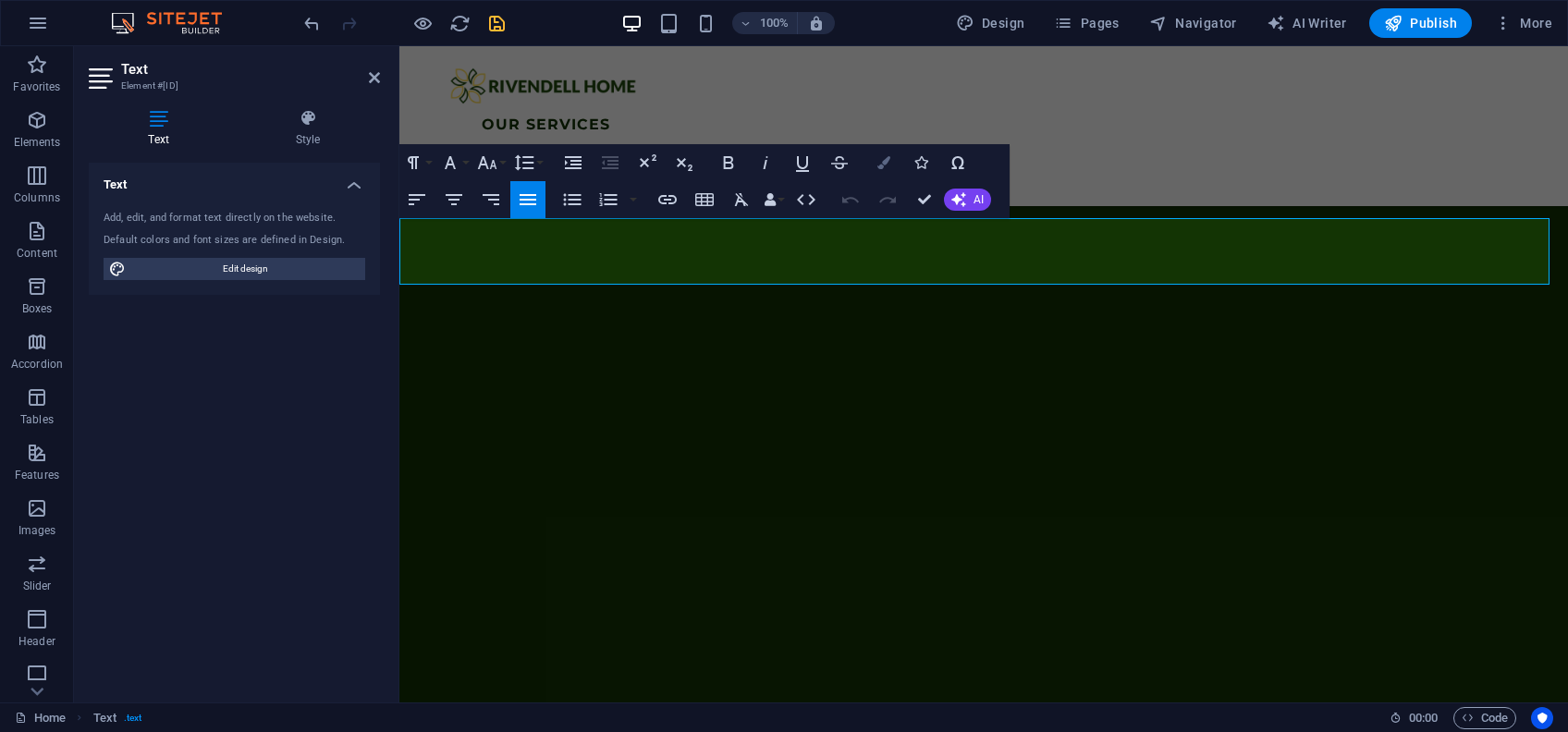 click on "Colors" at bounding box center (884, 163) 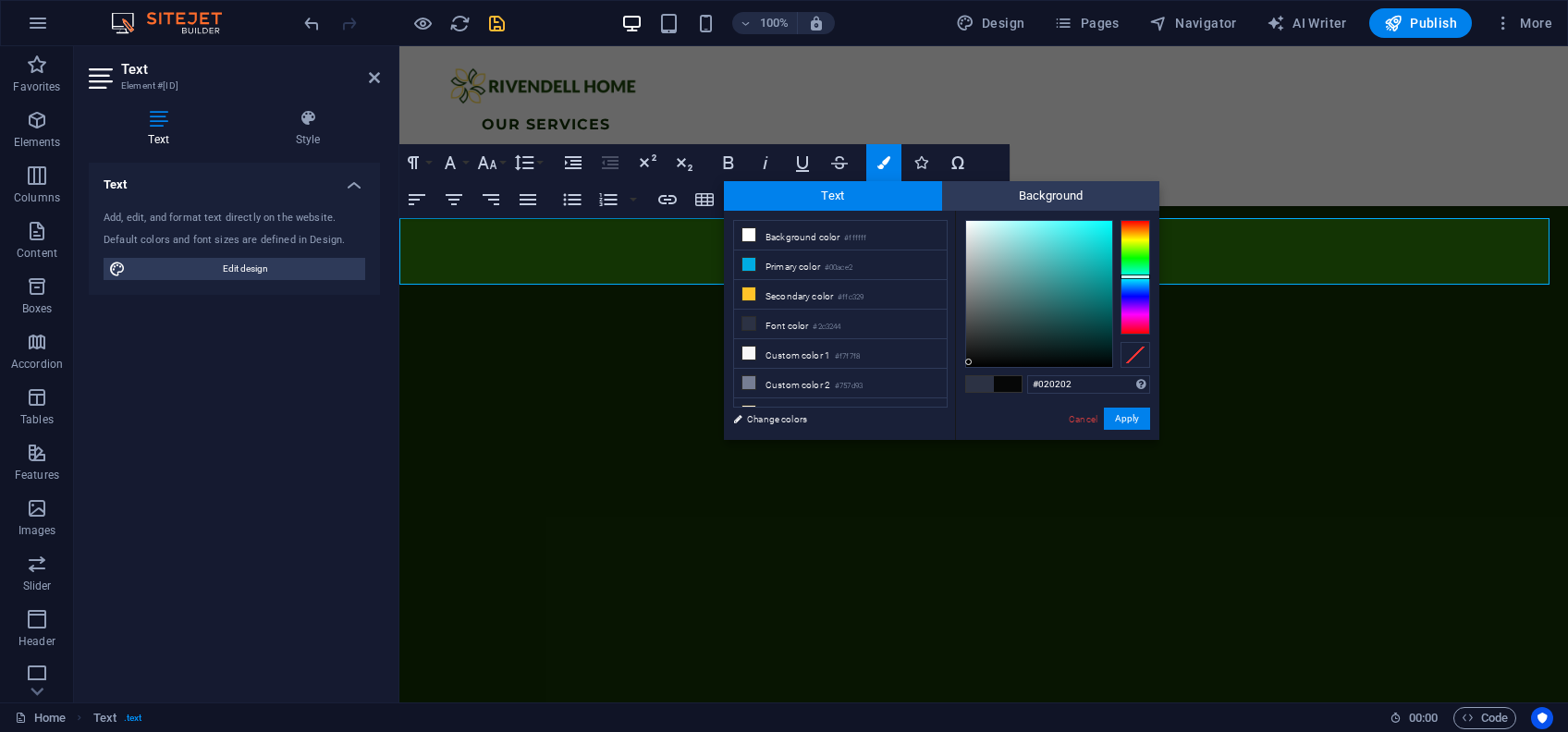 type on "#000000" 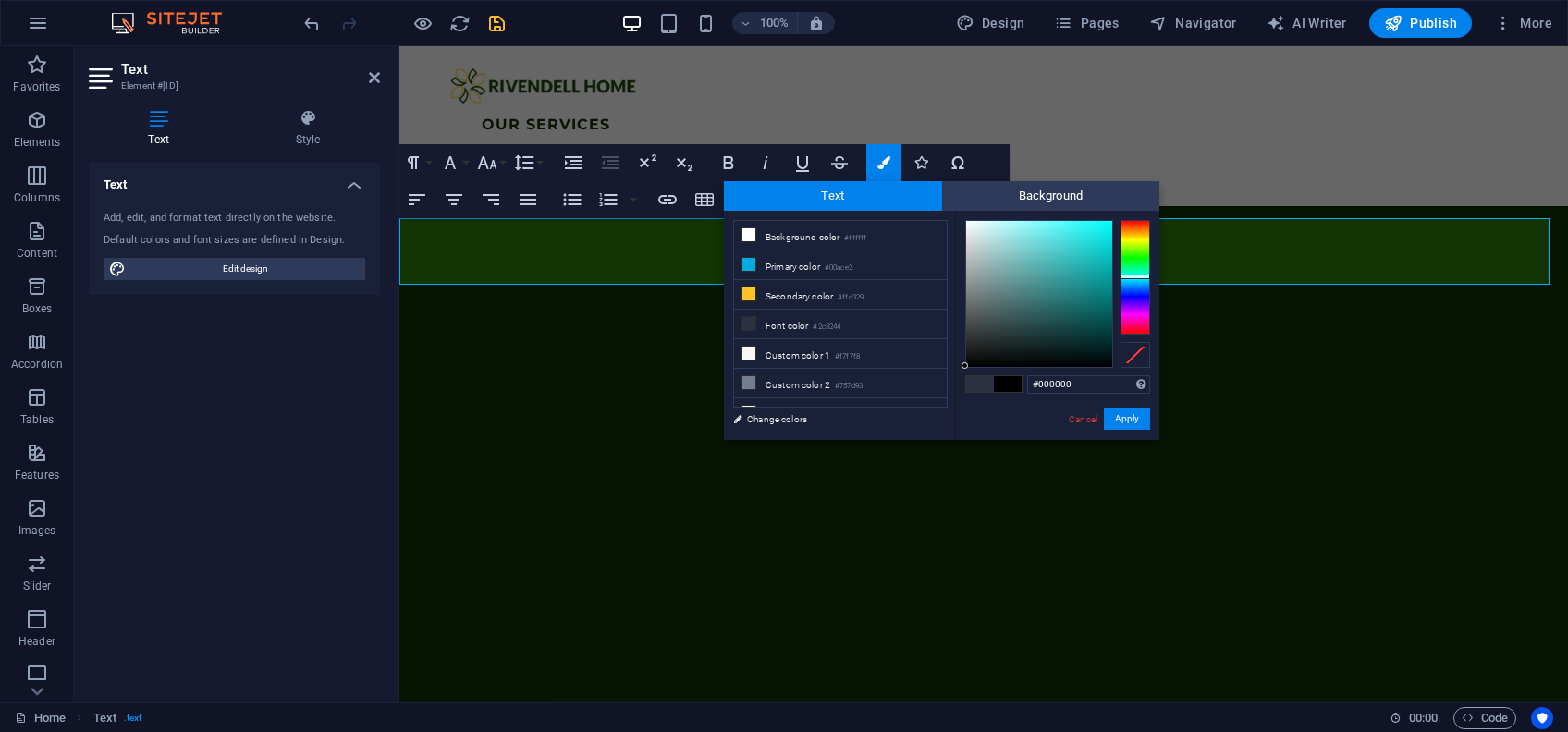 drag, startPoint x: 984, startPoint y: 339, endPoint x: 965, endPoint y: 370, distance: 36.359318 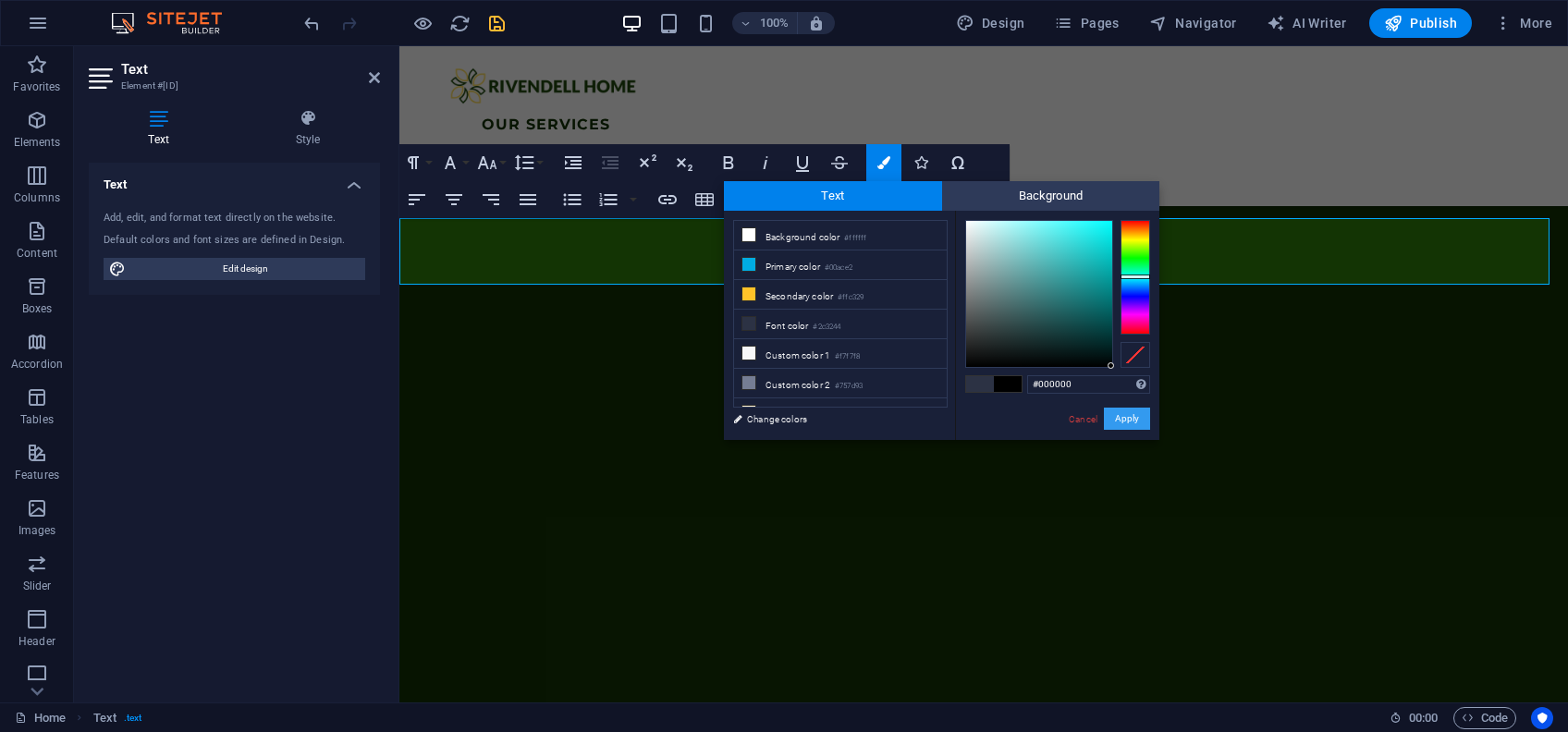 click on "Apply" at bounding box center (1127, 419) 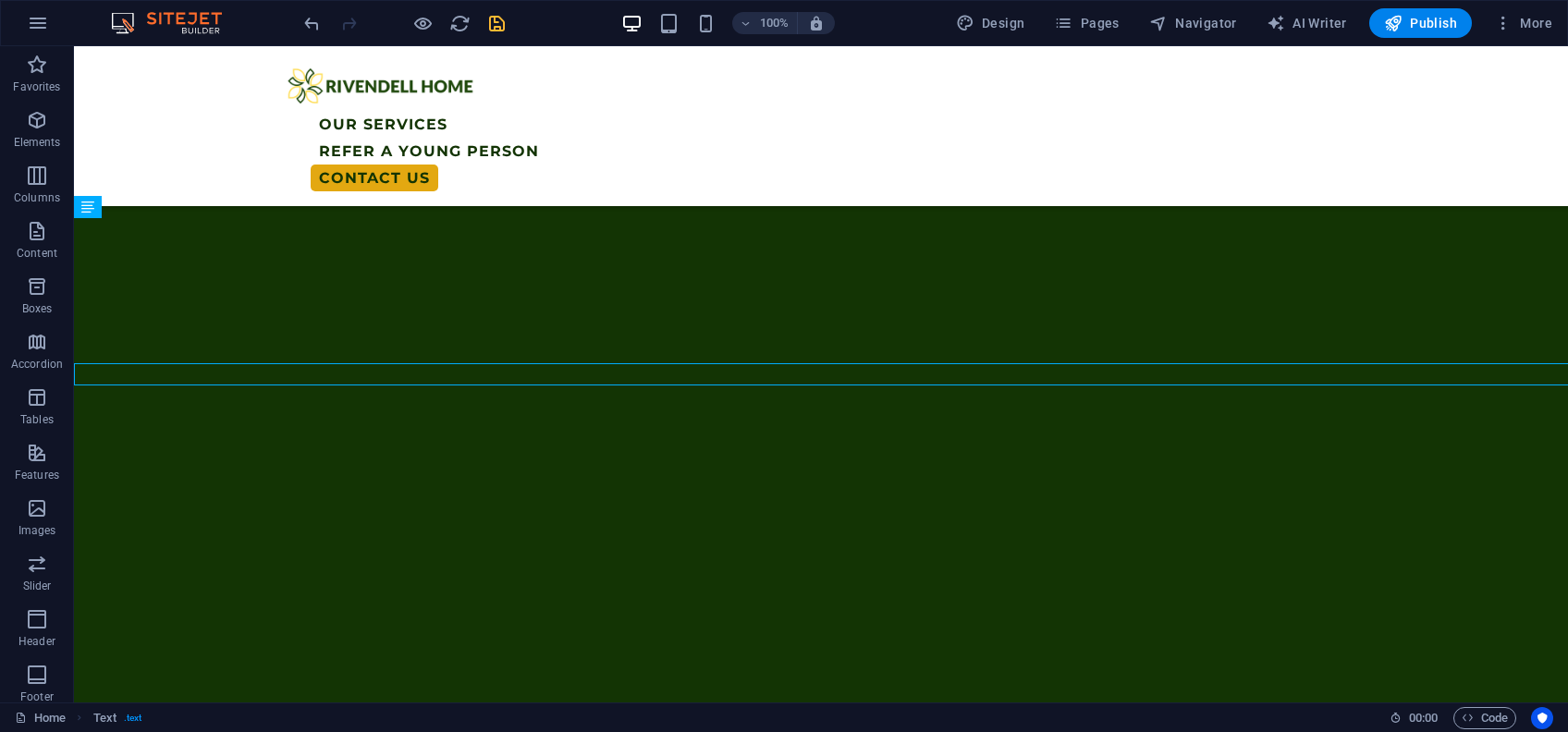 scroll, scrollTop: 1355, scrollLeft: 0, axis: vertical 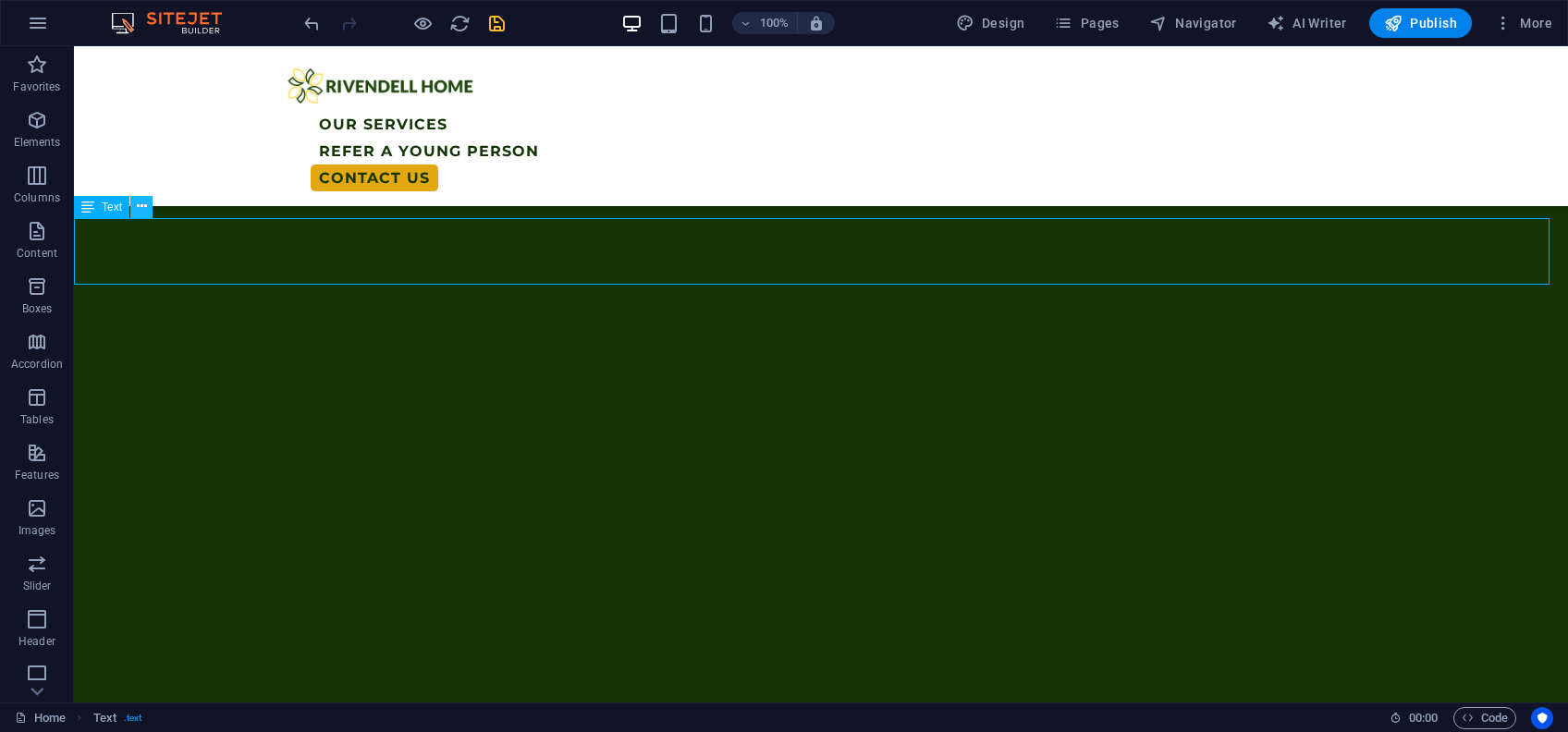 click at bounding box center [141, 206] 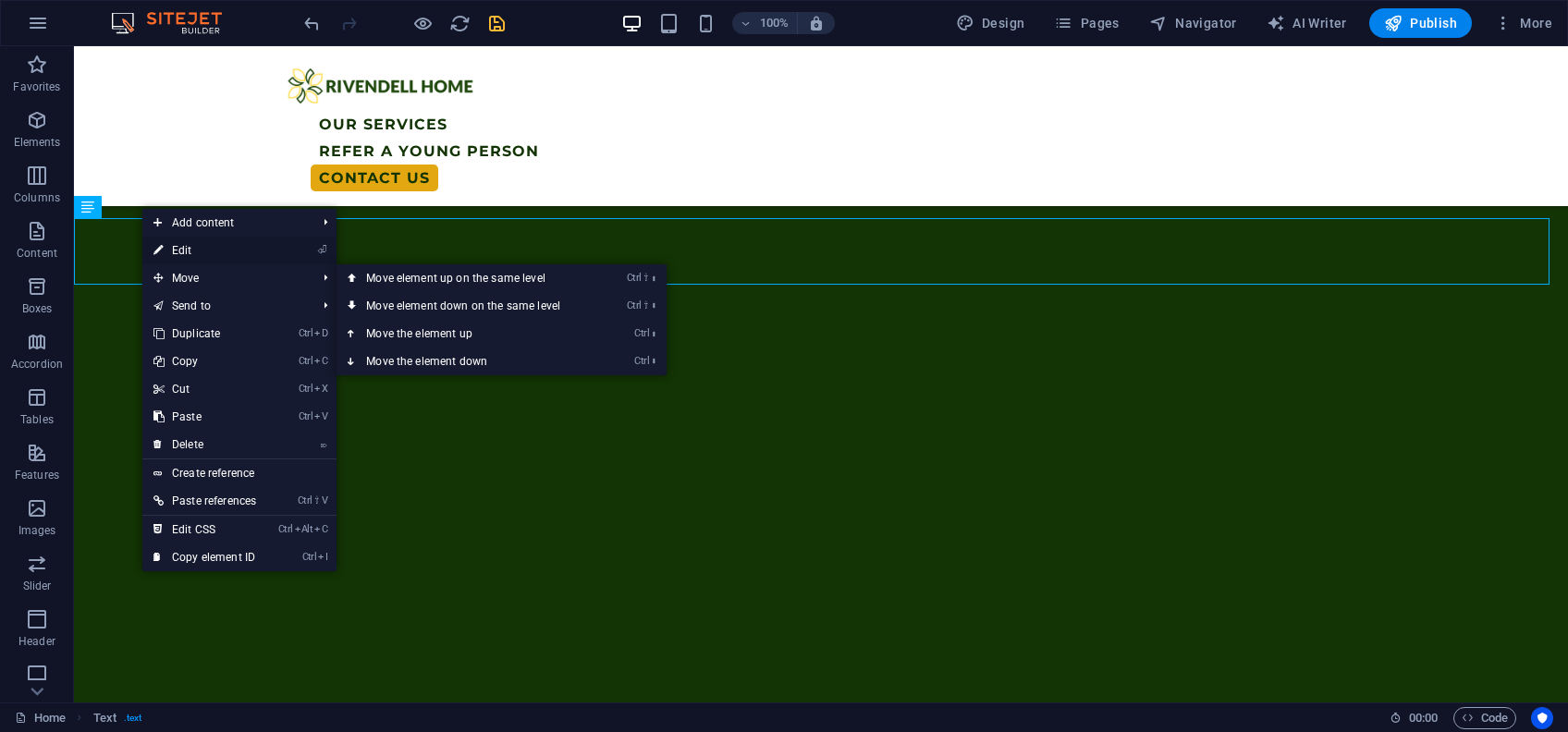 click on "⏎  Edit" at bounding box center [204, 250] 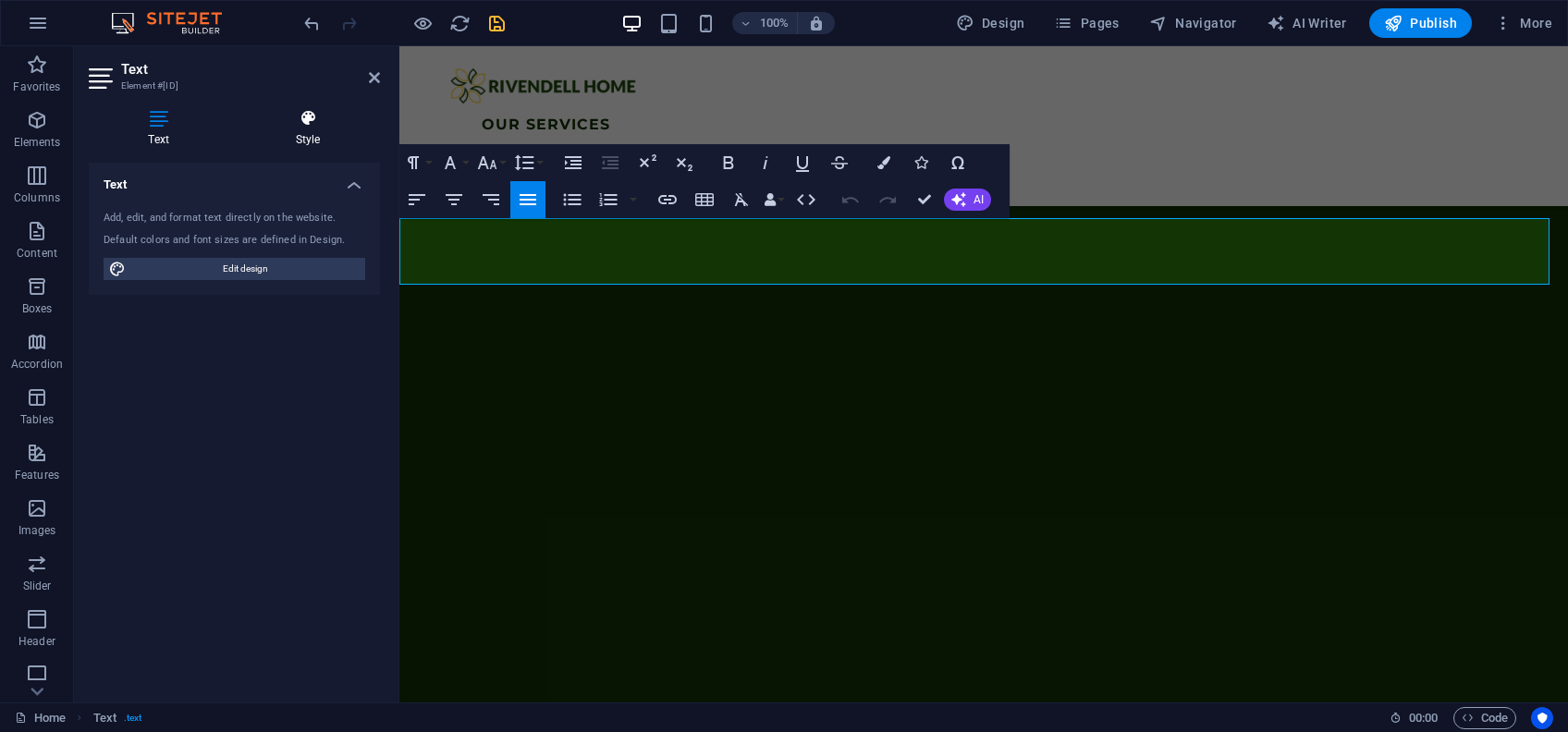 click on "Style" at bounding box center (308, 128) 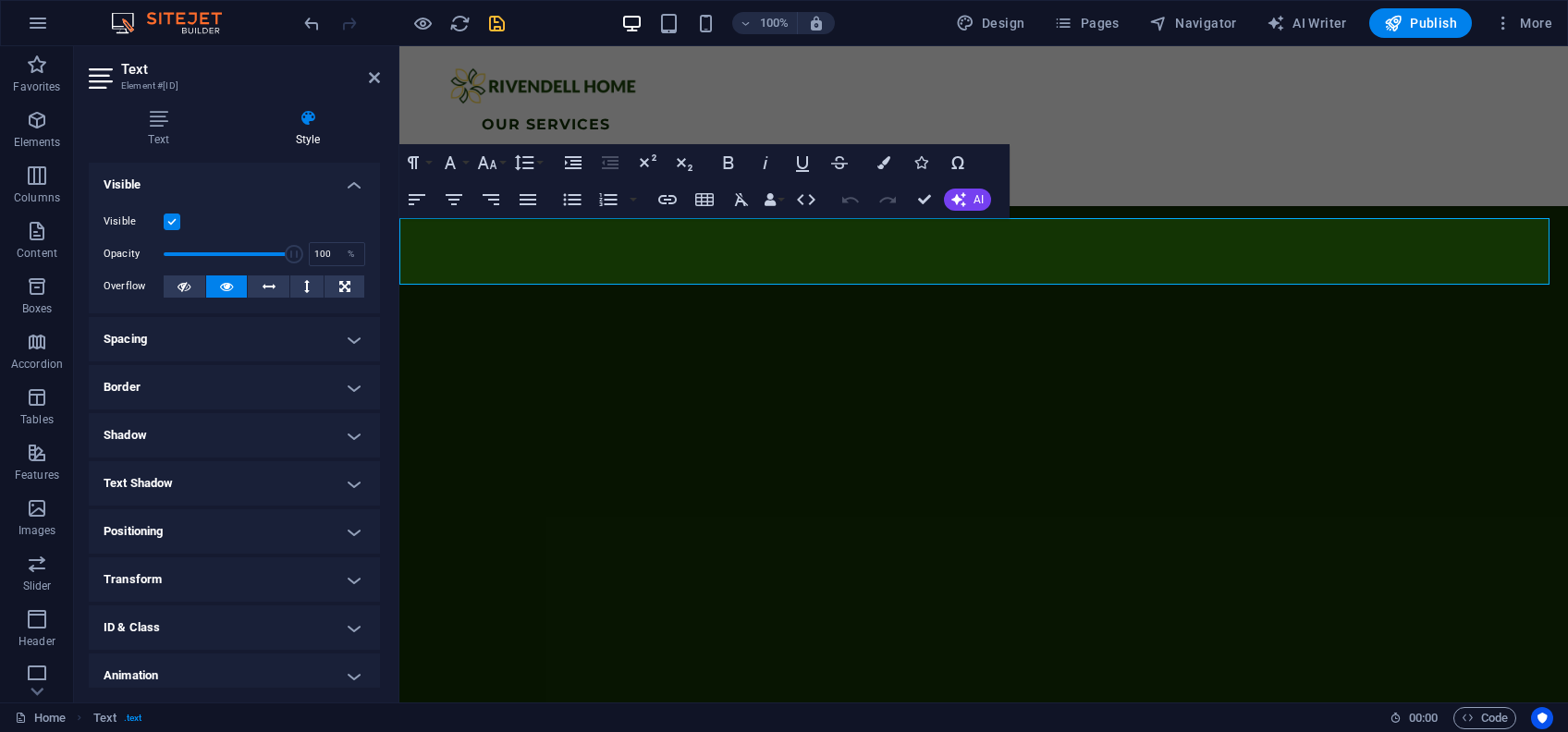 click on "Border" at bounding box center (234, 387) 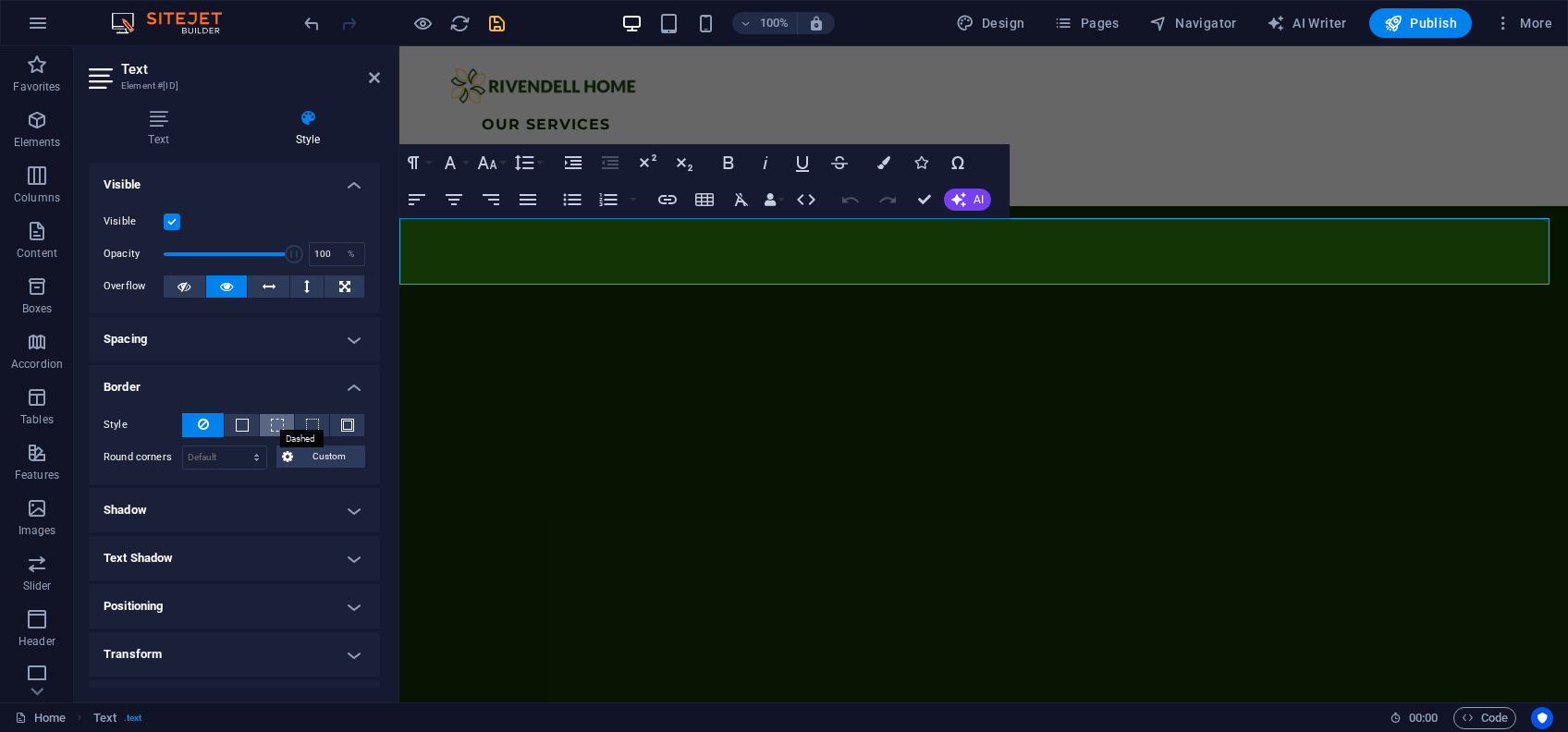 click at bounding box center [277, 425] 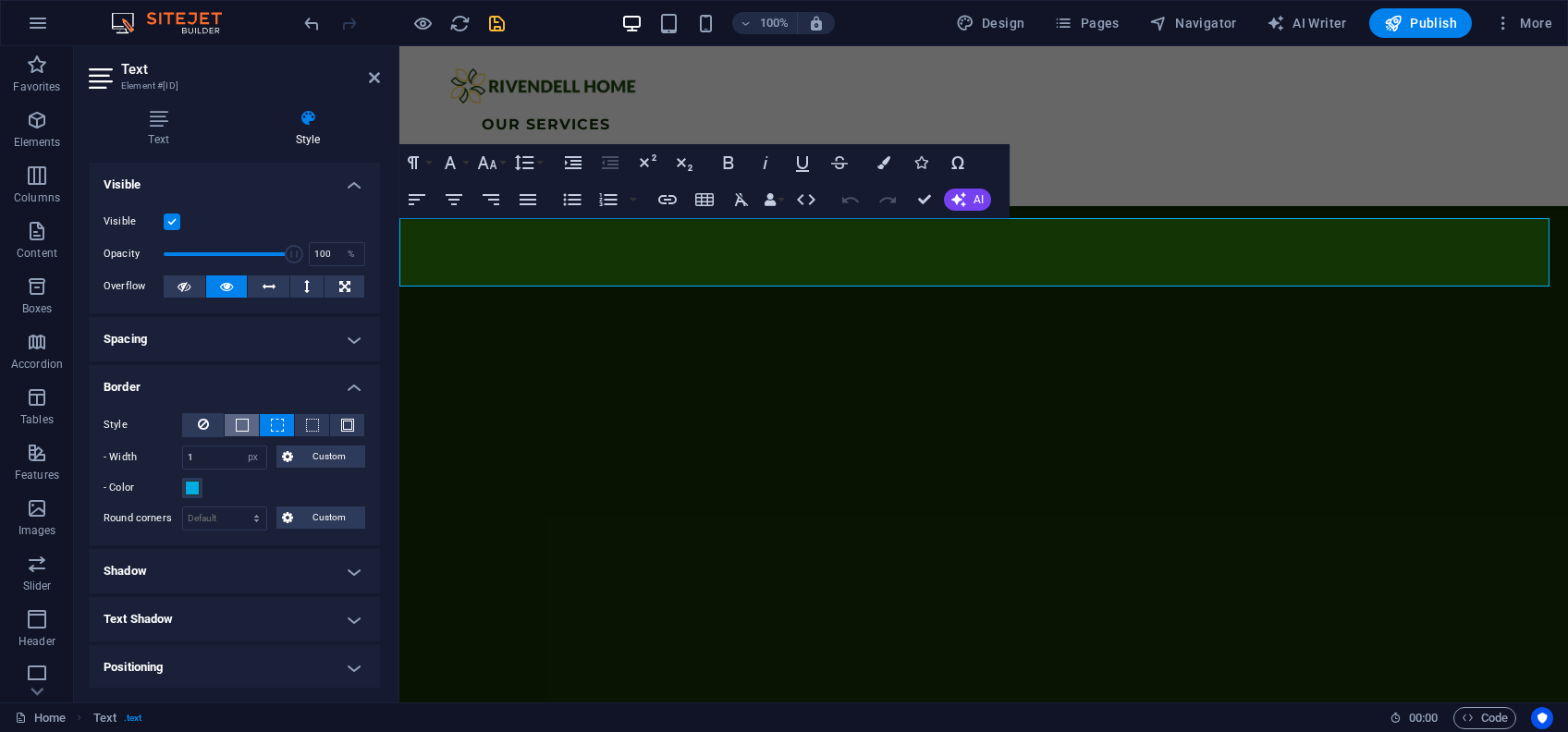click at bounding box center (242, 425) 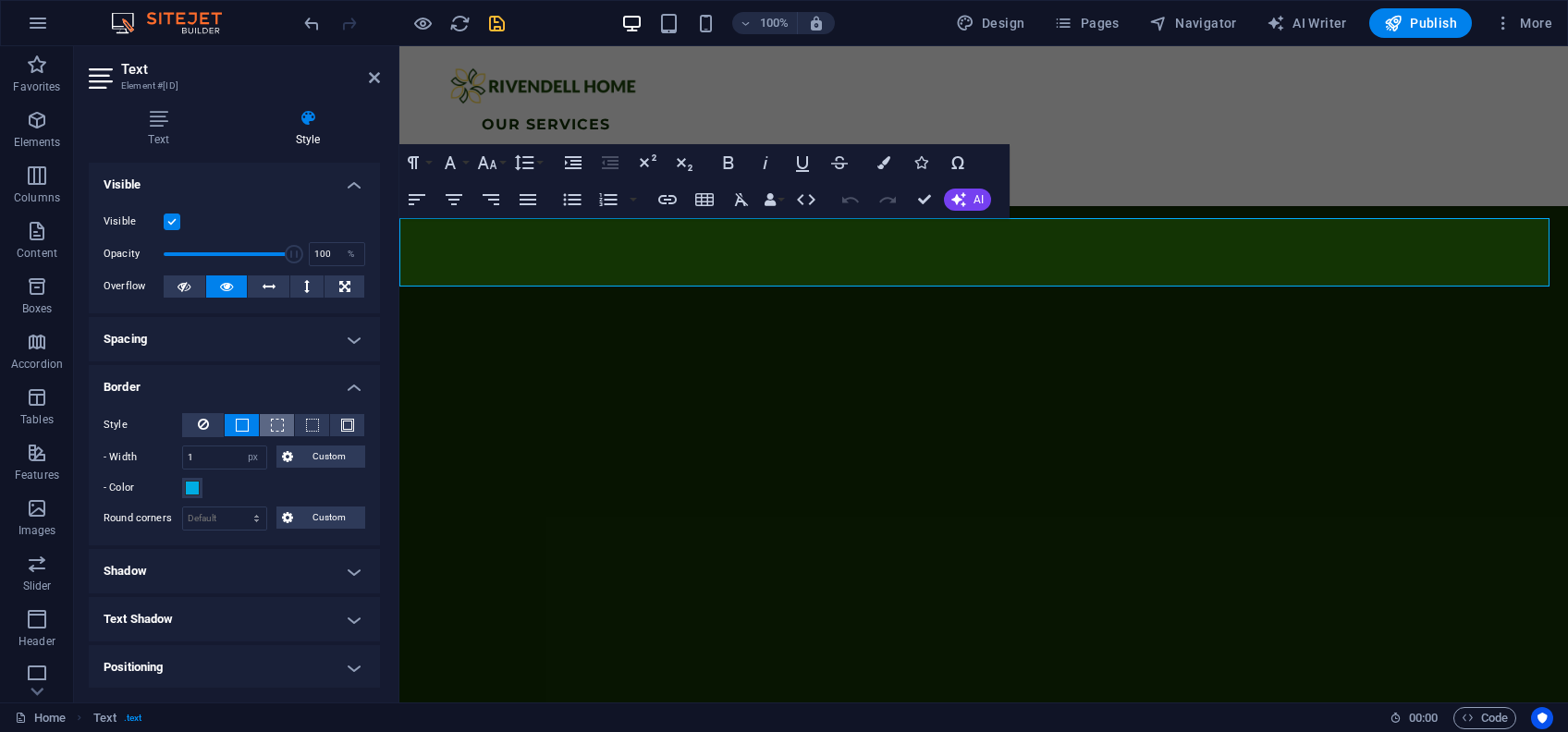 click at bounding box center [277, 425] 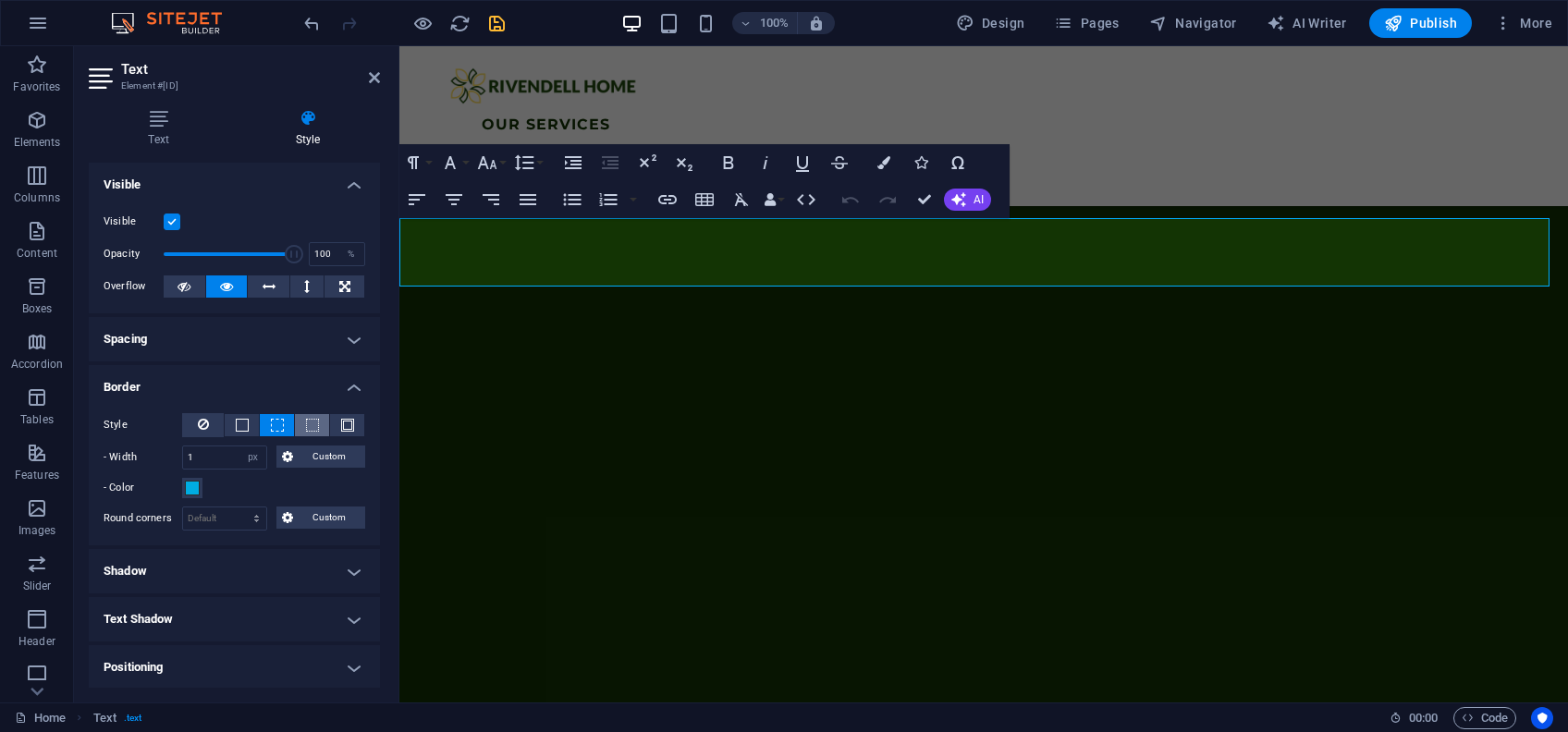 click at bounding box center [312, 425] 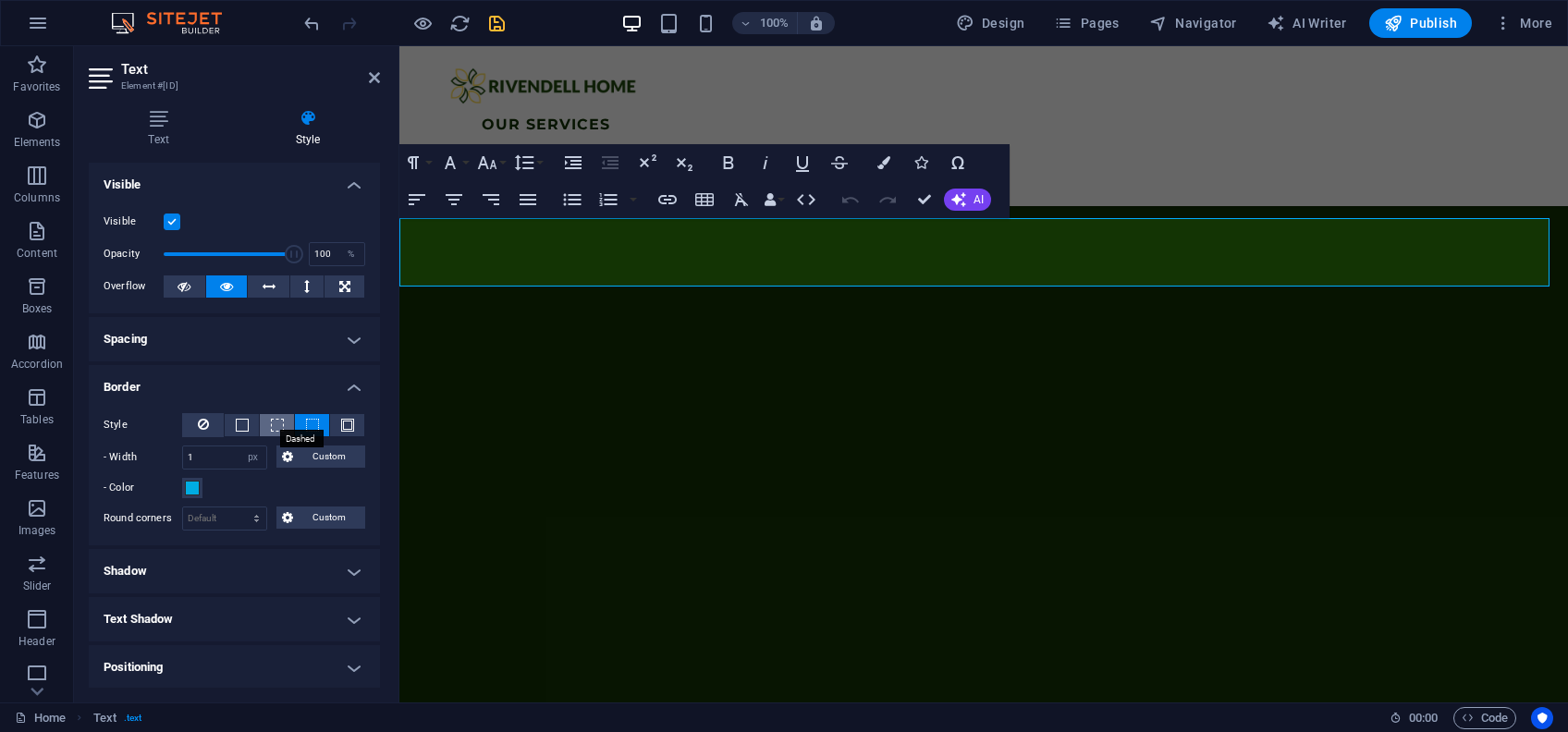 click at bounding box center [277, 425] 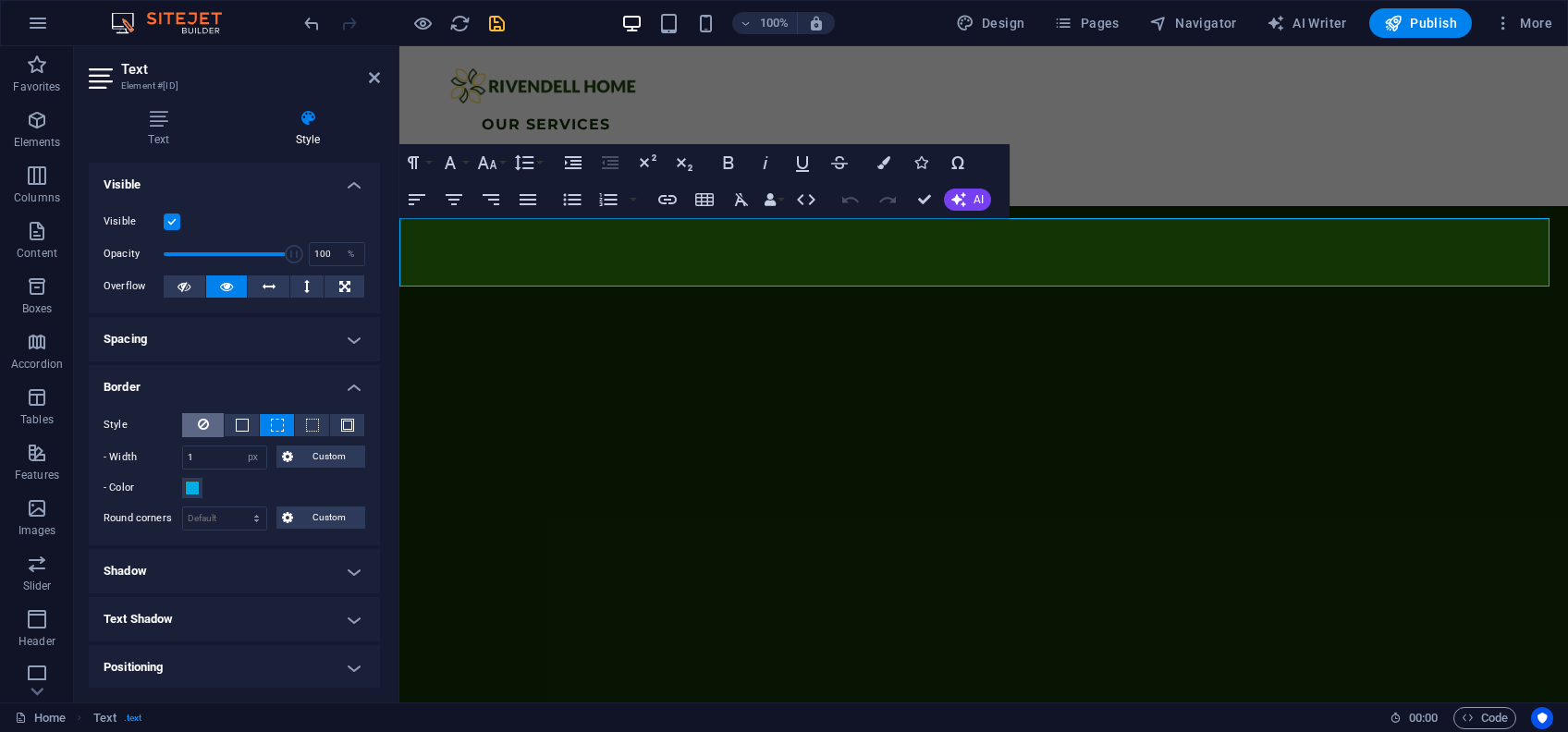 click at bounding box center [202, 425] 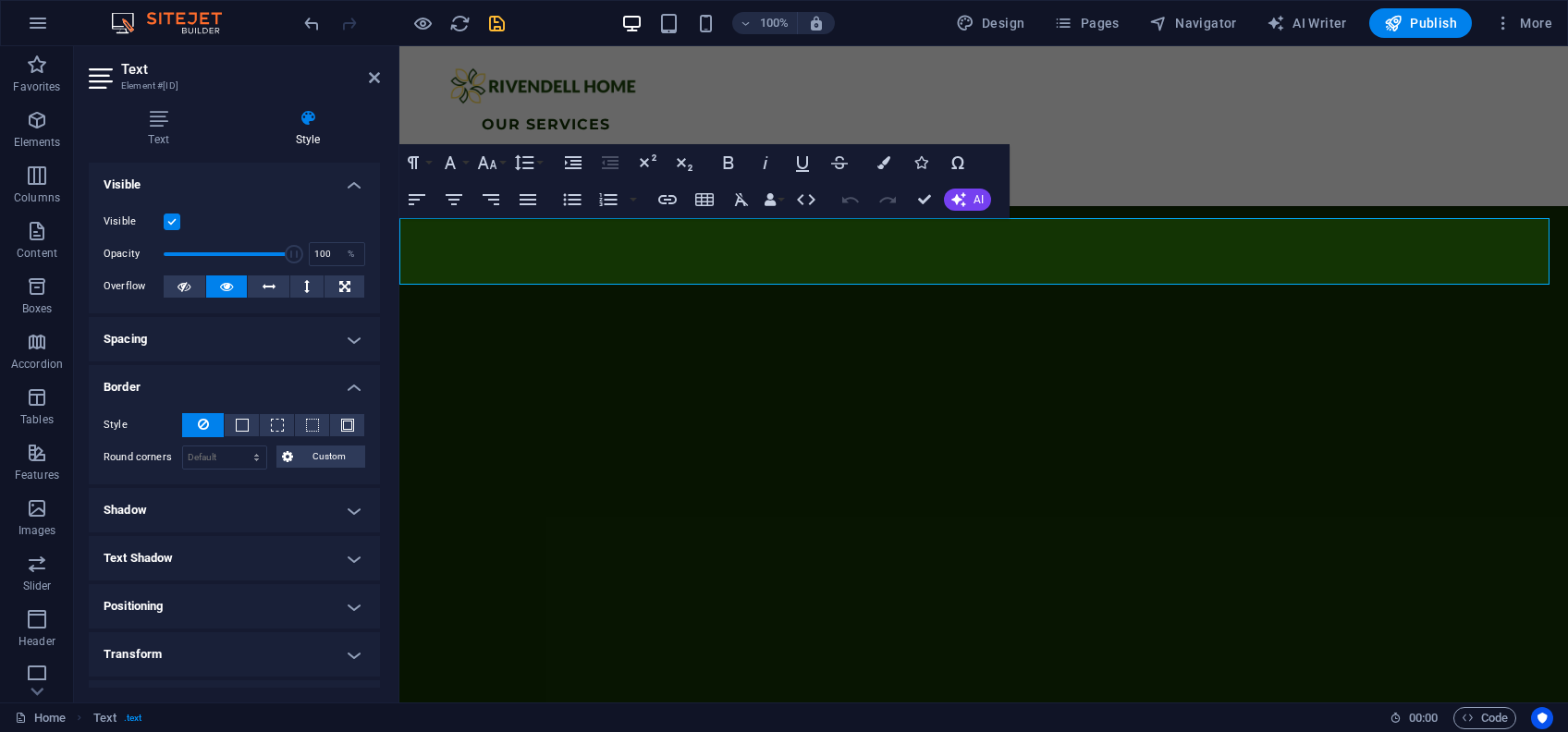 click on "Border" at bounding box center (234, 382) 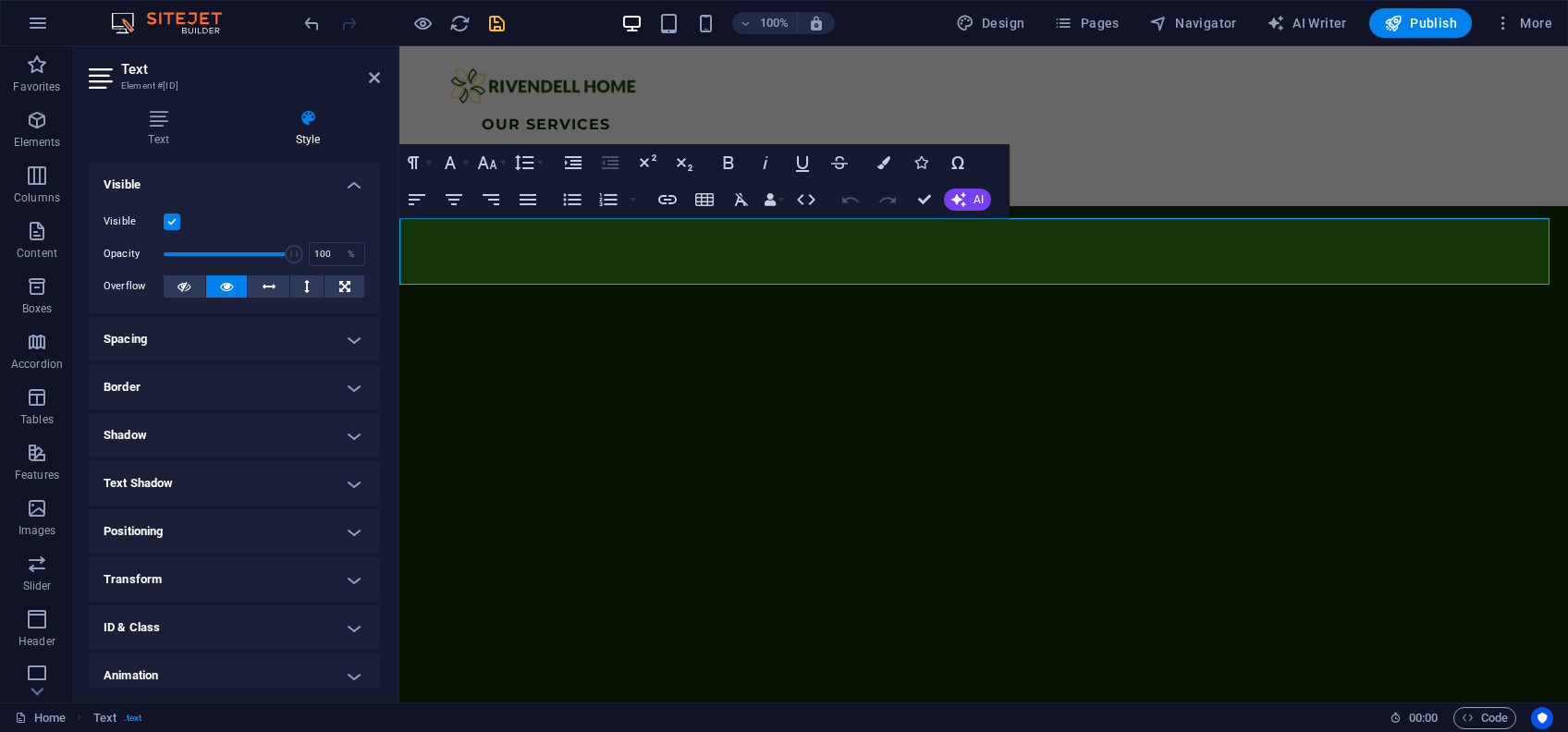 click on "Spacing" at bounding box center [234, 339] 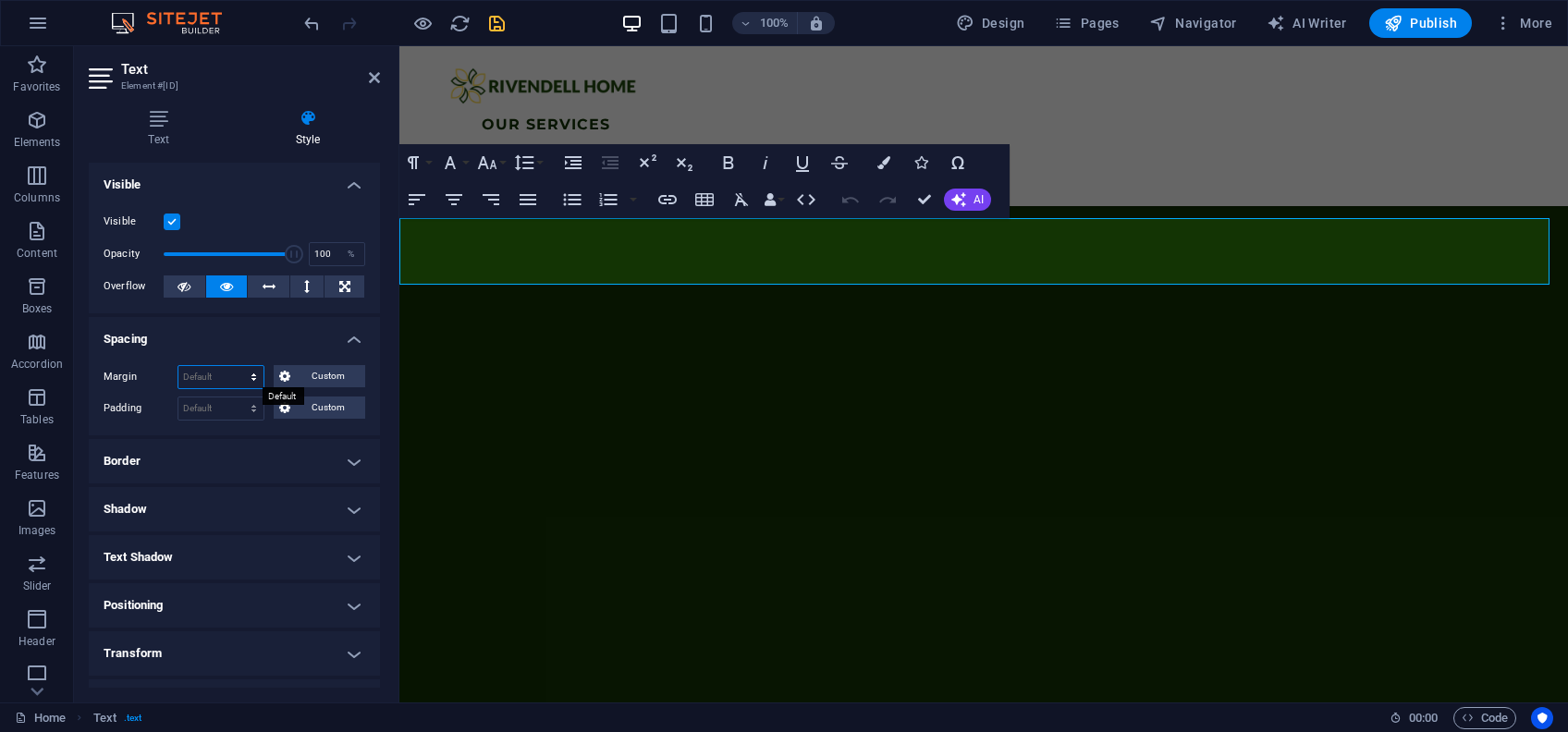 click on "Default auto px % rem vw vh Custom" at bounding box center [221, 377] 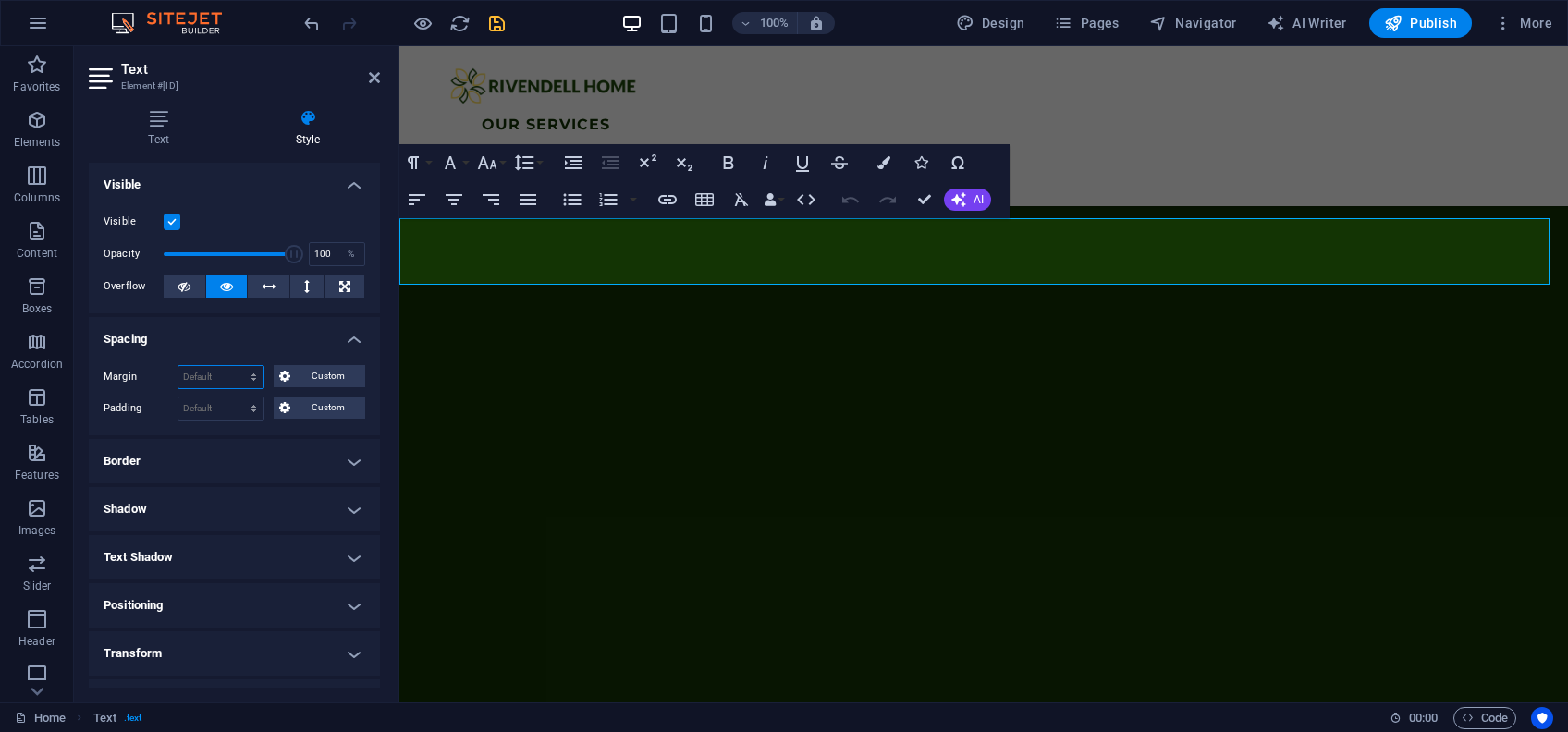 select on "px" 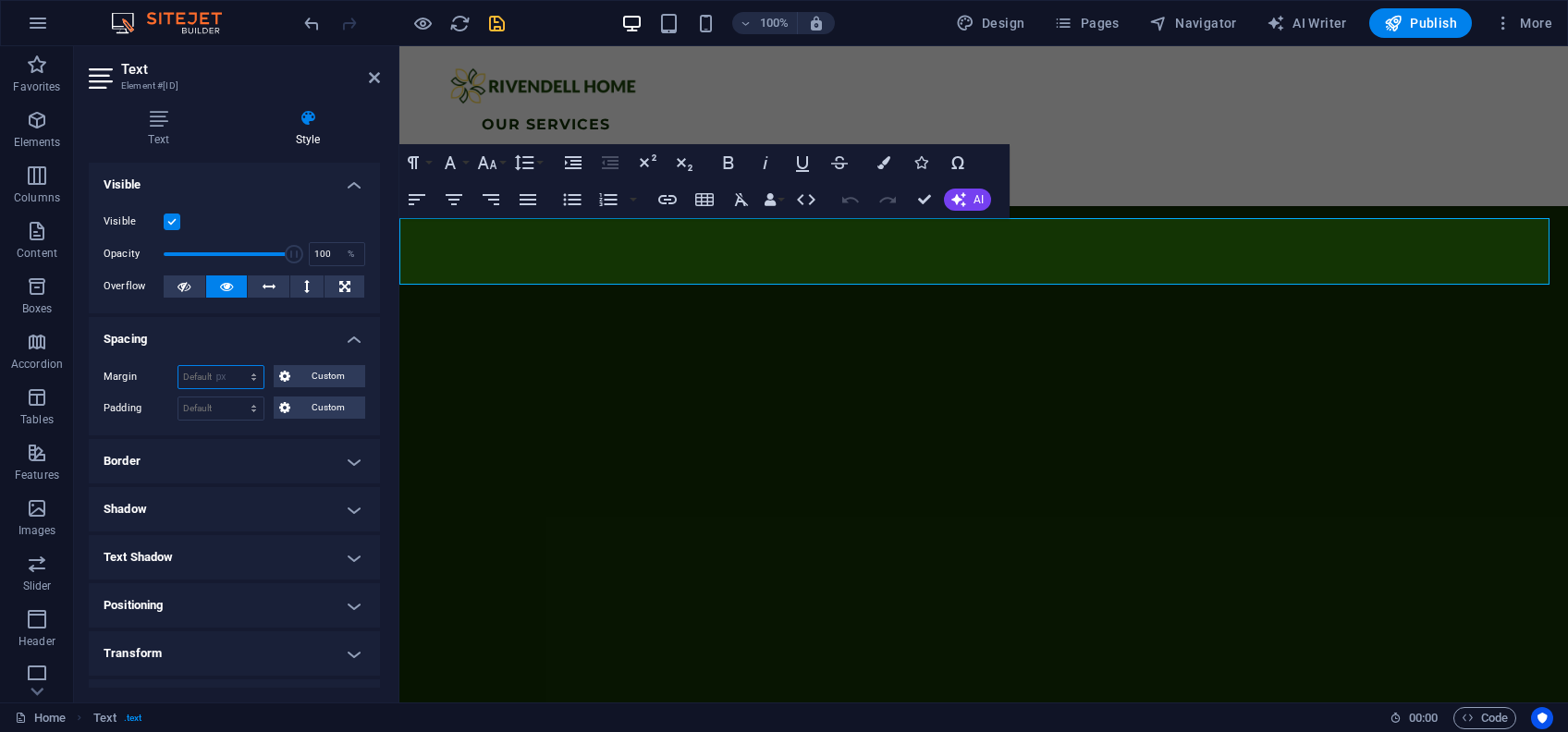 click on "Default auto px % rem vw vh Custom" at bounding box center (221, 377) 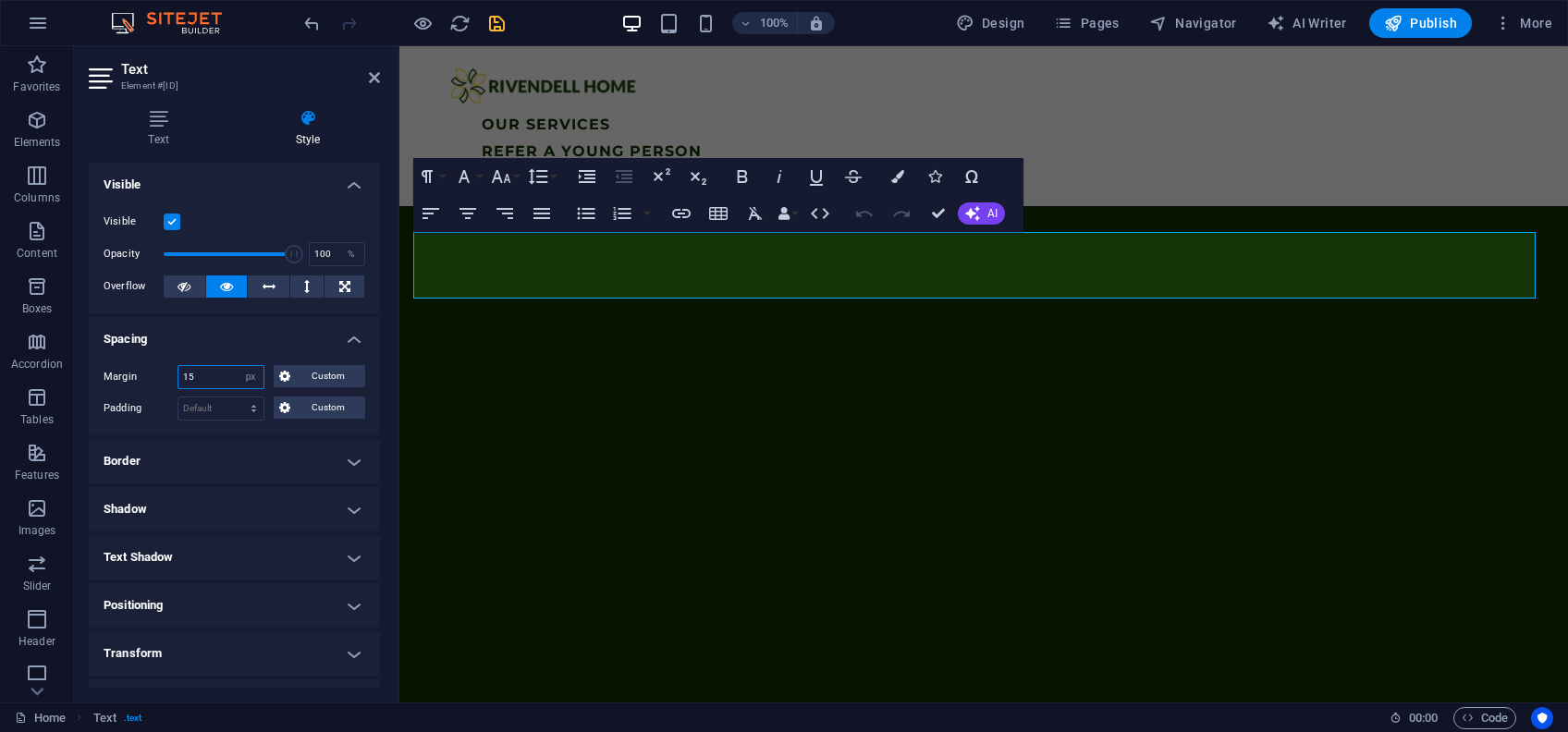 type on "1" 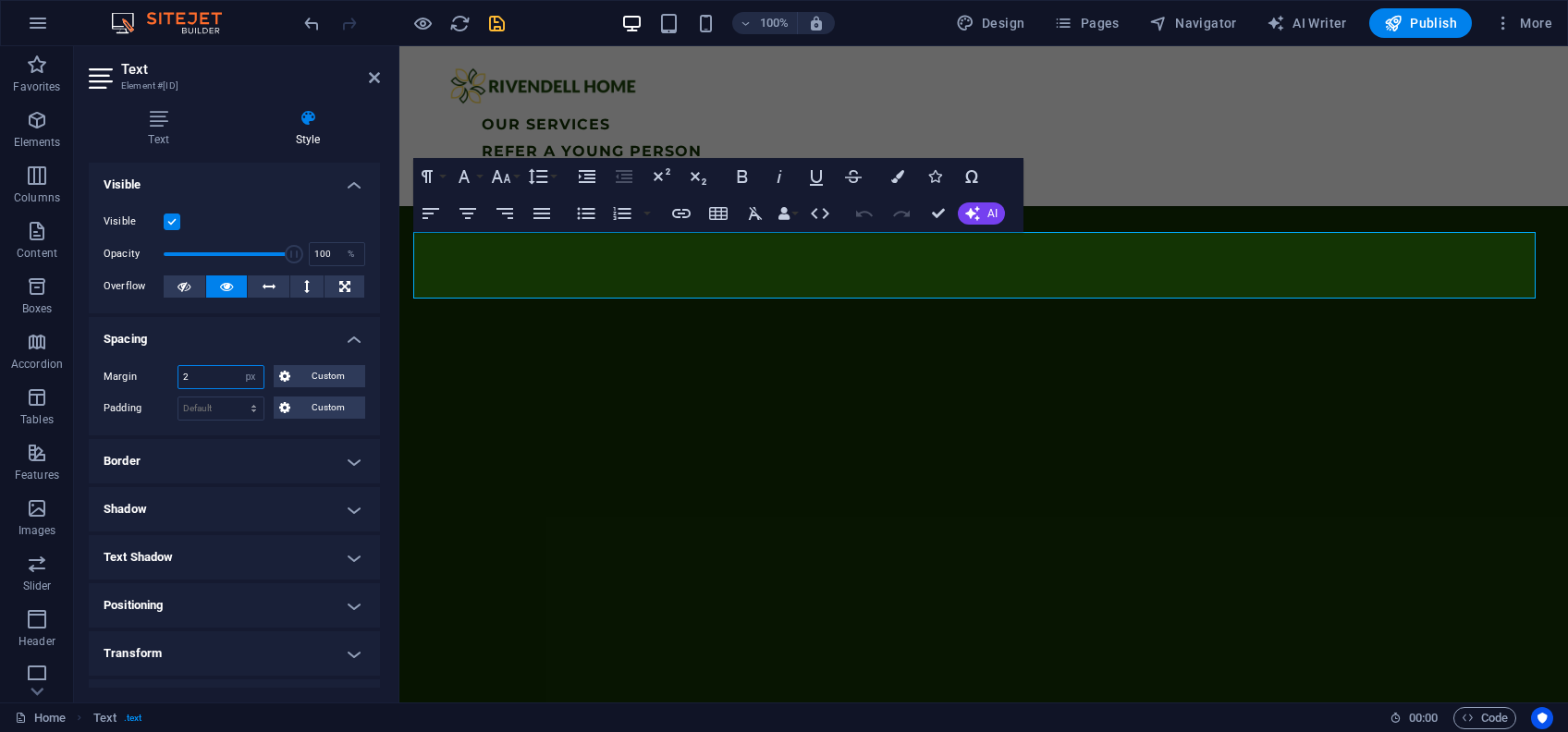 type on "20" 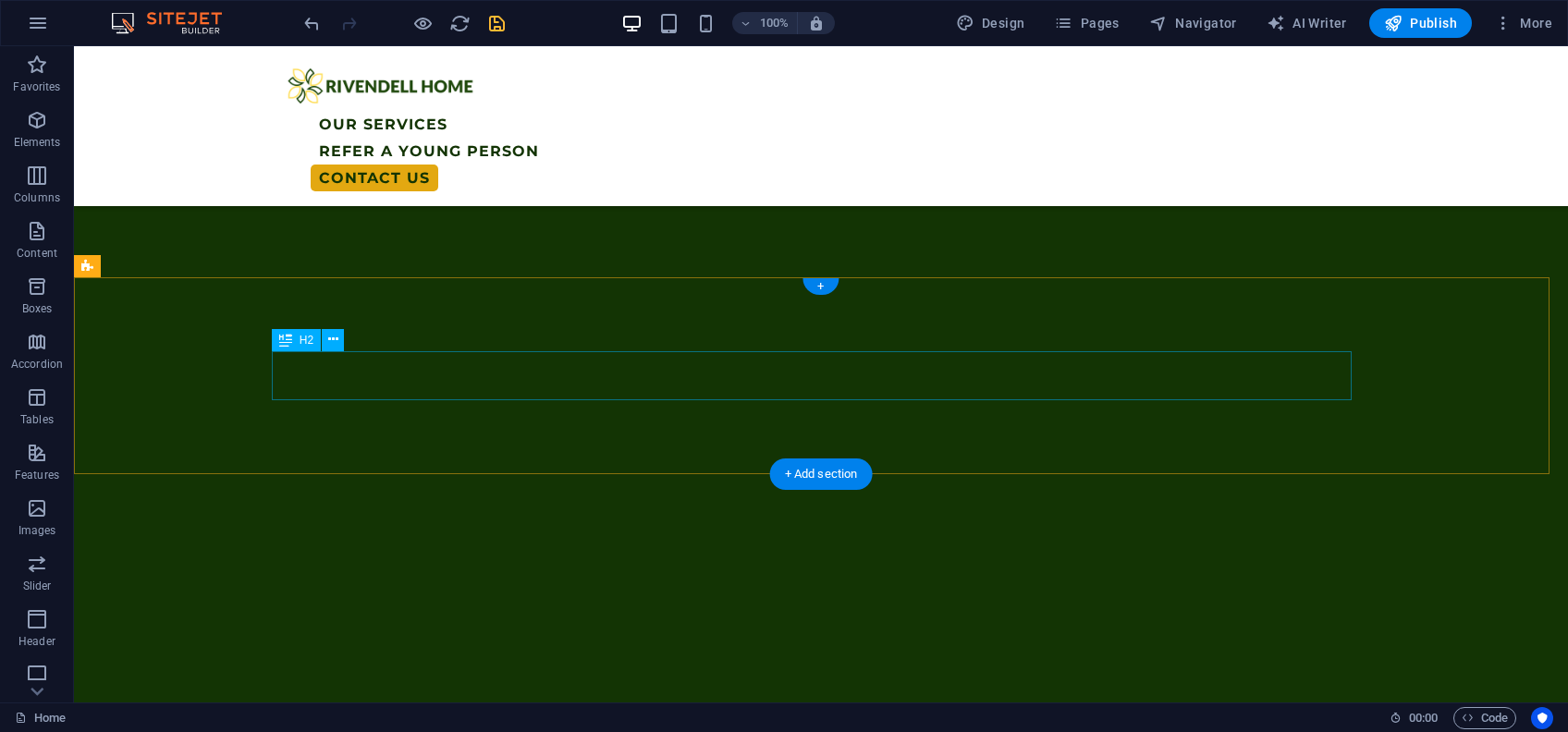 scroll, scrollTop: 2982, scrollLeft: 0, axis: vertical 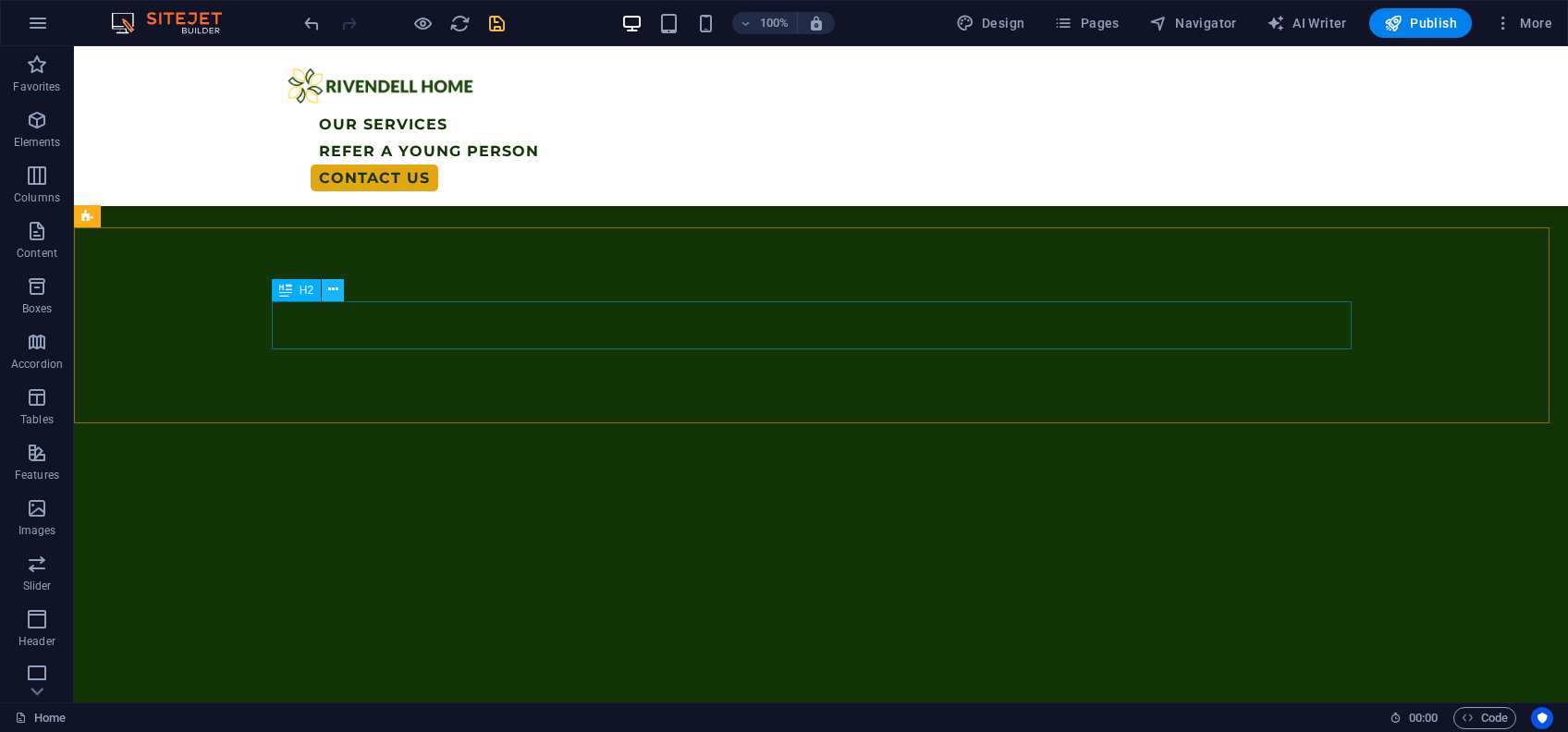 click at bounding box center [333, 289] 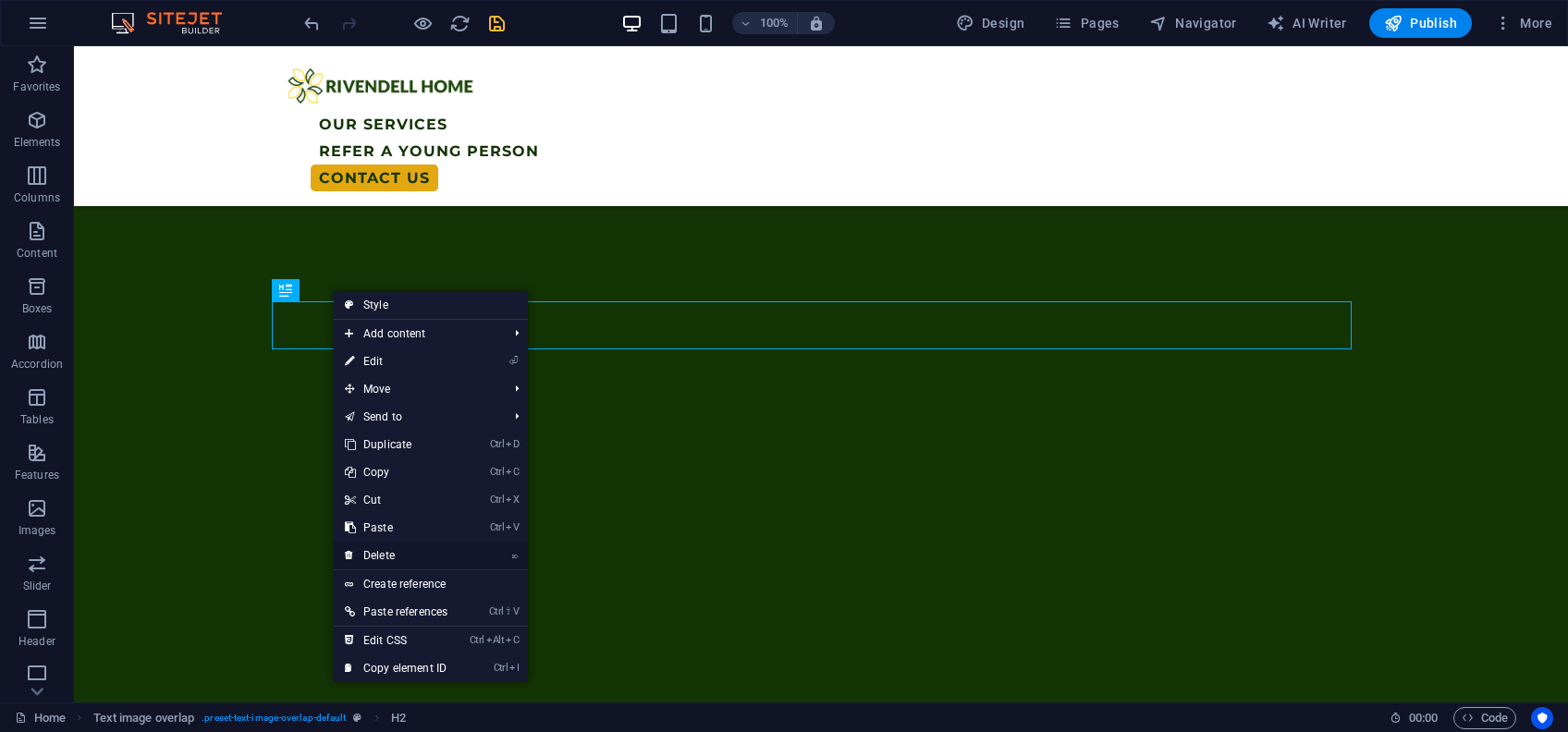 click on "⌦  Delete" at bounding box center (396, 555) 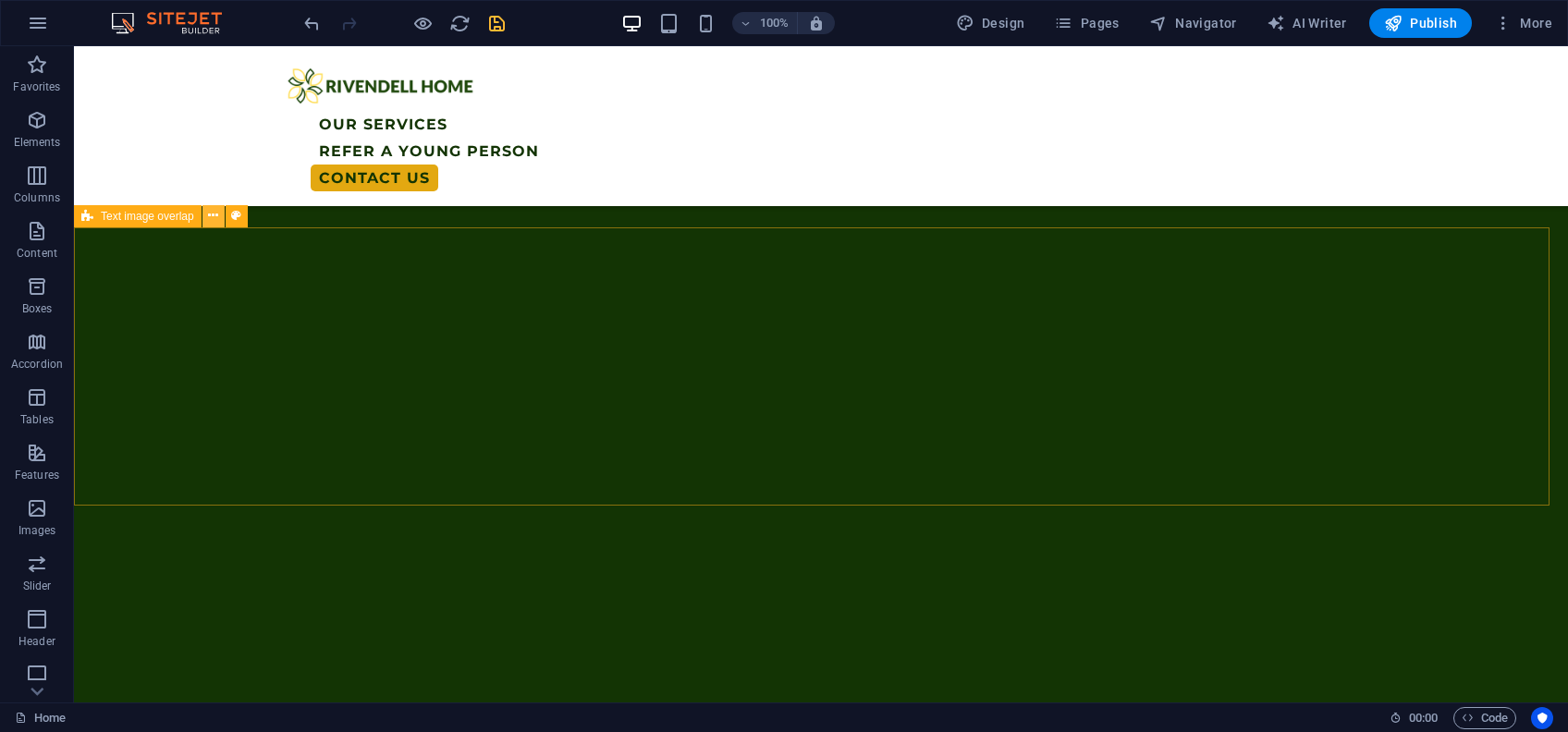 click at bounding box center (213, 215) 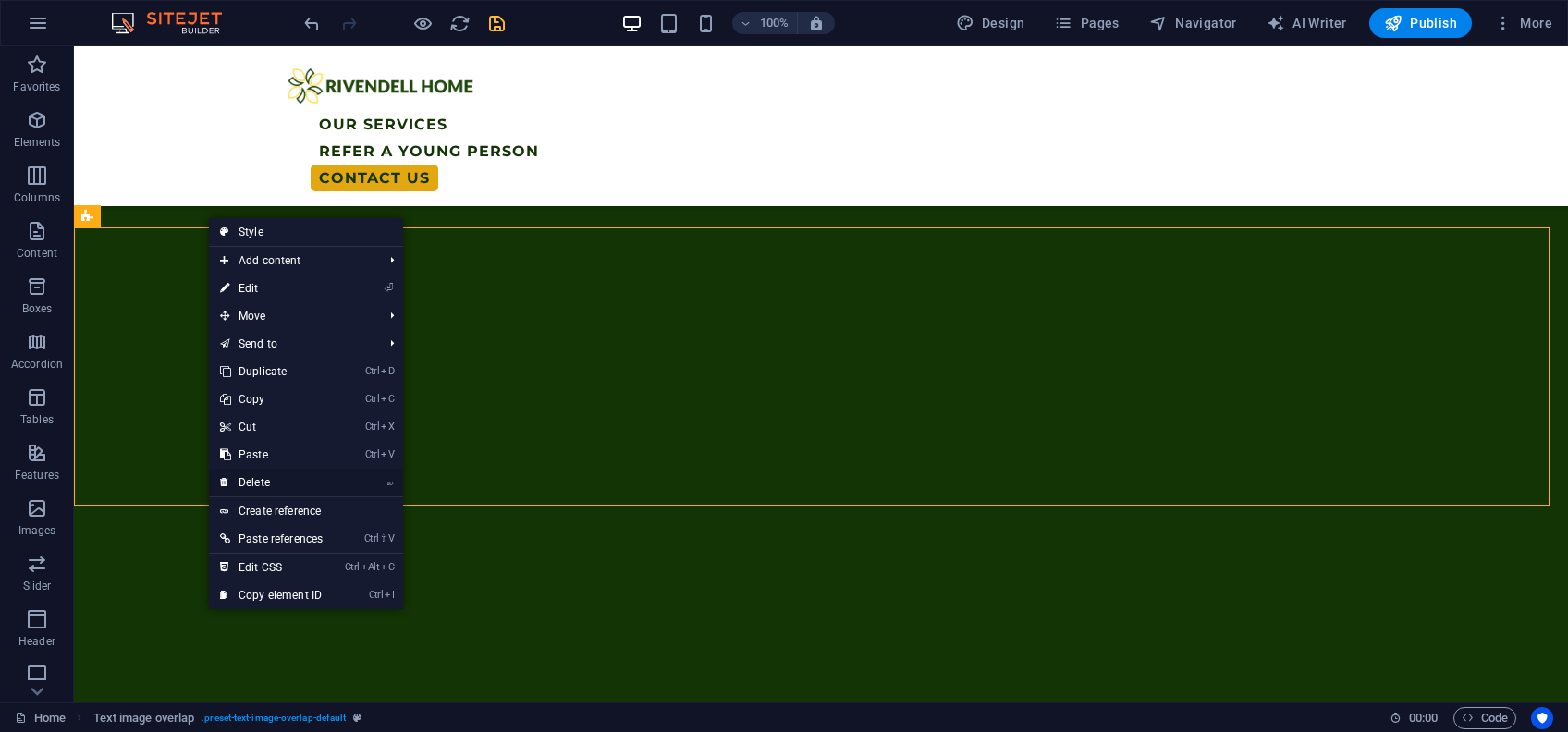 click on "⌦  Delete" at bounding box center (271, 482) 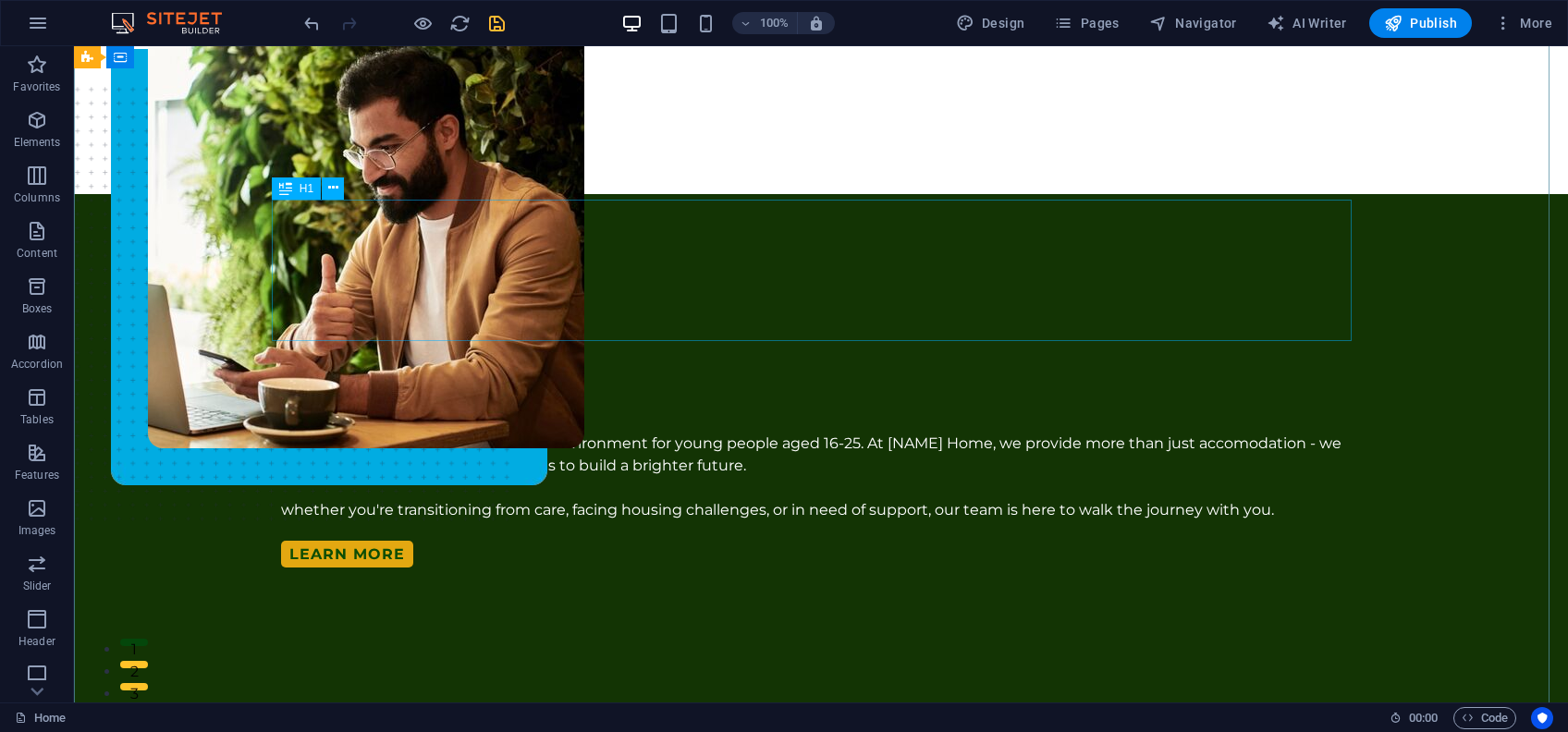 scroll, scrollTop: 24, scrollLeft: 0, axis: vertical 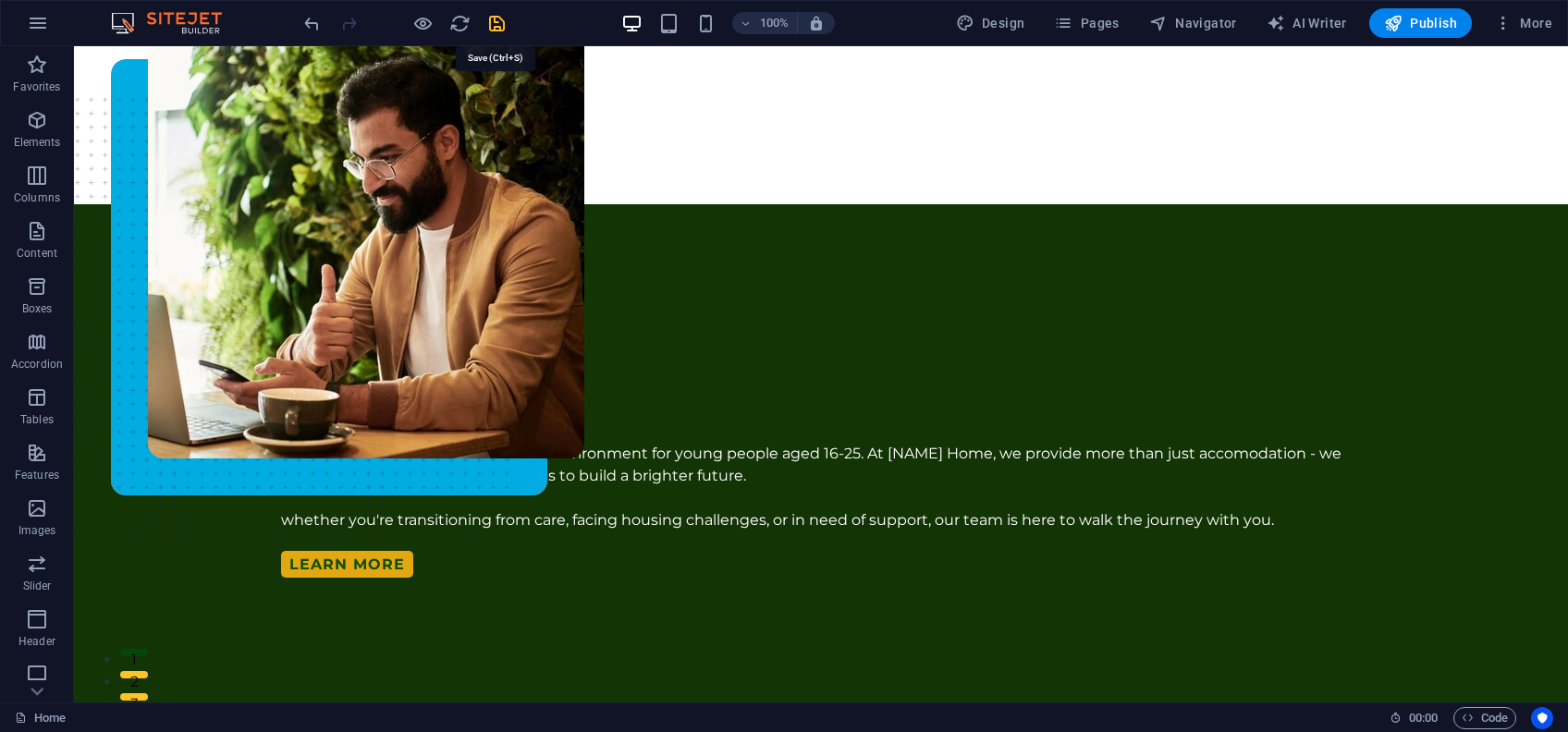 click at bounding box center (496, 23) 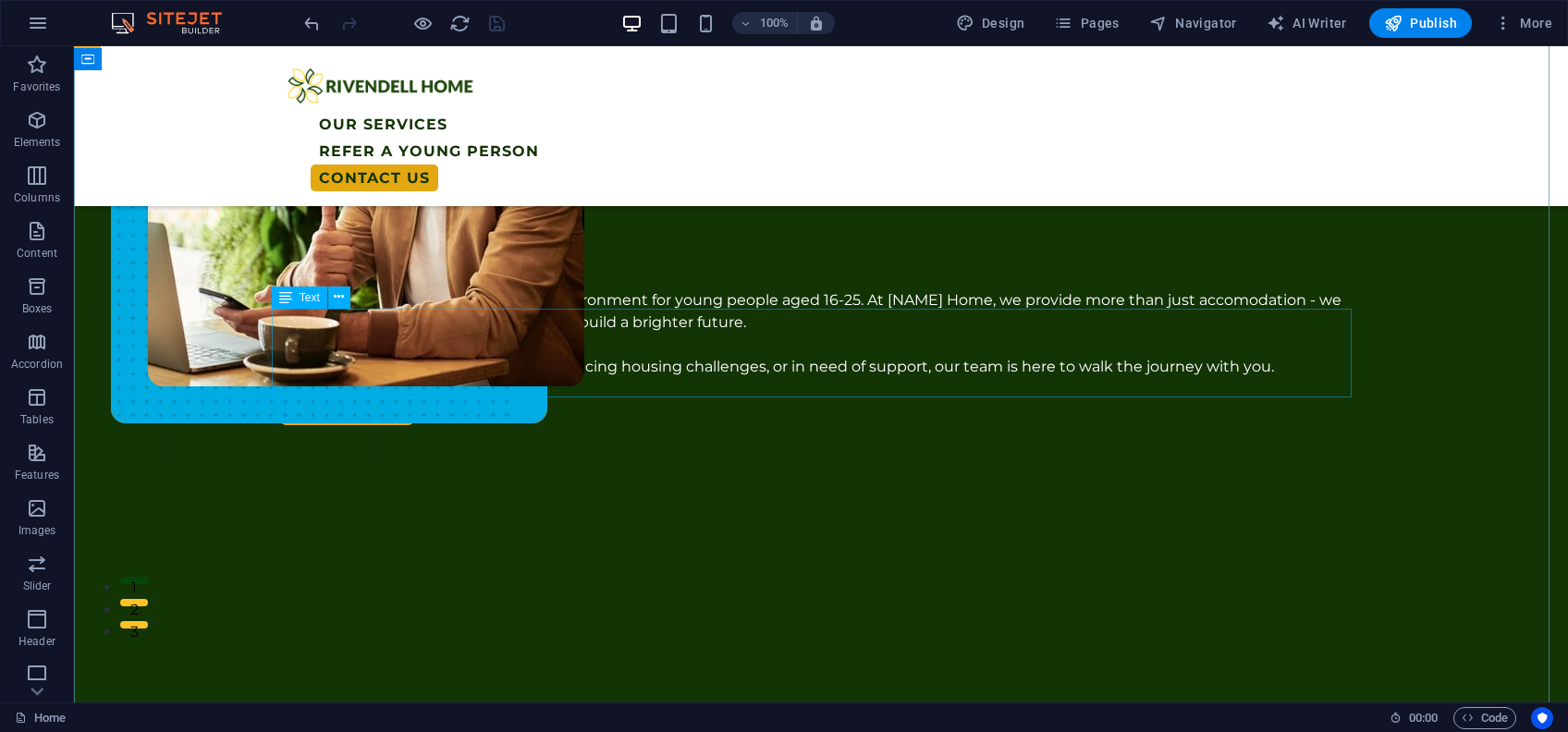 scroll, scrollTop: 0, scrollLeft: 0, axis: both 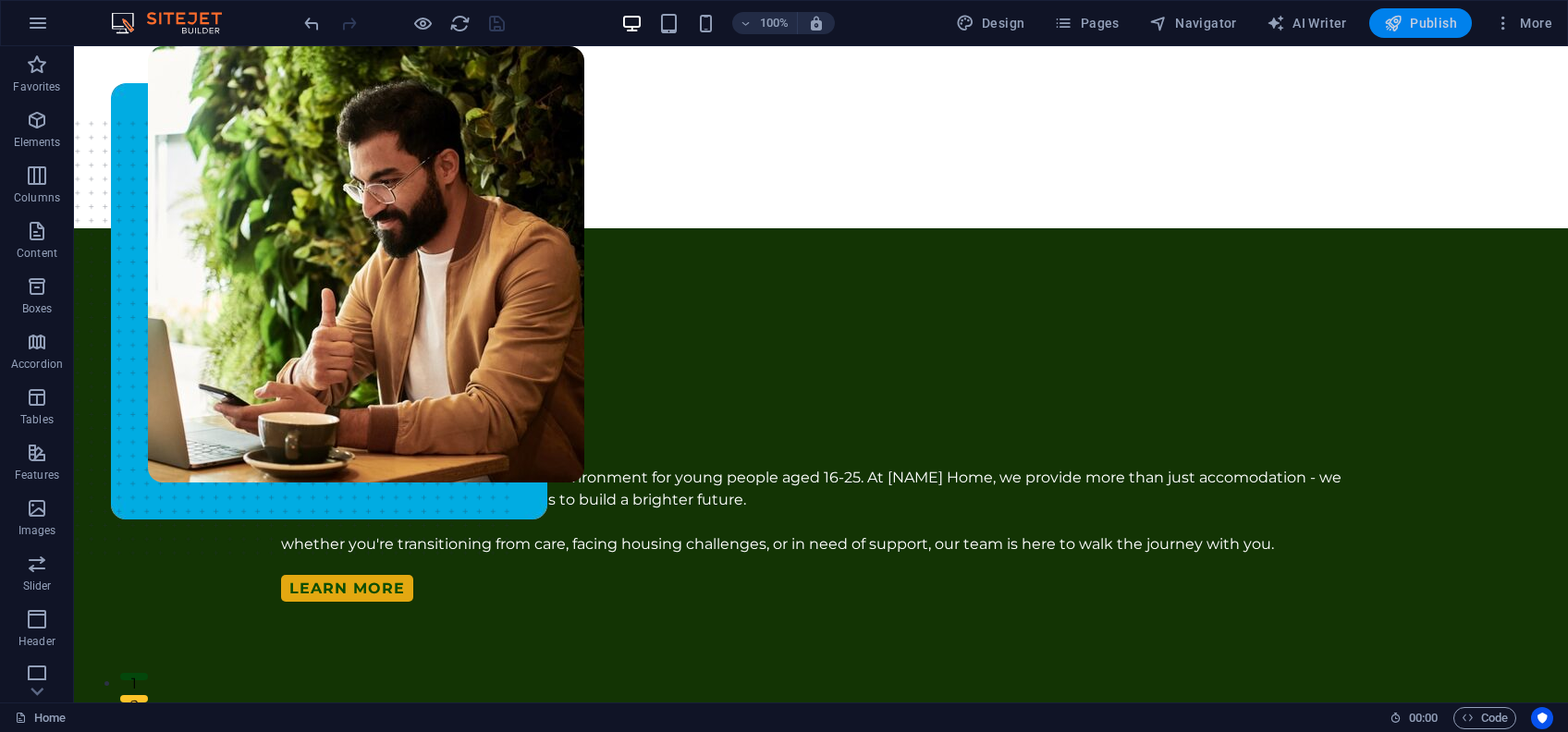 click on "Publish" at bounding box center [1420, 23] 